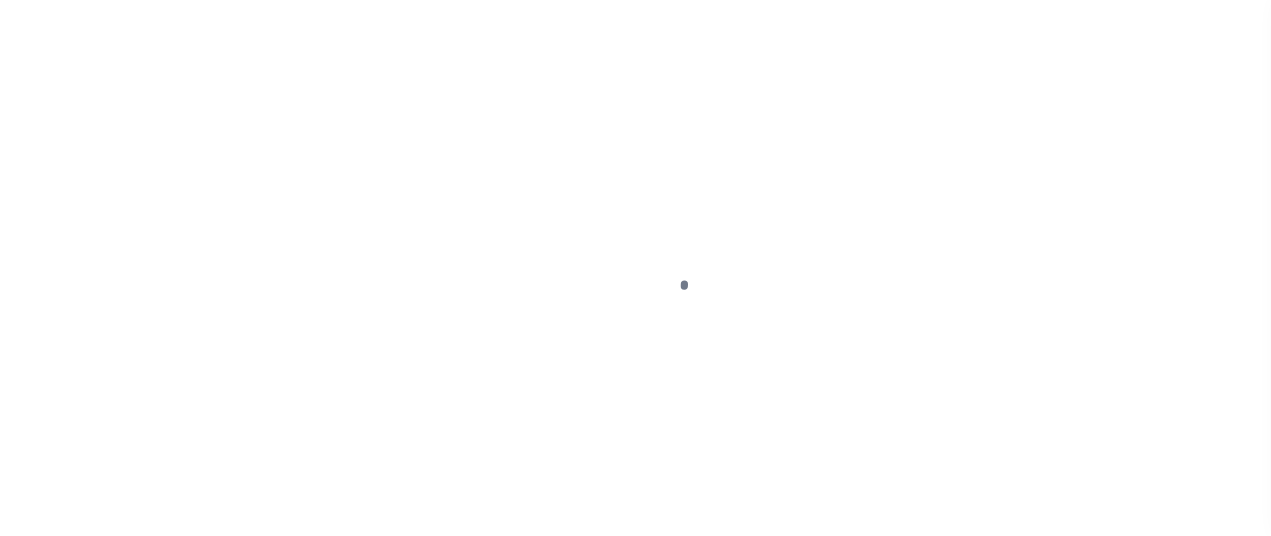 scroll, scrollTop: 0, scrollLeft: 0, axis: both 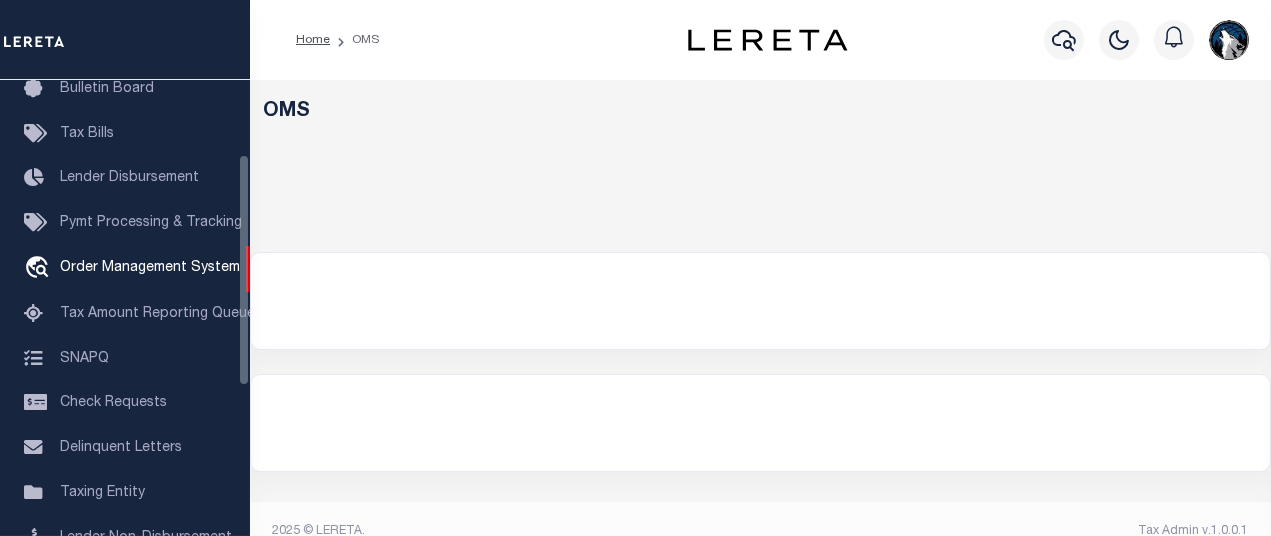 select on "200" 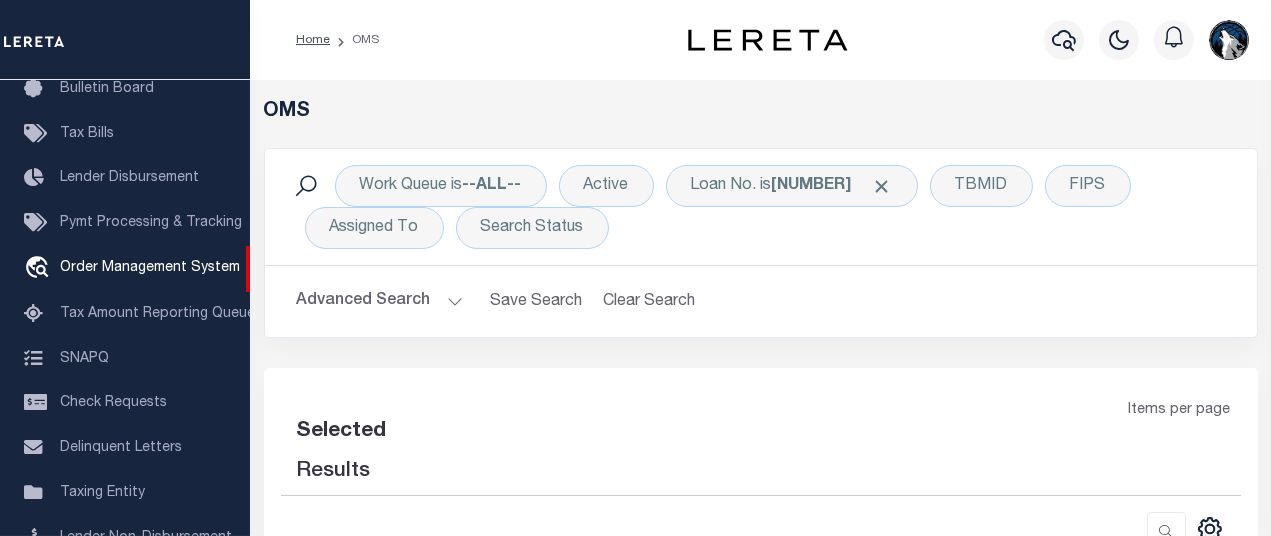 select on "200" 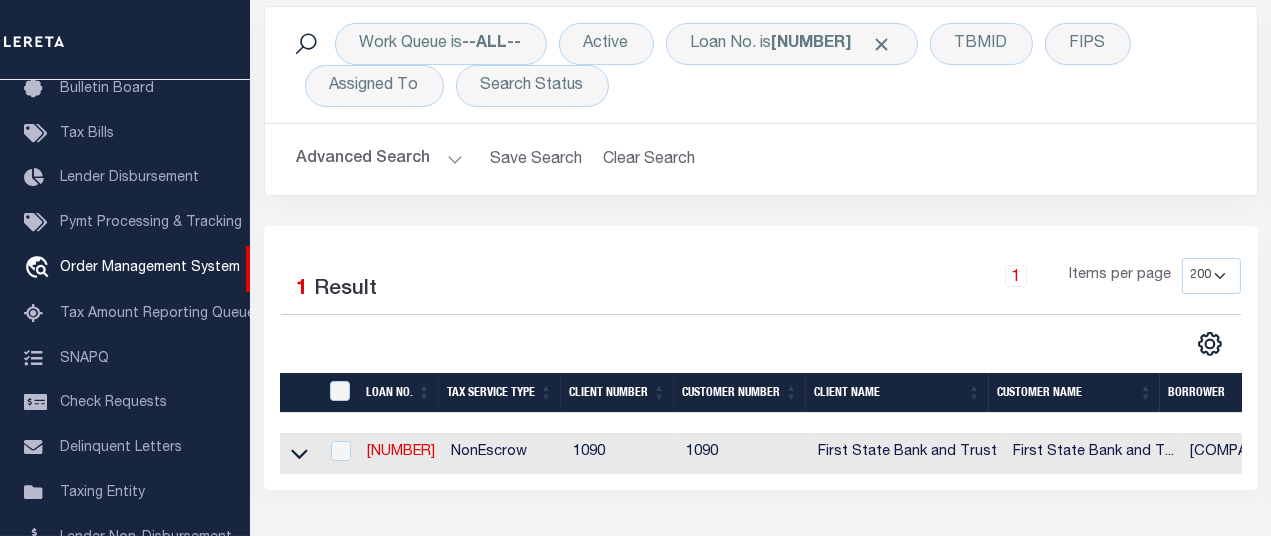 scroll, scrollTop: 144, scrollLeft: 0, axis: vertical 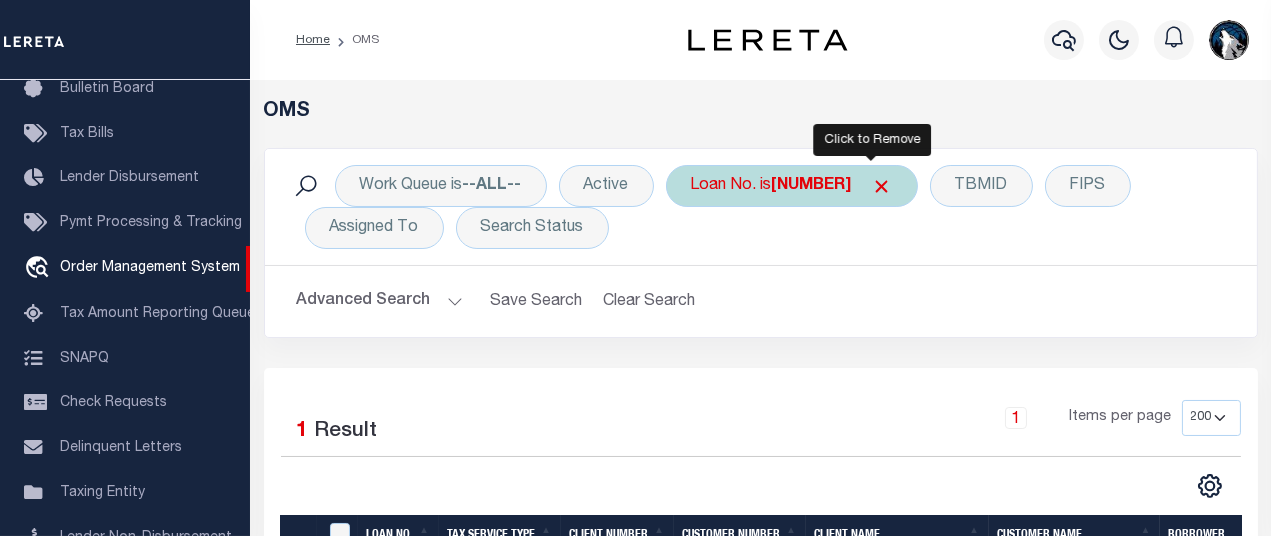 click at bounding box center (882, 186) 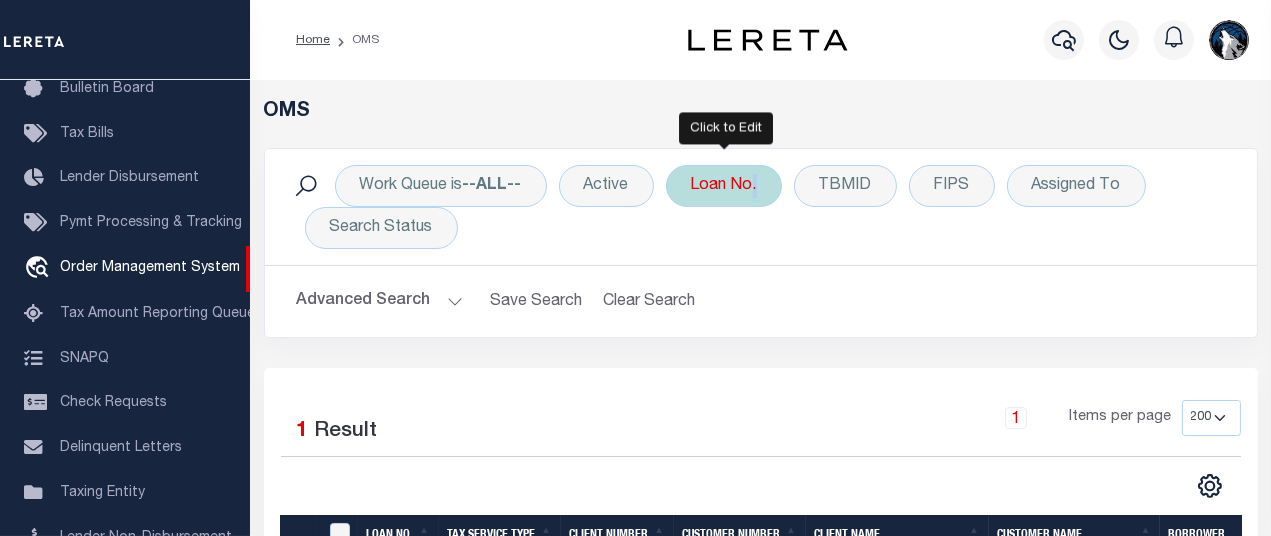 click on "Loan No." at bounding box center [724, 186] 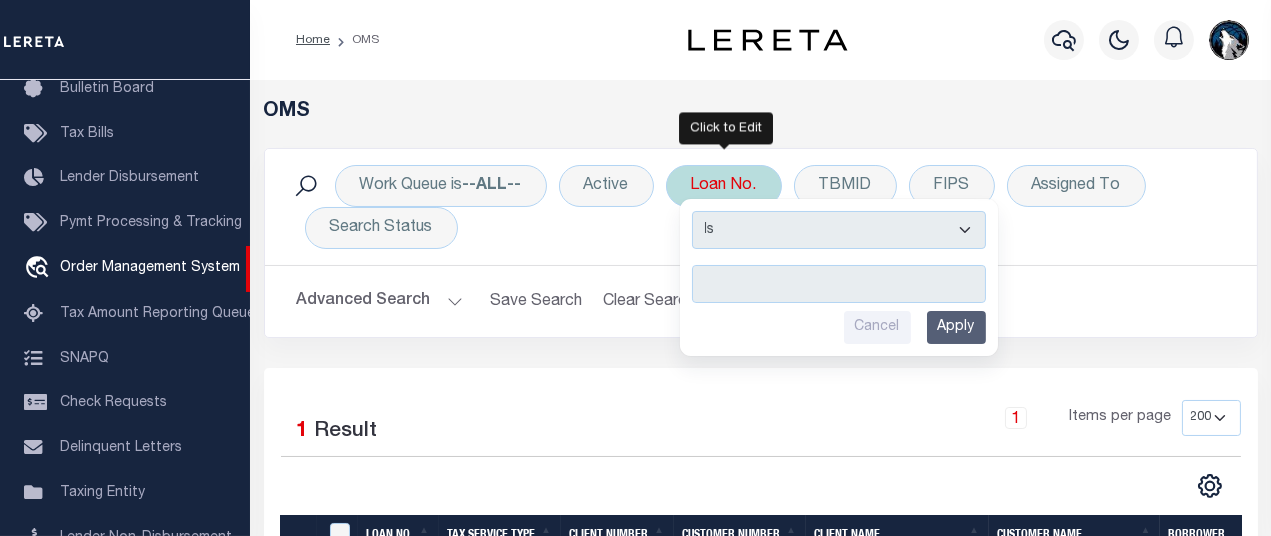 click at bounding box center (839, 284) 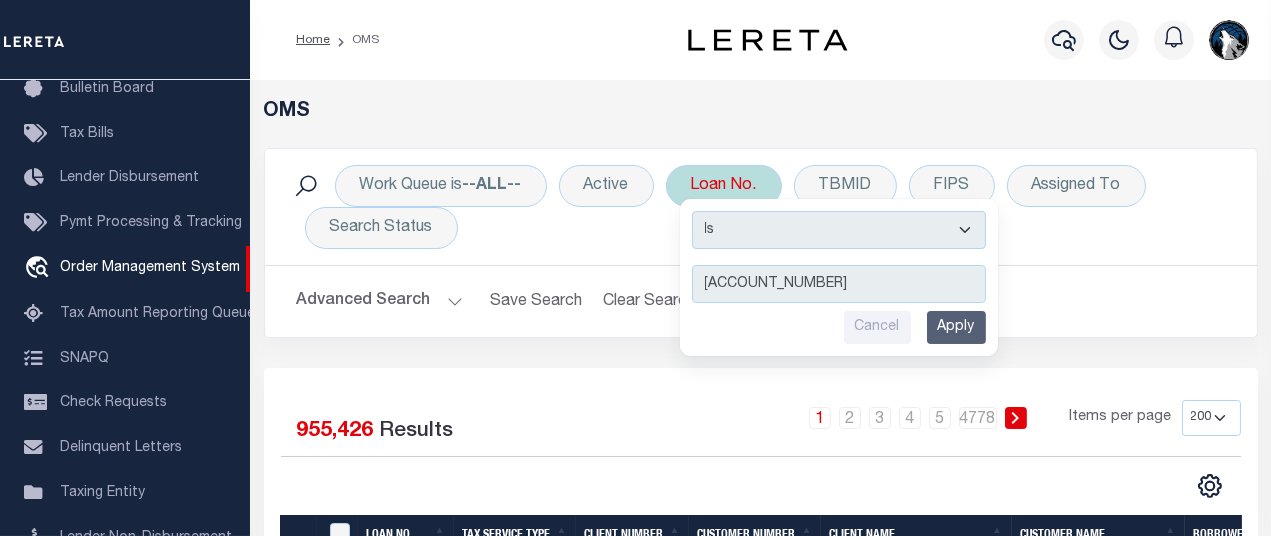 type on "1000630" 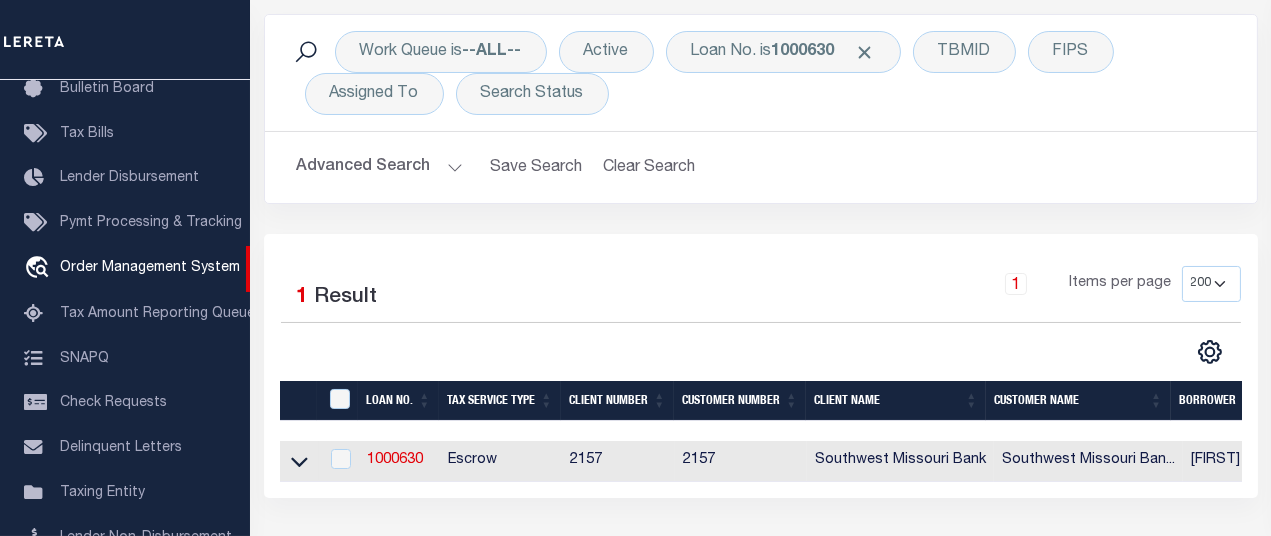 scroll, scrollTop: 188, scrollLeft: 0, axis: vertical 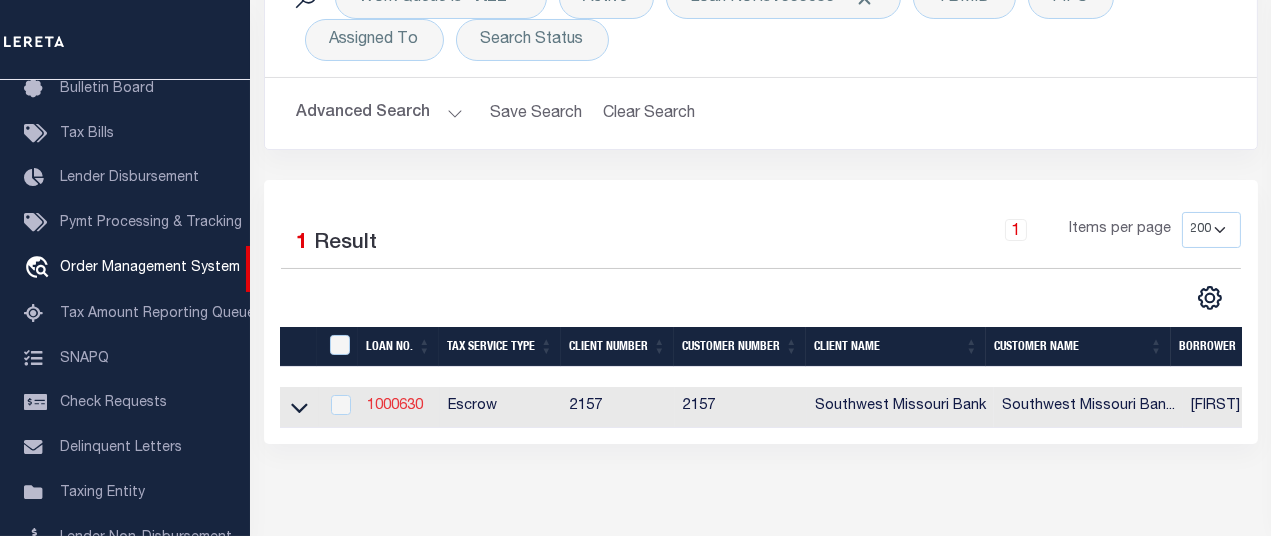 click on "1000630" at bounding box center (395, 406) 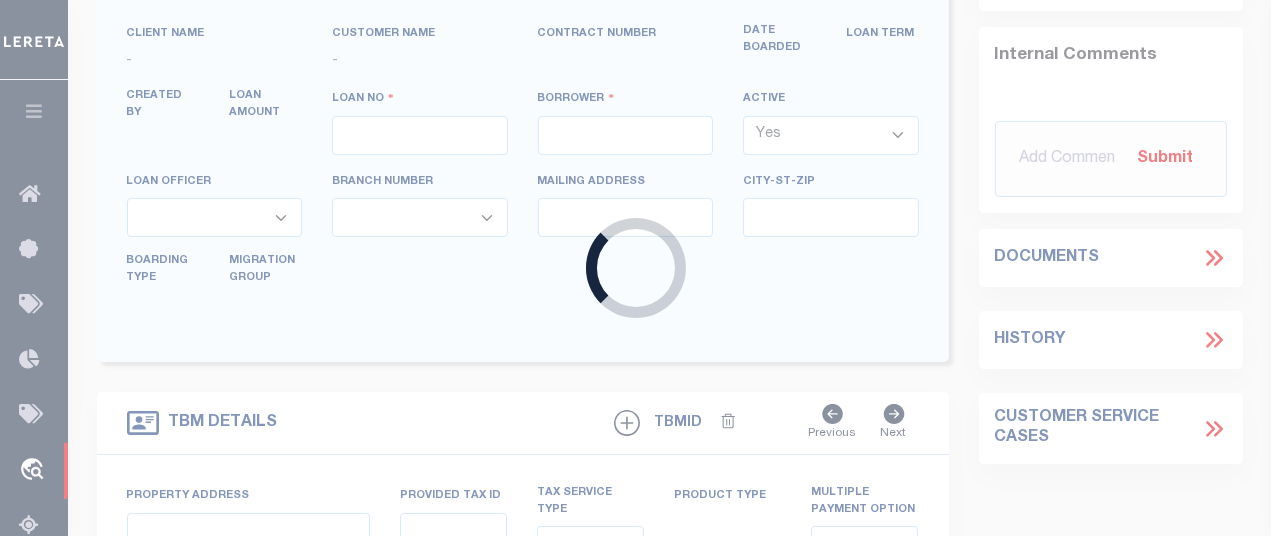 type on "1000630" 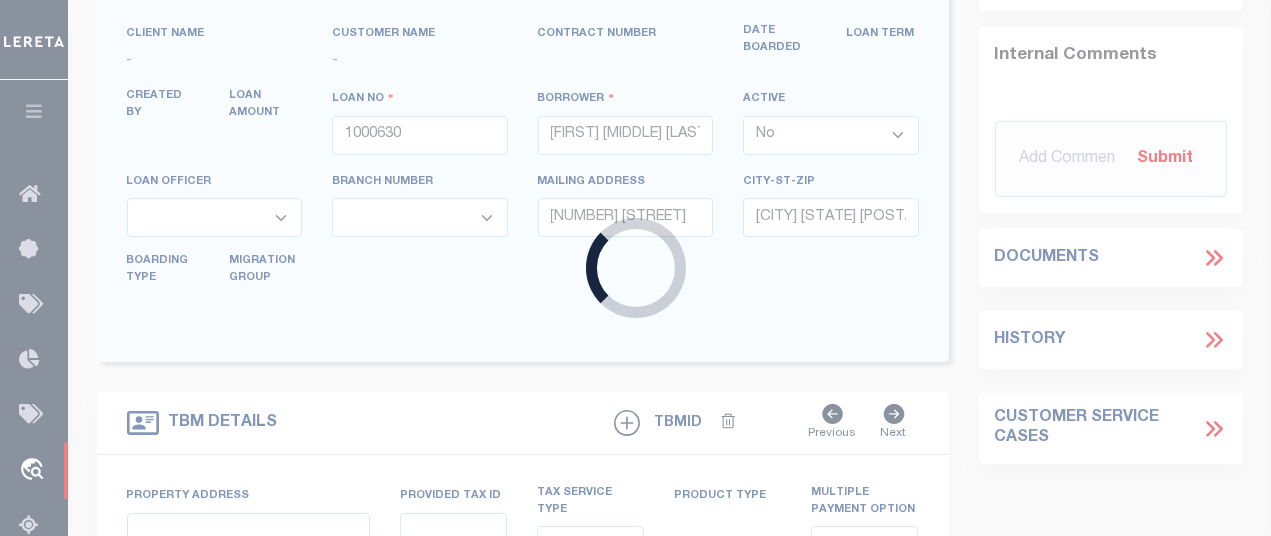select on "Escrow" 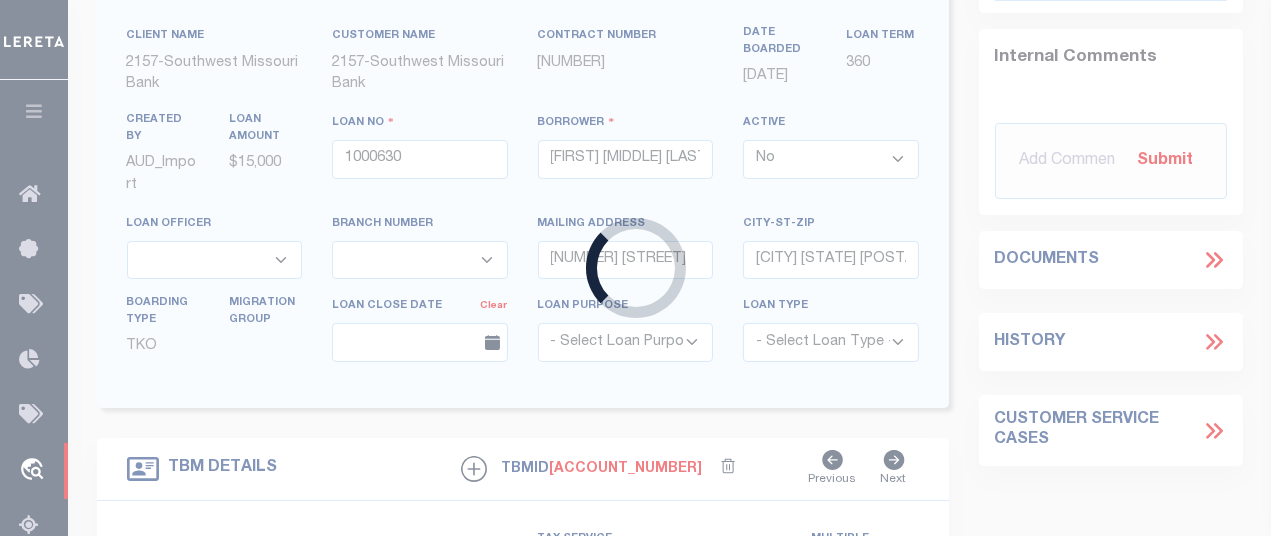 select on "[NUMBER]" 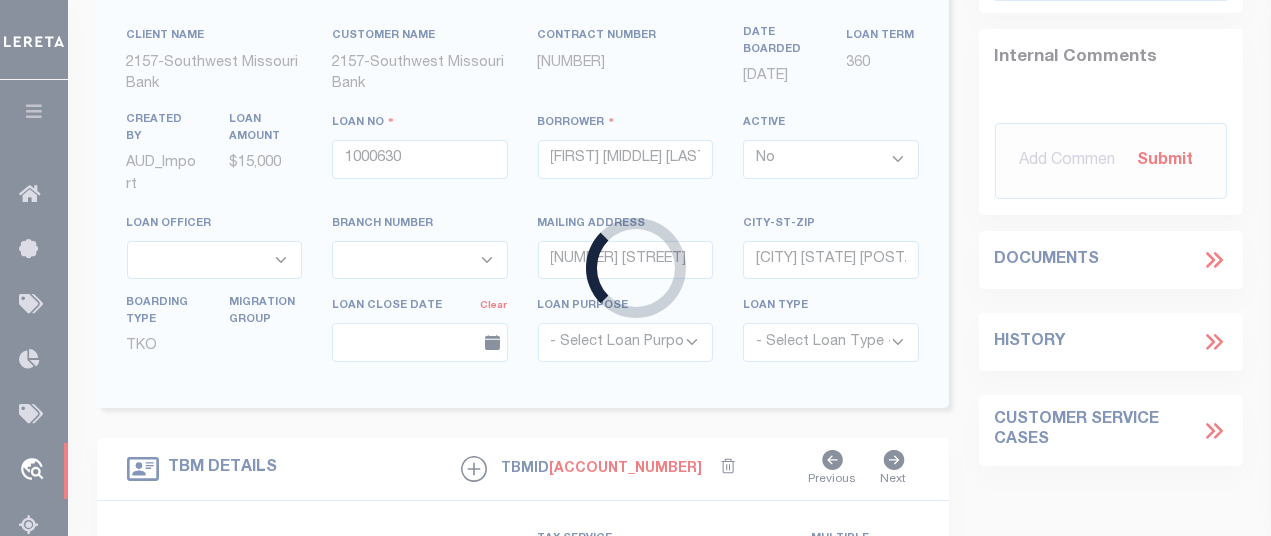 select on "3754" 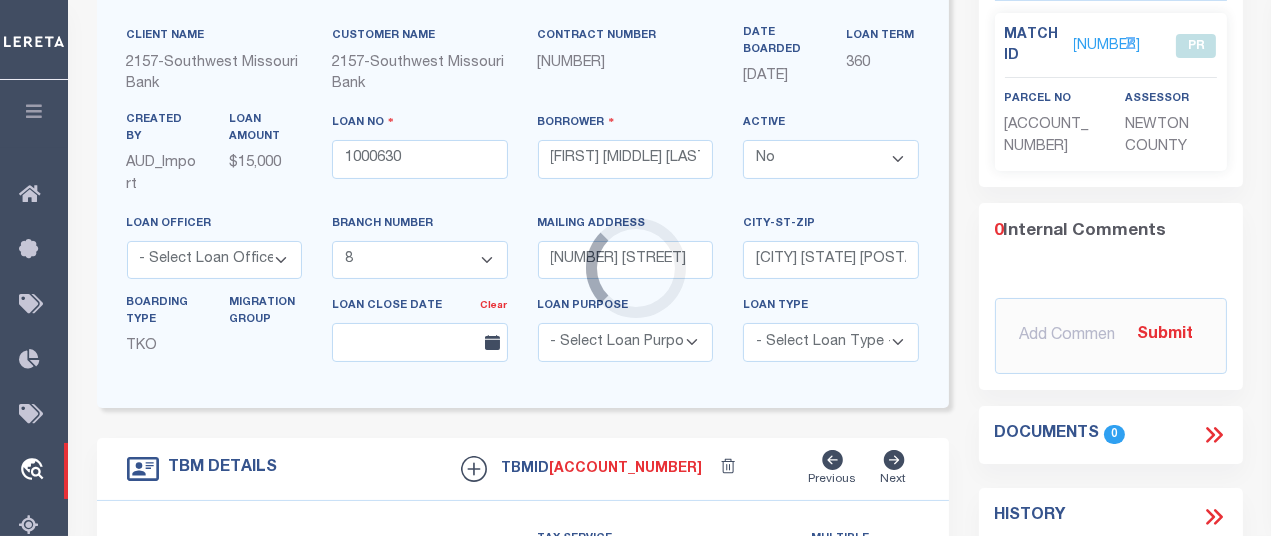 type on "[NUMBER] [STREET]" 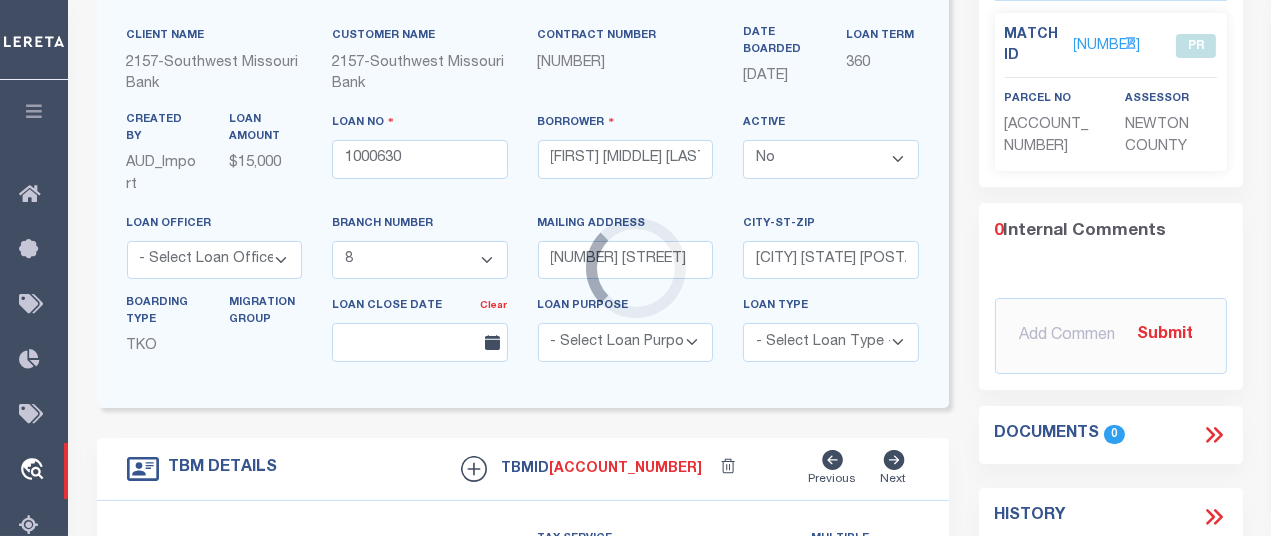 type on "[ACCOUNT_NUMBER]" 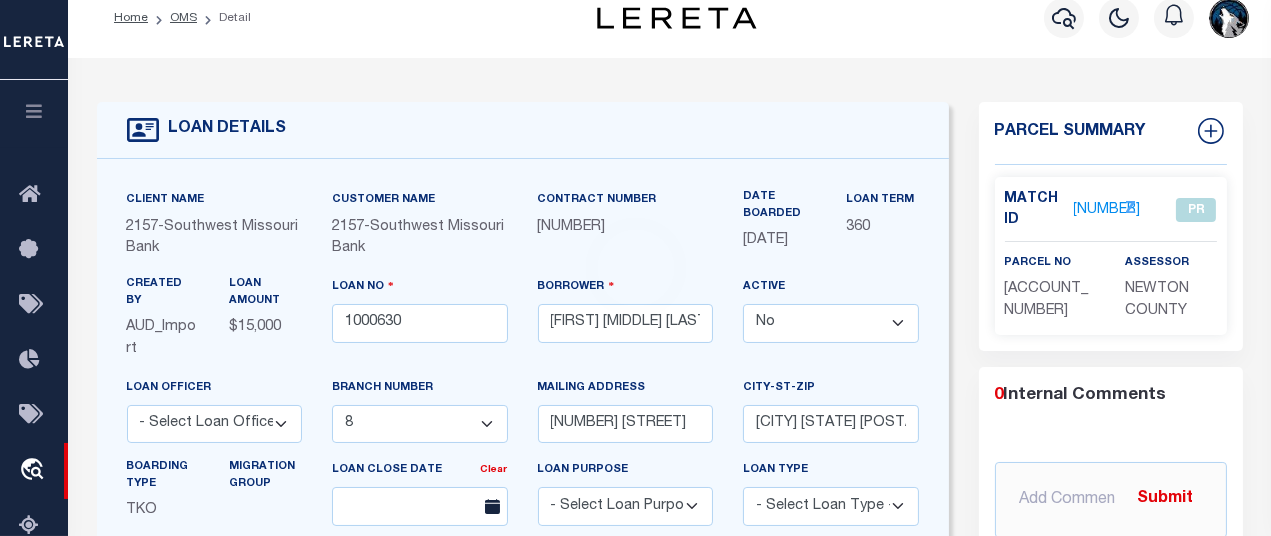 scroll, scrollTop: 0, scrollLeft: 0, axis: both 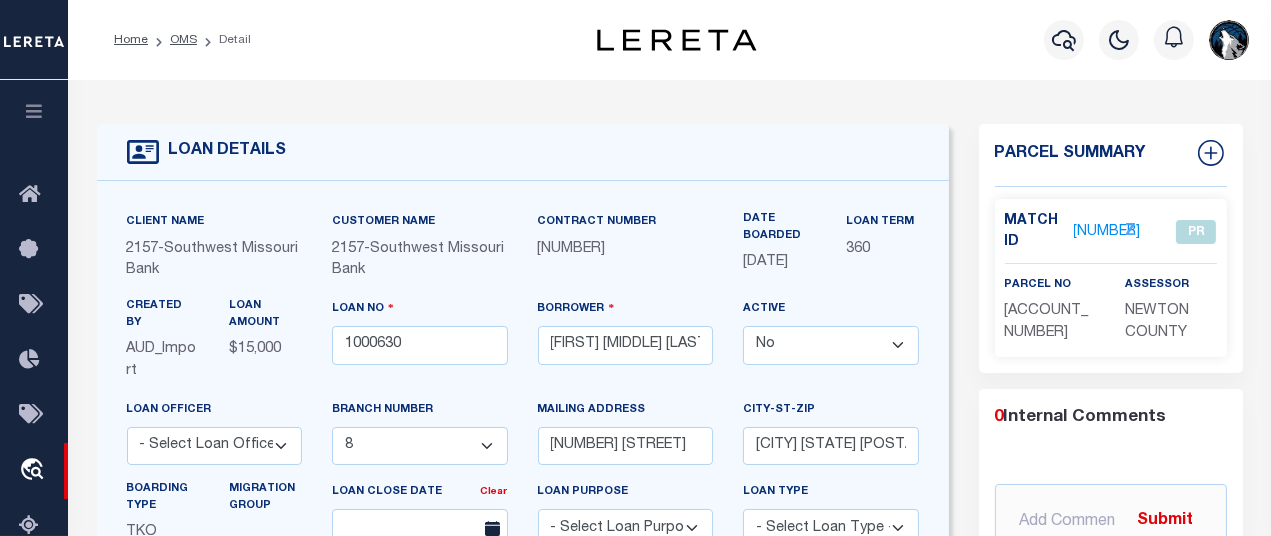 click on "[NUMBER]" at bounding box center [1107, 232] 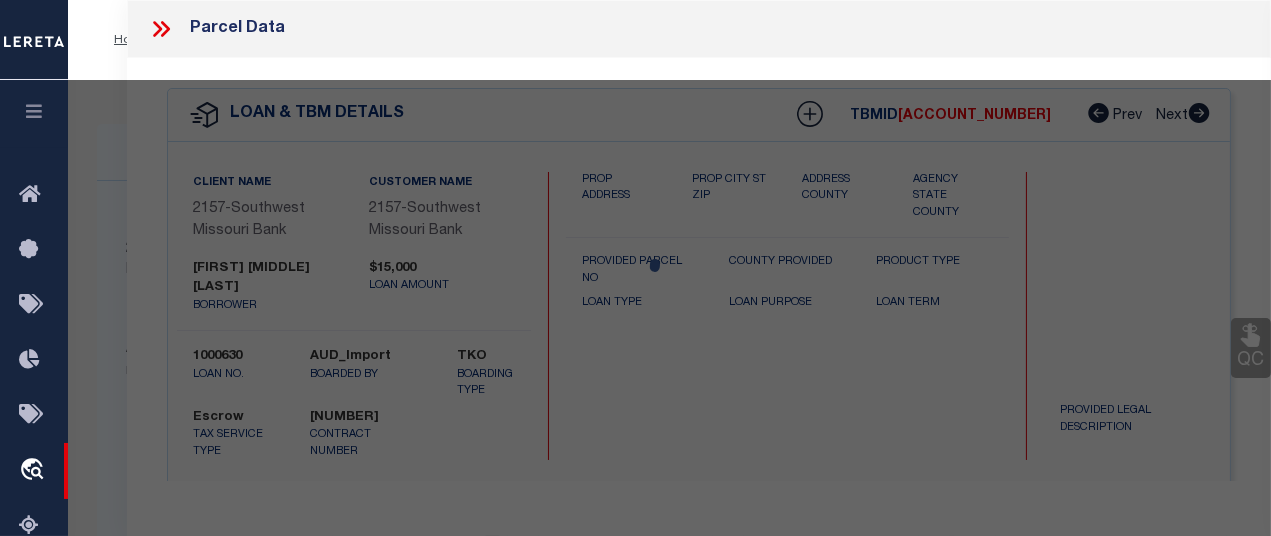 checkbox on "false" 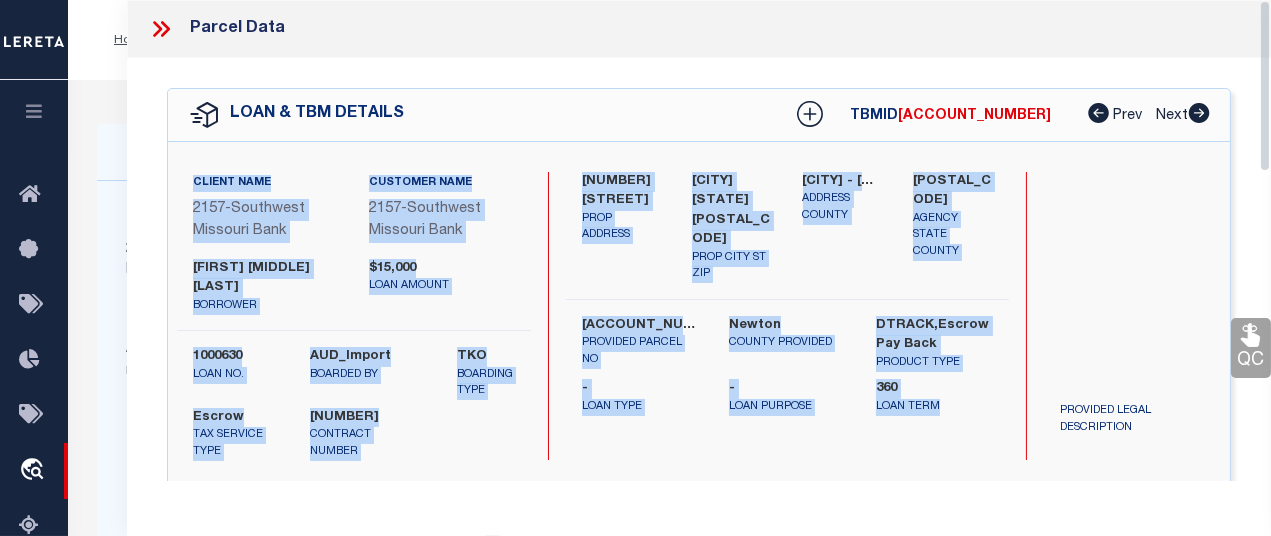 drag, startPoint x: 1270, startPoint y: 114, endPoint x: 1256, endPoint y: 228, distance: 114.85643 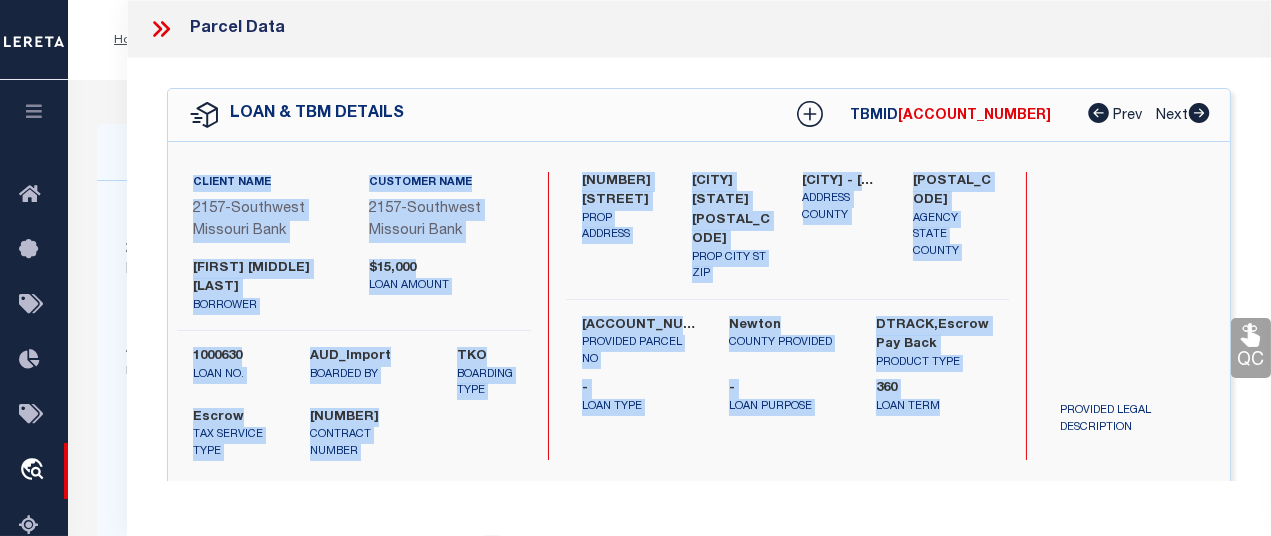click on "QC
QC
QC" at bounding box center [699, 699] 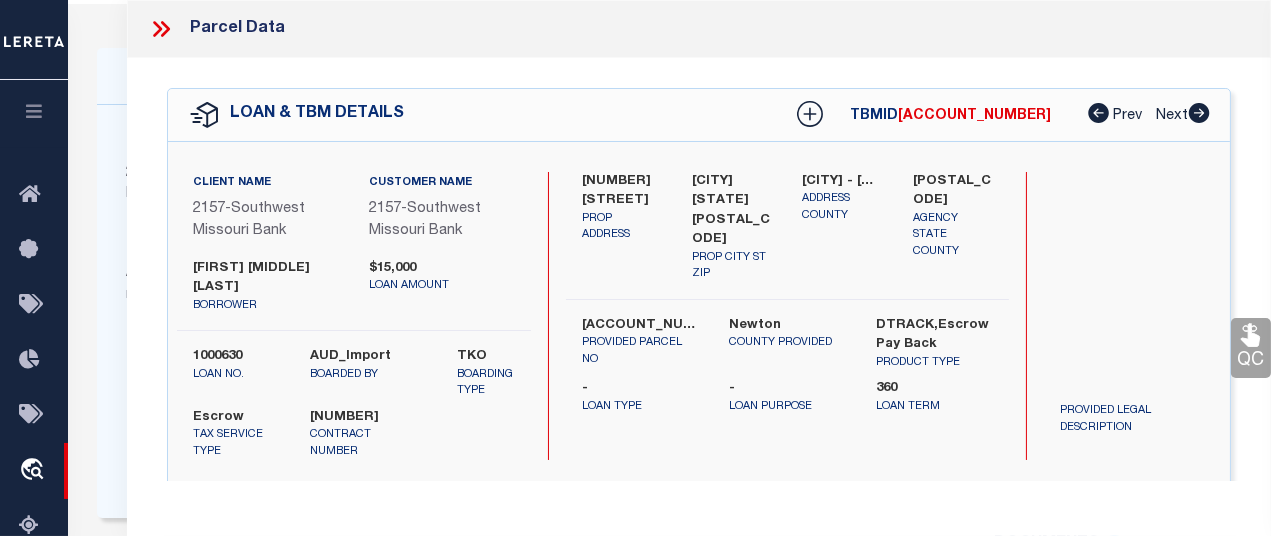 scroll, scrollTop: 85, scrollLeft: 0, axis: vertical 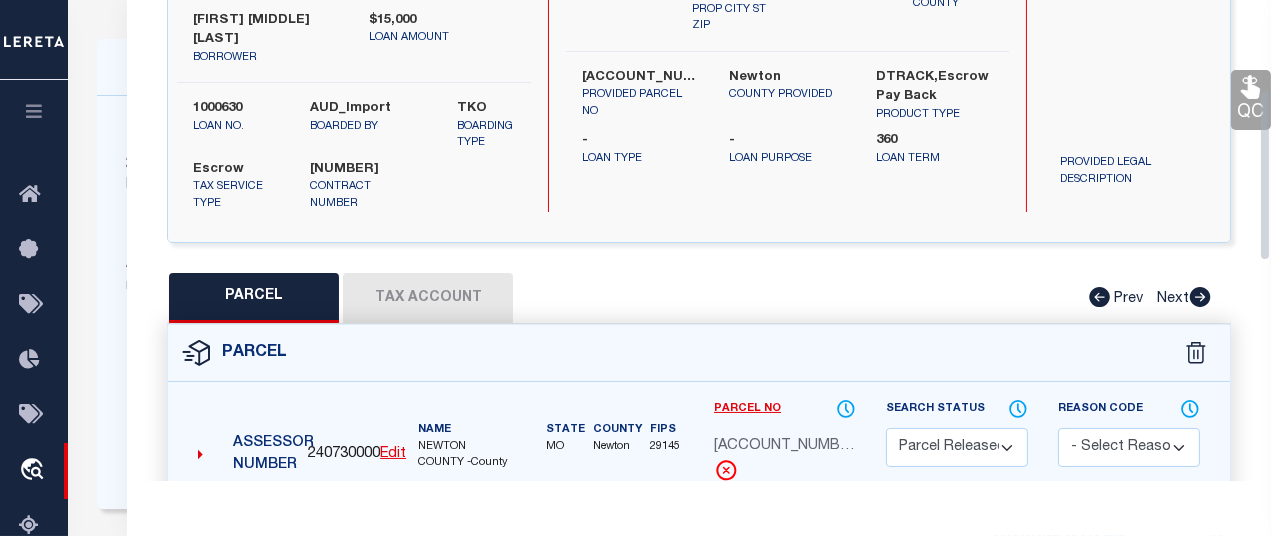 drag, startPoint x: 1269, startPoint y: 131, endPoint x: 1264, endPoint y: 220, distance: 89.140335 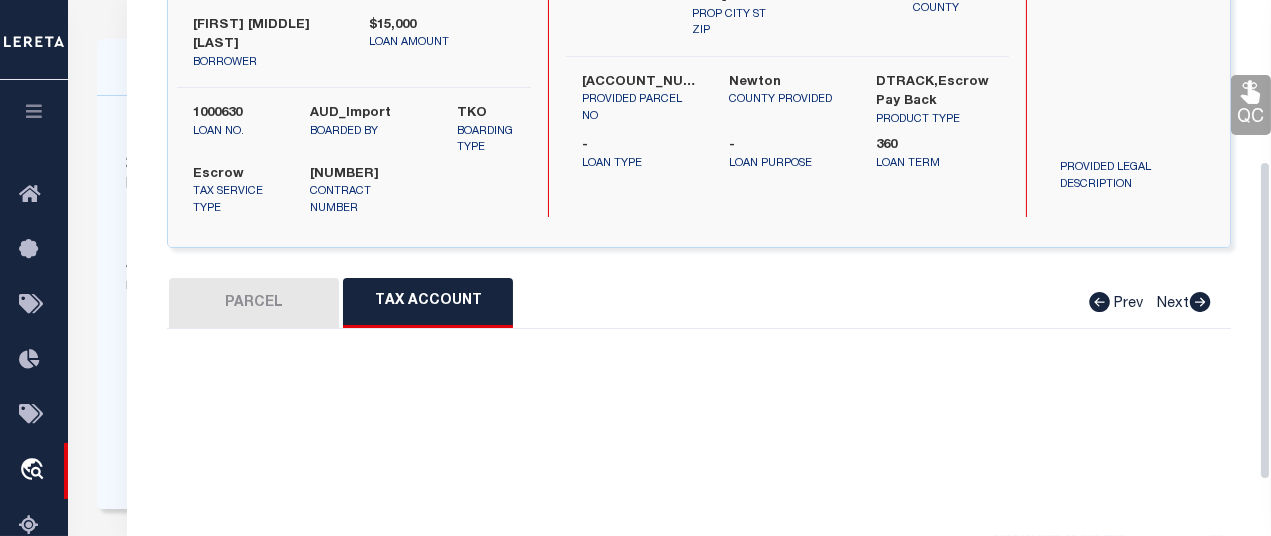 select on "100" 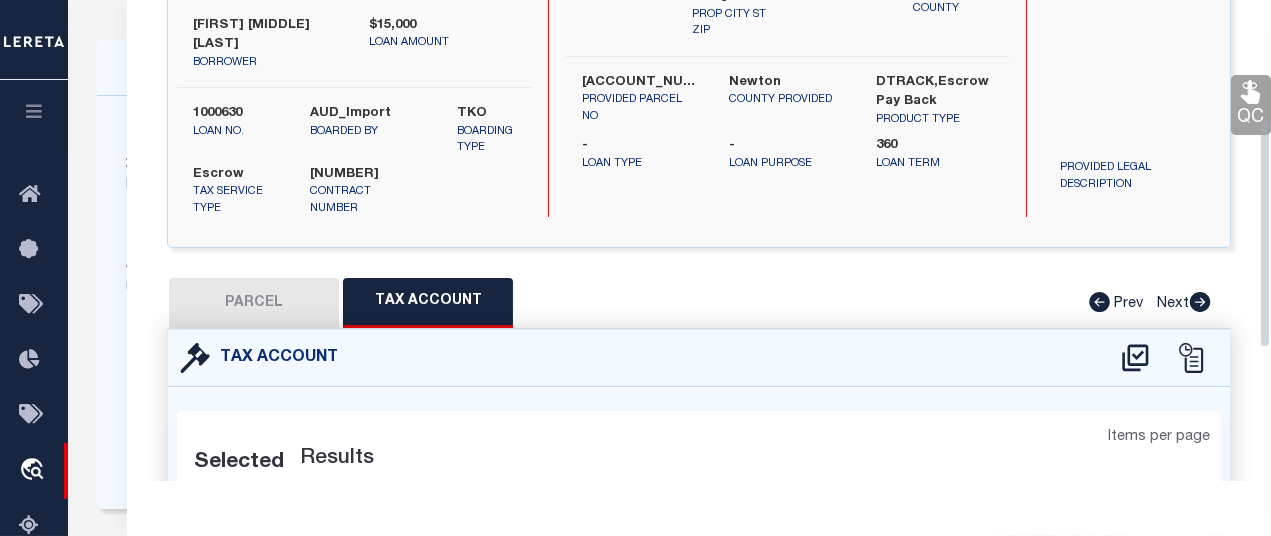 scroll, scrollTop: 248, scrollLeft: 0, axis: vertical 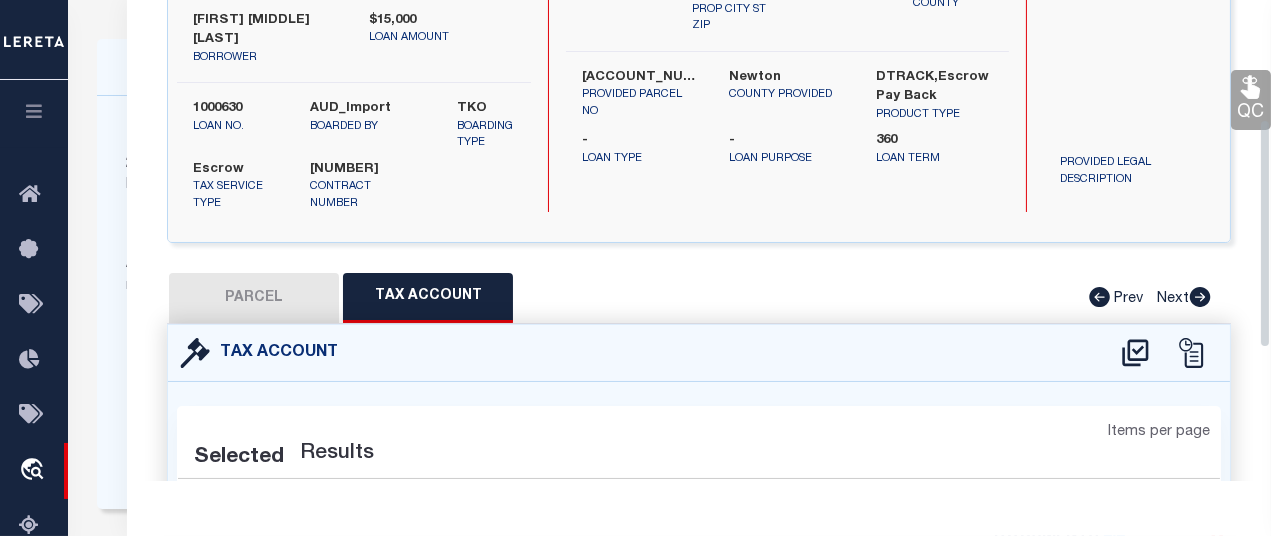 select on "100" 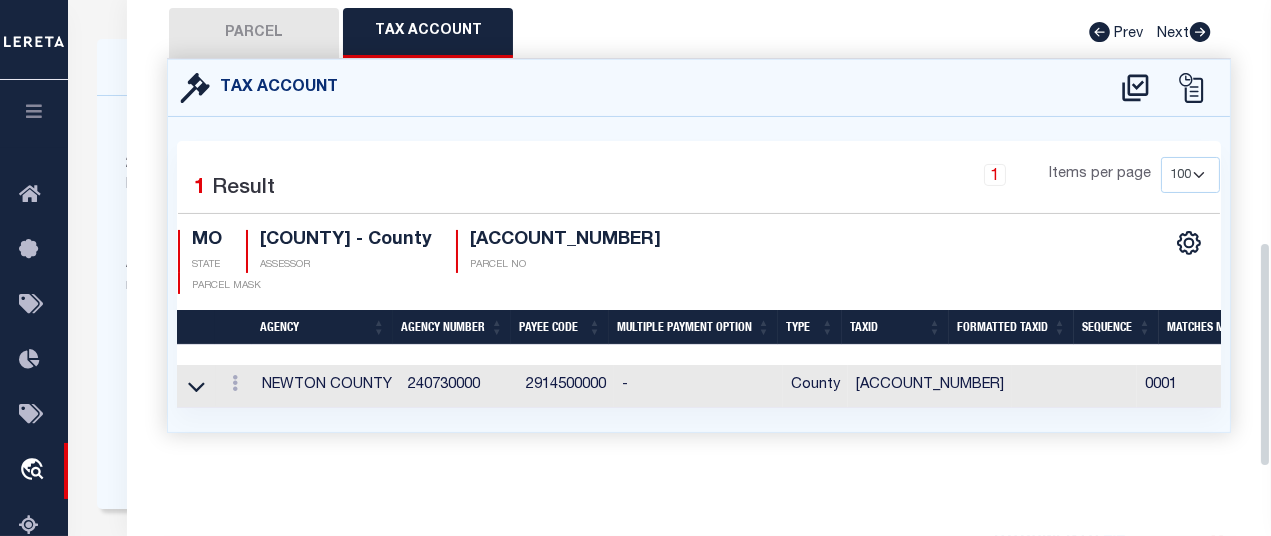 drag, startPoint x: 1266, startPoint y: 233, endPoint x: 1275, endPoint y: 367, distance: 134.3019 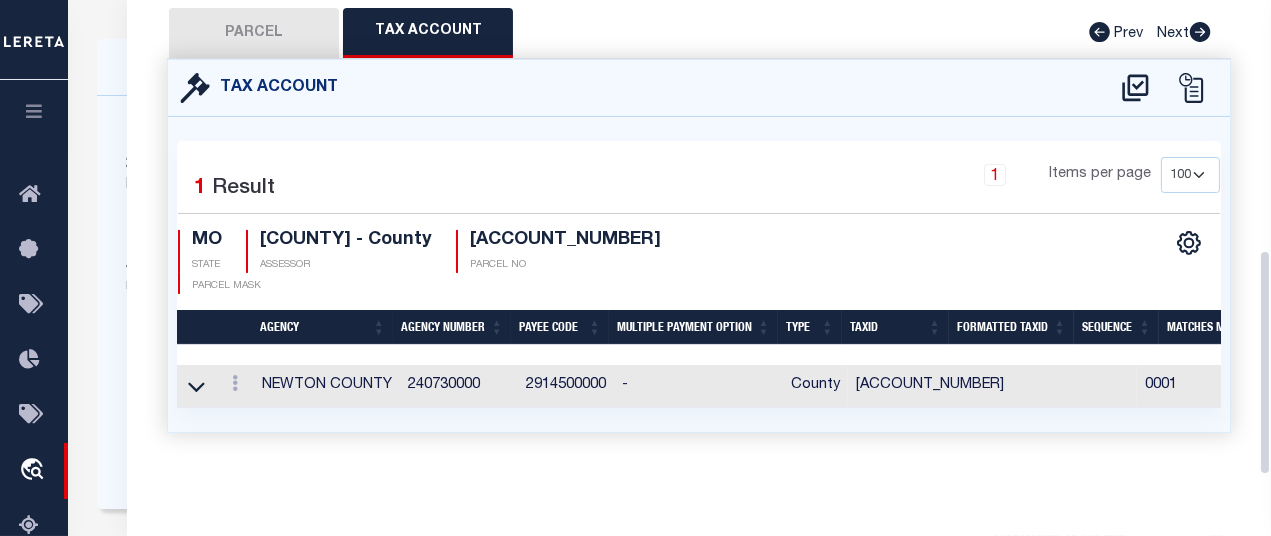 scroll, scrollTop: 532, scrollLeft: 0, axis: vertical 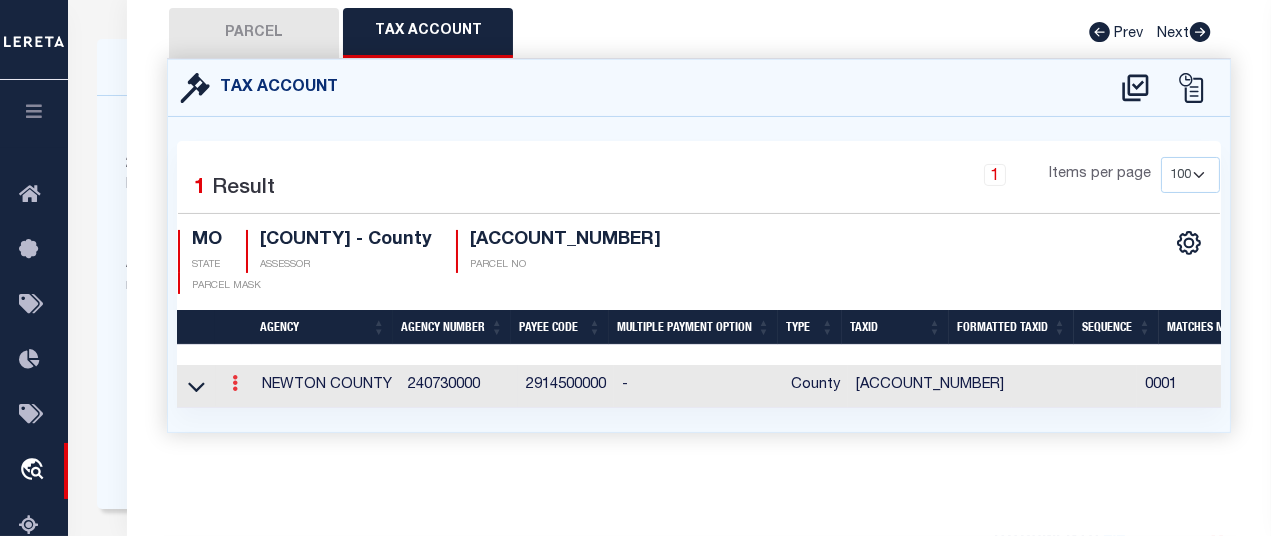 click at bounding box center [235, 383] 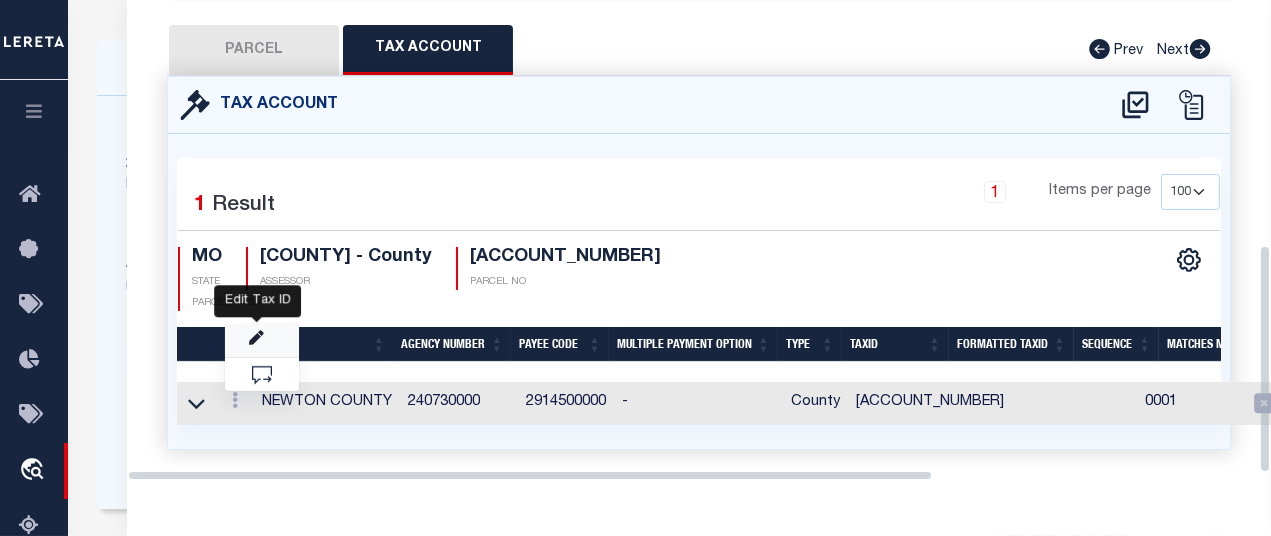 click at bounding box center [256, 338] 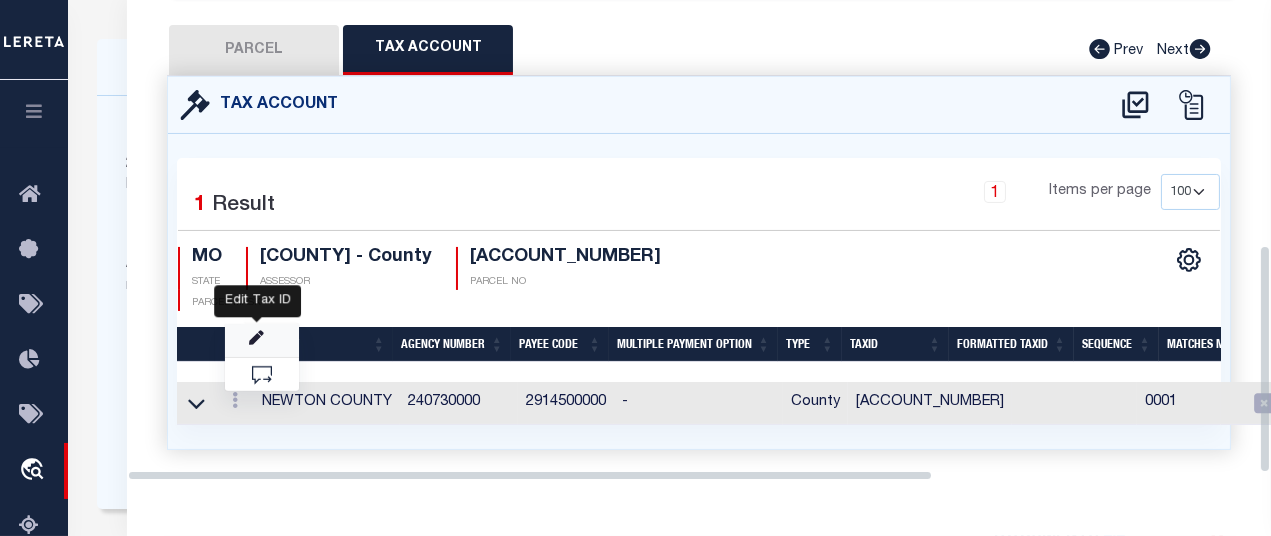 type on "[ACCOUNT_NUMBER]" 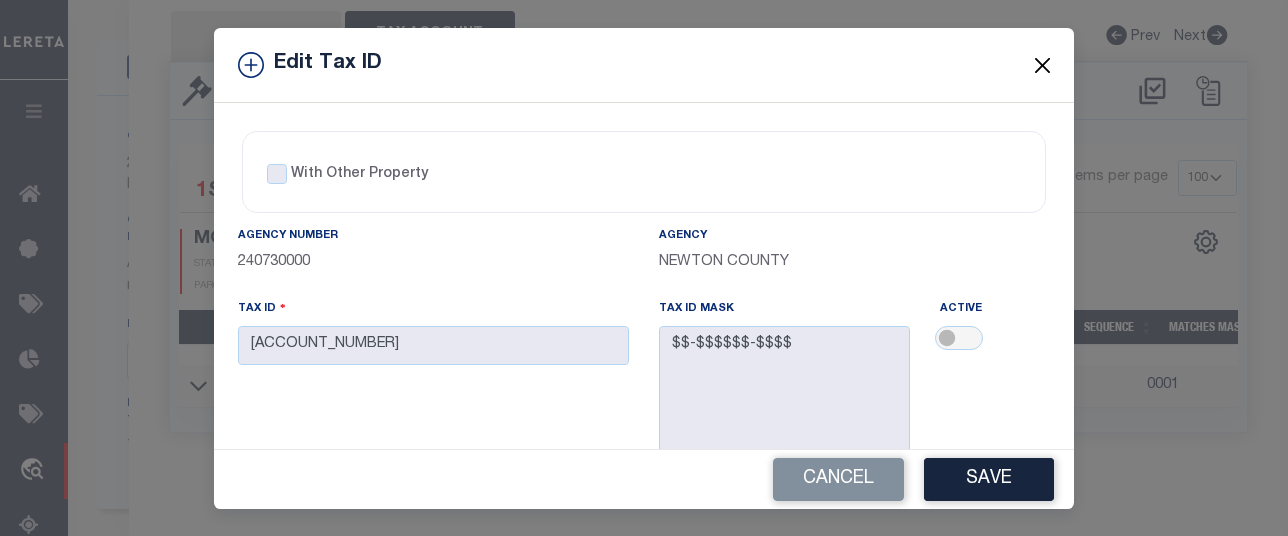 click at bounding box center [1043, 65] 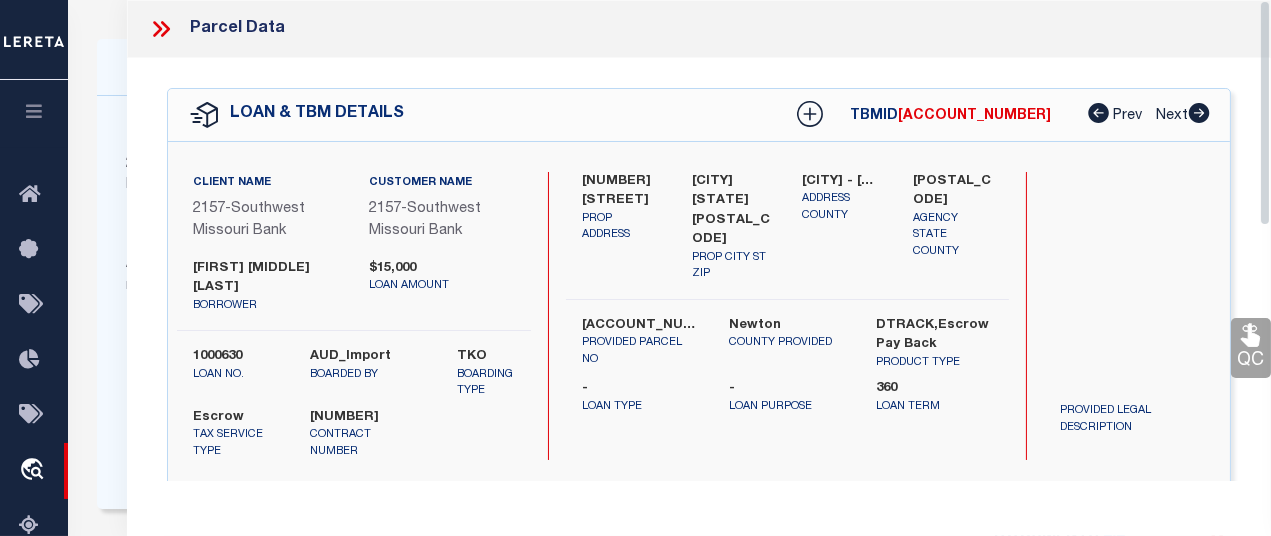 scroll, scrollTop: 542, scrollLeft: 0, axis: vertical 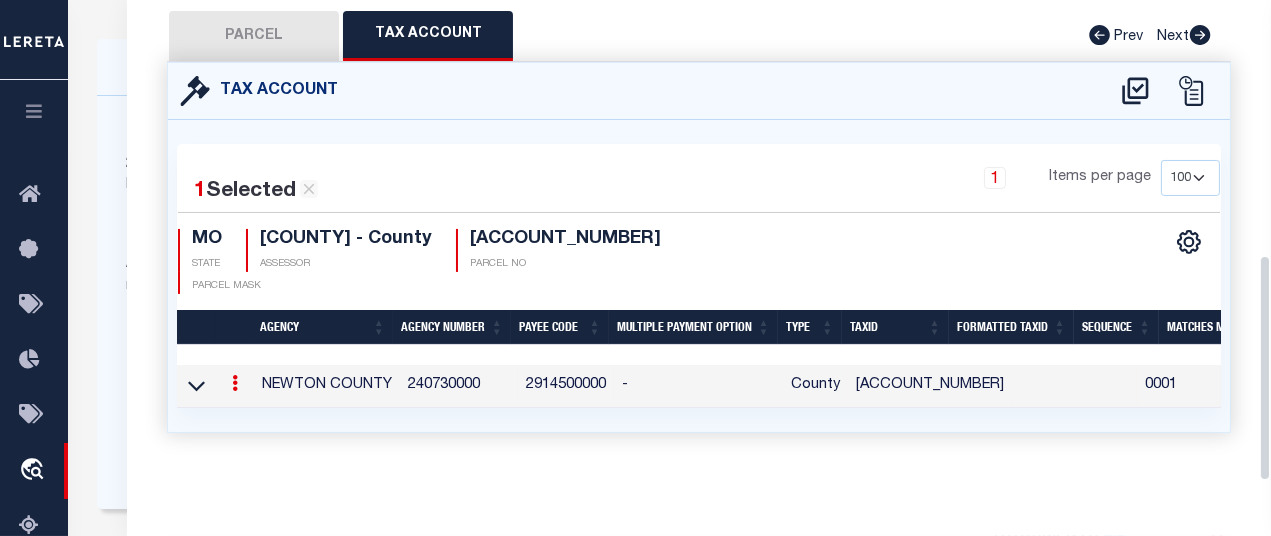 drag, startPoint x: 1268, startPoint y: 330, endPoint x: 1238, endPoint y: 442, distance: 115.948265 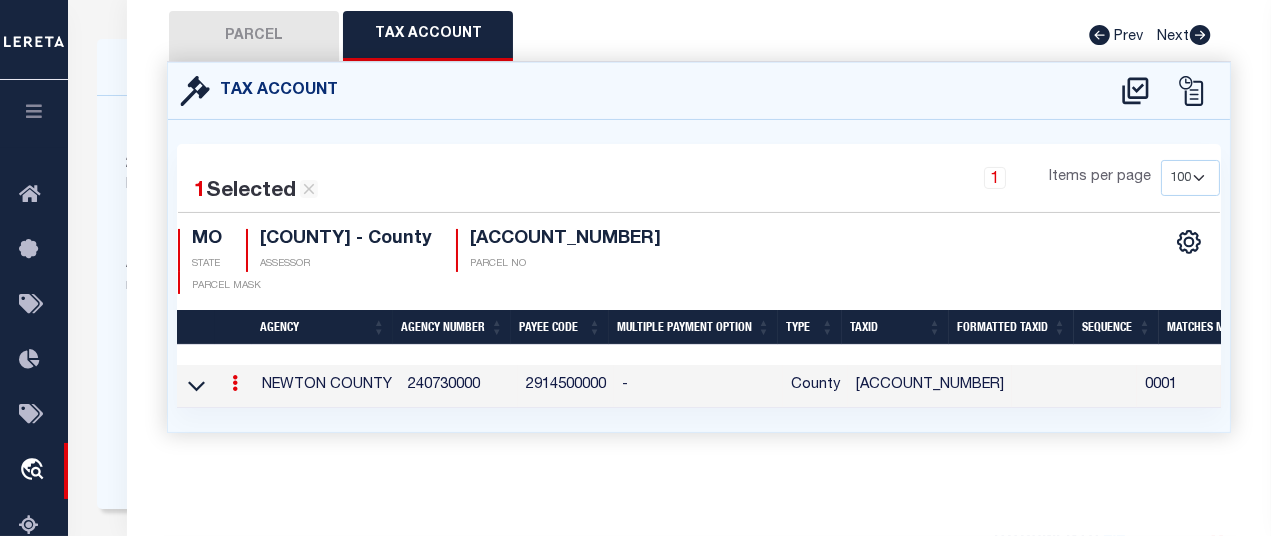 click at bounding box center (235, 386) 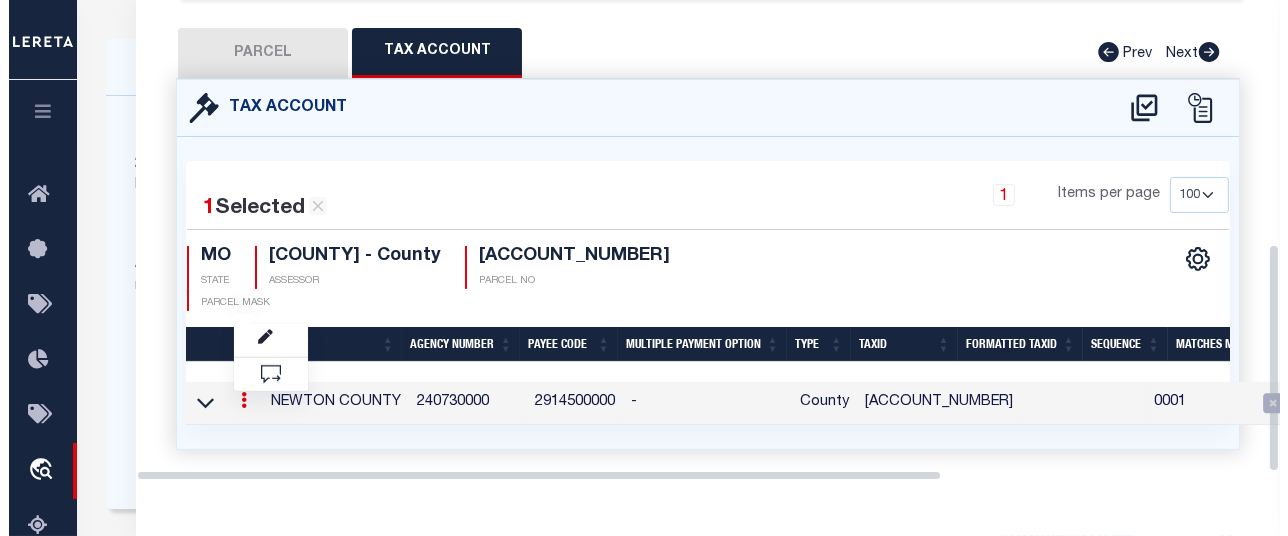 scroll, scrollTop: 512, scrollLeft: 0, axis: vertical 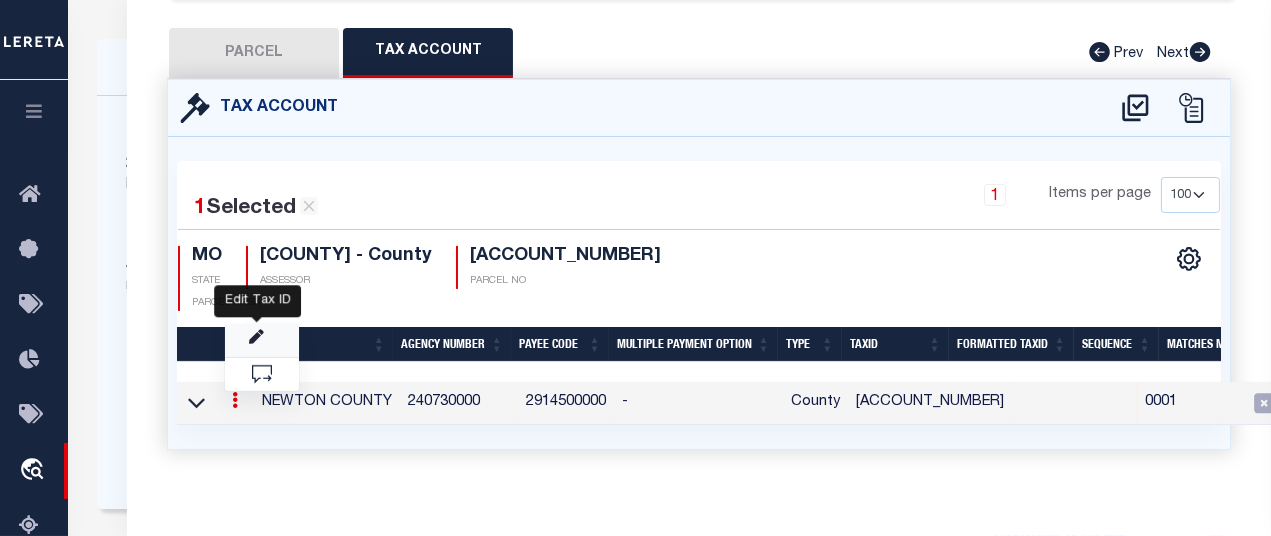 click at bounding box center [256, 337] 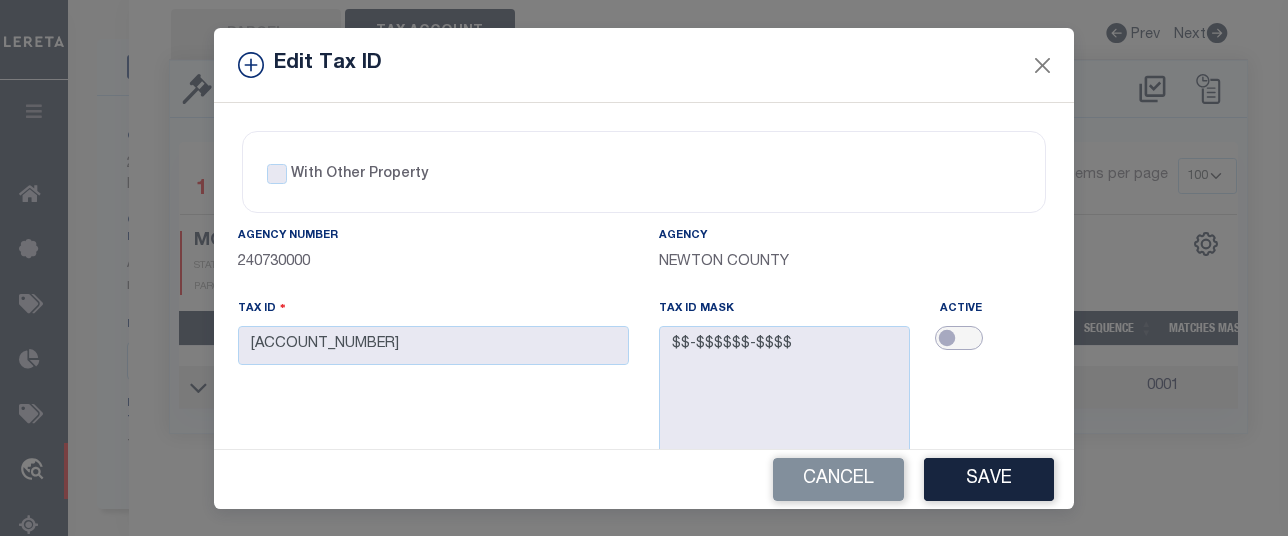 click at bounding box center [959, 338] 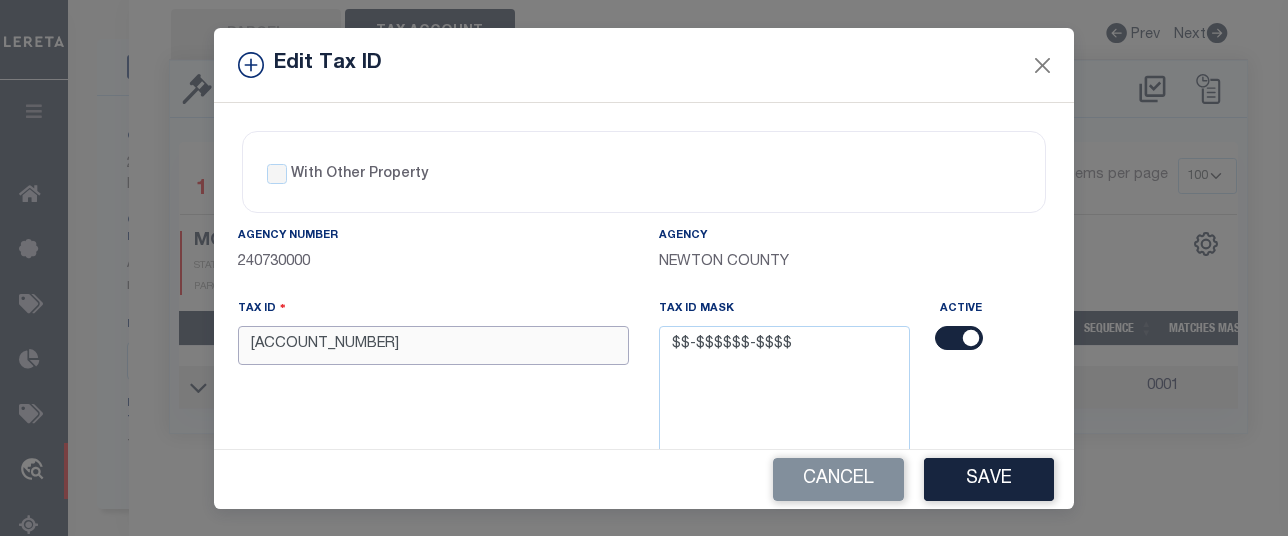 click on "[ACCOUNT_NUMBER]" at bounding box center (433, 345) 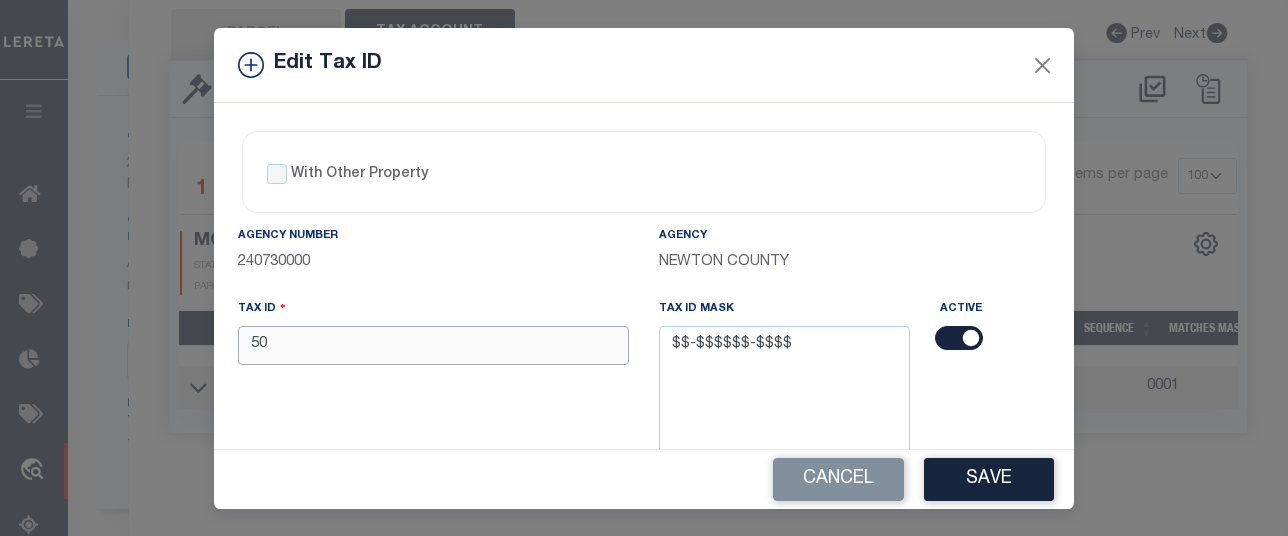 type on "5" 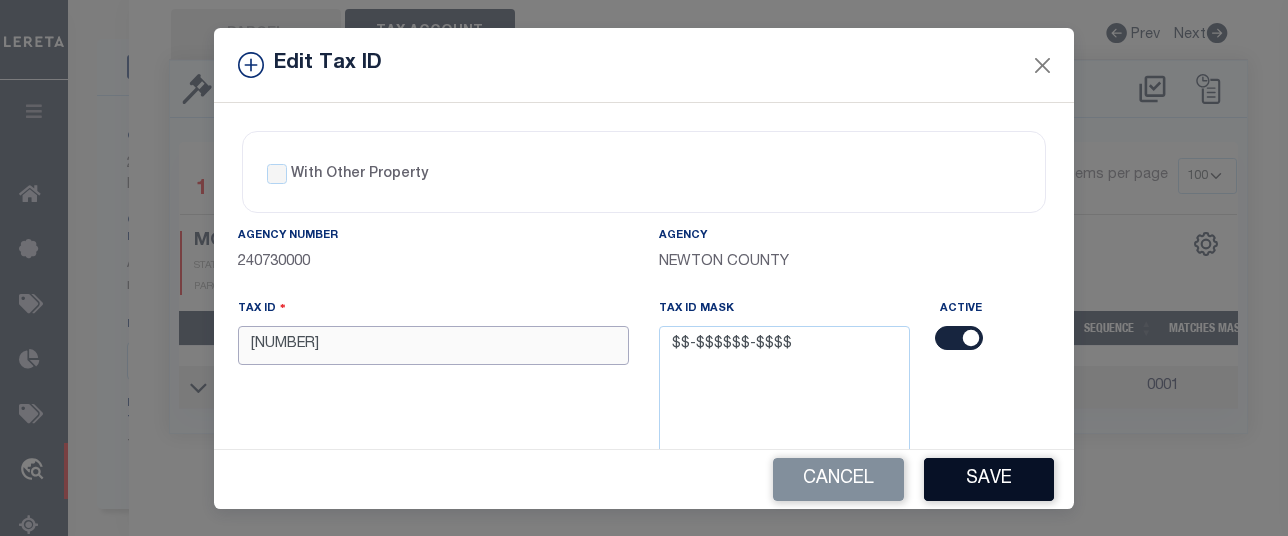 type on "[NUMBER]" 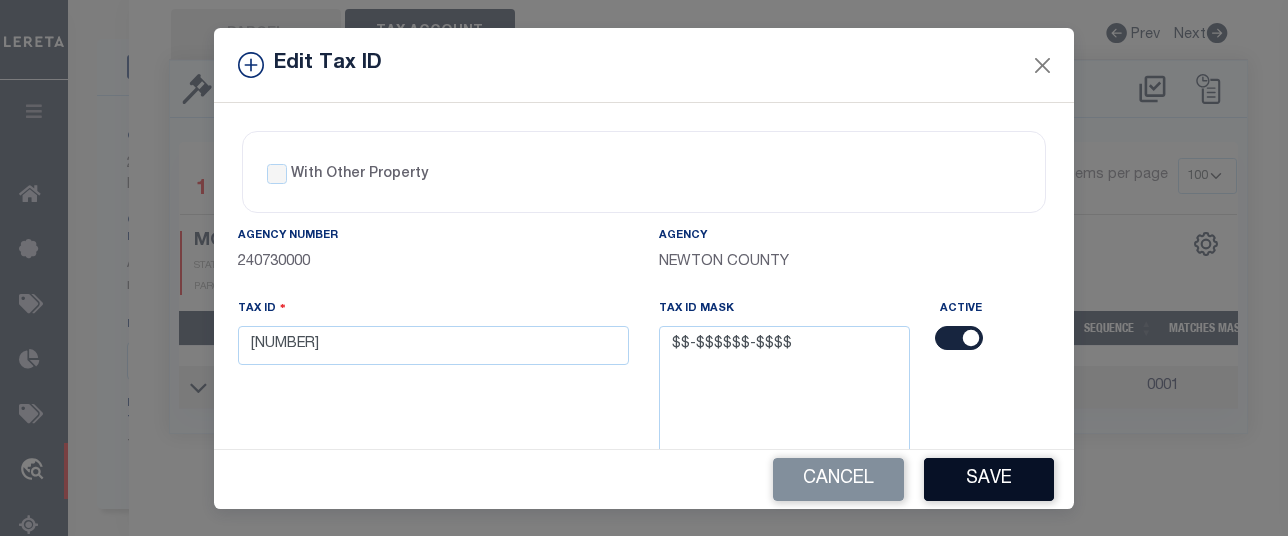click on "Save" at bounding box center (989, 479) 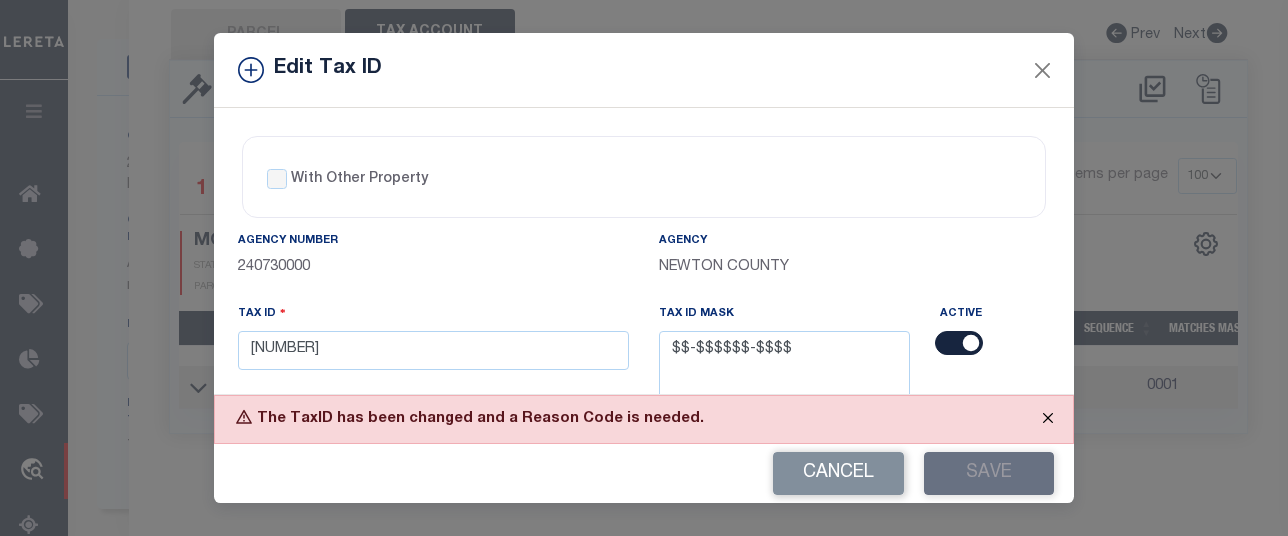 click at bounding box center (1048, 418) 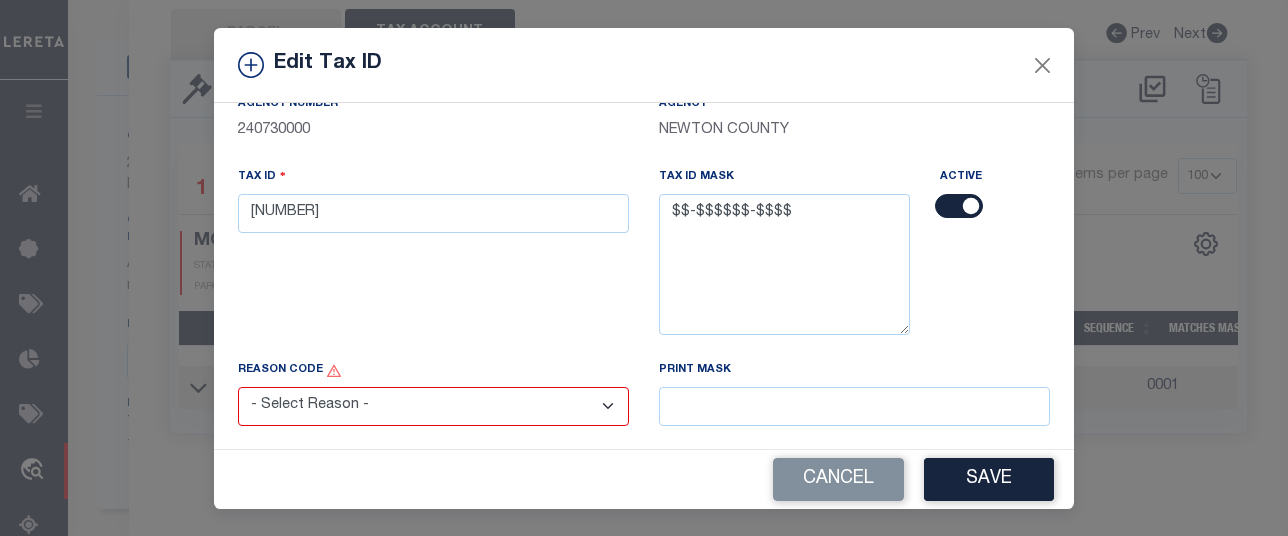 scroll, scrollTop: 136, scrollLeft: 0, axis: vertical 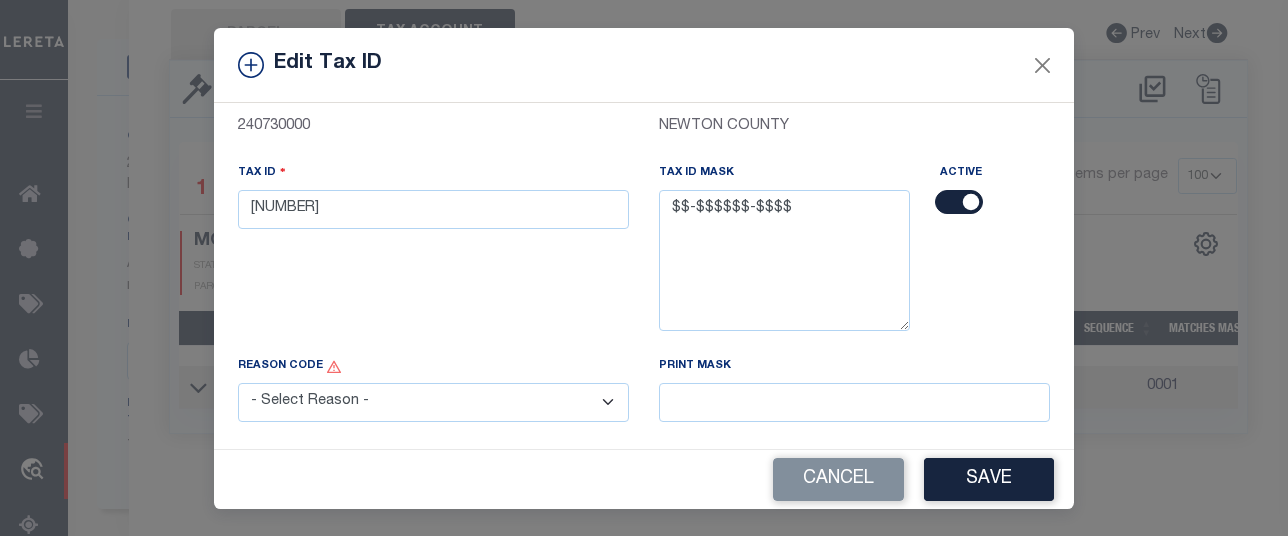 click on "- Select Reason -
099 - Other (Provide additional detail)
ACT - Agency Changed Tax ID or Tax ID Format
CMB - Parcel/Lien combined with another on collateral.
ICR - Lender Requested Installment Change
PPR - PCL Split (Covered by LGL)" at bounding box center [433, 402] 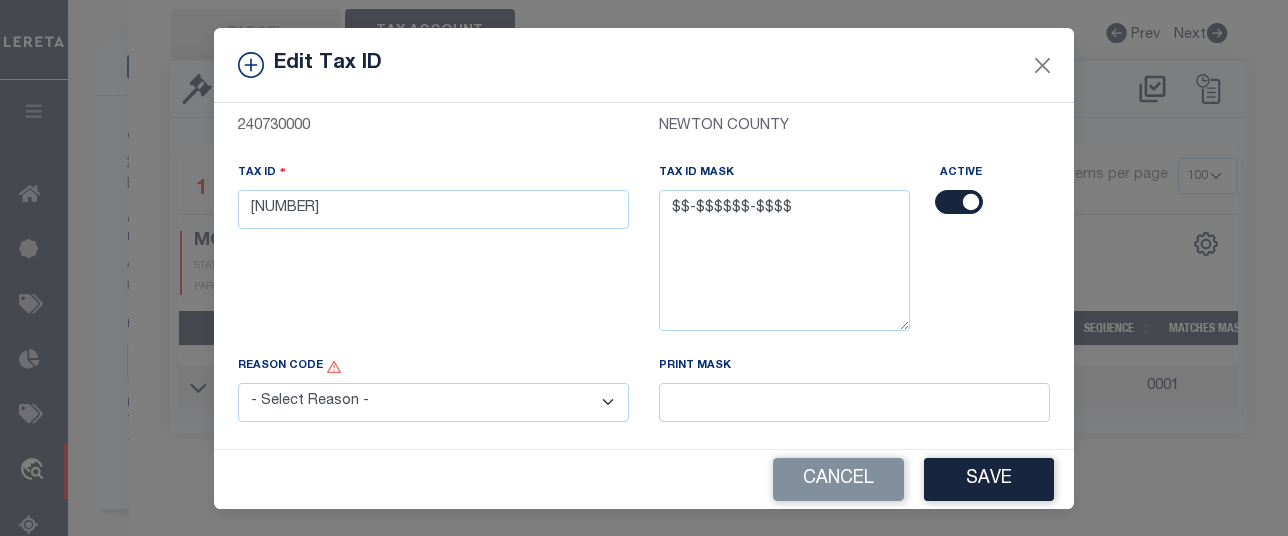select on "099" 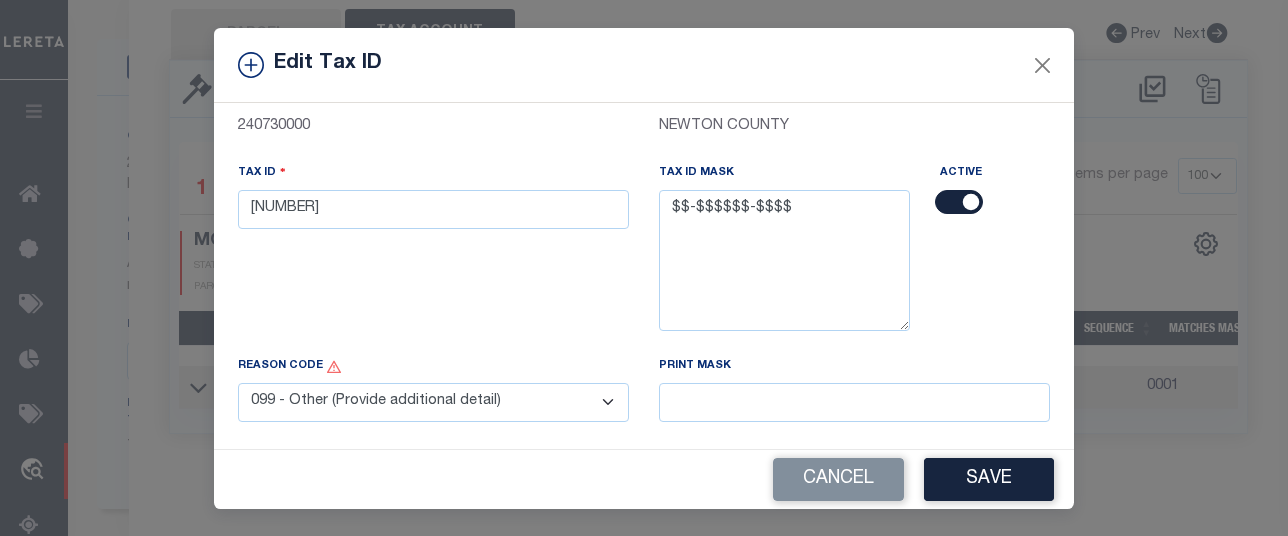 click on "- Select Reason -
099 - Other (Provide additional detail)
ACT - Agency Changed Tax ID or Tax ID Format
CMB - Parcel/Lien combined with another on collateral.
ICR - Lender Requested Installment Change
PPR - PCL Split (Covered by LGL)" at bounding box center [433, 402] 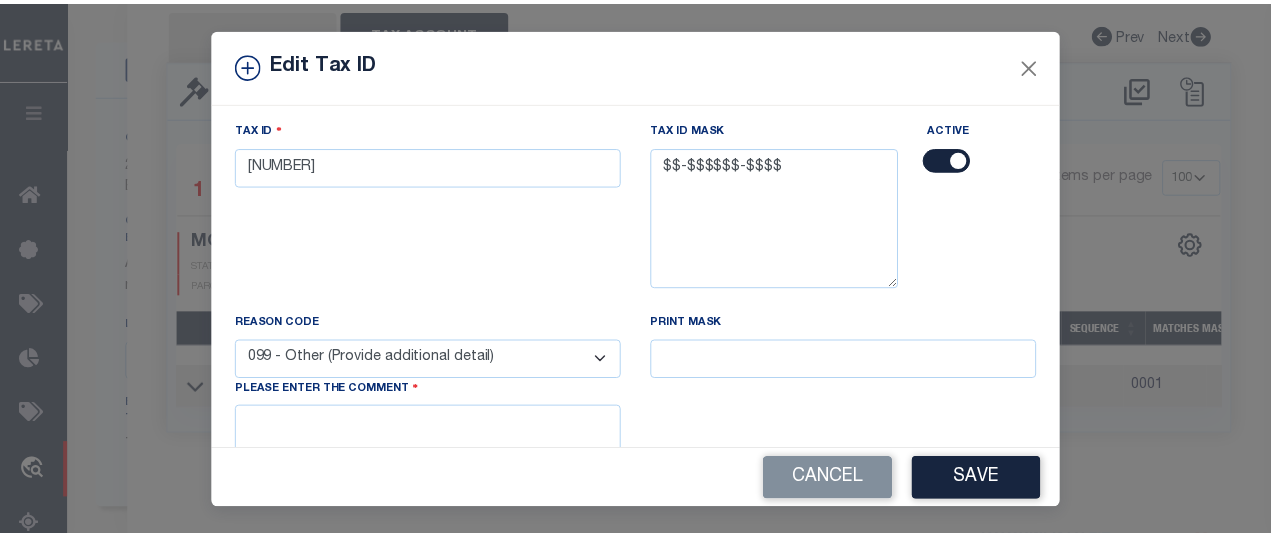 scroll, scrollTop: 191, scrollLeft: 0, axis: vertical 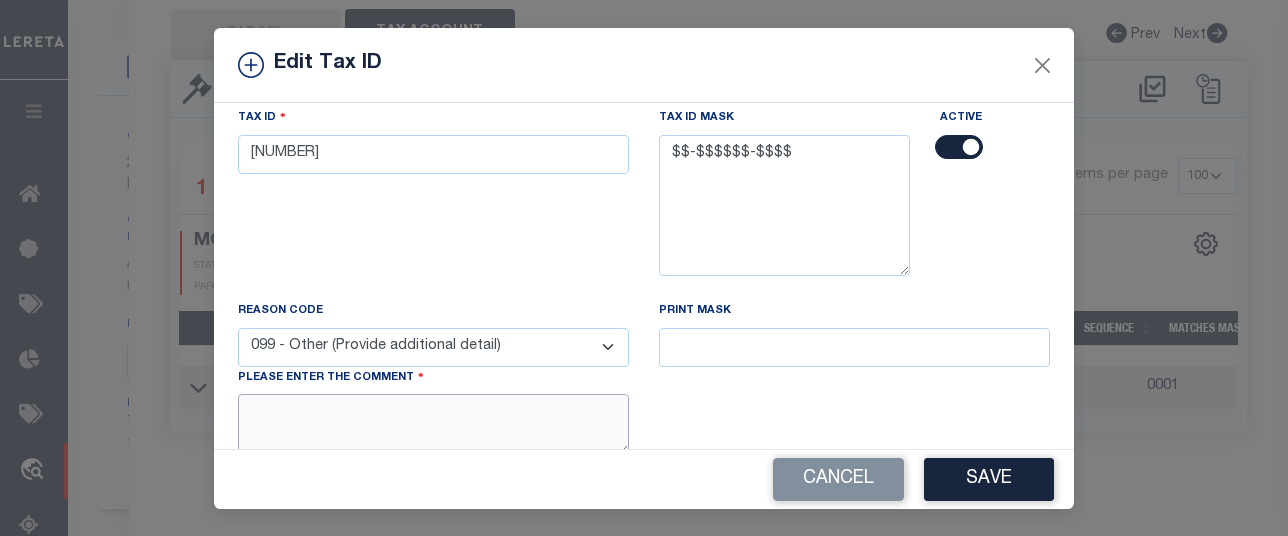 click at bounding box center (433, 424) 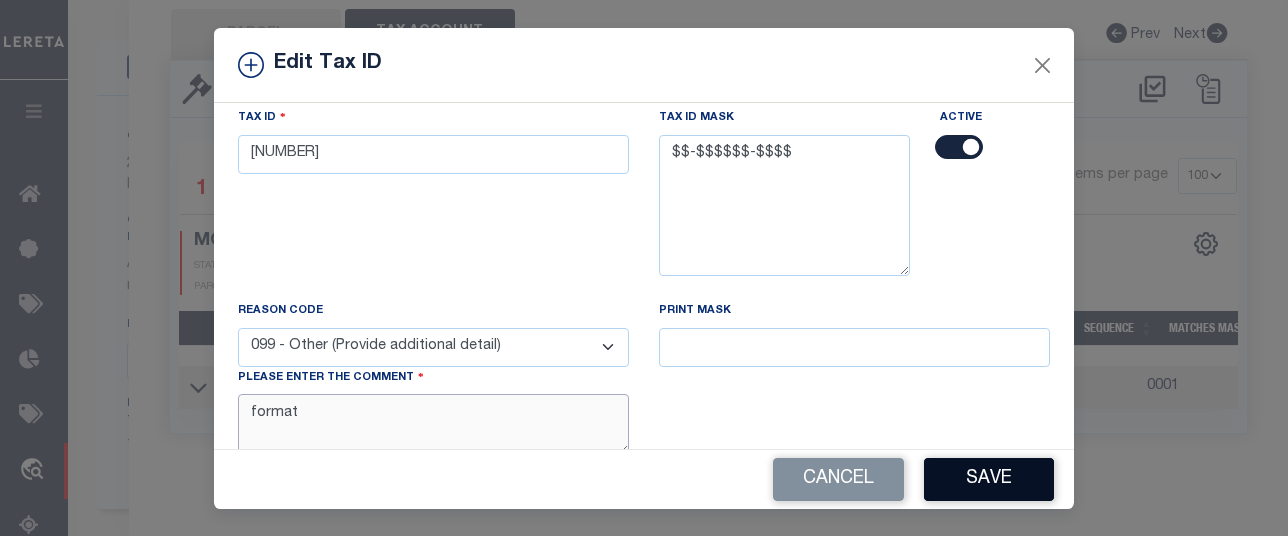 type on "format" 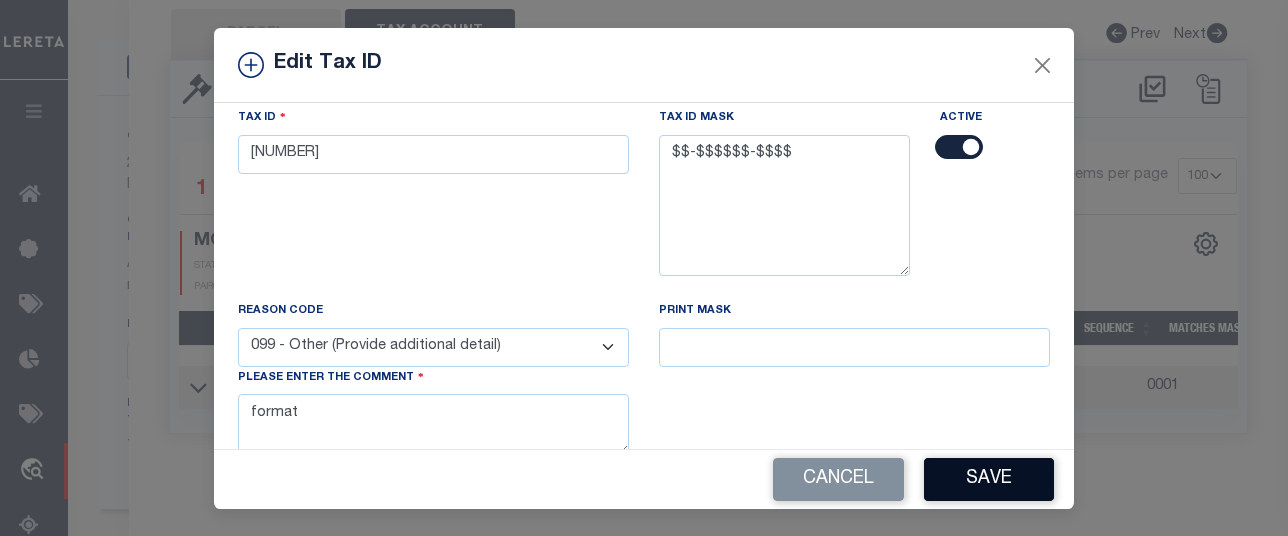 click on "Save" at bounding box center [989, 479] 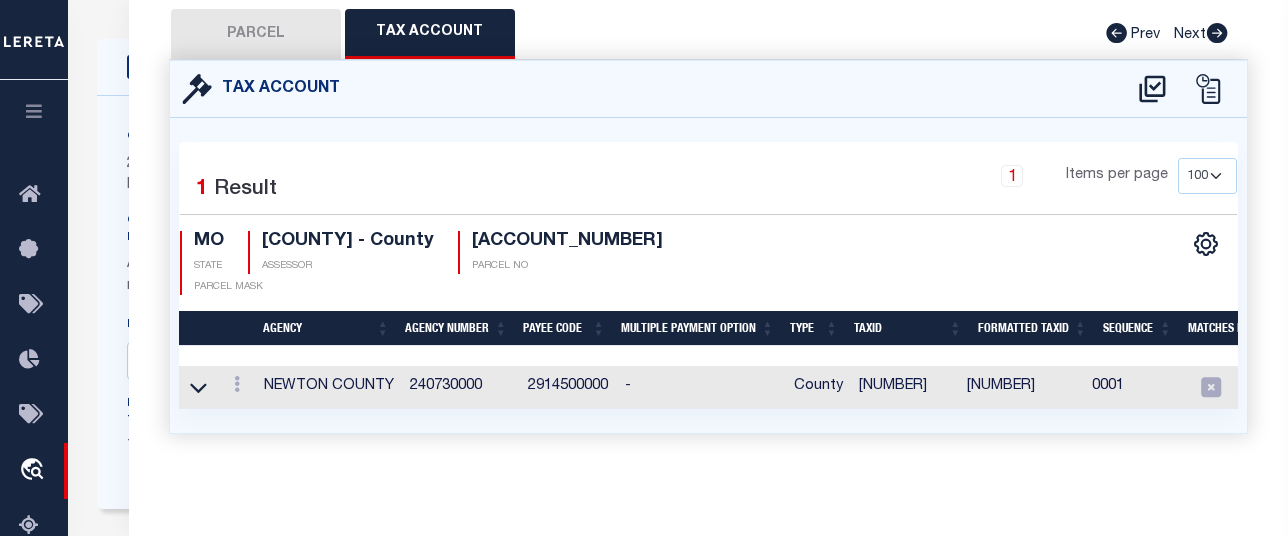 select 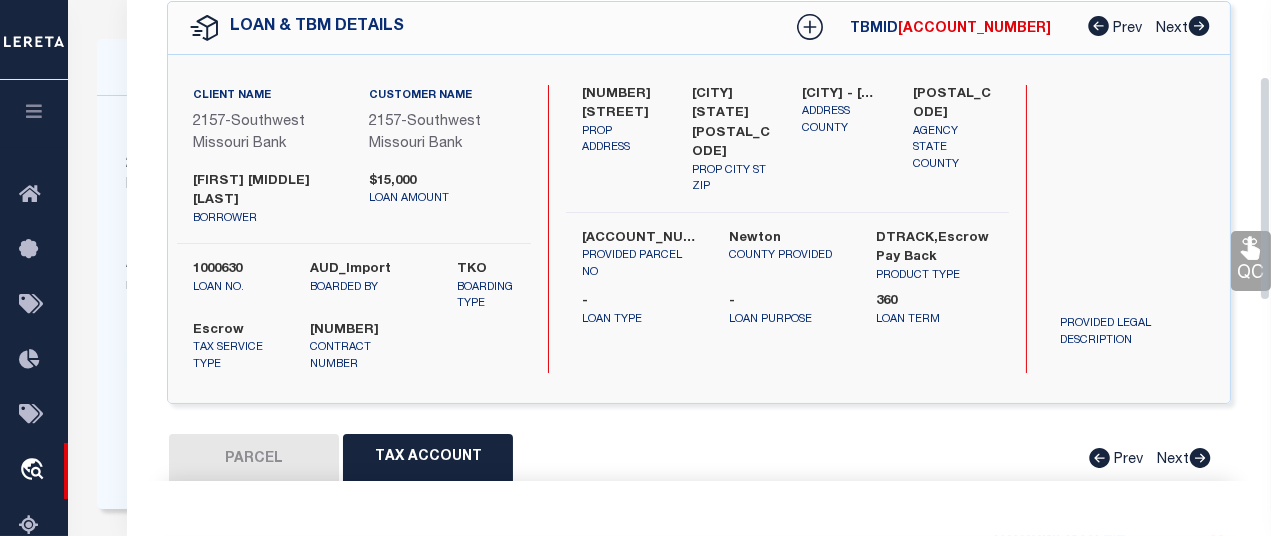 scroll, scrollTop: 0, scrollLeft: 0, axis: both 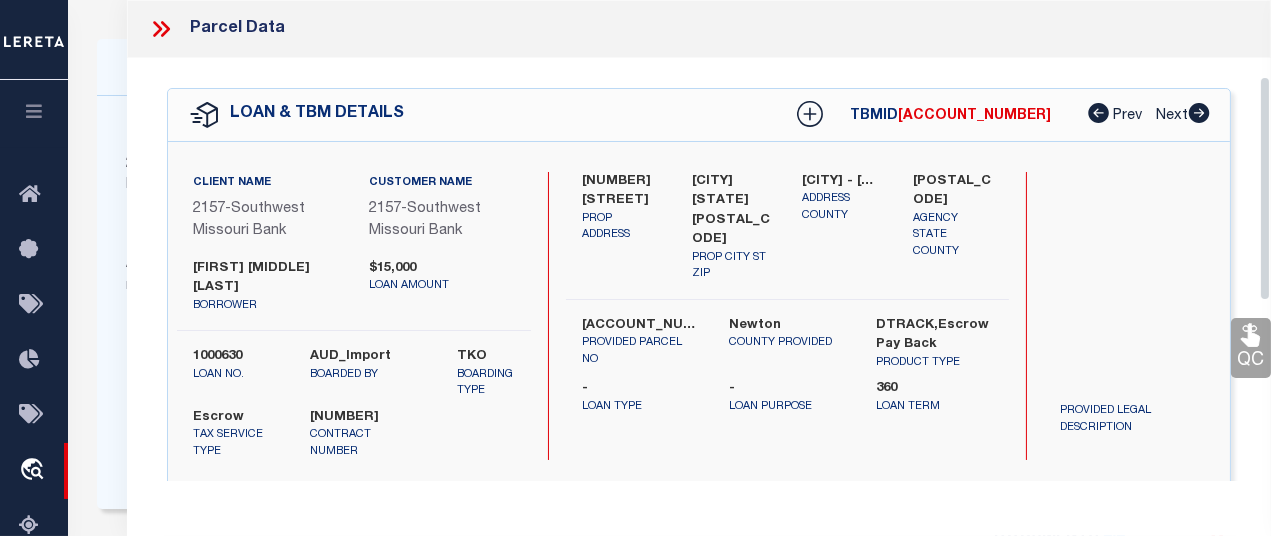 drag, startPoint x: 1269, startPoint y: 281, endPoint x: 1256, endPoint y: 24, distance: 257.32858 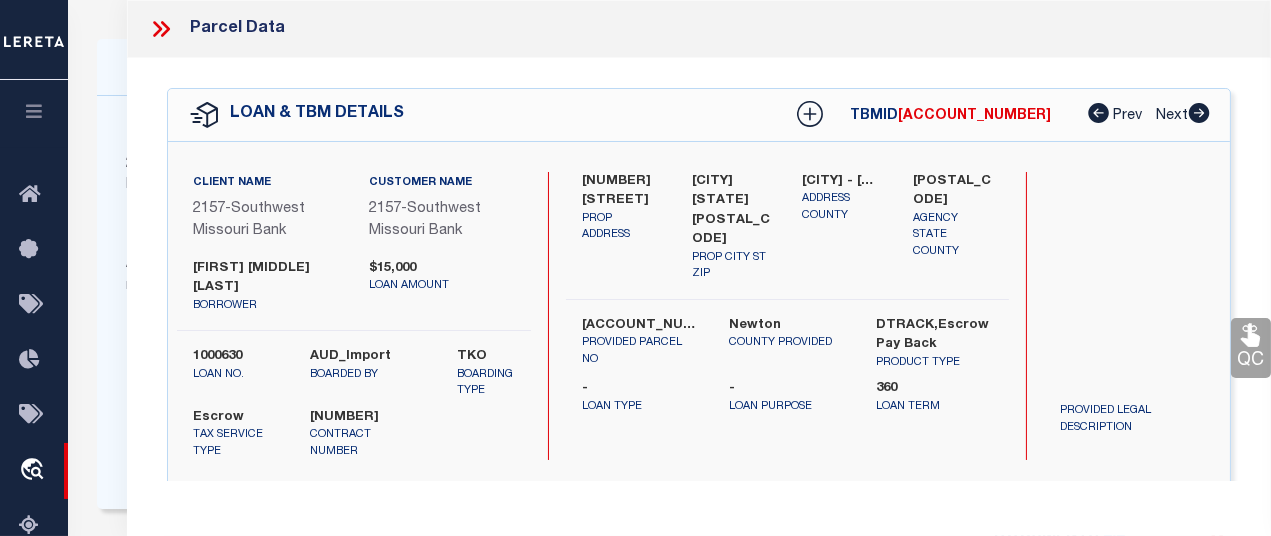 click 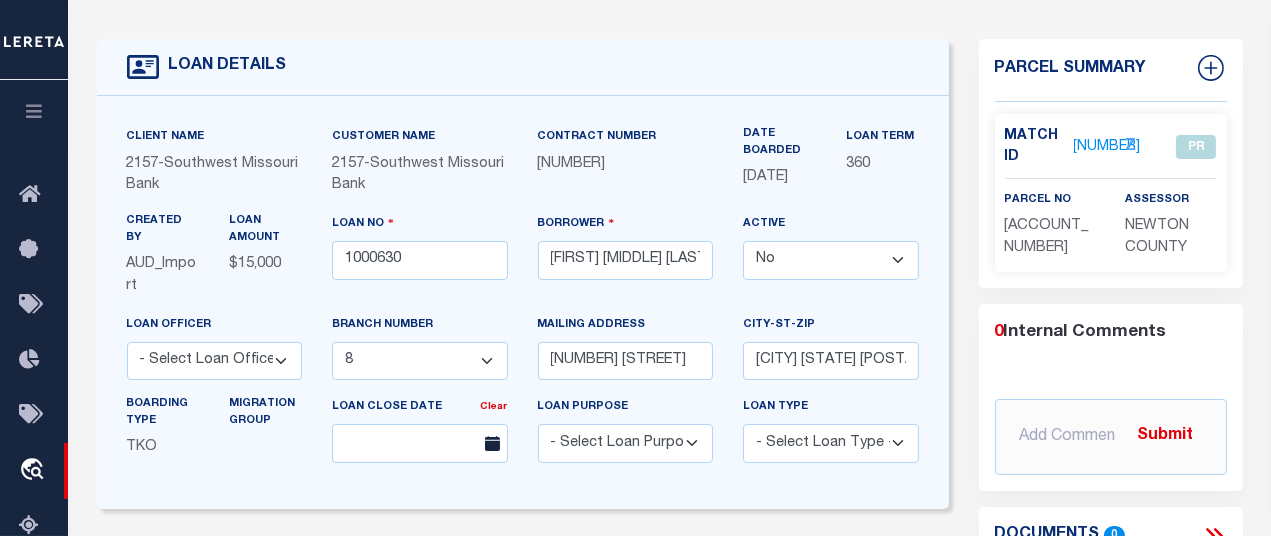 scroll, scrollTop: 75, scrollLeft: 0, axis: vertical 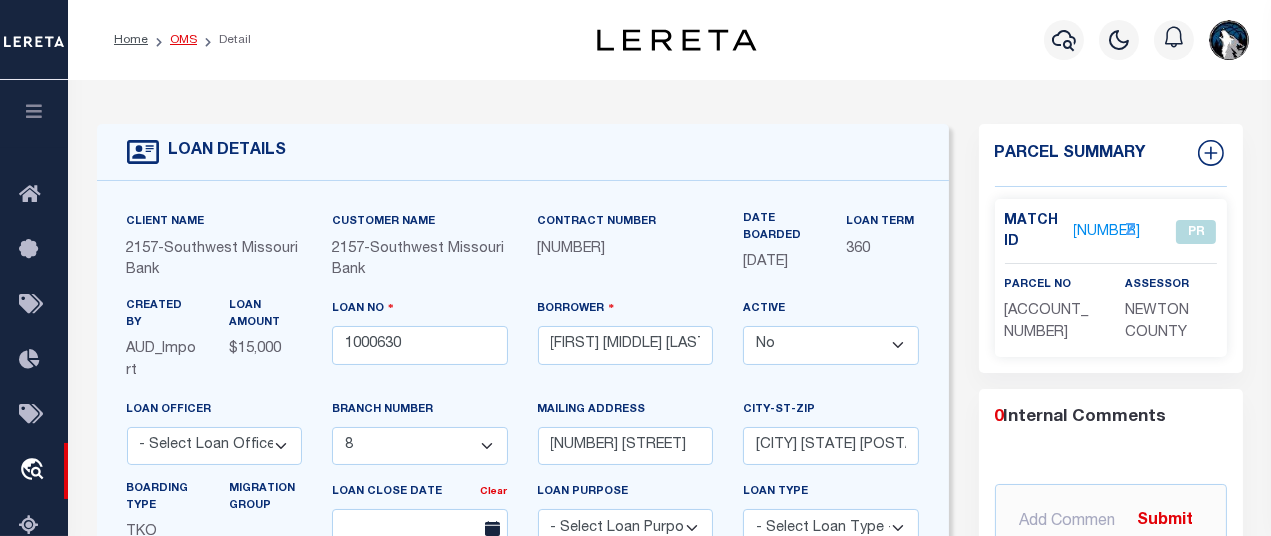 click on "OMS" at bounding box center (183, 40) 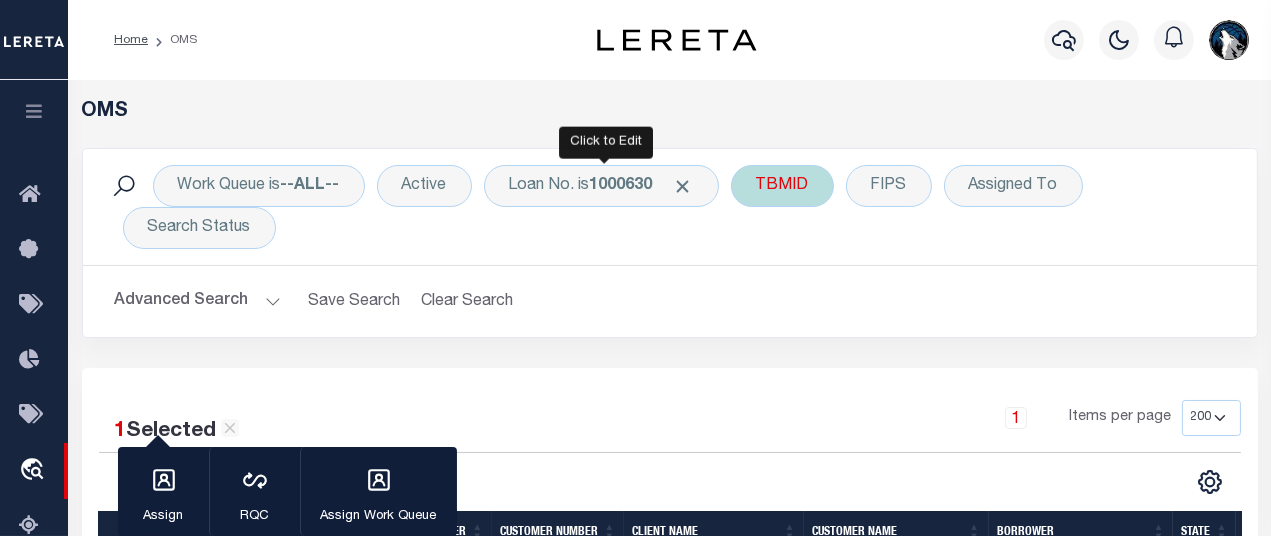 click at bounding box center [683, 186] 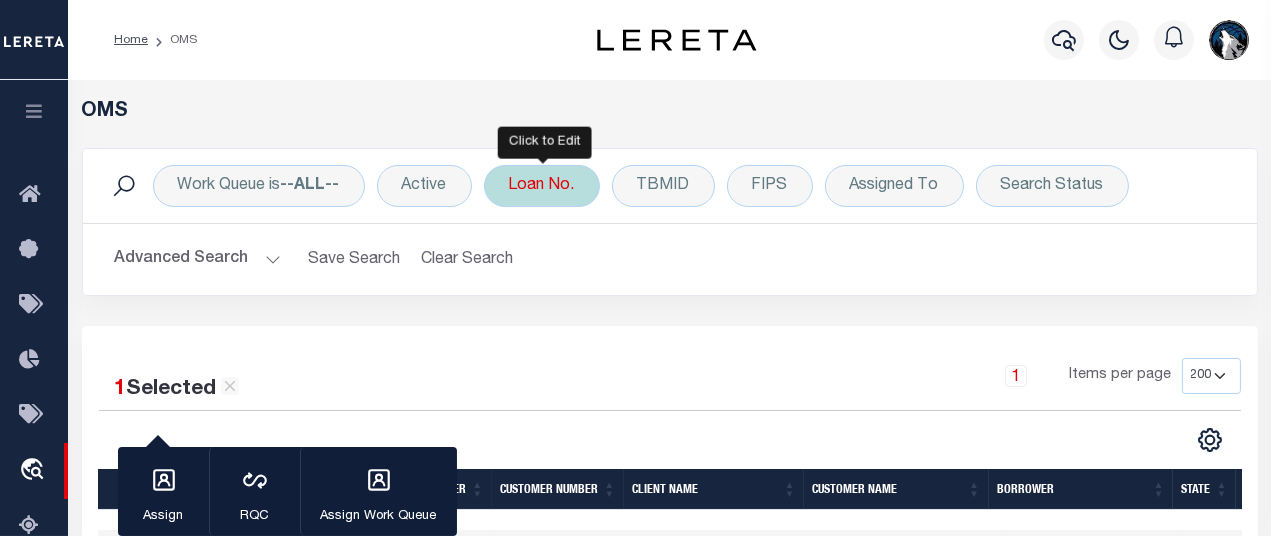 click on "Loan No." at bounding box center (542, 186) 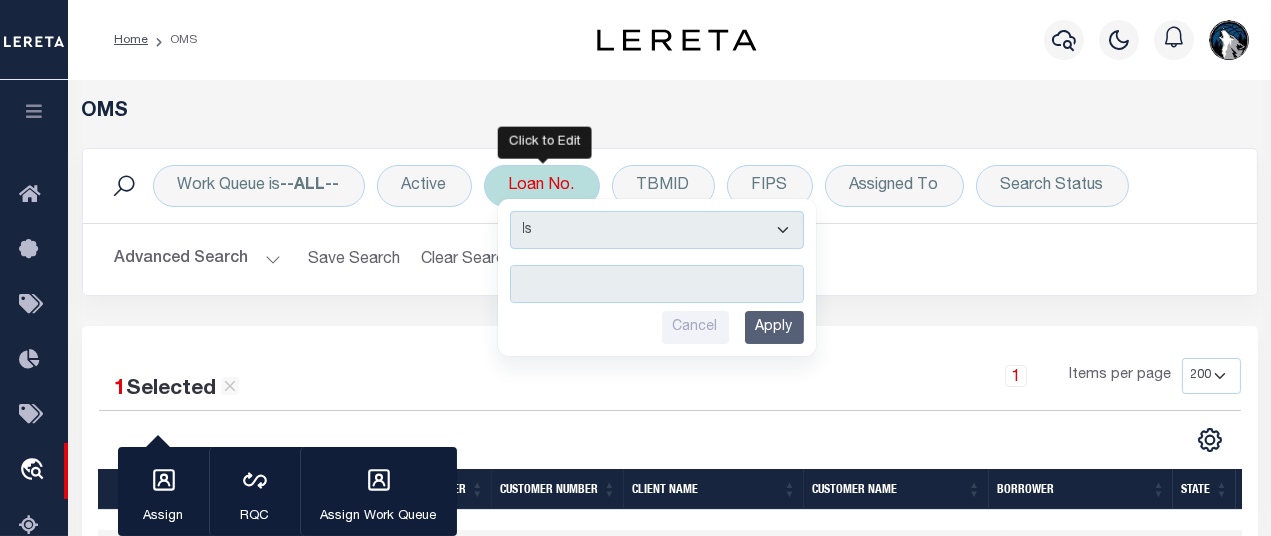 click at bounding box center (657, 284) 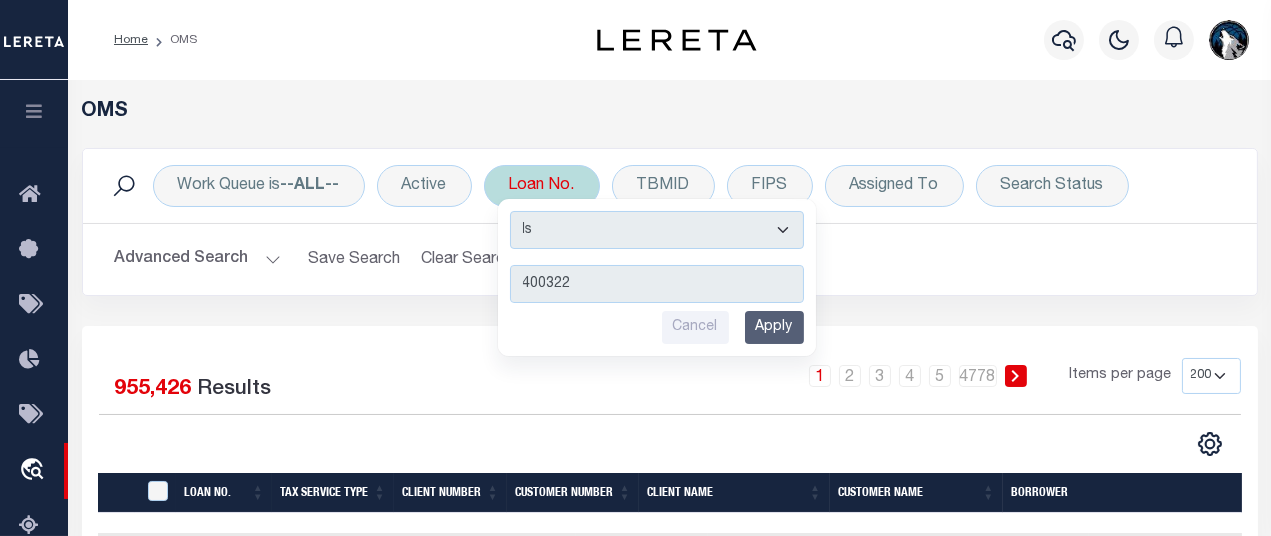 type on "[NUMBER]" 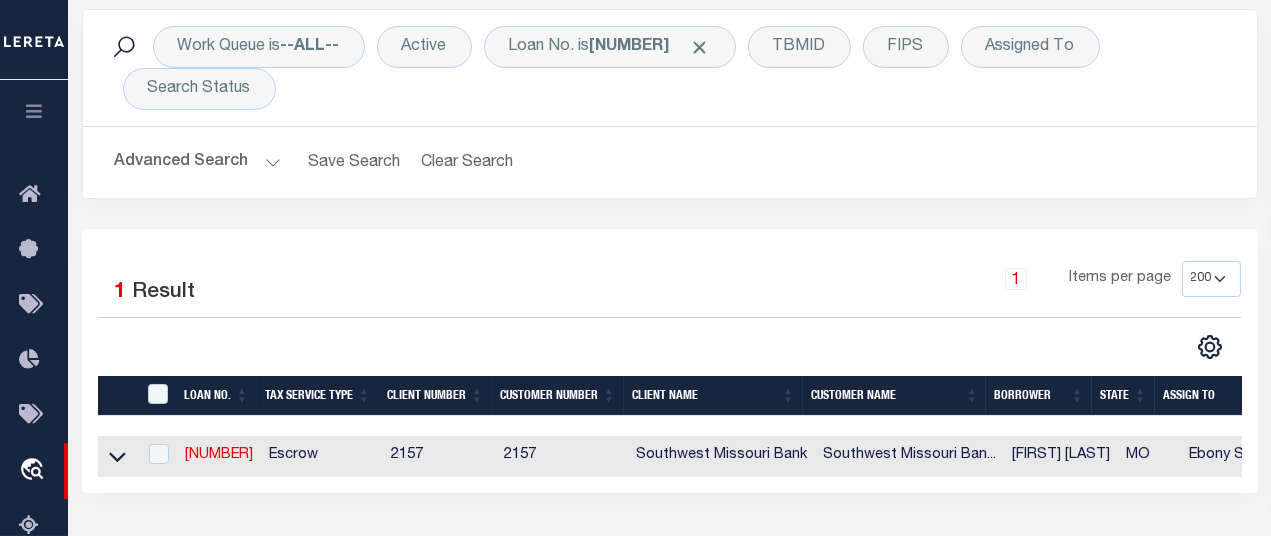 scroll, scrollTop: 215, scrollLeft: 0, axis: vertical 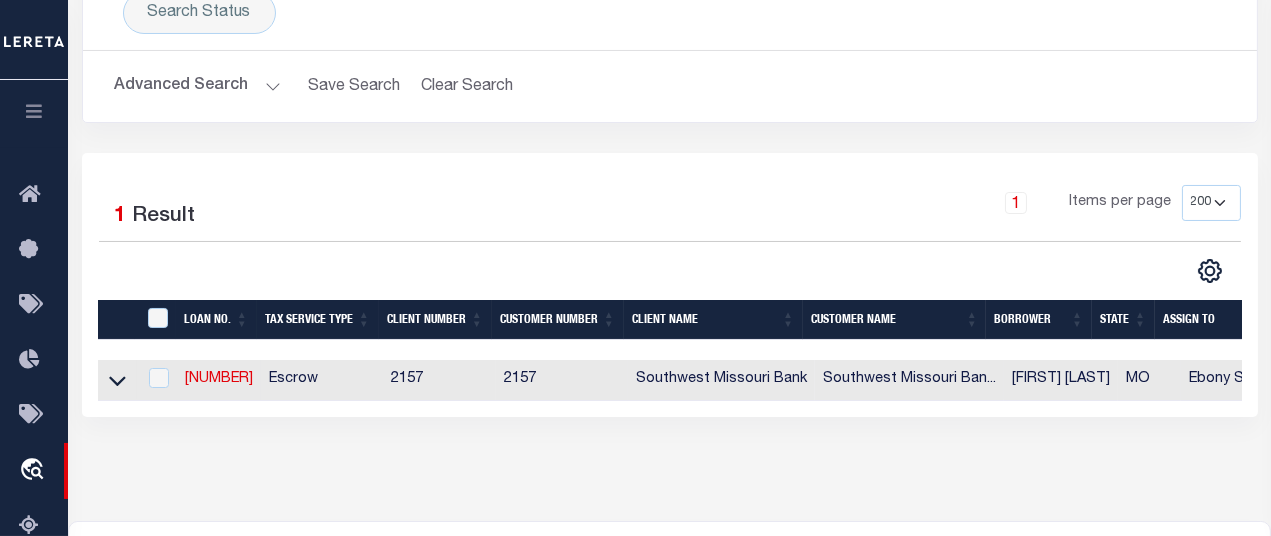 click on "[NUMBER]" at bounding box center (219, 380) 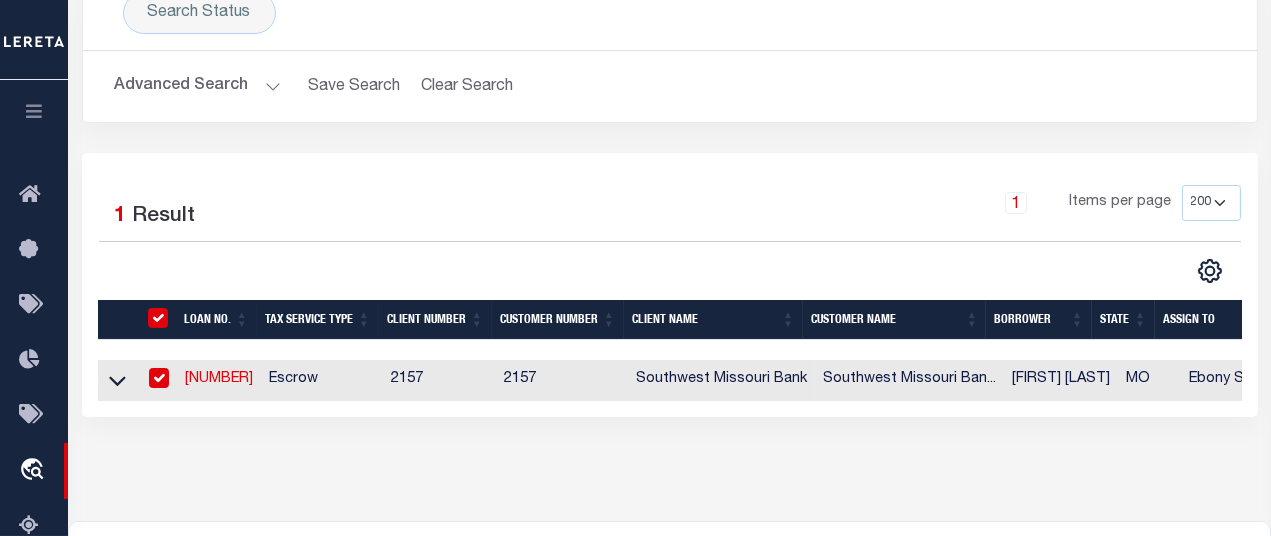 checkbox on "true" 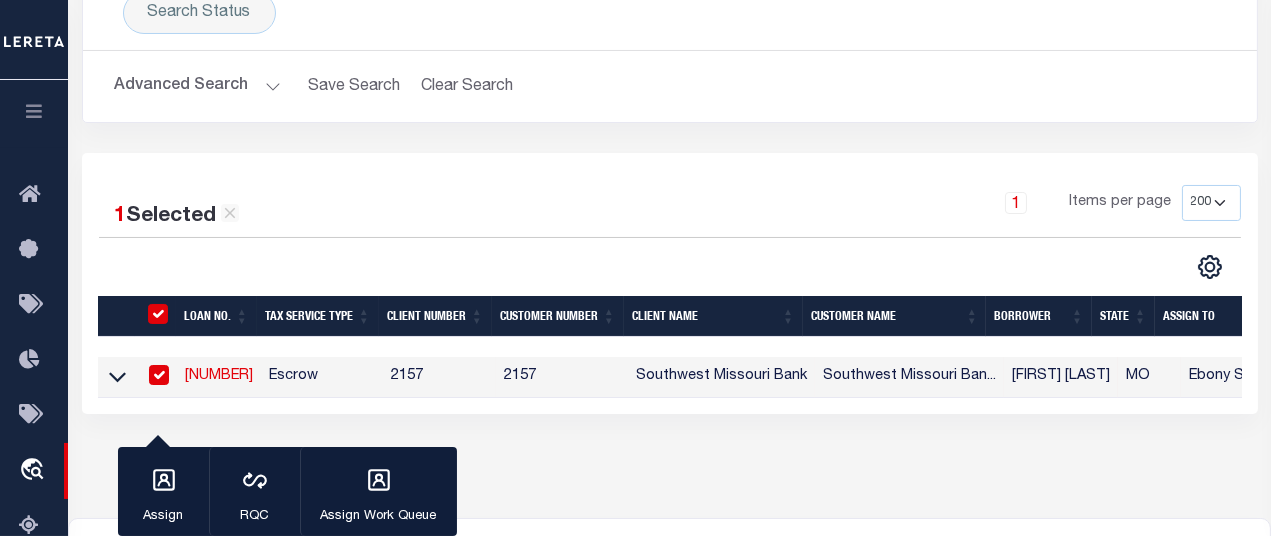 click on "[NUMBER]" at bounding box center [219, 376] 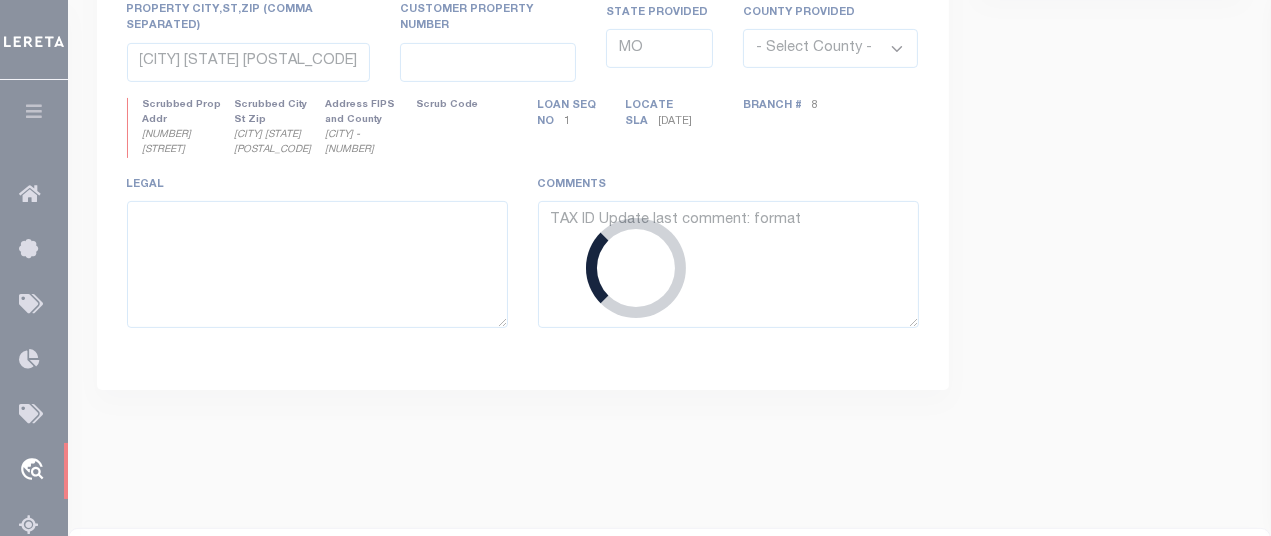 type on "[NUMBER]" 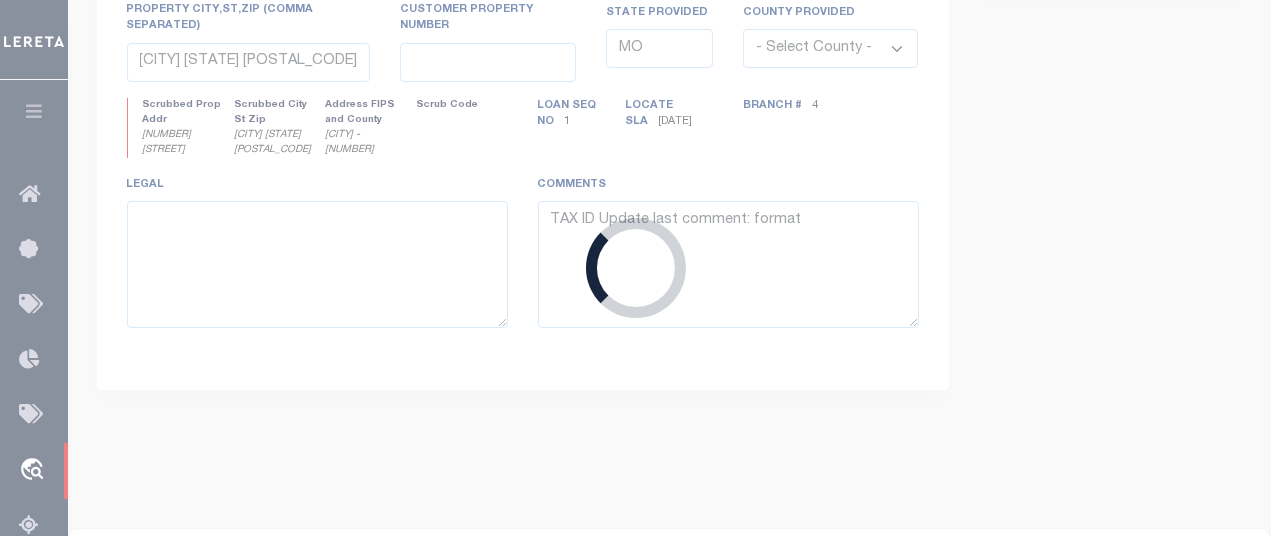 select on "9517" 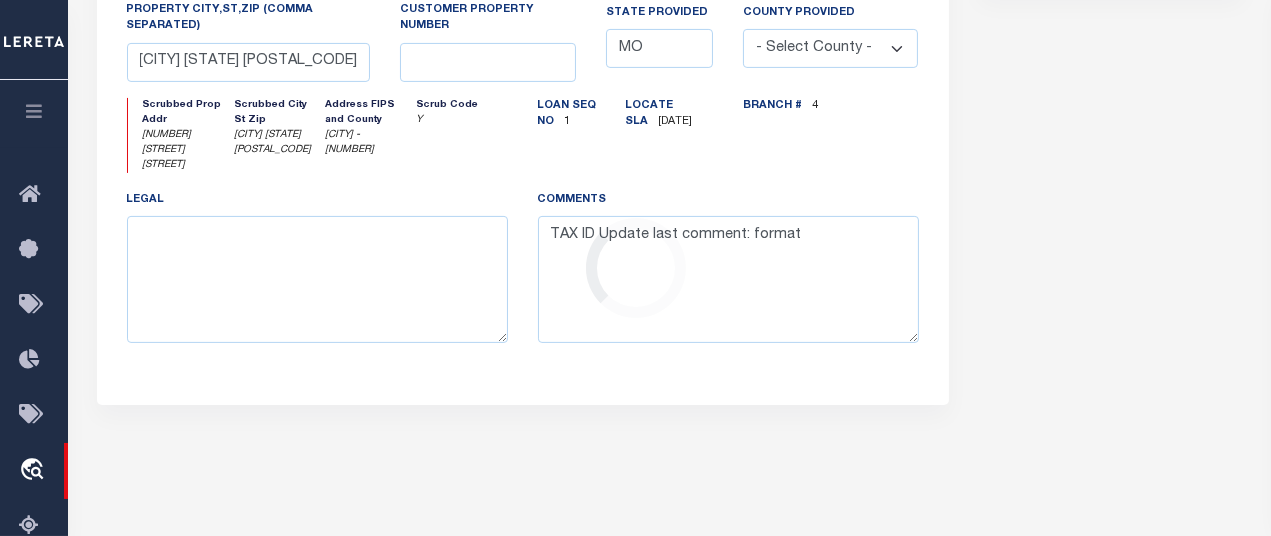 type on "[NUMBER] [STREET] [STREET]" 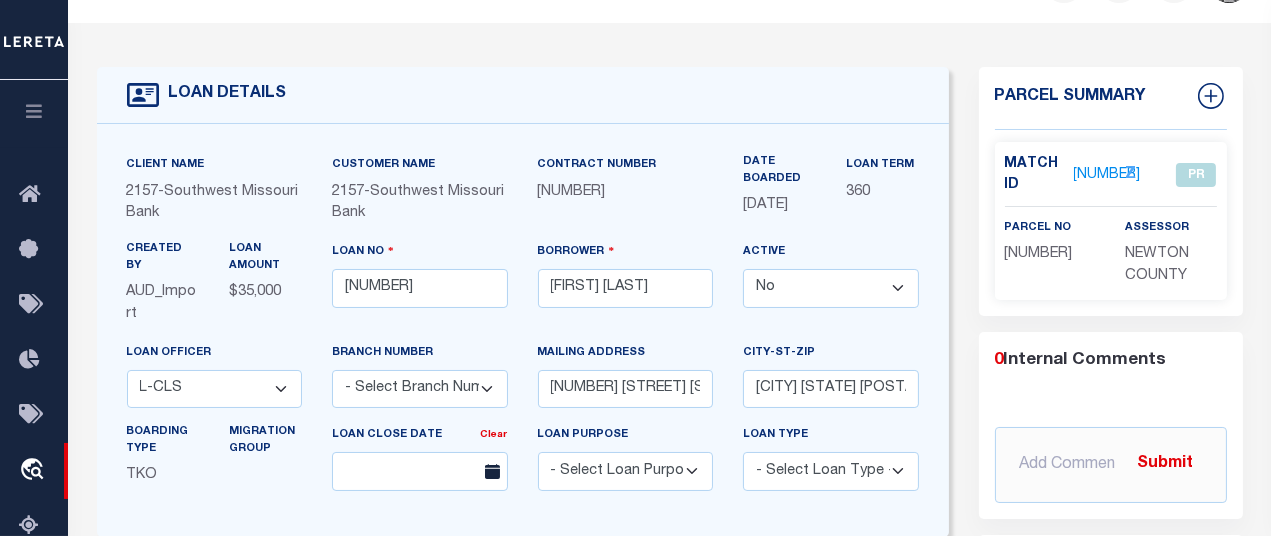 scroll, scrollTop: 0, scrollLeft: 0, axis: both 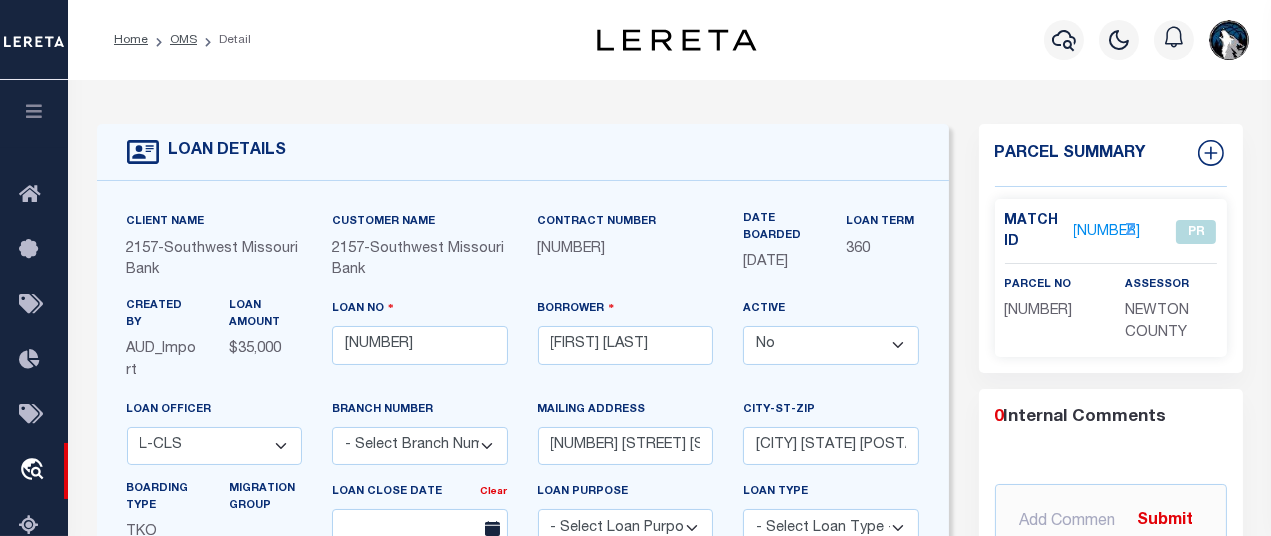 click on "[NUMBER]" at bounding box center (1107, 232) 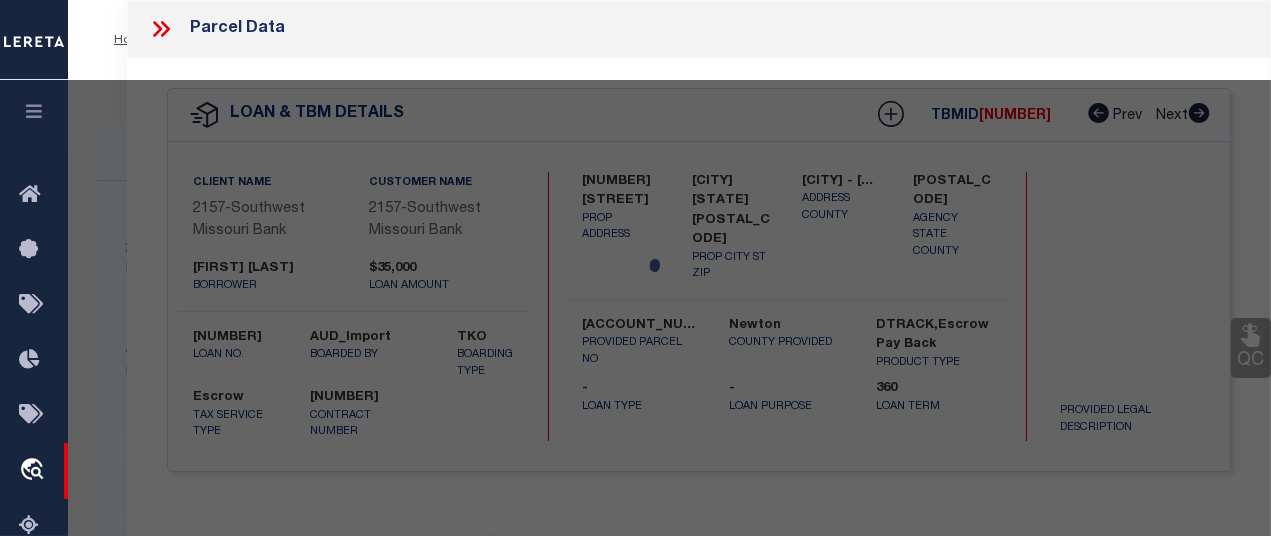 select on "AS" 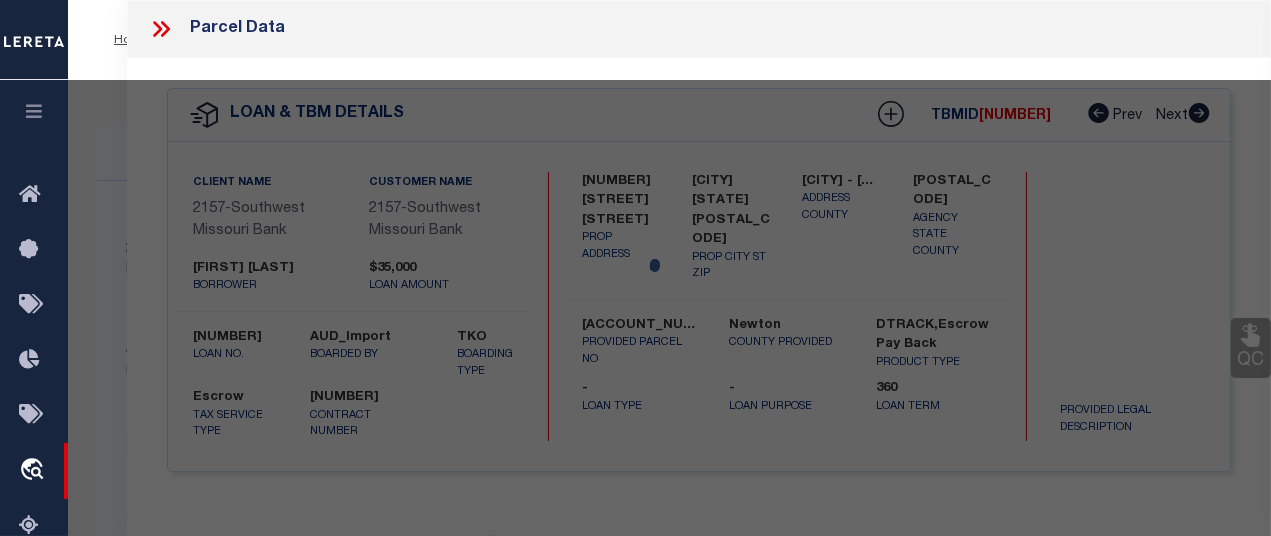 select on "PR" 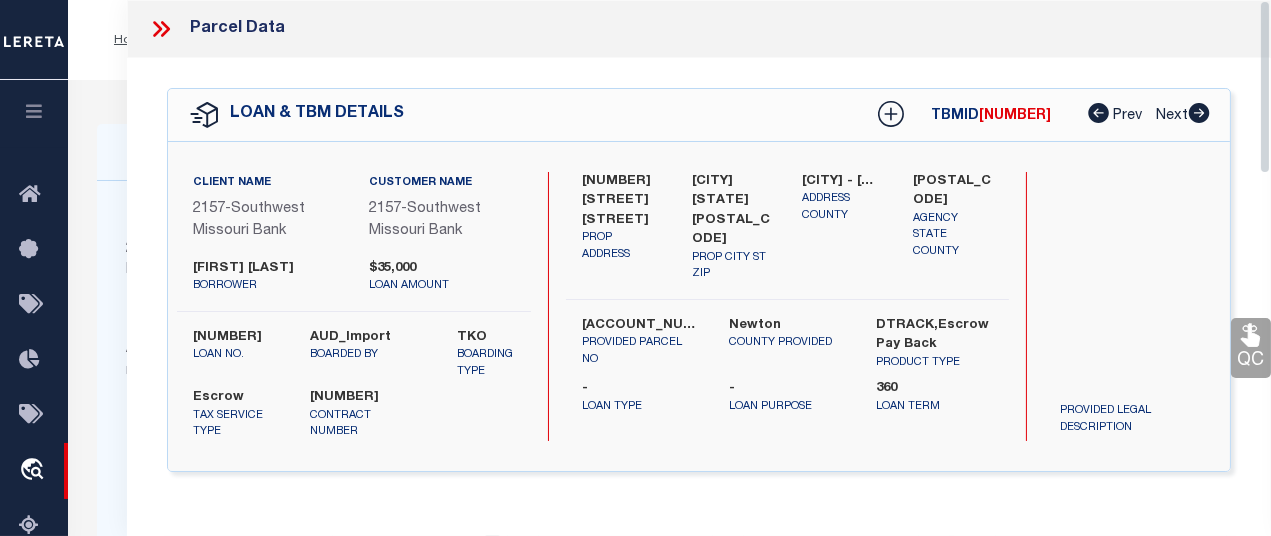 scroll, scrollTop: 16, scrollLeft: 0, axis: vertical 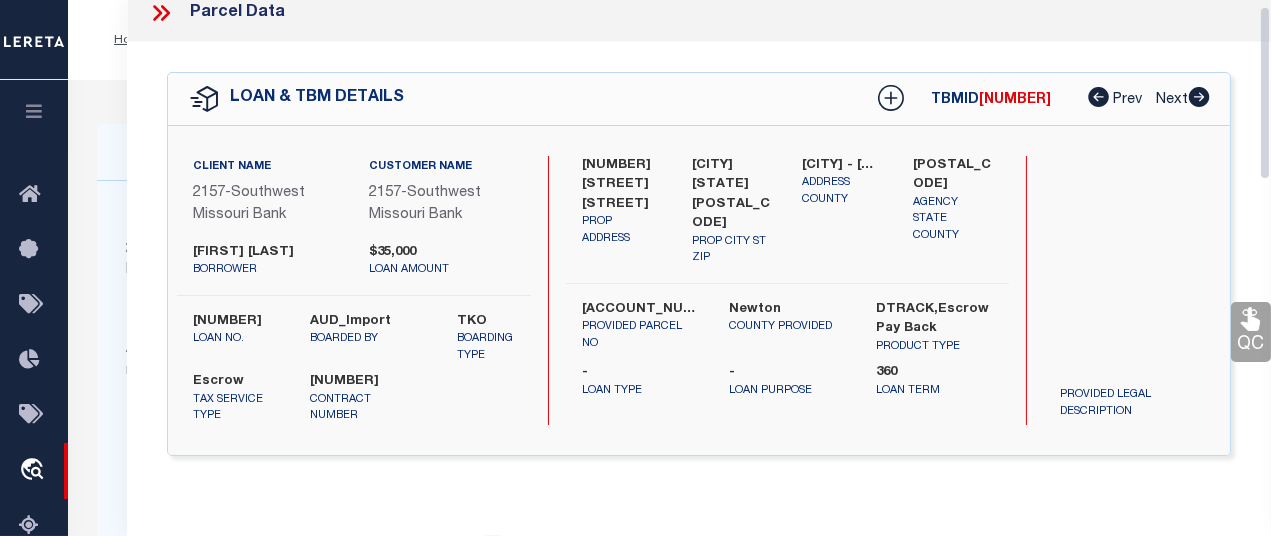 click on "Parcel Data
QC
QC
QC
- Select Status -
Ready to QC" at bounding box center (699, 240) 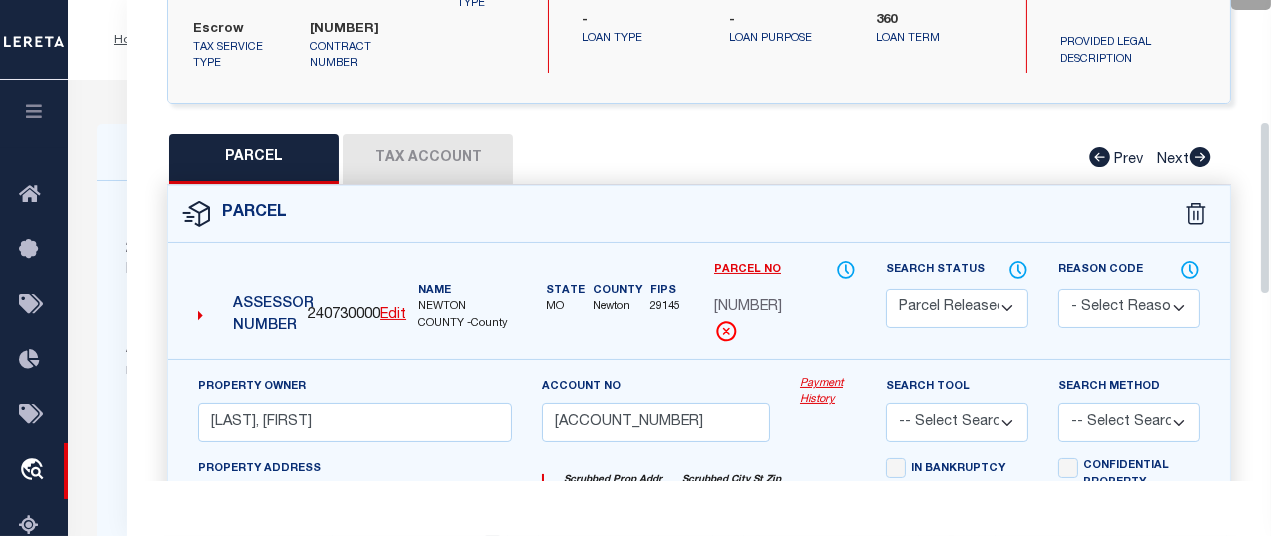 scroll, scrollTop: 384, scrollLeft: 0, axis: vertical 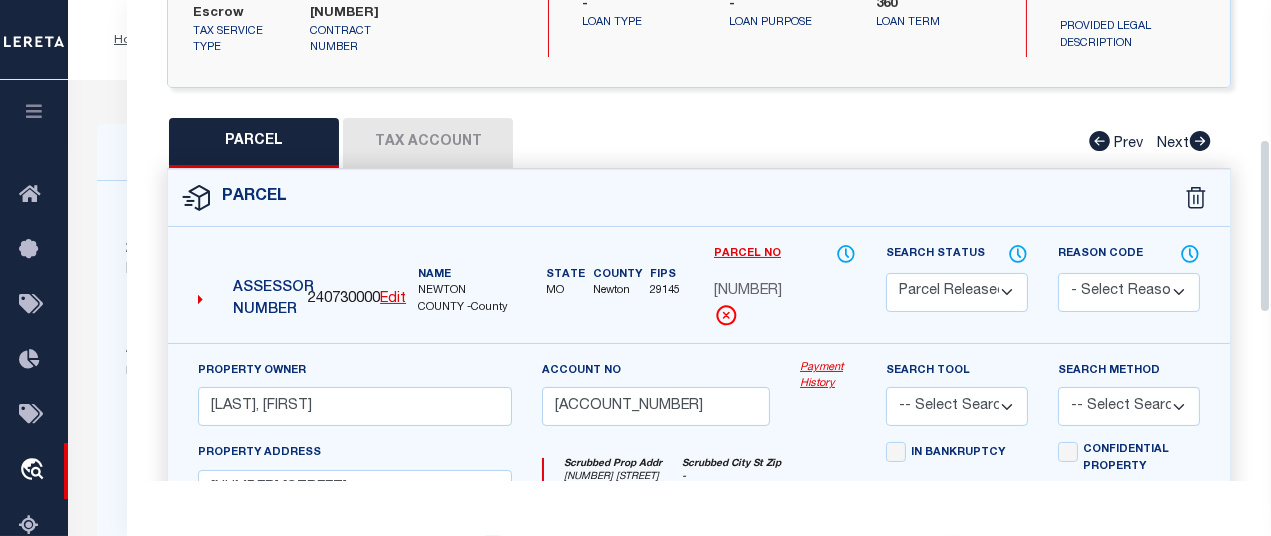 drag, startPoint x: 1258, startPoint y: 202, endPoint x: 1249, endPoint y: 300, distance: 98.4124 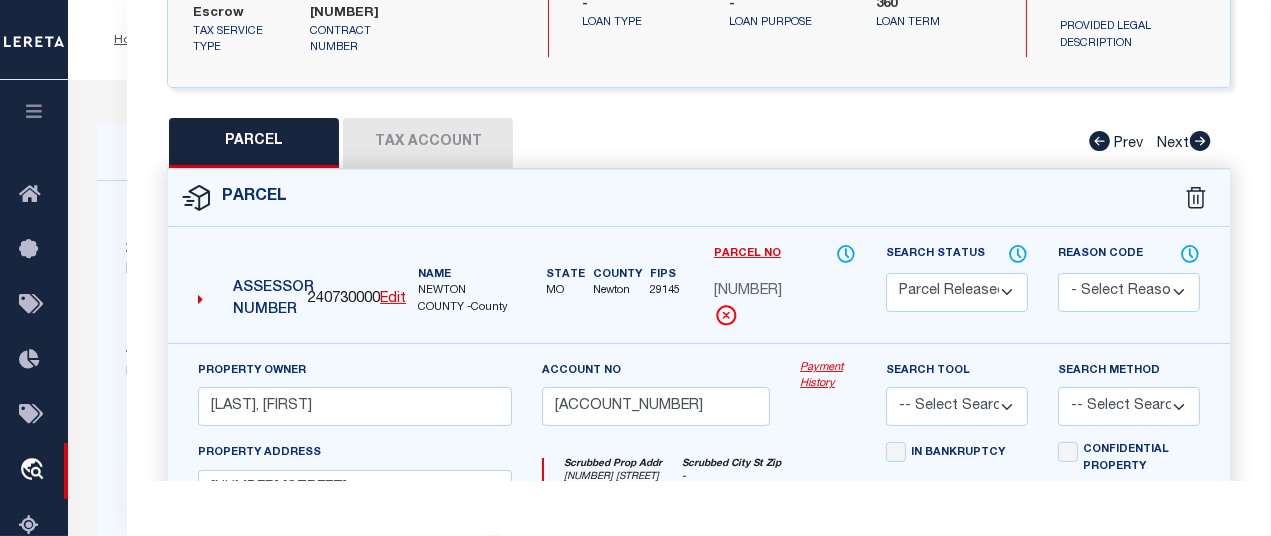 click on "Tax Account" at bounding box center [428, 143] 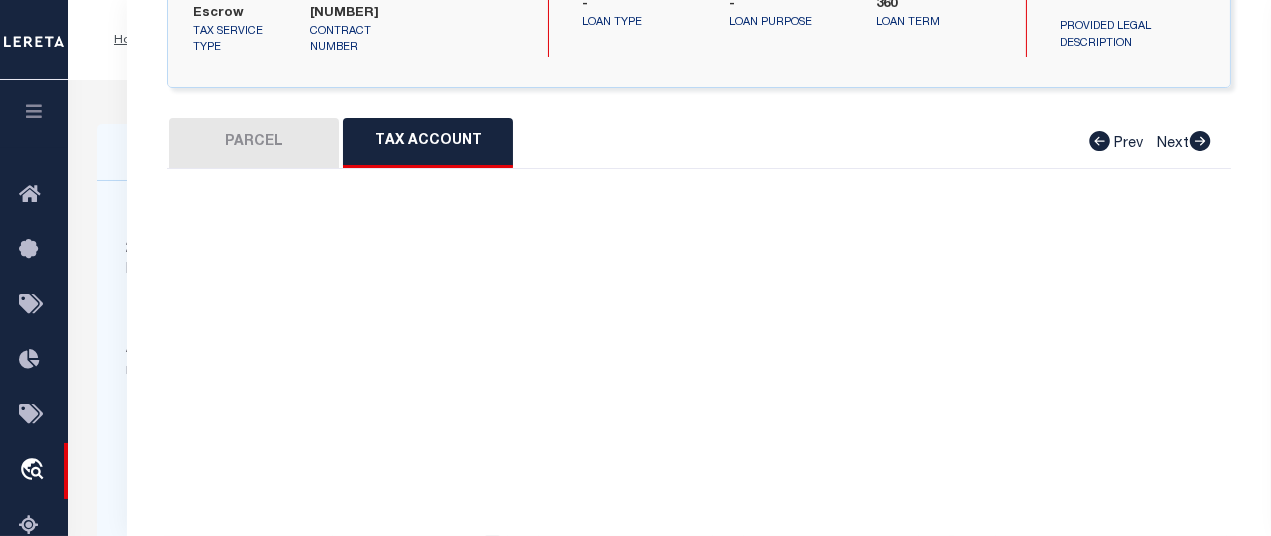 select on "100" 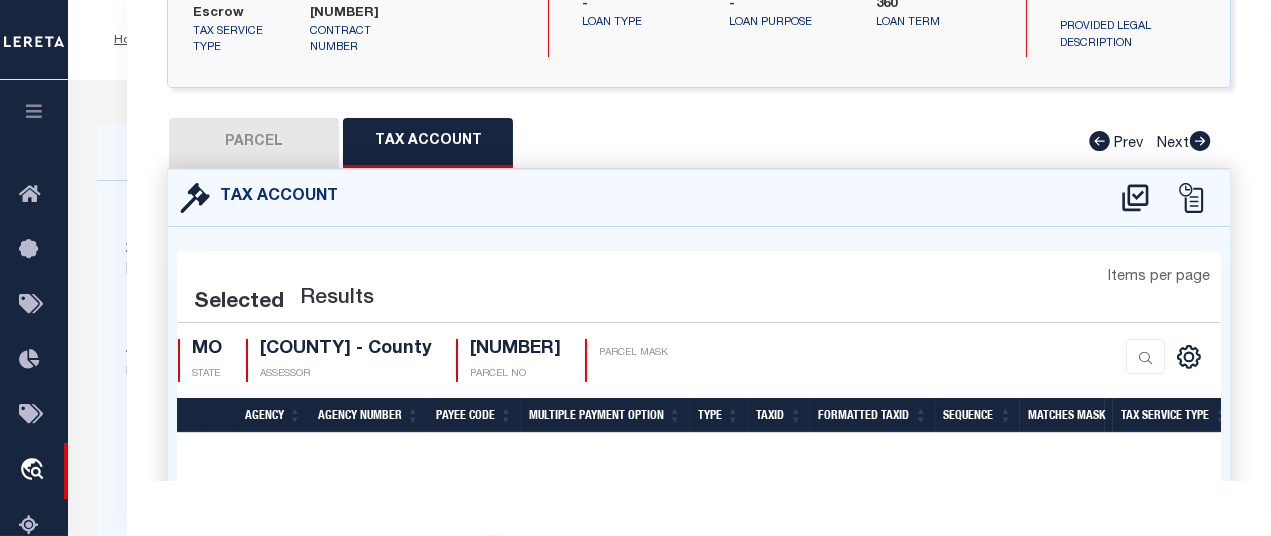 select on "100" 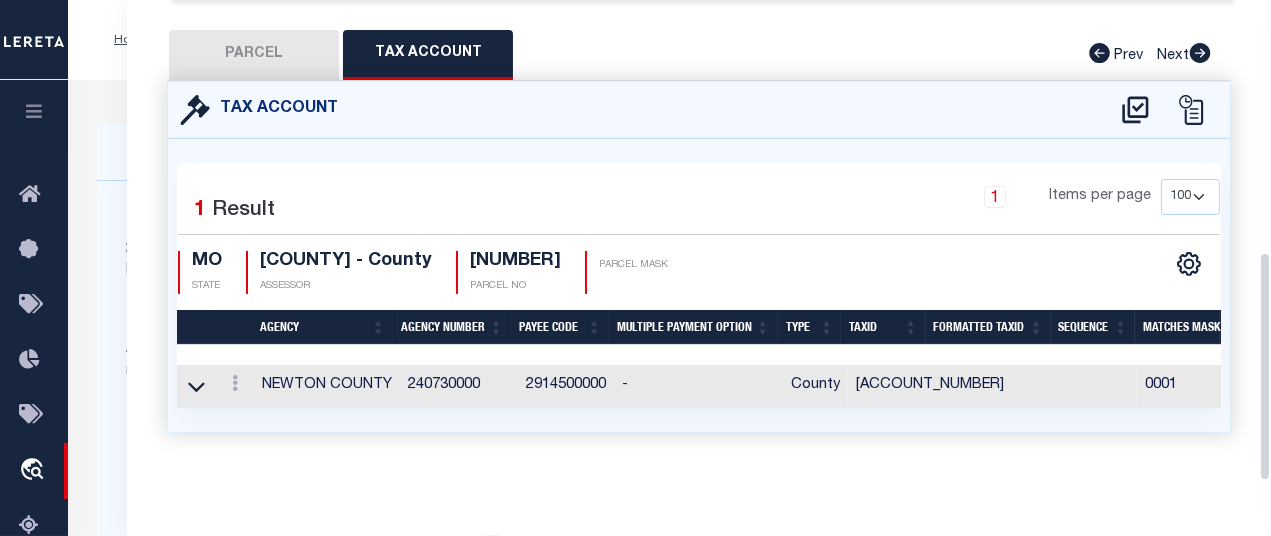 drag, startPoint x: 1263, startPoint y: 199, endPoint x: 1264, endPoint y: 271, distance: 72.00694 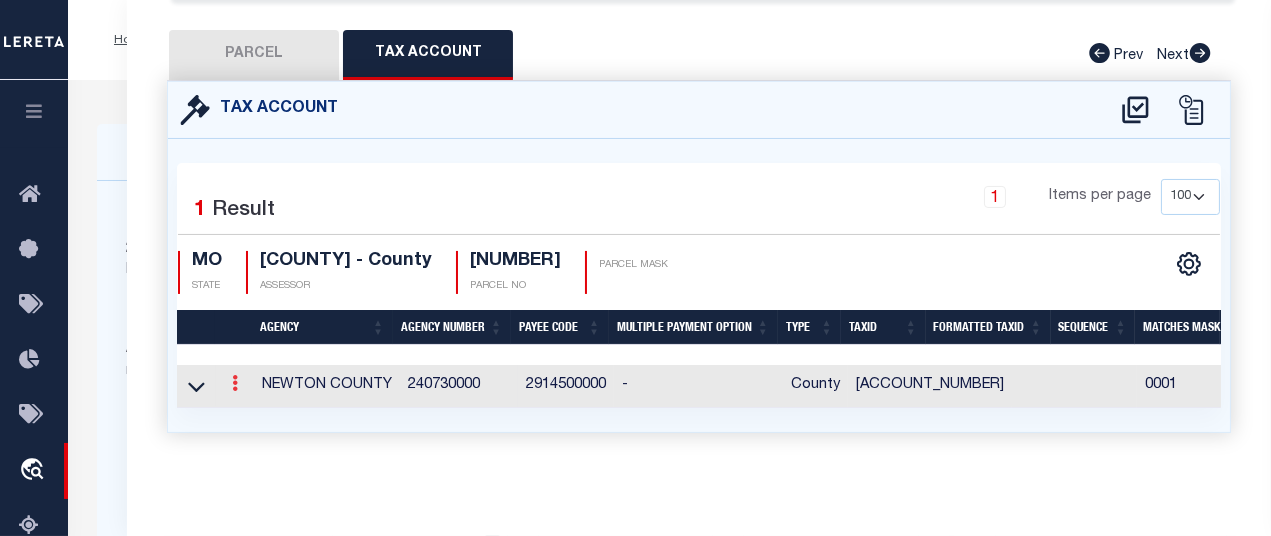 click at bounding box center (235, 383) 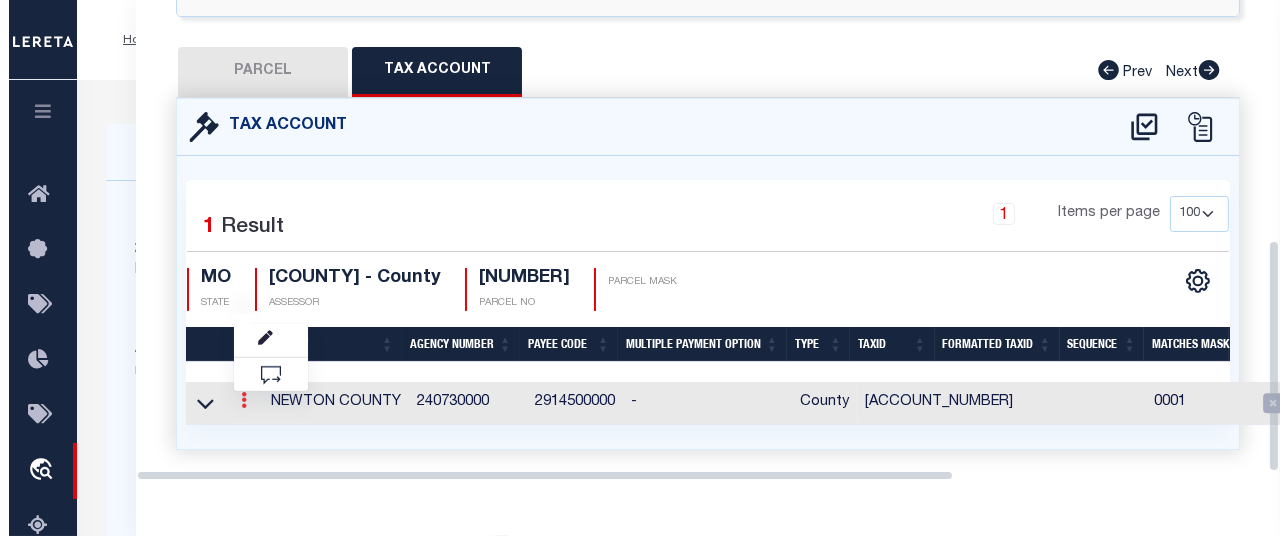 scroll, scrollTop: 496, scrollLeft: 0, axis: vertical 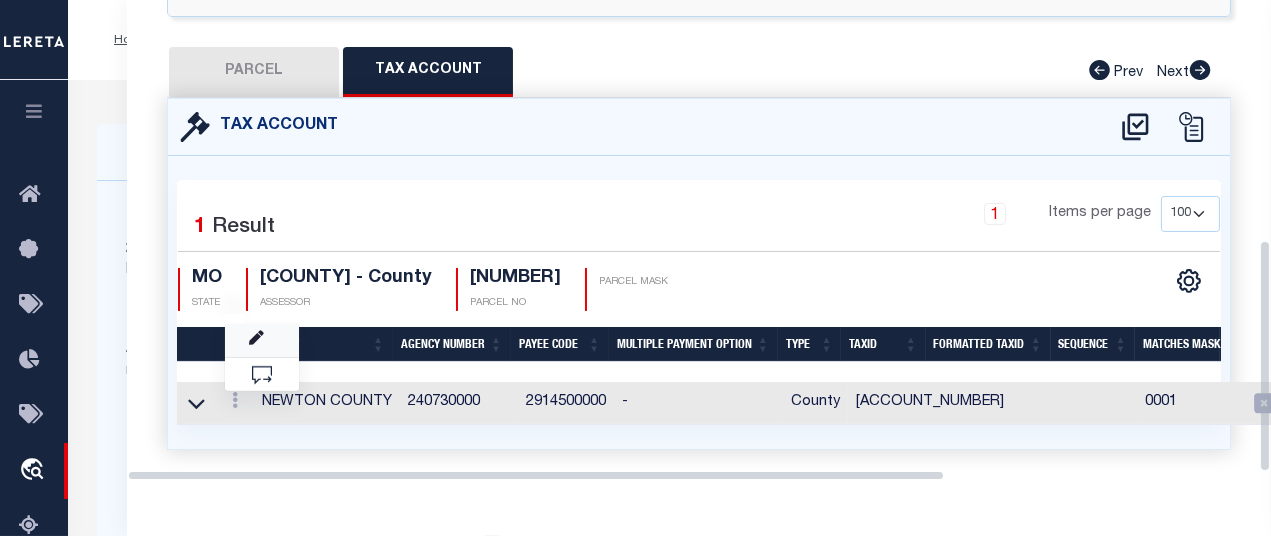 click at bounding box center (262, 340) 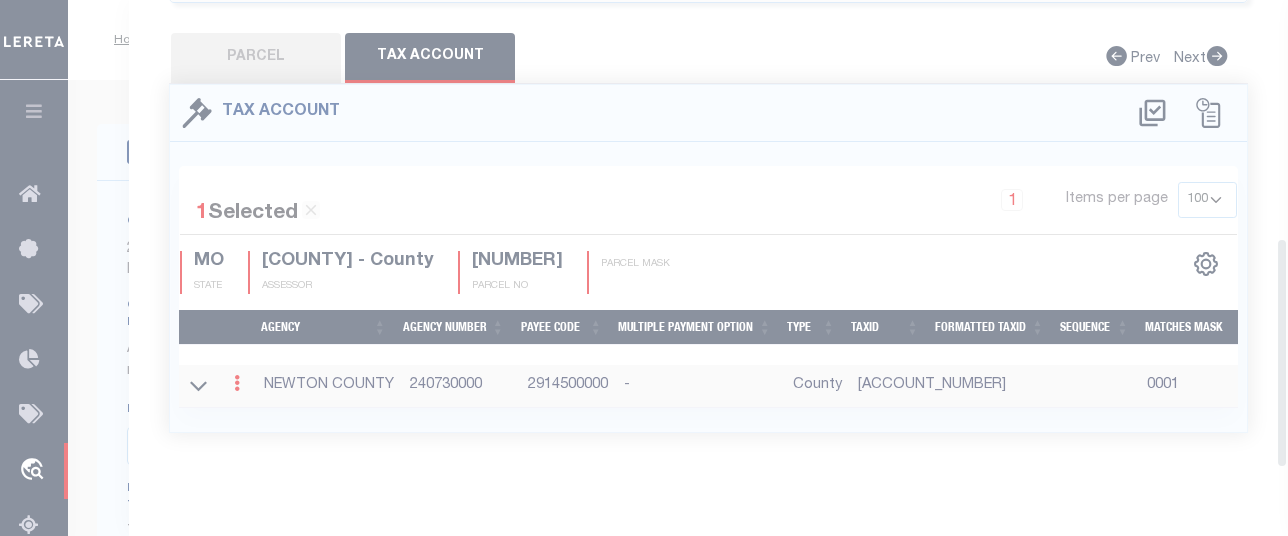 scroll, scrollTop: 0, scrollLeft: 0, axis: both 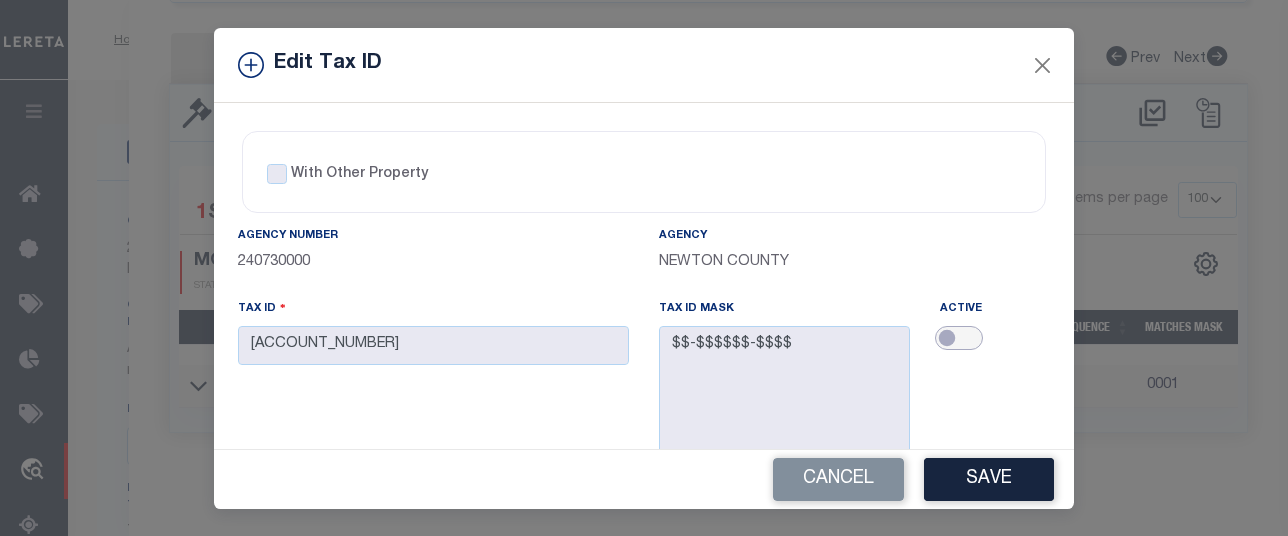 click at bounding box center (959, 338) 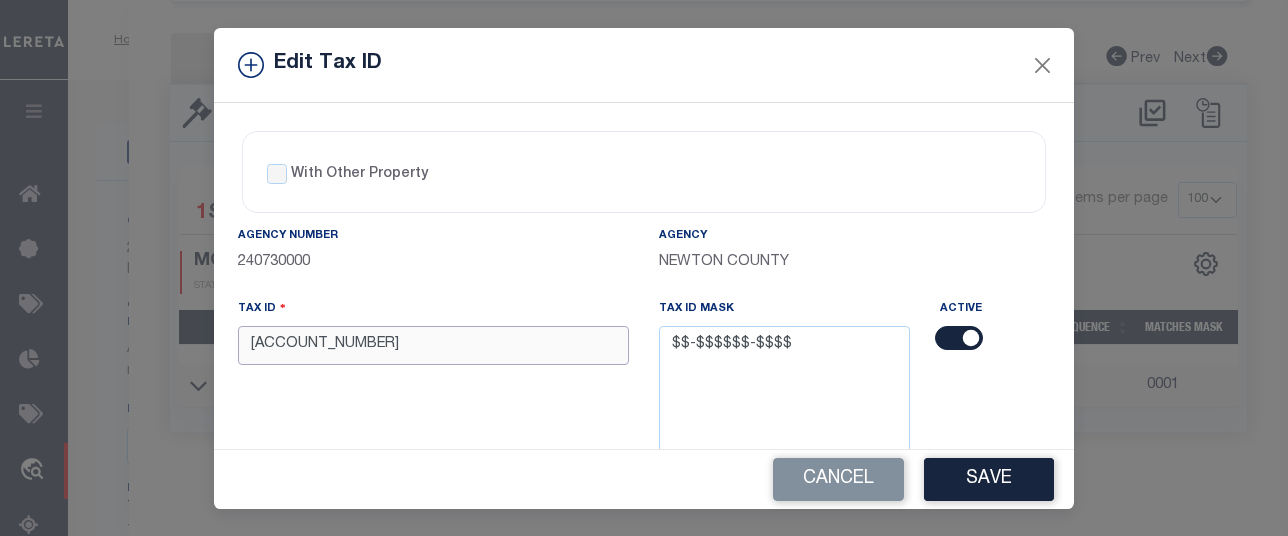 click on "[ACCOUNT_NUMBER]" at bounding box center [433, 345] 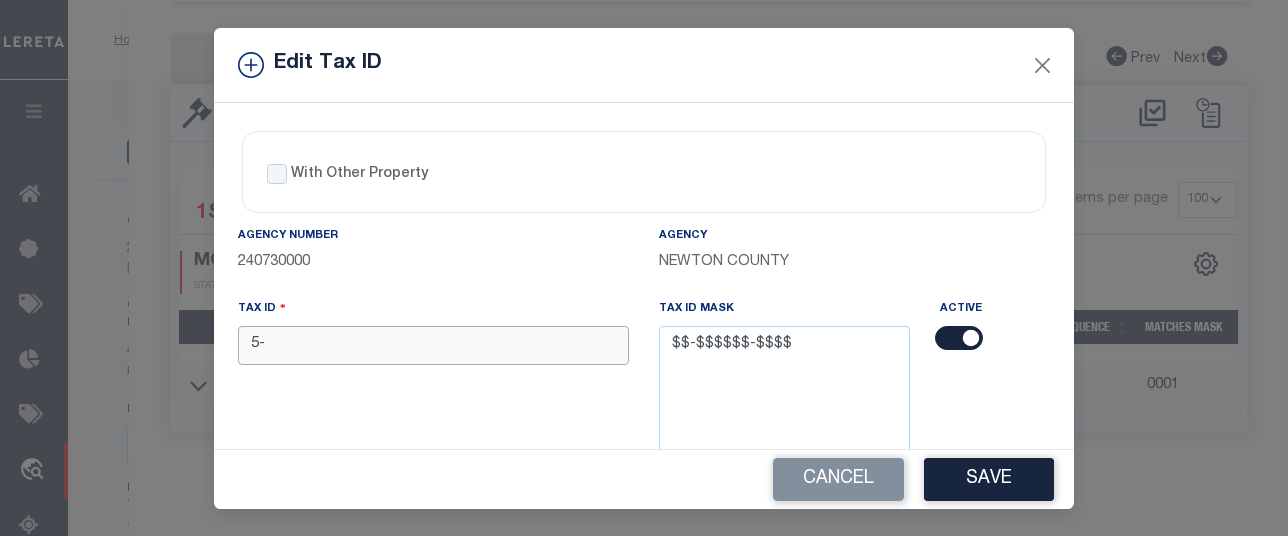 type on "5" 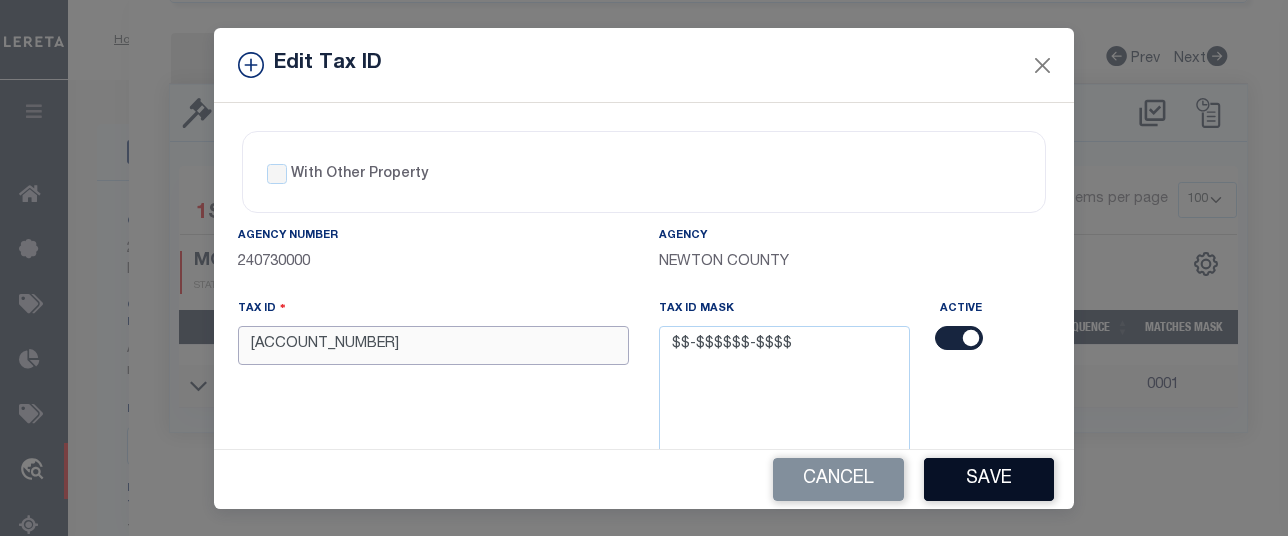 type on "[ACCOUNT_NUMBER]" 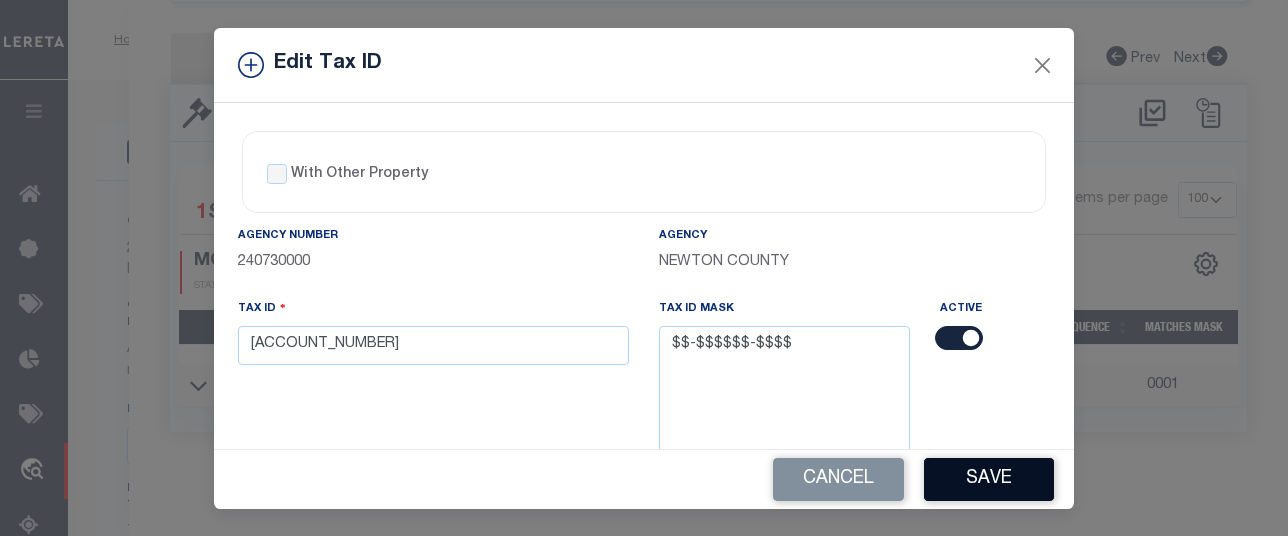 click on "Save" at bounding box center [989, 479] 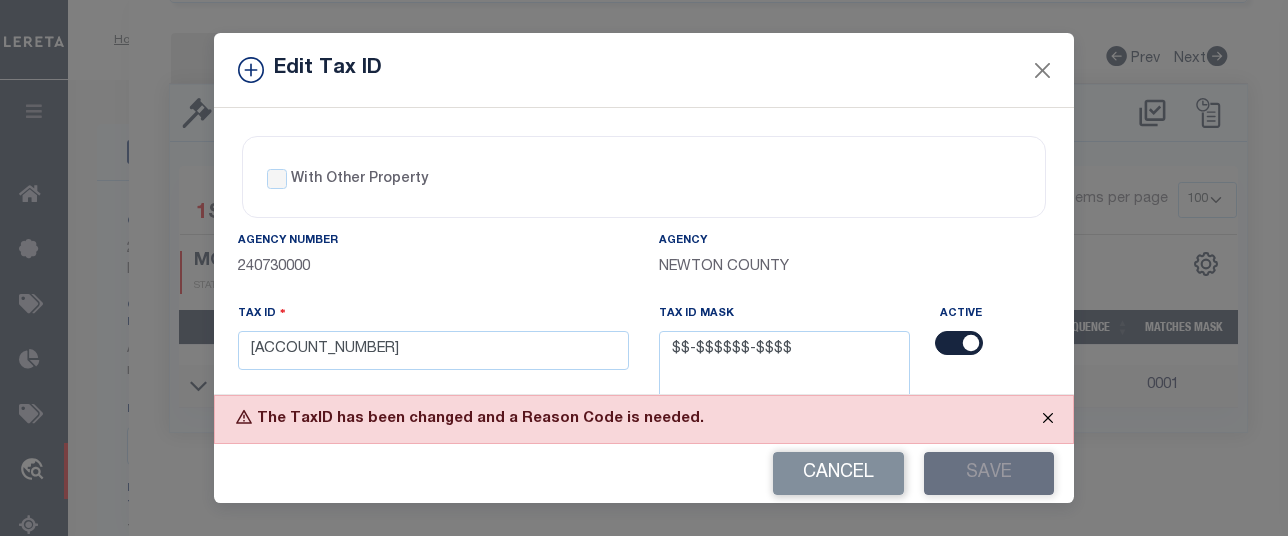 click at bounding box center [1048, 418] 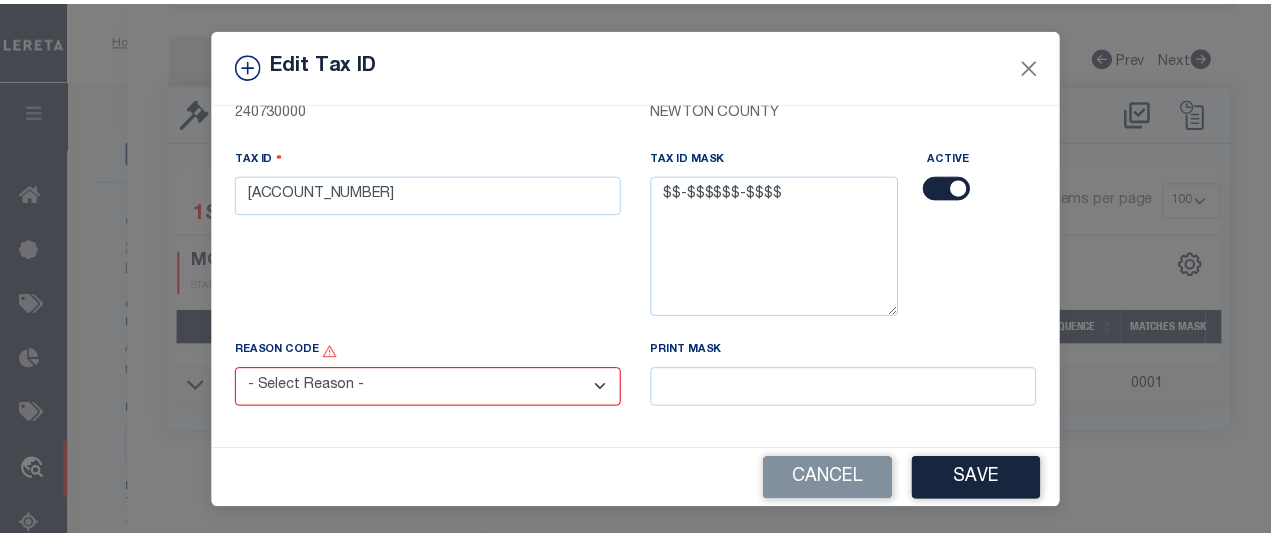 scroll, scrollTop: 171, scrollLeft: 0, axis: vertical 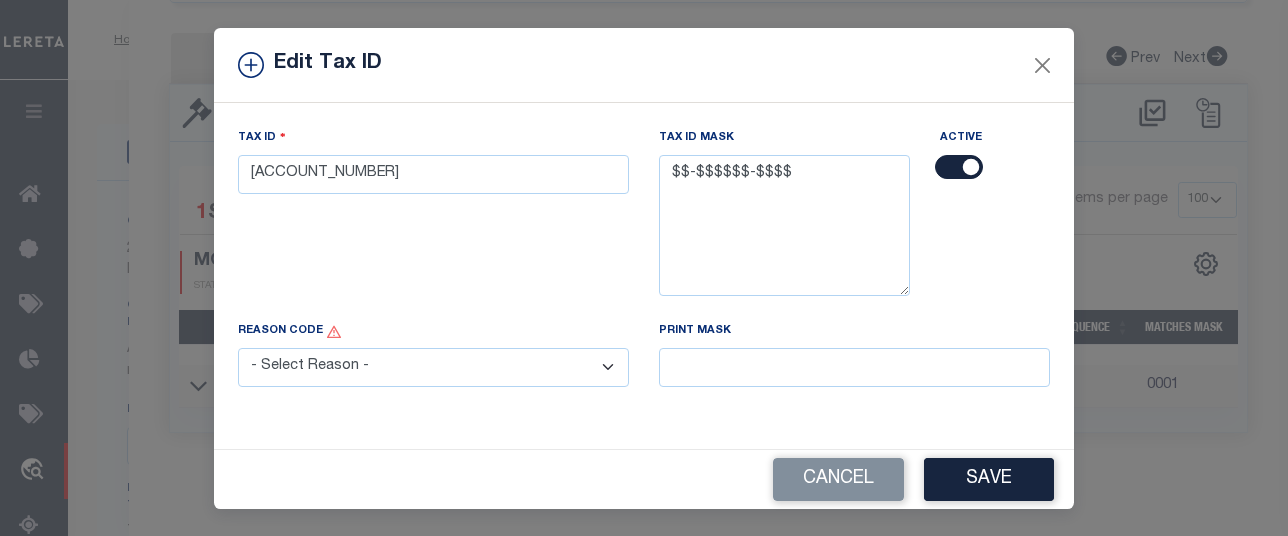 click on "- Select Reason -
099 - Other (Provide additional detail)
ACT - Agency Changed Tax ID or Tax ID Format
CMB - Parcel/Lien combined with another on collateral.
ICR - Lender Requested Installment Change
PPR - PCL Split (Covered by LGL)" at bounding box center [433, 367] 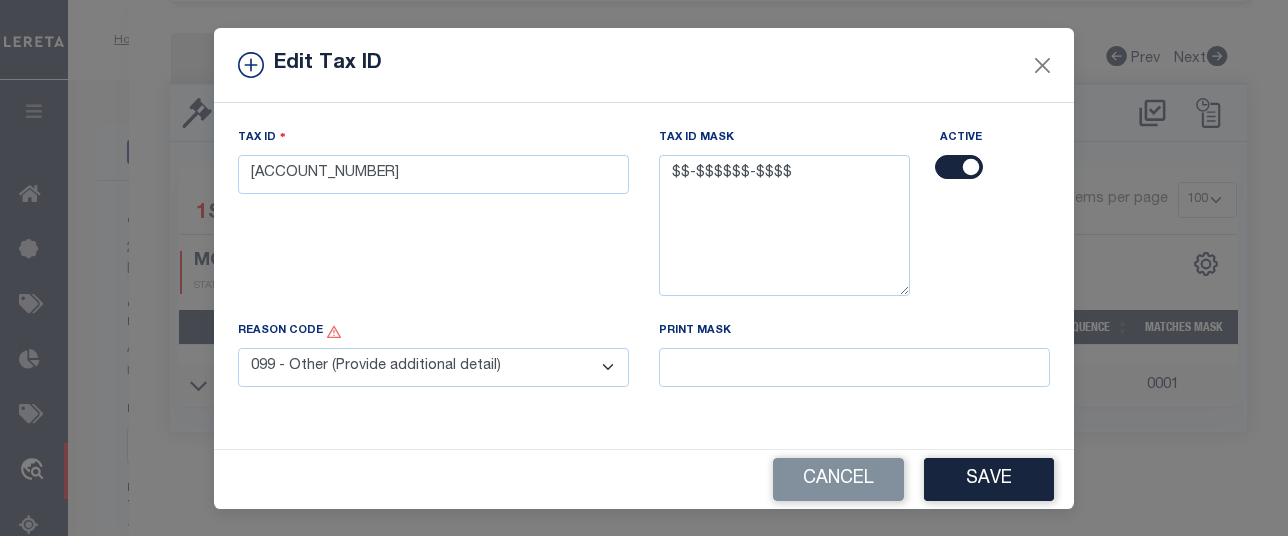 click on "- Select Reason -
099 - Other (Provide additional detail)
ACT - Agency Changed Tax ID or Tax ID Format
CMB - Parcel/Lien combined with another on collateral.
ICR - Lender Requested Installment Change
PPR - PCL Split (Covered by LGL)" at bounding box center (433, 367) 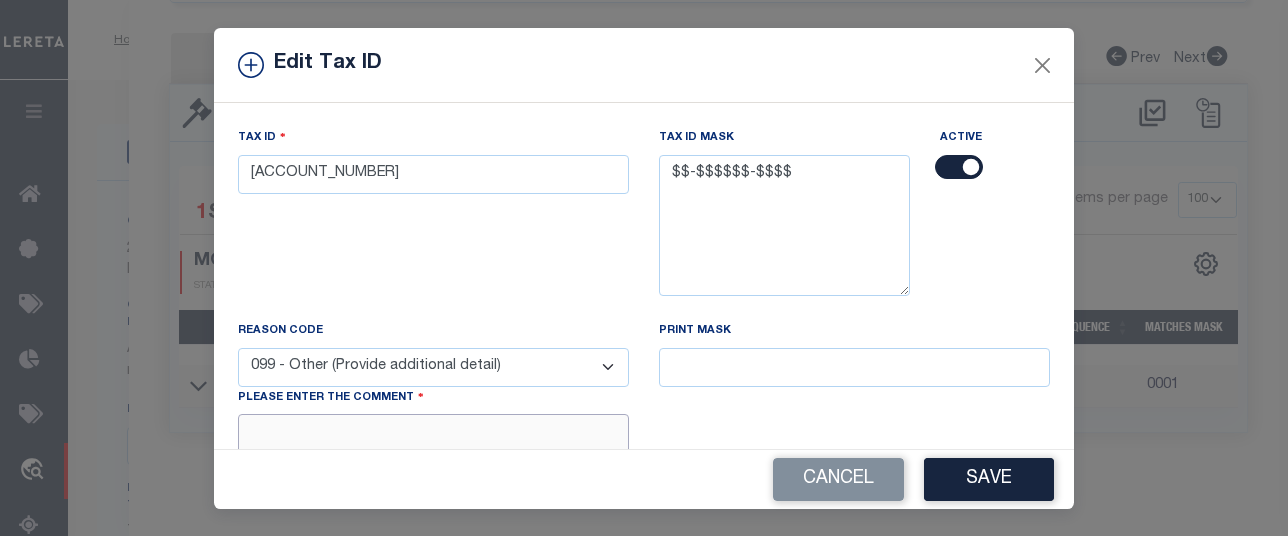 click at bounding box center [433, 444] 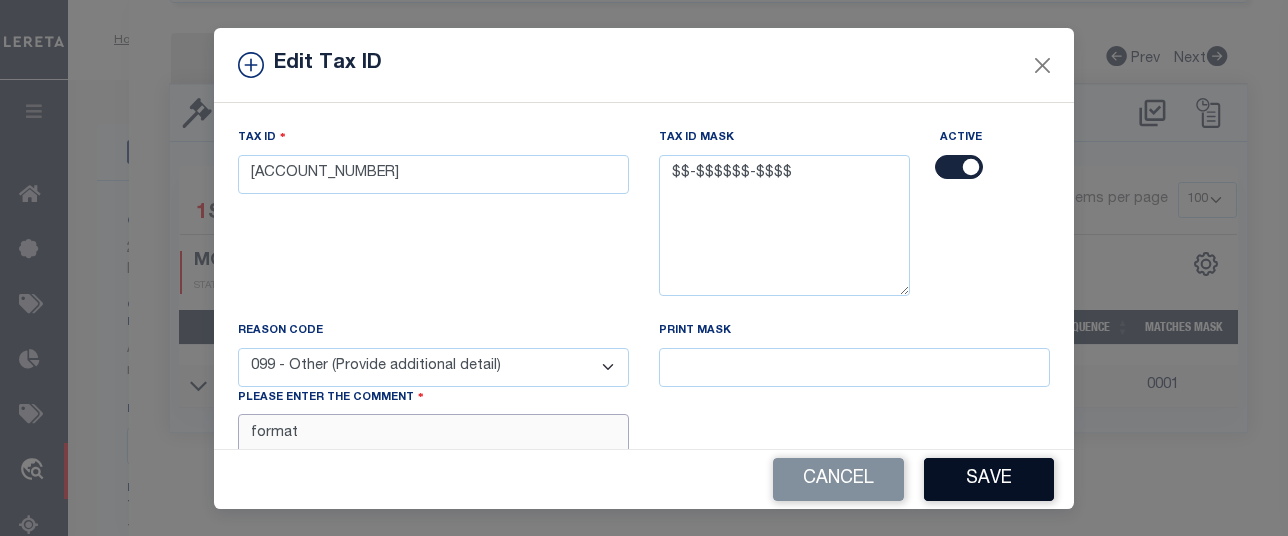 type on "format" 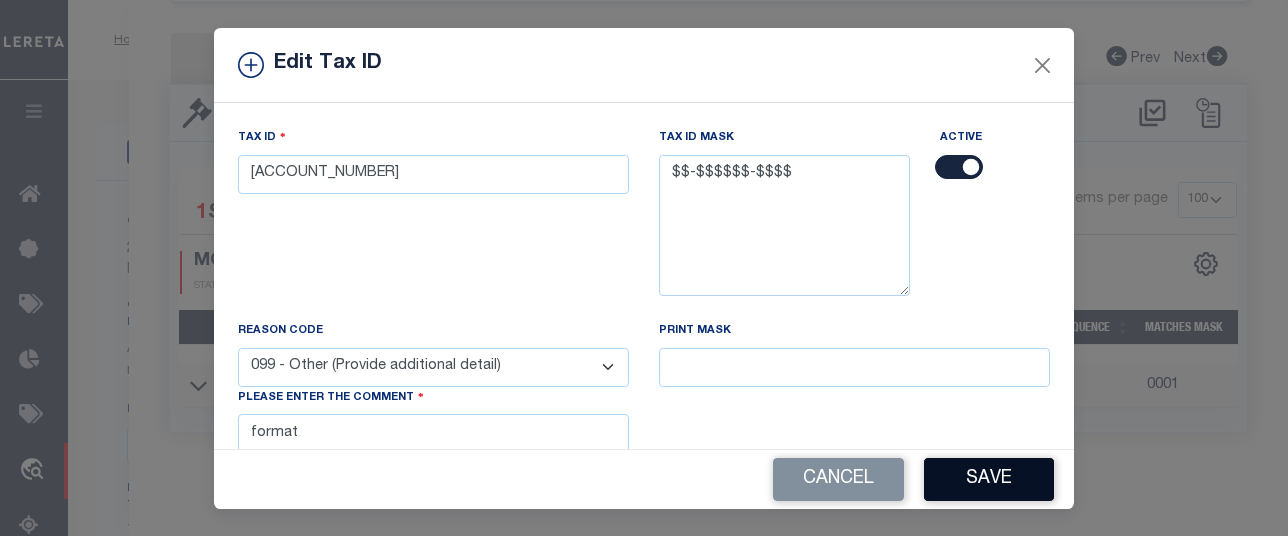 click on "Save" at bounding box center (989, 479) 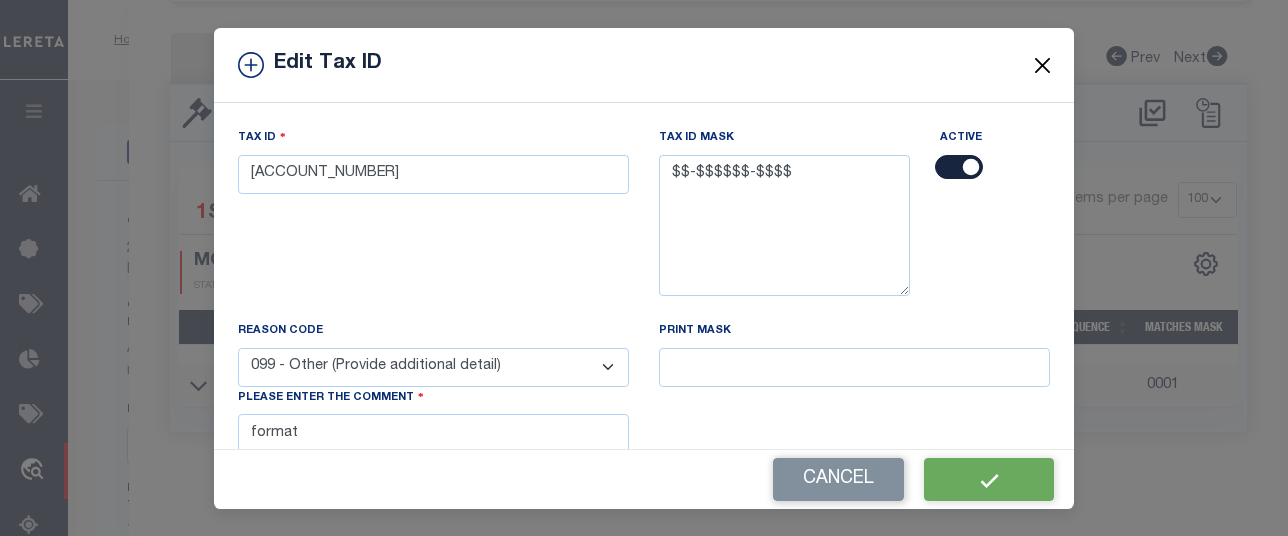 click at bounding box center [1043, 65] 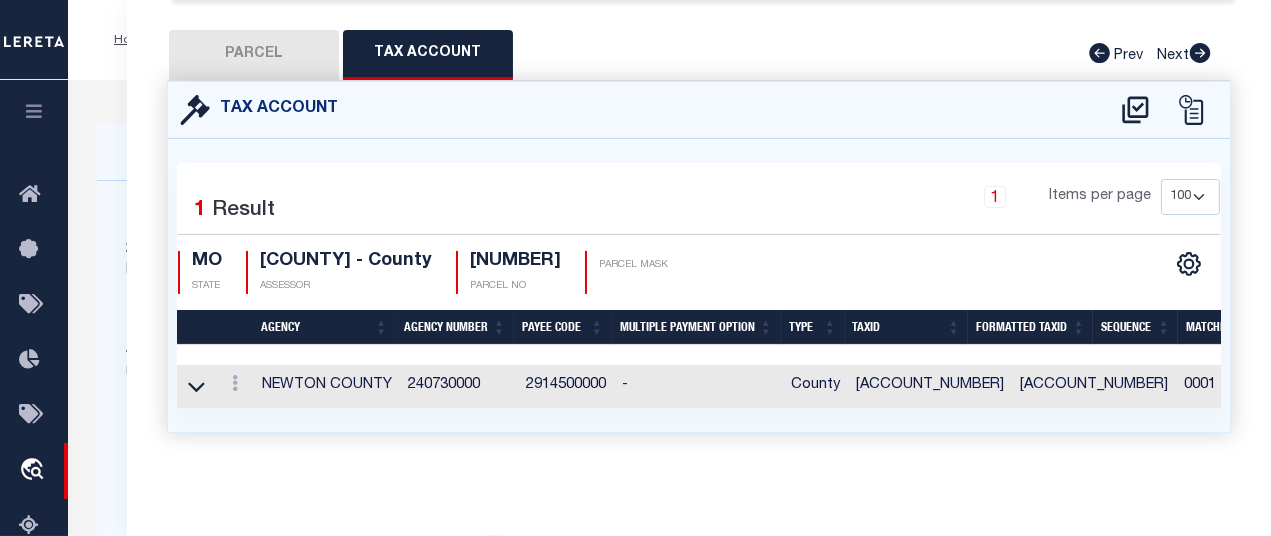select 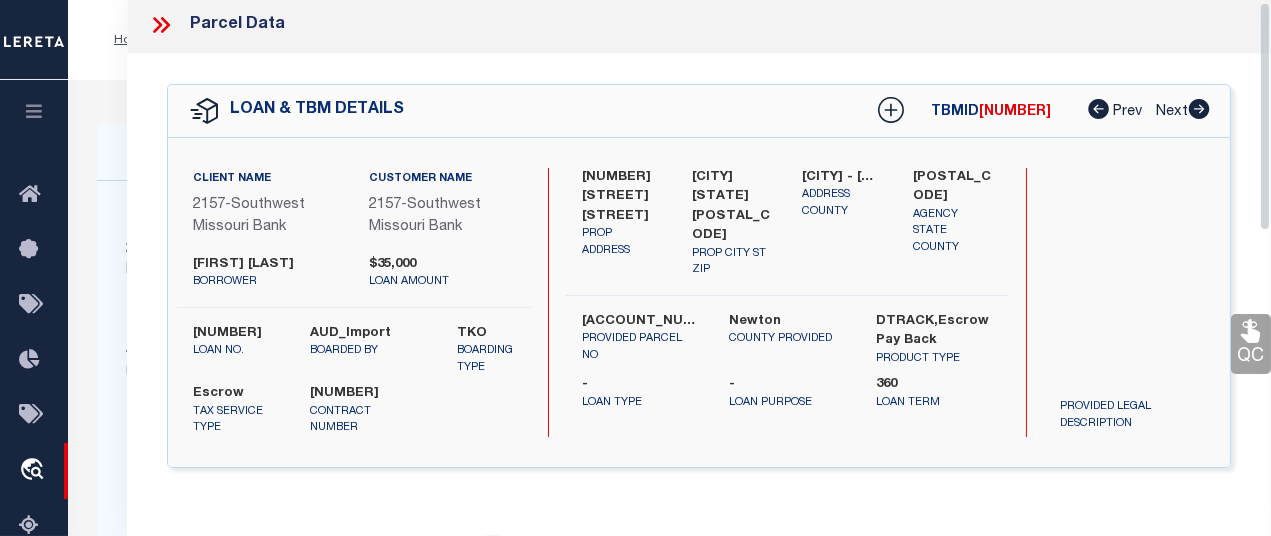 scroll, scrollTop: 0, scrollLeft: 0, axis: both 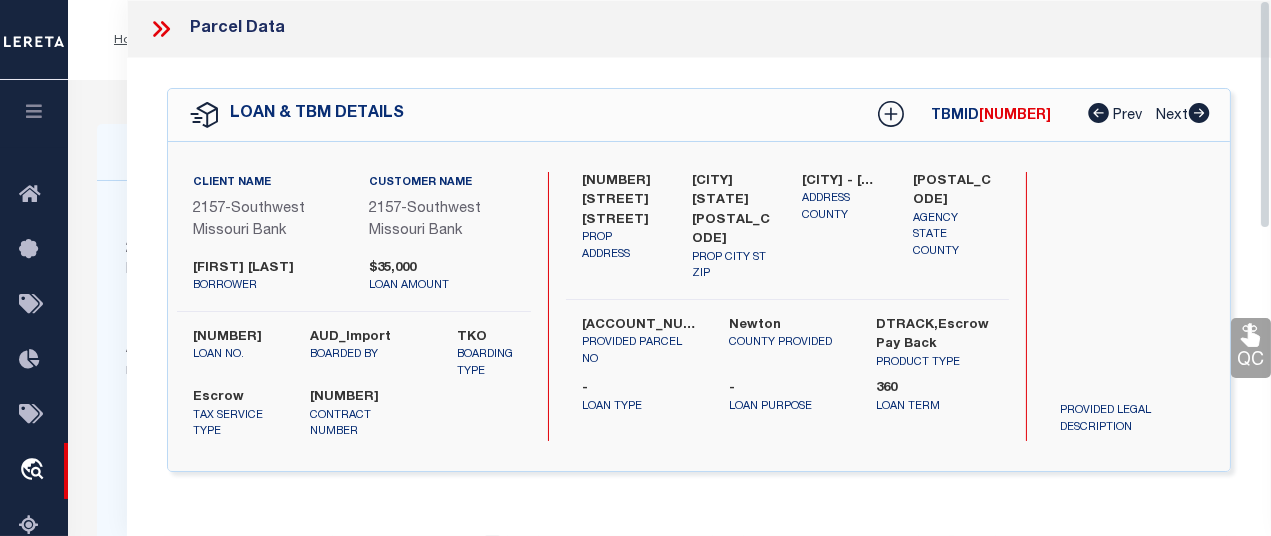 drag, startPoint x: 1264, startPoint y: 296, endPoint x: 1237, endPoint y: -25, distance: 322.1335 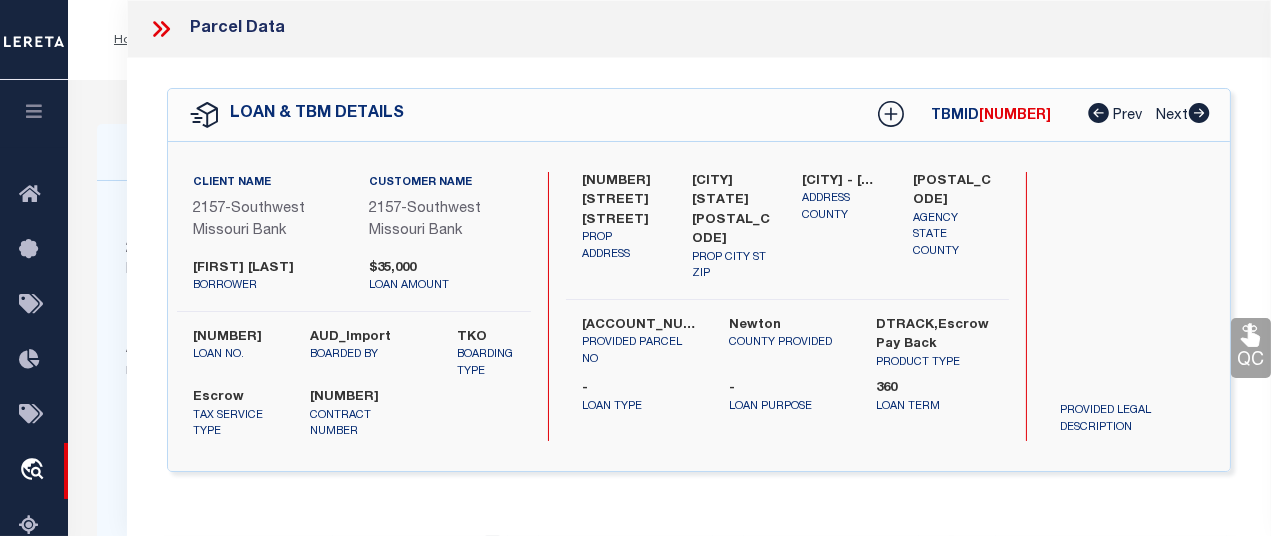 click 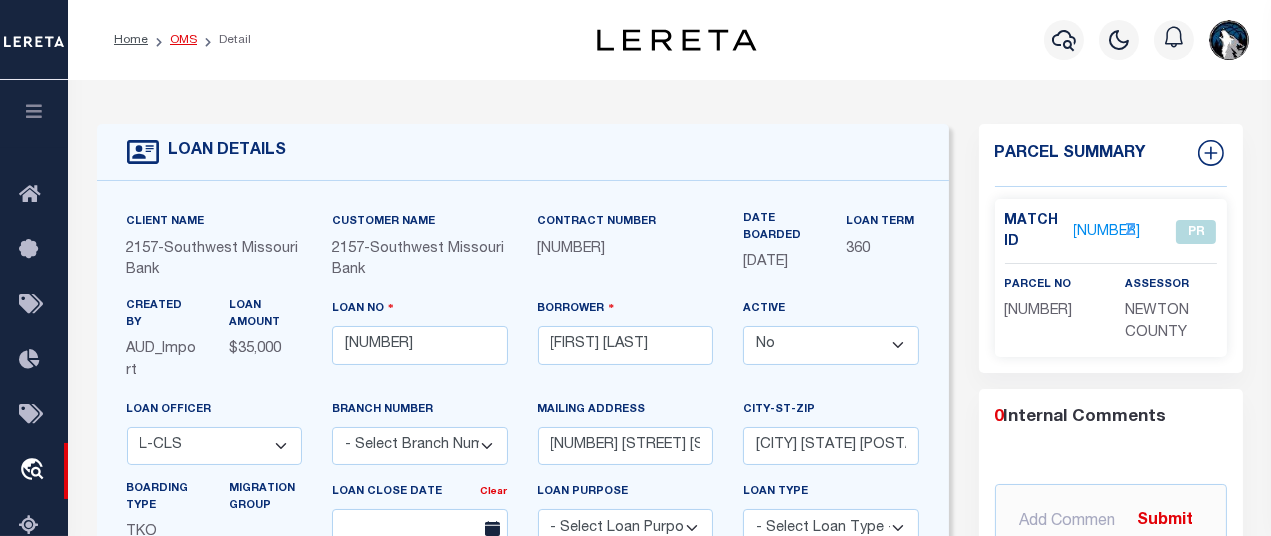 click on "OMS" at bounding box center (183, 40) 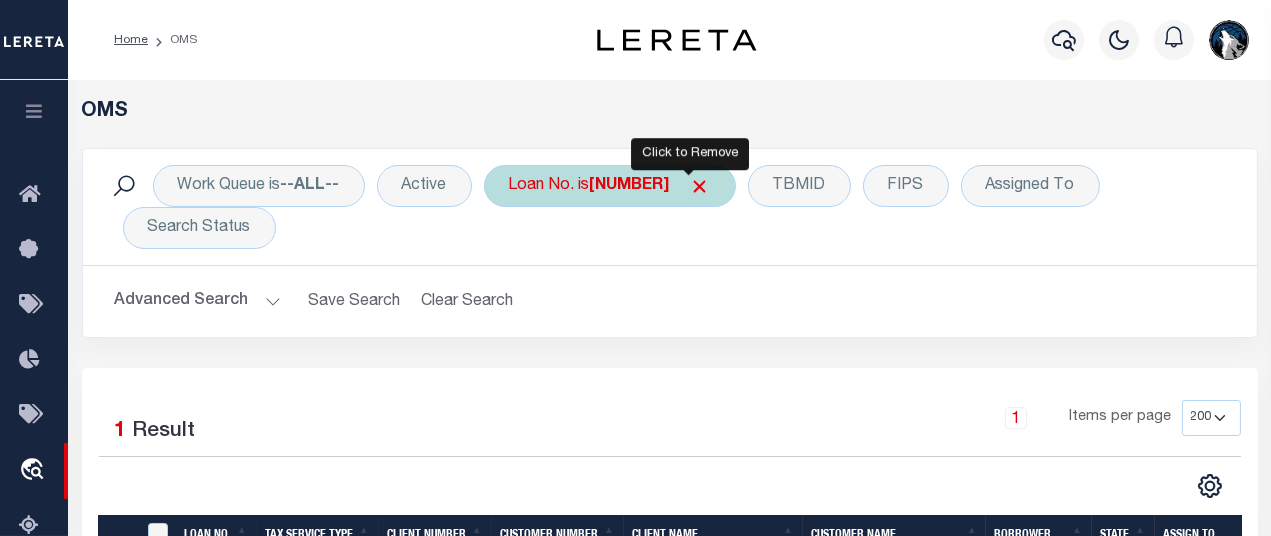 click at bounding box center [700, 186] 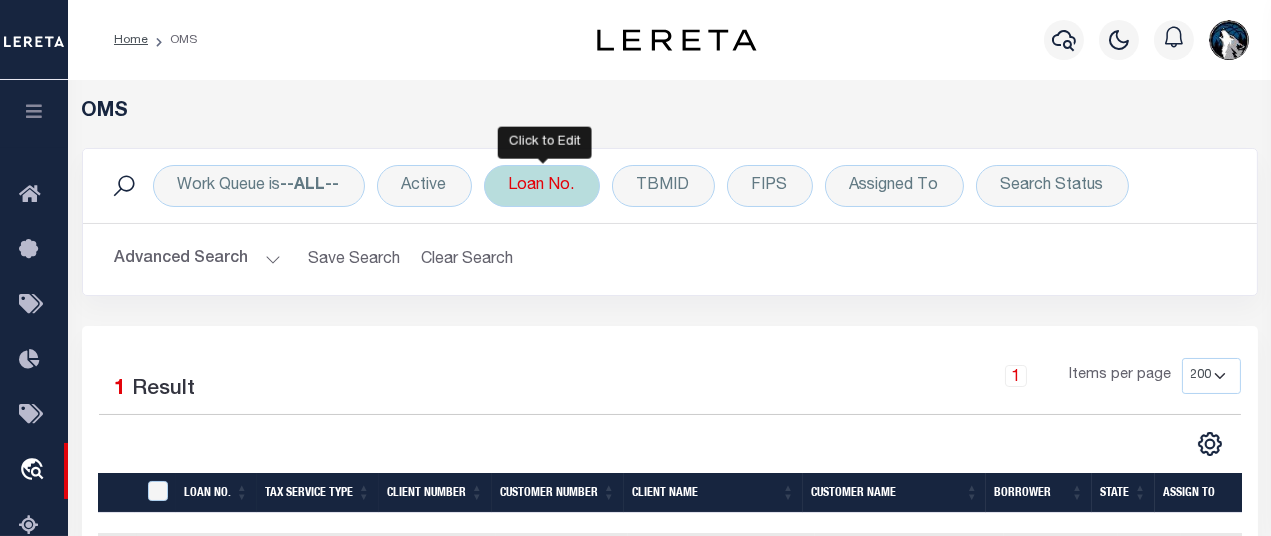 click on "Loan No." at bounding box center (542, 186) 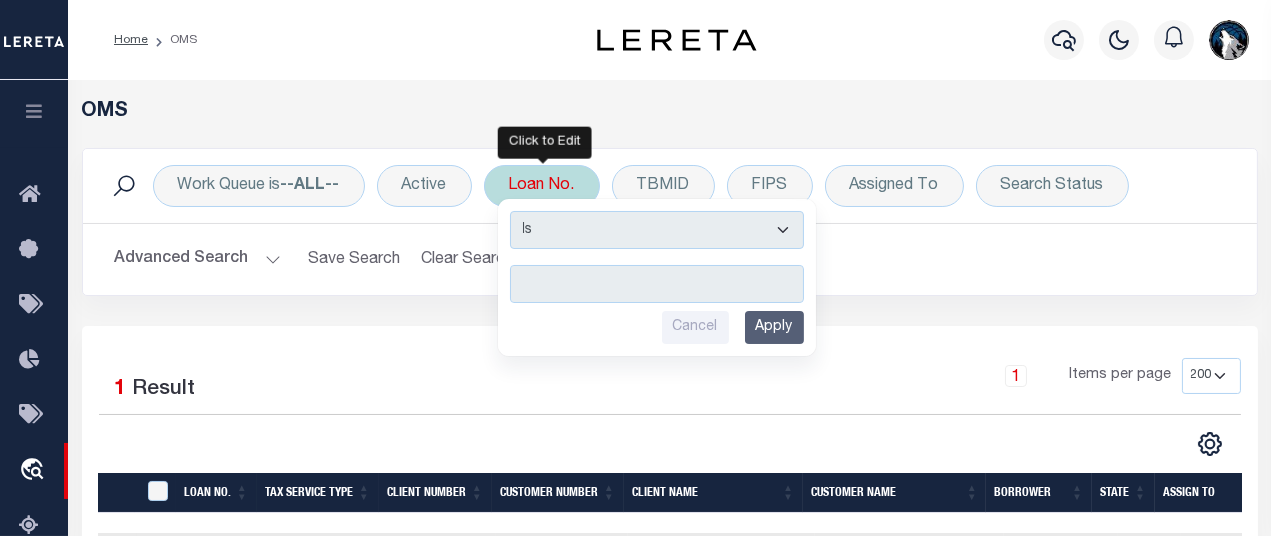 click at bounding box center [657, 284] 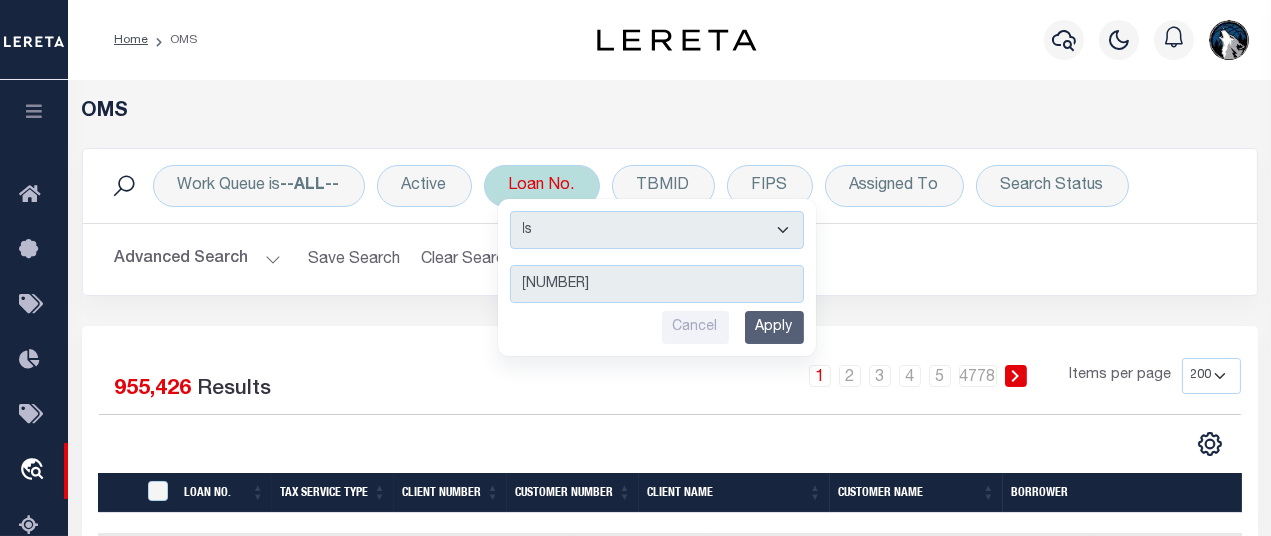 type on "[ACCOUNT_NUMBER]" 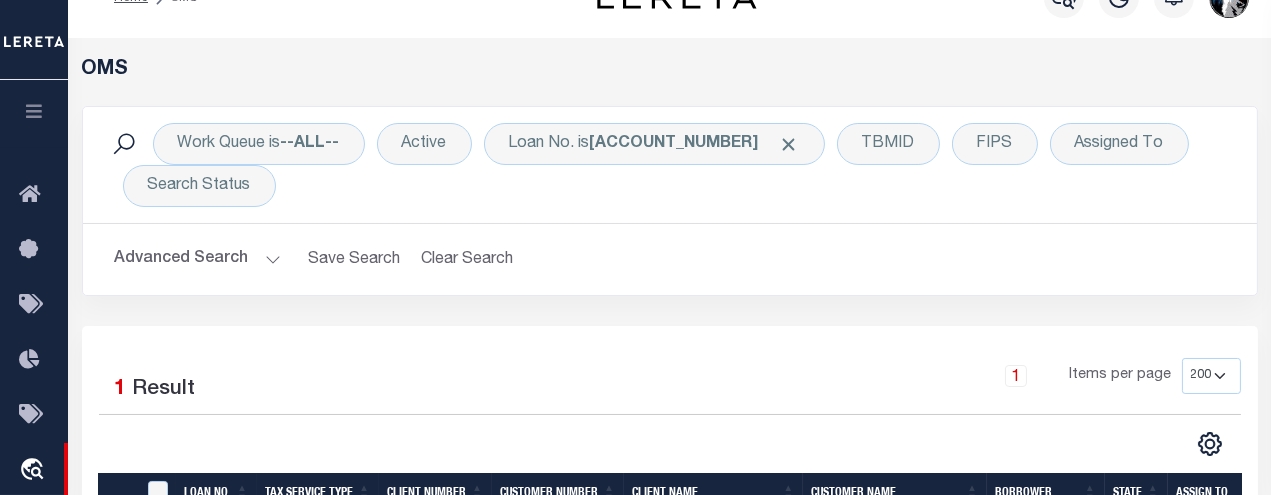 scroll, scrollTop: 0, scrollLeft: 0, axis: both 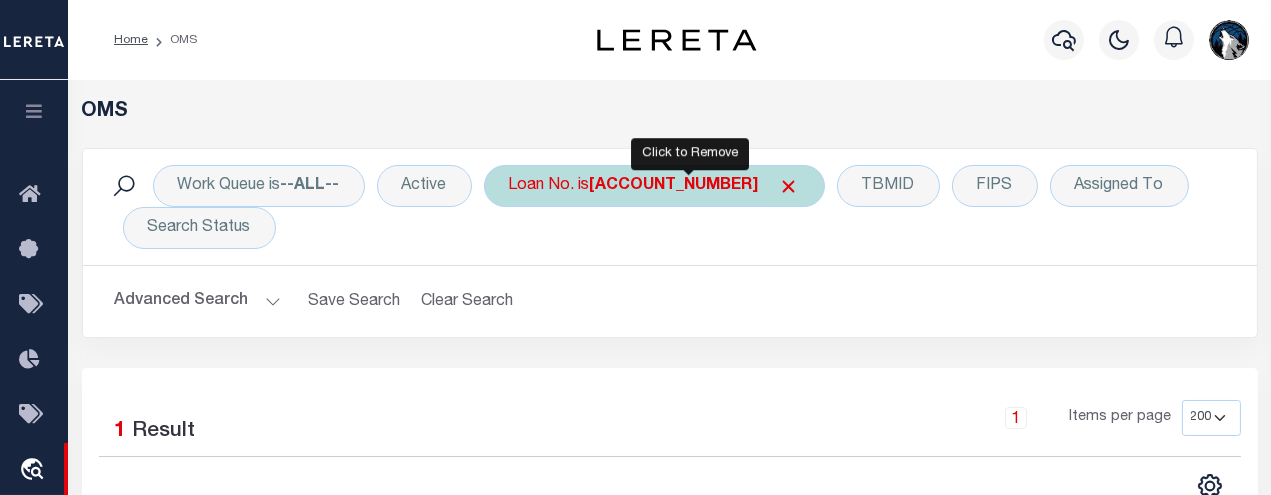 click at bounding box center (789, 186) 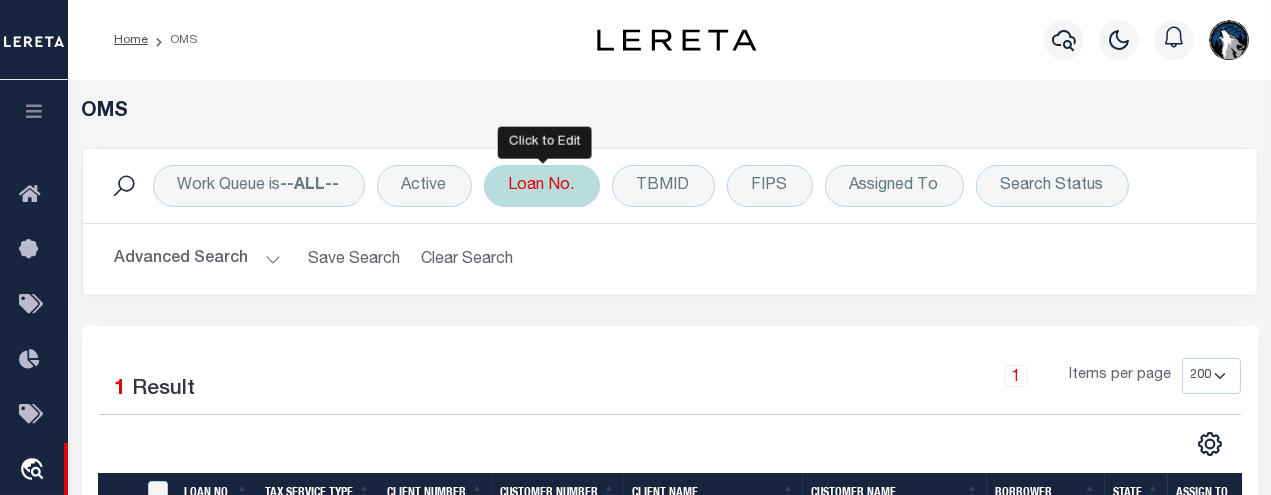 click on "Loan No." at bounding box center (542, 186) 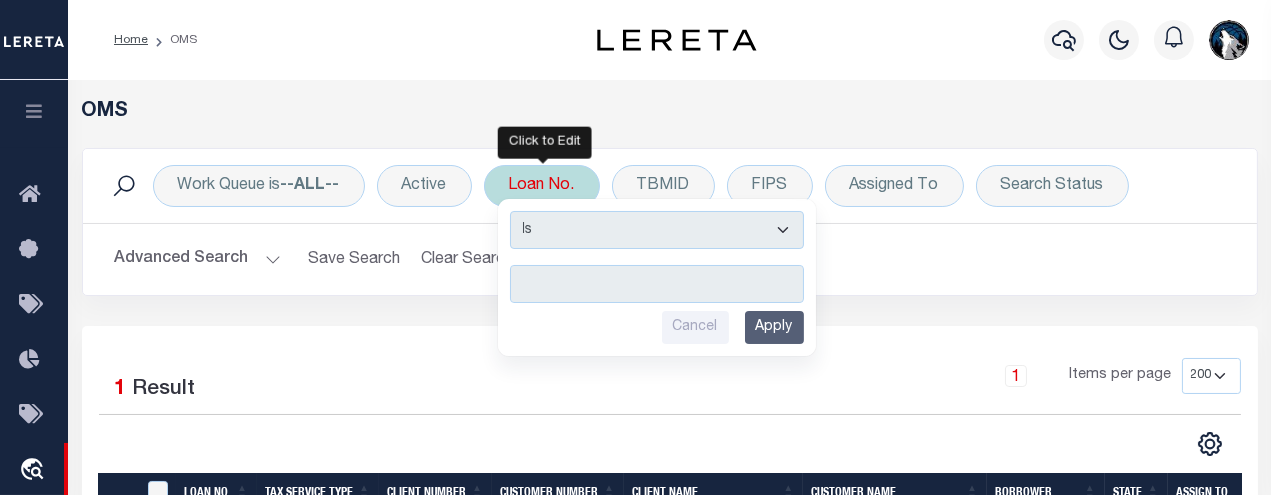 click at bounding box center [657, 284] 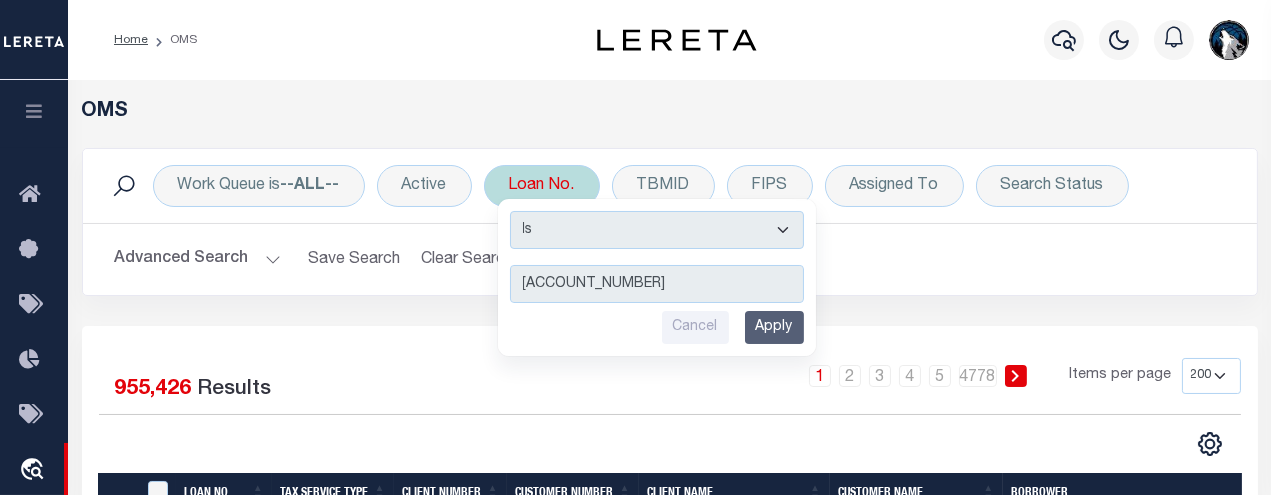 type on "[ACCOUNT_NUMBER]" 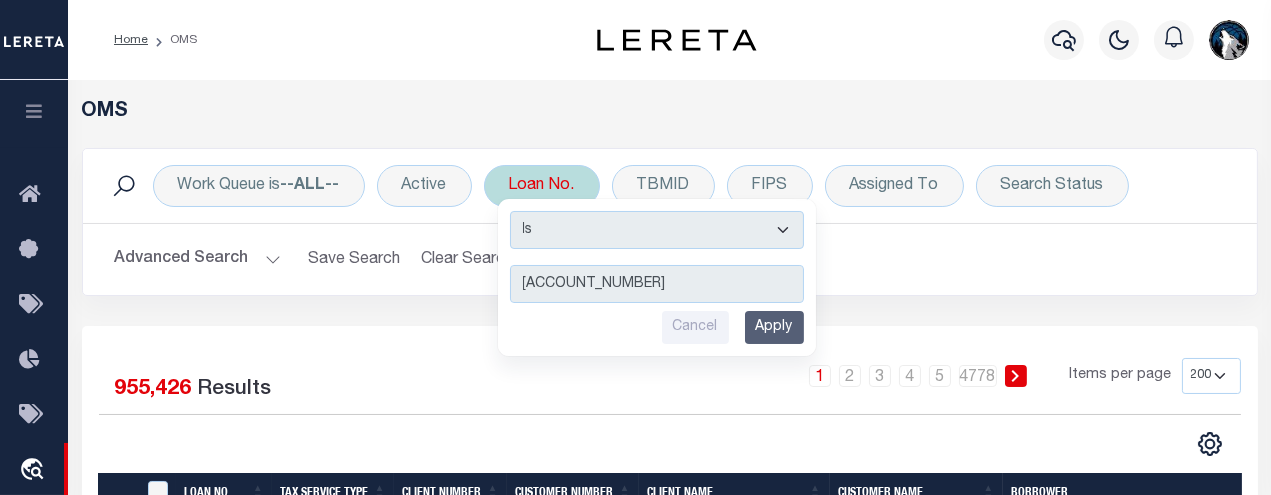 click on "Apply" at bounding box center [774, 327] 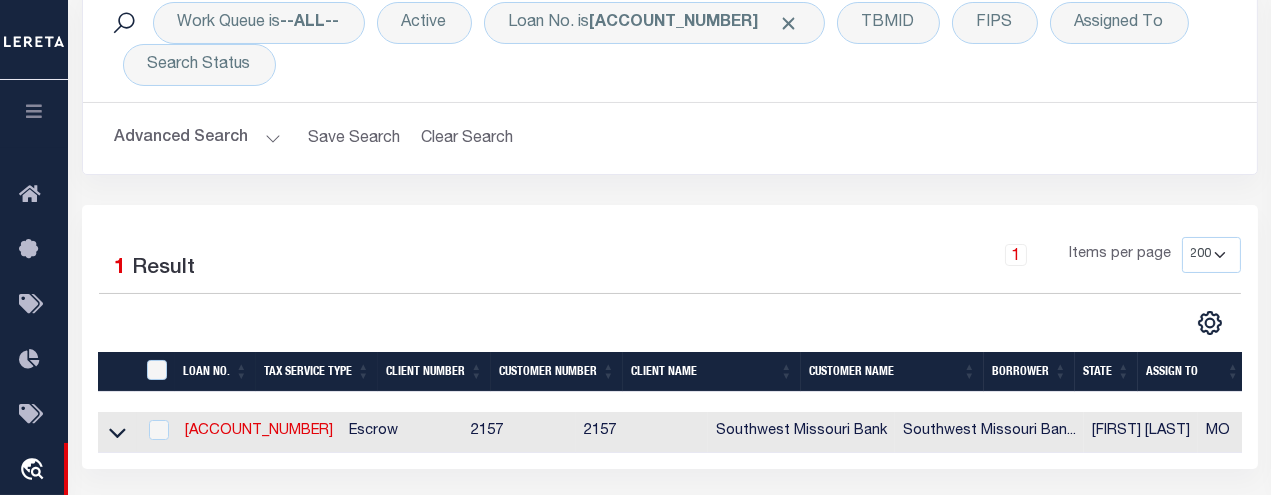 scroll, scrollTop: 218, scrollLeft: 0, axis: vertical 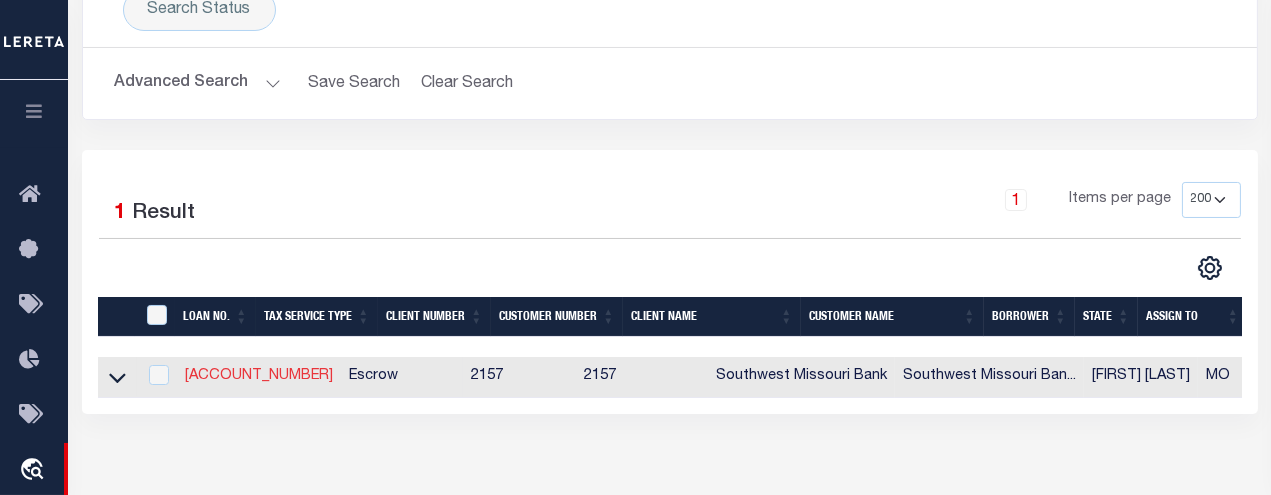 click on "[ACCOUNT_NUMBER]" at bounding box center (259, 376) 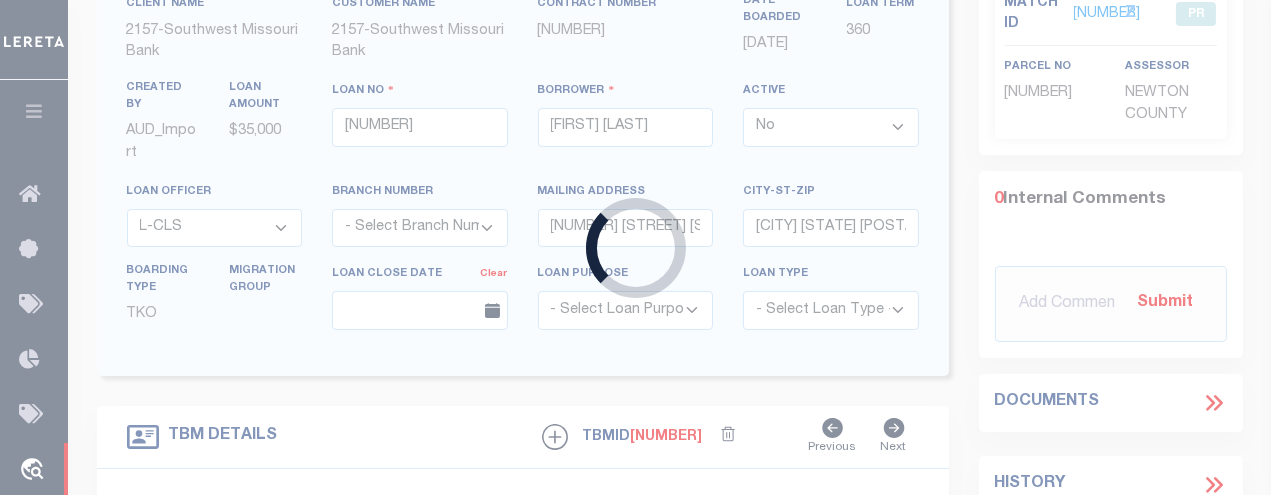 type on "[ACCOUNT_NUMBER]" 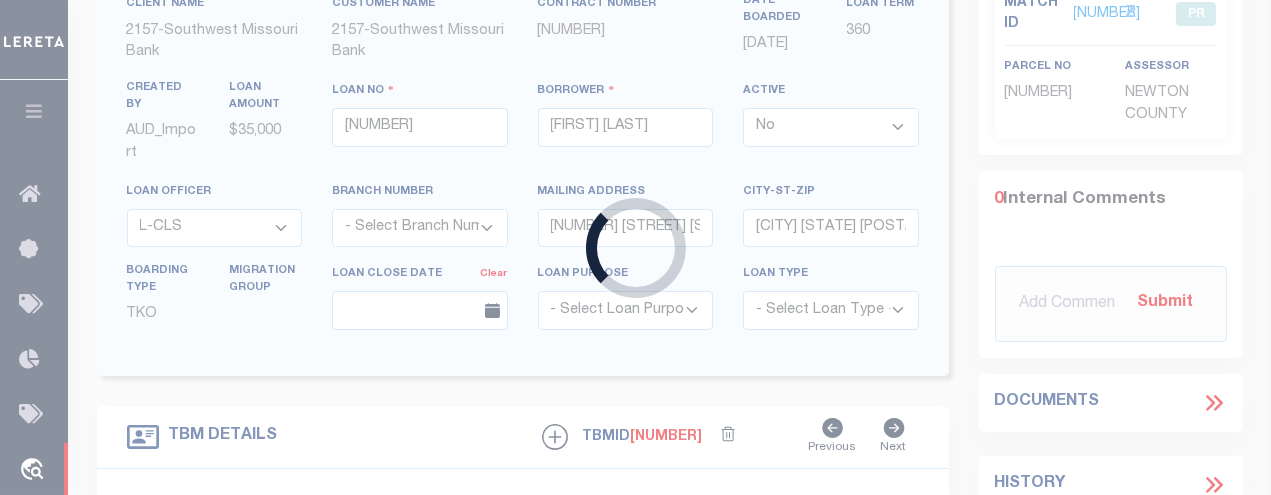 type on "[FIRST] [LAST]" 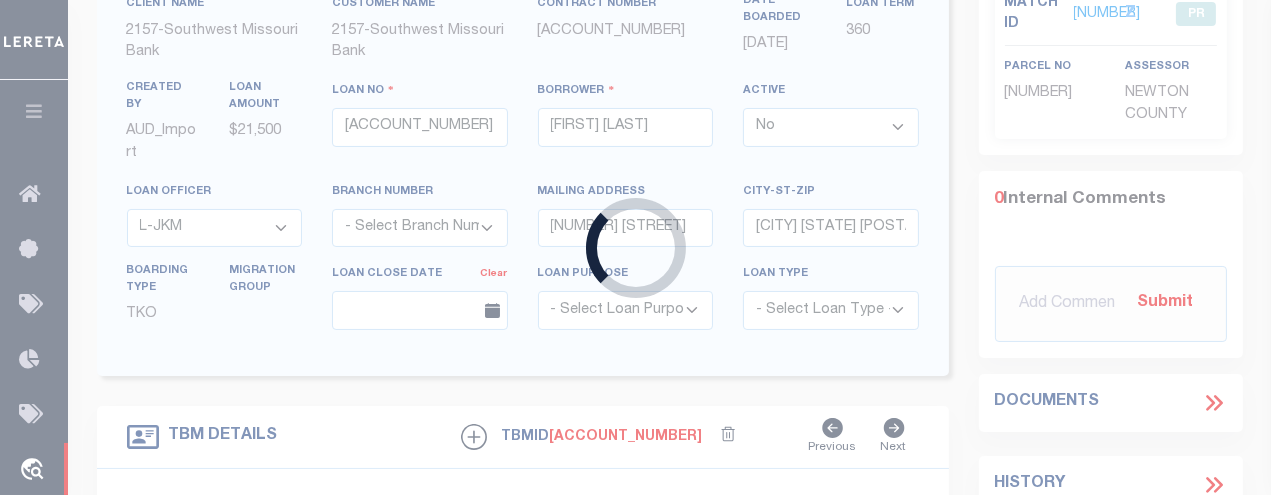 type on "[NUMBER] & [NUMBER] [STREET]" 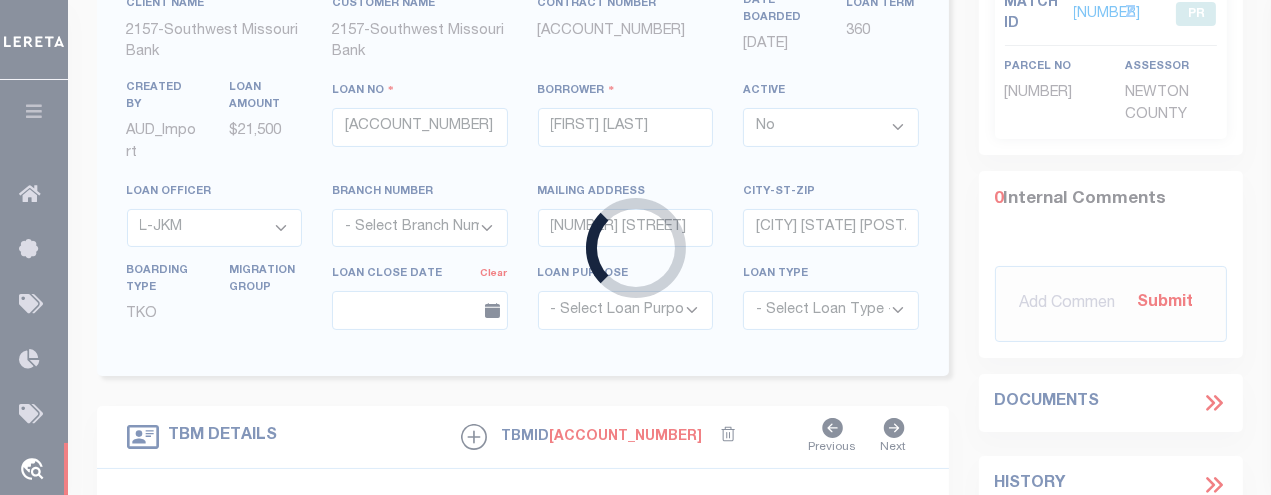 type on "[ACCOUNT_NUMBER]" 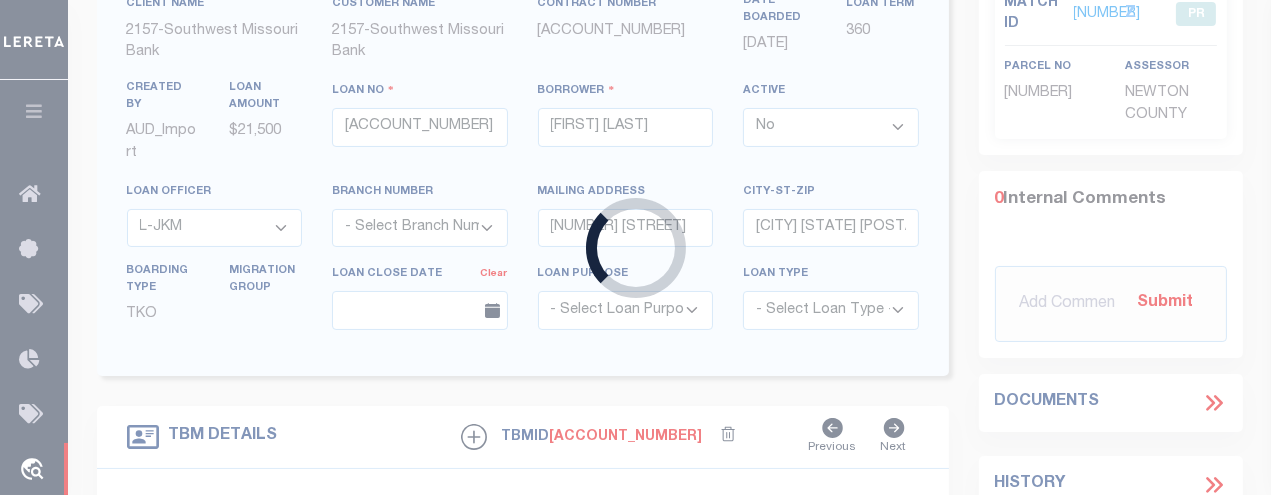 select 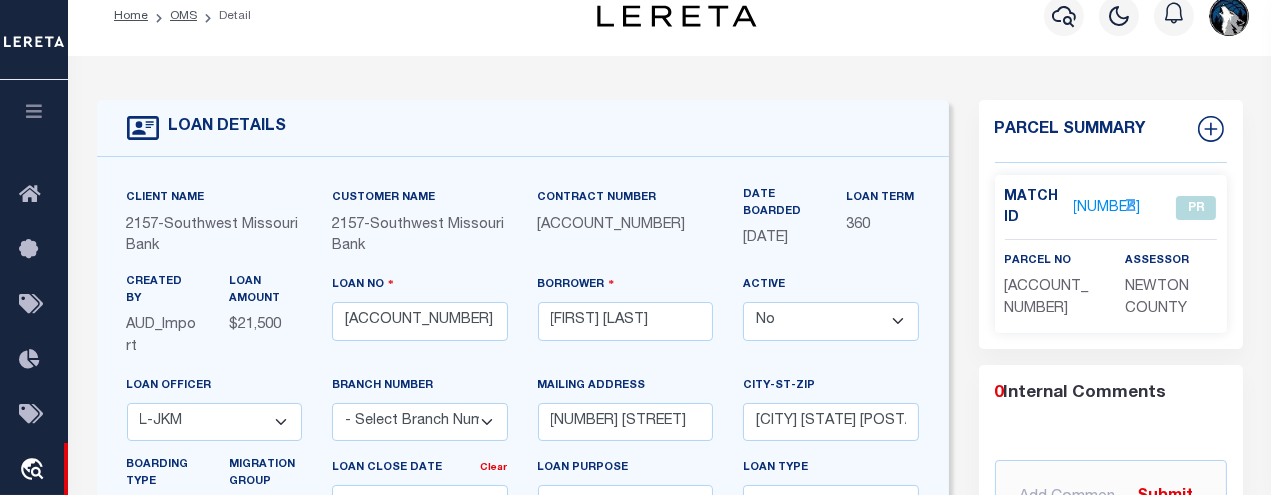 scroll, scrollTop: 0, scrollLeft: 0, axis: both 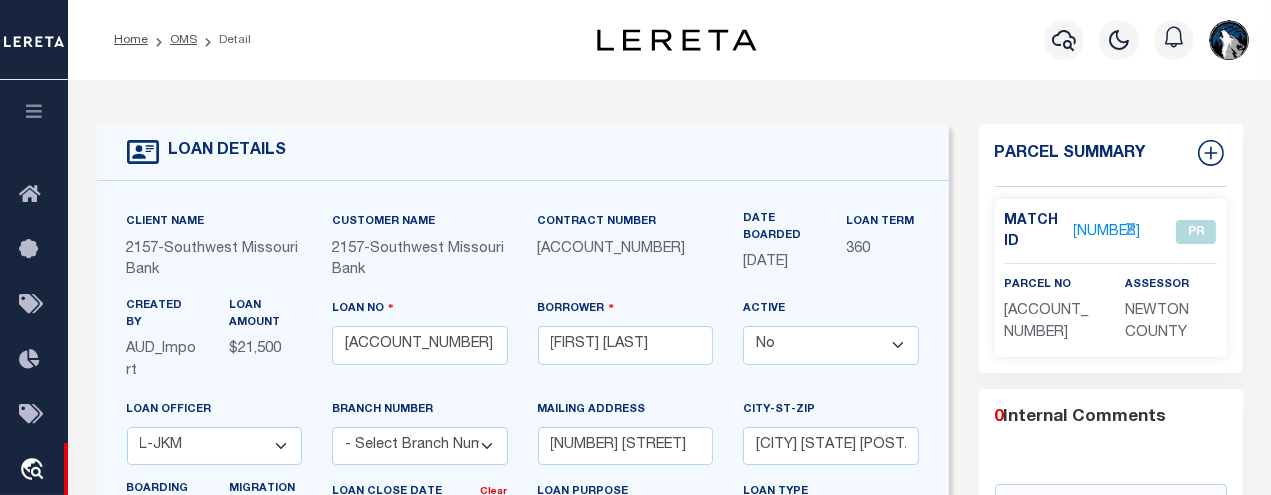click on "[NUMBER]" at bounding box center (1107, 232) 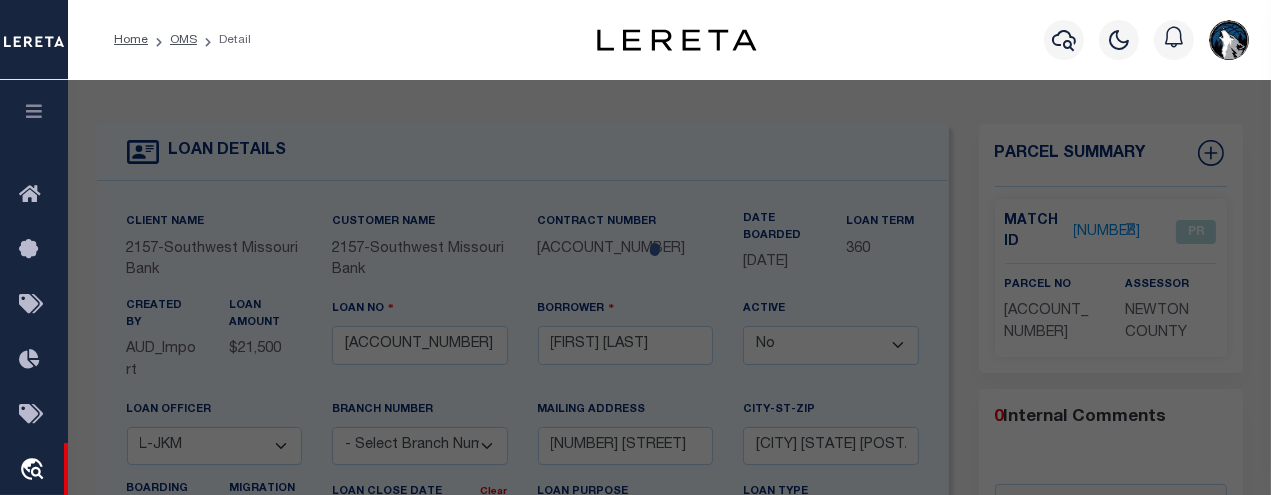 select on "AS" 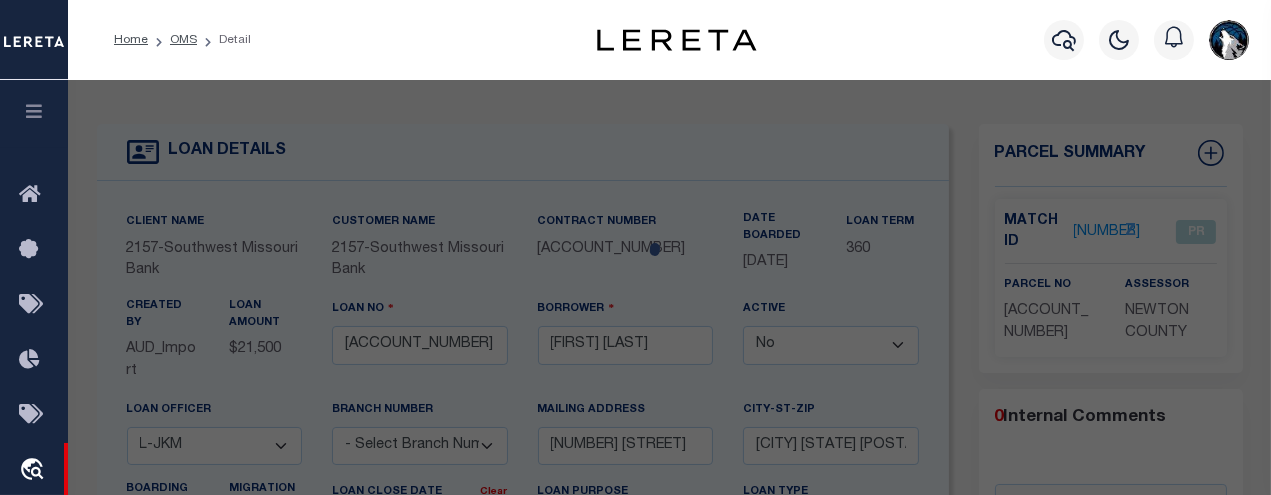 type 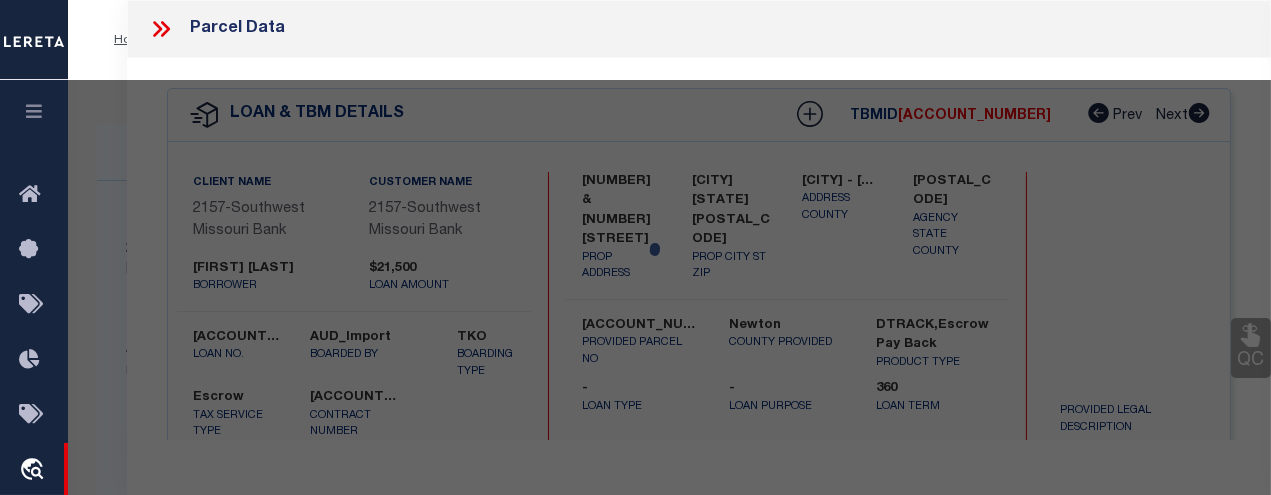 select on "PR" 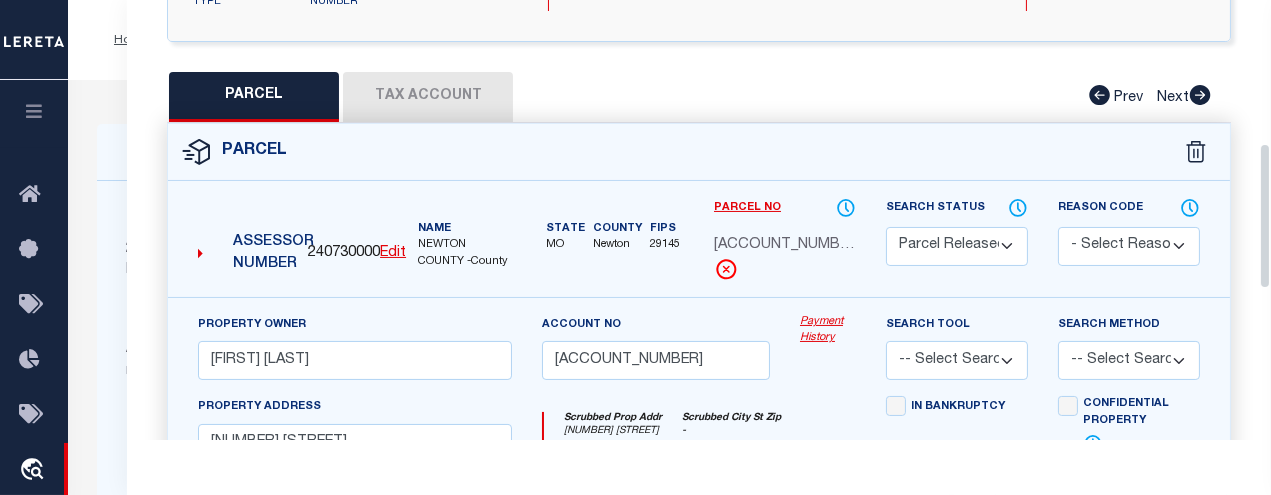 scroll, scrollTop: 454, scrollLeft: 0, axis: vertical 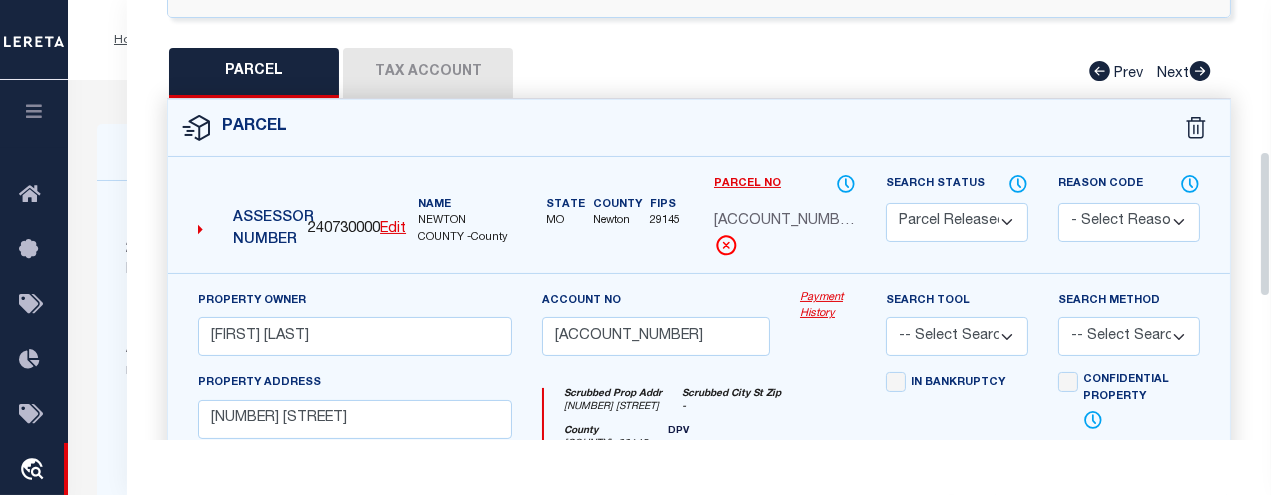drag, startPoint x: 1264, startPoint y: 59, endPoint x: 1284, endPoint y: 210, distance: 152.31874 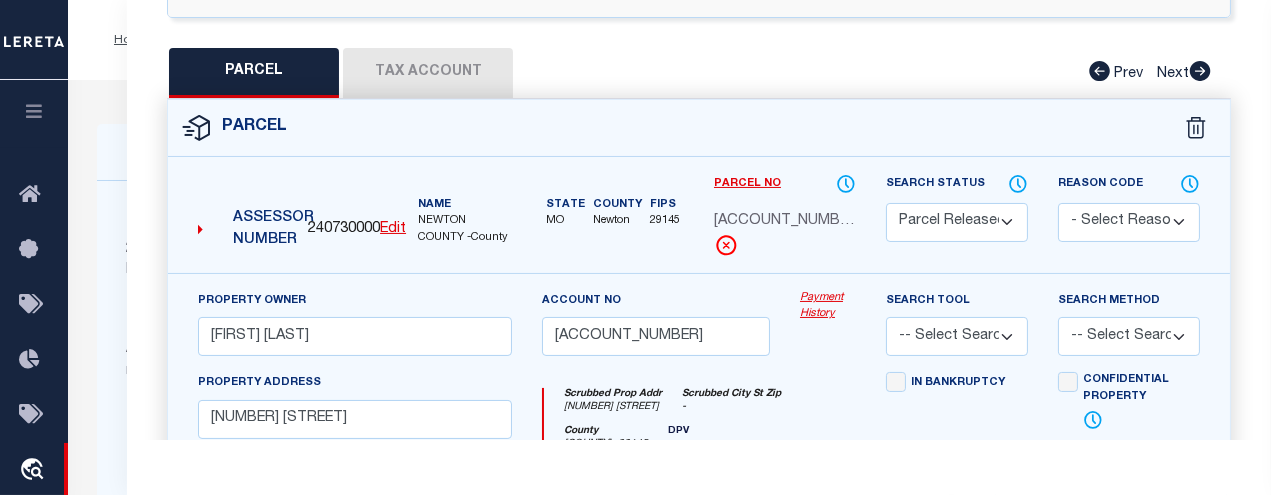 click on "Tax Account" at bounding box center [428, 73] 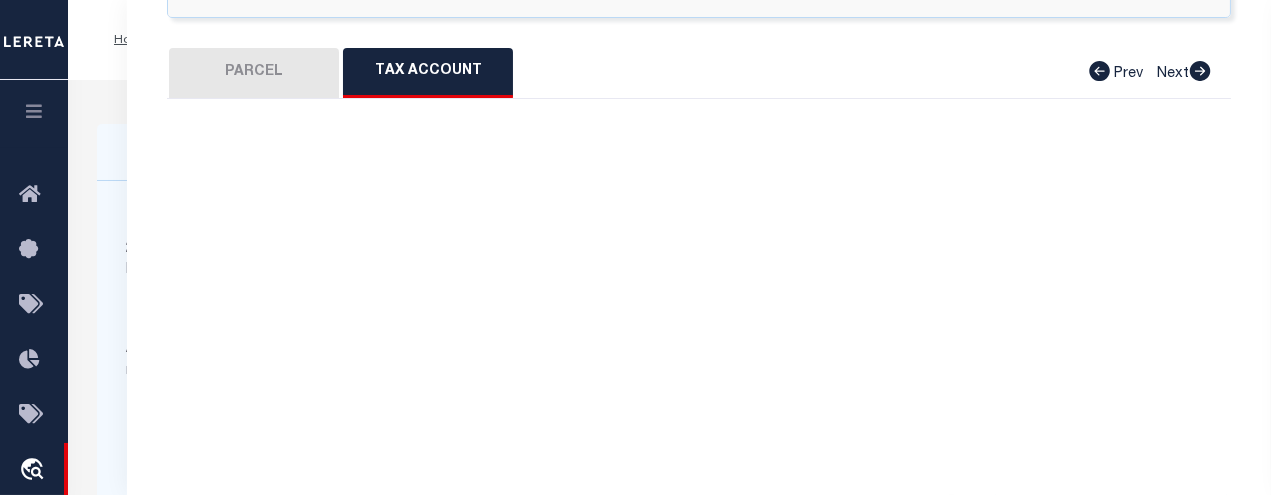 select on "100" 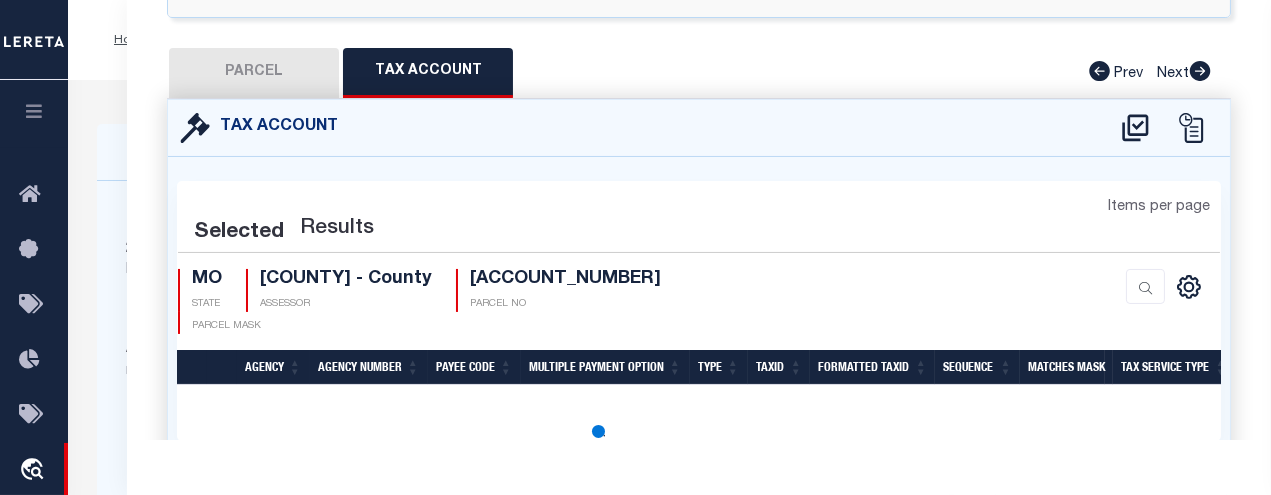 select on "100" 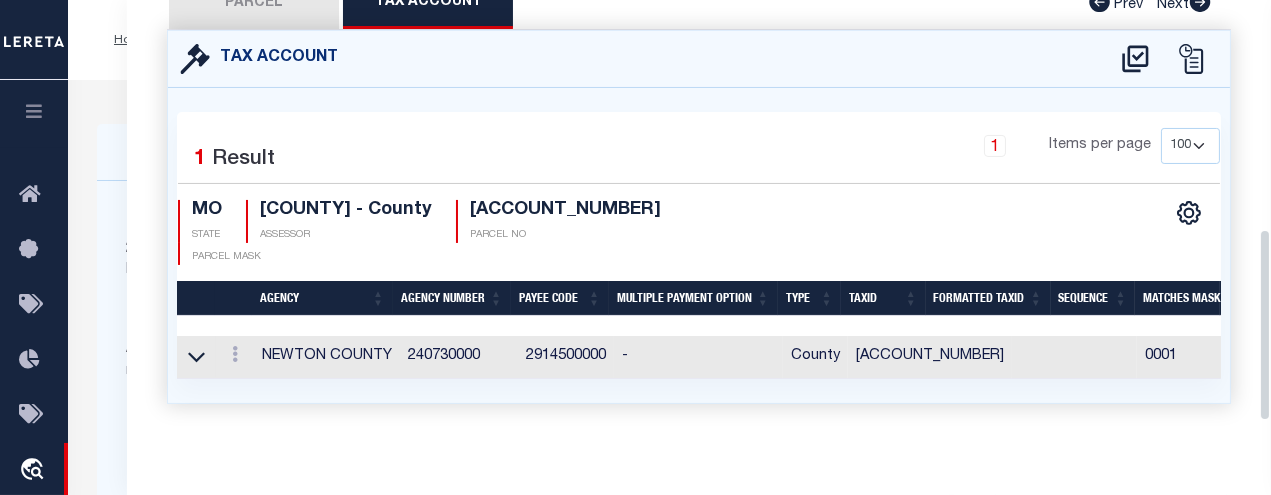 drag, startPoint x: 1263, startPoint y: 220, endPoint x: 1264, endPoint y: 243, distance: 23.021729 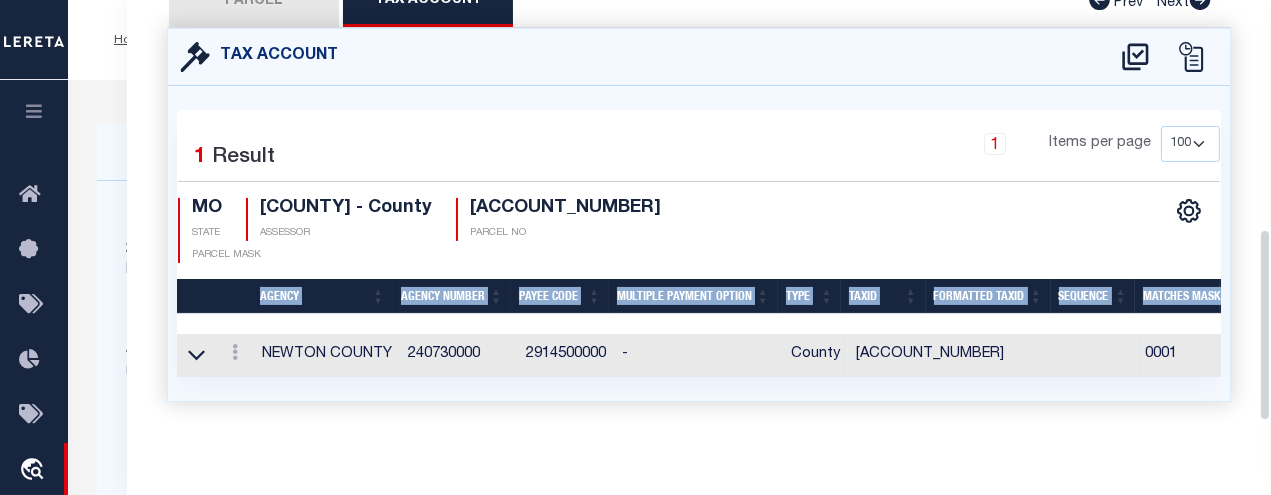 drag, startPoint x: 1261, startPoint y: 317, endPoint x: 1269, endPoint y: 187, distance: 130.24593 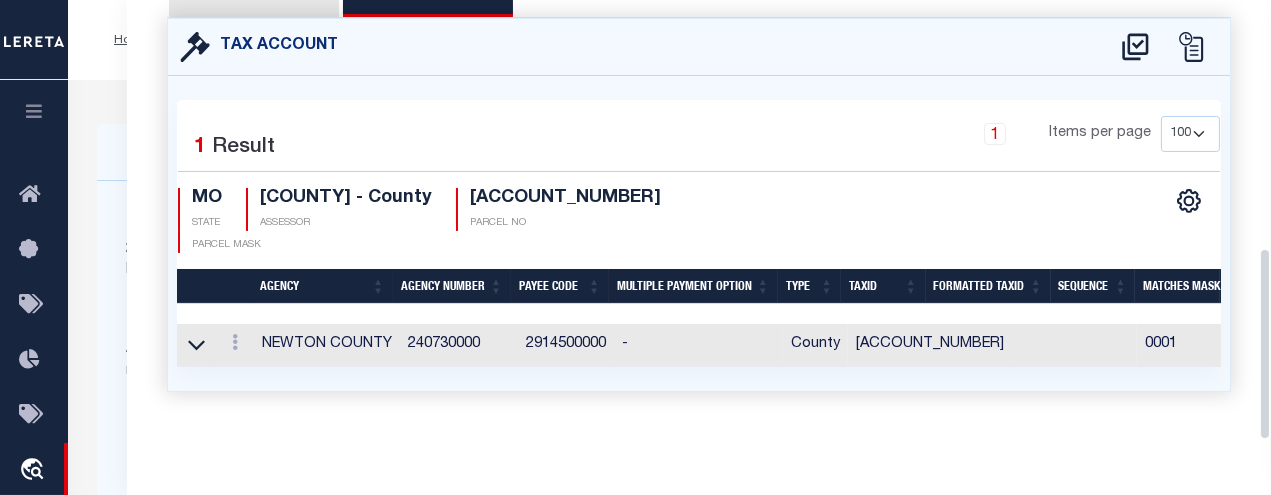 scroll, scrollTop: 567, scrollLeft: 0, axis: vertical 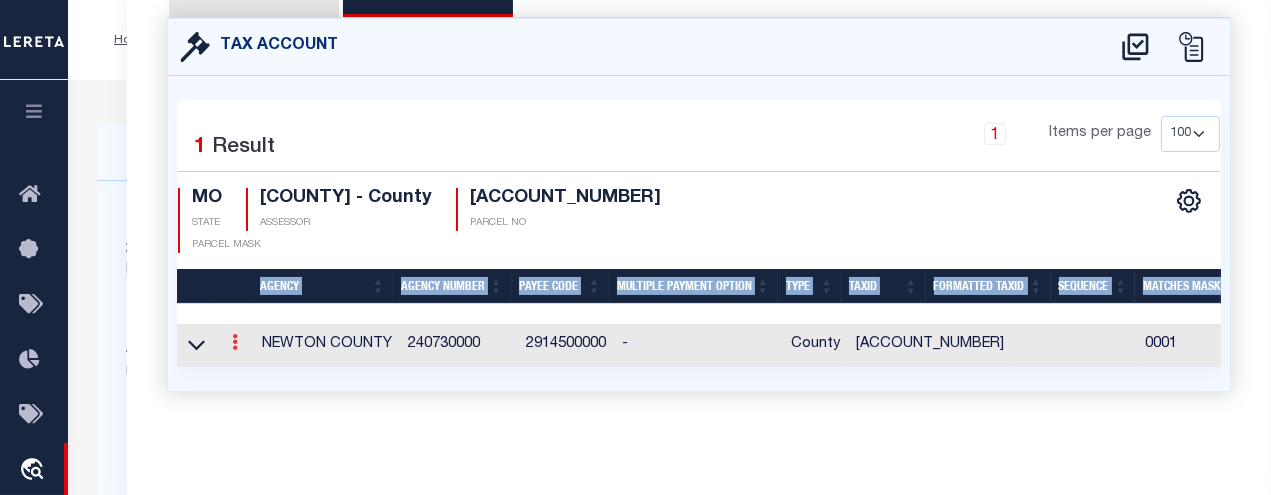 click at bounding box center (235, 342) 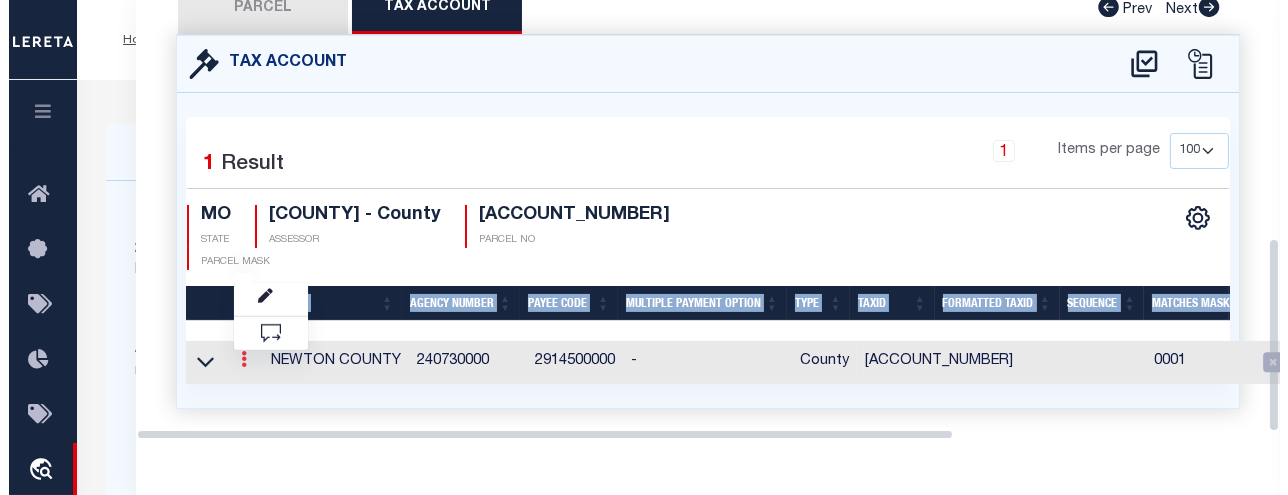 scroll, scrollTop: 537, scrollLeft: 0, axis: vertical 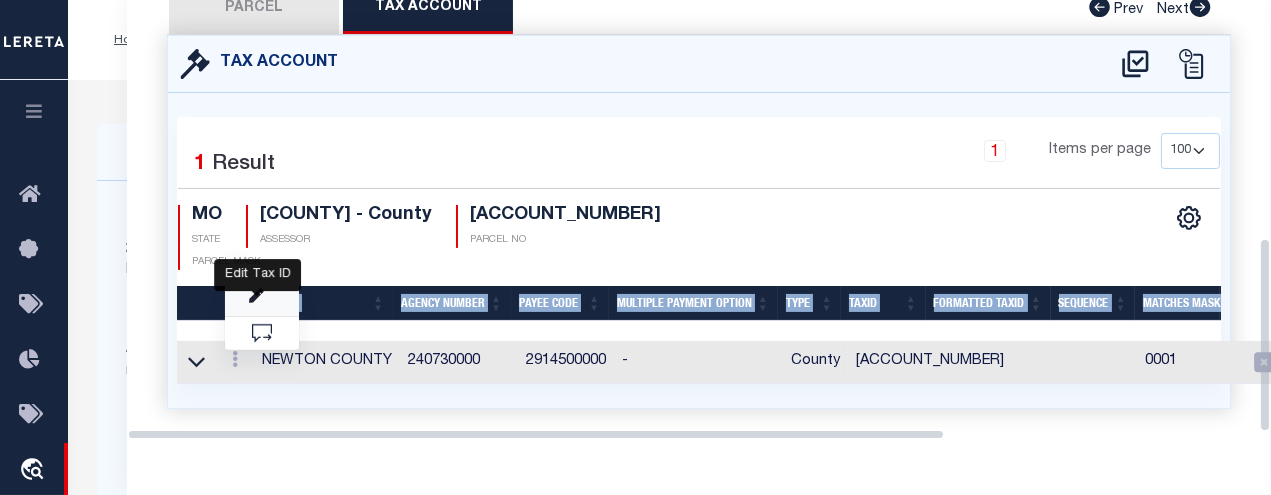 click at bounding box center (256, 296) 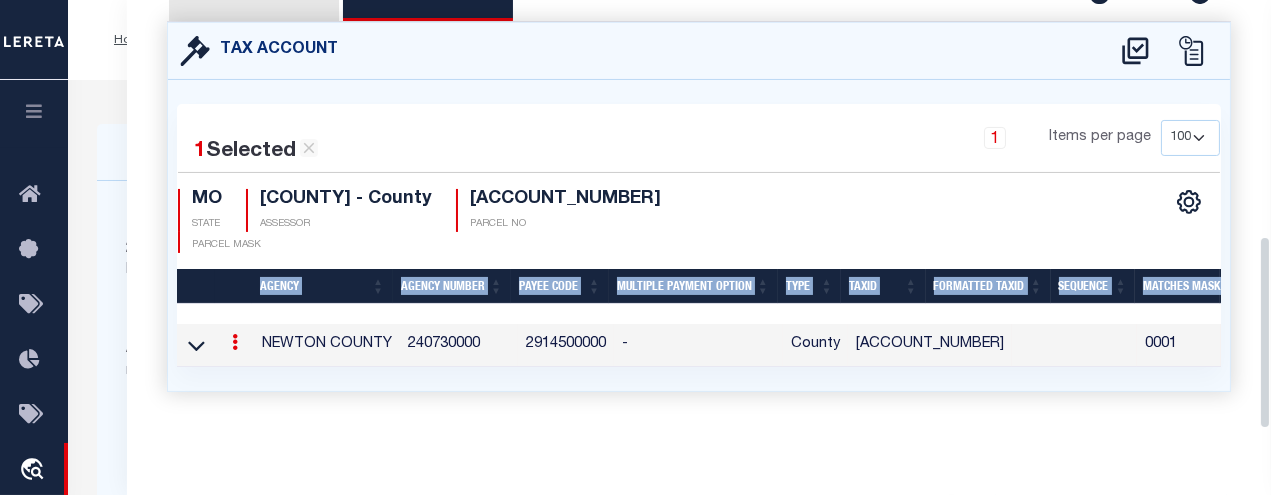 type on "[ACCOUNT_NUMBER]" 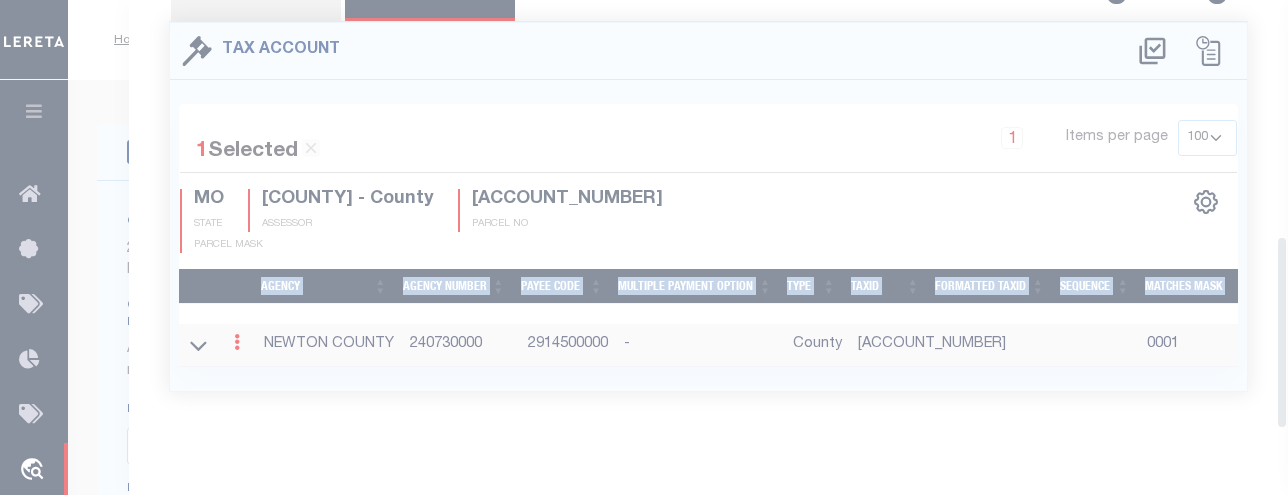 scroll, scrollTop: 0, scrollLeft: 0, axis: both 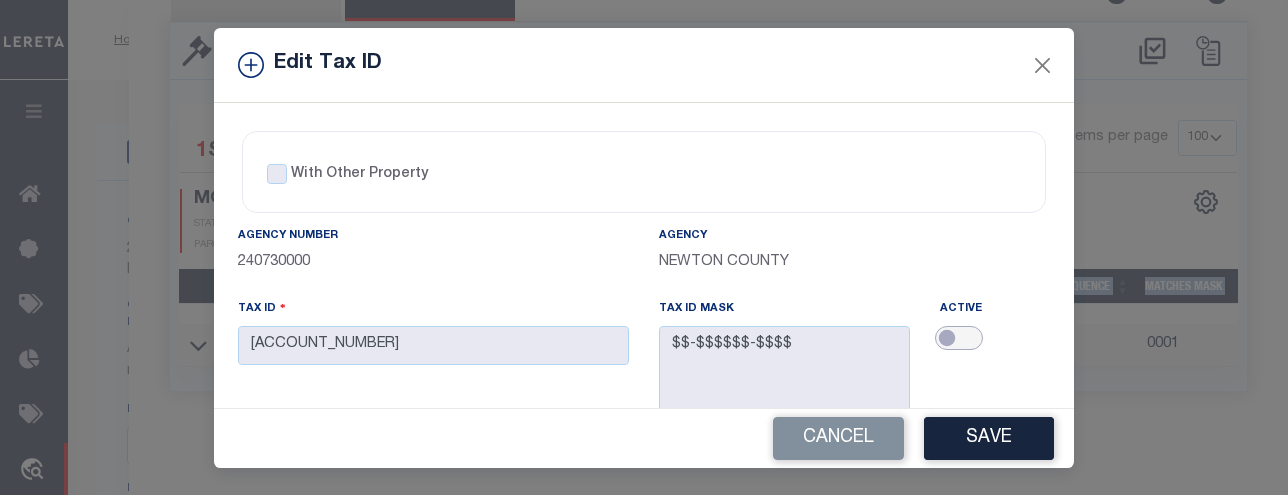 click at bounding box center (959, 338) 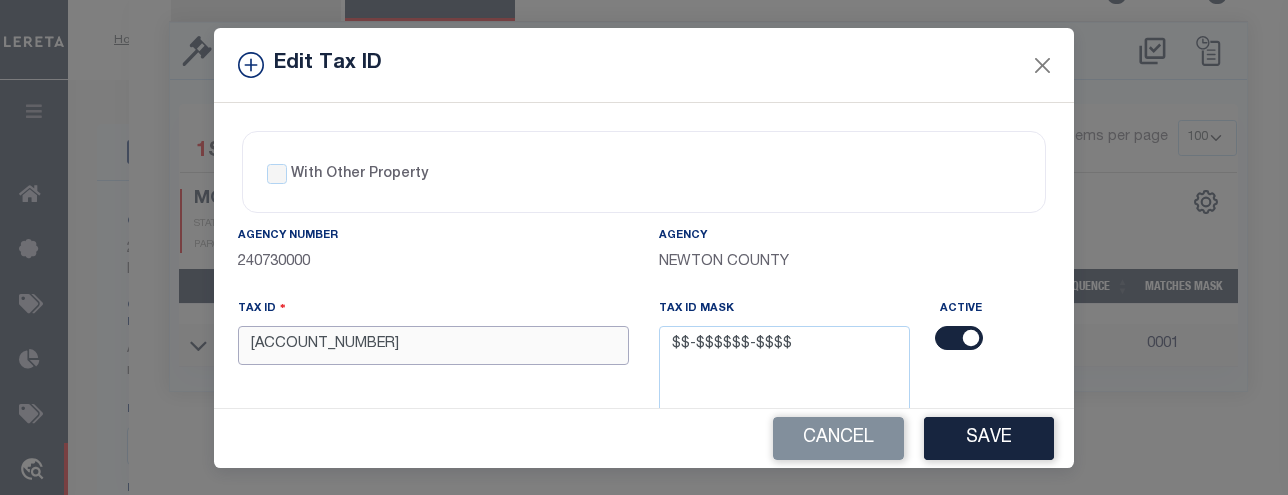 click on "[ACCOUNT_NUMBER]" at bounding box center [433, 345] 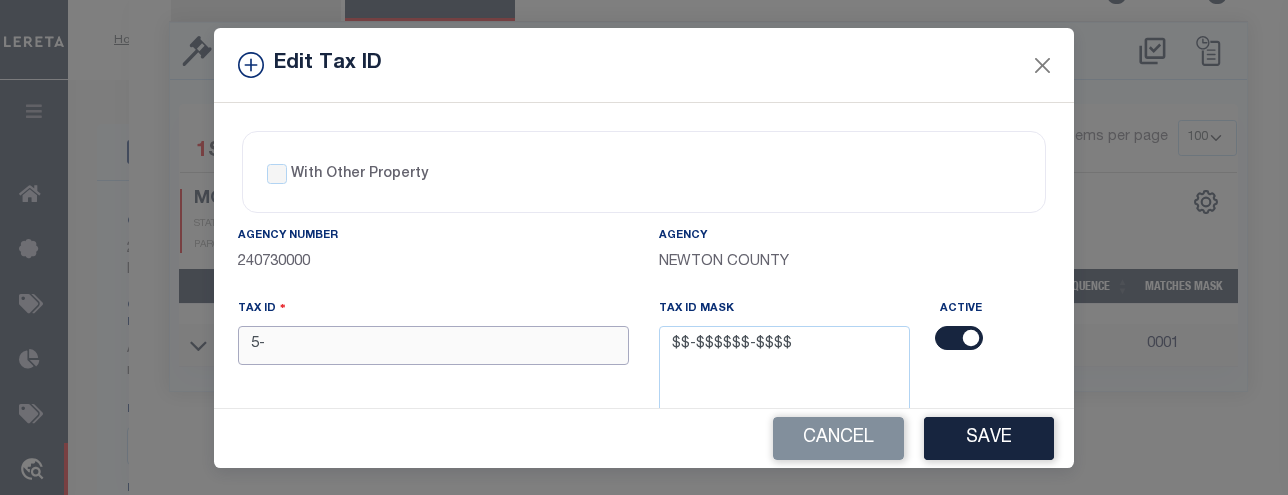 type on "5" 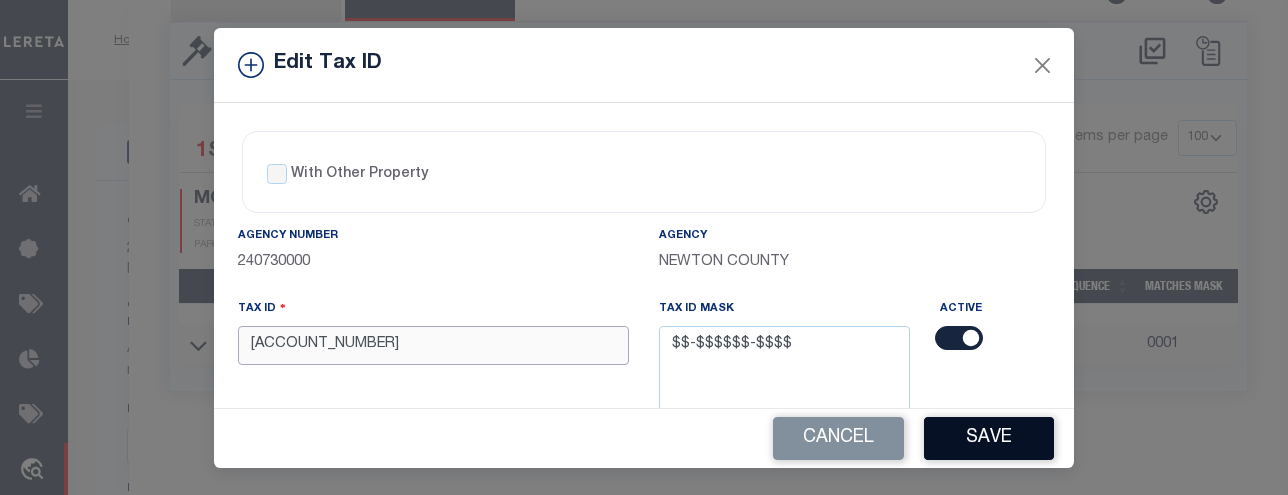 type on "[ACCOUNT_NUMBER]" 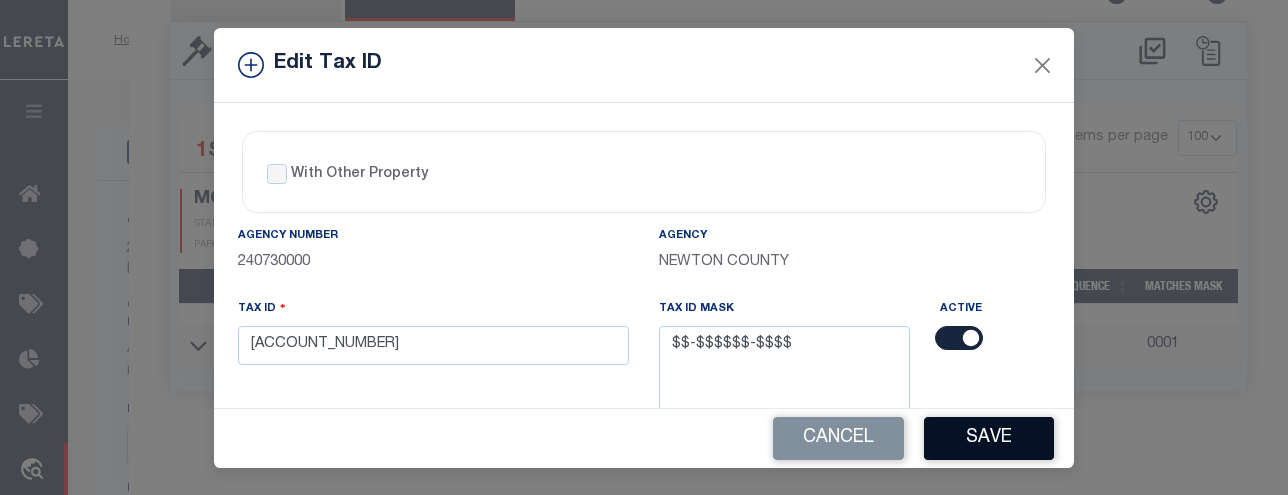 click on "Save" at bounding box center [989, 438] 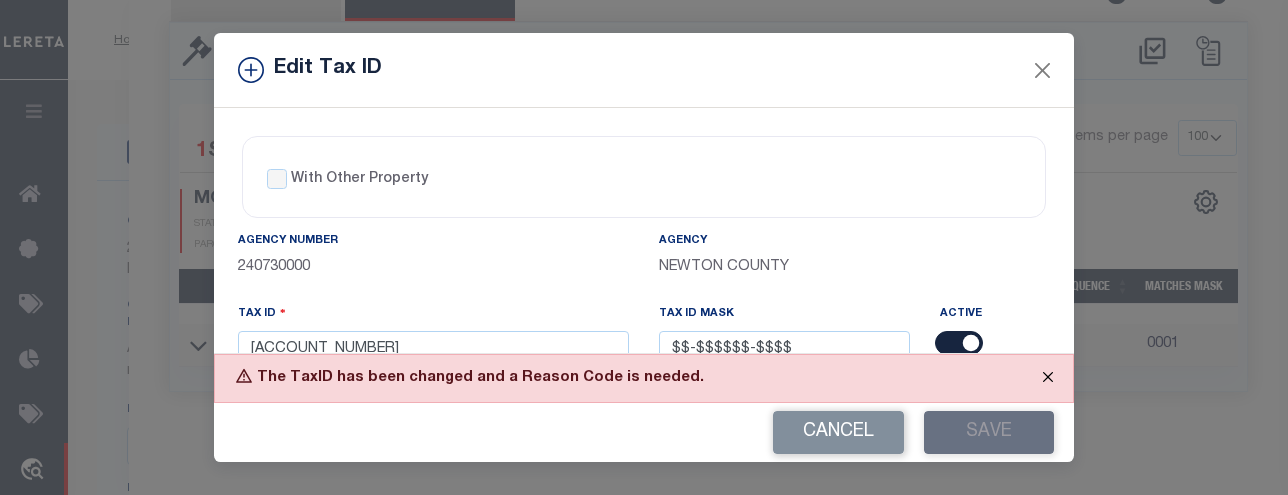 click at bounding box center (1048, 377) 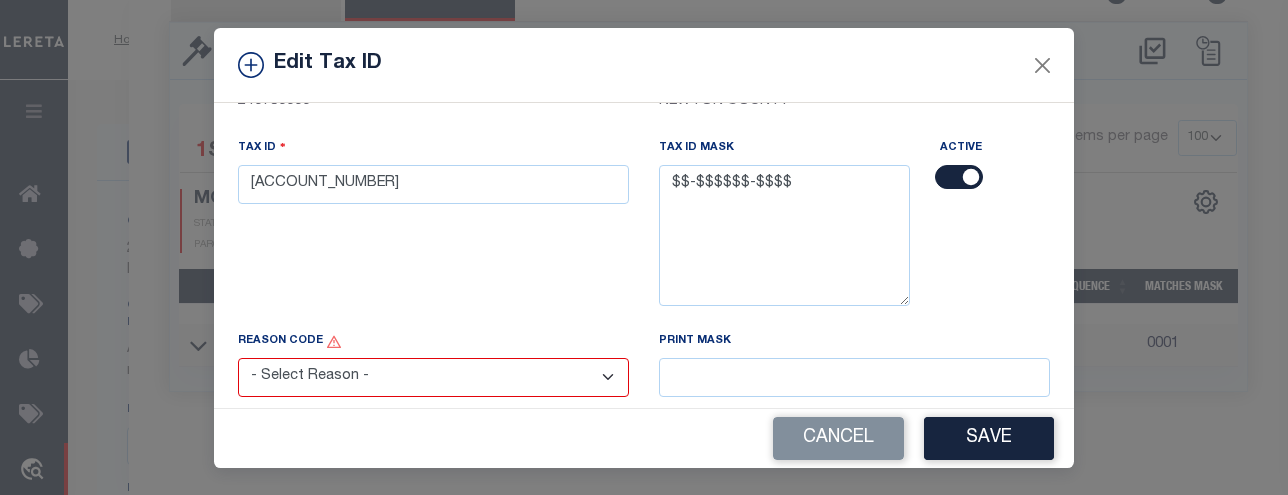 scroll, scrollTop: 188, scrollLeft: 0, axis: vertical 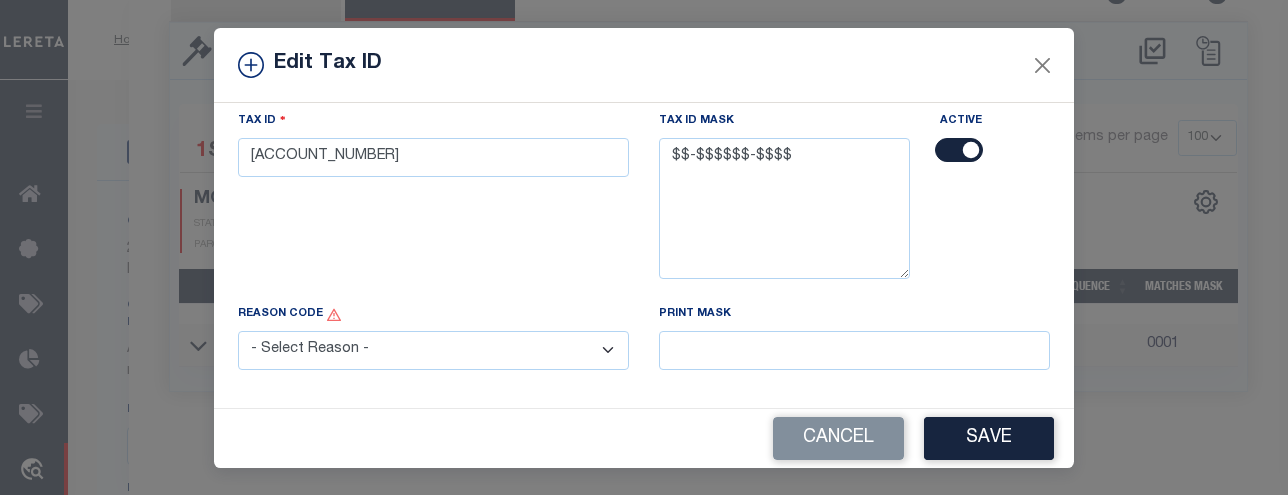 click on "- Select Reason -
099 - Other (Provide additional detail)
ACT - Agency Changed Tax ID or Tax ID Format
CMB - Parcel/Lien combined with another on collateral.
ICR - Lender Requested Installment Change
PPR - PCL Split (Covered by LGL)" at bounding box center [433, 350] 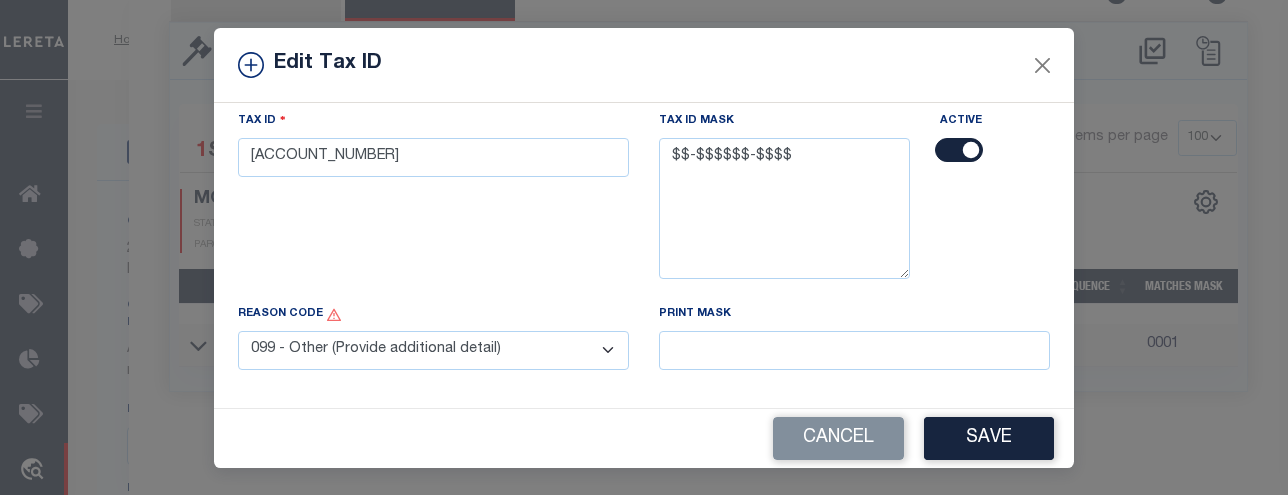 click on "- Select Reason -
099 - Other (Provide additional detail)
ACT - Agency Changed Tax ID or Tax ID Format
CMB - Parcel/Lien combined with another on collateral.
ICR - Lender Requested Installment Change
PPR - PCL Split (Covered by LGL)" at bounding box center (433, 350) 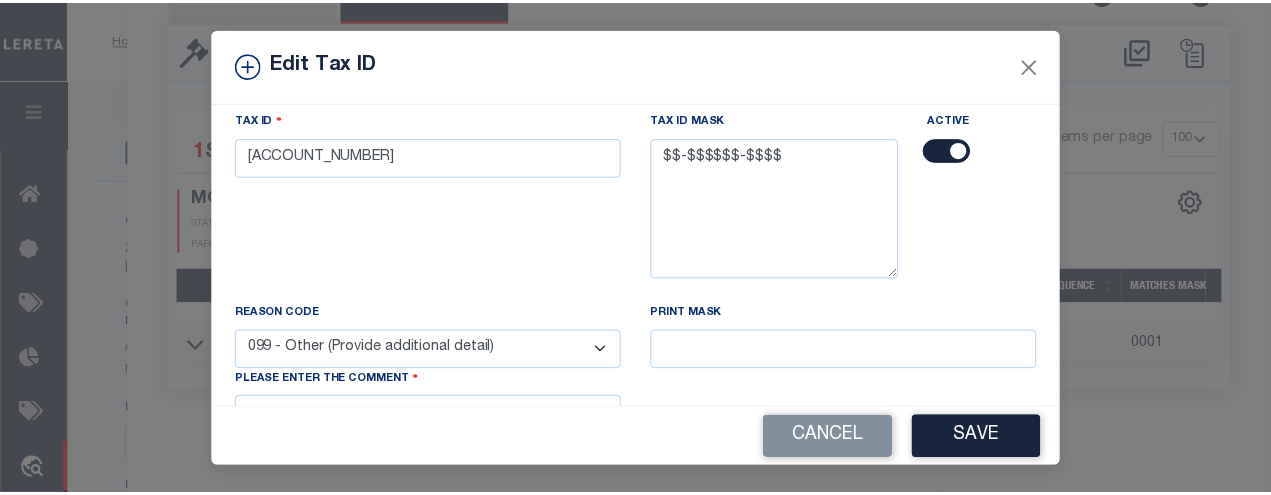 scroll, scrollTop: 289, scrollLeft: 0, axis: vertical 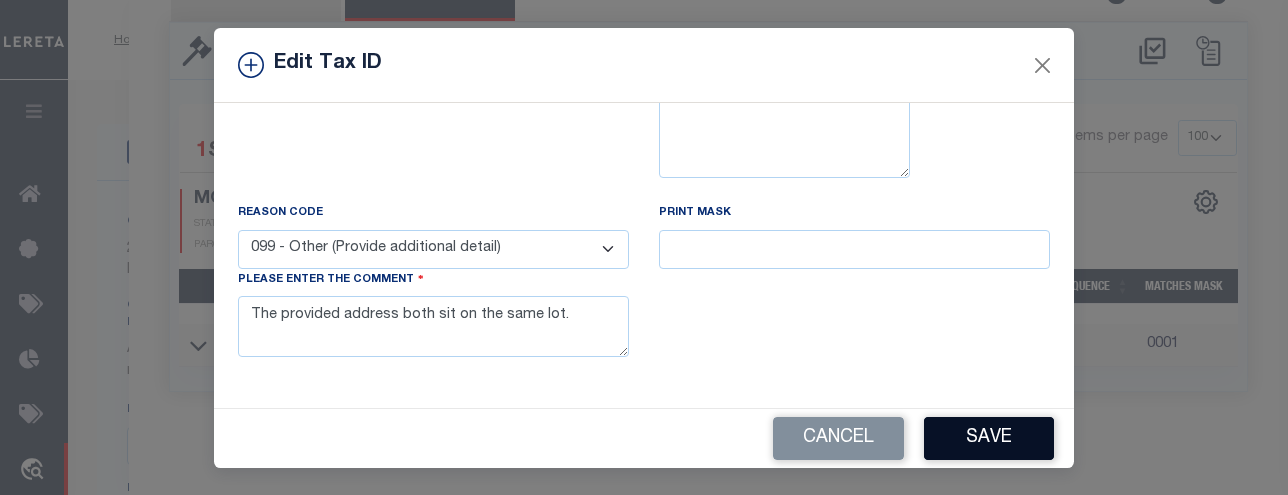 click on "Save" at bounding box center (989, 438) 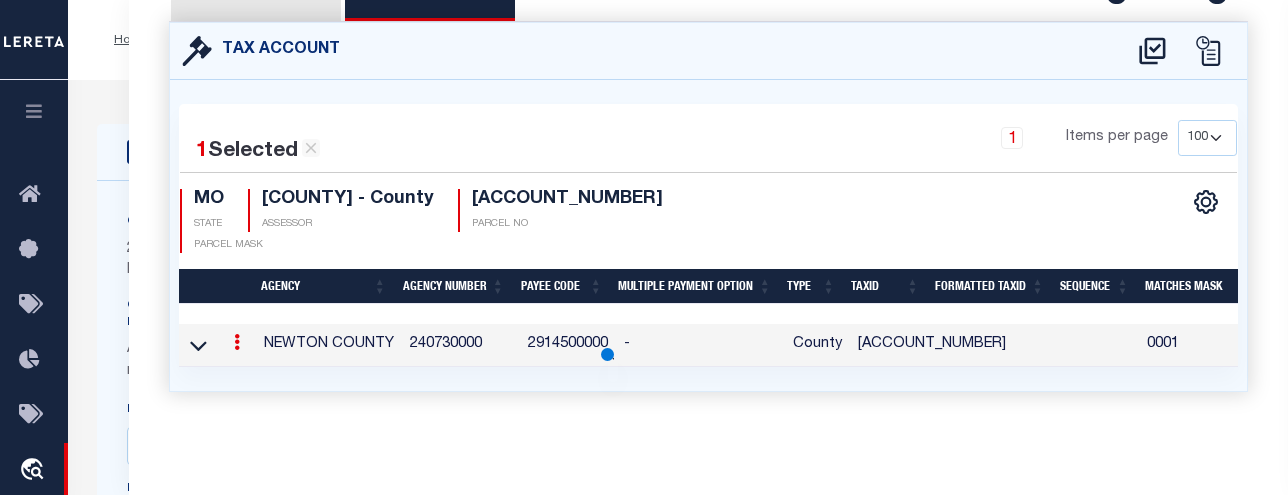select 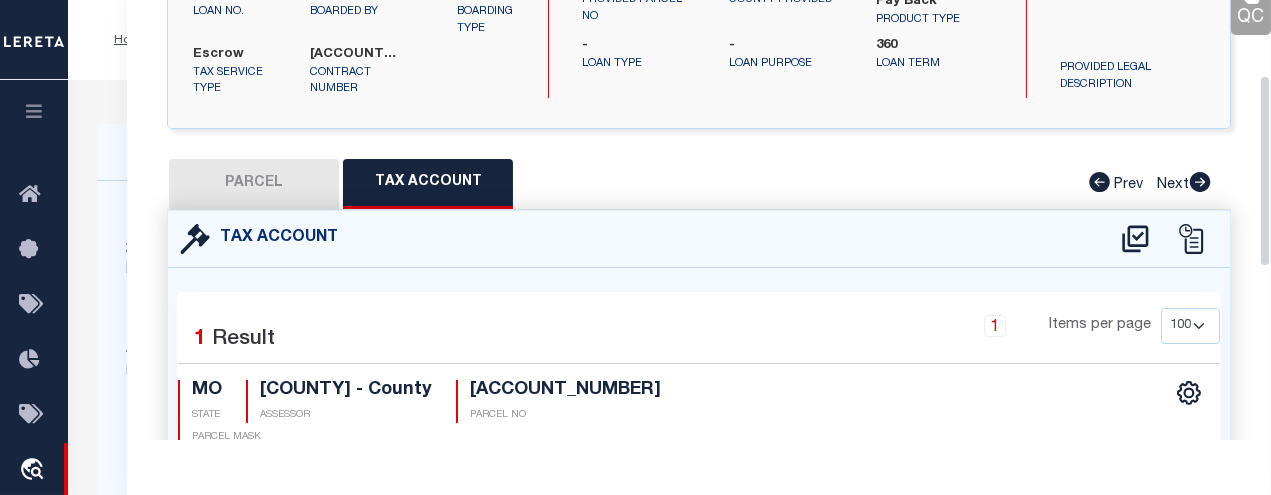 scroll, scrollTop: 0, scrollLeft: 0, axis: both 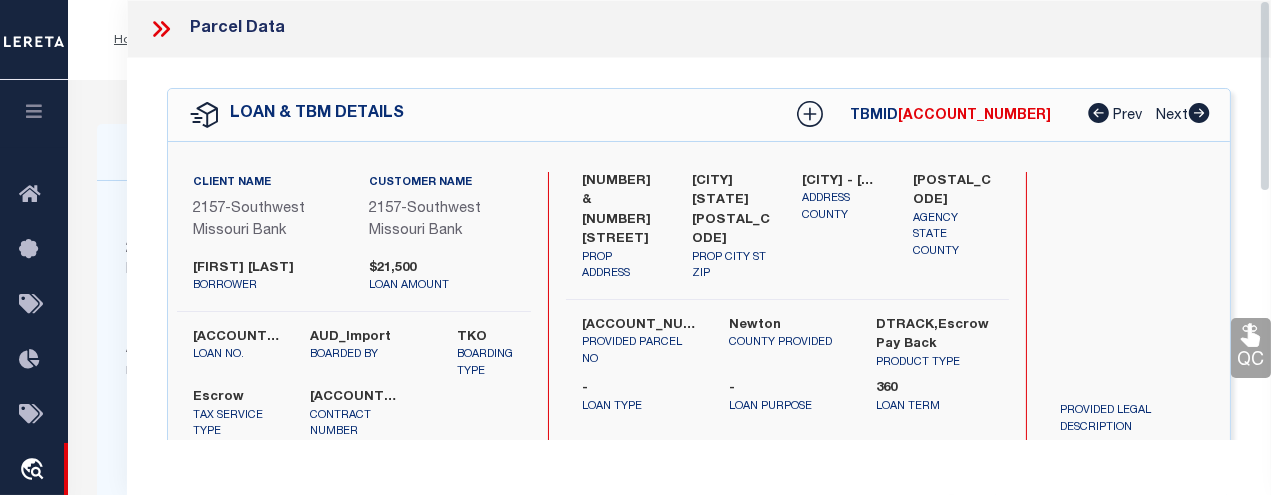 drag, startPoint x: 1266, startPoint y: 336, endPoint x: 1253, endPoint y: -10, distance: 346.24414 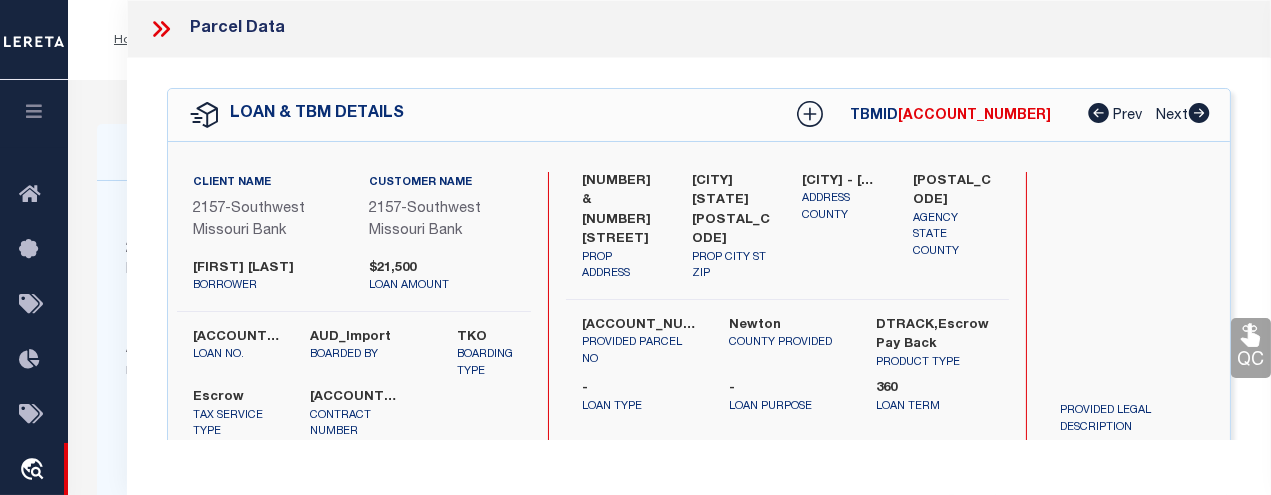 click 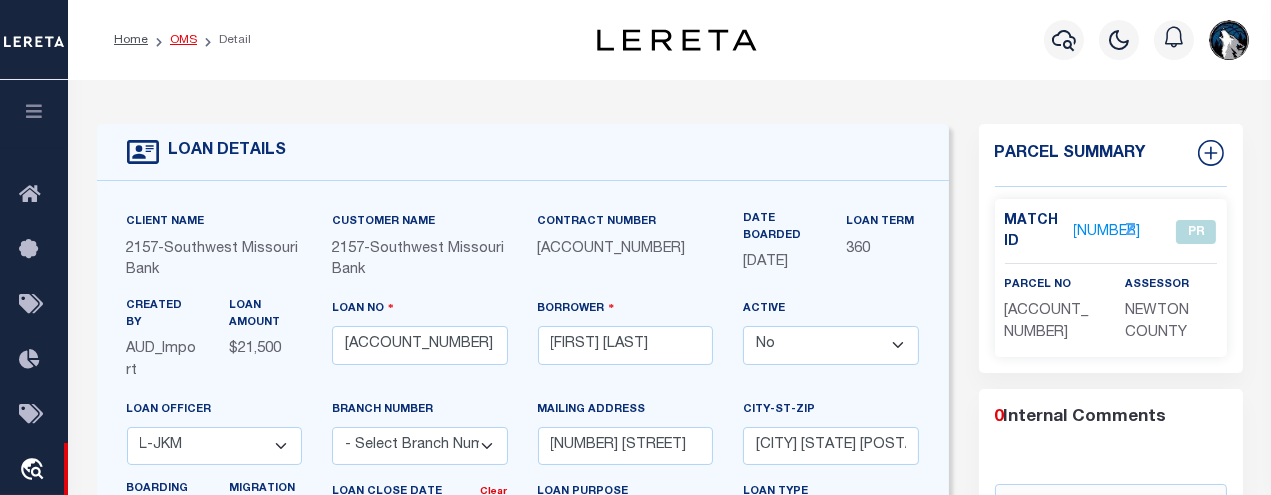 click on "OMS" at bounding box center (183, 40) 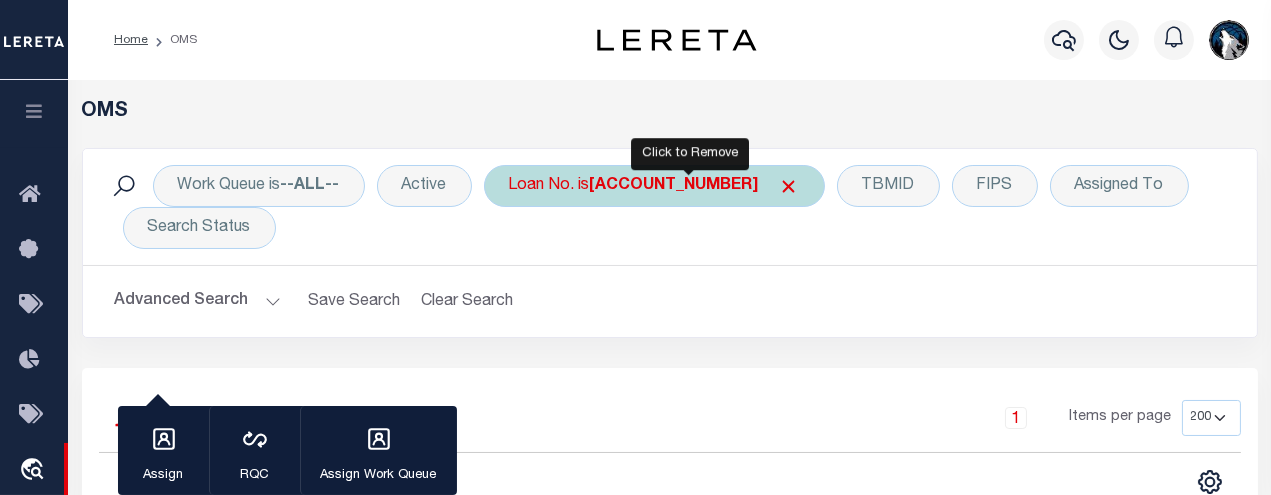 click at bounding box center [789, 186] 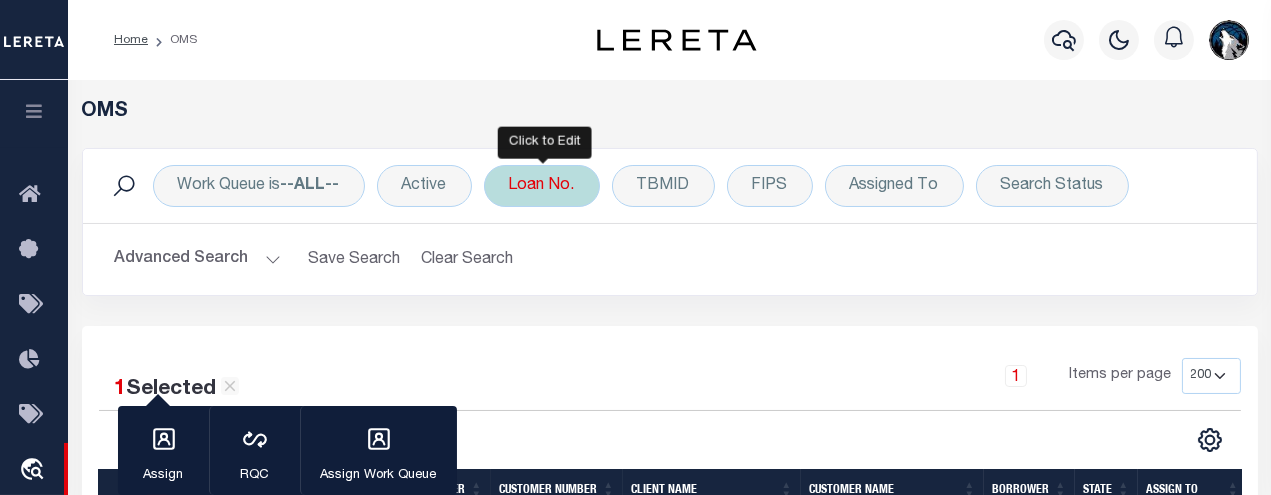 click on "Loan No." at bounding box center [542, 186] 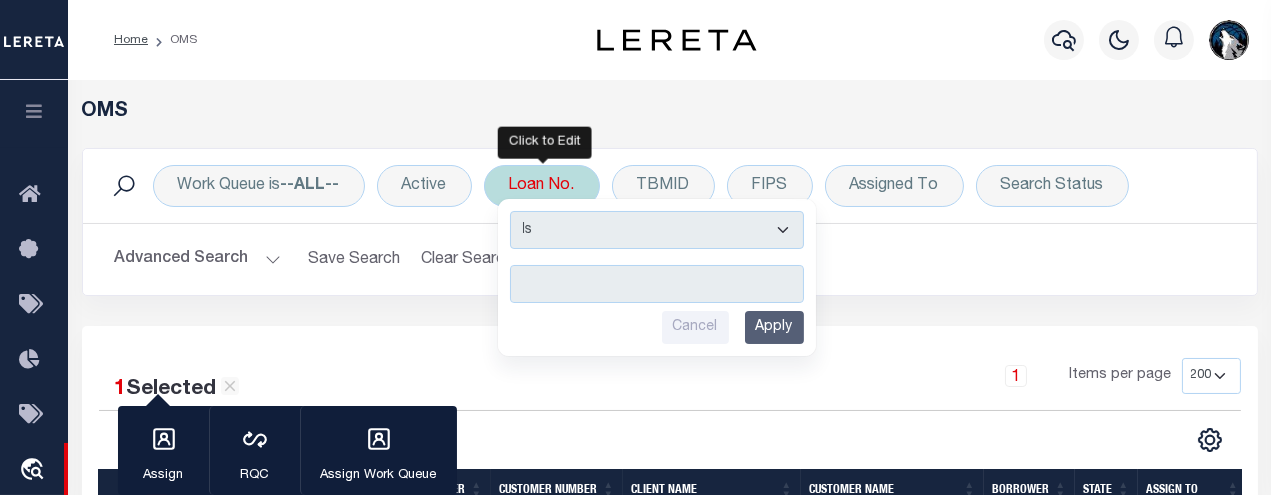 click at bounding box center (657, 284) 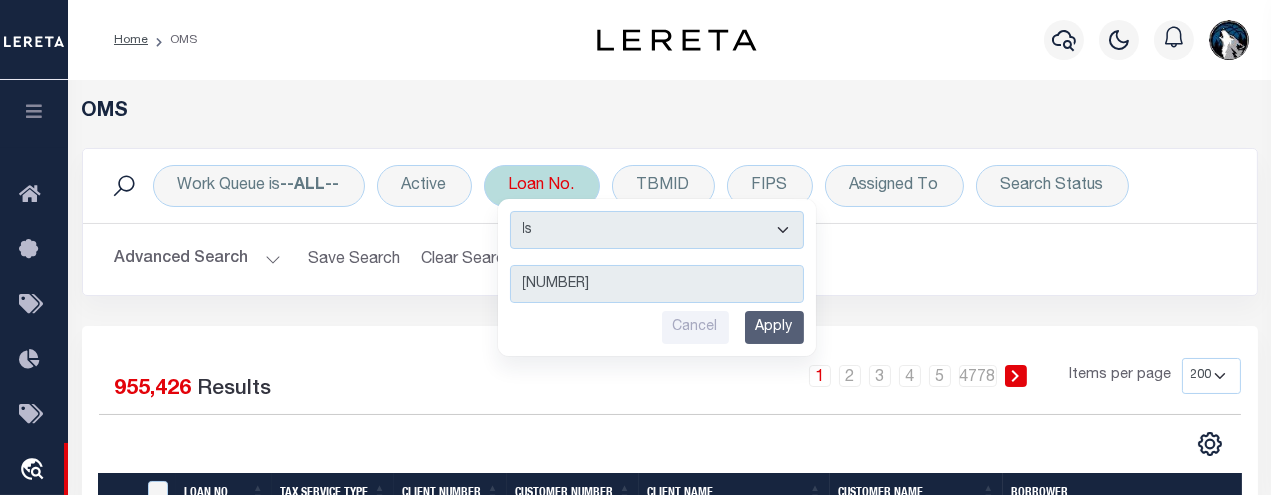 type on "[ACCOUNT_NUMBER]" 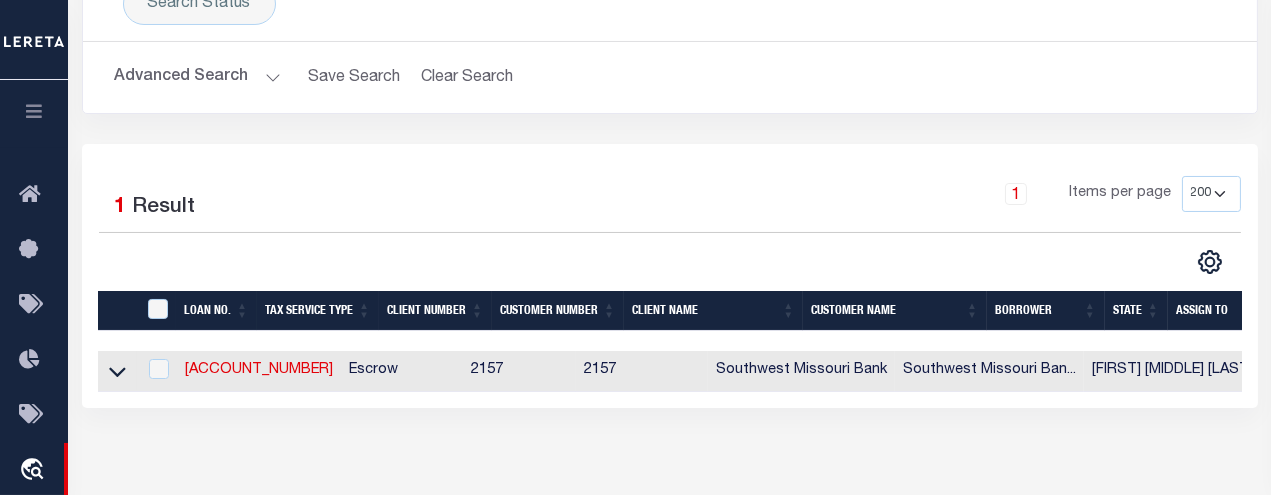 scroll, scrollTop: 229, scrollLeft: 0, axis: vertical 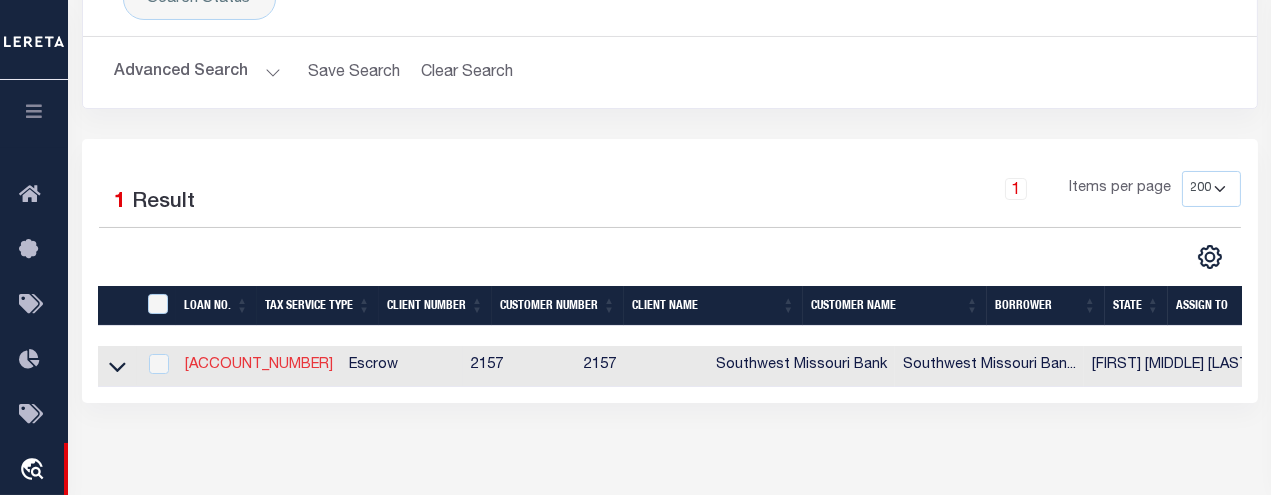 click on "[ACCOUNT_NUMBER]" at bounding box center [259, 365] 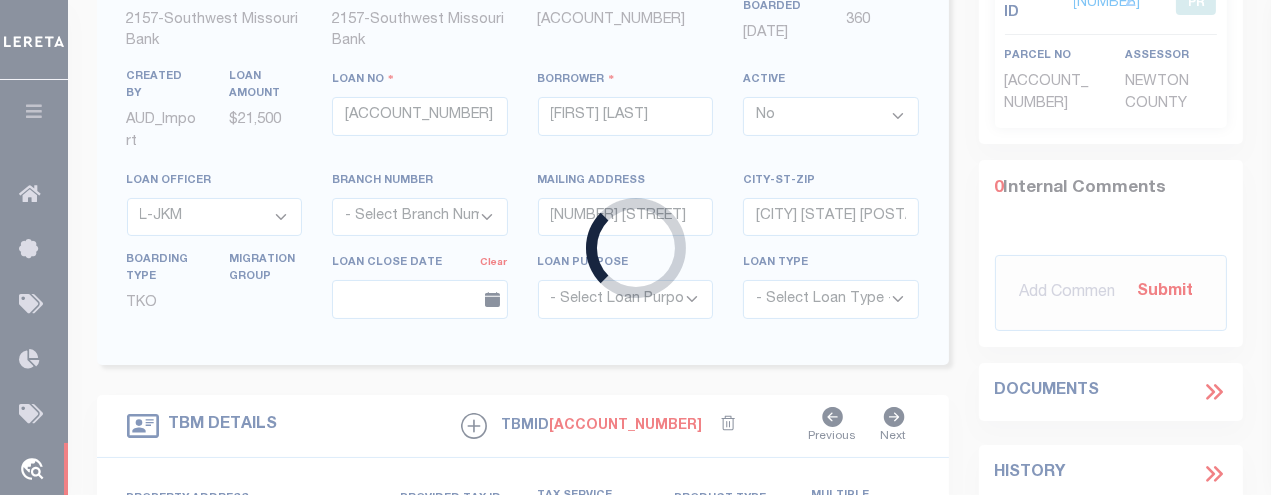 type on "[ACCOUNT_NUMBER]" 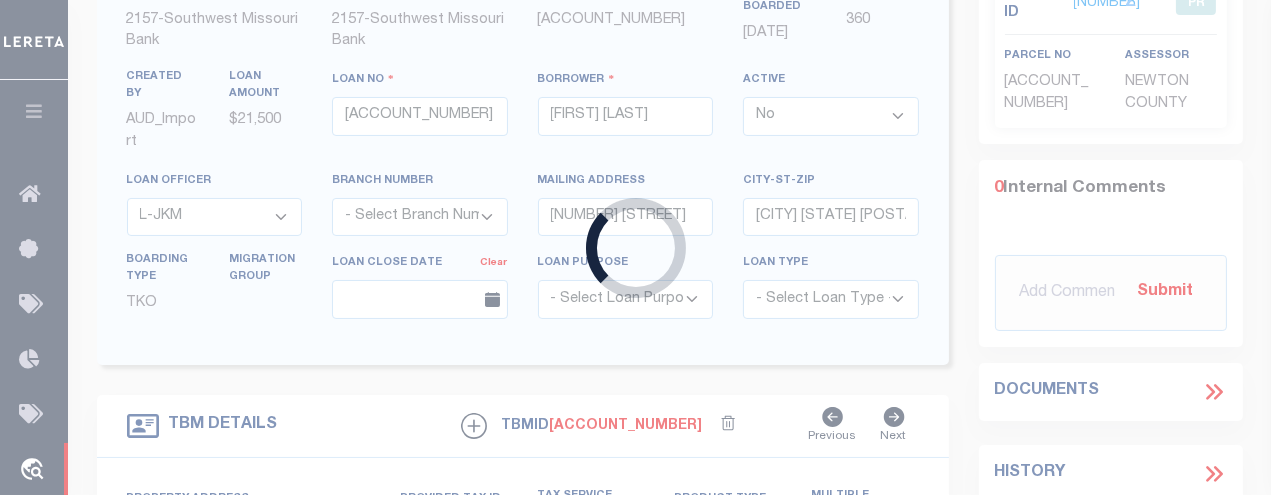 type on "[FIRST] [MIDDLE] [LAST]" 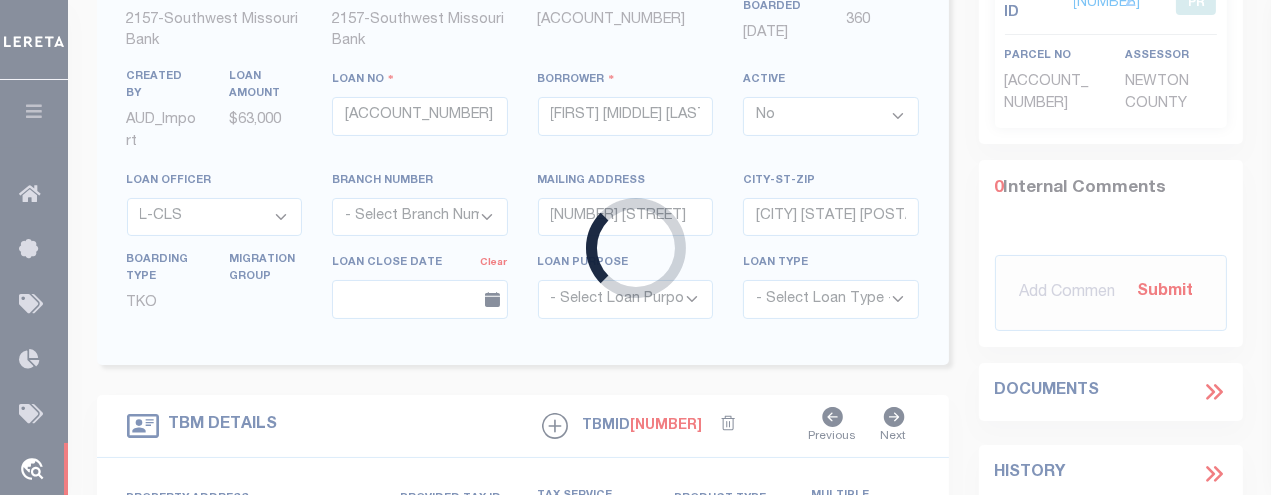 type on "[NUMBER] [STREET]" 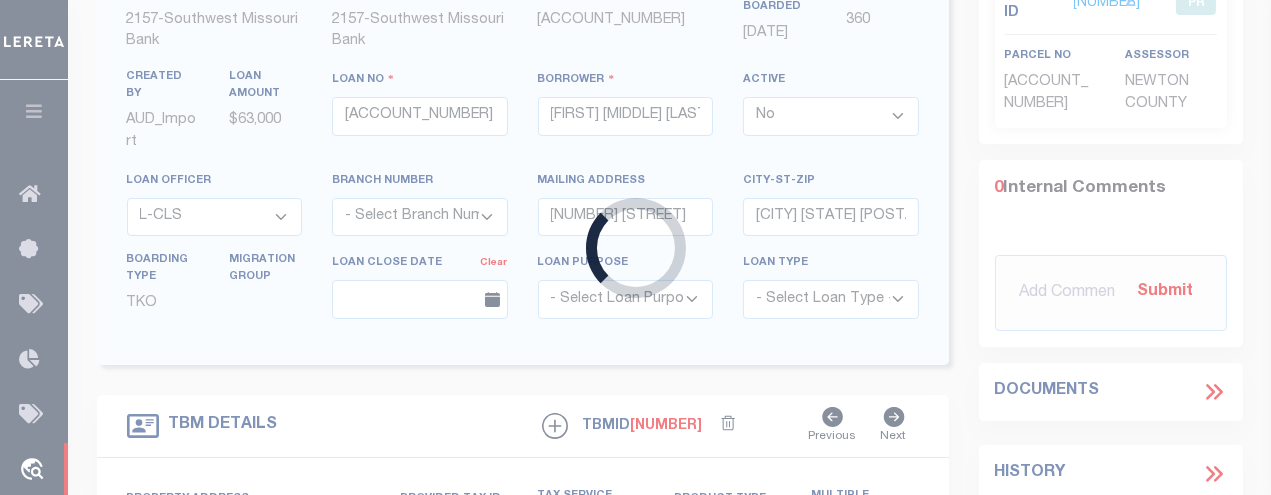 type on "[ACCOUNT_NUMBER]" 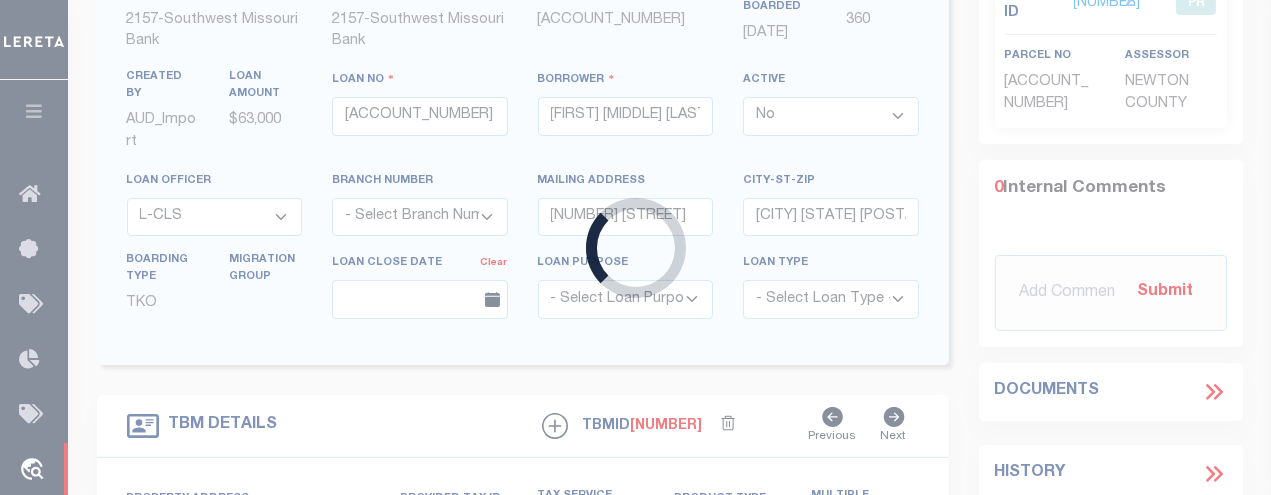 select 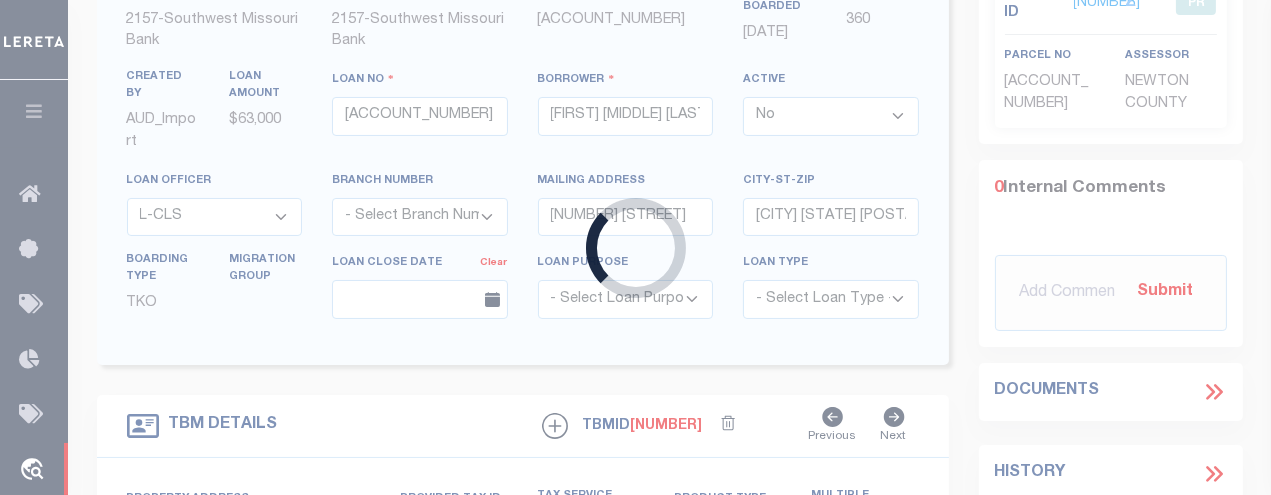 type 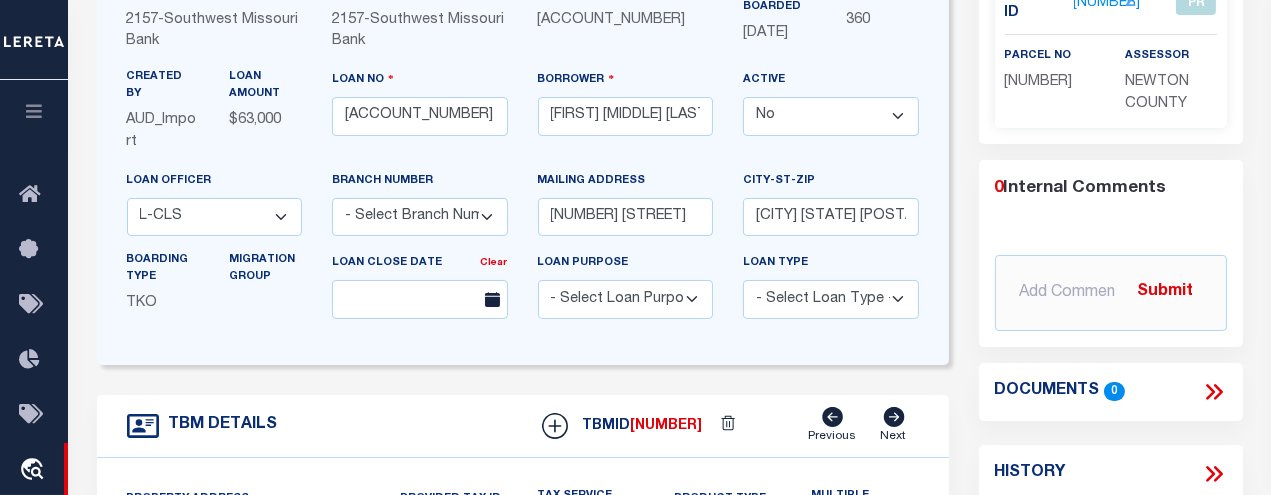 scroll, scrollTop: 0, scrollLeft: 0, axis: both 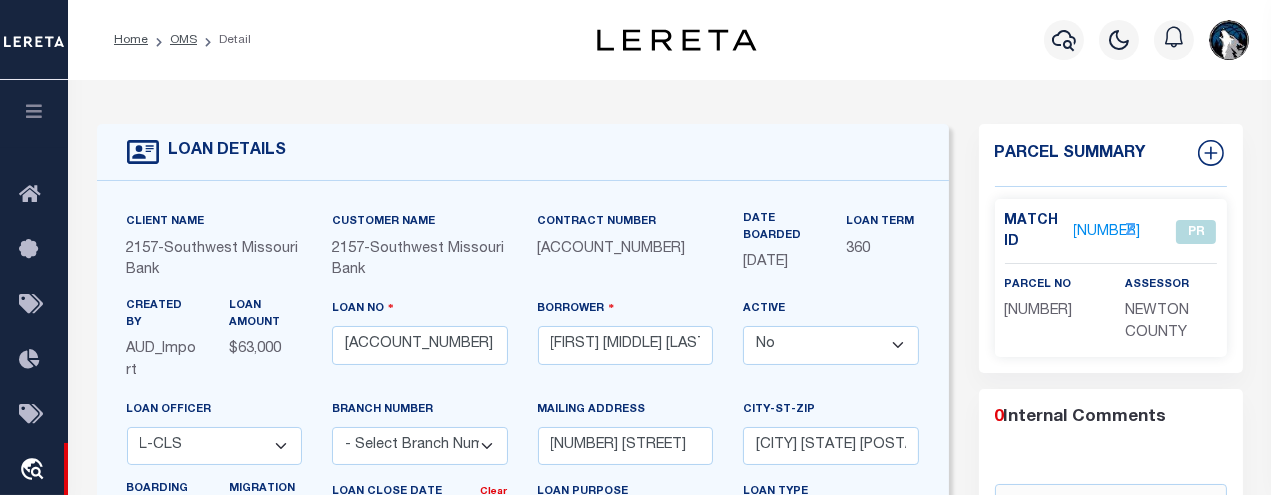 click on "[NUMBER]" at bounding box center [1107, 232] 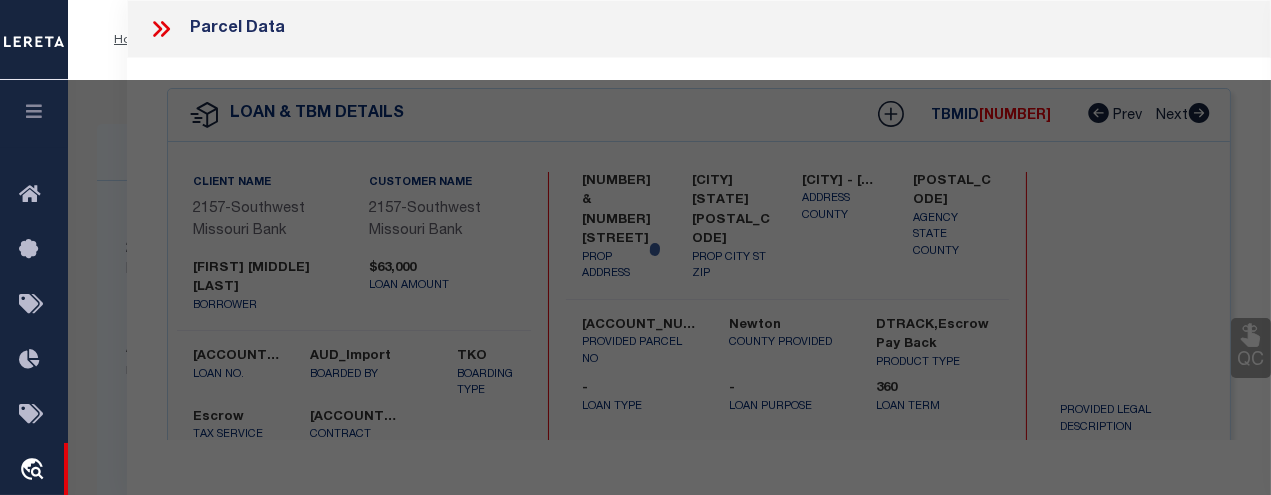 select on "AS" 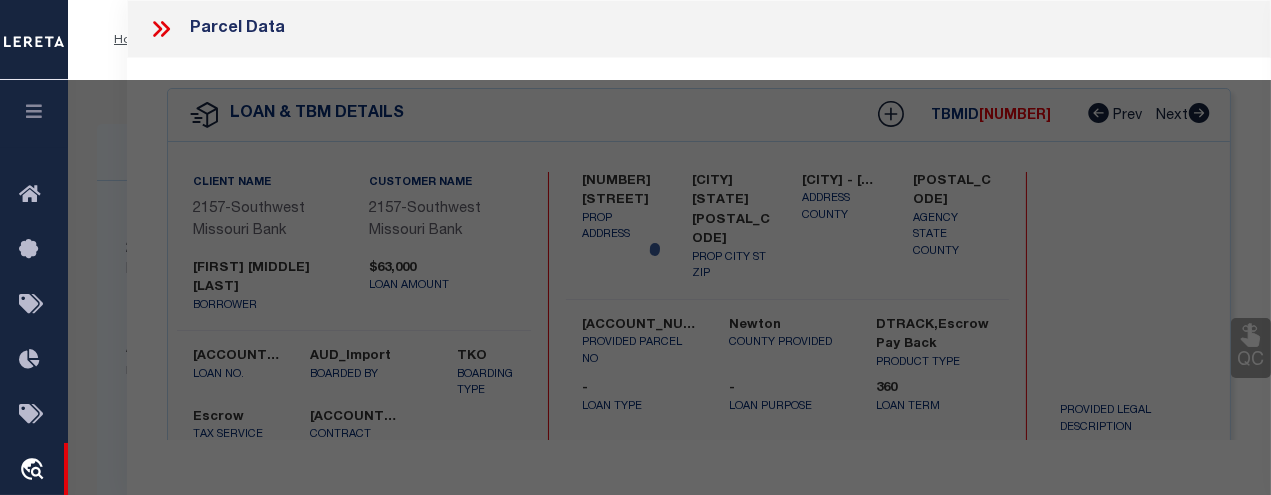 select on "PR" 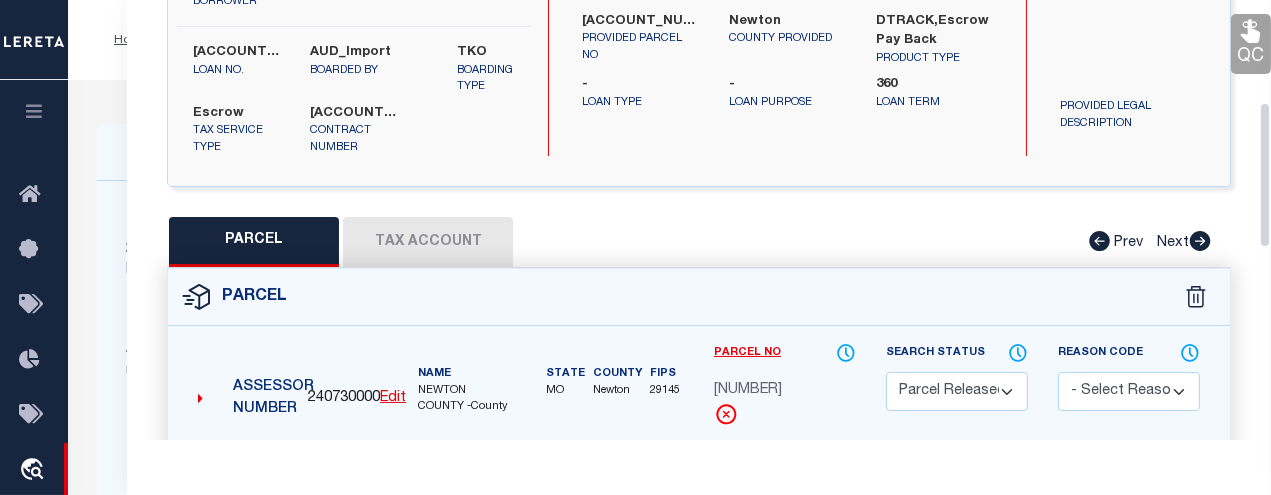 drag, startPoint x: 1268, startPoint y: 60, endPoint x: 1268, endPoint y: 162, distance: 102 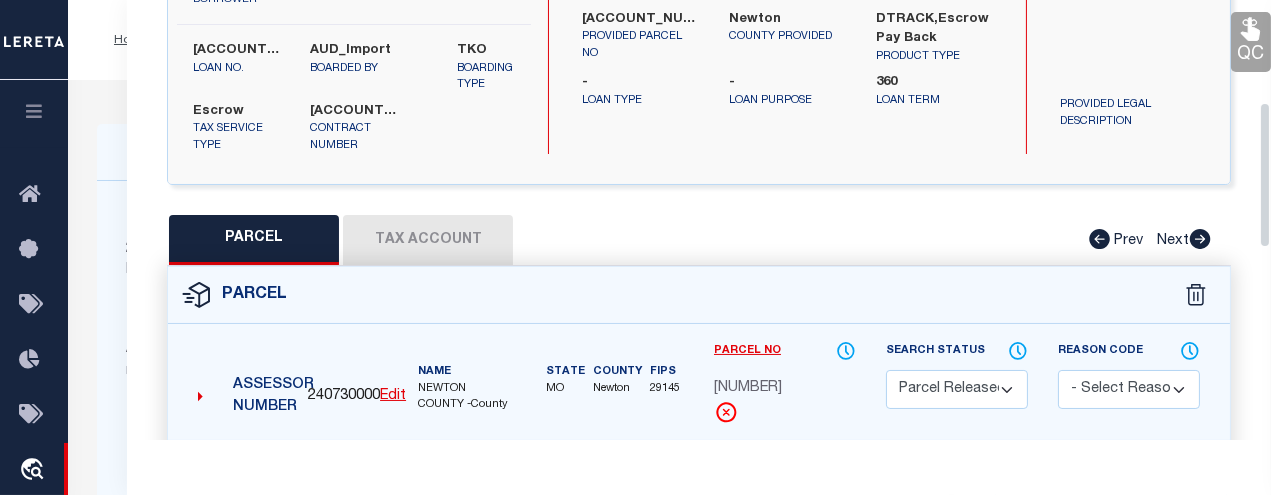 click on "Tax Account" at bounding box center (428, 240) 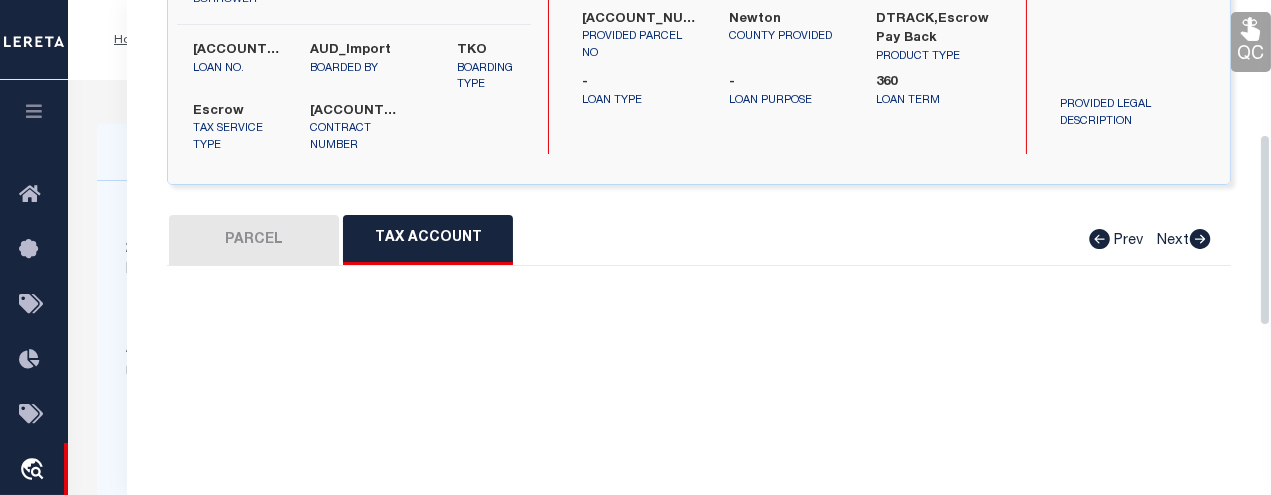 select on "100" 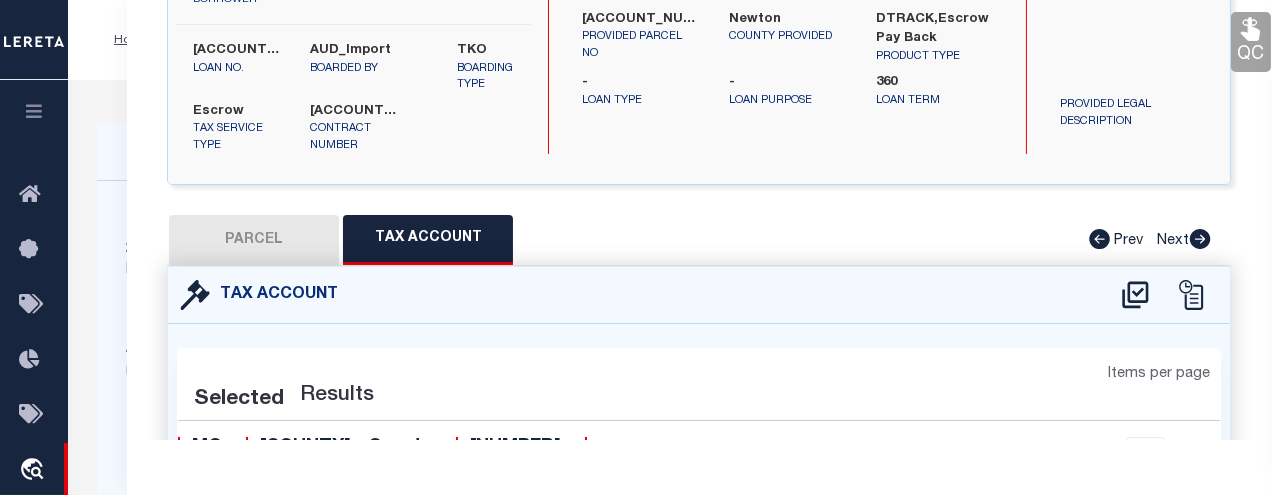 select on "100" 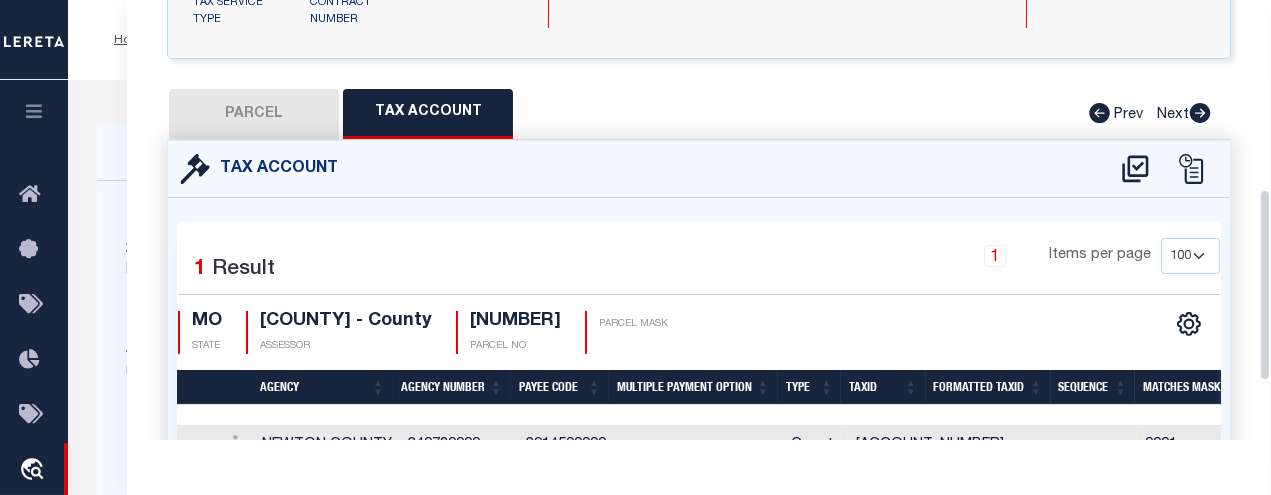 drag, startPoint x: 1264, startPoint y: 252, endPoint x: 1273, endPoint y: 309, distance: 57.706154 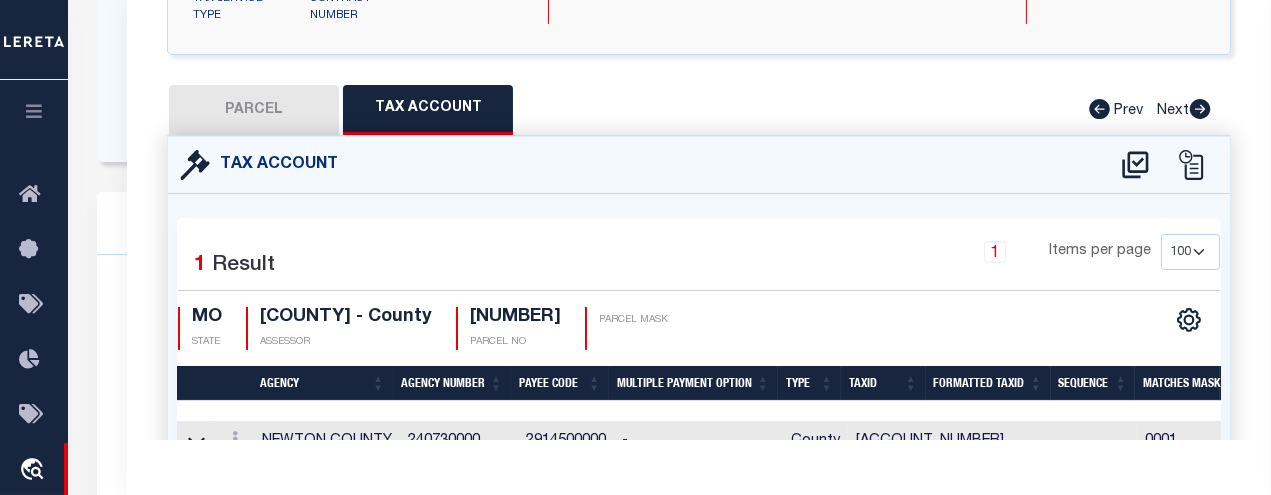 scroll, scrollTop: 720, scrollLeft: 0, axis: vertical 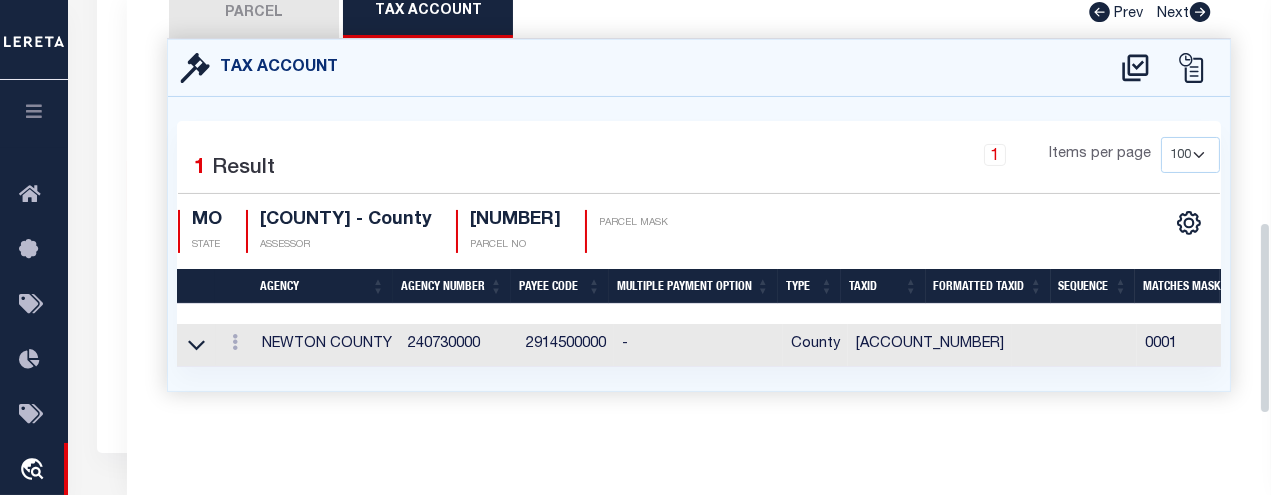 drag, startPoint x: 1264, startPoint y: 319, endPoint x: 1264, endPoint y: 370, distance: 51 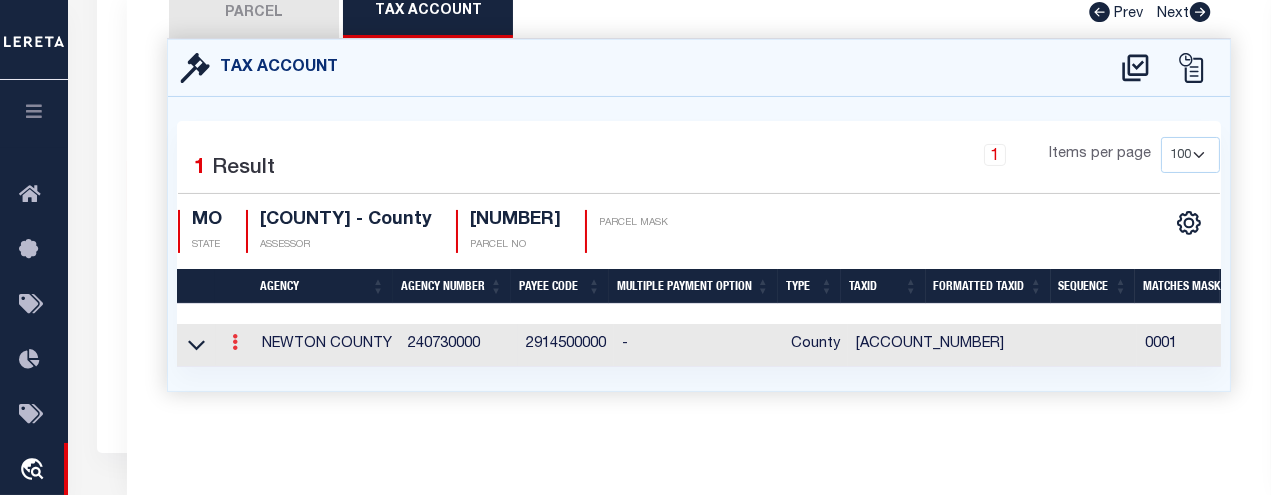 click at bounding box center [235, 342] 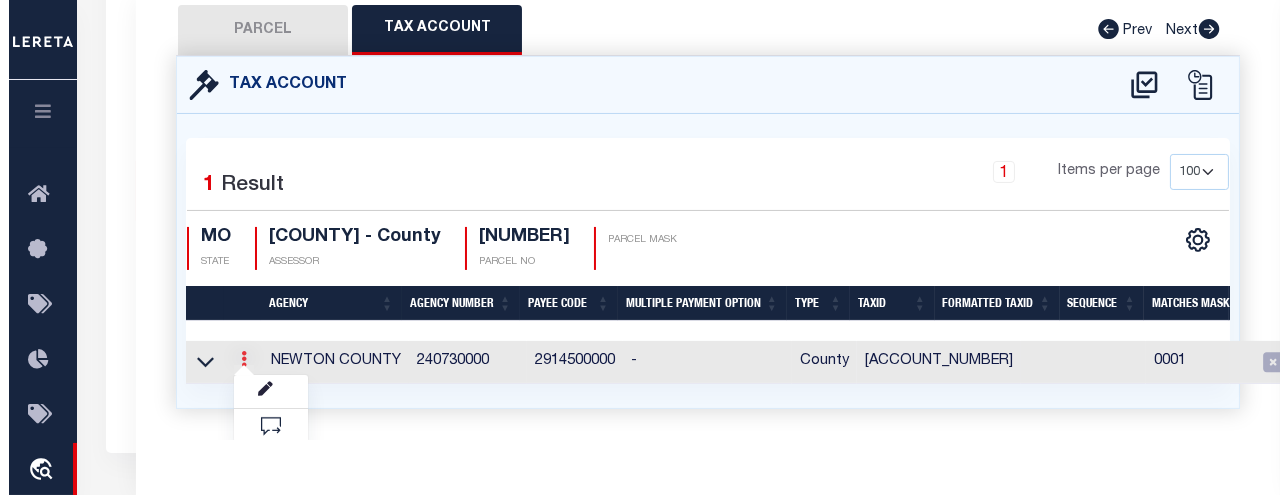 scroll, scrollTop: 537, scrollLeft: 0, axis: vertical 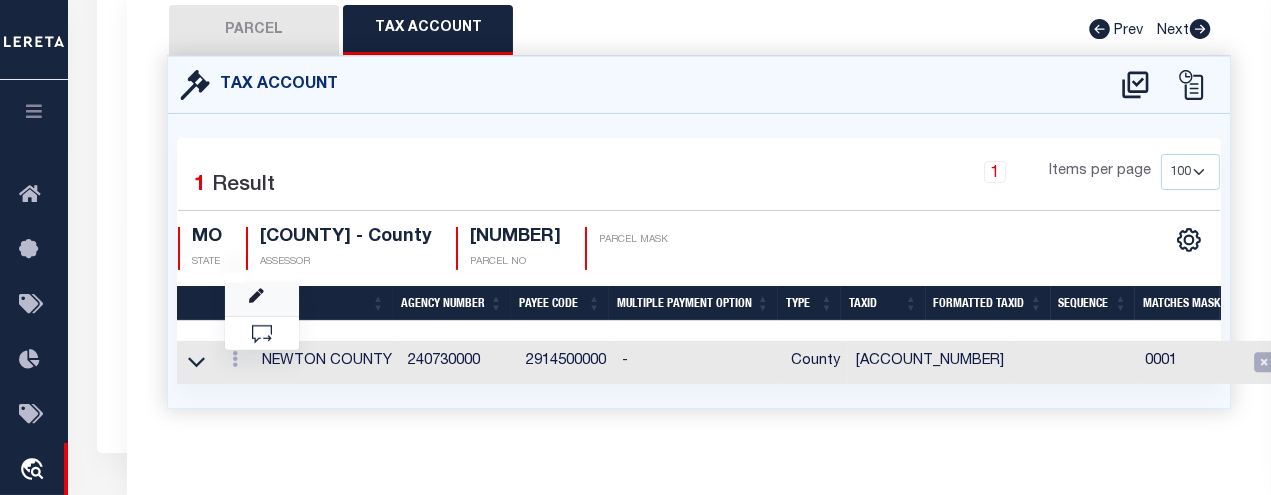 click at bounding box center (262, 299) 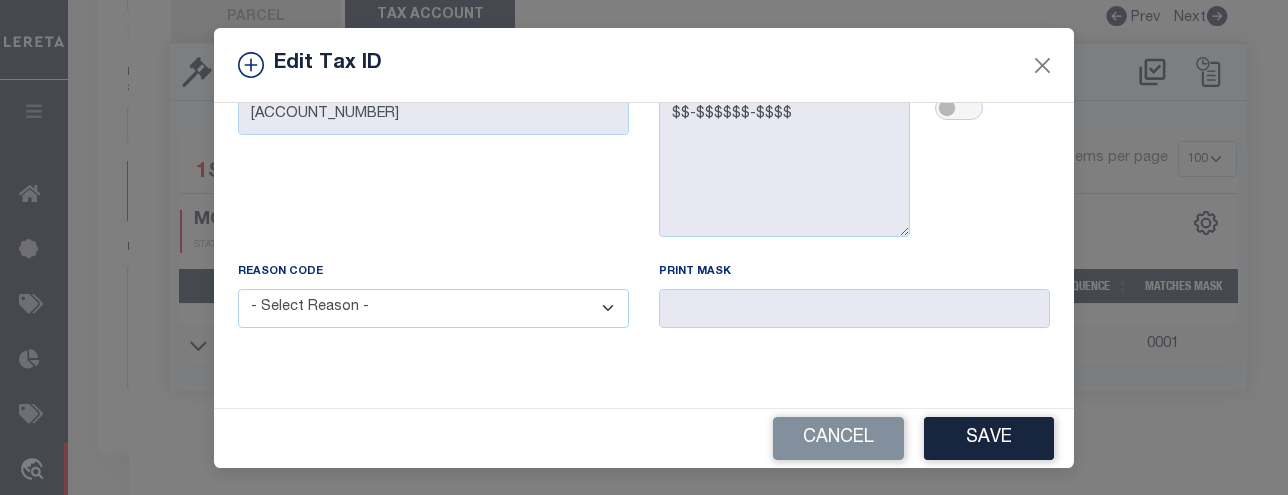 scroll, scrollTop: 0, scrollLeft: 0, axis: both 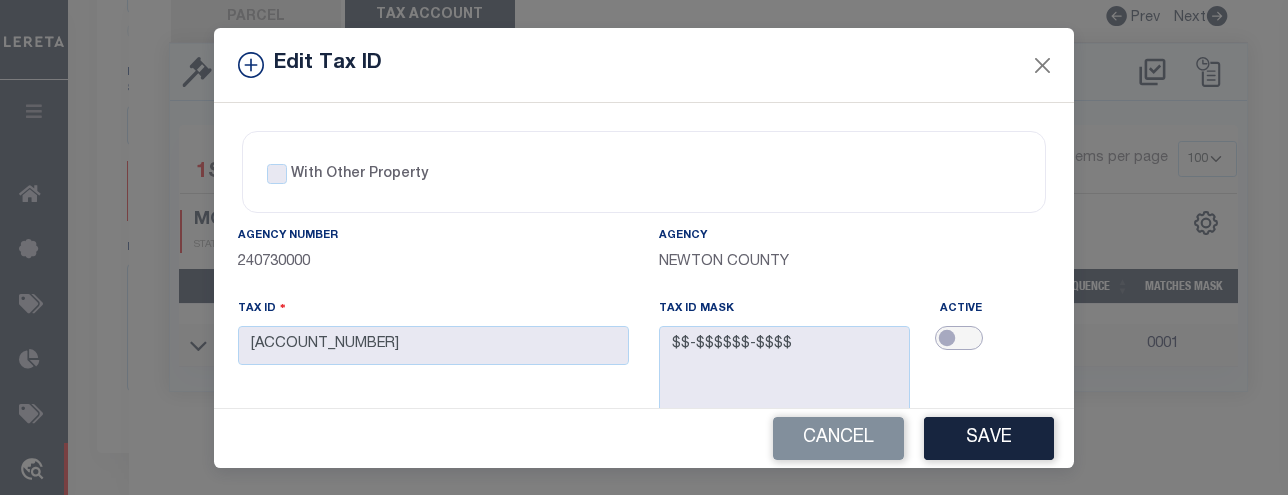 click at bounding box center (959, 338) 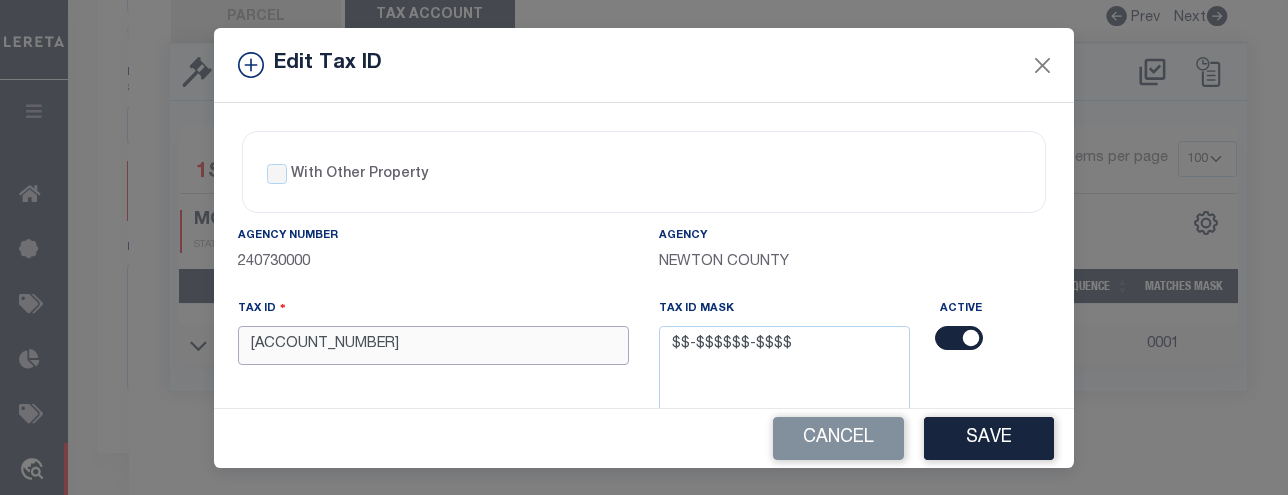 click on "[ACCOUNT_NUMBER]" at bounding box center (433, 345) 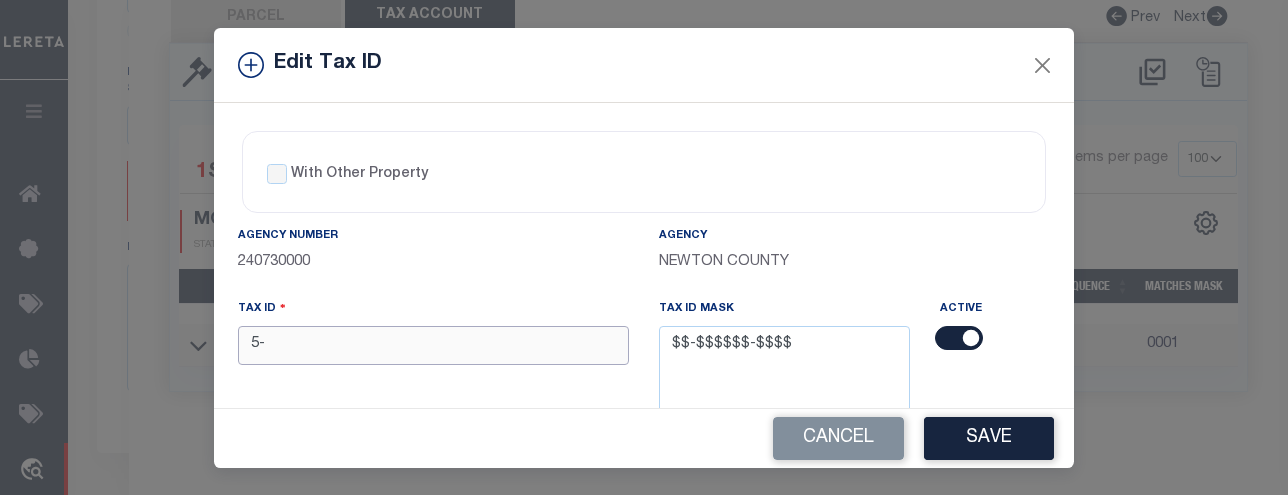 type on "5" 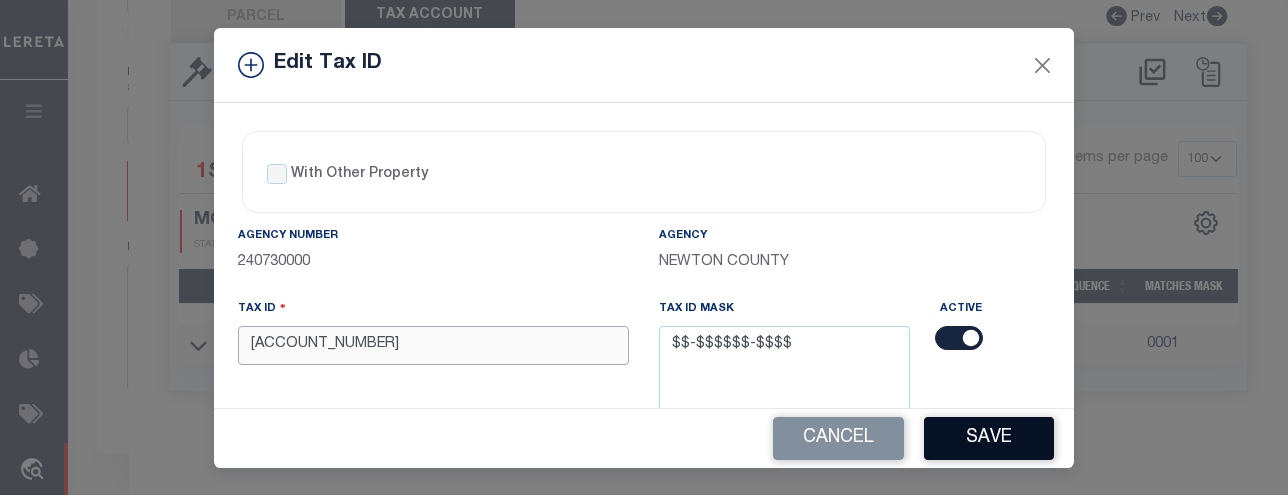 type on "[ACCOUNT_NUMBER]" 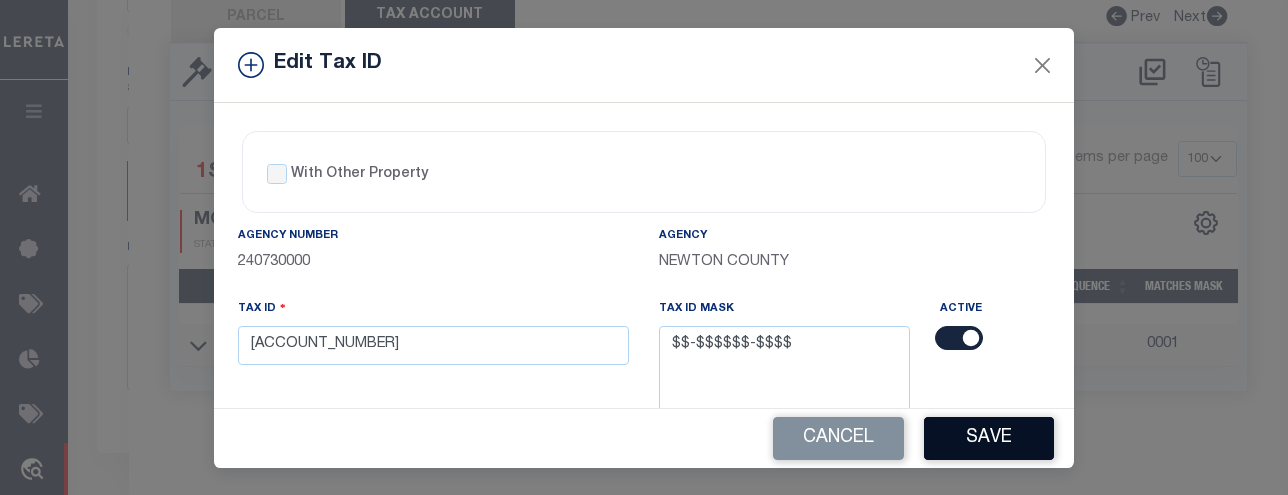 click on "Save" at bounding box center [989, 438] 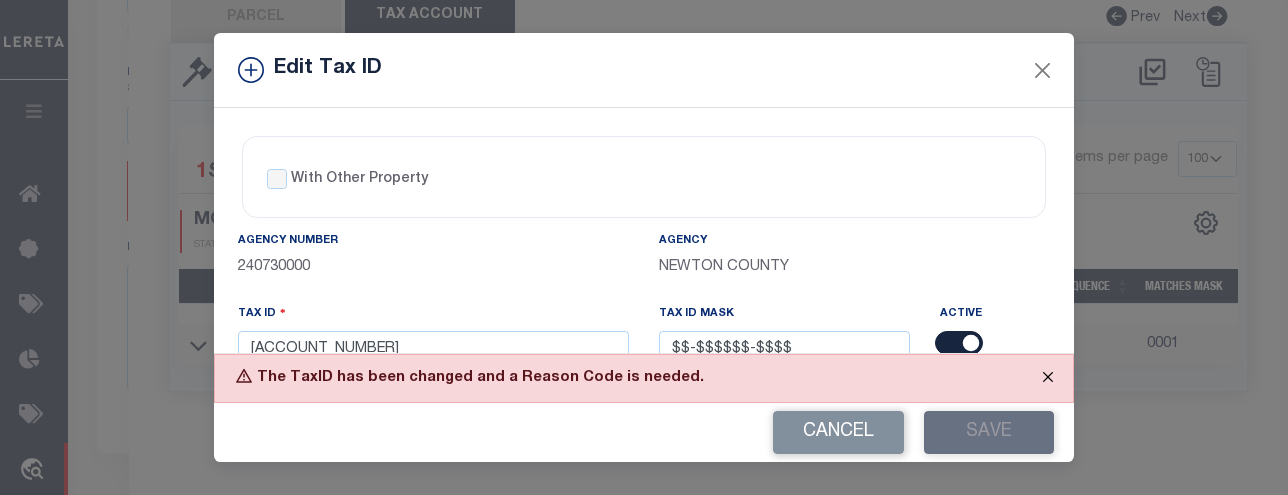 click at bounding box center (1048, 377) 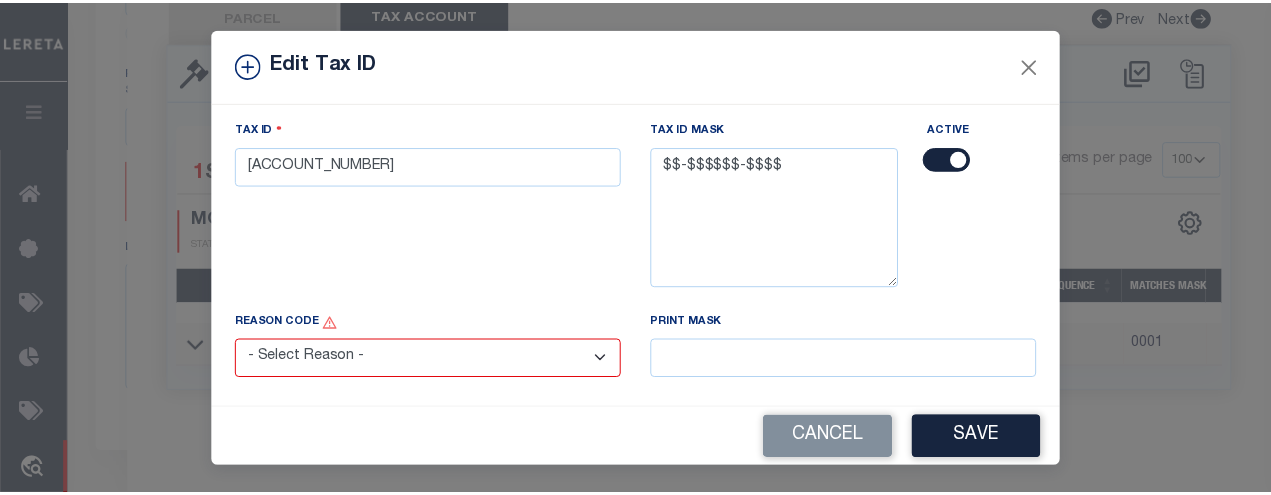 scroll, scrollTop: 223, scrollLeft: 0, axis: vertical 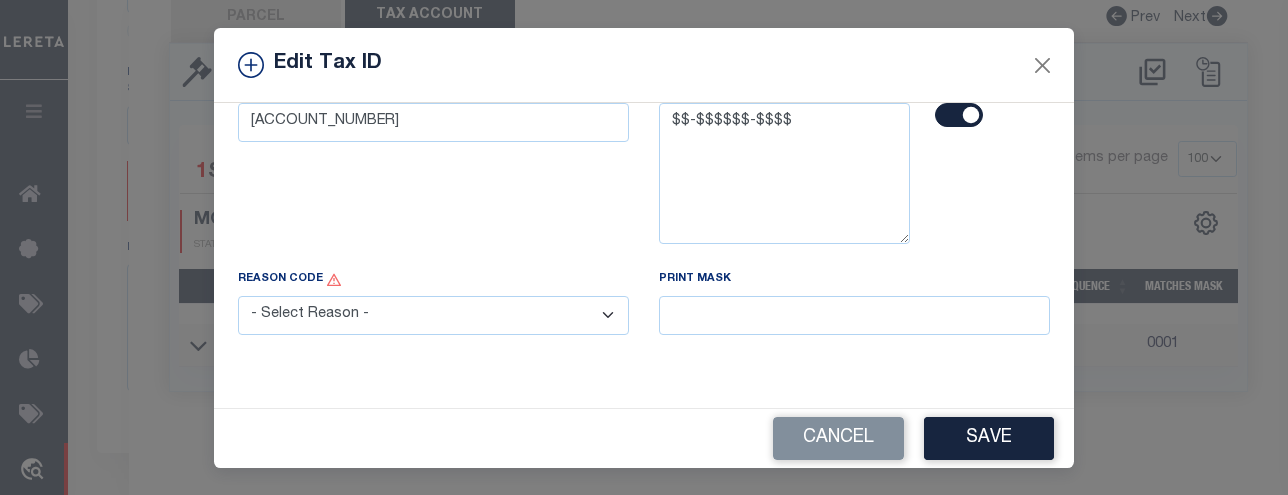click on "- Select Reason -
099 - Other (Provide additional detail)
ACT - Agency Changed Tax ID or Tax ID Format
CMB - Parcel/Lien combined with another on collateral.
ICR - Lender Requested Installment Change
PPR - PCL Split (Covered by LGL)" at bounding box center (433, 315) 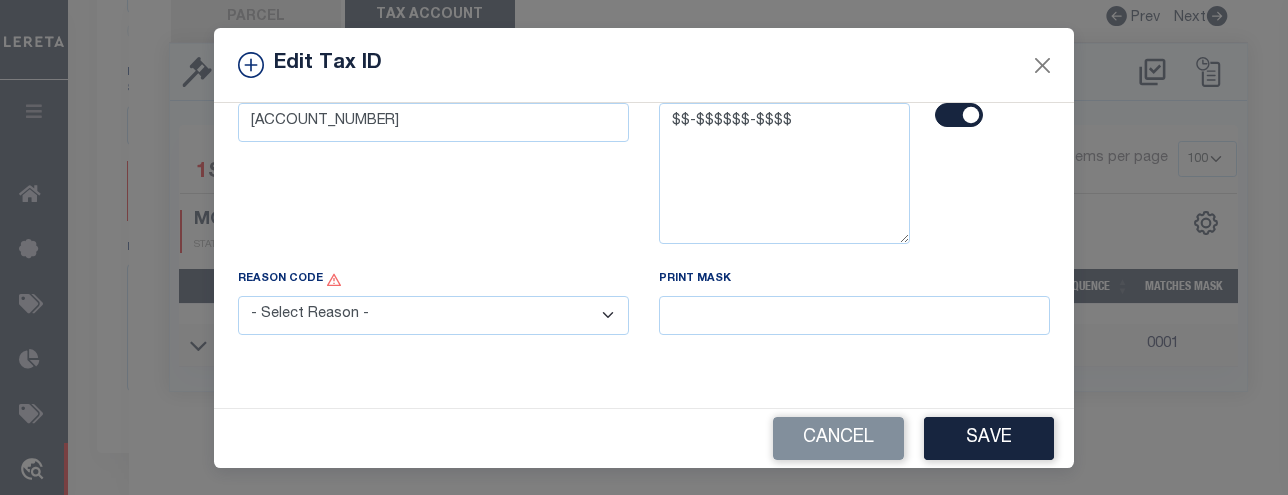 select on "099" 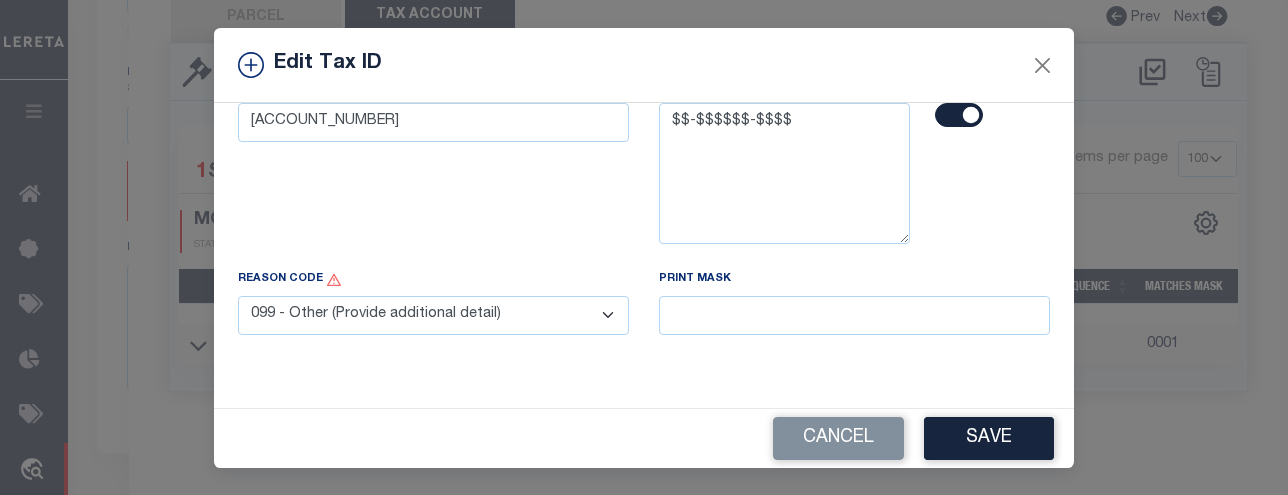 click on "- Select Reason -
099 - Other (Provide additional detail)
ACT - Agency Changed Tax ID or Tax ID Format
CMB - Parcel/Lien combined with another on collateral.
ICR - Lender Requested Installment Change
PPR - PCL Split (Covered by LGL)" at bounding box center (433, 315) 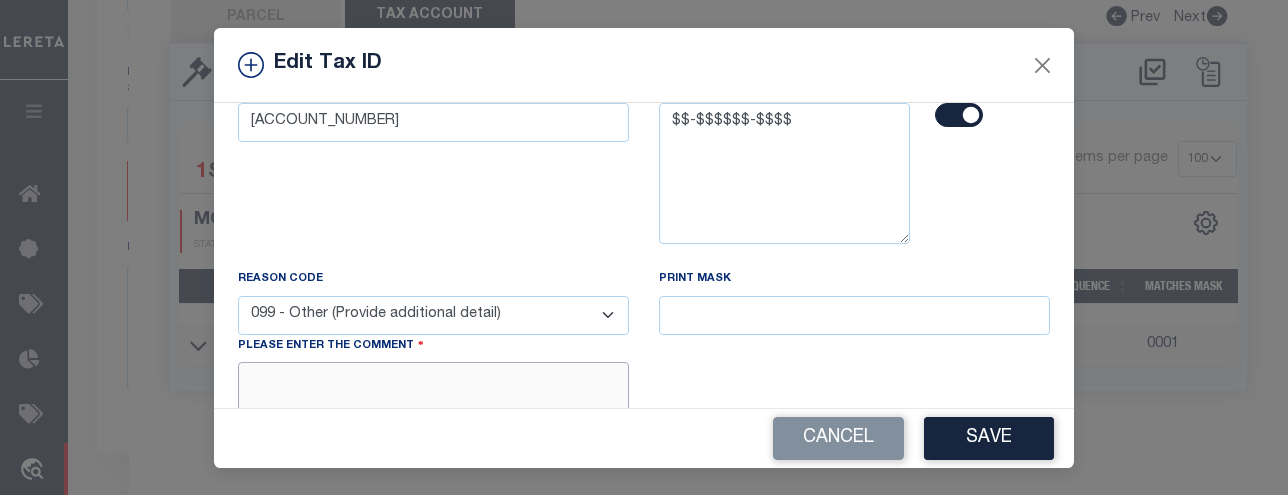 click at bounding box center [433, 392] 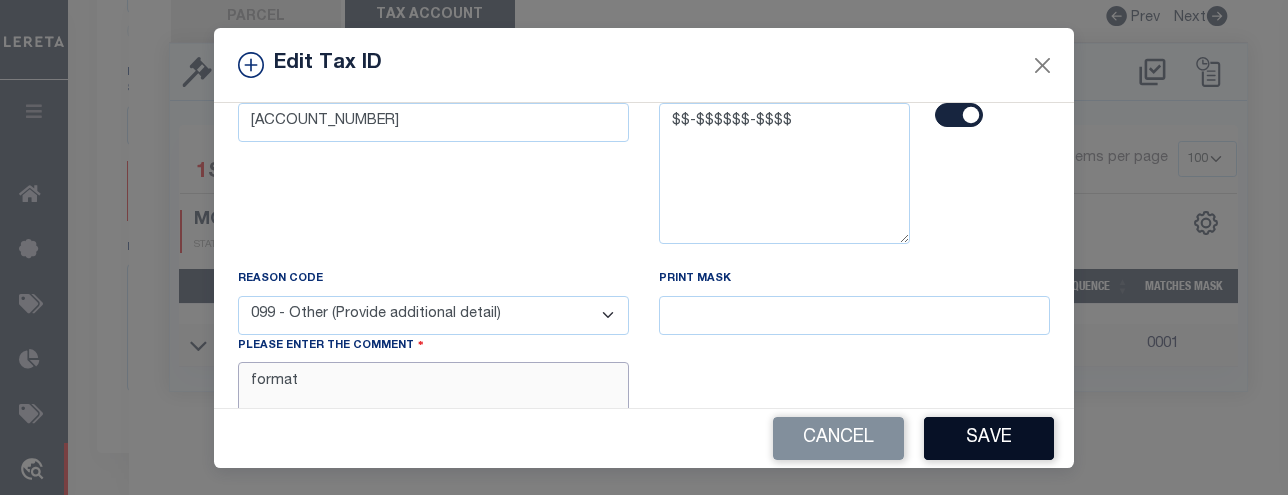 type on "format" 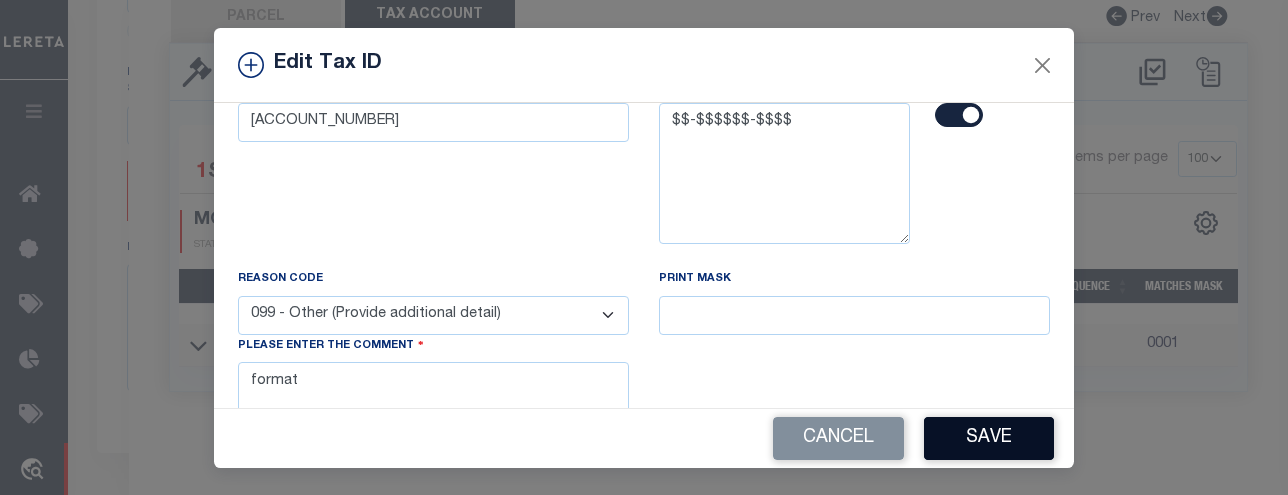 click on "Save" at bounding box center (989, 438) 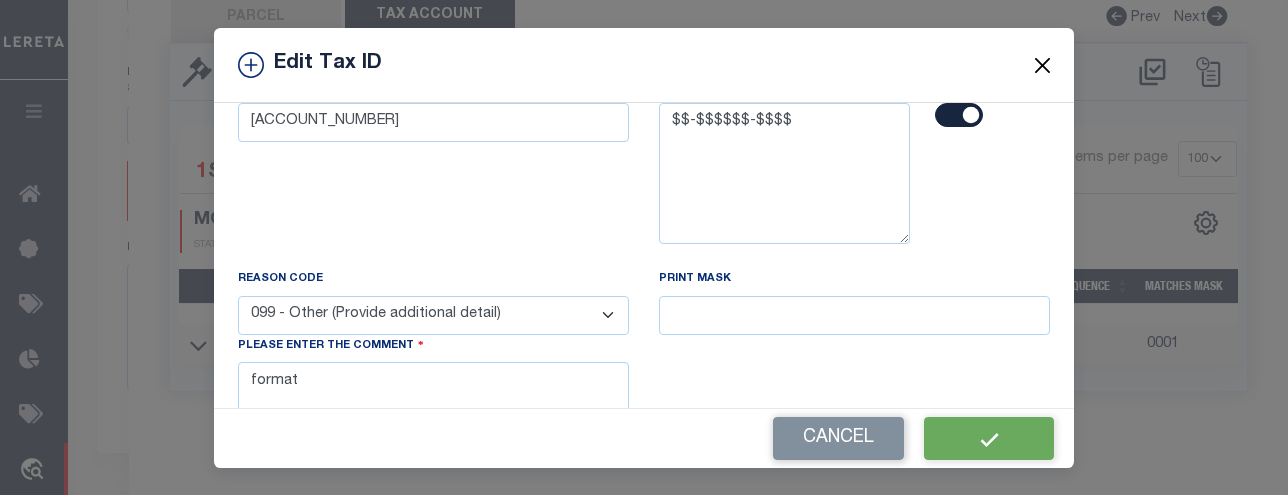 click at bounding box center (1043, 65) 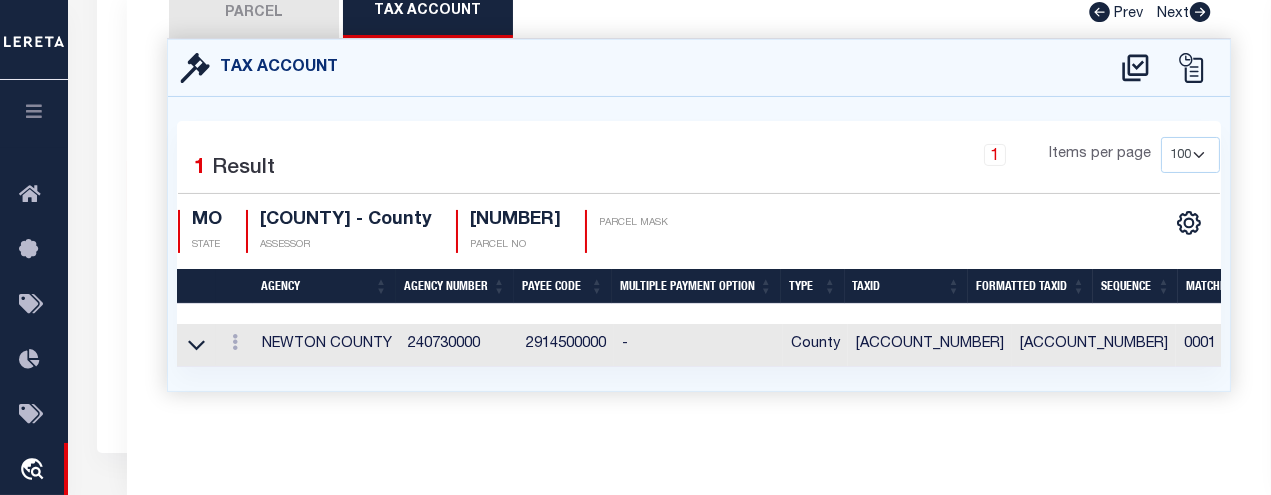 select 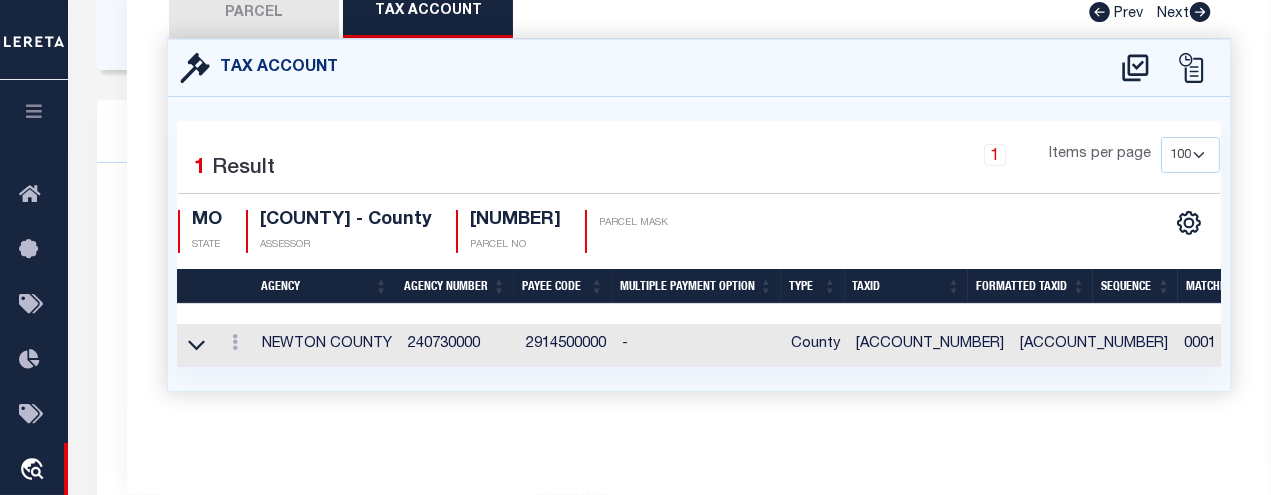 scroll, scrollTop: 512, scrollLeft: 0, axis: vertical 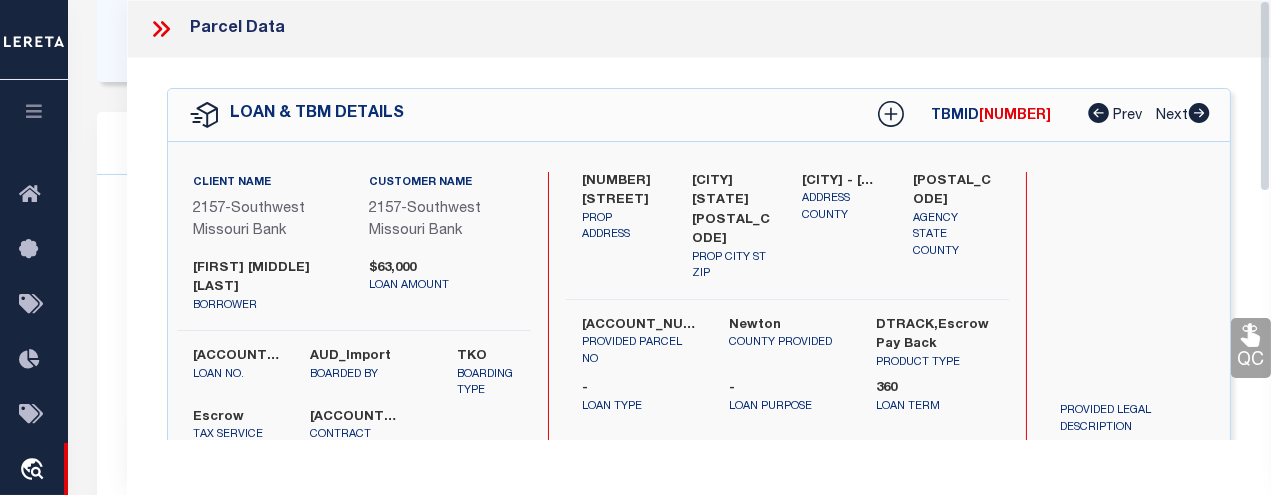 drag, startPoint x: 1267, startPoint y: 339, endPoint x: 1258, endPoint y: 22, distance: 317.12775 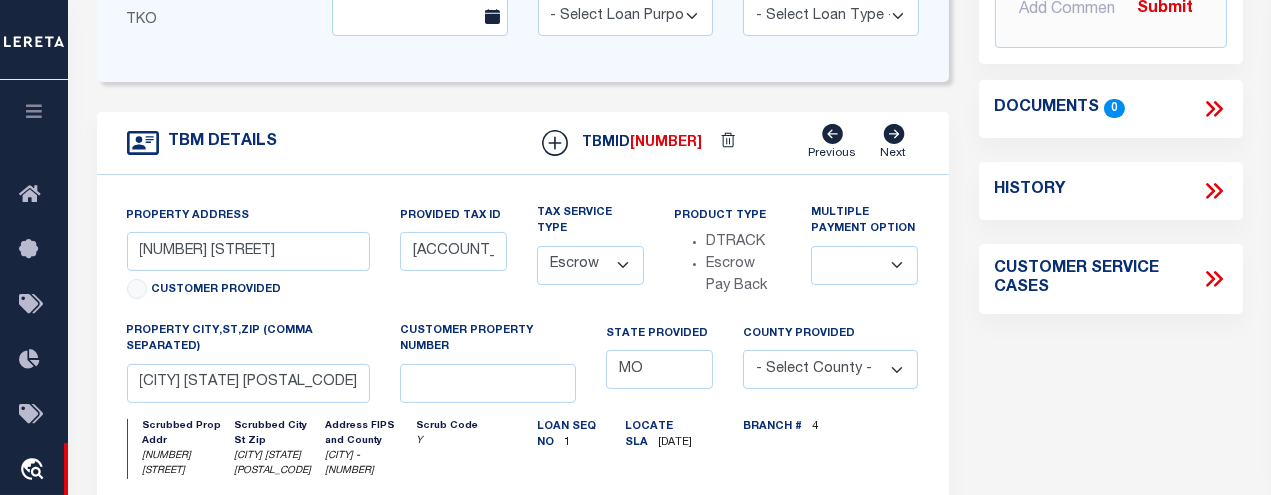 scroll, scrollTop: 0, scrollLeft: 0, axis: both 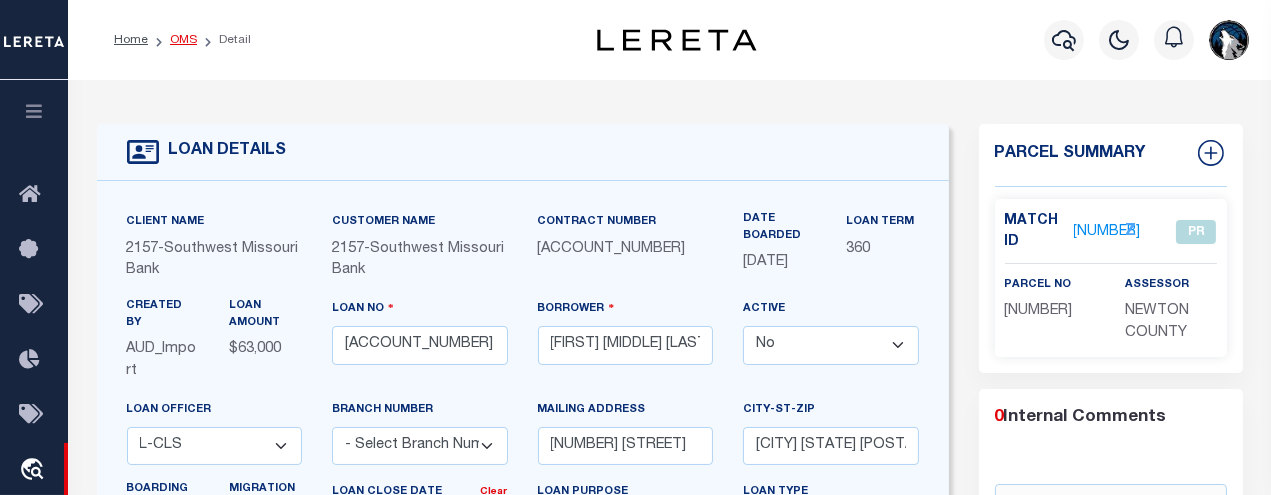 click on "OMS" at bounding box center [183, 40] 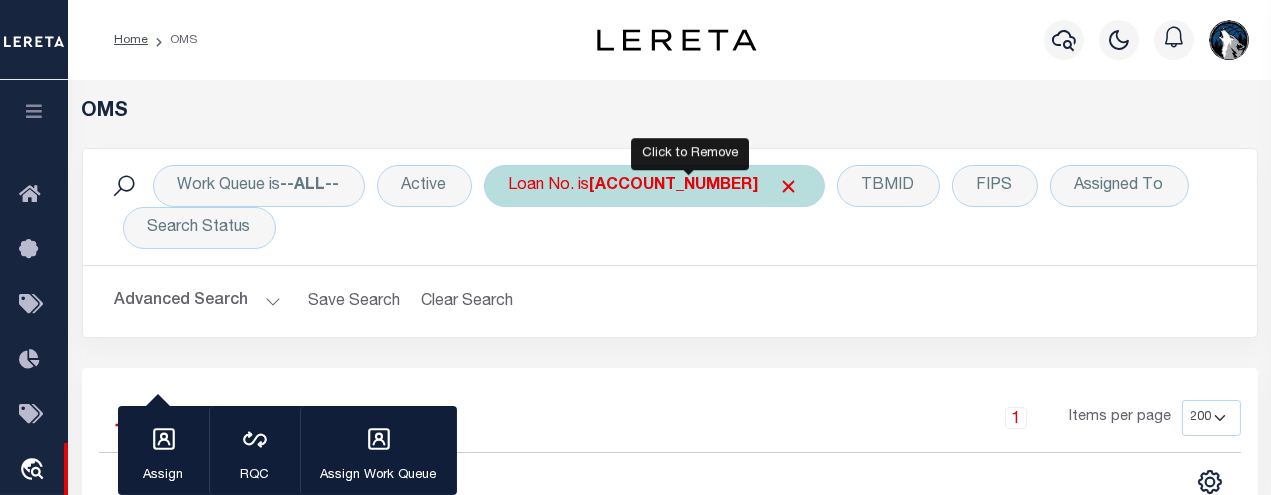 click at bounding box center [789, 186] 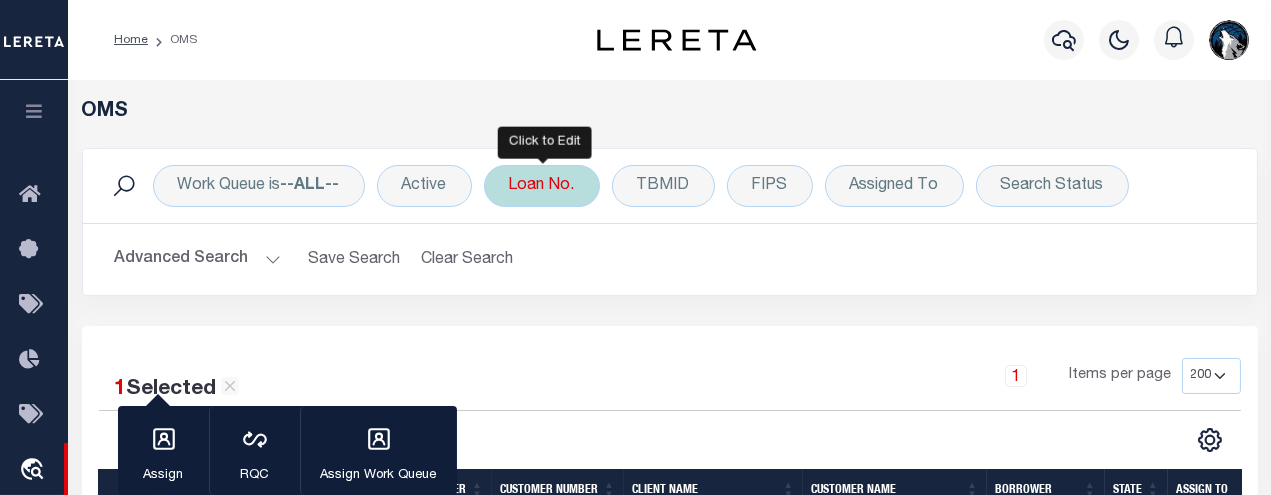 click on "Loan No." at bounding box center (542, 186) 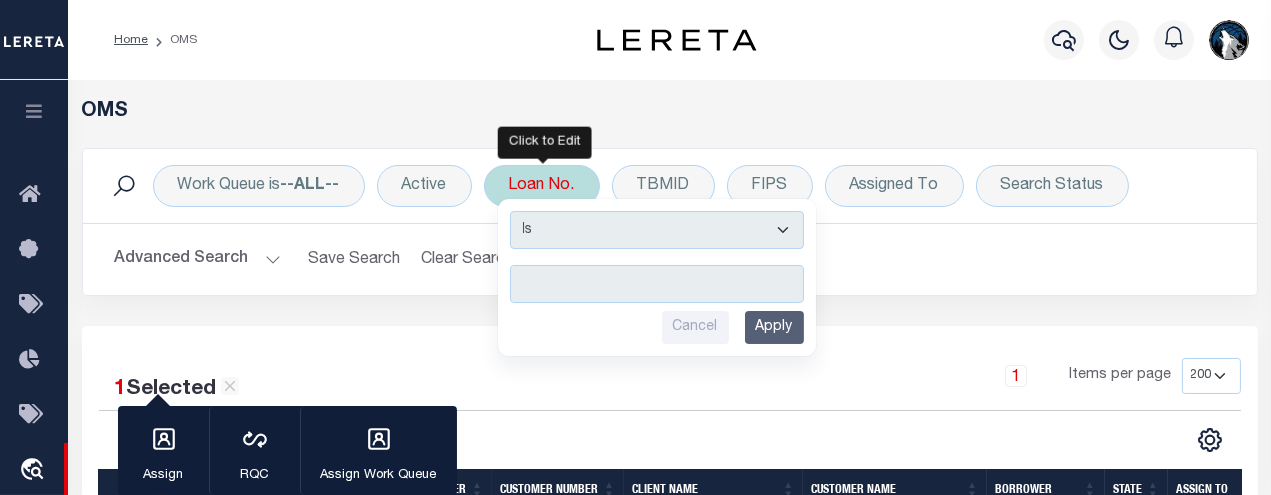 click at bounding box center (657, 284) 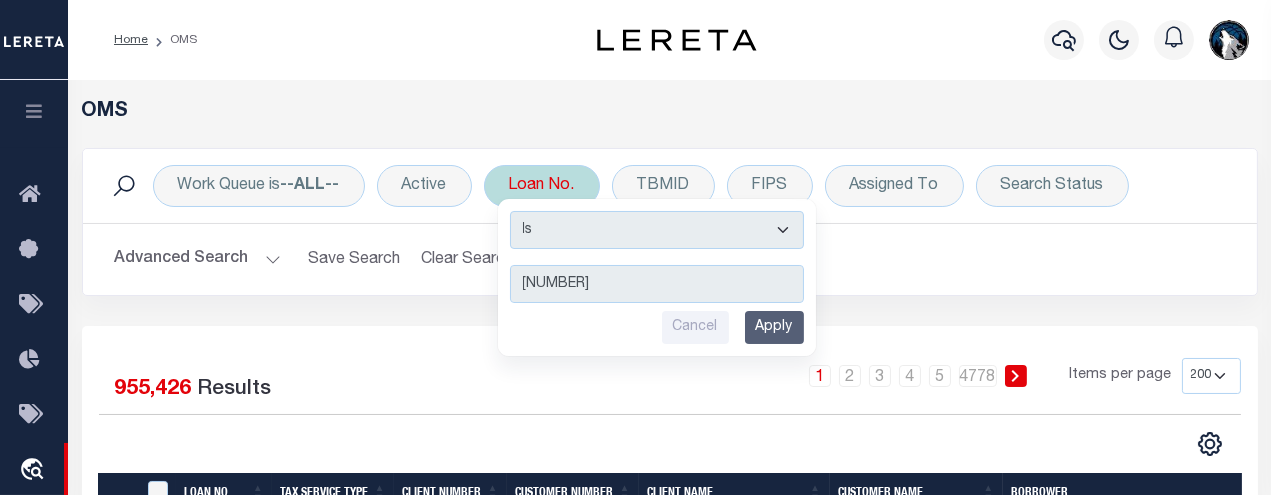 type on "[ACCOUNT_NUMBER]" 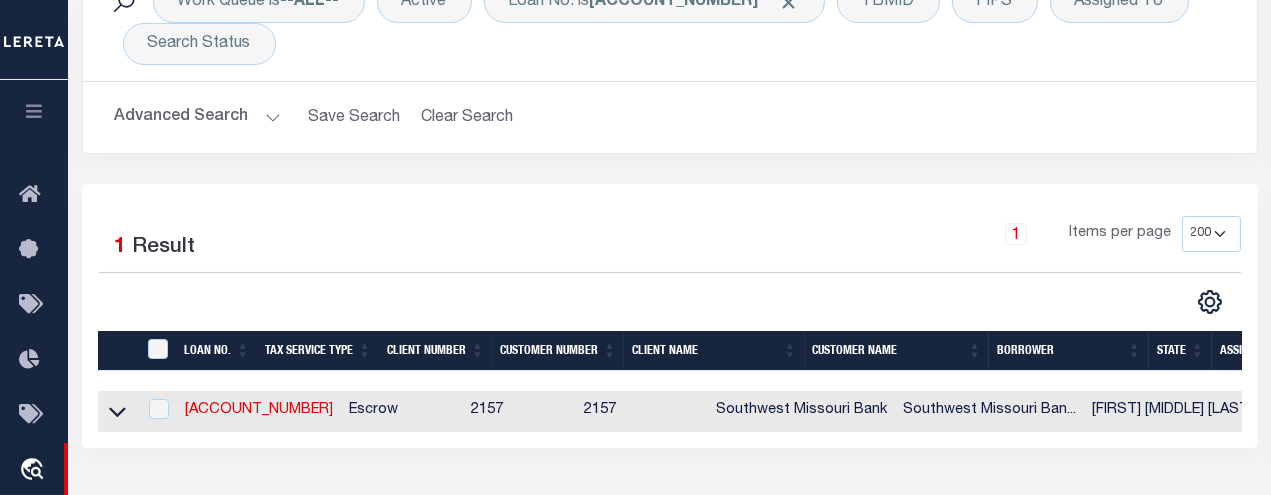 scroll, scrollTop: 186, scrollLeft: 0, axis: vertical 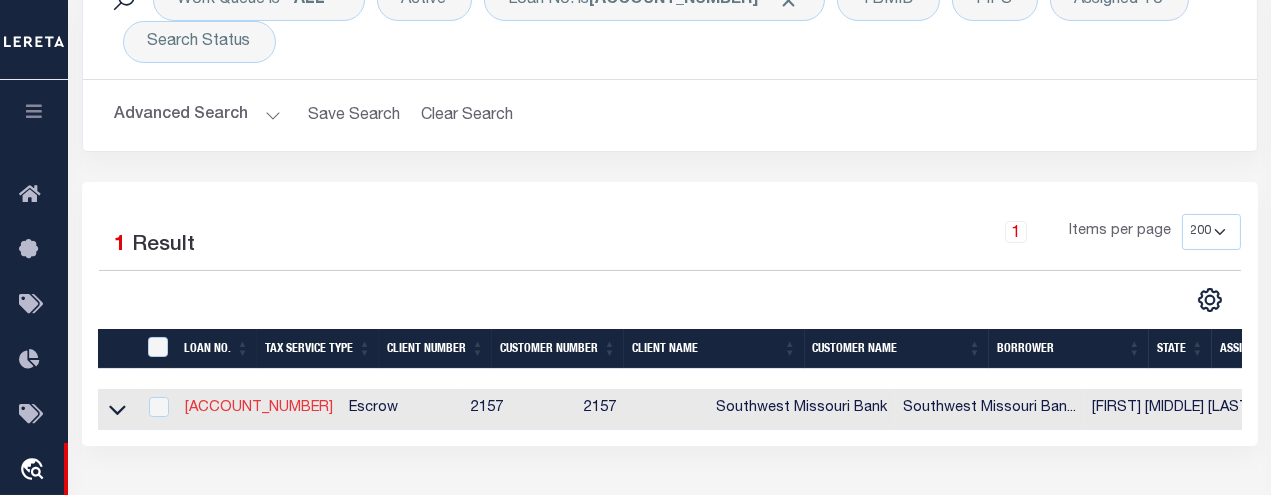 click on "[ACCOUNT_NUMBER]" at bounding box center [259, 408] 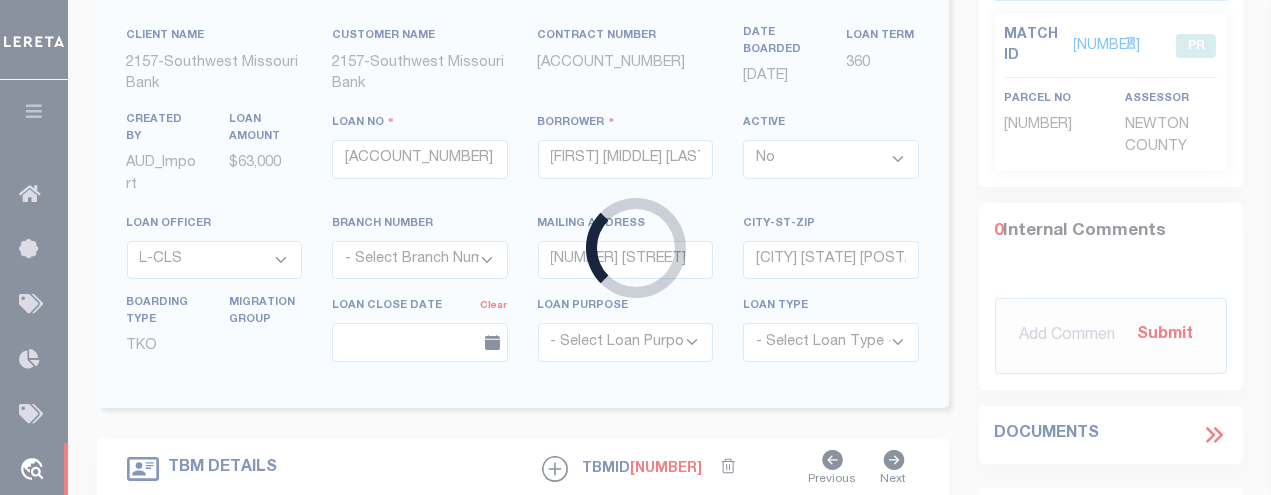 type on "[ACCOUNT_NUMBER]" 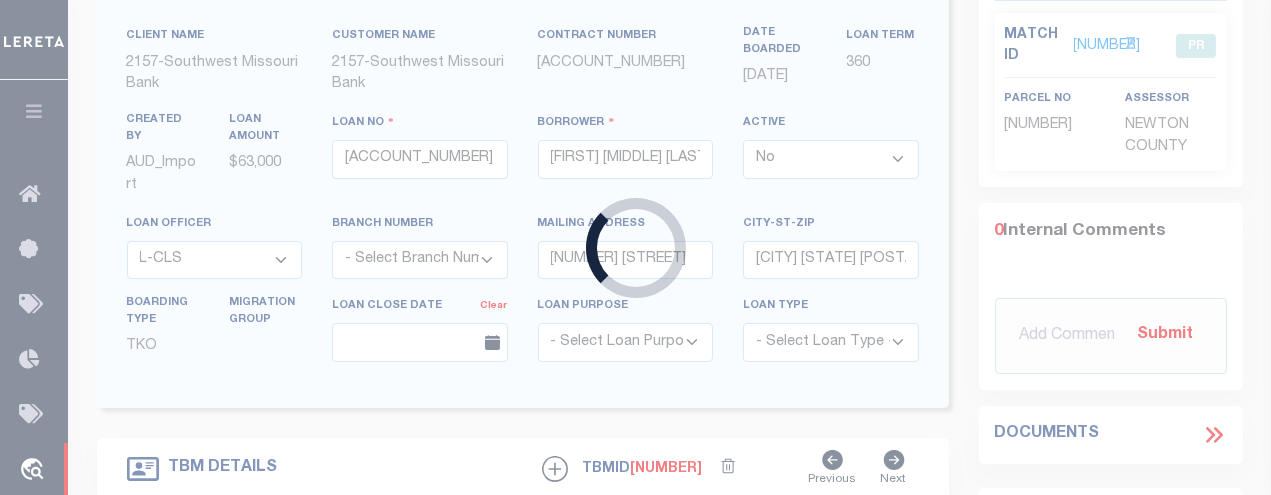 type on "[FIRST] [MIDDLE] [LAST]" 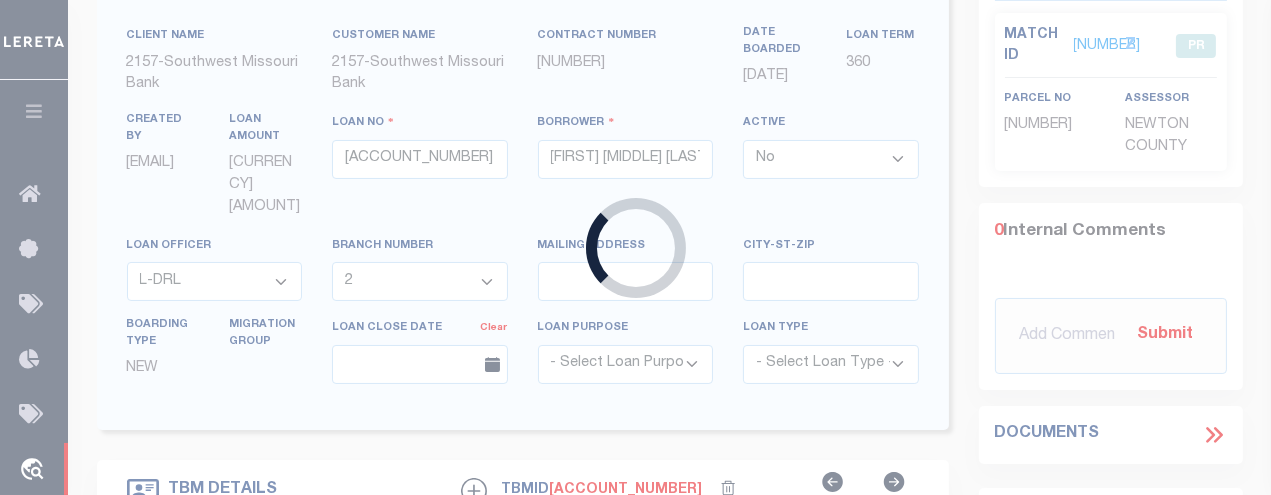 select on "9518" 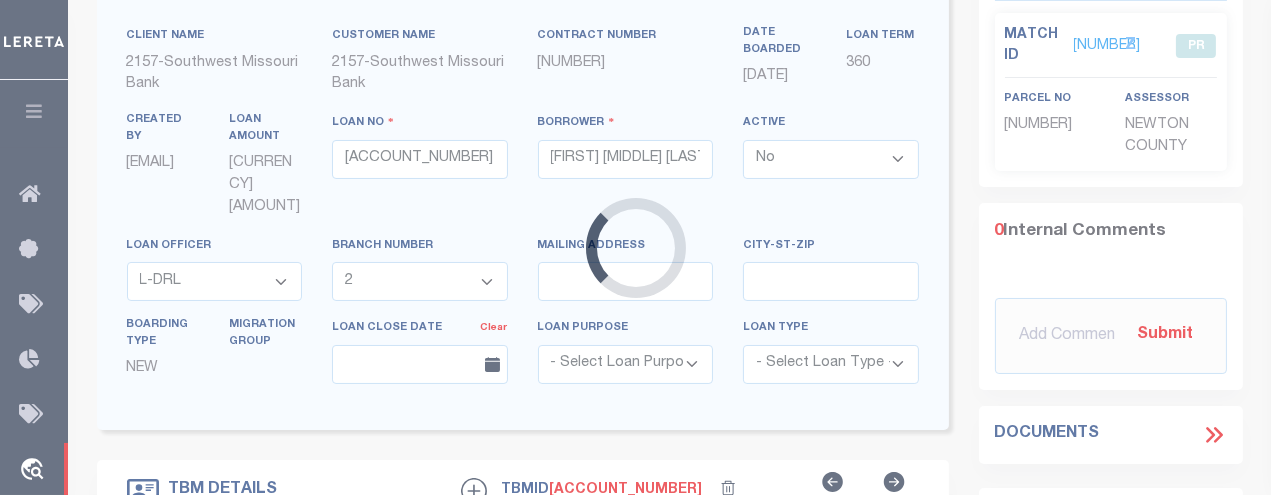 type on "[NUMBER] [STREET]" 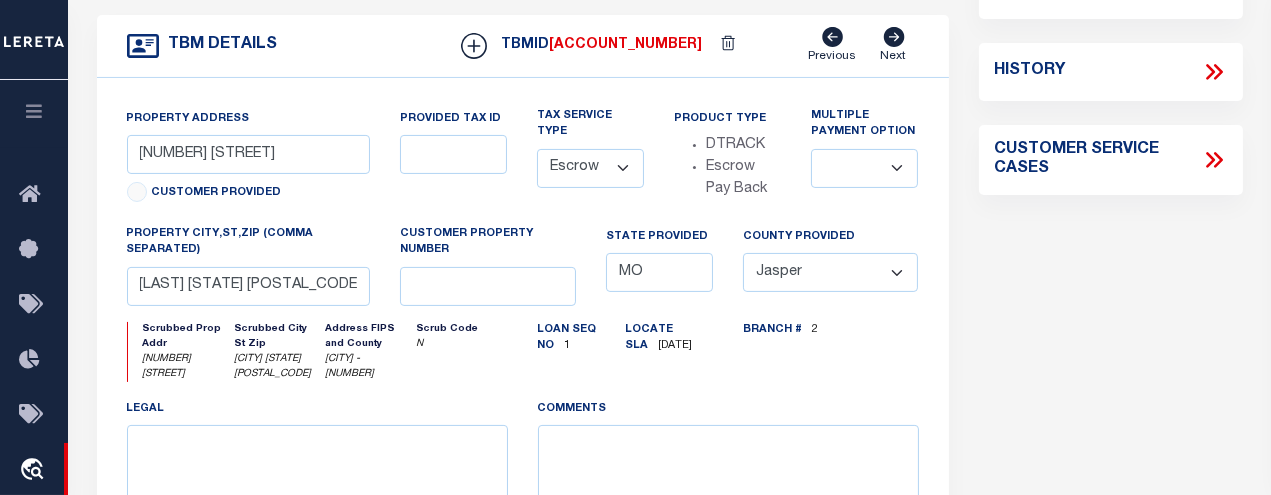 scroll, scrollTop: 0, scrollLeft: 0, axis: both 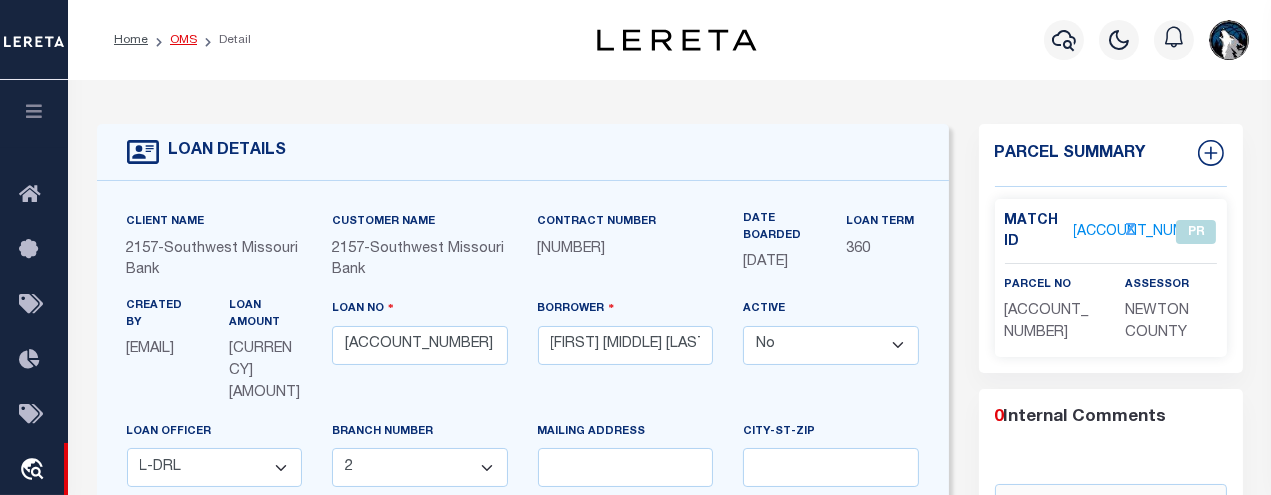 click on "OMS" at bounding box center (183, 40) 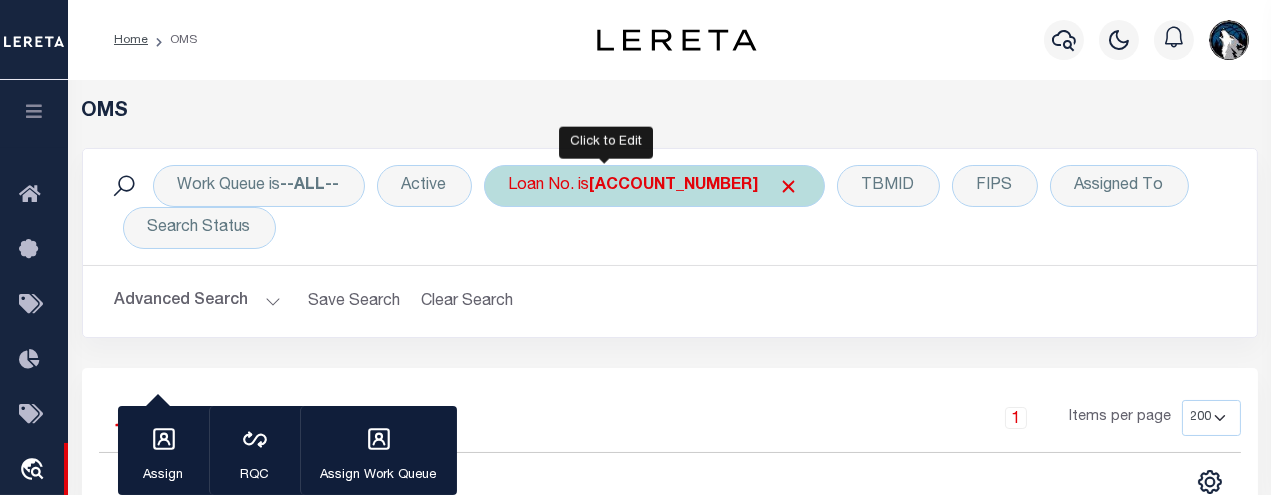 click on "Loan No. is [ACCOUNT_NUMBER]" at bounding box center [654, 186] 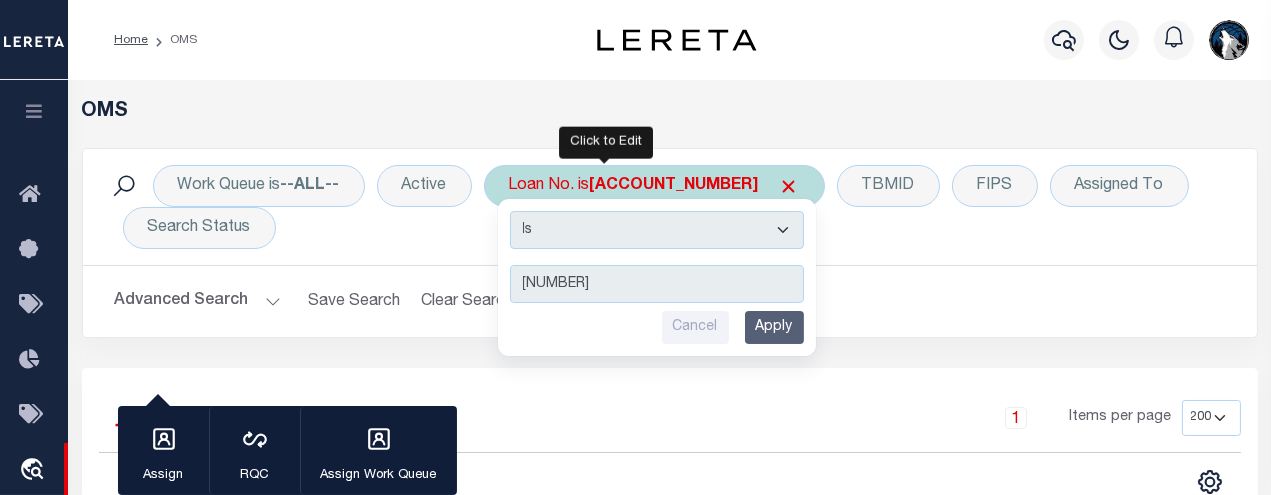 type on "17009045" 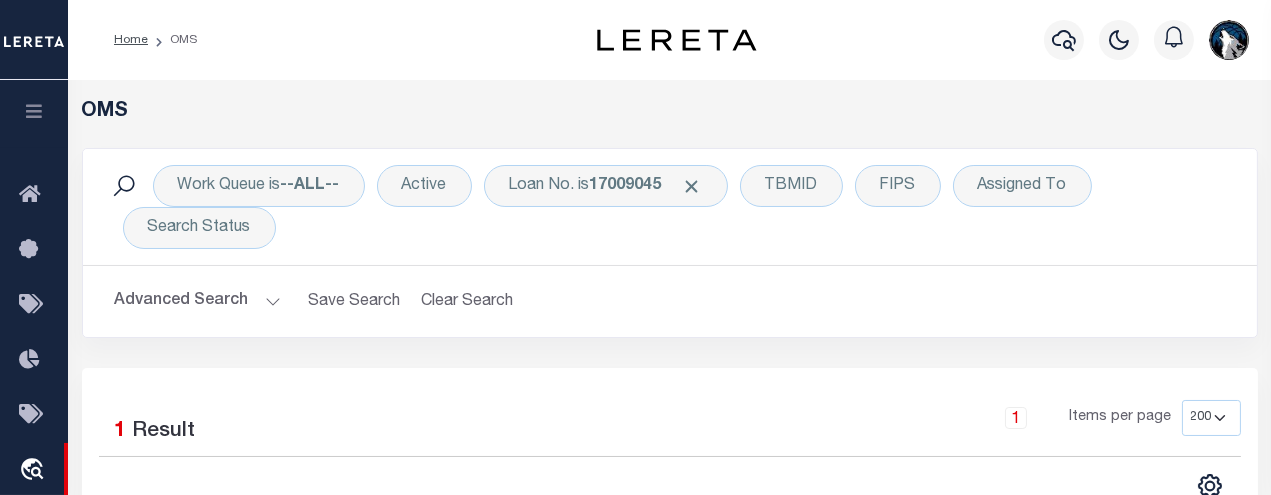 scroll, scrollTop: 232, scrollLeft: 0, axis: vertical 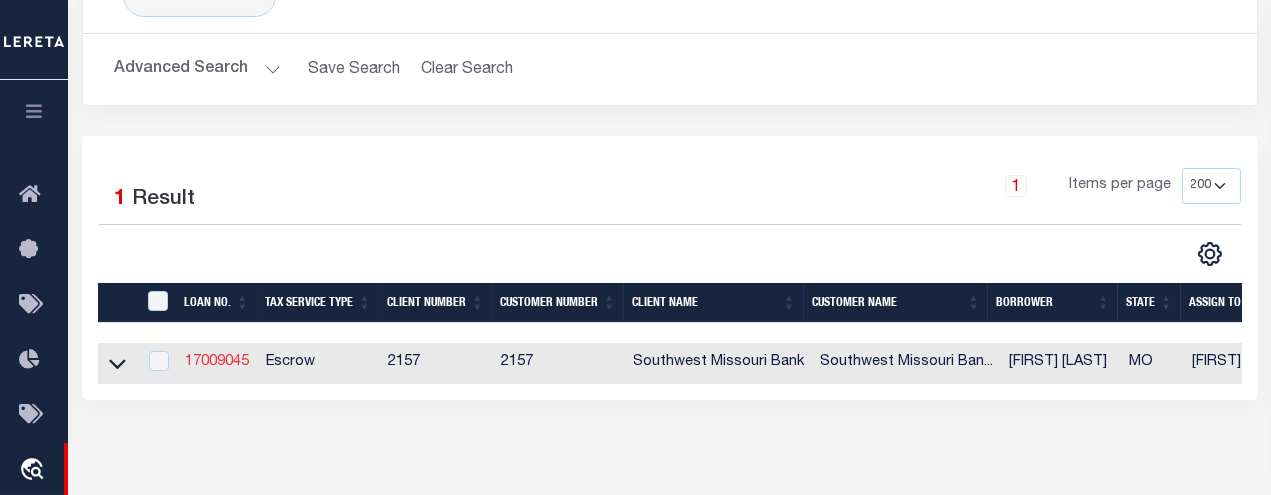 click on "17009045" at bounding box center (217, 362) 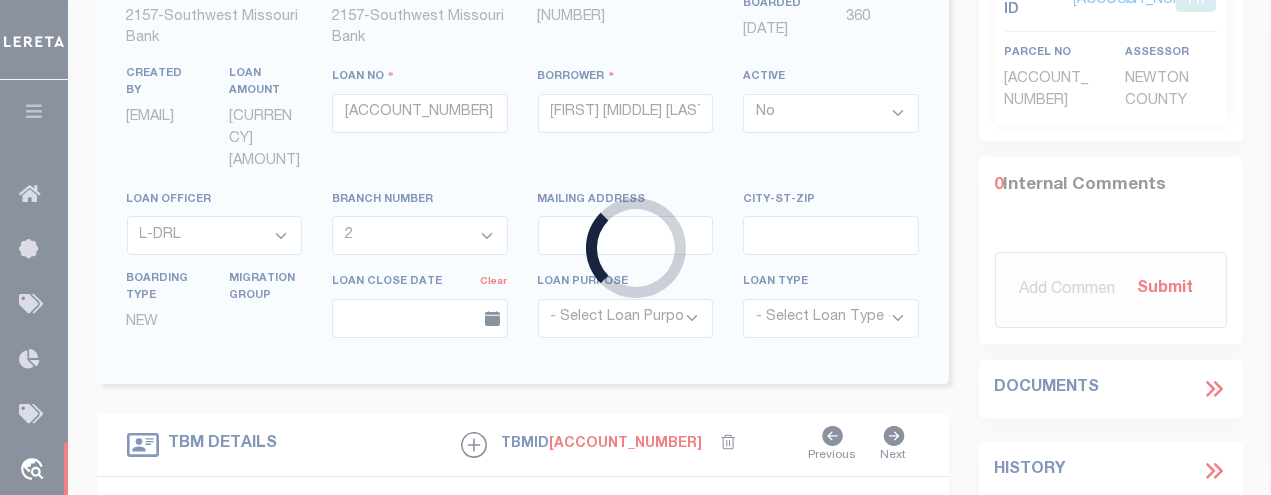 type on "17009045" 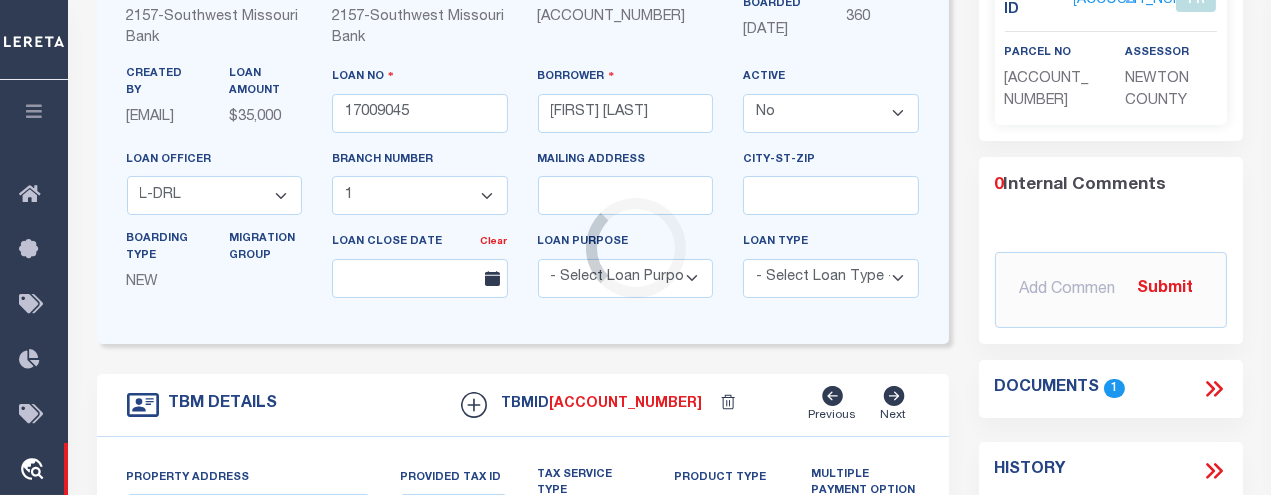 scroll, scrollTop: 94, scrollLeft: 0, axis: vertical 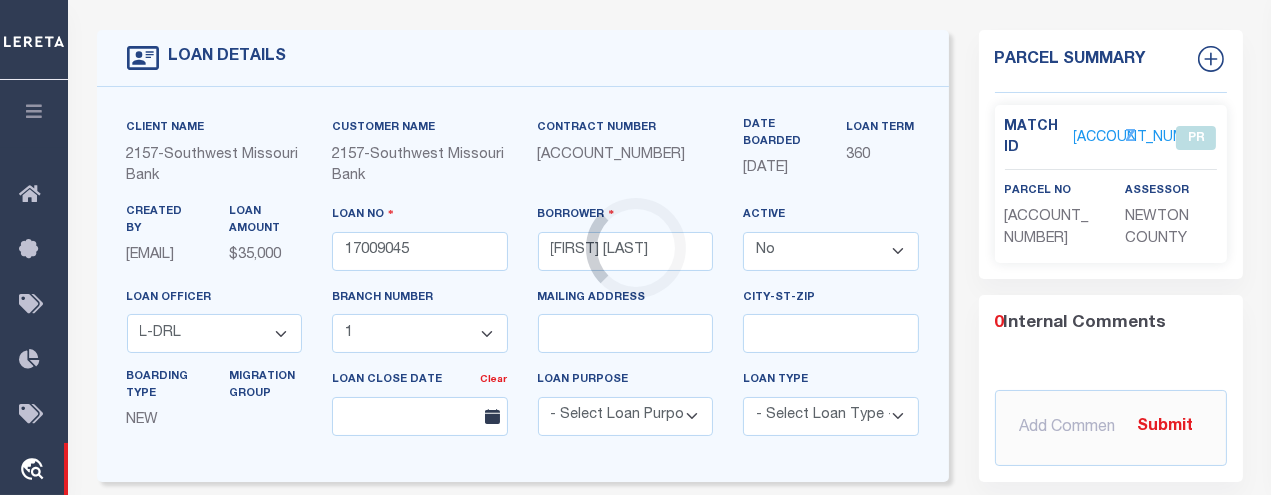 select on "[NUMBER]" 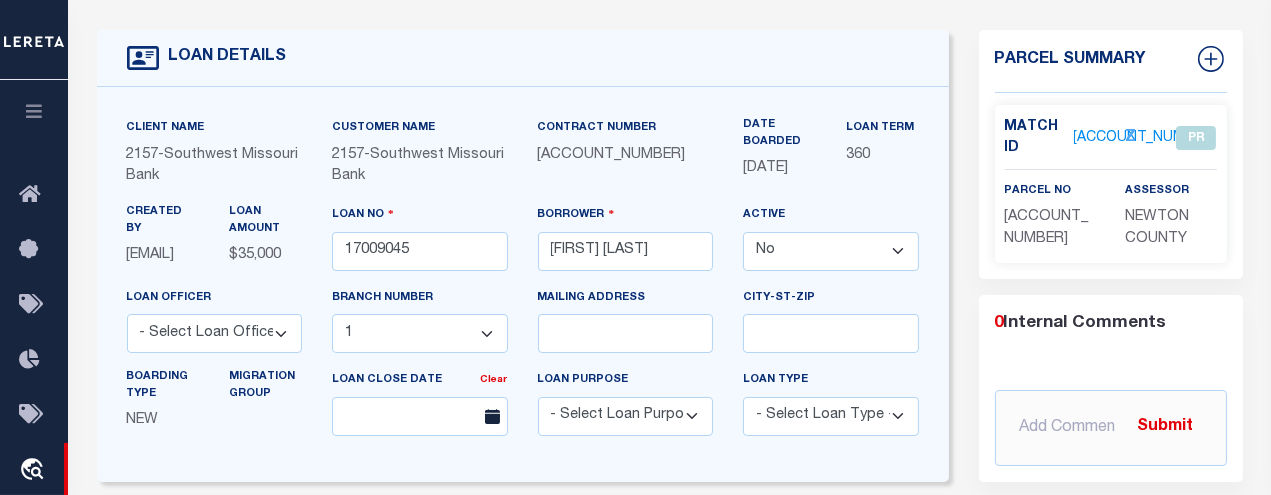 type on "[NUMBER] [STREET]" 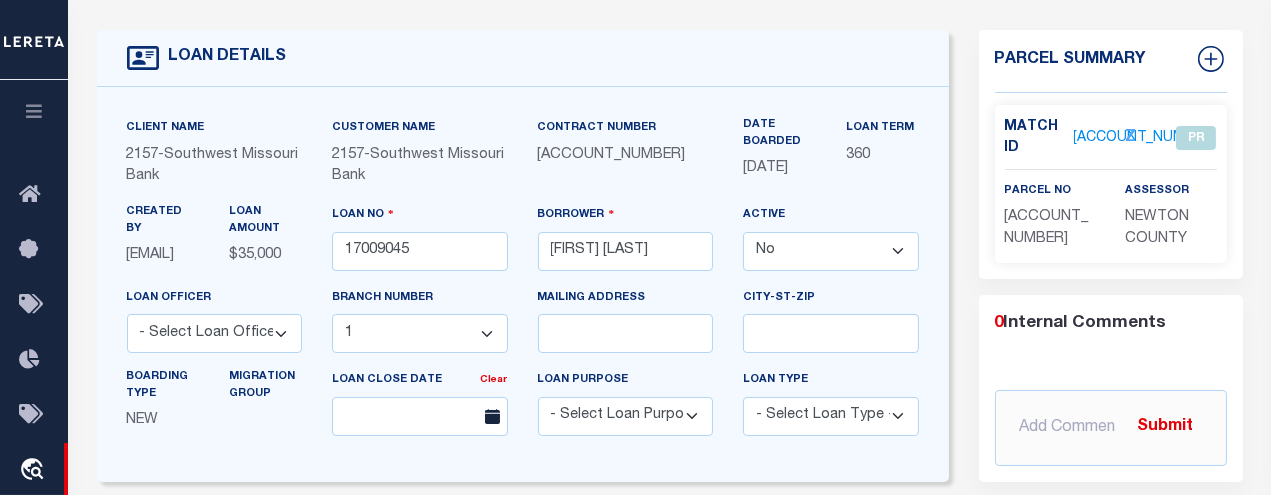 select on "Newton" 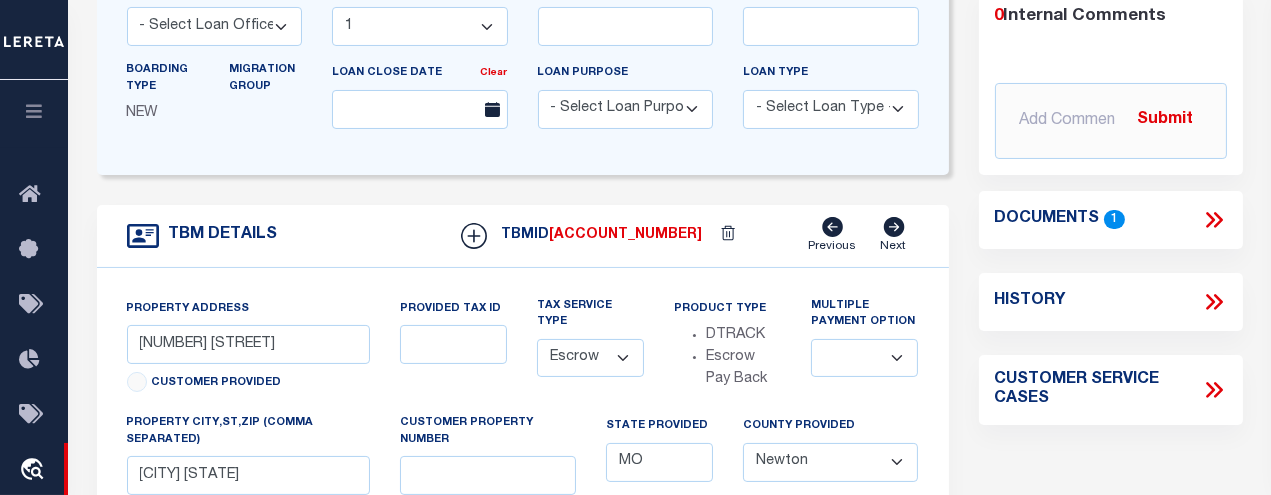scroll, scrollTop: 405, scrollLeft: 0, axis: vertical 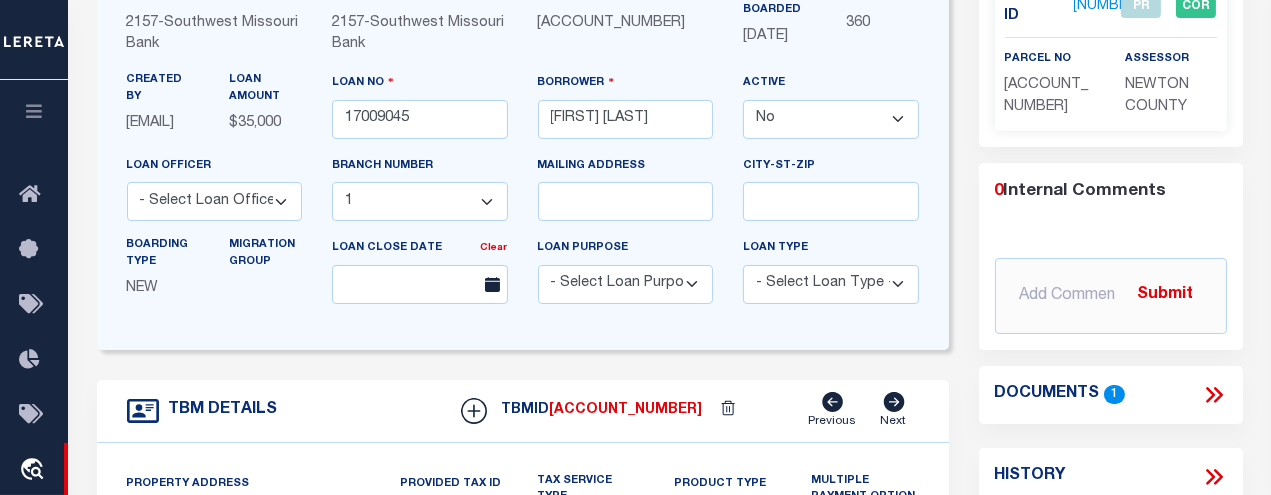 click 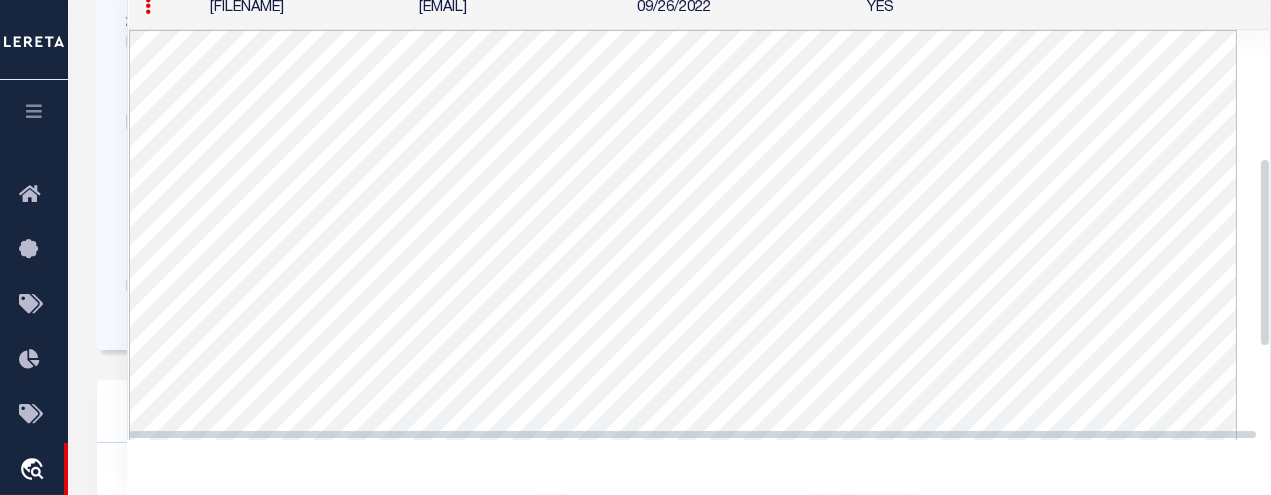 scroll, scrollTop: 369, scrollLeft: 0, axis: vertical 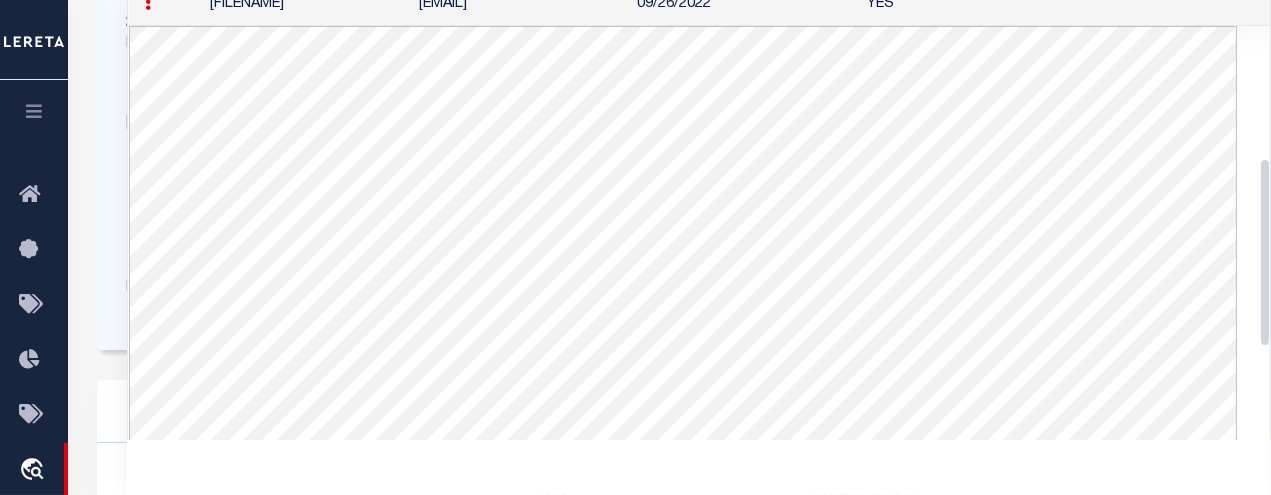 drag, startPoint x: 1264, startPoint y: 160, endPoint x: 1264, endPoint y: 318, distance: 158 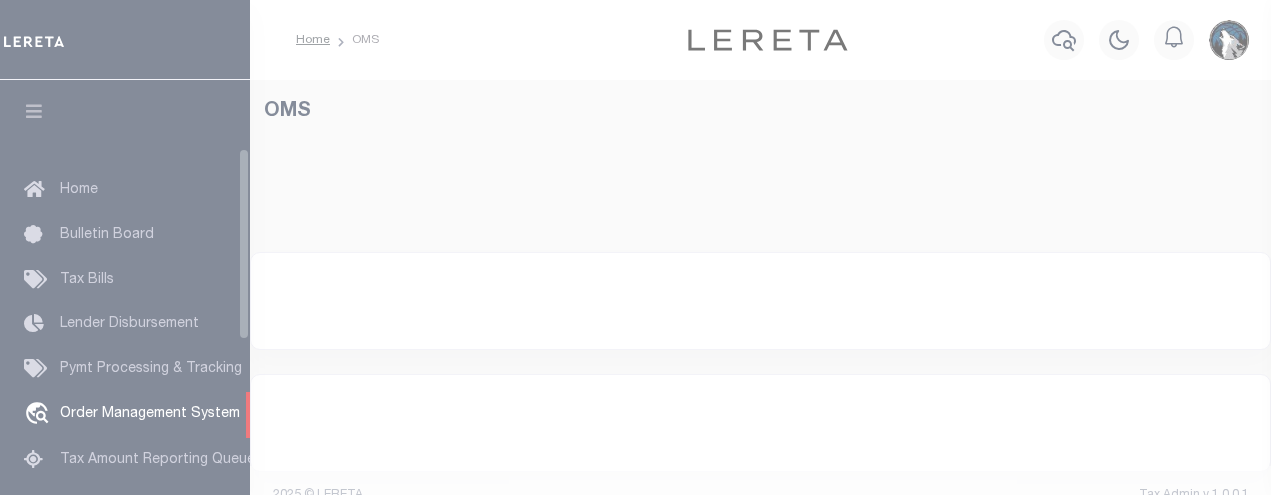 select on "200" 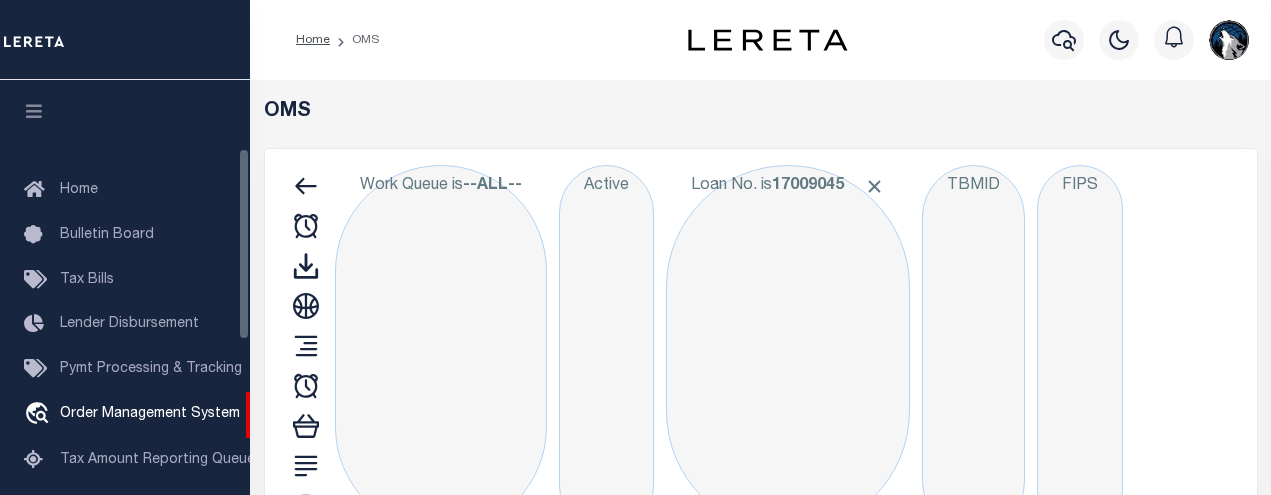 scroll, scrollTop: 0, scrollLeft: 0, axis: both 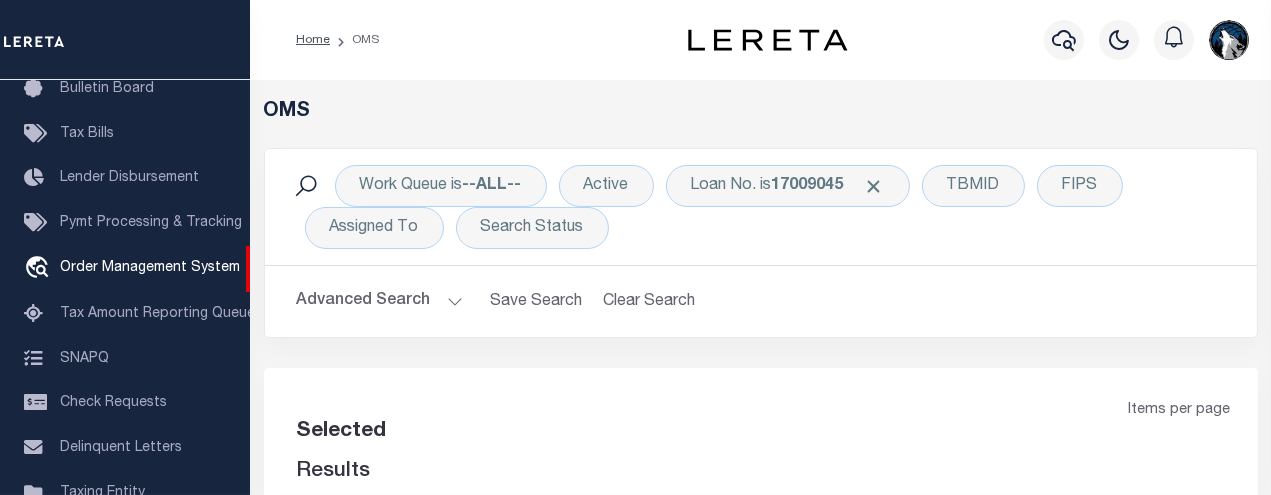select on "200" 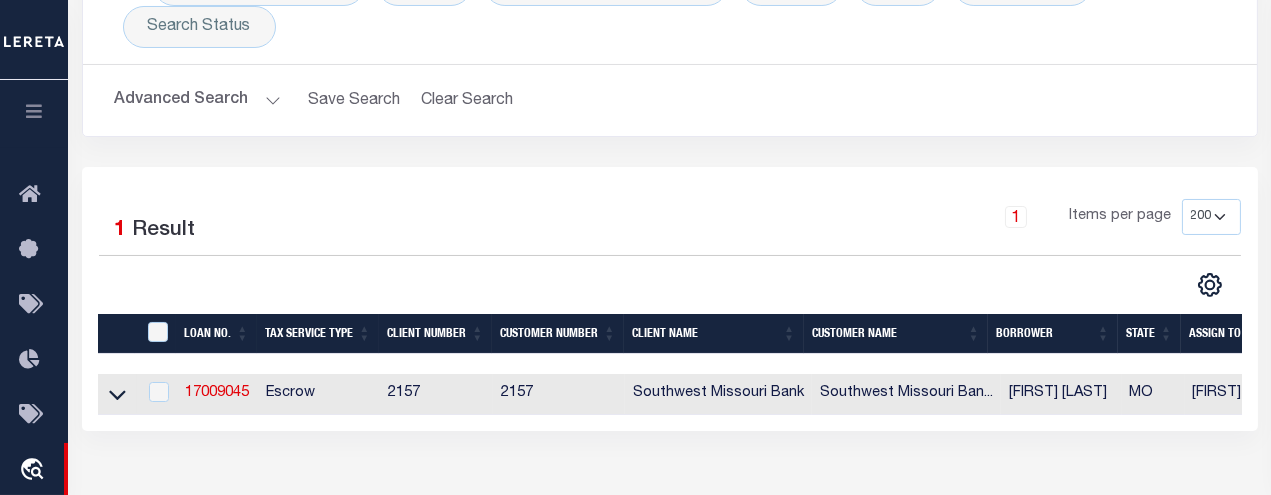 scroll, scrollTop: 203, scrollLeft: 0, axis: vertical 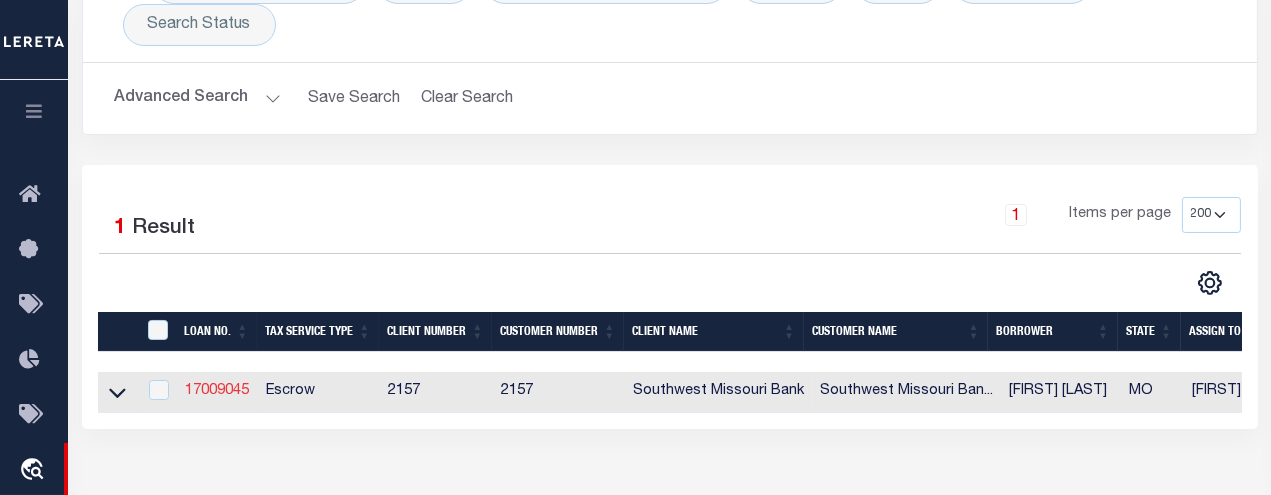 click on "17009045" at bounding box center (217, 391) 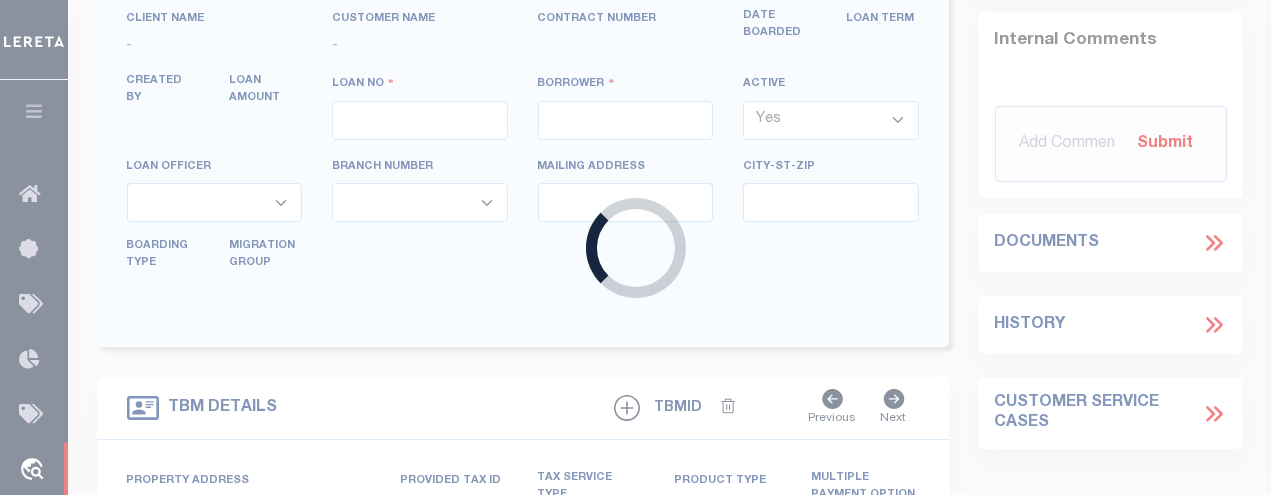 type on "17009045" 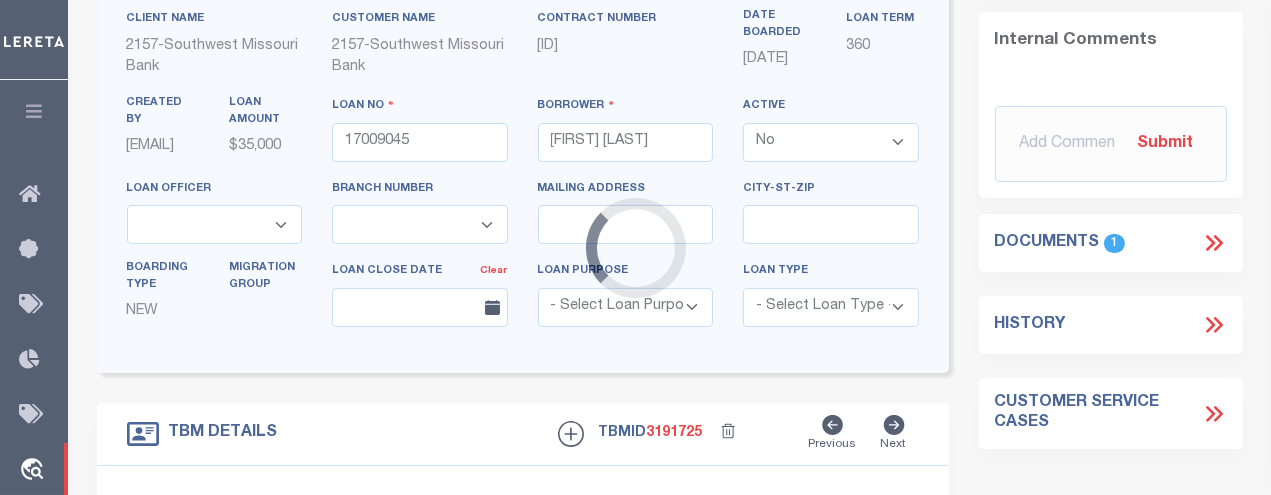 scroll, scrollTop: 114, scrollLeft: 0, axis: vertical 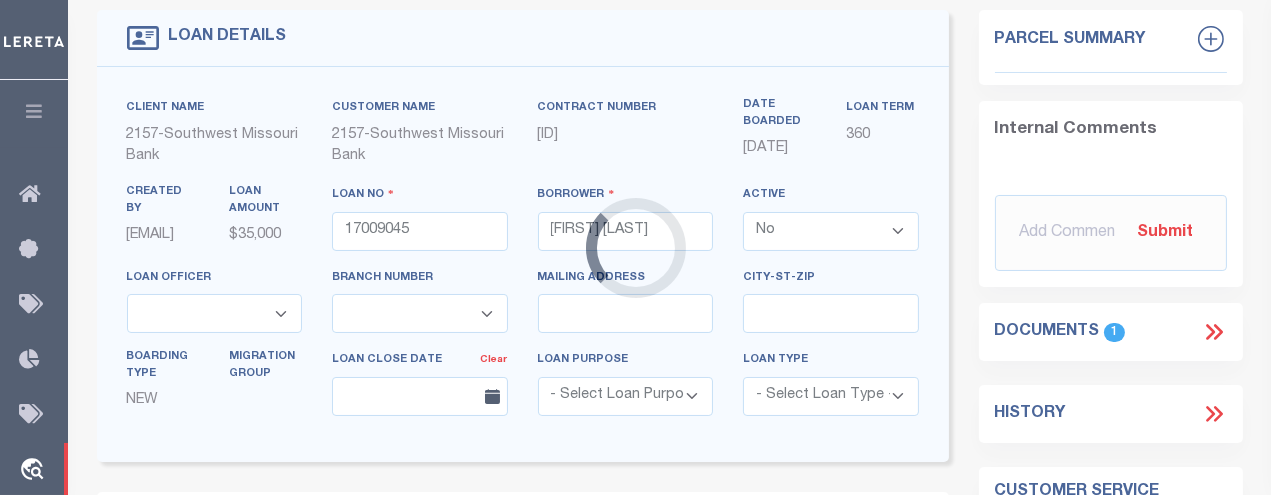 select on "9528" 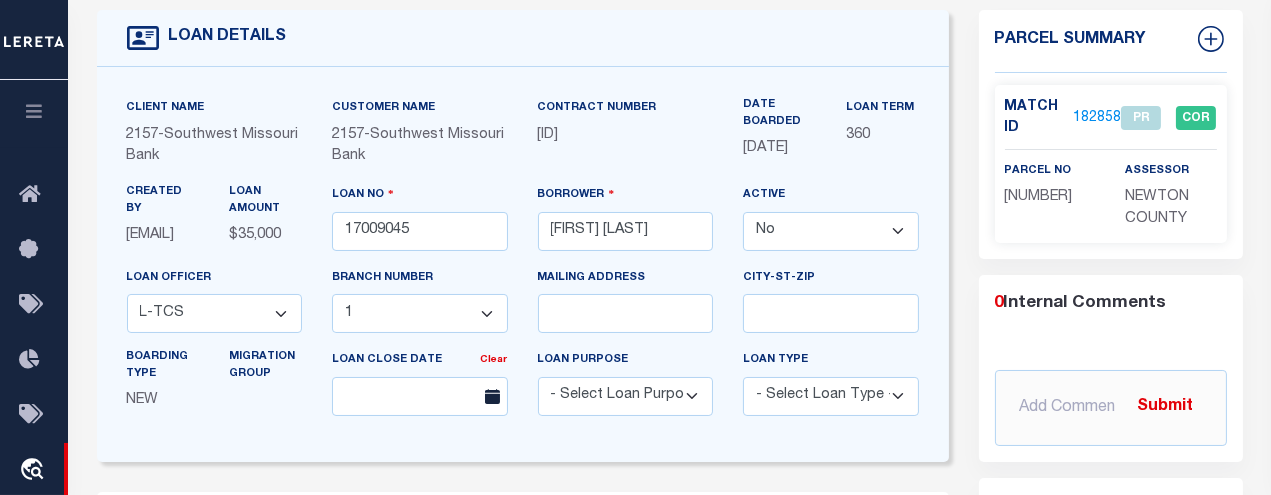 type on "6909 Pelican Rd" 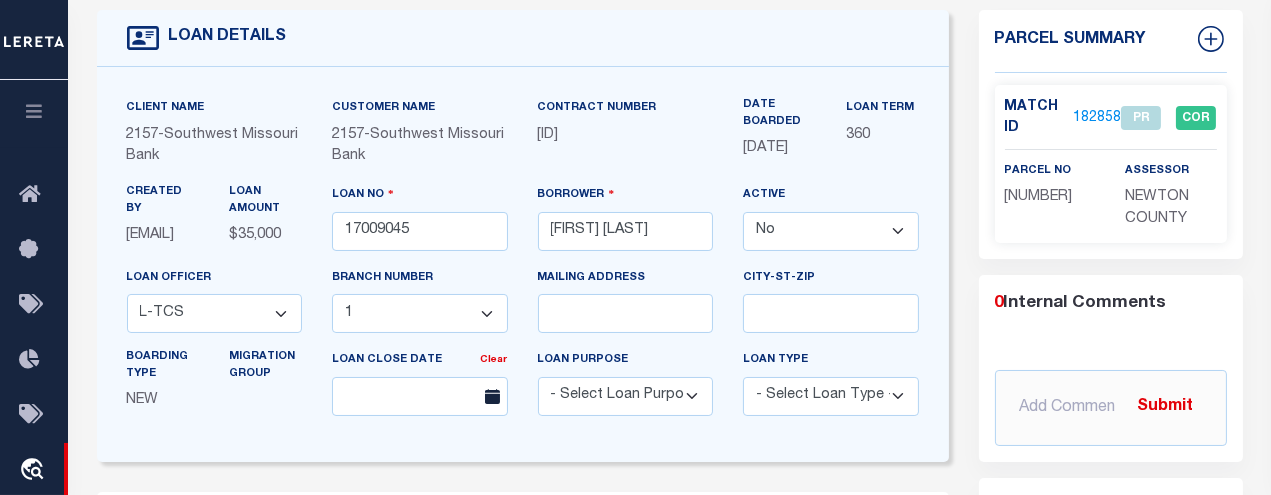 select on "Newton" 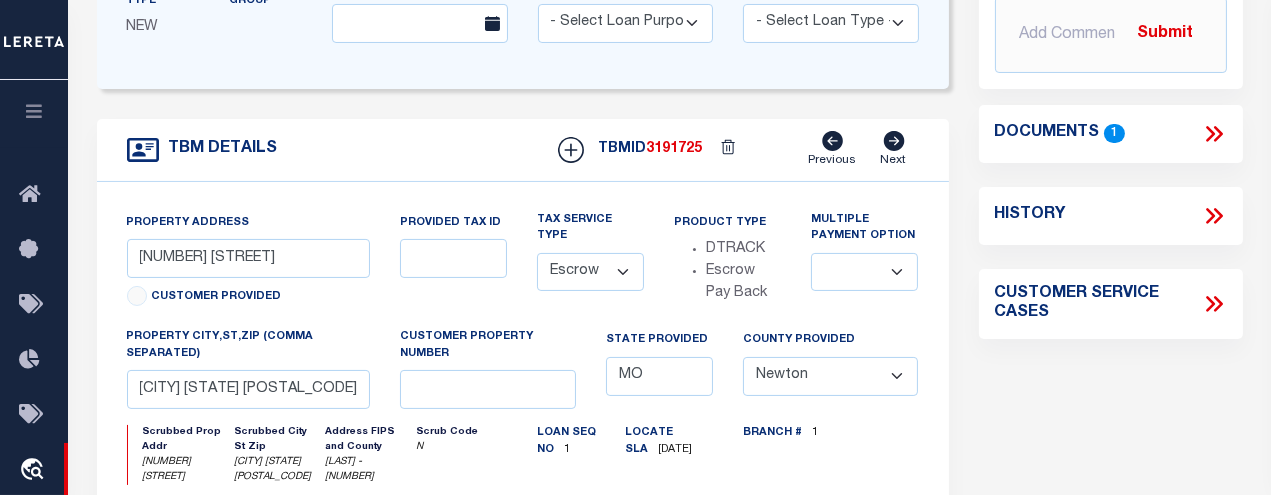 scroll, scrollTop: 483, scrollLeft: 0, axis: vertical 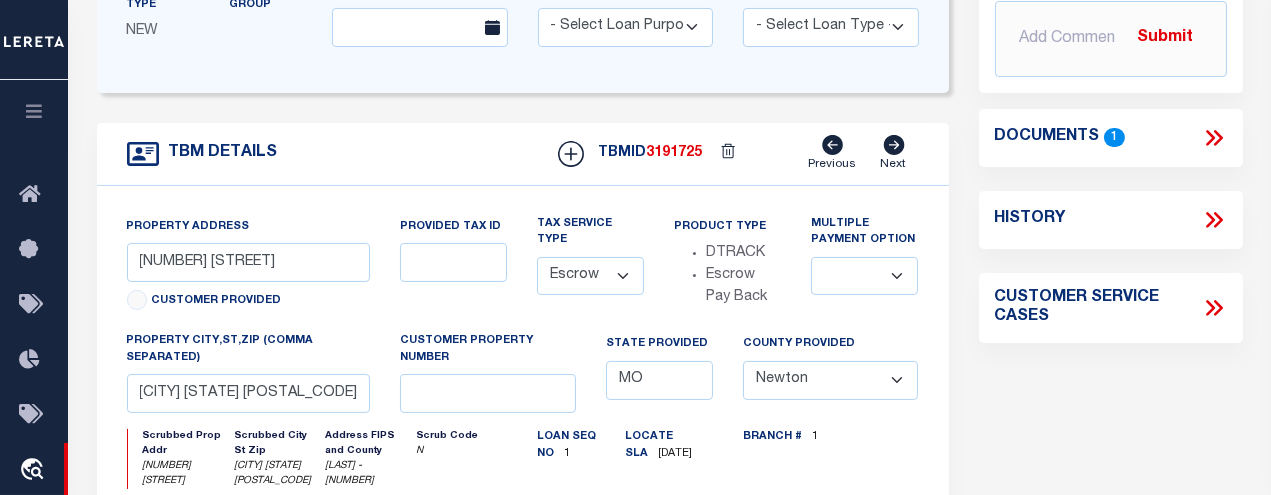 click 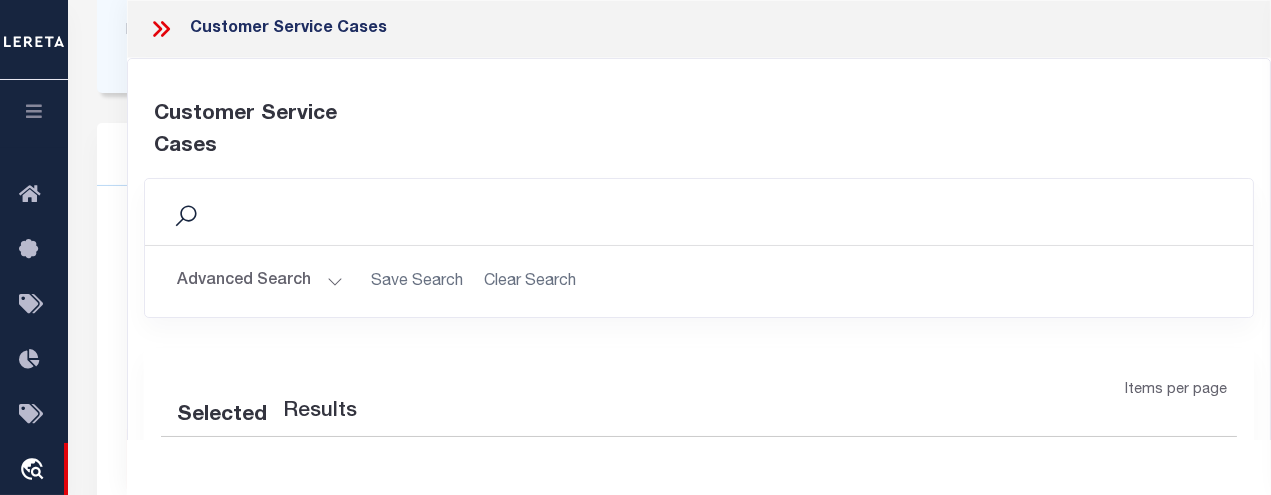 click 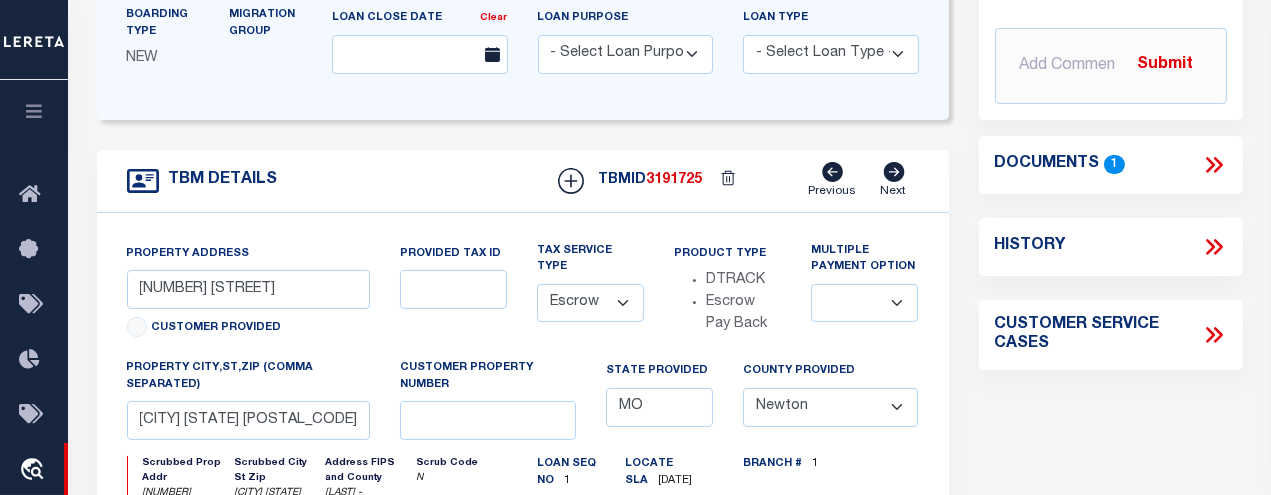 scroll, scrollTop: 449, scrollLeft: 0, axis: vertical 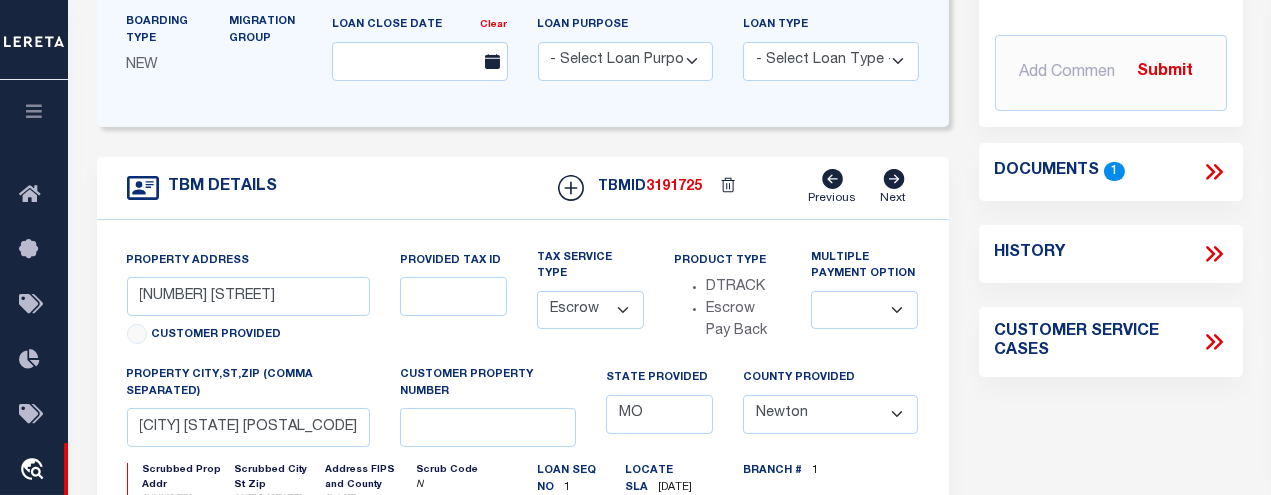 click 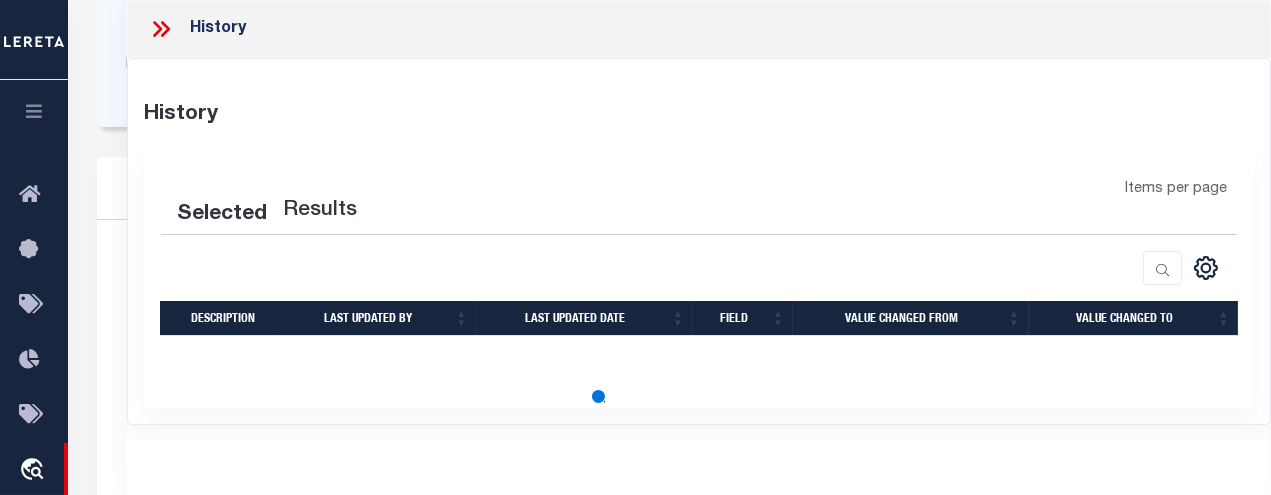 select on "100" 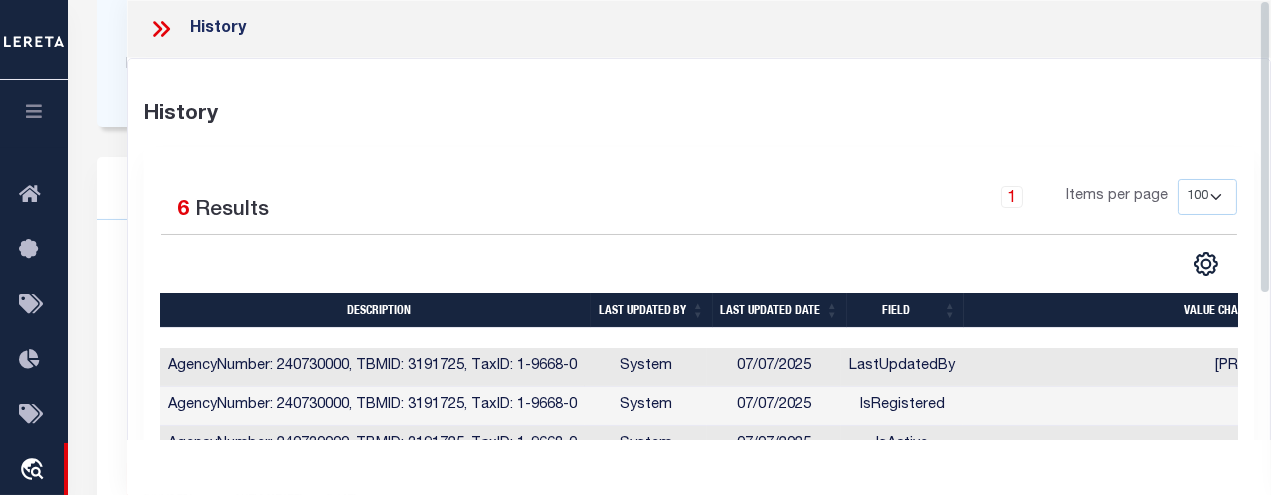click 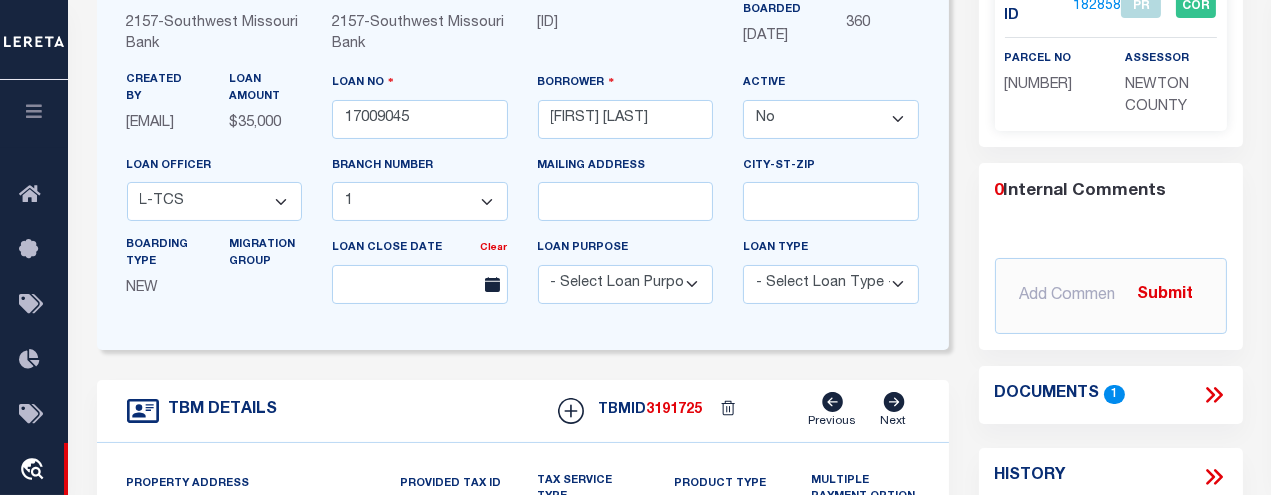 scroll, scrollTop: 223, scrollLeft: 0, axis: vertical 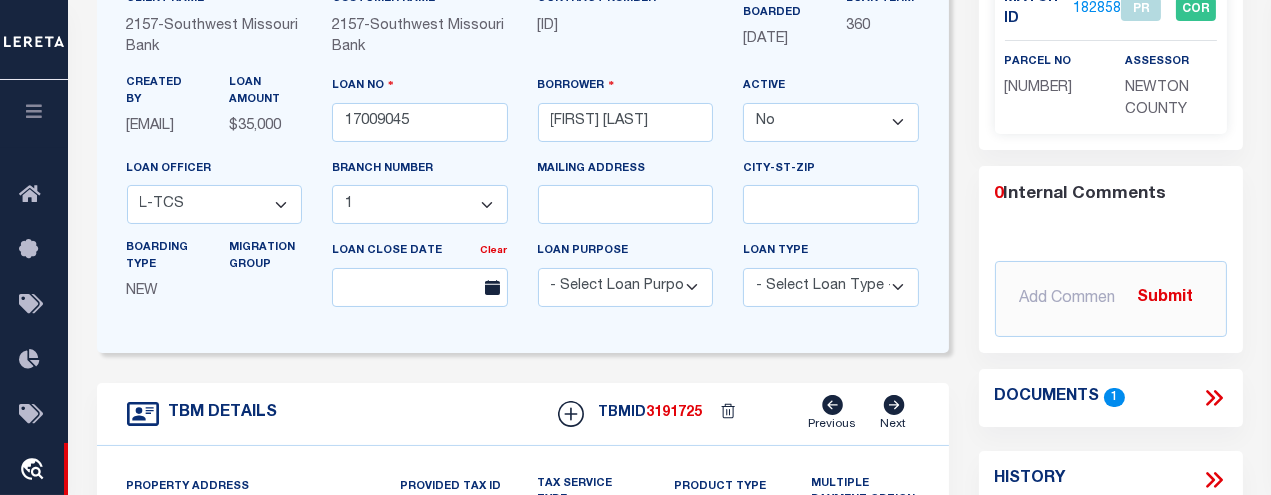 click 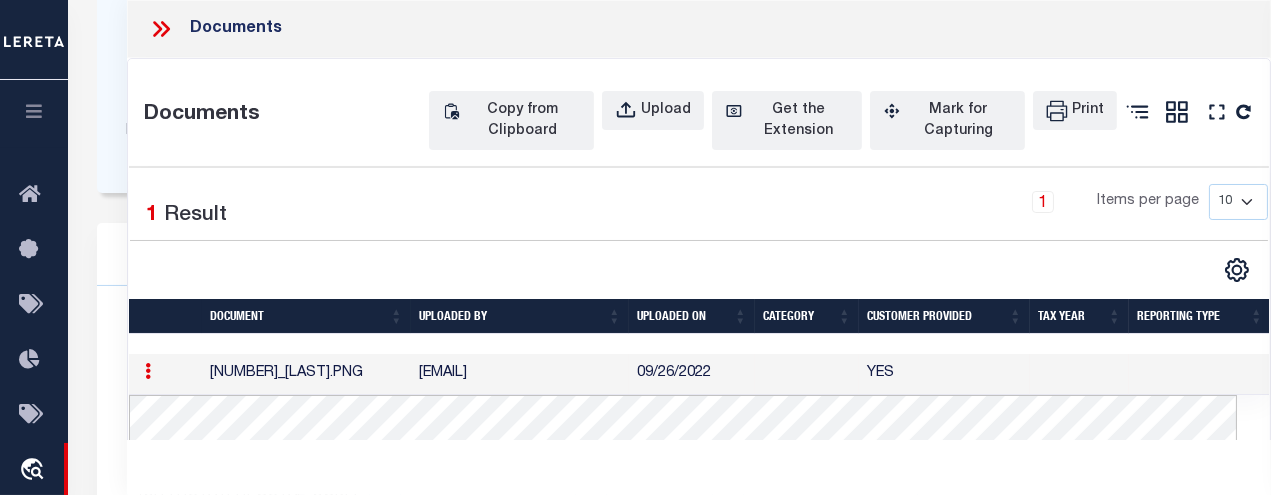 scroll, scrollTop: 600, scrollLeft: 0, axis: vertical 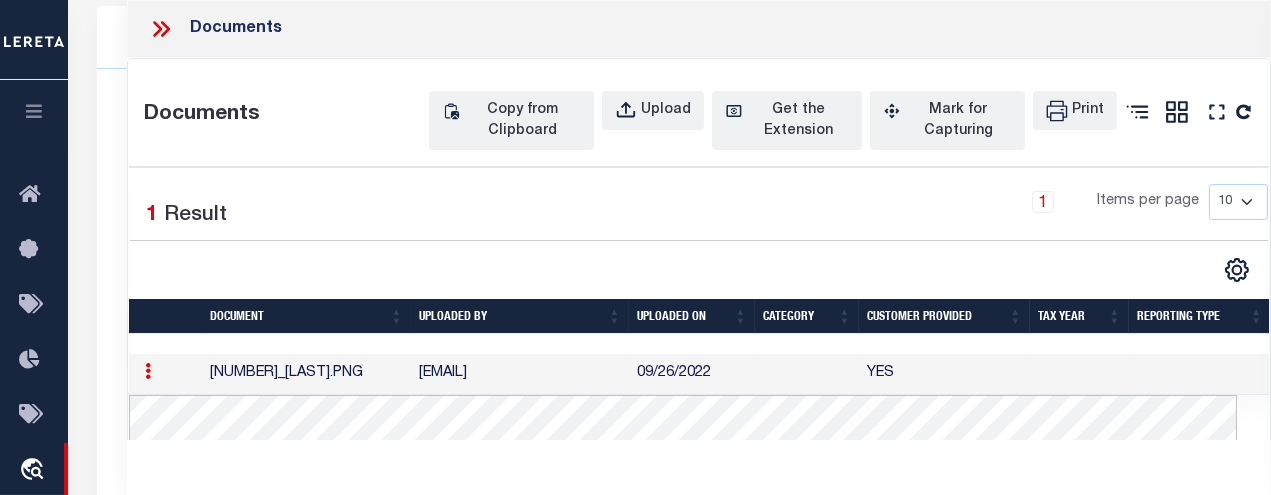 click at bounding box center [148, 374] 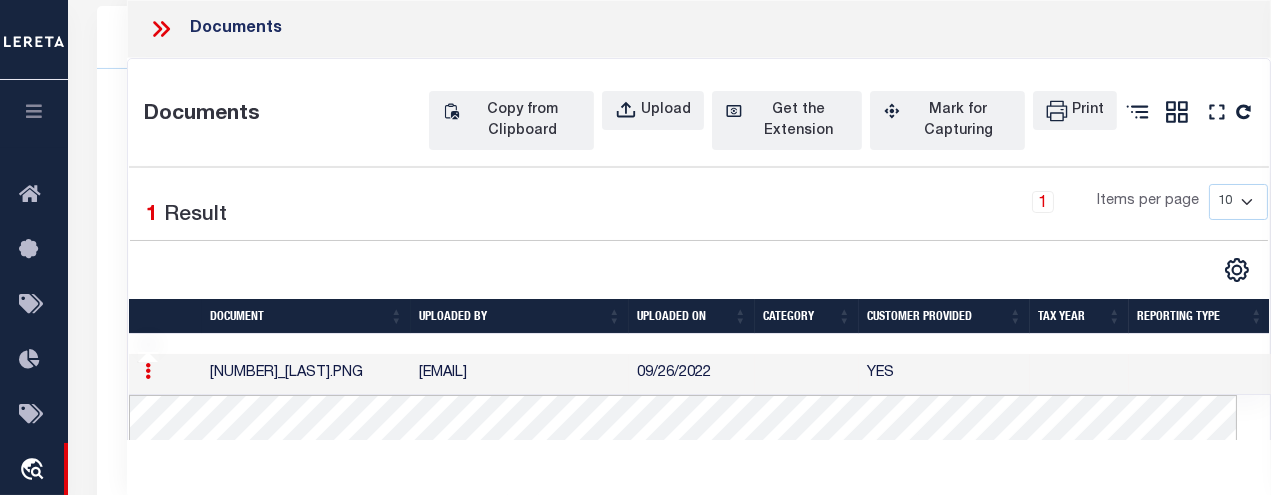 click at bounding box center [148, 371] 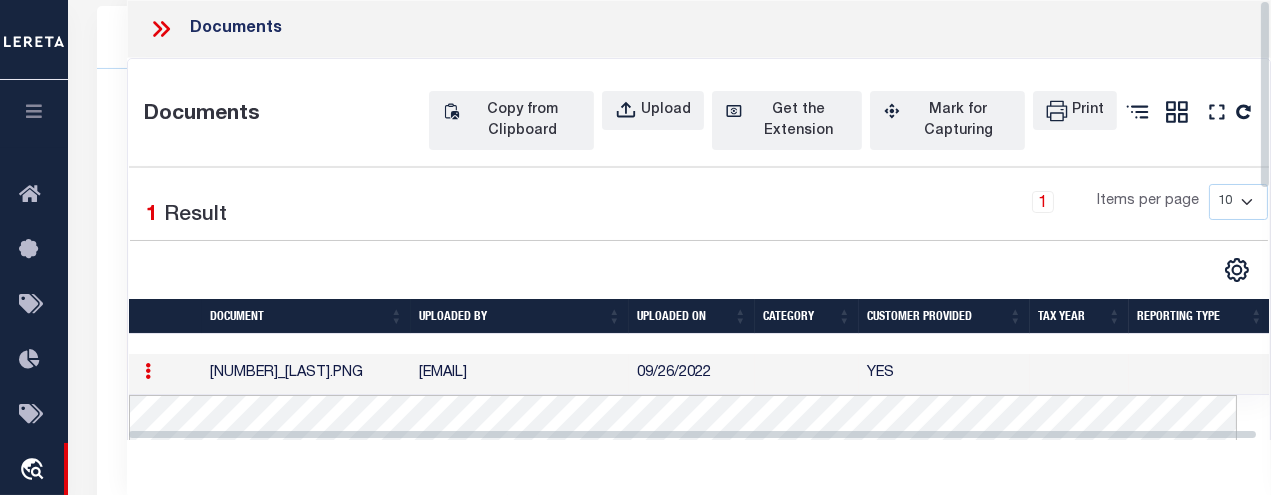 click 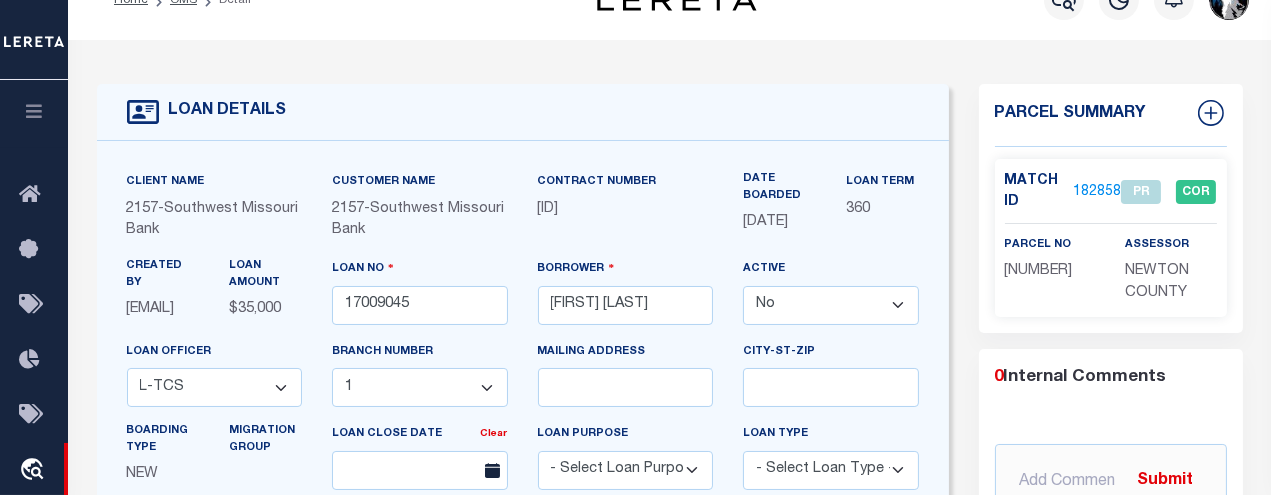scroll, scrollTop: 0, scrollLeft: 0, axis: both 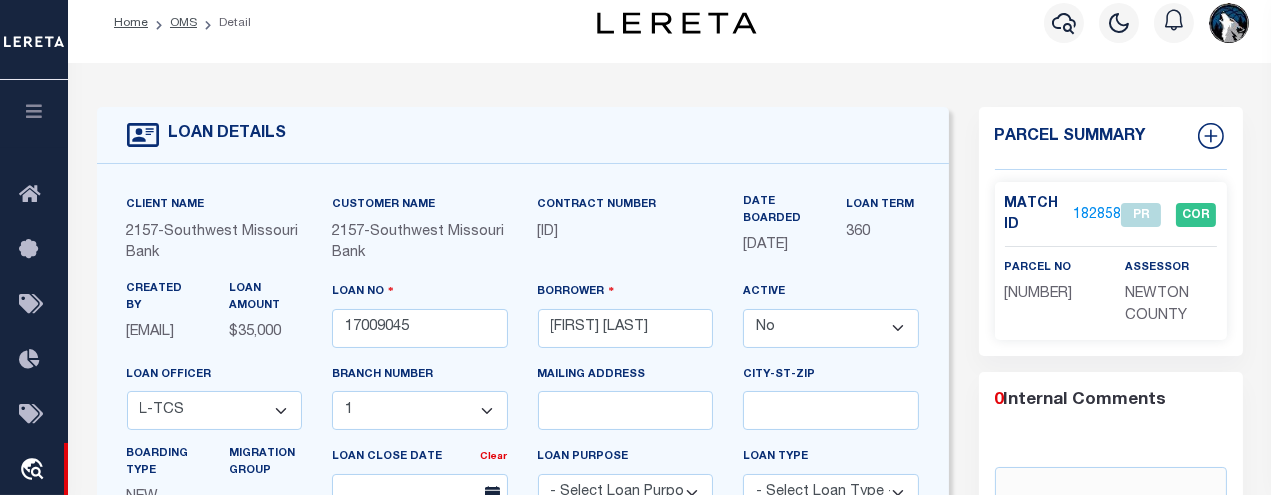 click on "Home OMS Detail" at bounding box center [339, 23] 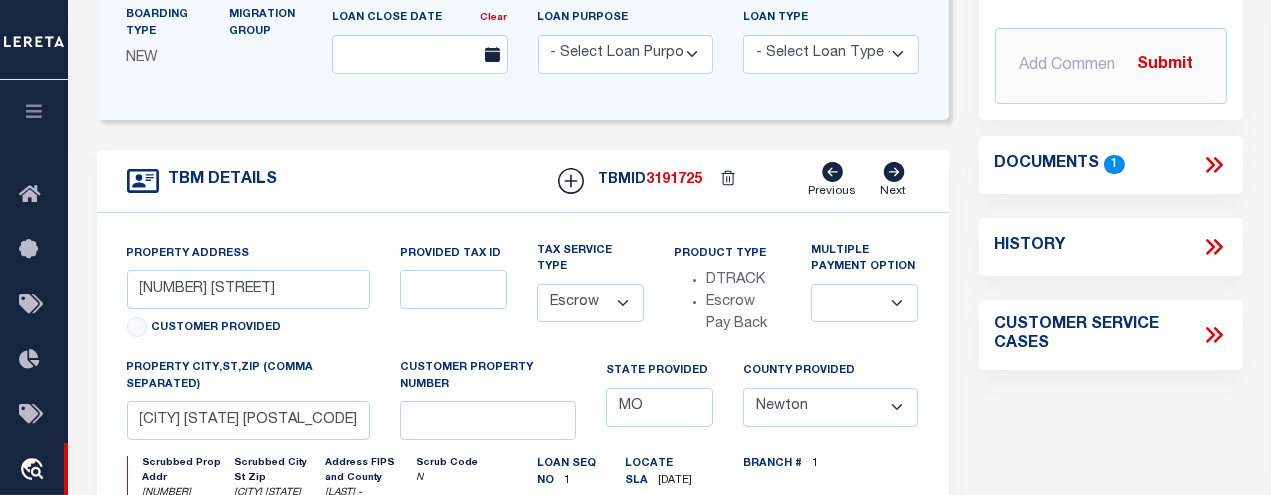 scroll, scrollTop: 475, scrollLeft: 0, axis: vertical 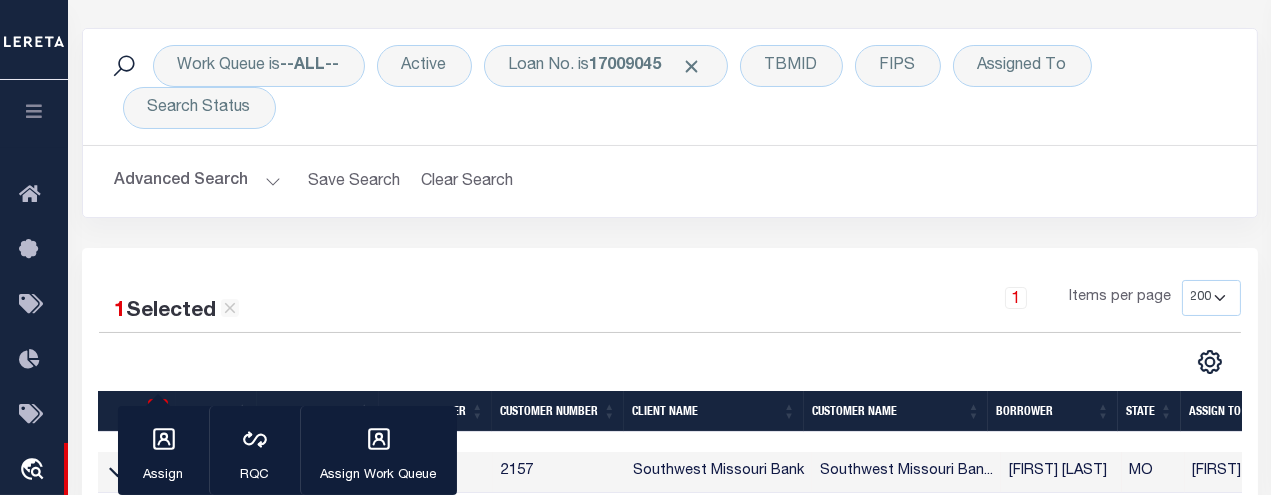 click on "1
Items per page   10 25 50 100 200" at bounding box center (816, 306) 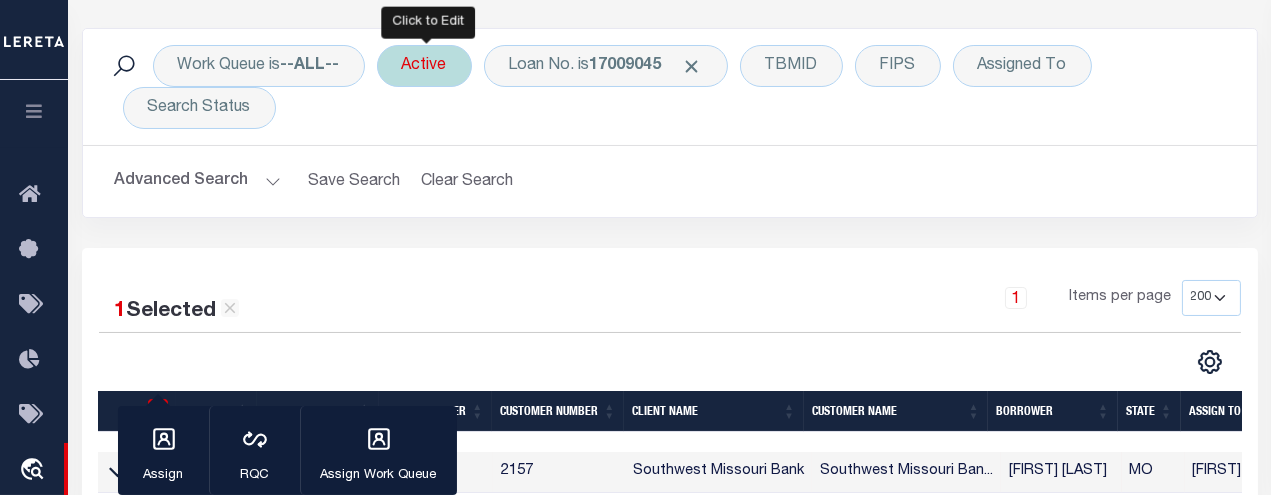 click on "Active" at bounding box center (424, 66) 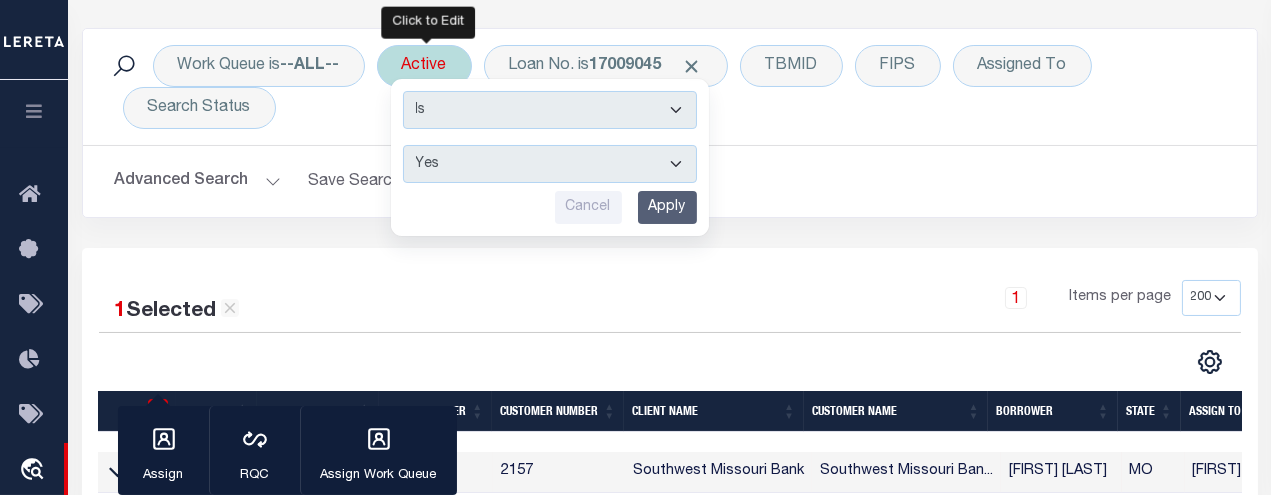 click on "Apply" at bounding box center [667, 207] 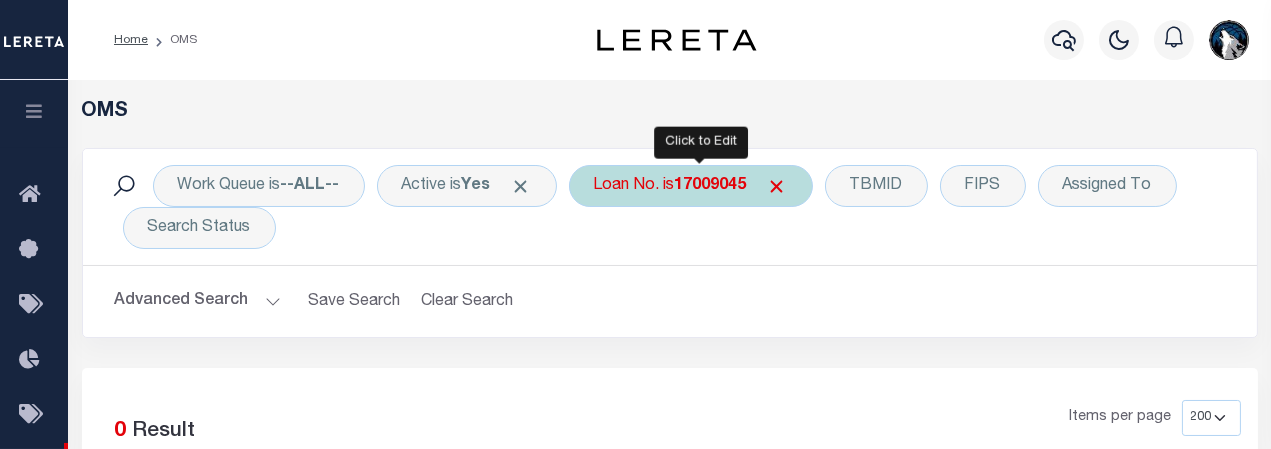 click at bounding box center (777, 186) 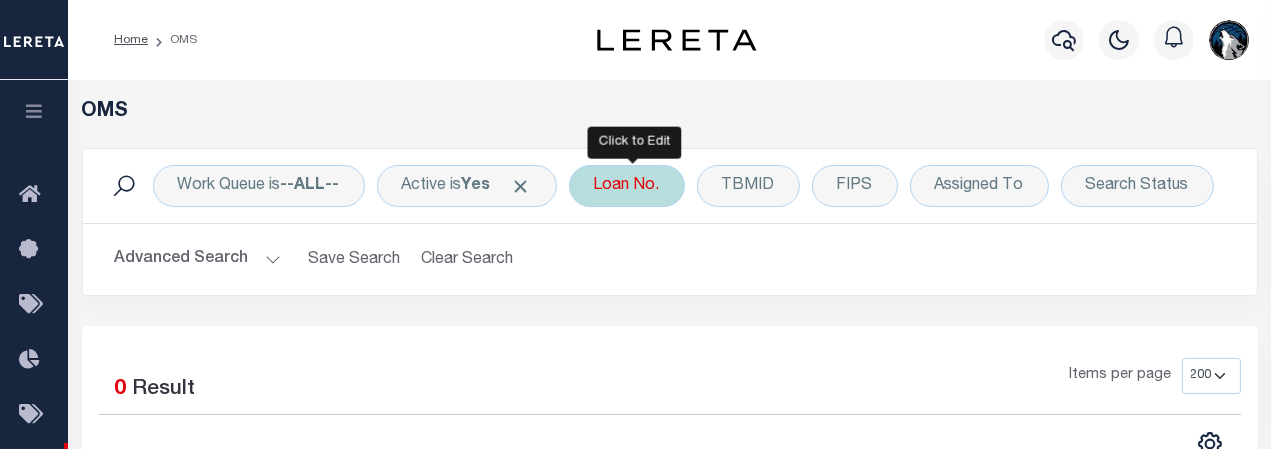 click on "Loan No." at bounding box center (627, 186) 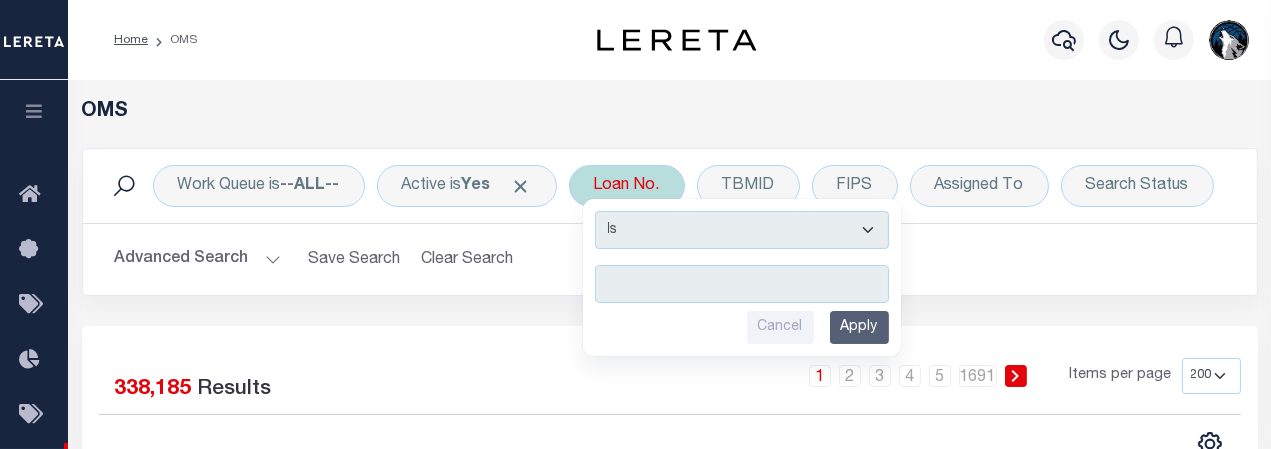 click at bounding box center (742, 284) 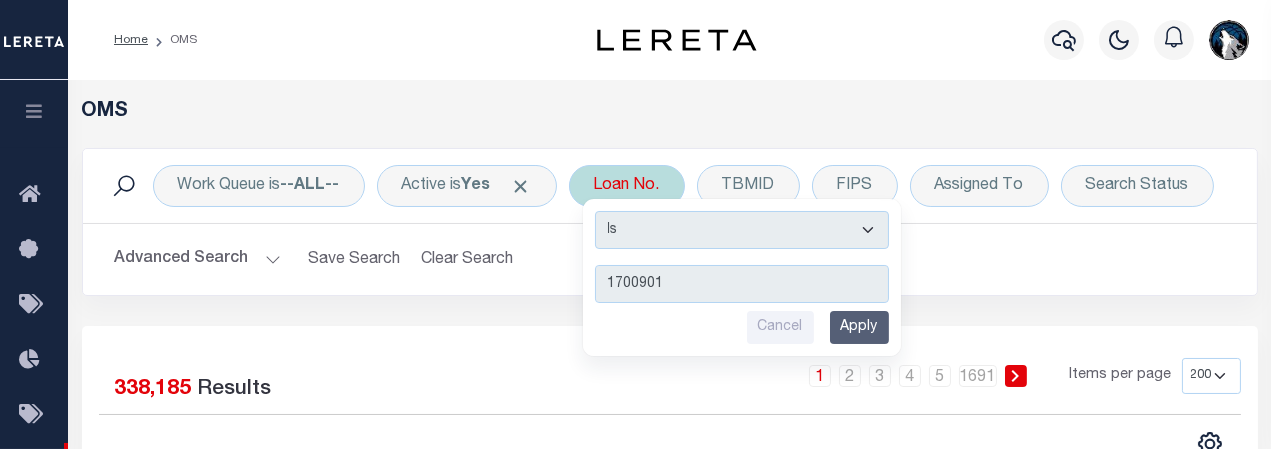 type on "17009015" 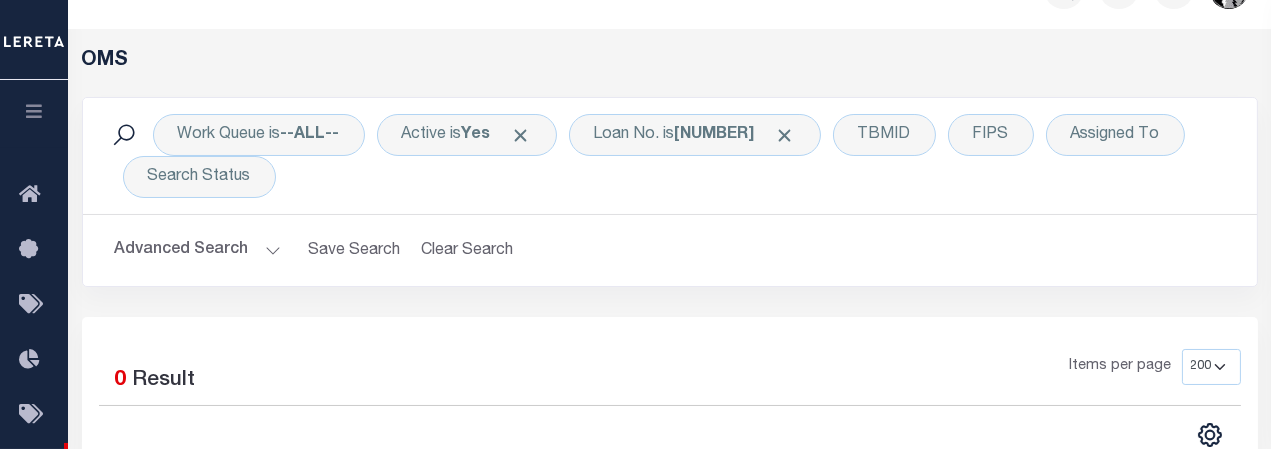 scroll, scrollTop: 127, scrollLeft: 0, axis: vertical 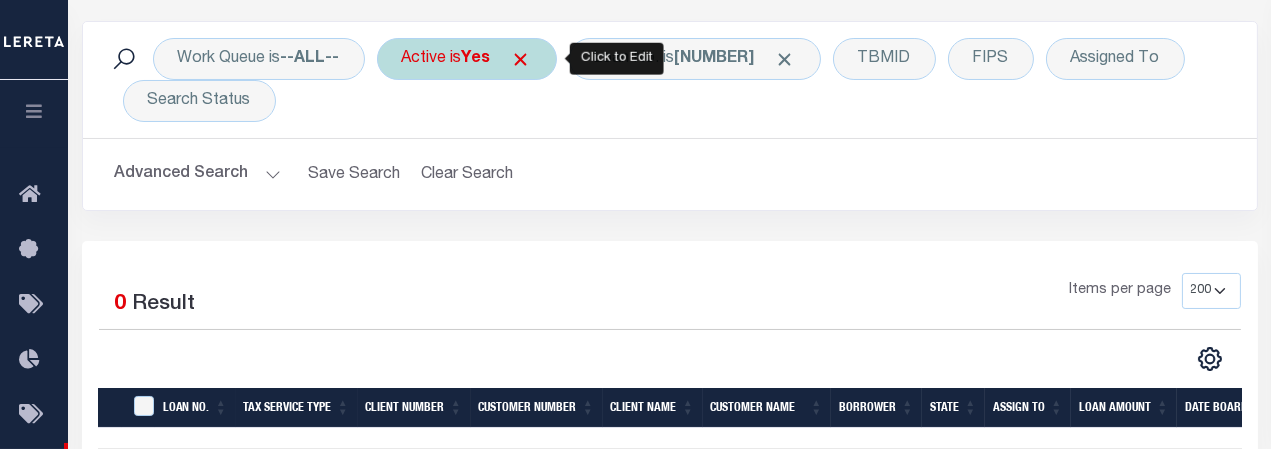 click on "Active is  Yes" at bounding box center (467, 59) 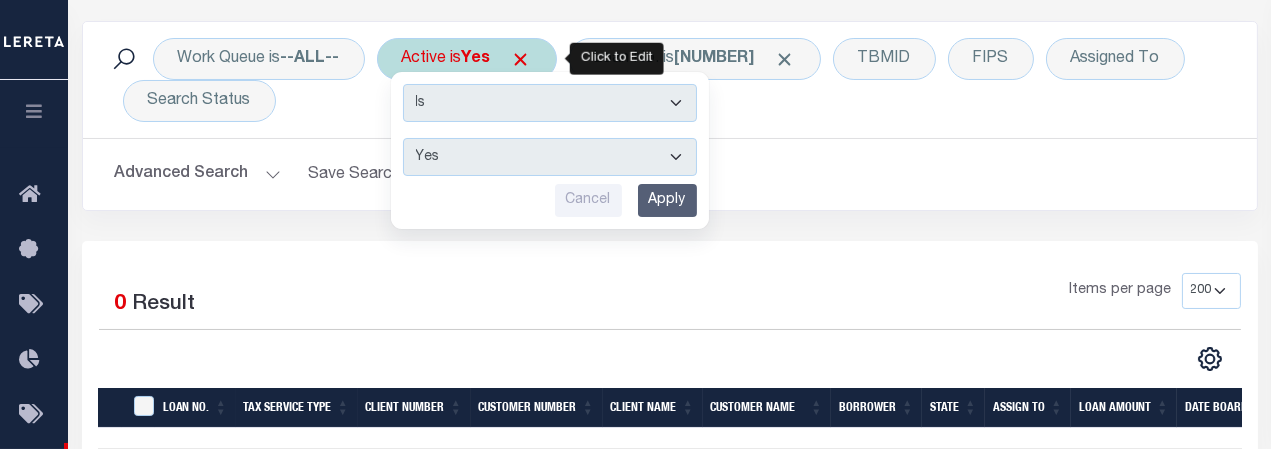 click on "Yes No" at bounding box center [550, 157] 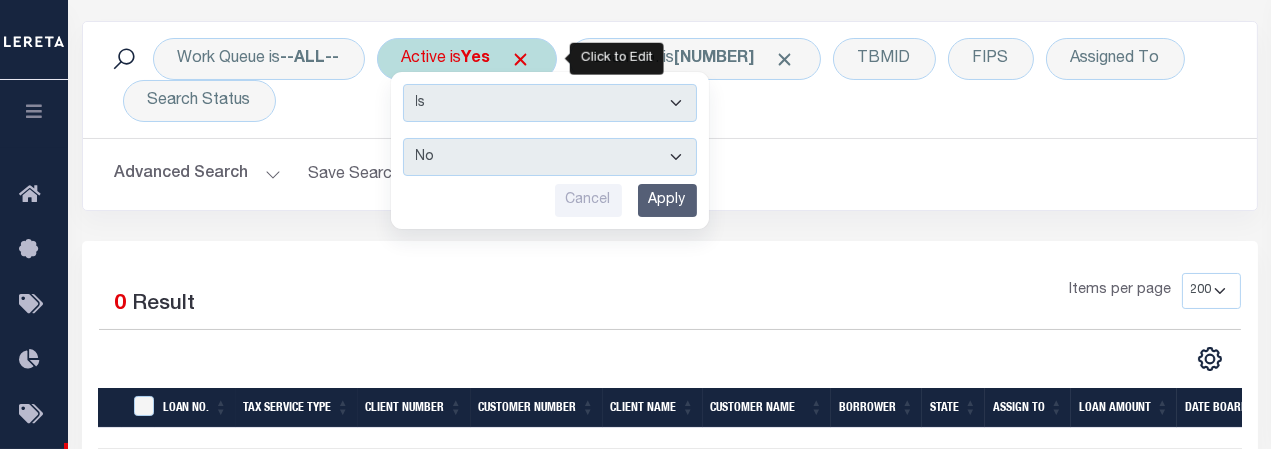 click on "Apply" at bounding box center [667, 200] 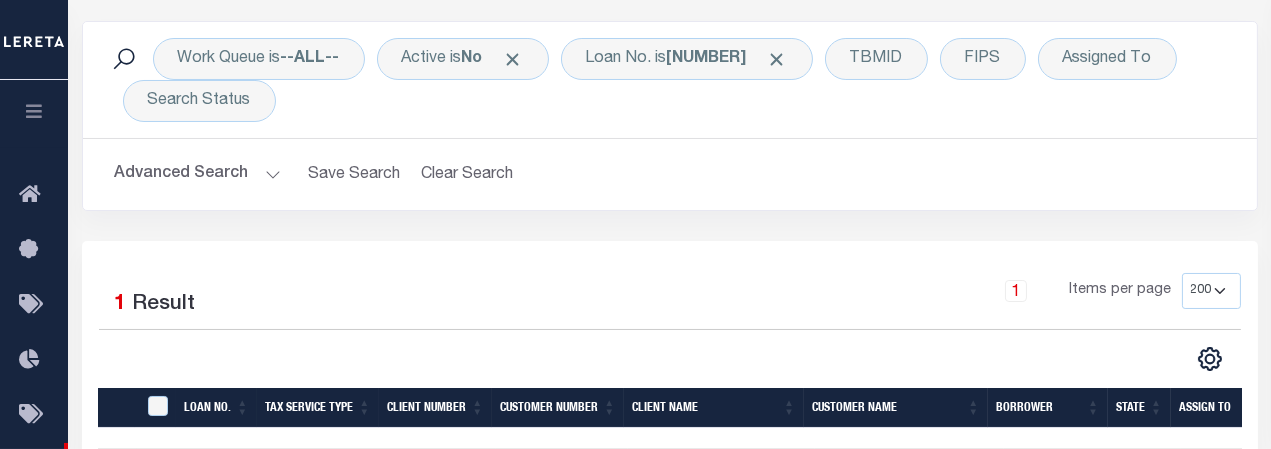 scroll, scrollTop: 212, scrollLeft: 0, axis: vertical 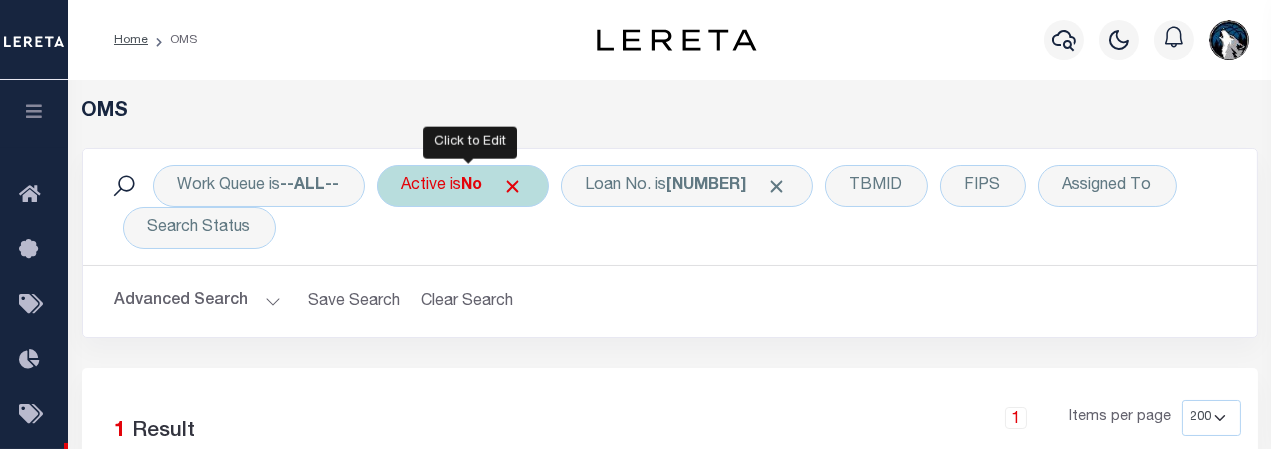 click on "Active is  No" at bounding box center [463, 186] 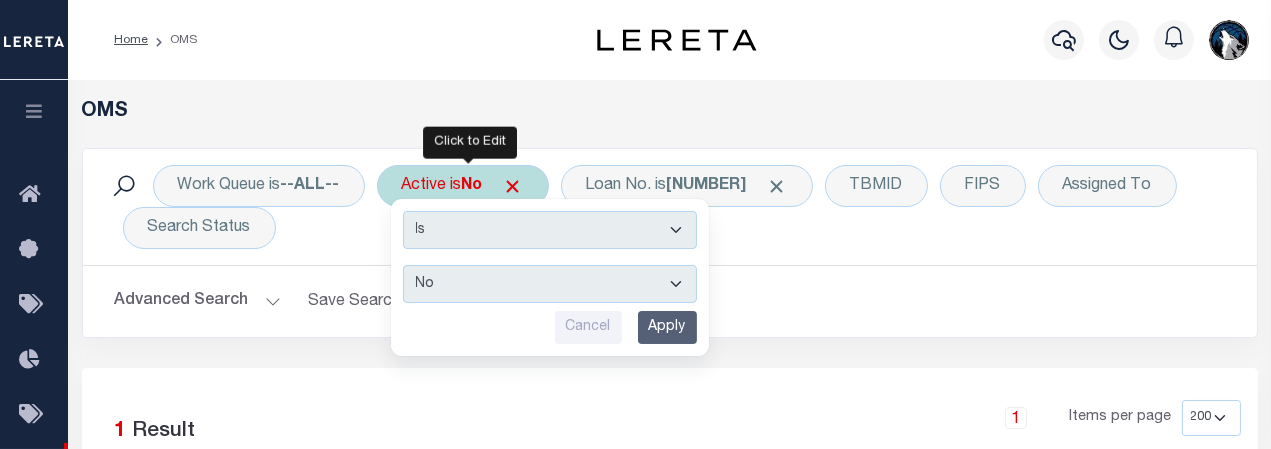 click on "Yes No" at bounding box center [550, 284] 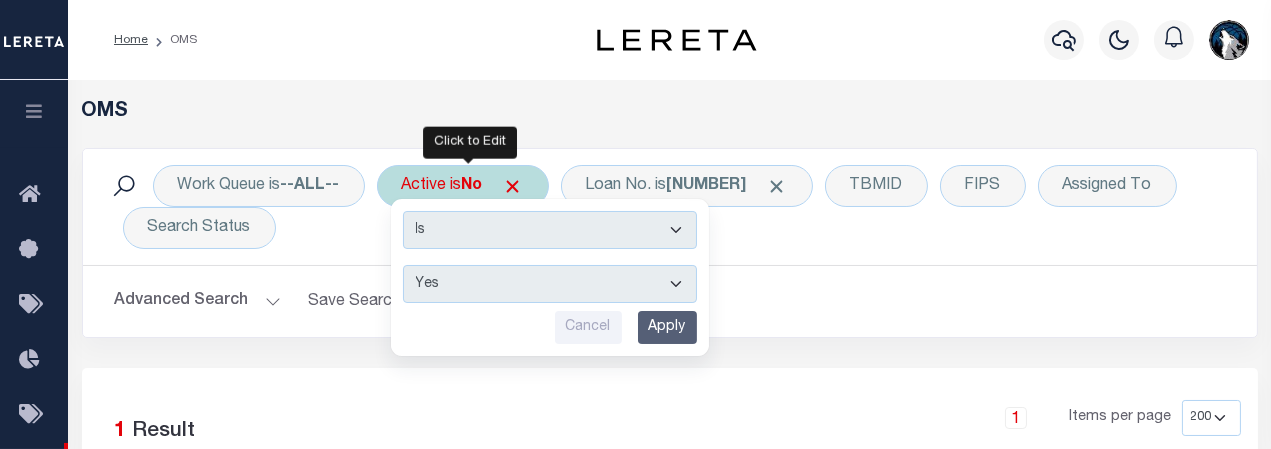 click on "Yes No" at bounding box center [550, 284] 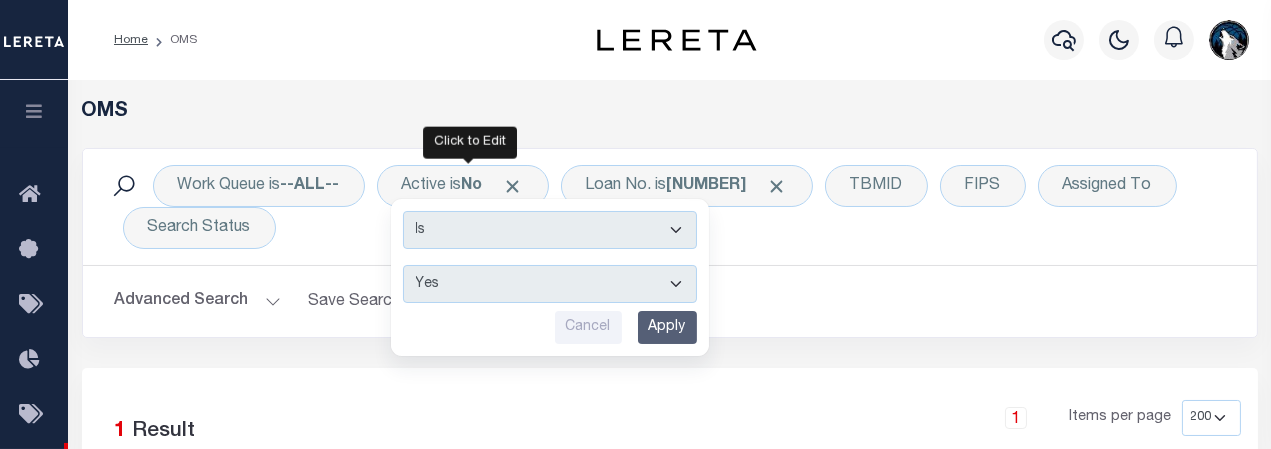 click on "Apply" at bounding box center [667, 327] 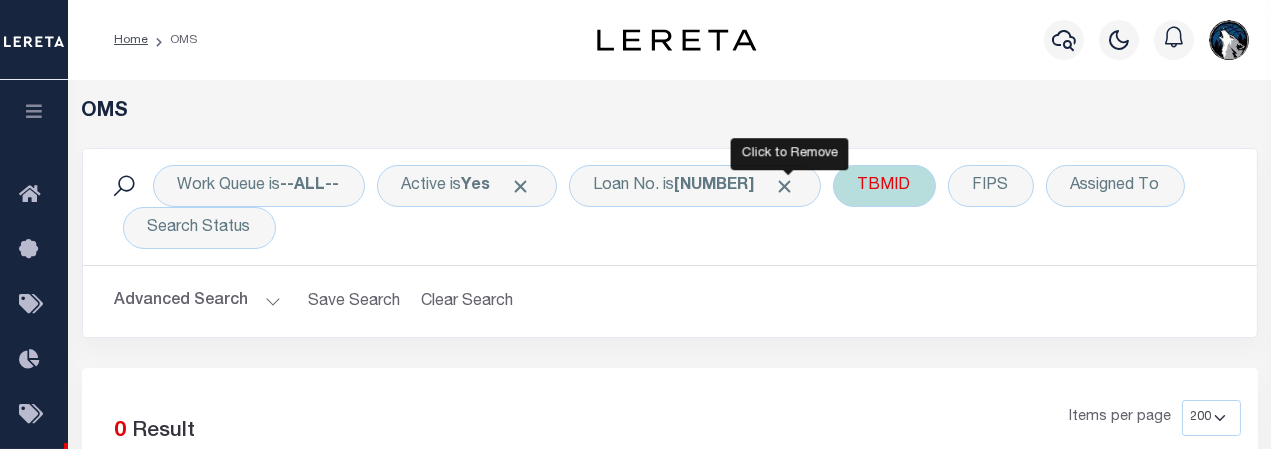click at bounding box center [785, 186] 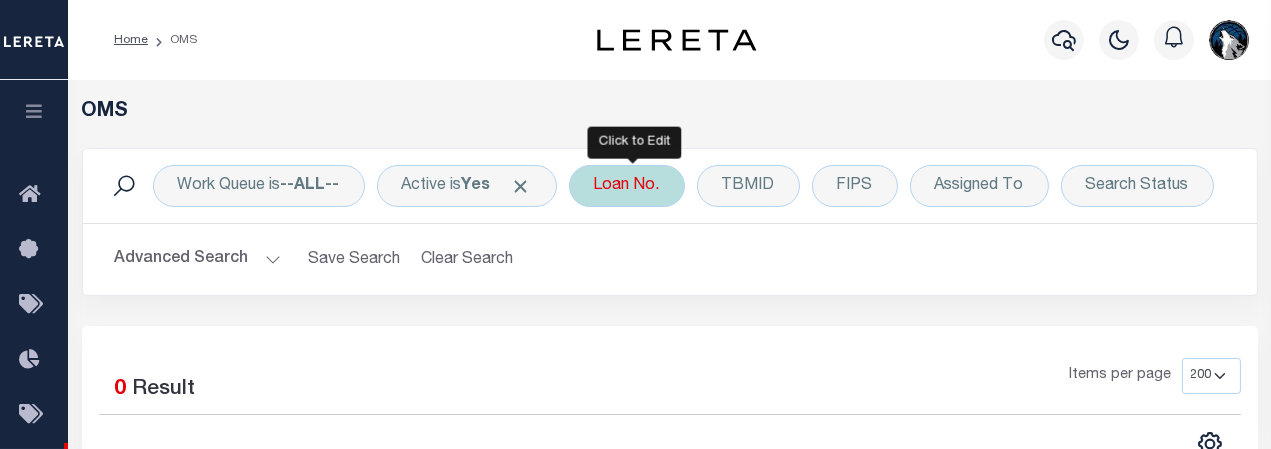 click on "Loan No." at bounding box center (627, 186) 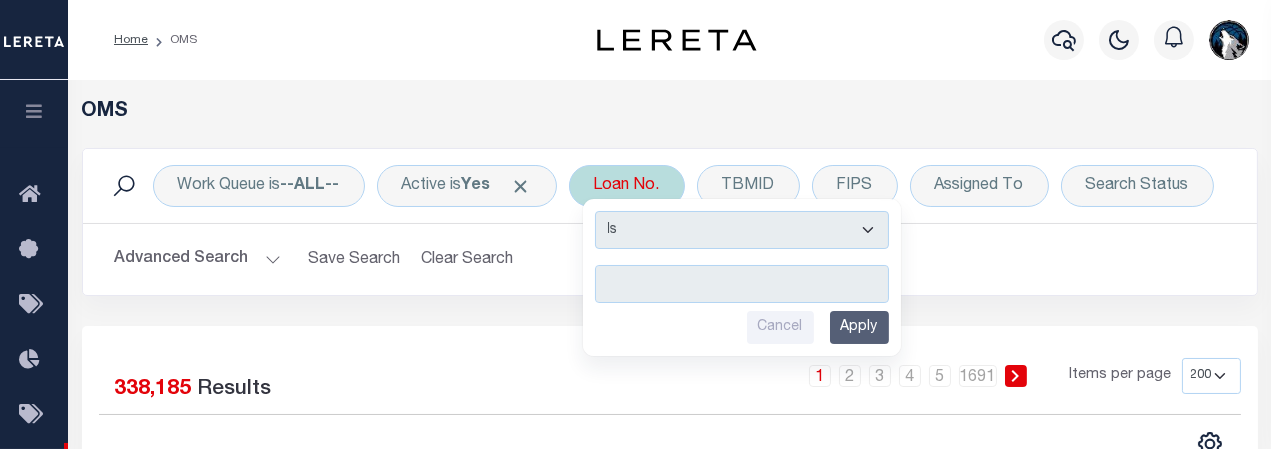 click at bounding box center (742, 284) 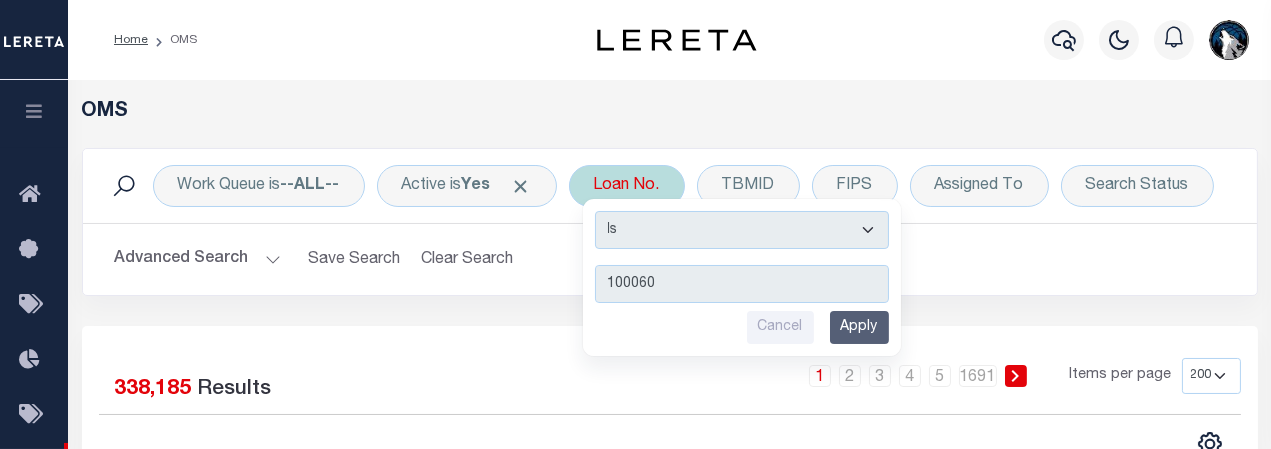 type on "1000605" 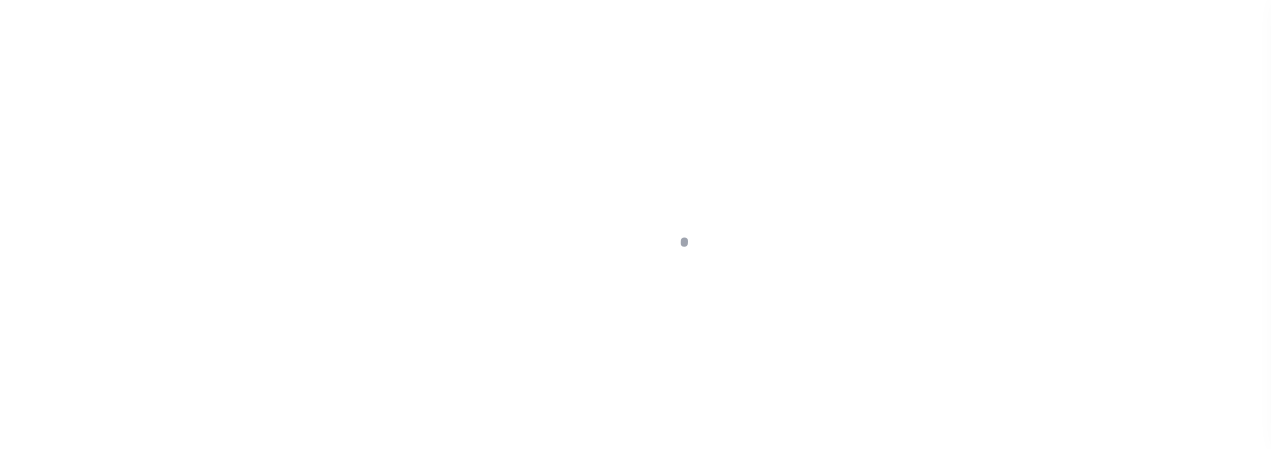 scroll, scrollTop: 0, scrollLeft: 0, axis: both 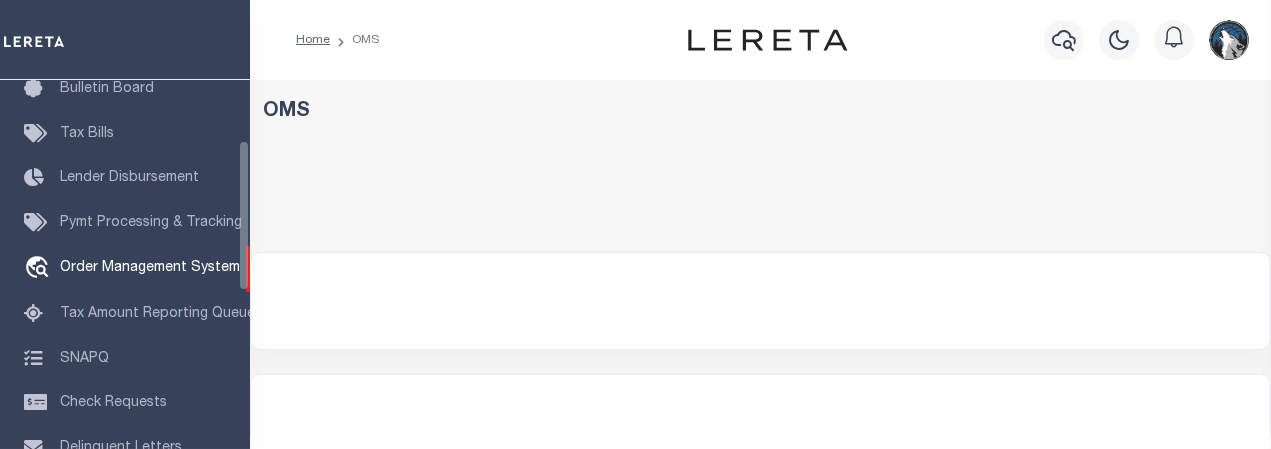 select on "200" 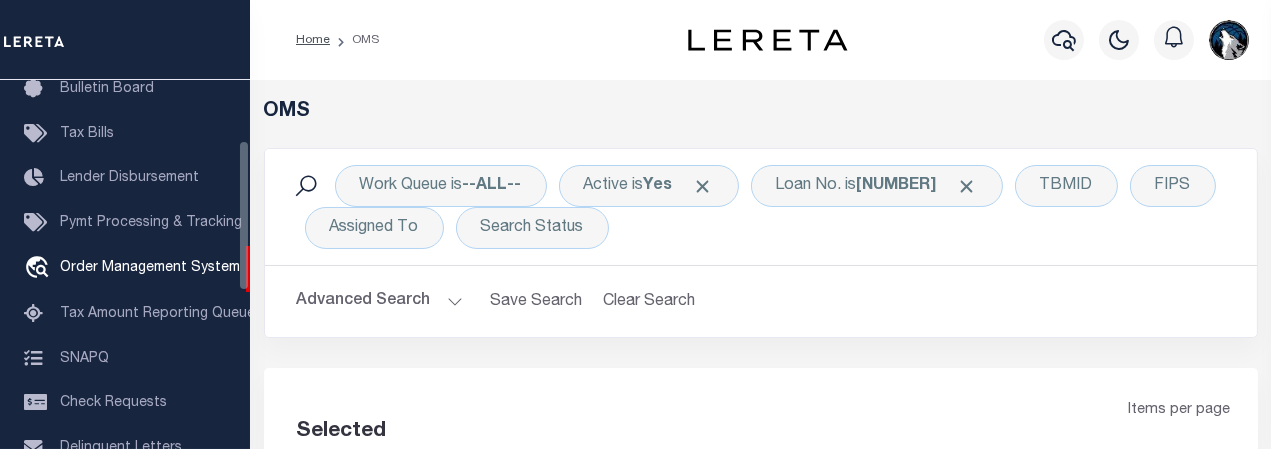select on "200" 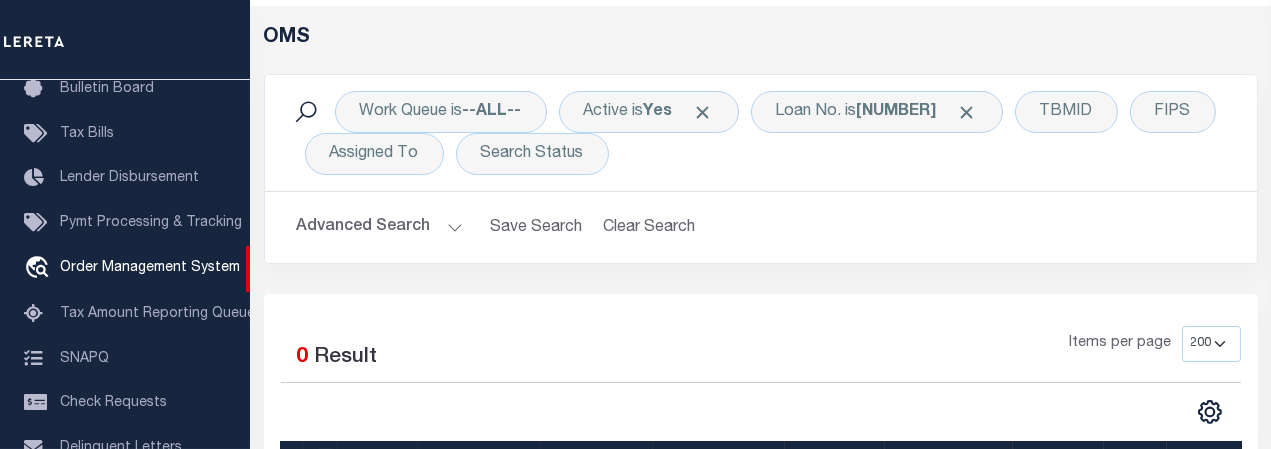 scroll, scrollTop: 92, scrollLeft: 0, axis: vertical 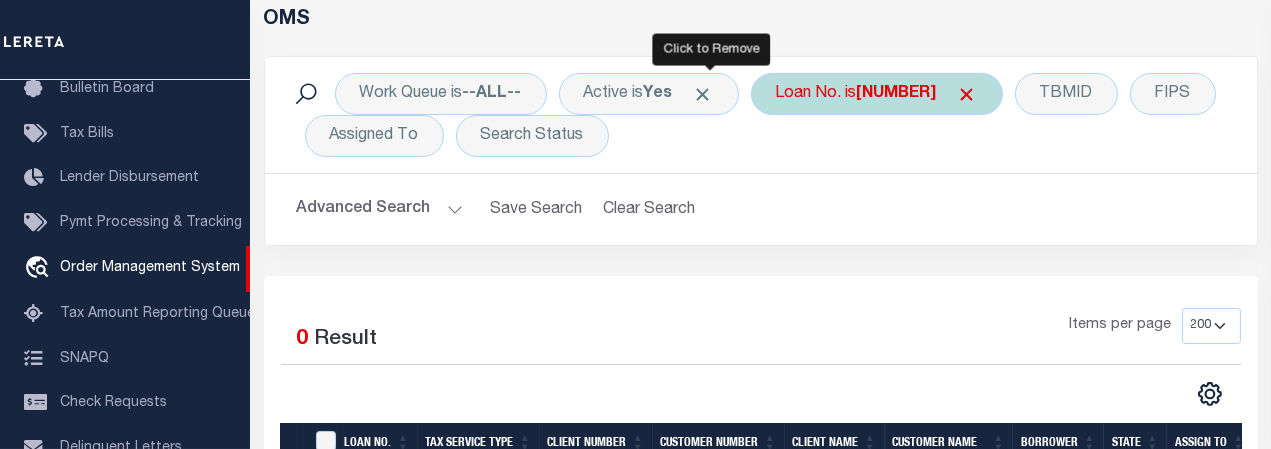 click at bounding box center (703, 94) 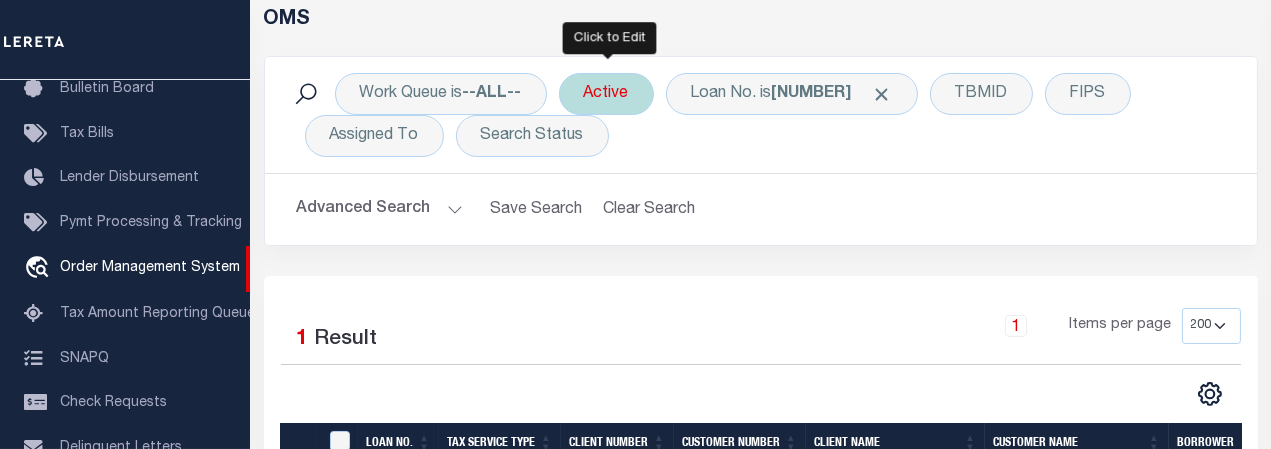 click on "Active" at bounding box center [606, 94] 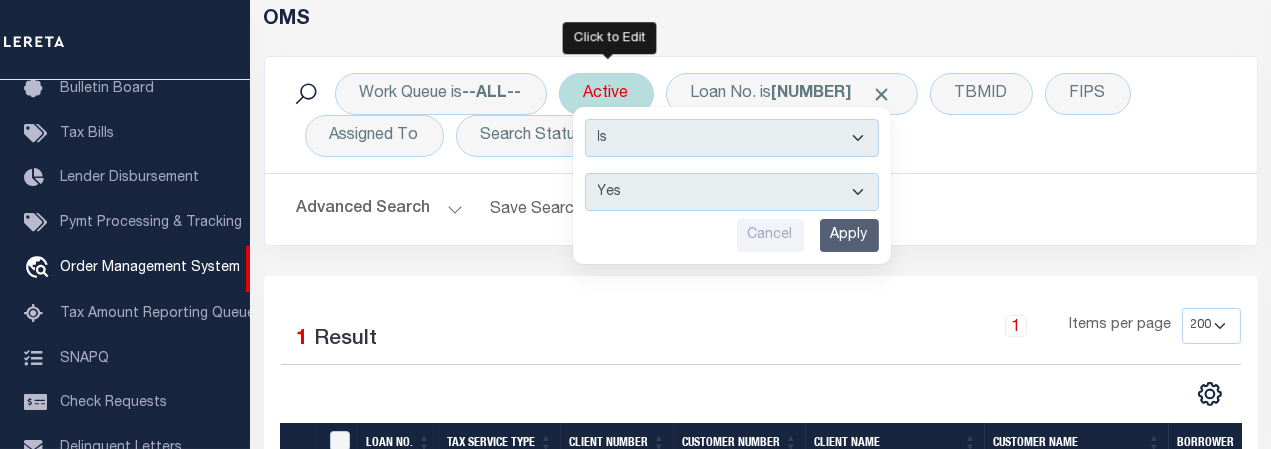 click on "Apply" at bounding box center [849, 235] 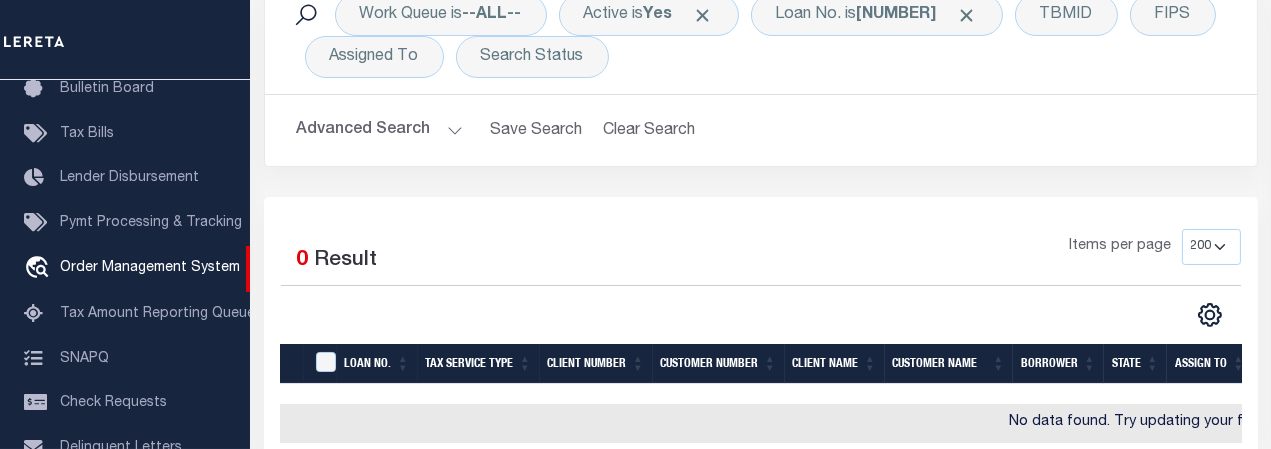 scroll, scrollTop: 134, scrollLeft: 0, axis: vertical 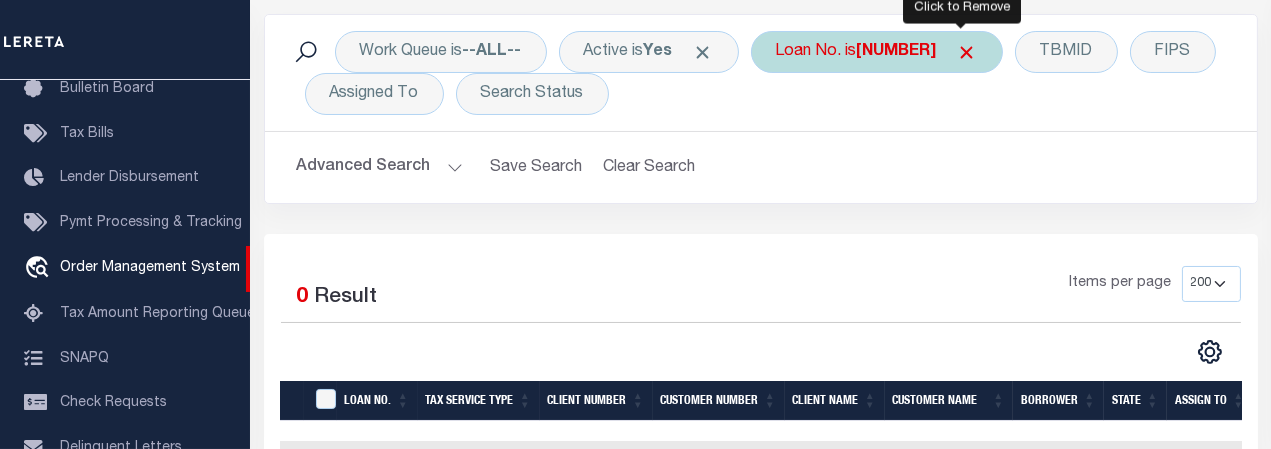click at bounding box center [967, 52] 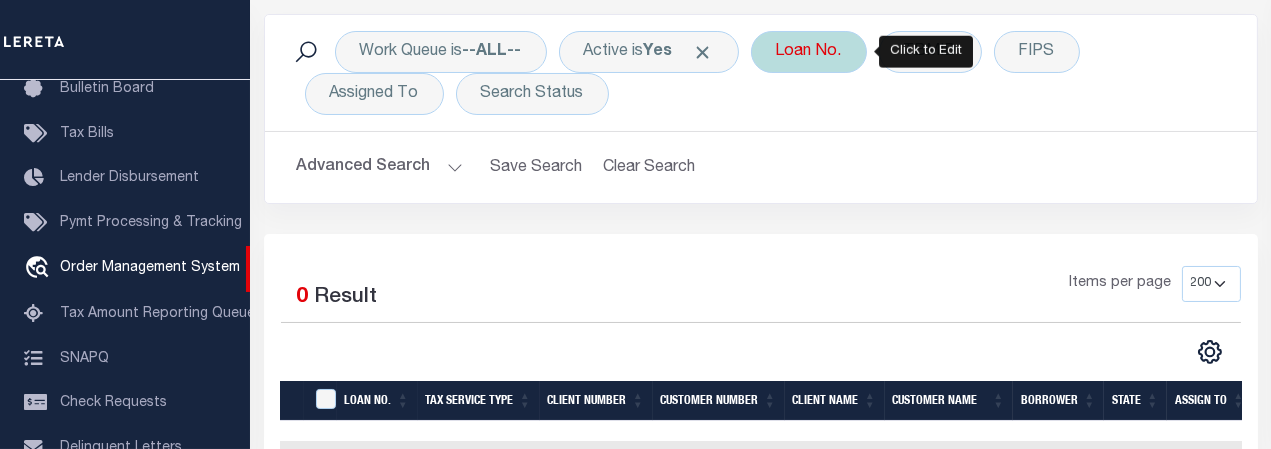 click on "Loan No." at bounding box center [809, 52] 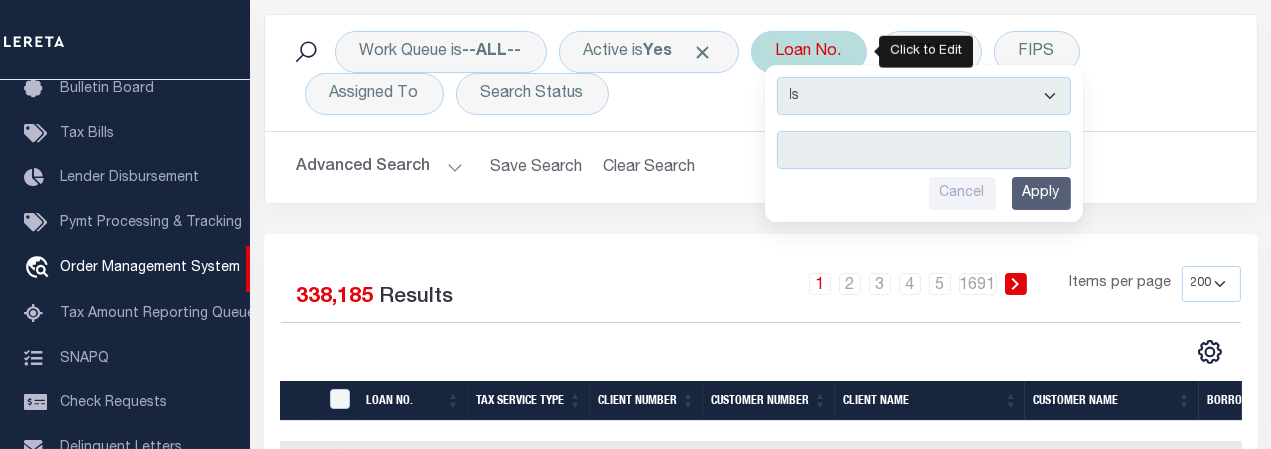 click at bounding box center [924, 150] 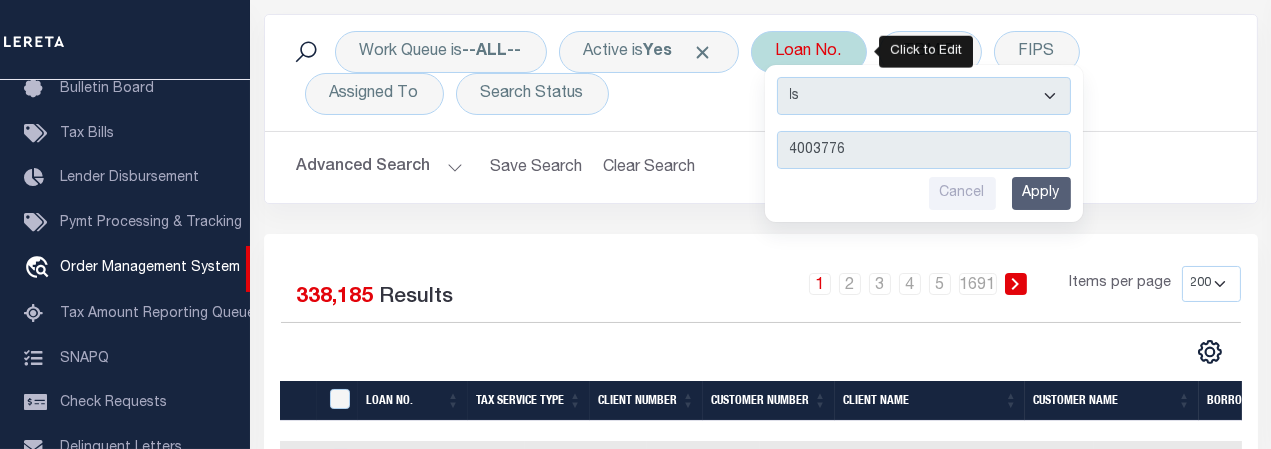 type on "4003776" 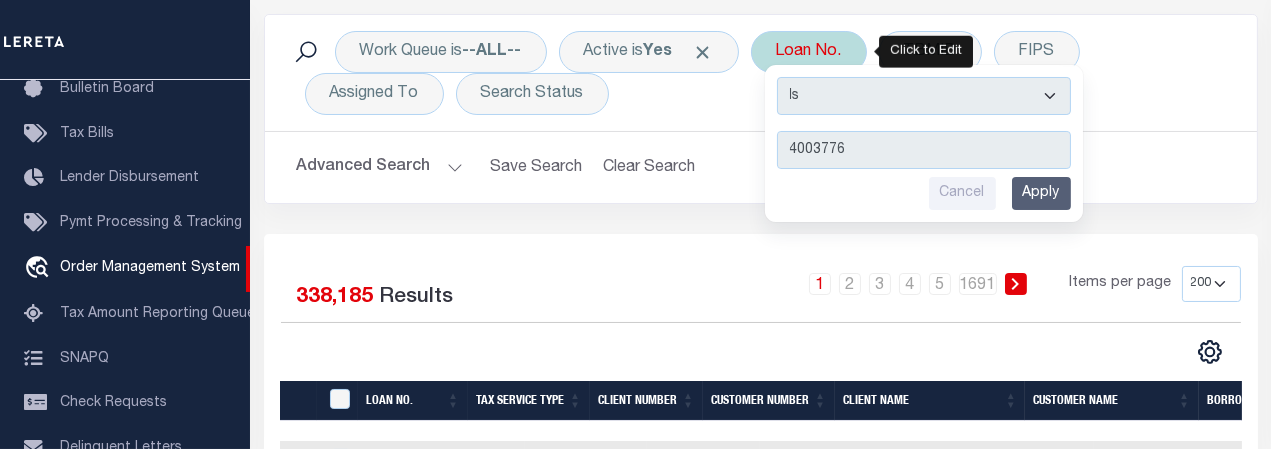 click on "Apply" at bounding box center [1041, 193] 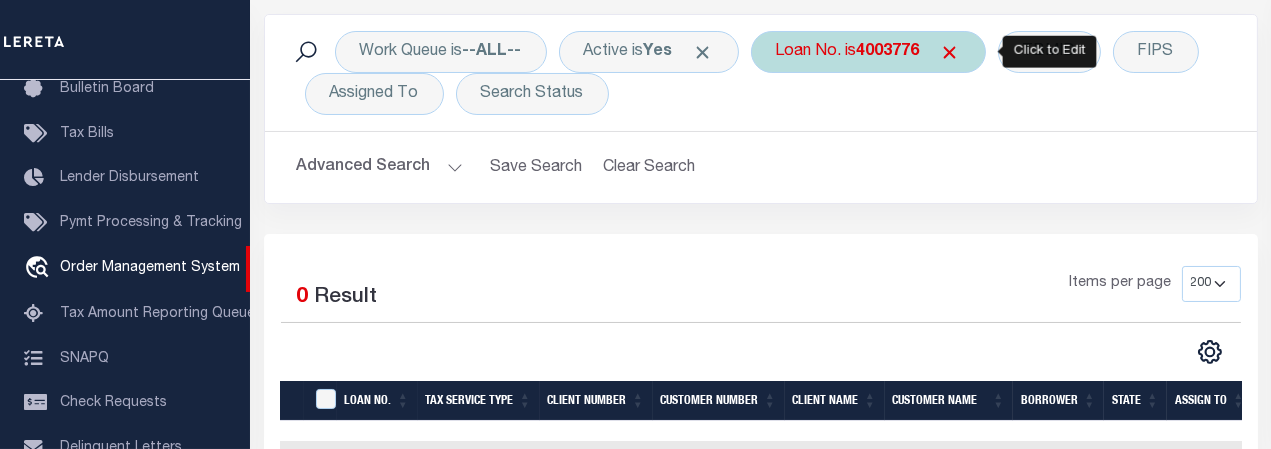 click on "Loan No. is  4003776" at bounding box center [868, 52] 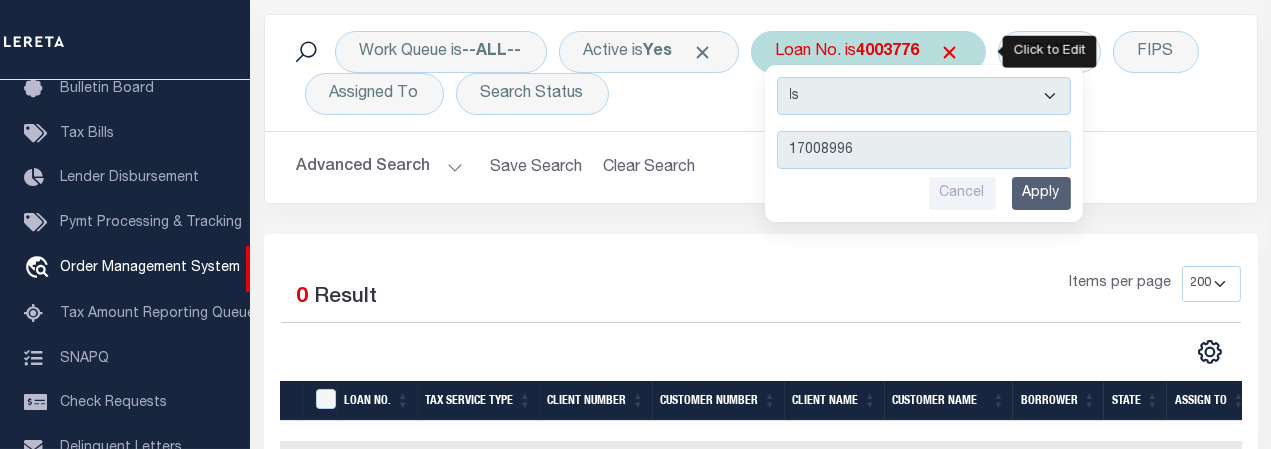 type on "17008996" 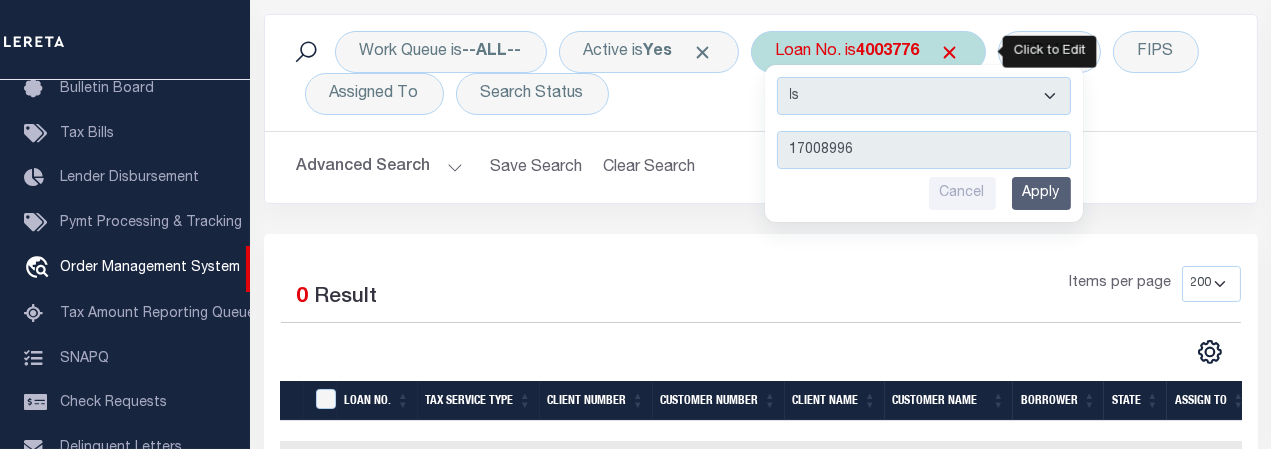 click on "Apply" at bounding box center (1041, 193) 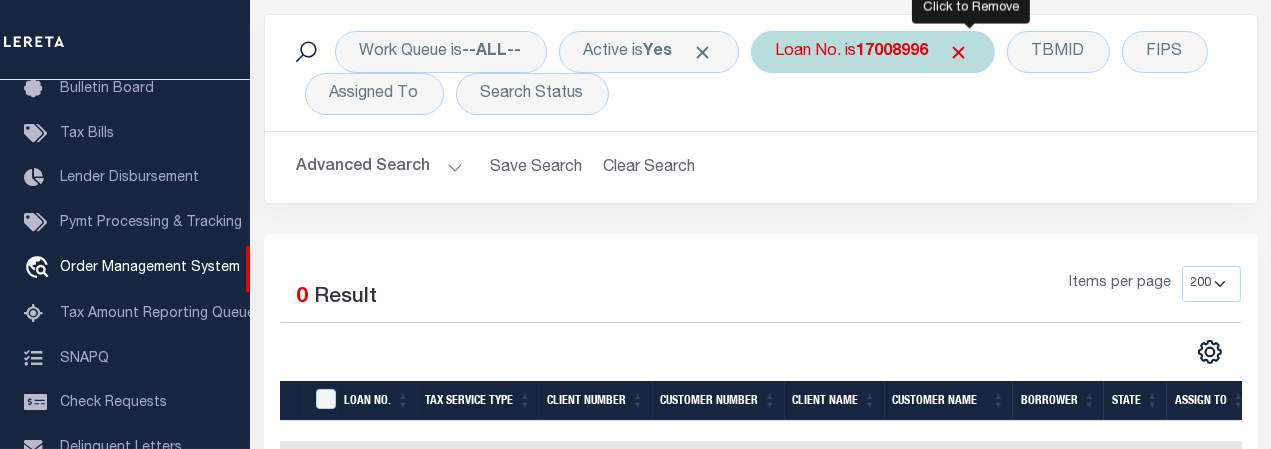 click at bounding box center [959, 52] 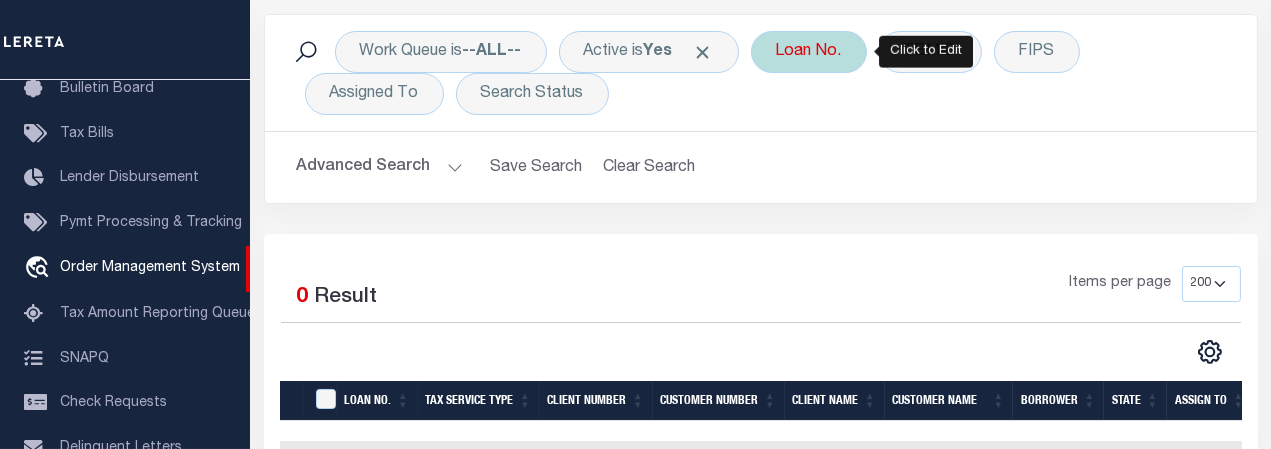 click on "Loan No." at bounding box center (809, 52) 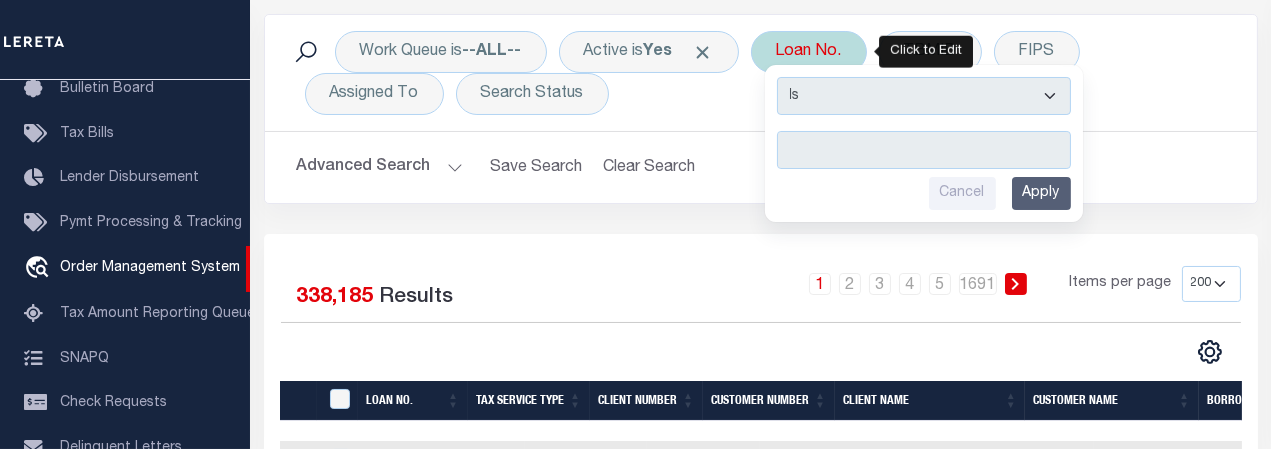 click at bounding box center (924, 150) 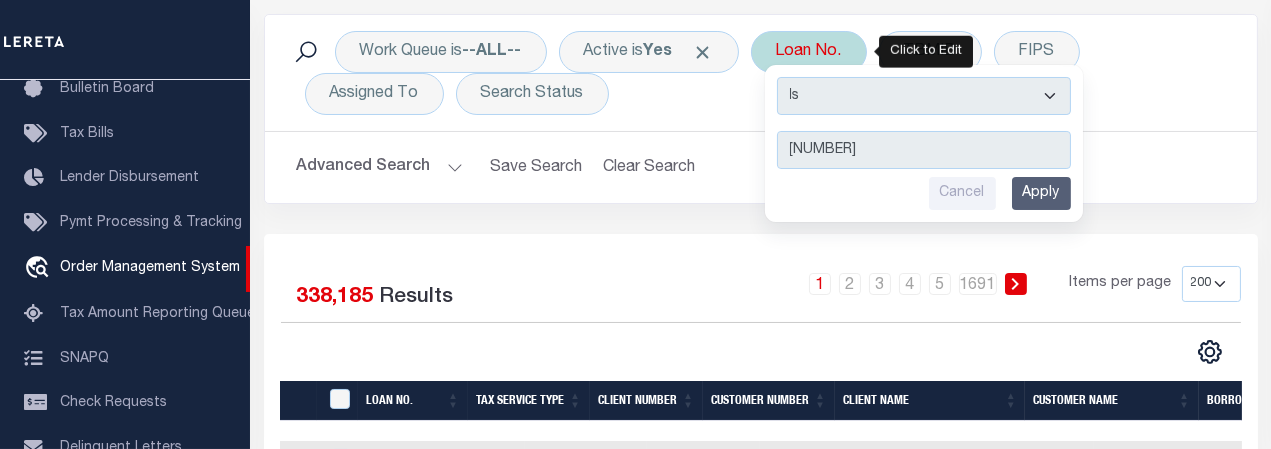 type on "4003700" 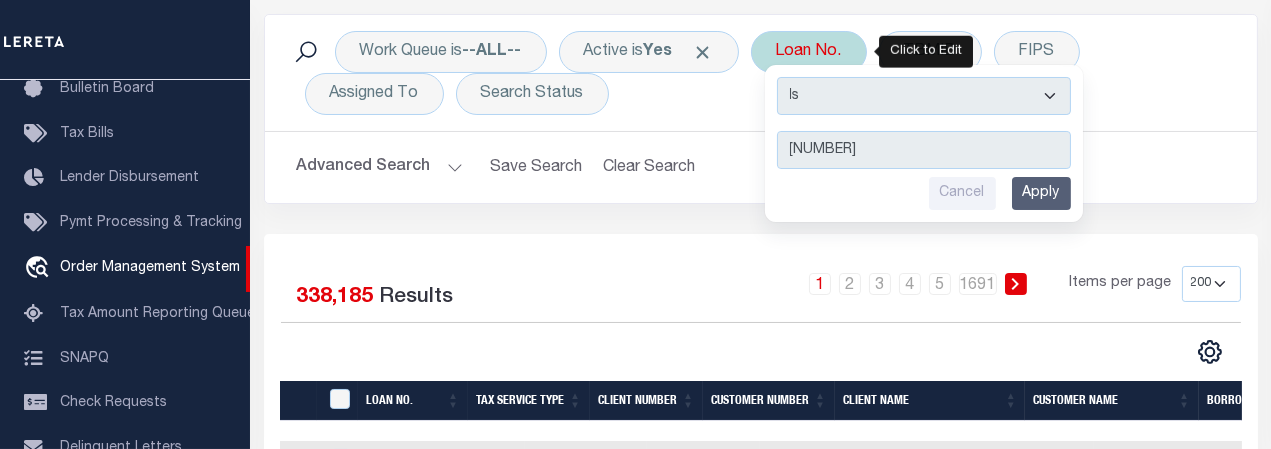 click on "Apply" at bounding box center (1041, 193) 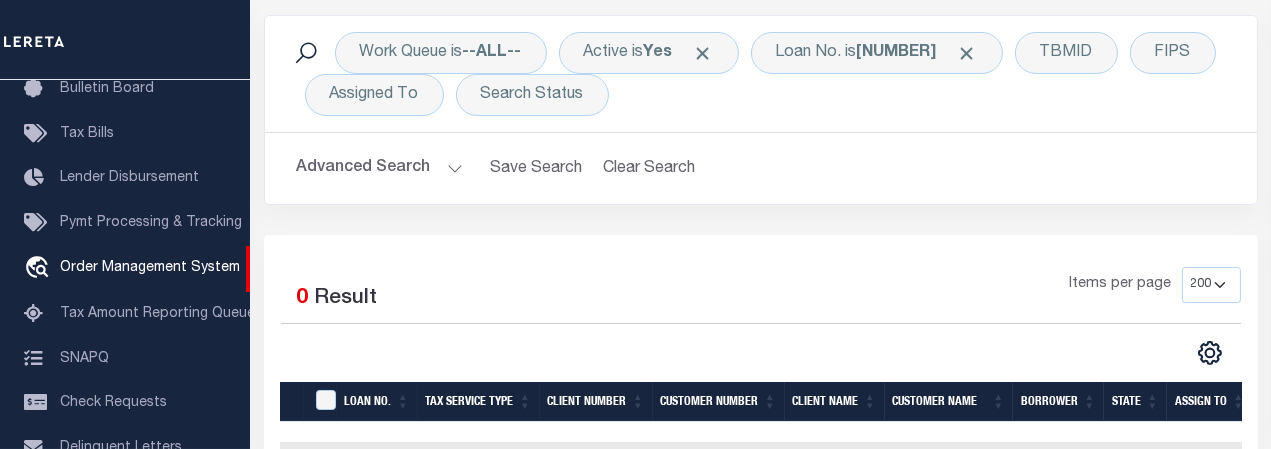 scroll, scrollTop: 128, scrollLeft: 0, axis: vertical 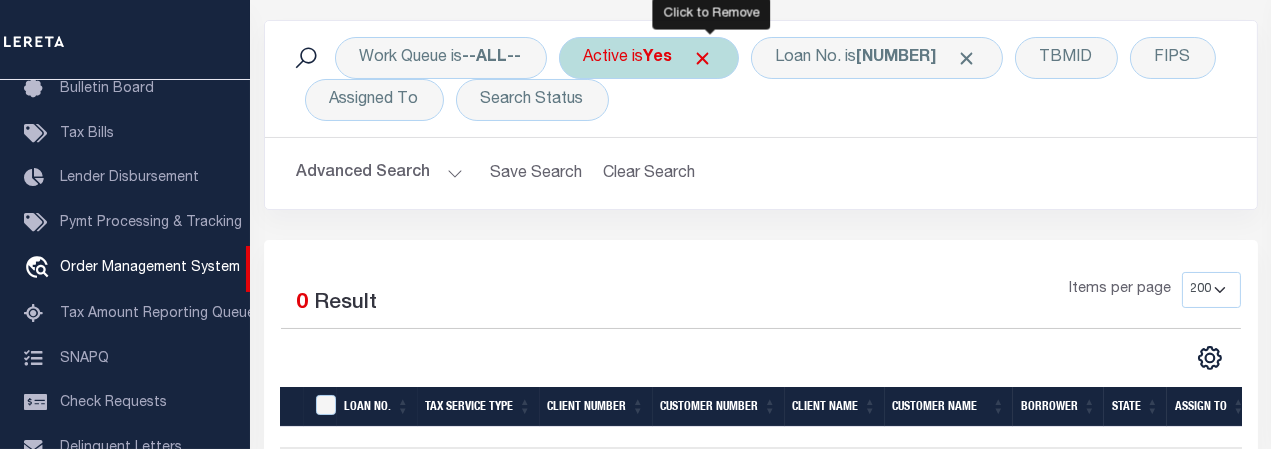 click at bounding box center [703, 58] 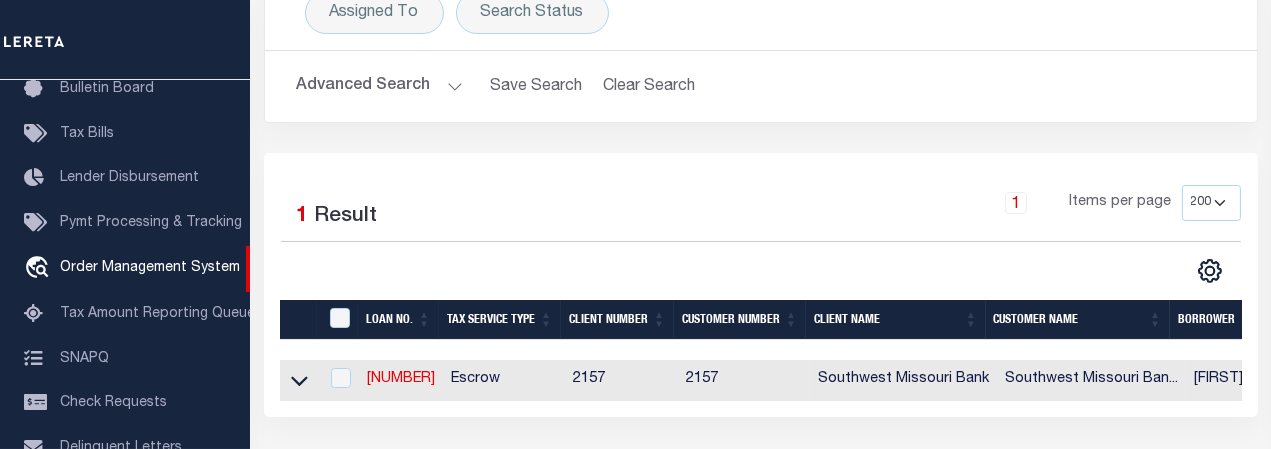 scroll, scrollTop: 213, scrollLeft: 0, axis: vertical 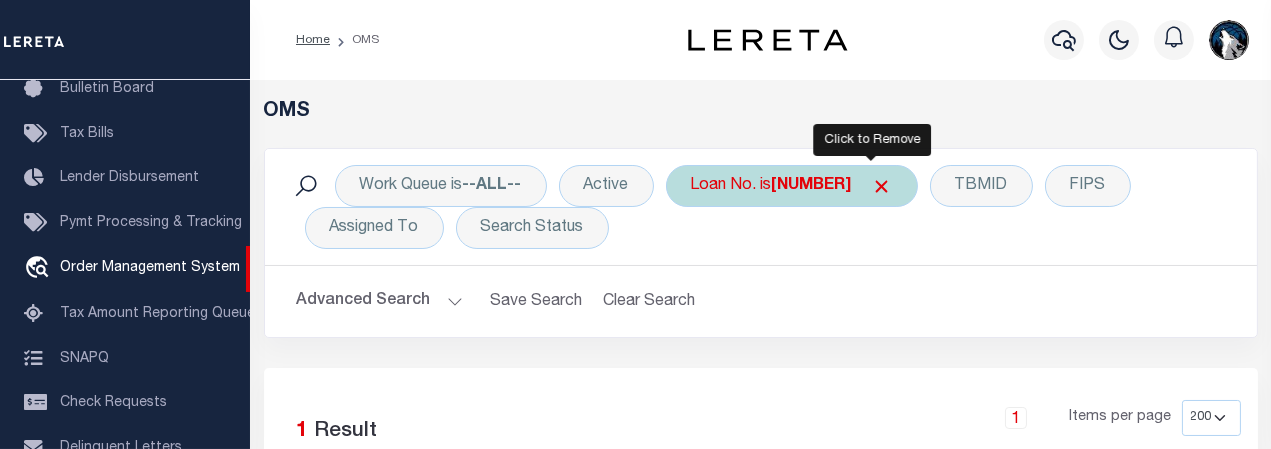 click at bounding box center (882, 186) 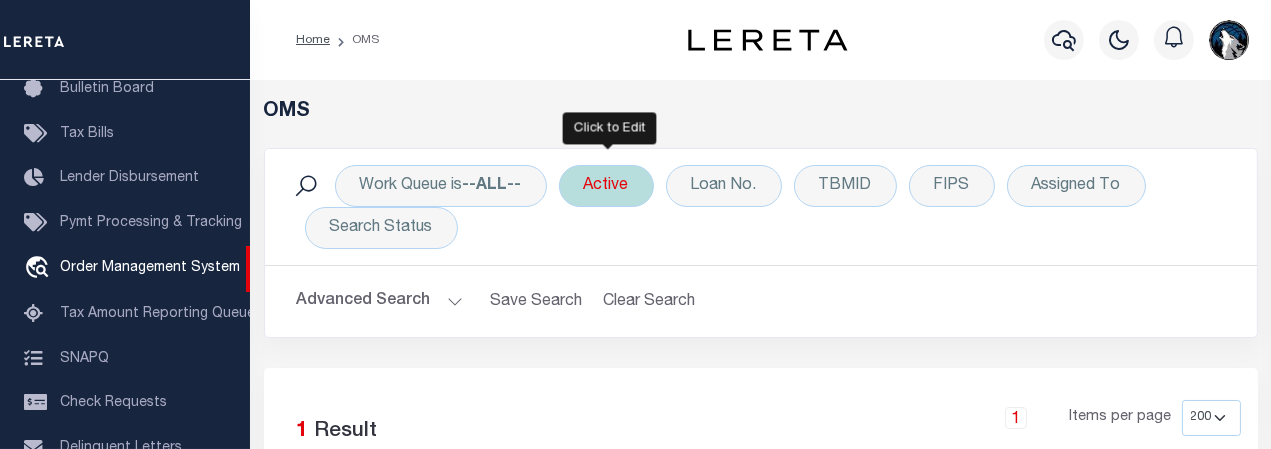 click on "Active" at bounding box center [606, 186] 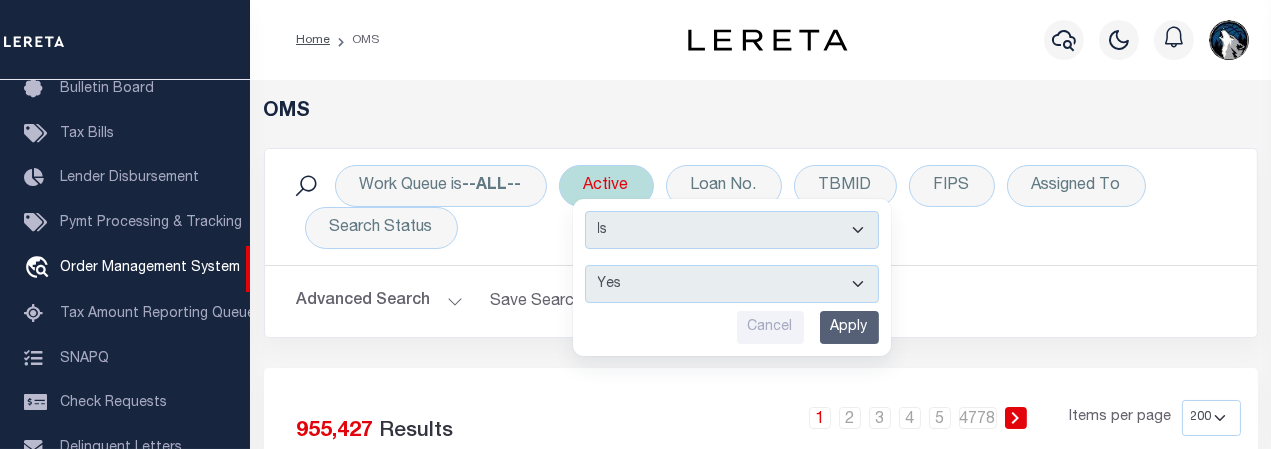click on "Active
Is
Contains
Yes No
Cancel   Apply" at bounding box center [606, 186] 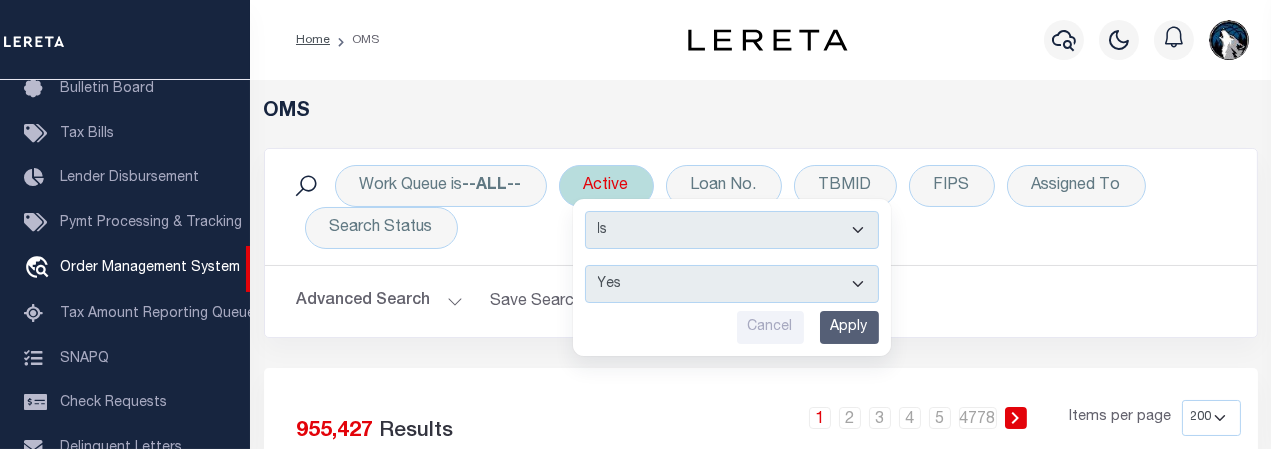 click on "Apply" at bounding box center [849, 327] 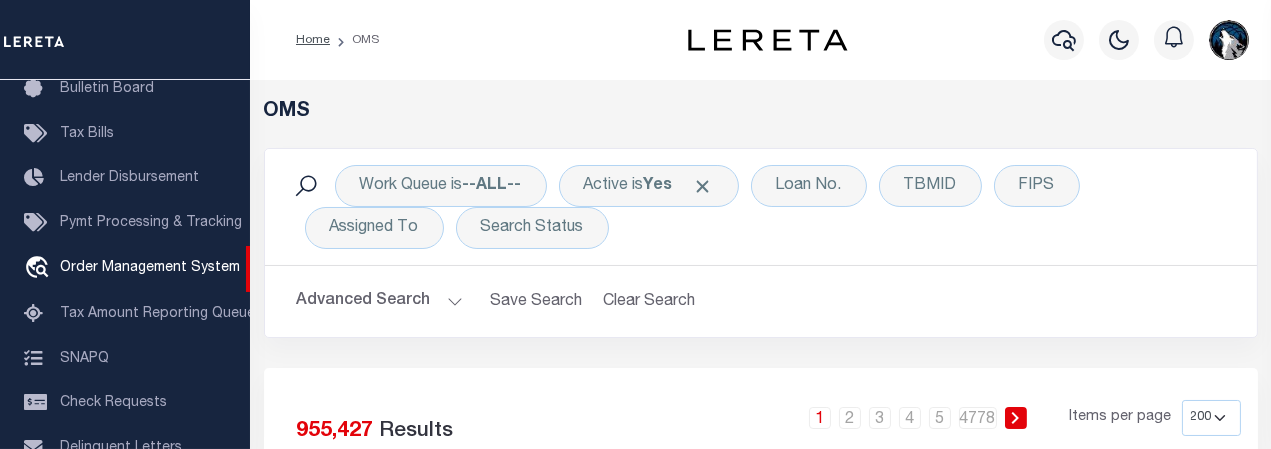 click on "Work Queue is  --ALL--    Active is  Yes    Loan No.   TBMID   FIPS   Assigned To   Search Status
Search
Advanced Search
Save Search Clear Search
tblSearchTopScreen_dynamictable_____DefaultSaveFilter" at bounding box center (761, 243) 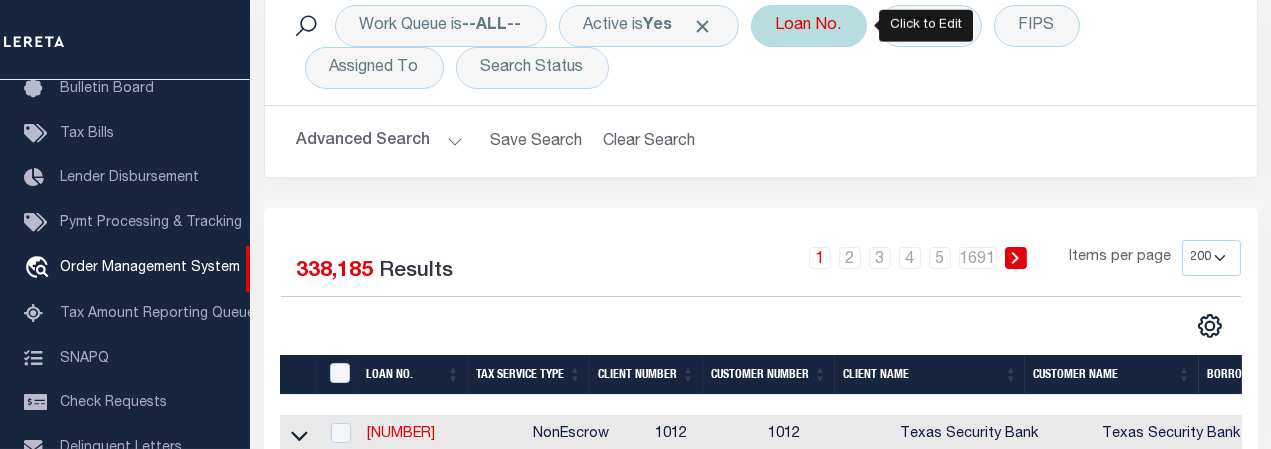 click on "Loan No." at bounding box center [809, 26] 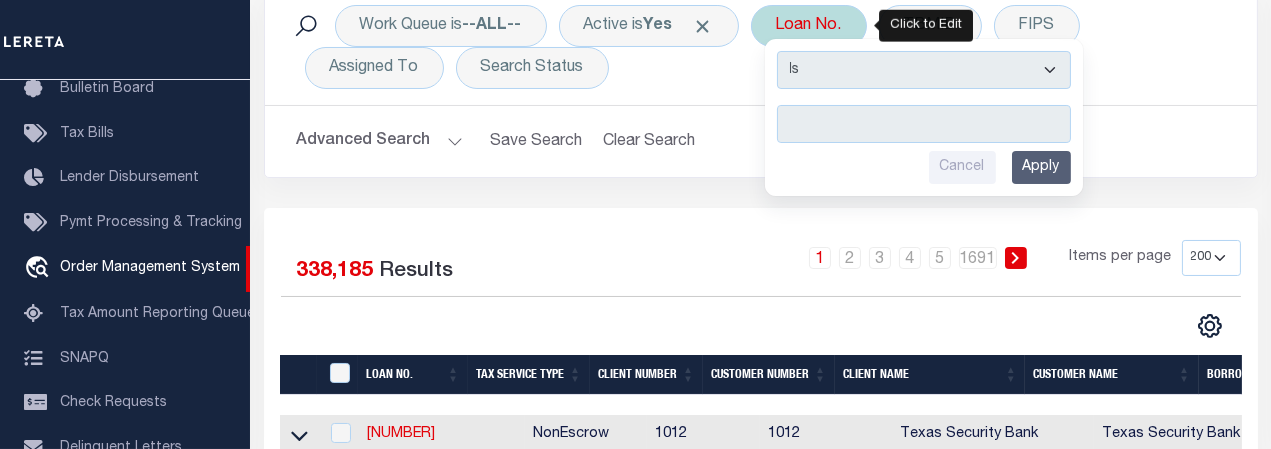 click at bounding box center [924, 124] 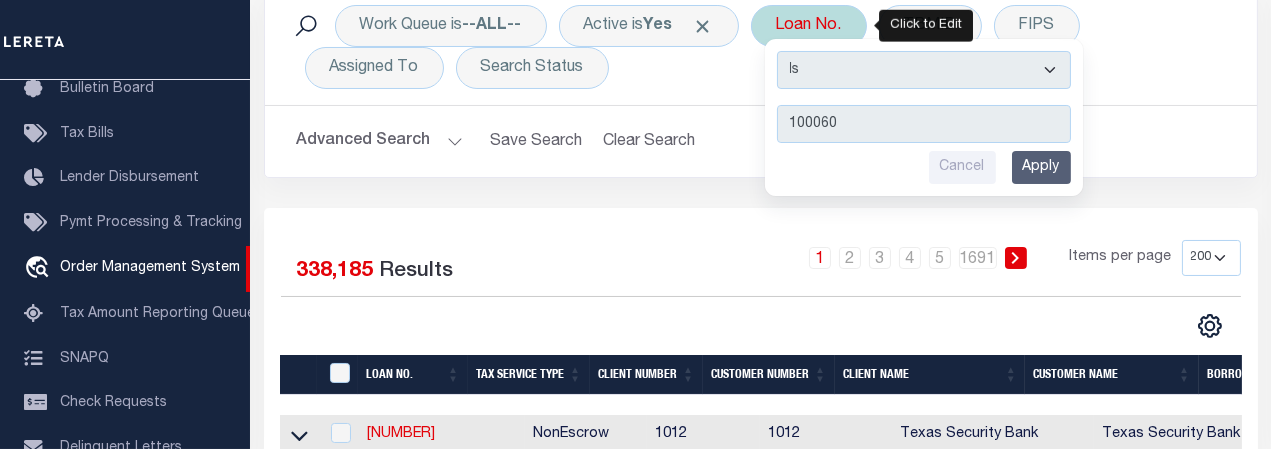 type on "1000605" 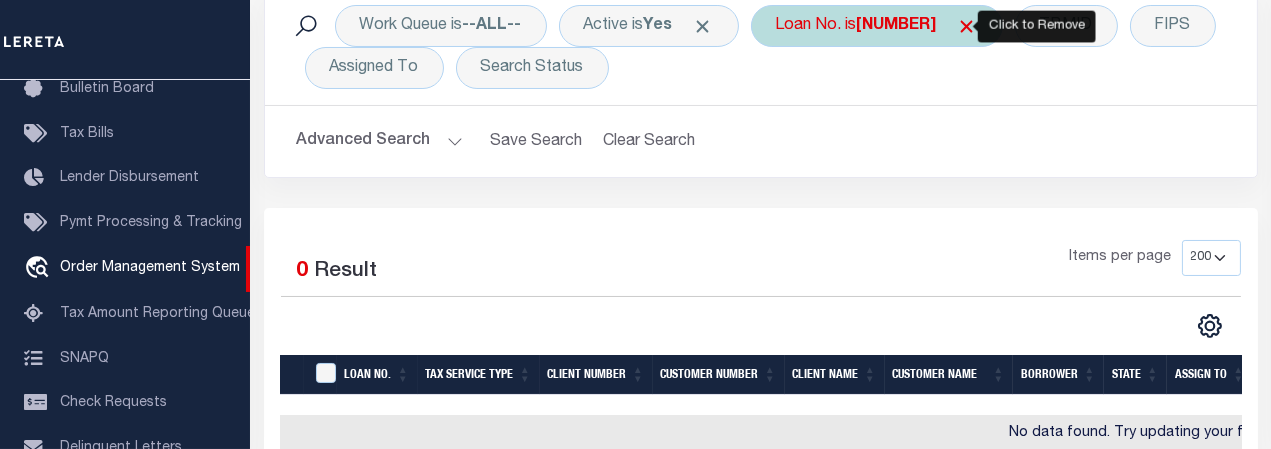 click at bounding box center [967, 26] 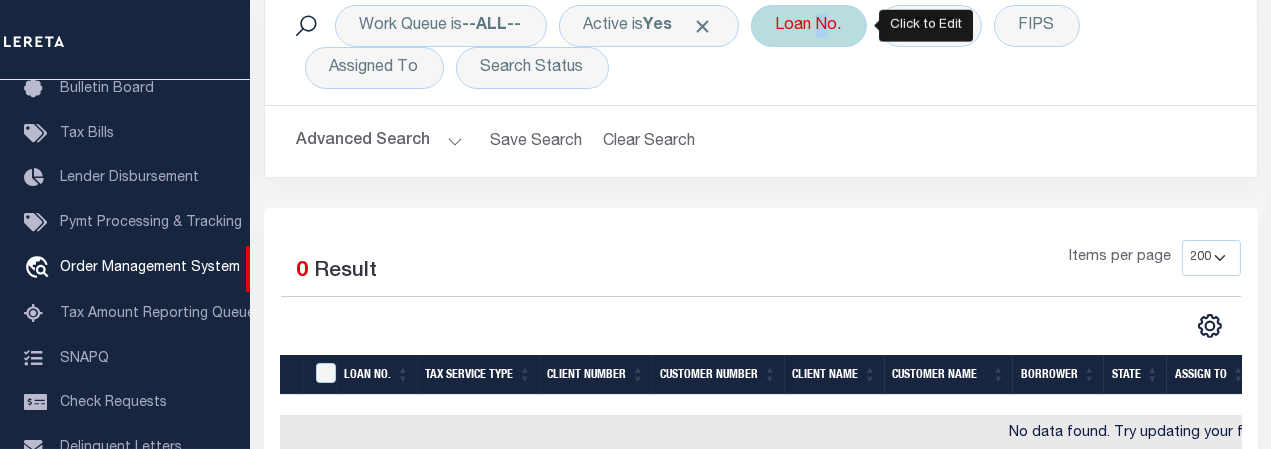 click on "Loan No." at bounding box center (809, 26) 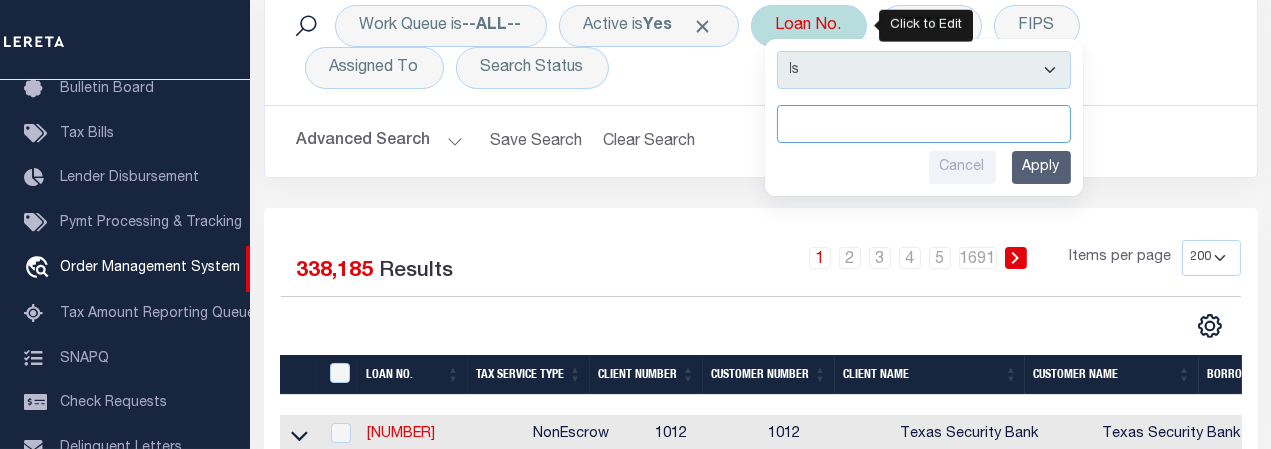click at bounding box center [924, 124] 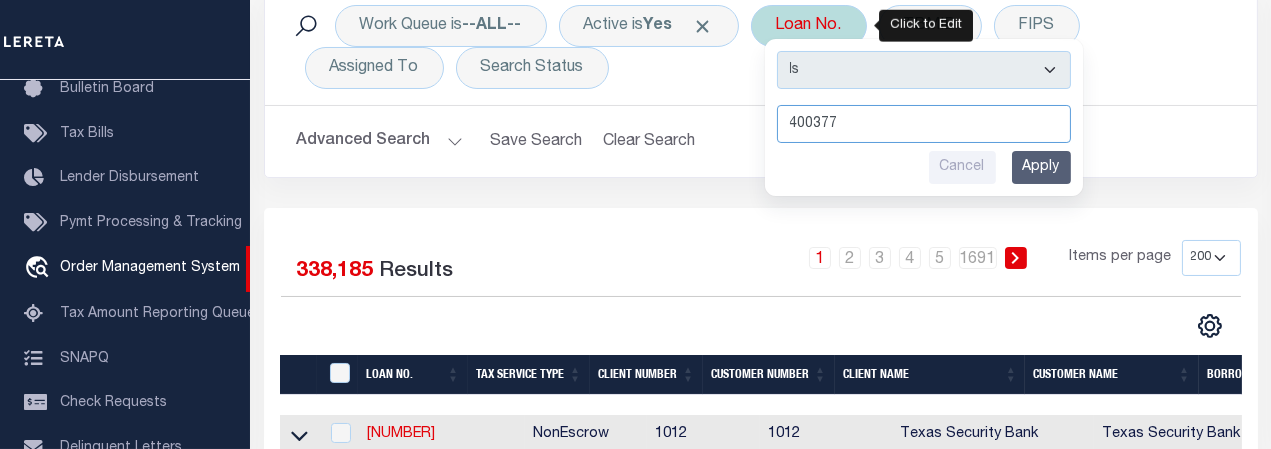 type on "4003776" 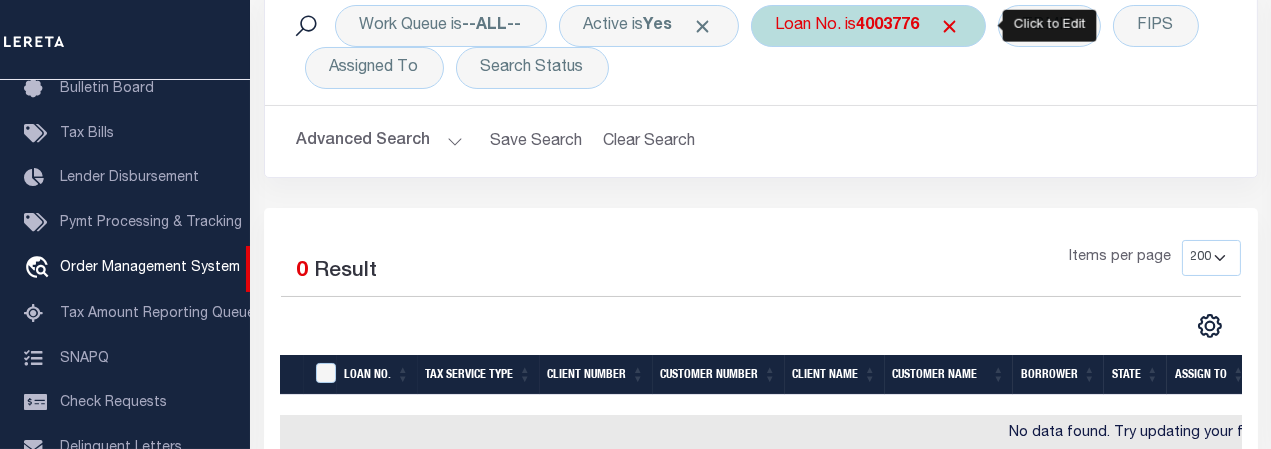 click on "Loan No. is  4003776" at bounding box center (868, 26) 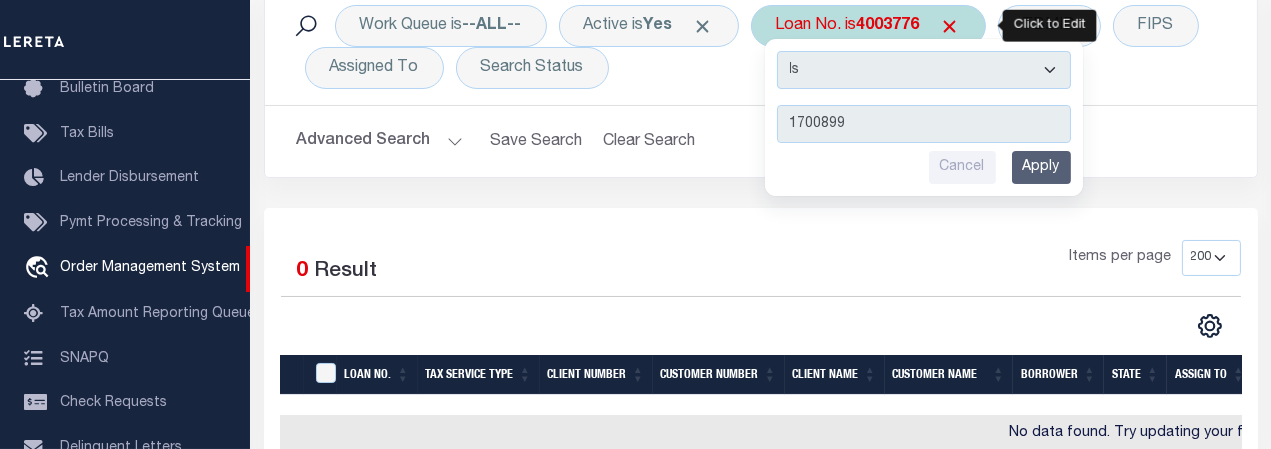 type on "17008996" 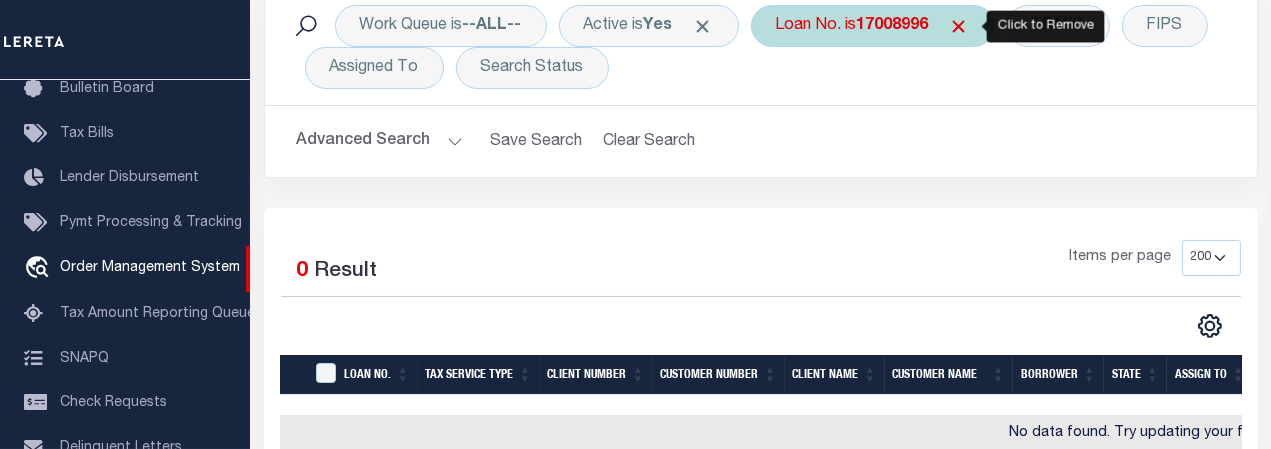 click at bounding box center (959, 26) 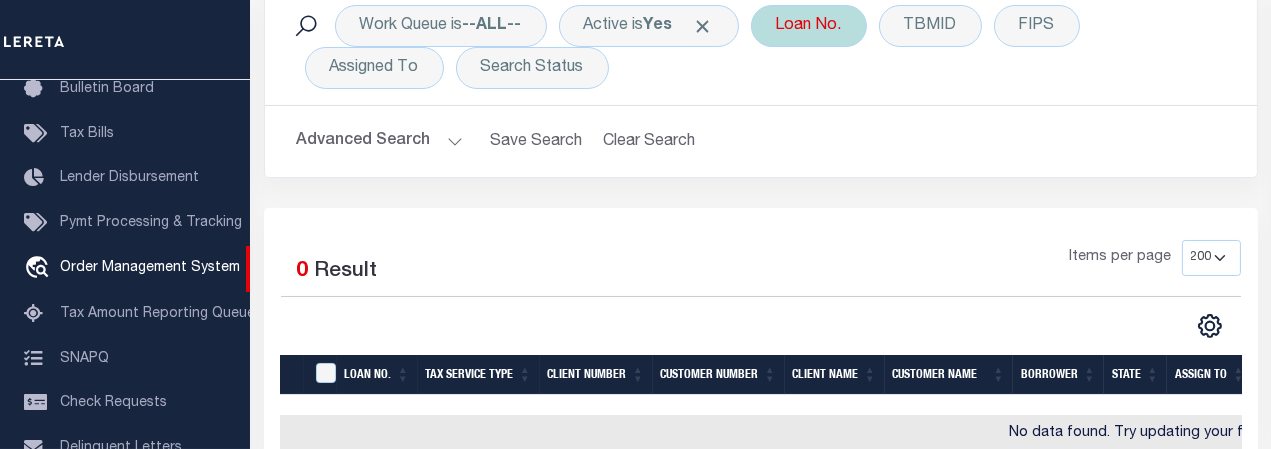 click on "Loan No." at bounding box center [809, 26] 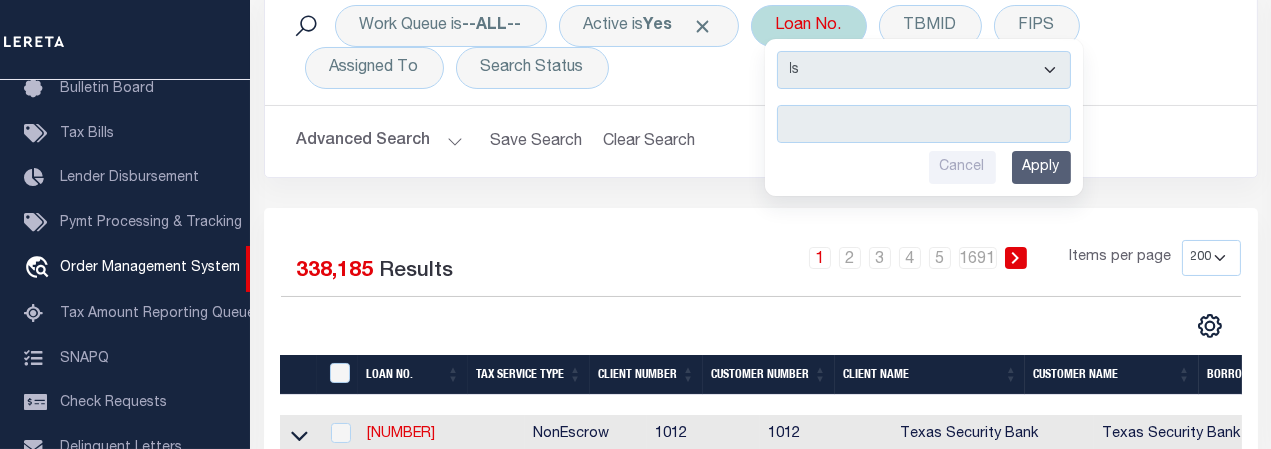 click on "Loan No.
Is
Contains
Cancel   Apply" at bounding box center (809, 26) 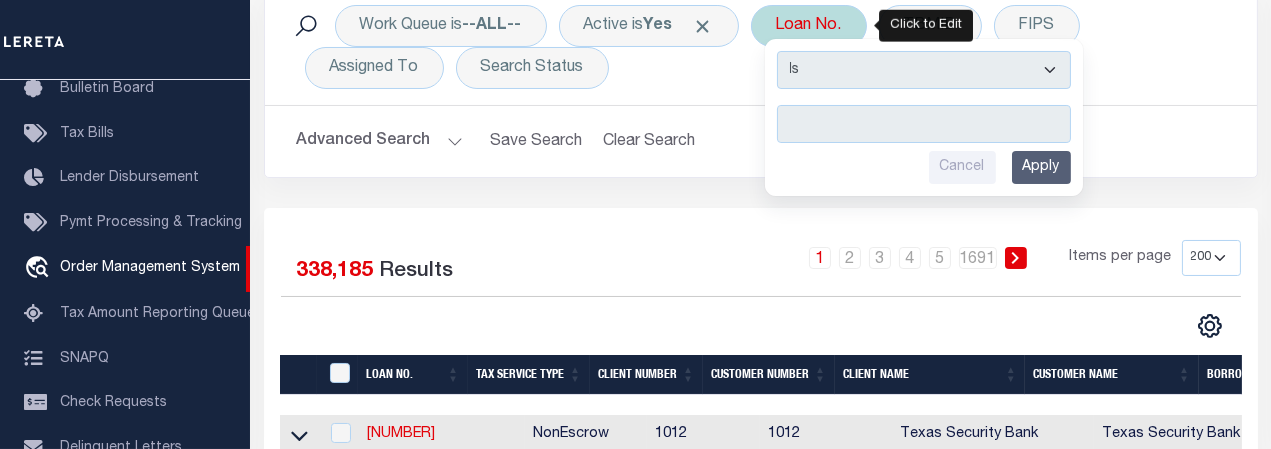 click at bounding box center (924, 124) 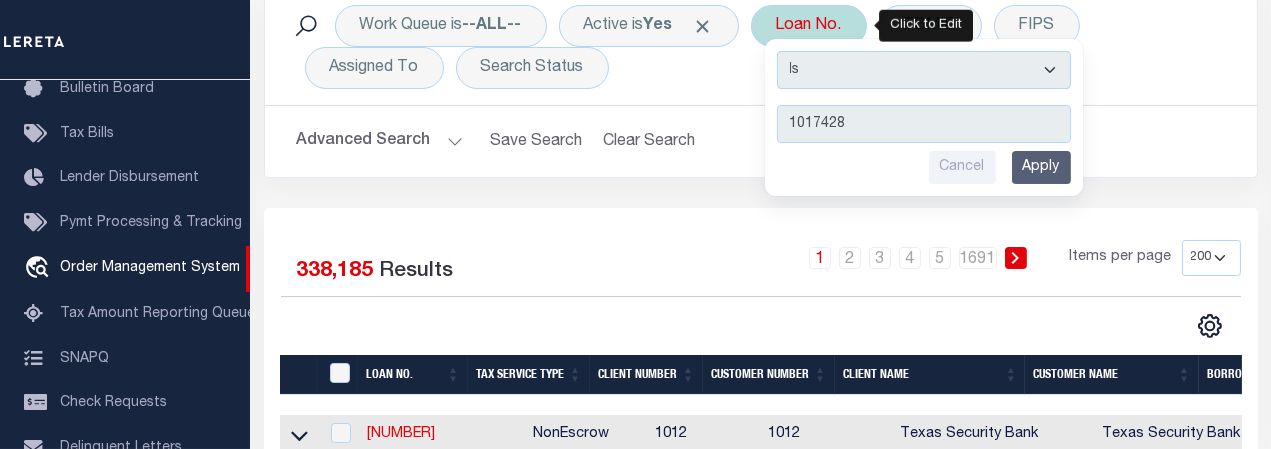 type on "10174281" 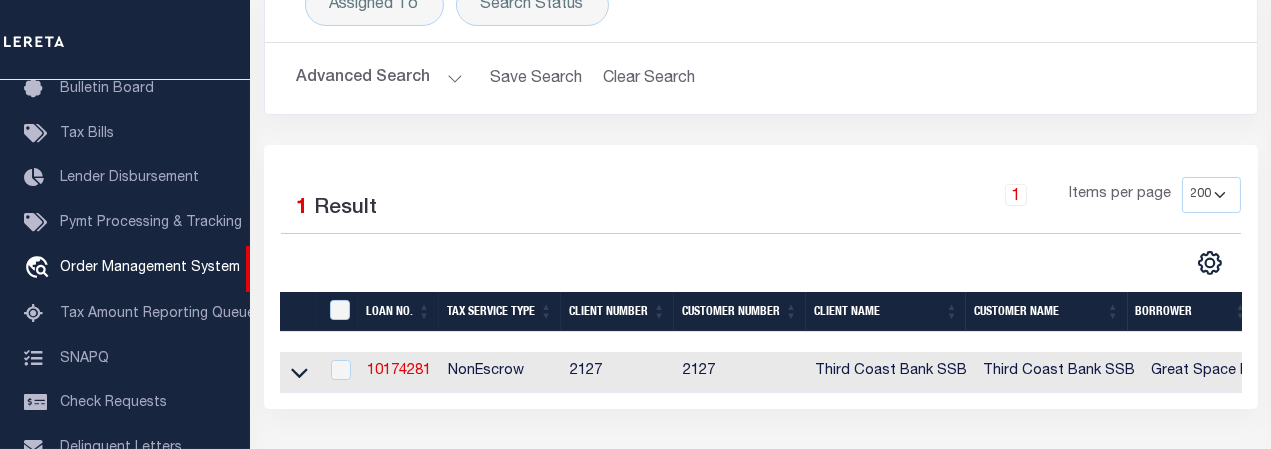 scroll, scrollTop: 220, scrollLeft: 0, axis: vertical 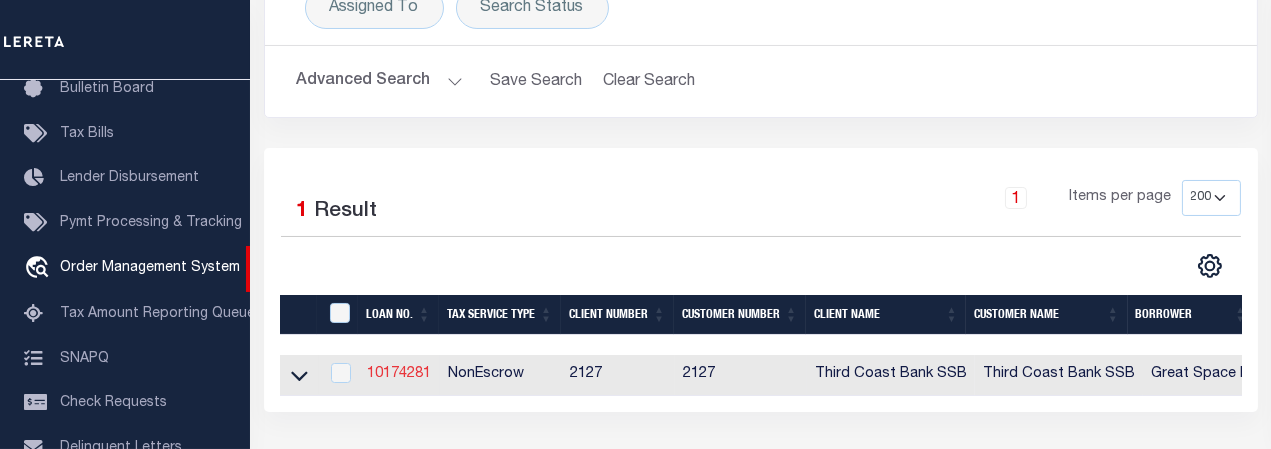 click on "10174281" at bounding box center (399, 374) 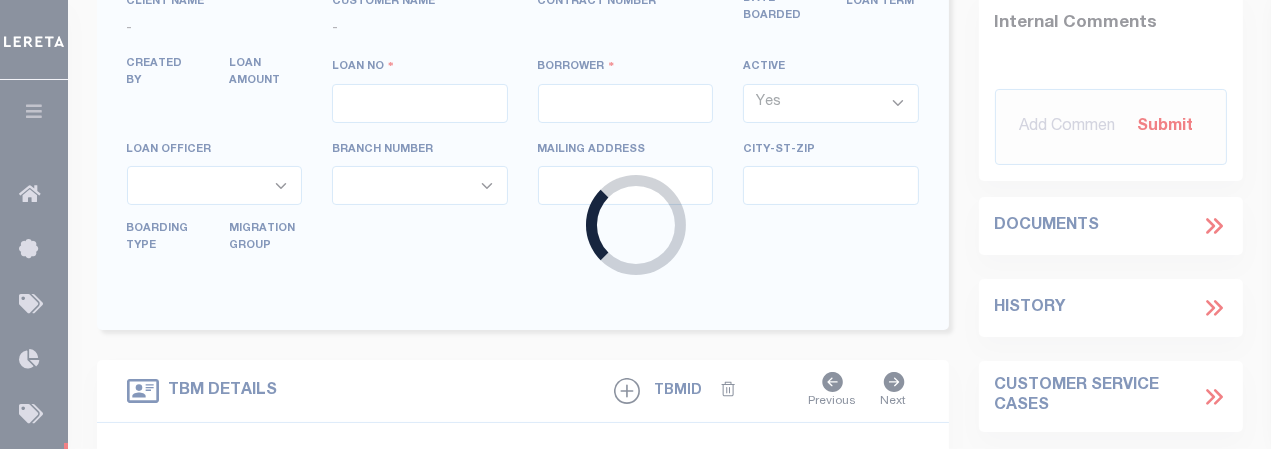 type on "10174281" 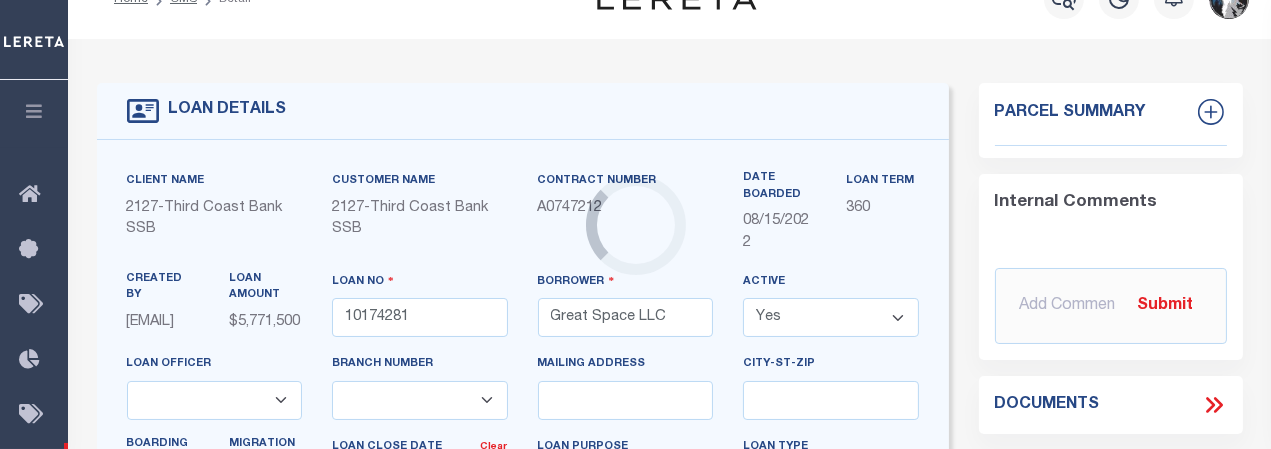scroll, scrollTop: 0, scrollLeft: 0, axis: both 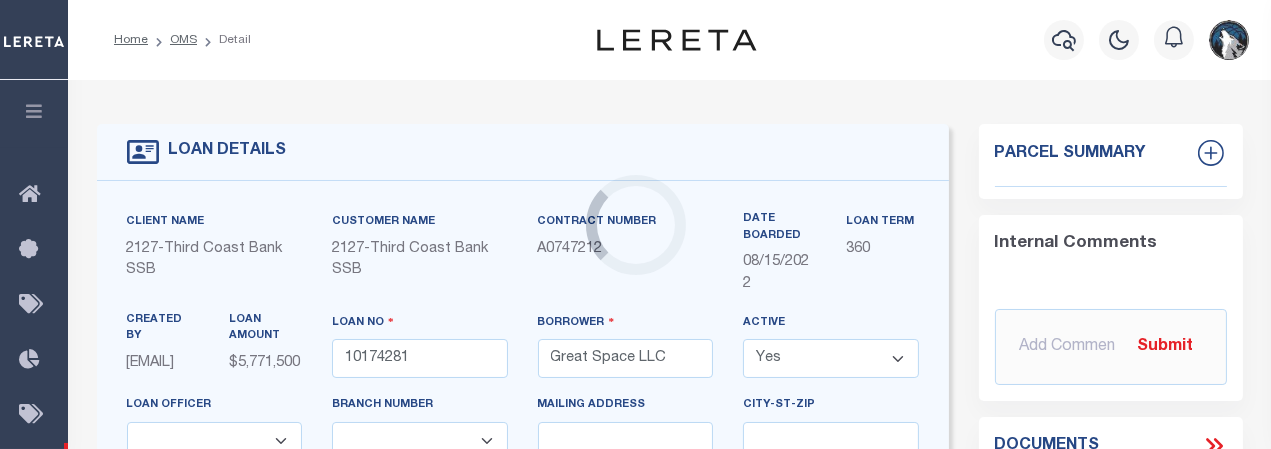 select on "9276" 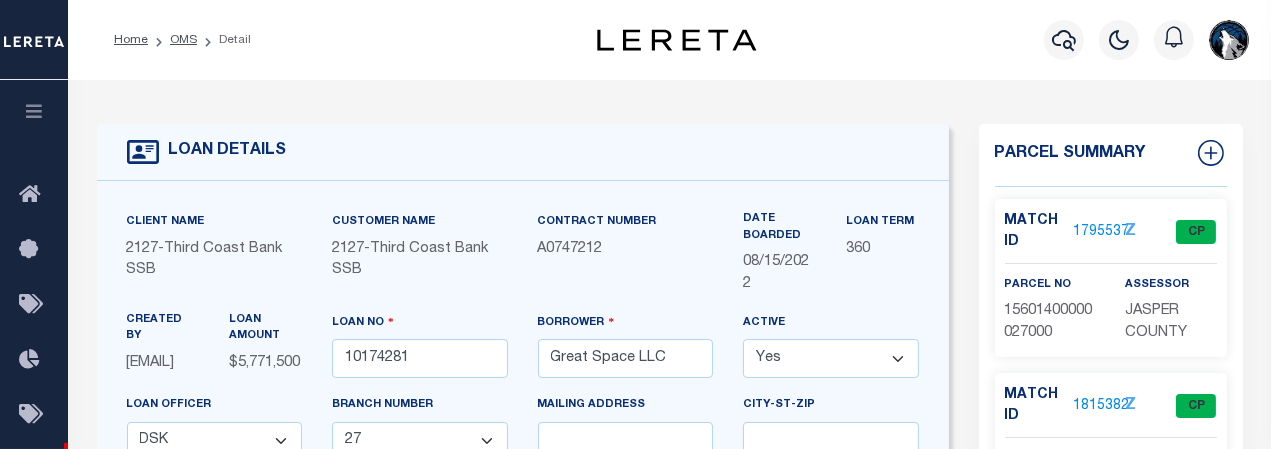 type on "11319 FF HWY, Lot B-11" 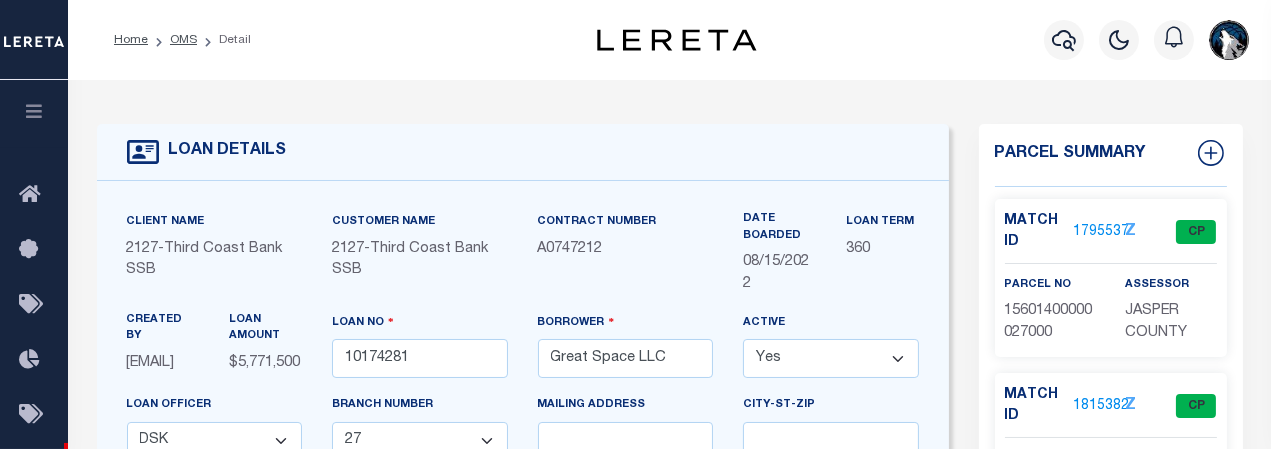 select on "Newton" 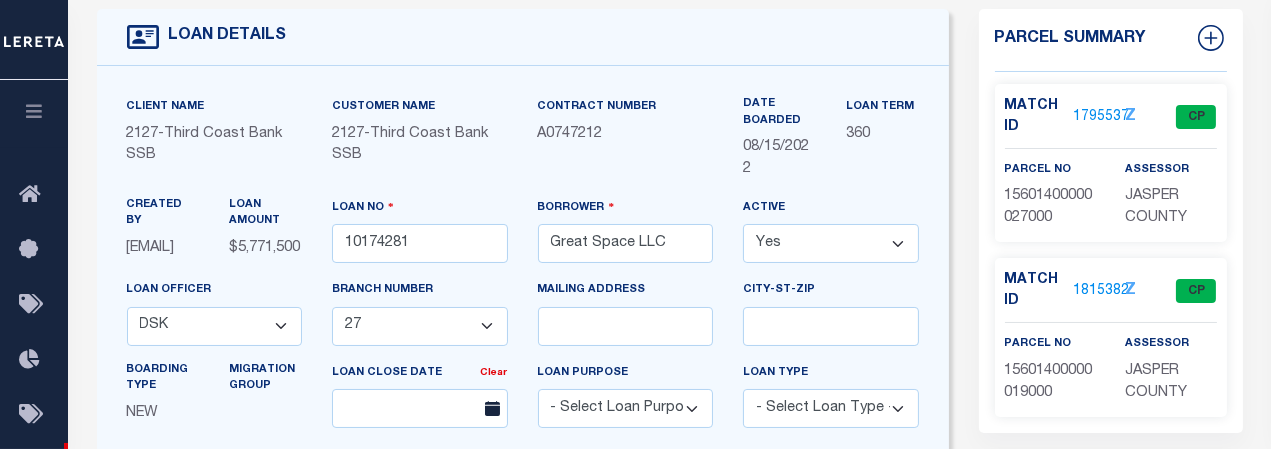 scroll, scrollTop: 86, scrollLeft: 0, axis: vertical 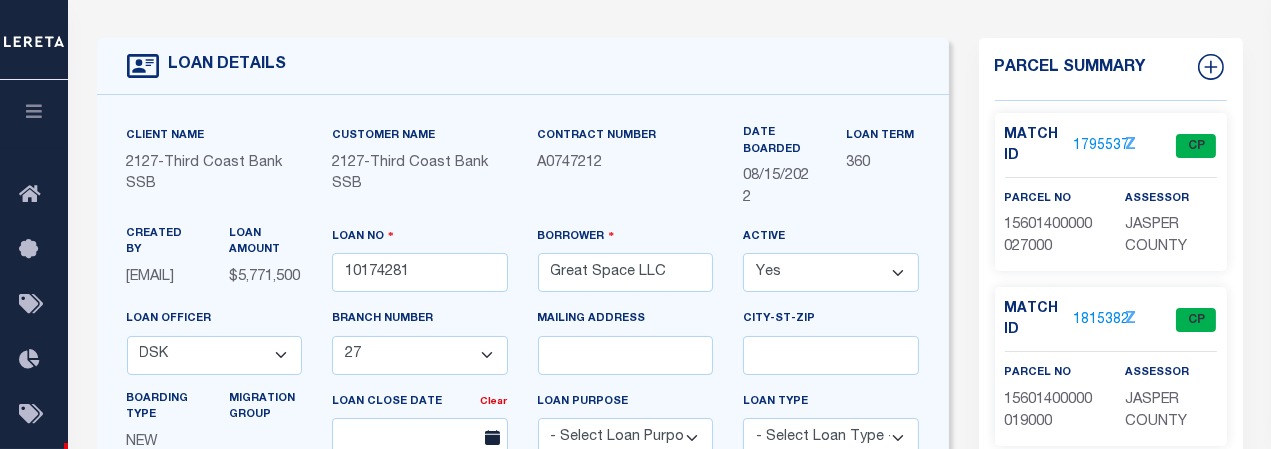click on "1795537" at bounding box center (1102, 146) 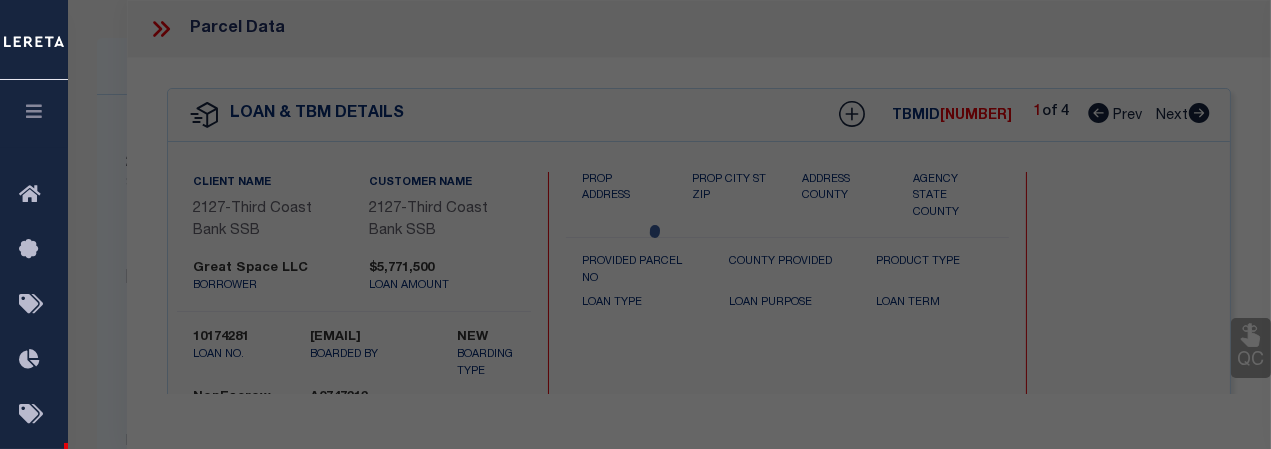 checkbox on "false" 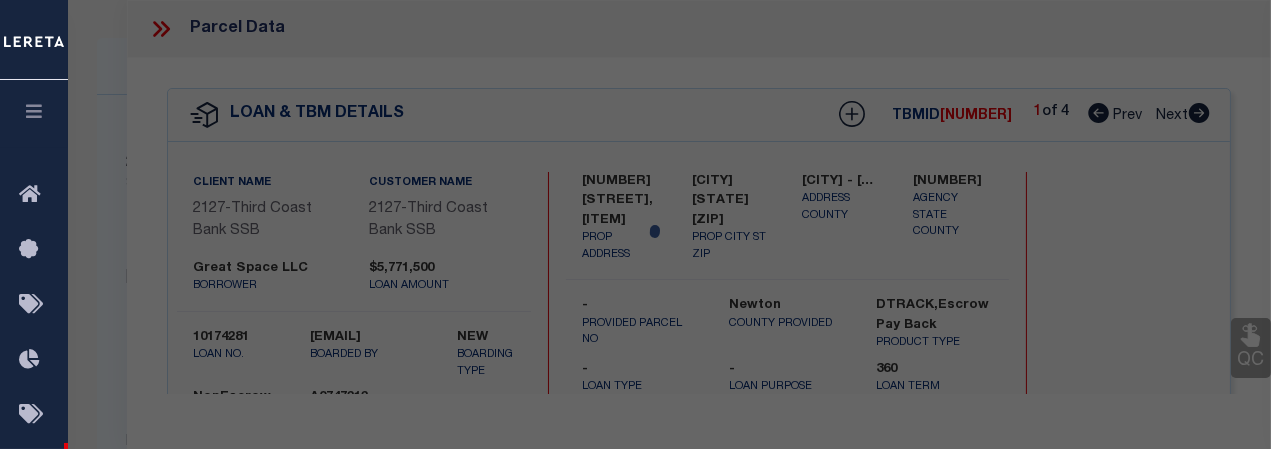 select on "CP" 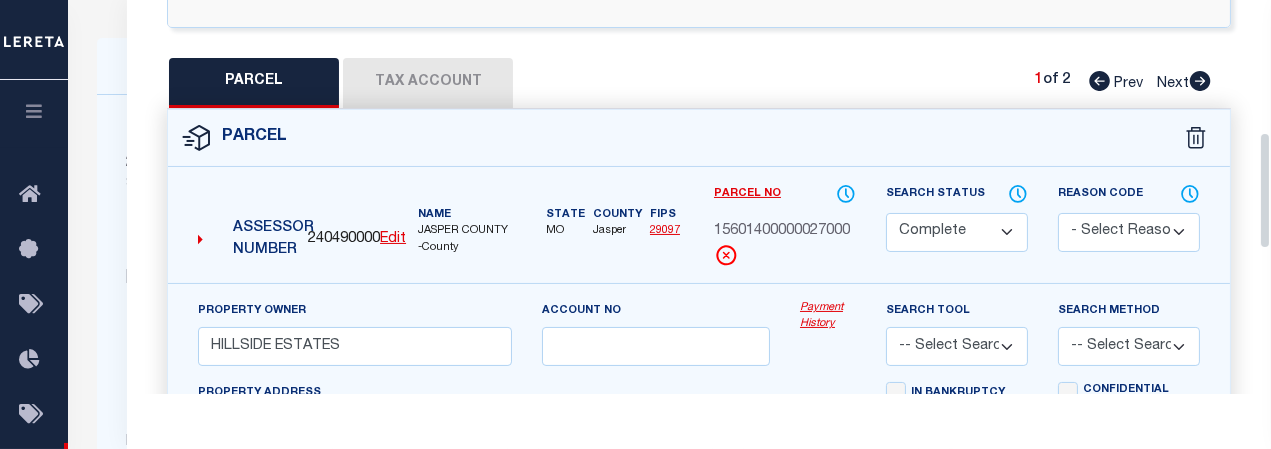 scroll, scrollTop: 448, scrollLeft: 0, axis: vertical 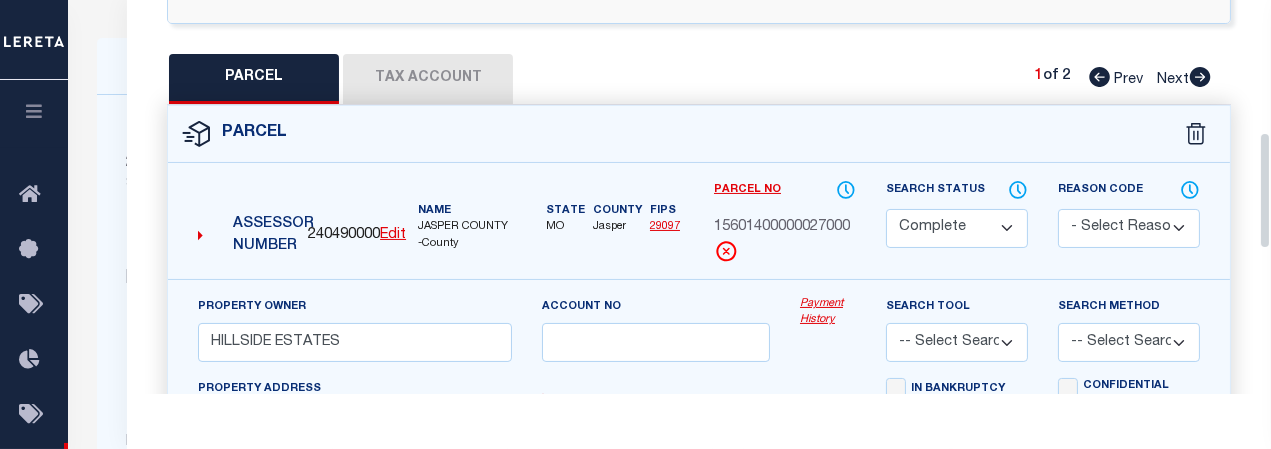drag, startPoint x: 1267, startPoint y: 73, endPoint x: 1256, endPoint y: 205, distance: 132.45753 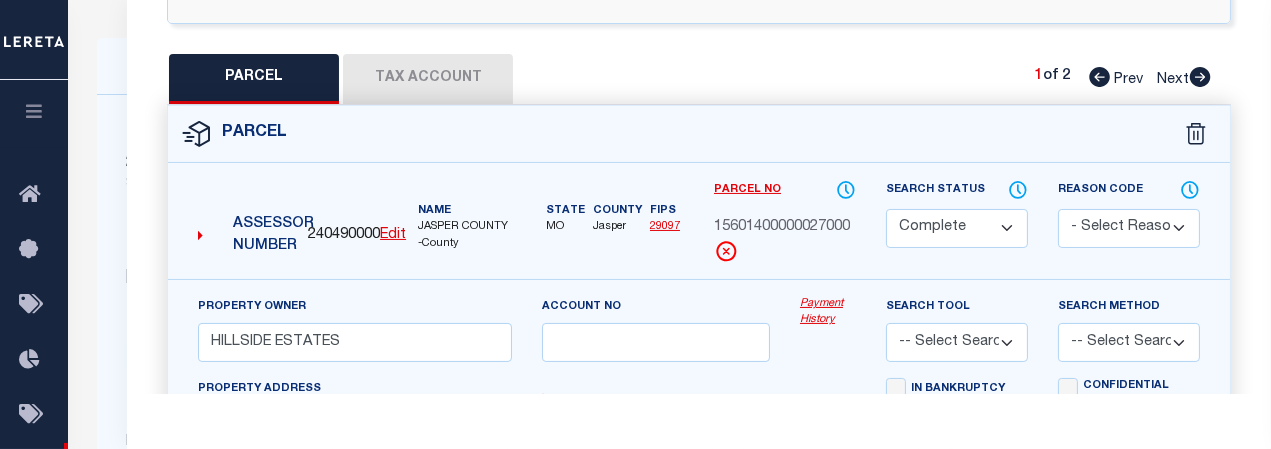 click on "Tax Account" at bounding box center [428, 79] 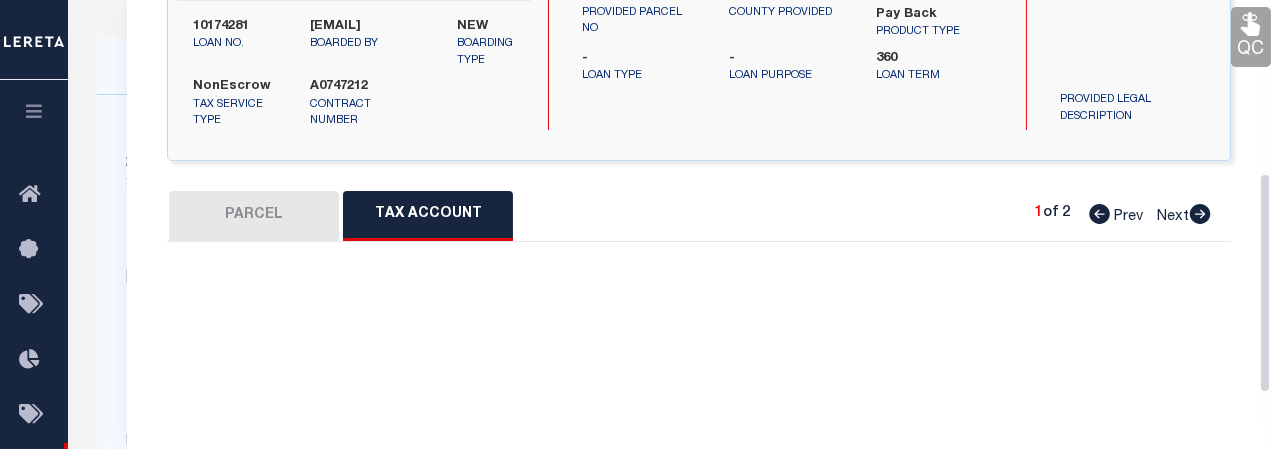 select on "100" 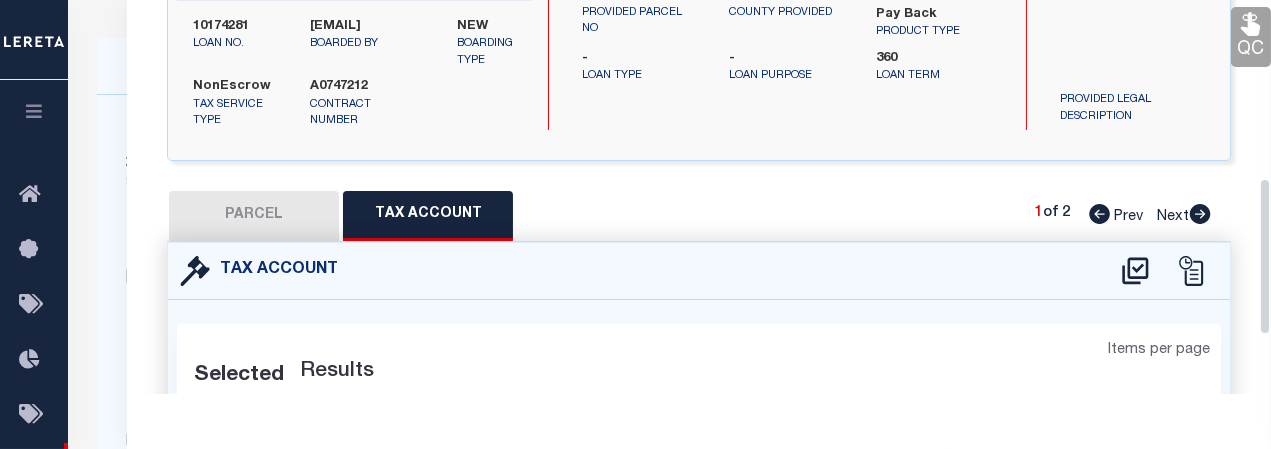 scroll, scrollTop: 448, scrollLeft: 0, axis: vertical 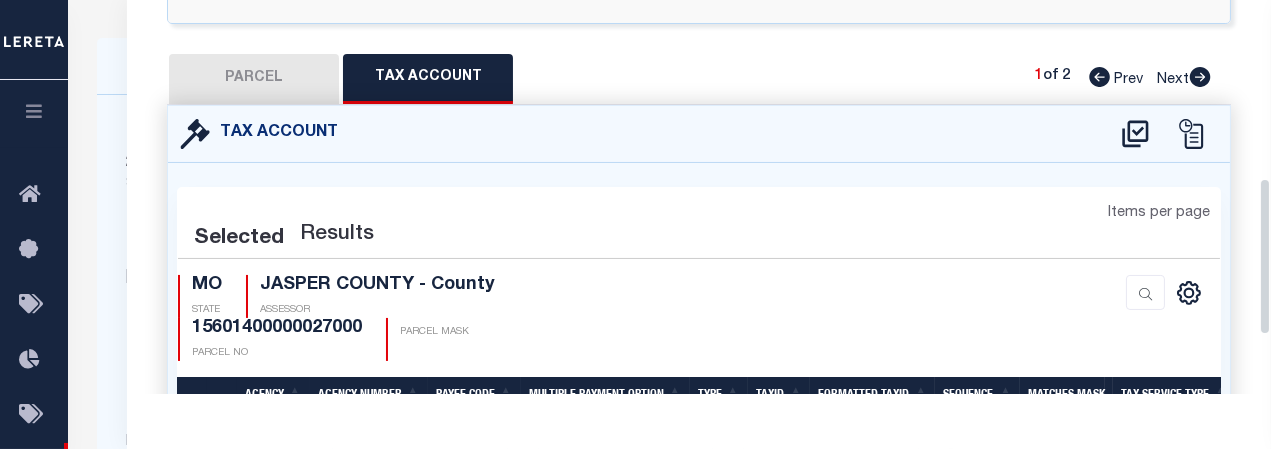 select on "100" 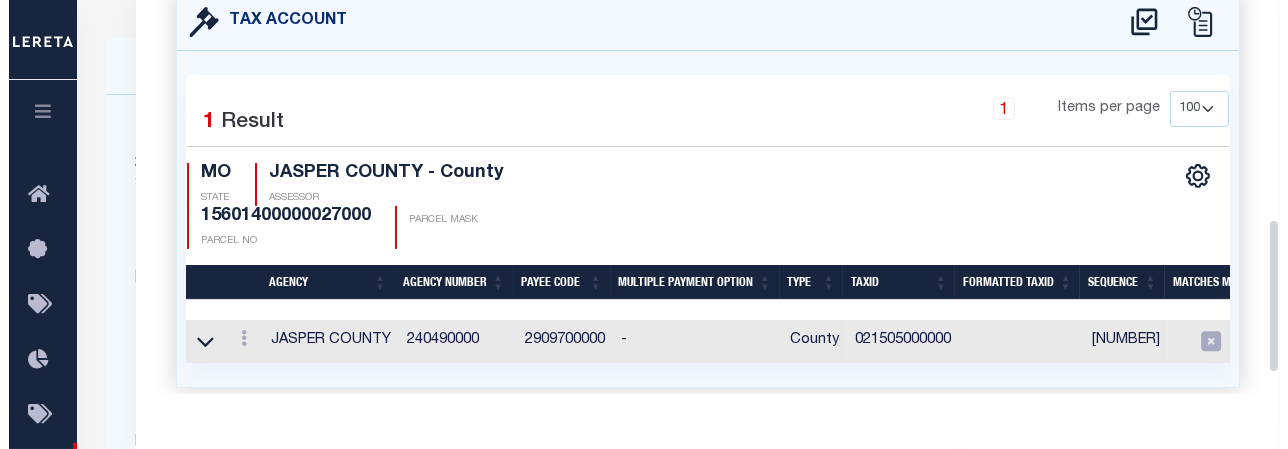 scroll, scrollTop: 562, scrollLeft: 0, axis: vertical 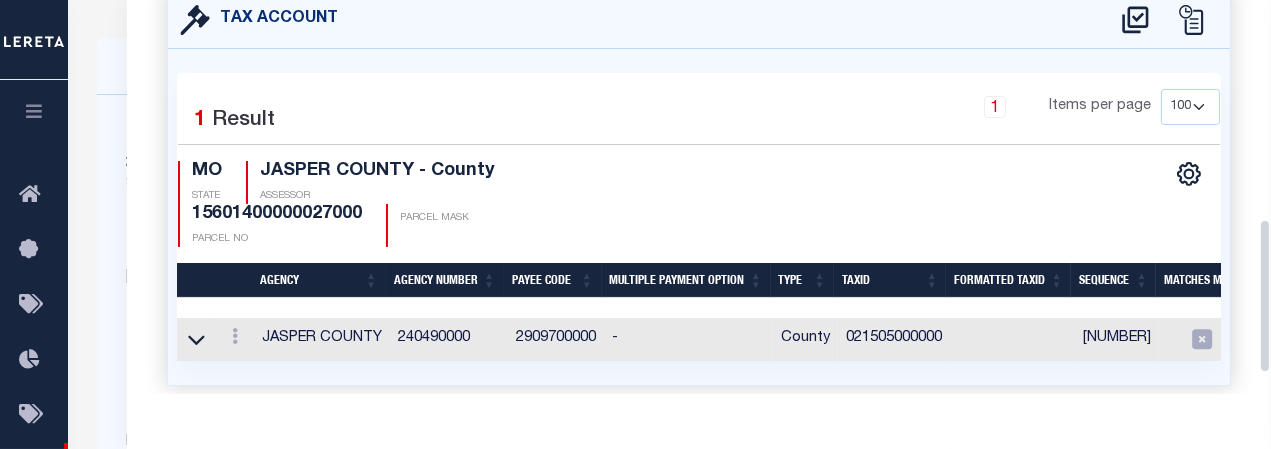 click on "Parcel Data
QC
QC
QC
- Select Status -
Ready to QC" at bounding box center [699, 197] 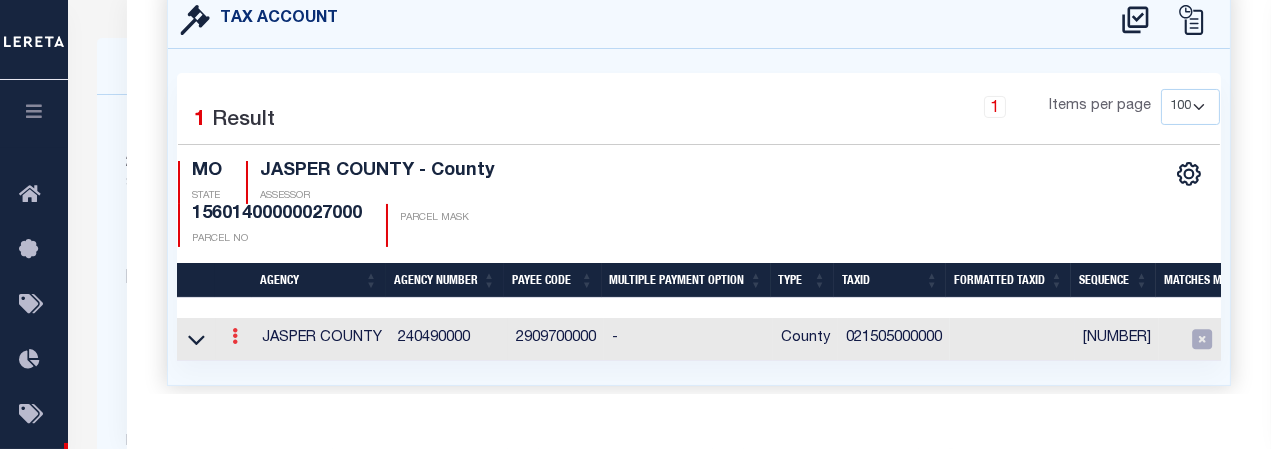 click at bounding box center (235, 336) 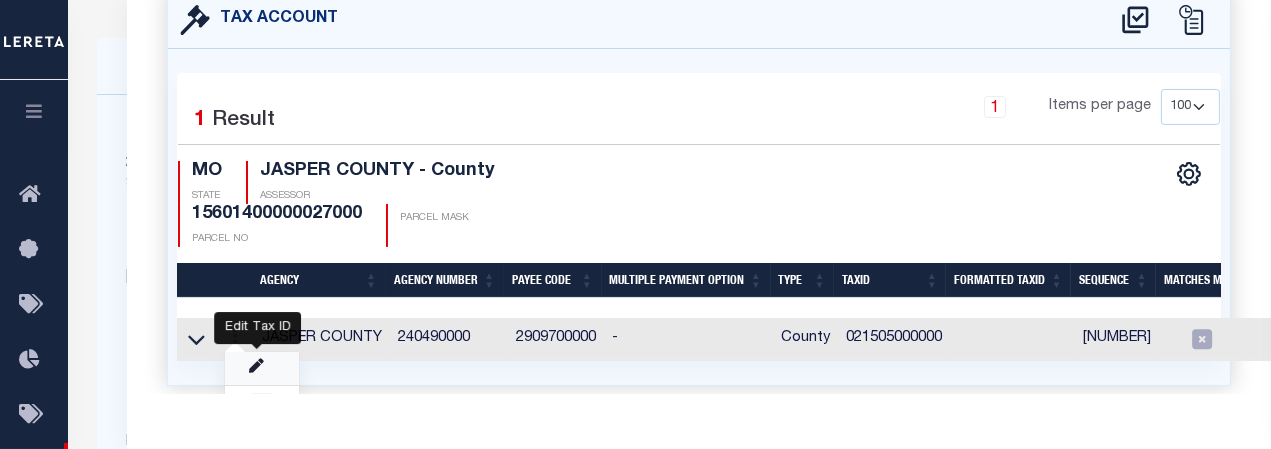 click at bounding box center [256, 366] 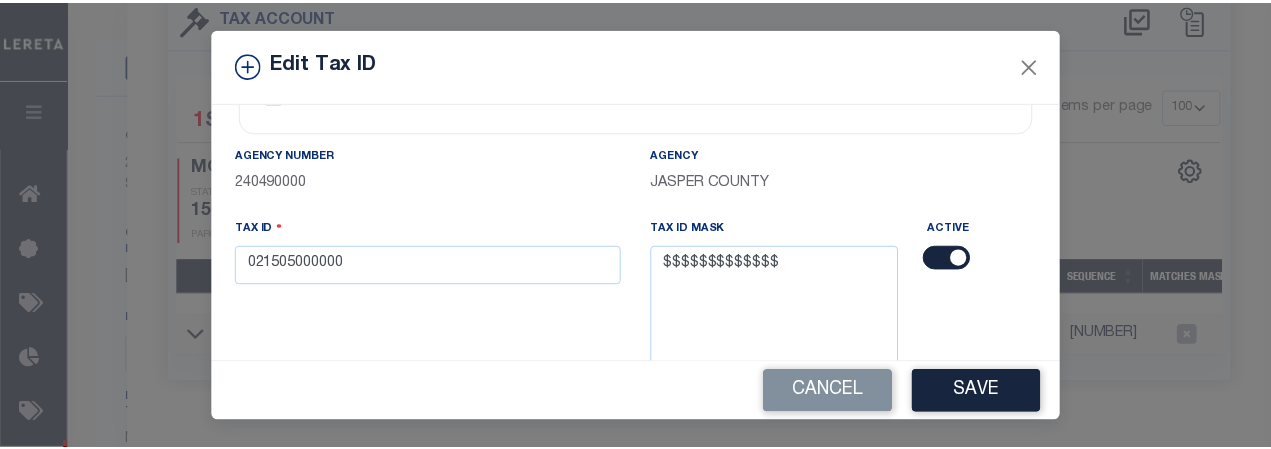 scroll, scrollTop: 0, scrollLeft: 0, axis: both 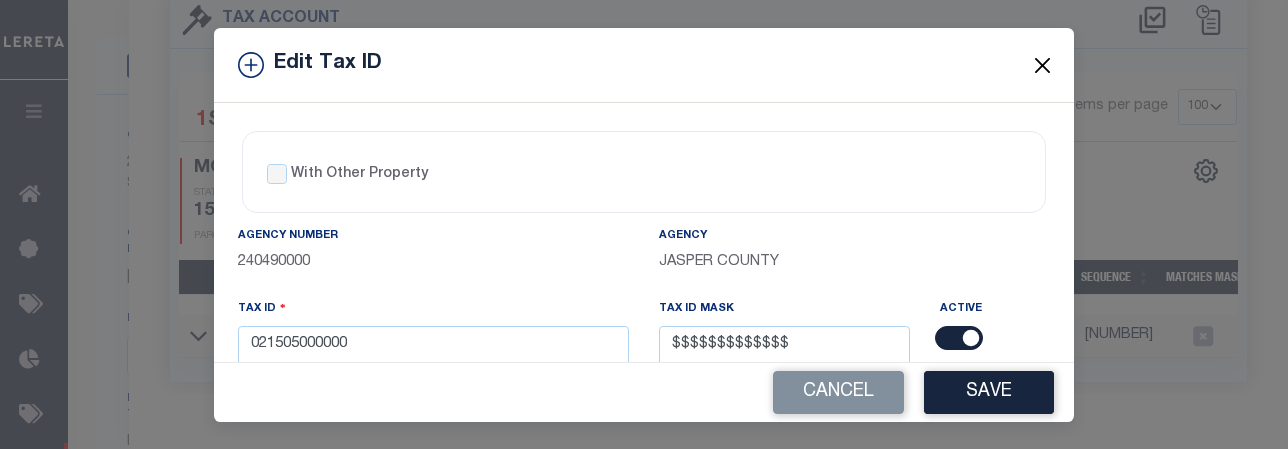 click at bounding box center [1043, 65] 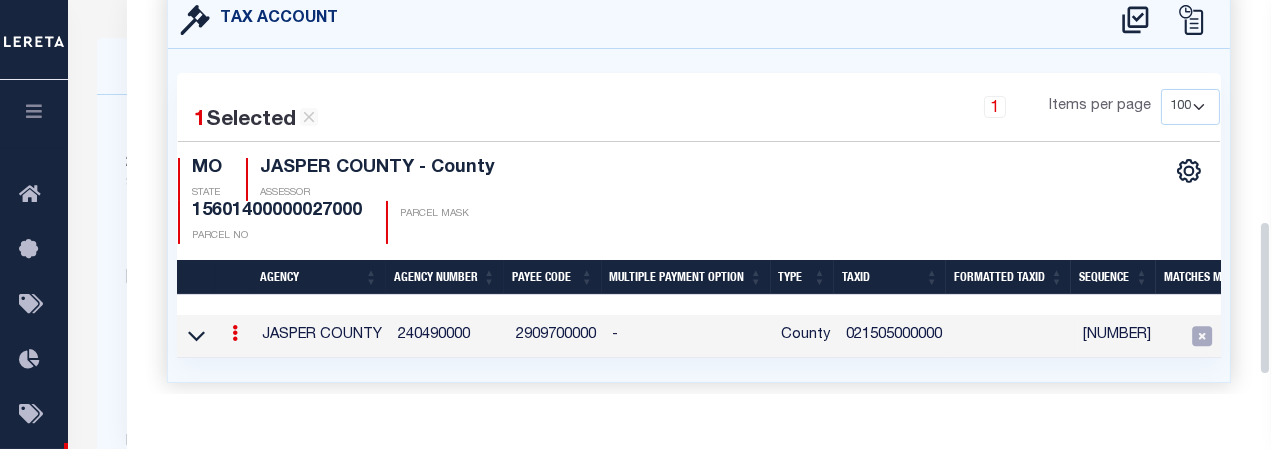 scroll, scrollTop: 0, scrollLeft: 0, axis: both 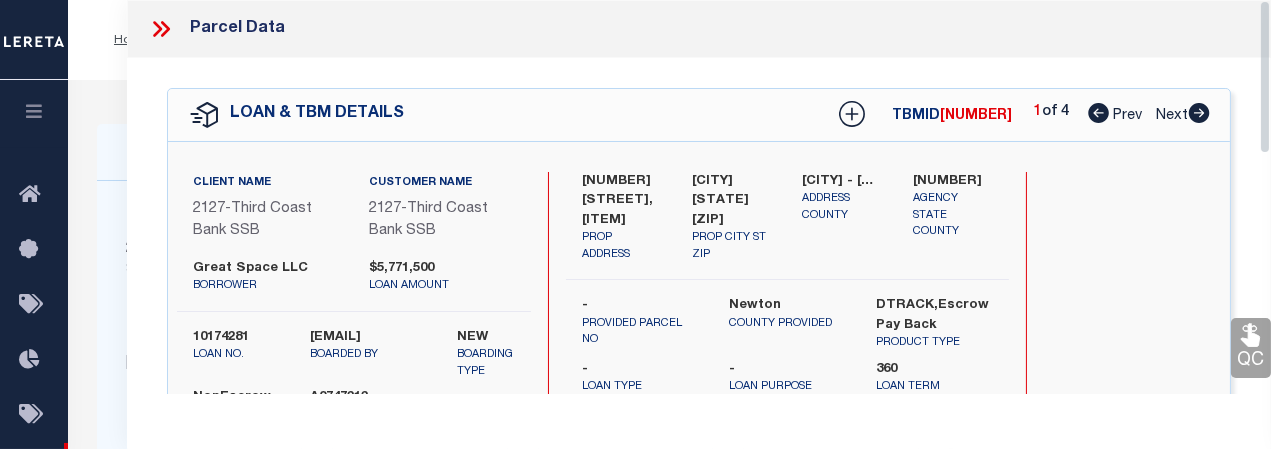 drag, startPoint x: 1262, startPoint y: 206, endPoint x: 1270, endPoint y: 2, distance: 204.1568 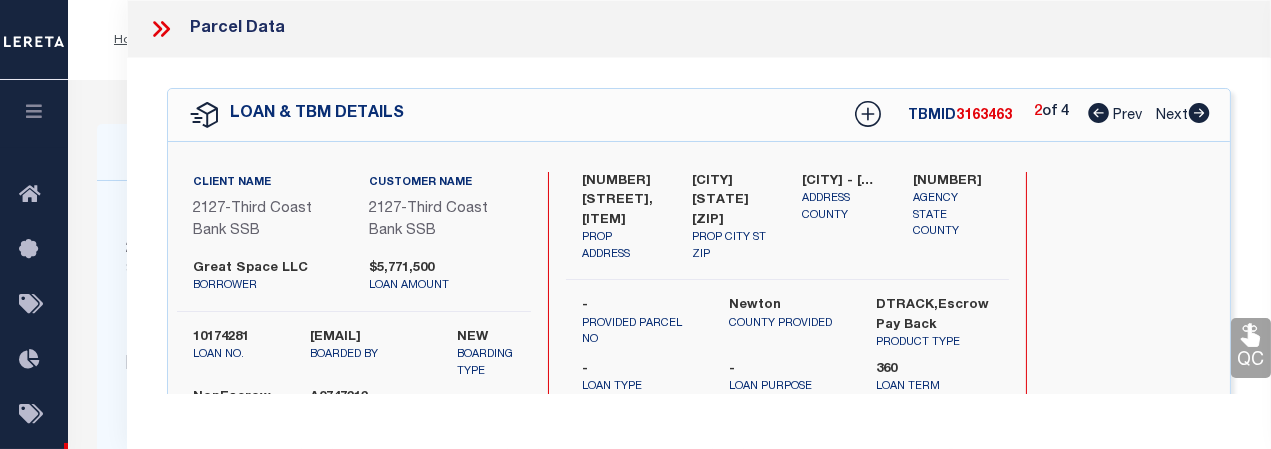 select on "AS" 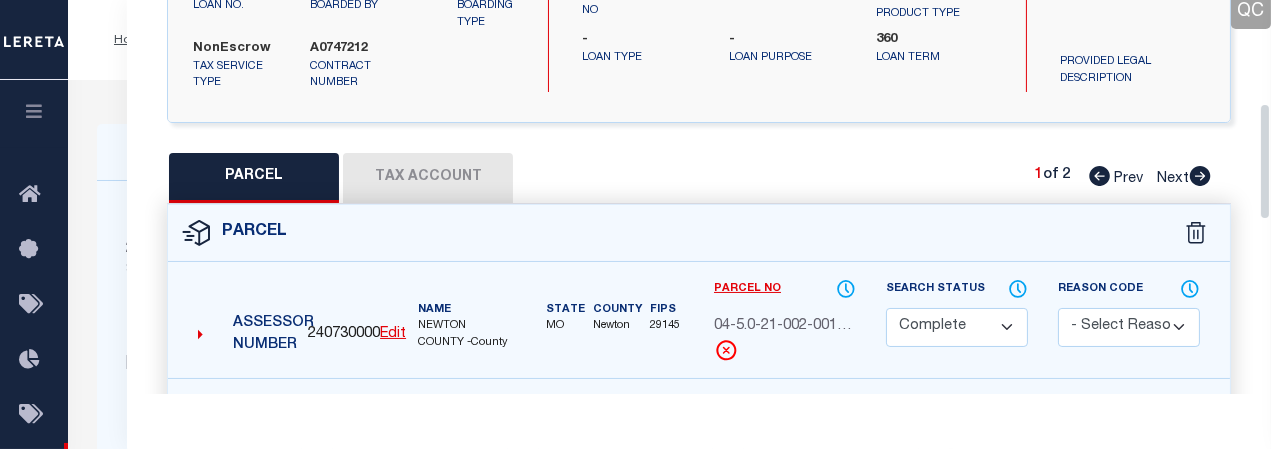 drag, startPoint x: 1263, startPoint y: 101, endPoint x: 1270, endPoint y: 206, distance: 105.23308 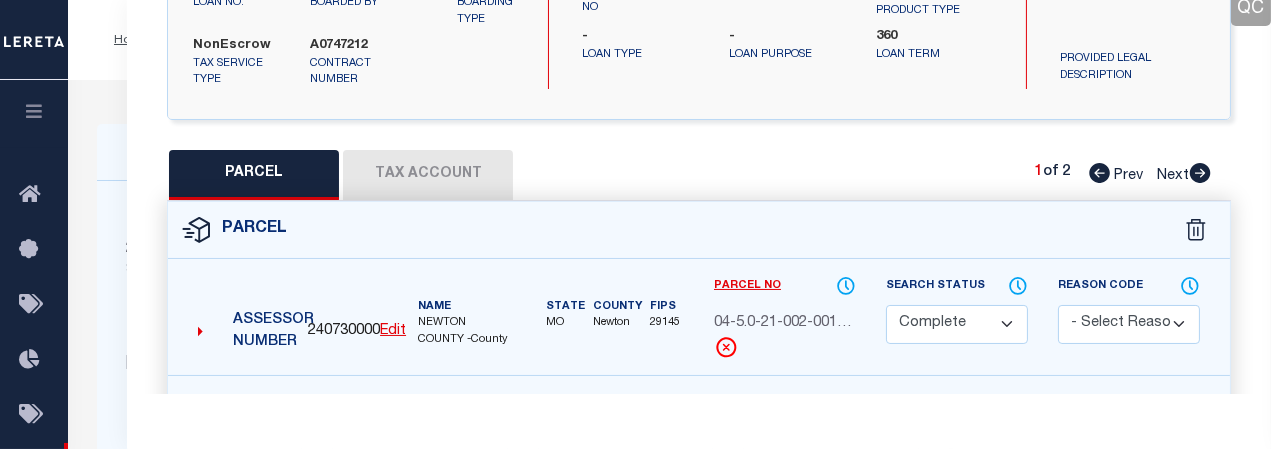 click on "Tax Account" at bounding box center (428, 175) 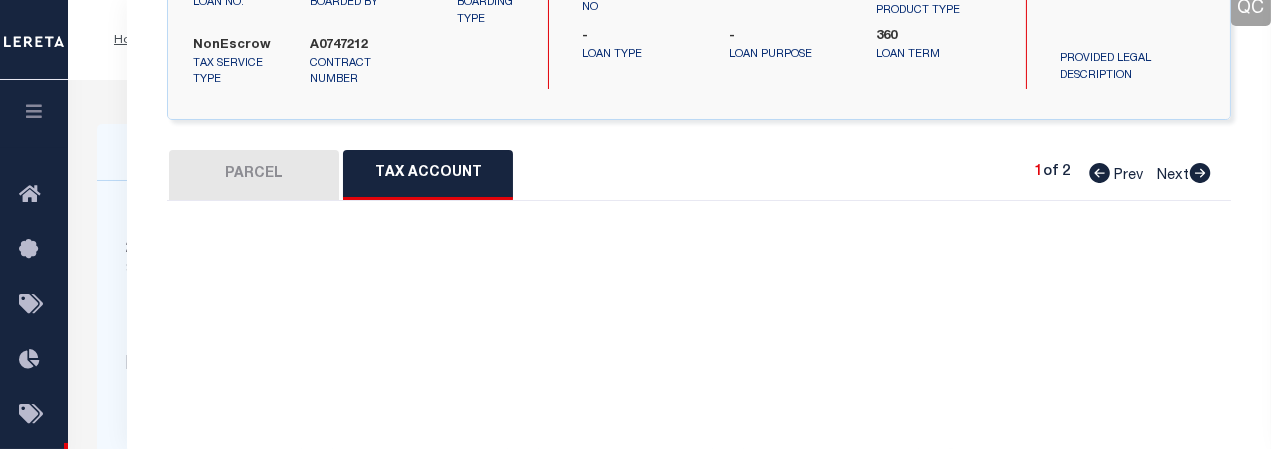 select on "100" 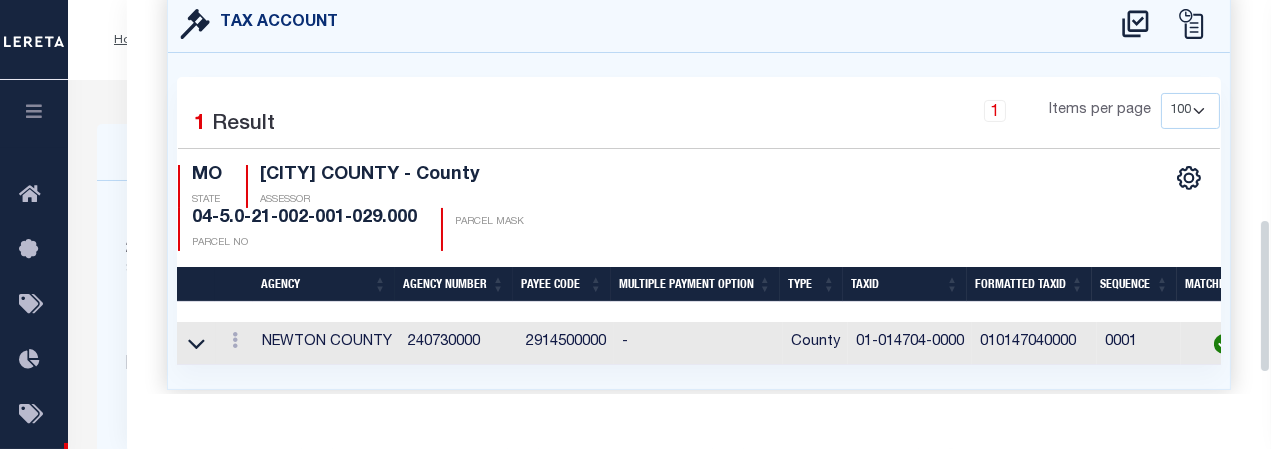 scroll, scrollTop: 562, scrollLeft: 0, axis: vertical 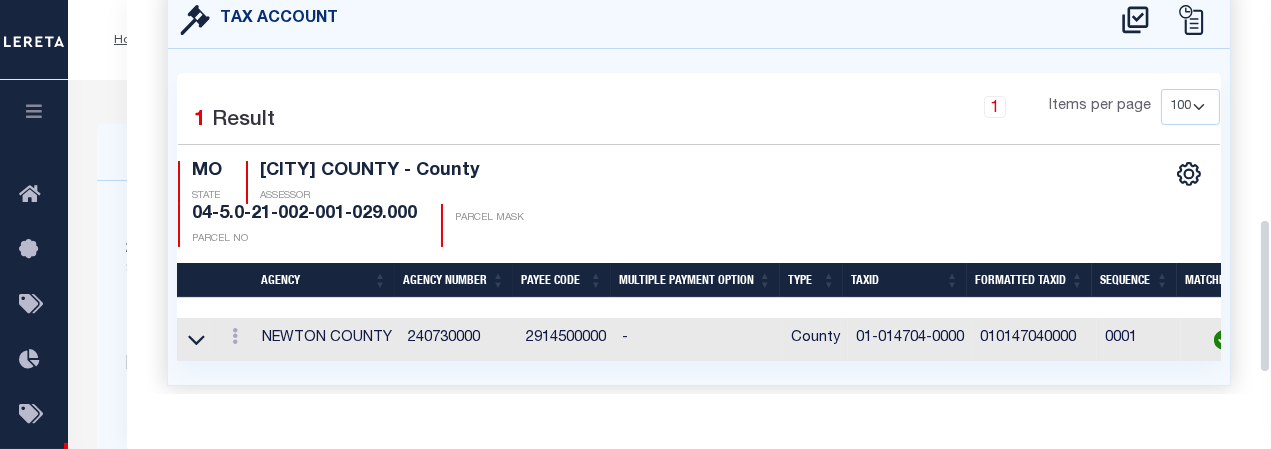 drag, startPoint x: 1265, startPoint y: 201, endPoint x: 1277, endPoint y: 284, distance: 83.86298 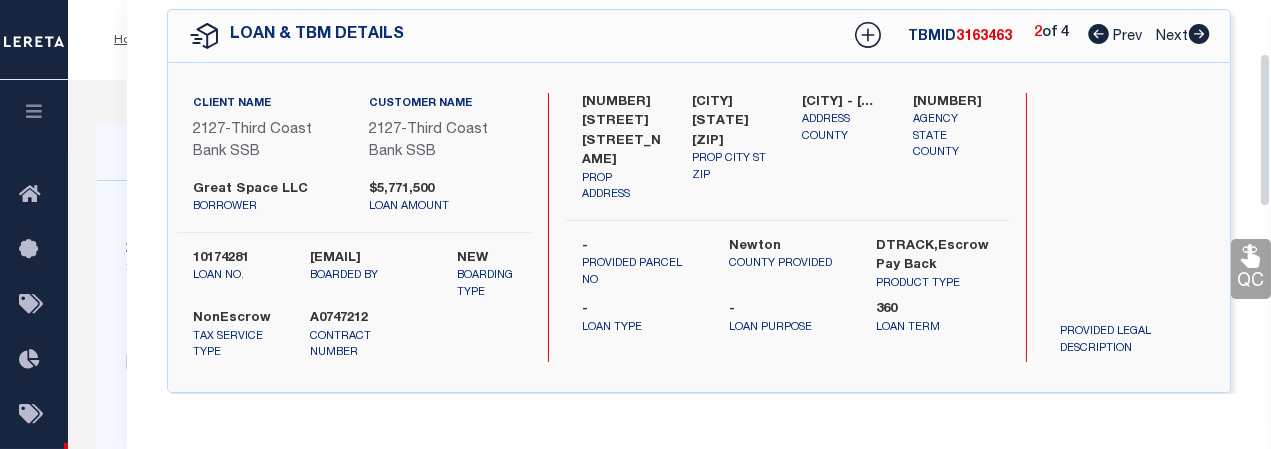 scroll, scrollTop: 66, scrollLeft: 0, axis: vertical 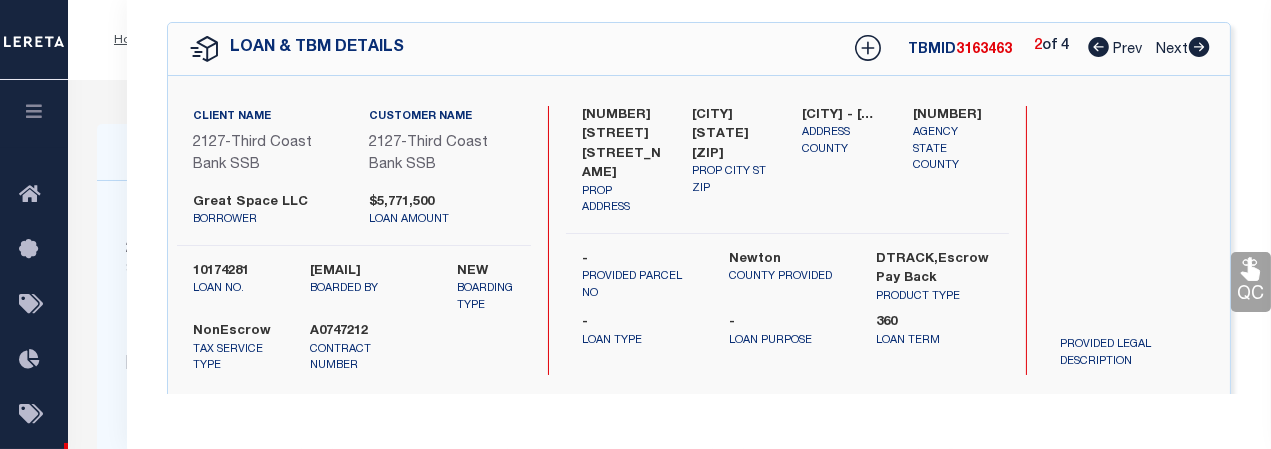 drag, startPoint x: 1266, startPoint y: 259, endPoint x: 1273, endPoint y: 66, distance: 193.1269 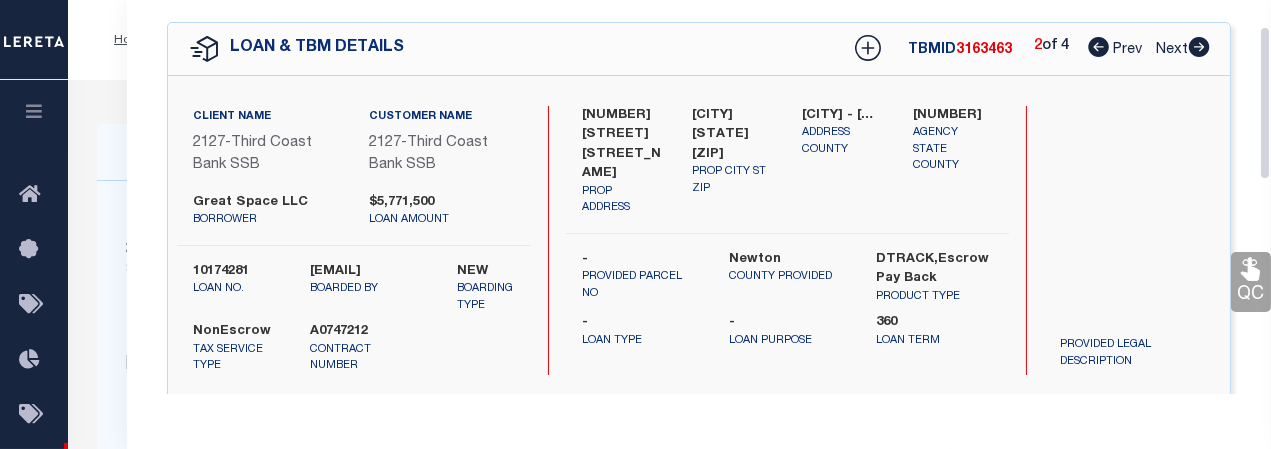 scroll, scrollTop: 0, scrollLeft: 0, axis: both 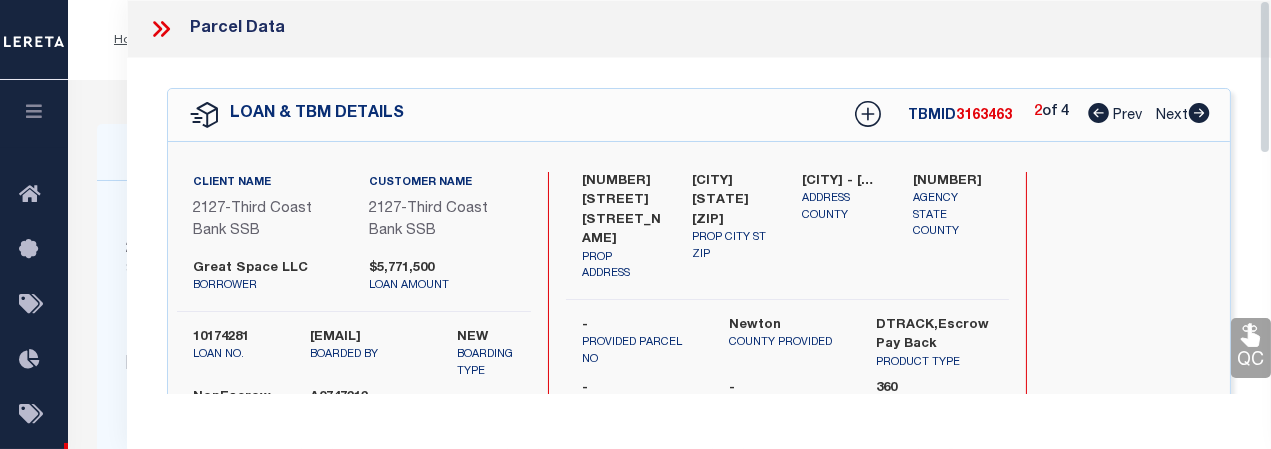 drag, startPoint x: 1268, startPoint y: 149, endPoint x: 1269, endPoint y: 101, distance: 48.010414 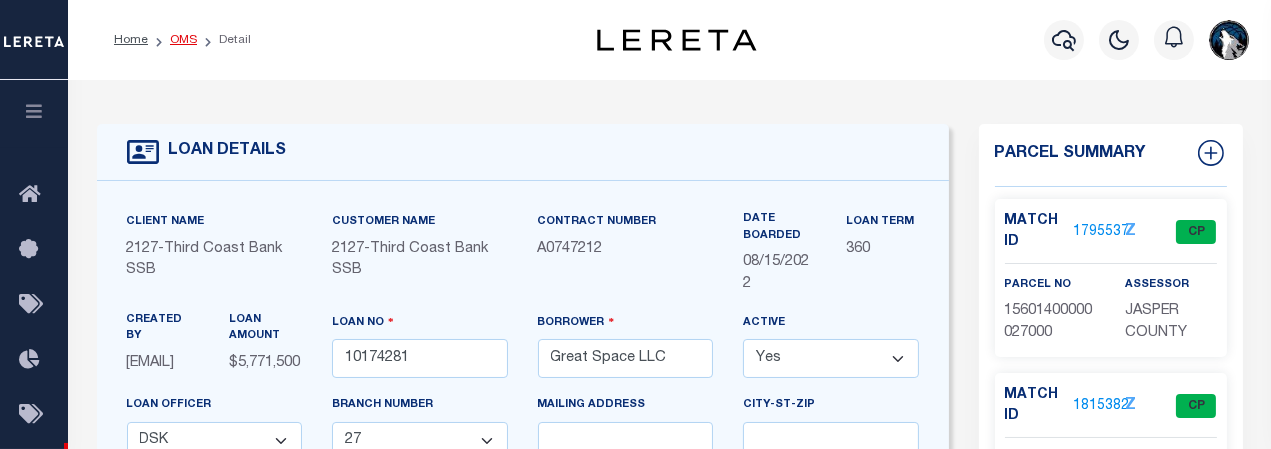 click on "OMS" at bounding box center [183, 40] 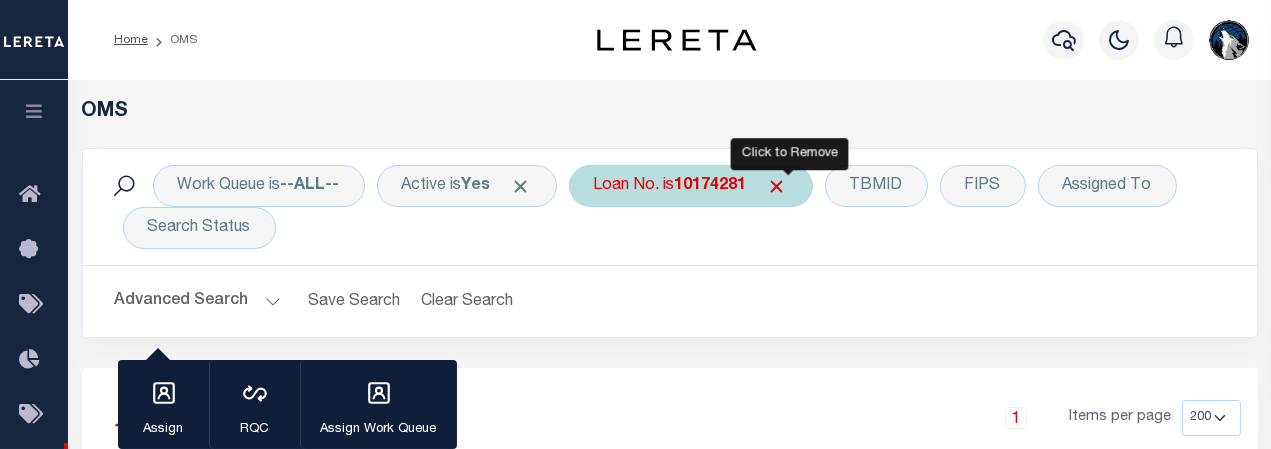 click at bounding box center [777, 186] 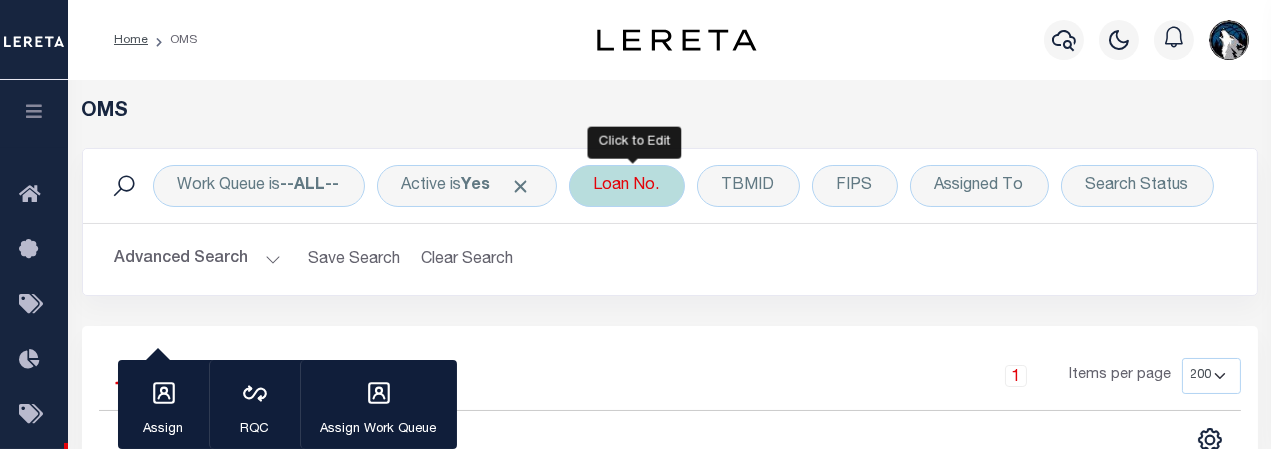 click on "Loan No." at bounding box center (627, 186) 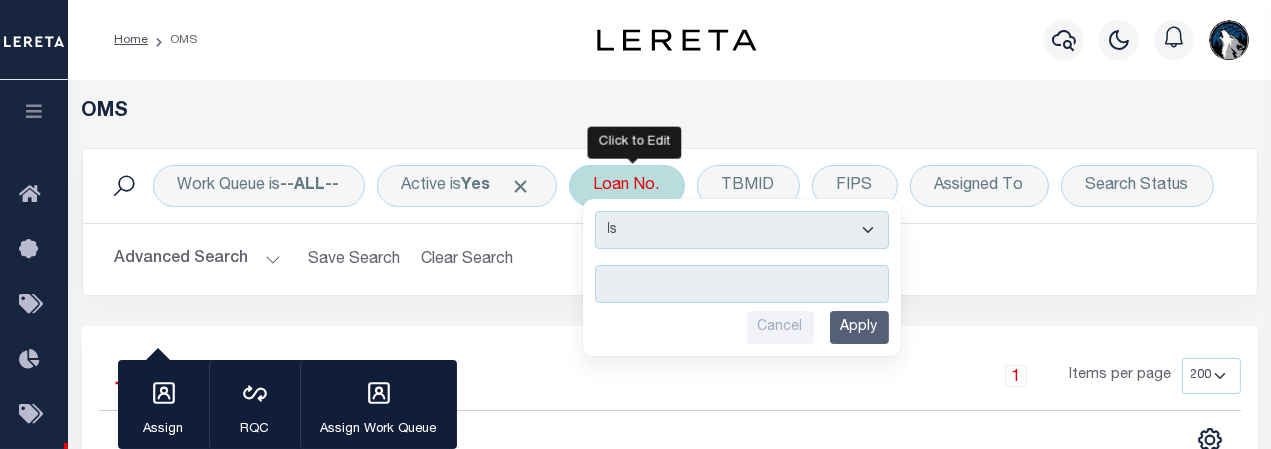 click at bounding box center (742, 284) 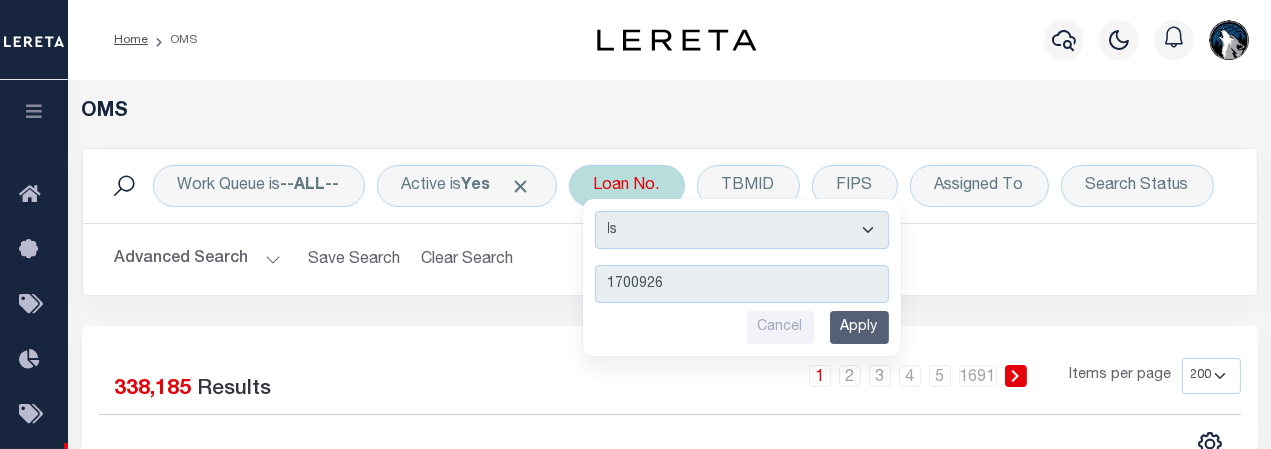 type on "17009263" 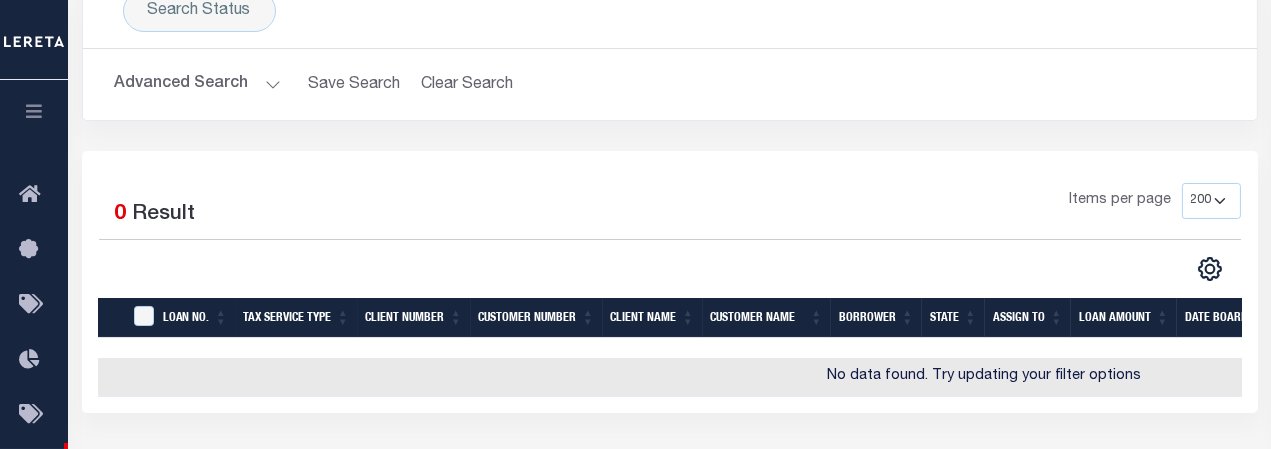 scroll, scrollTop: 0, scrollLeft: 0, axis: both 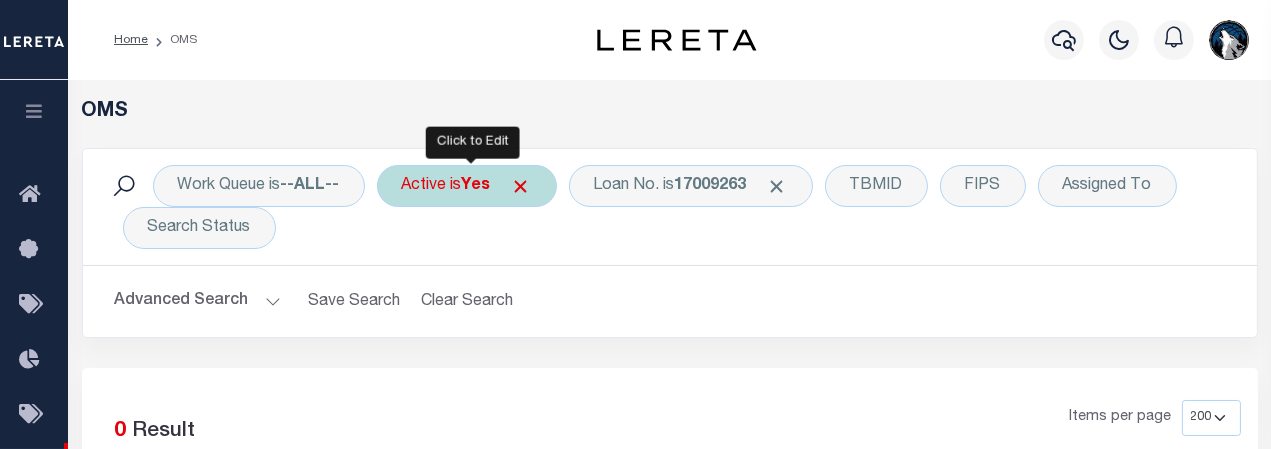 click on "Active is  Yes" at bounding box center (467, 186) 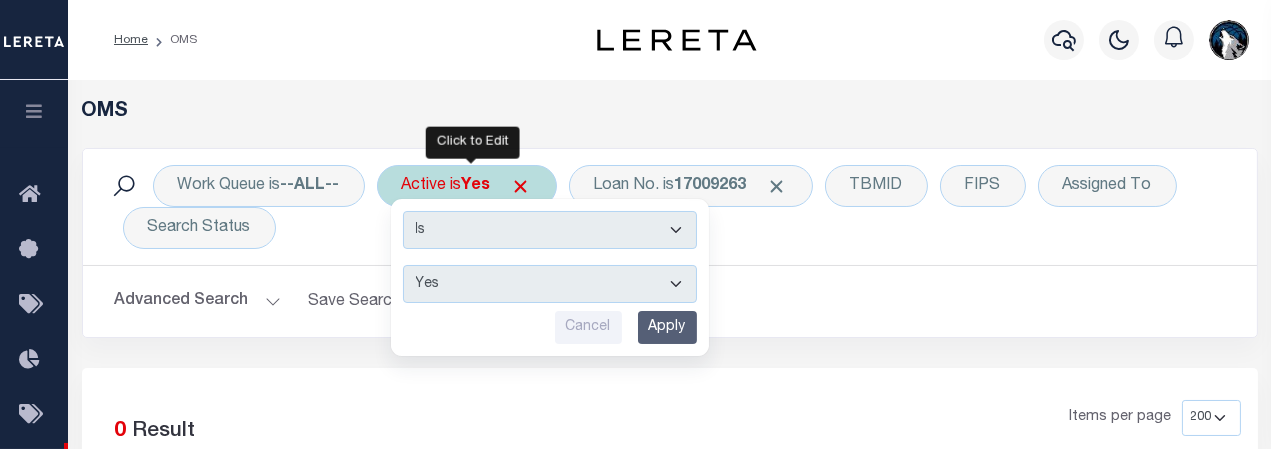 click on "Yes No" at bounding box center [550, 284] 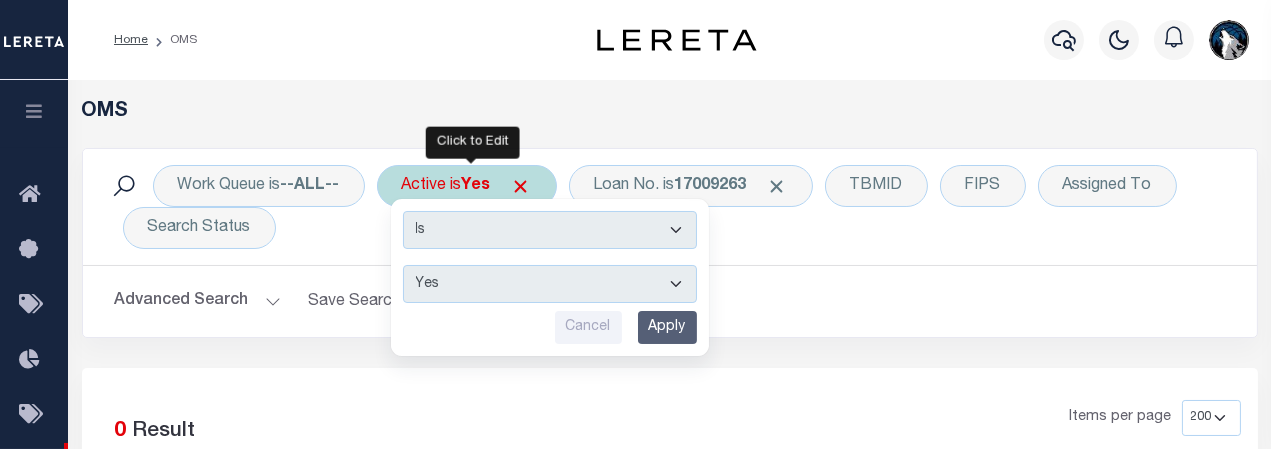 select on "false" 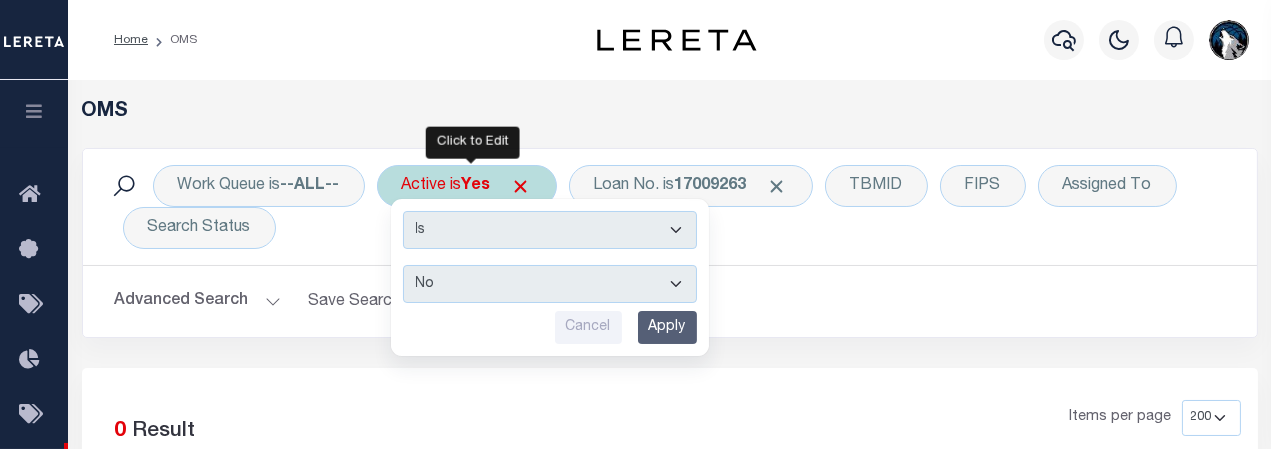 click on "Yes No" at bounding box center (550, 284) 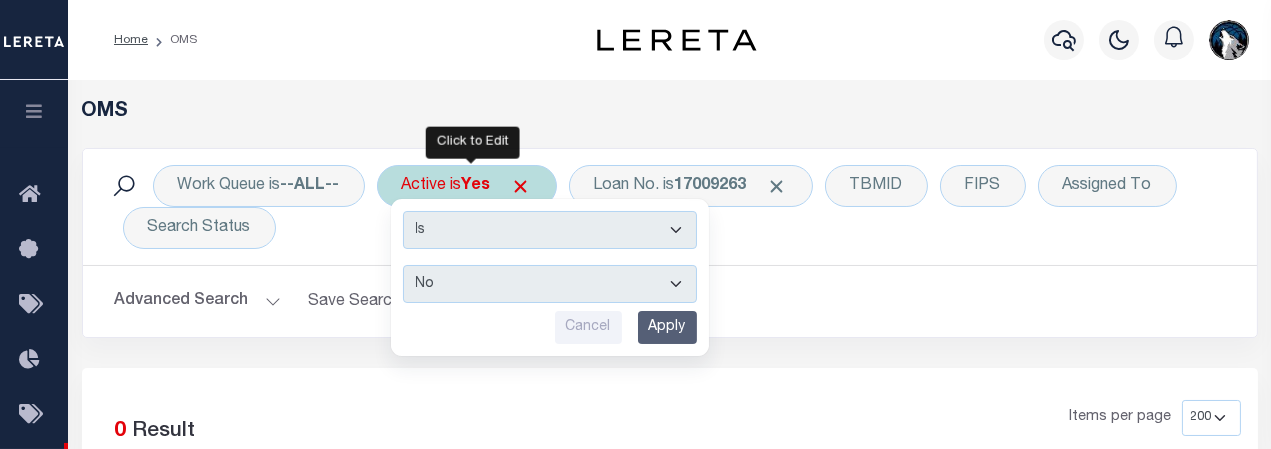 click on "Apply" at bounding box center (667, 327) 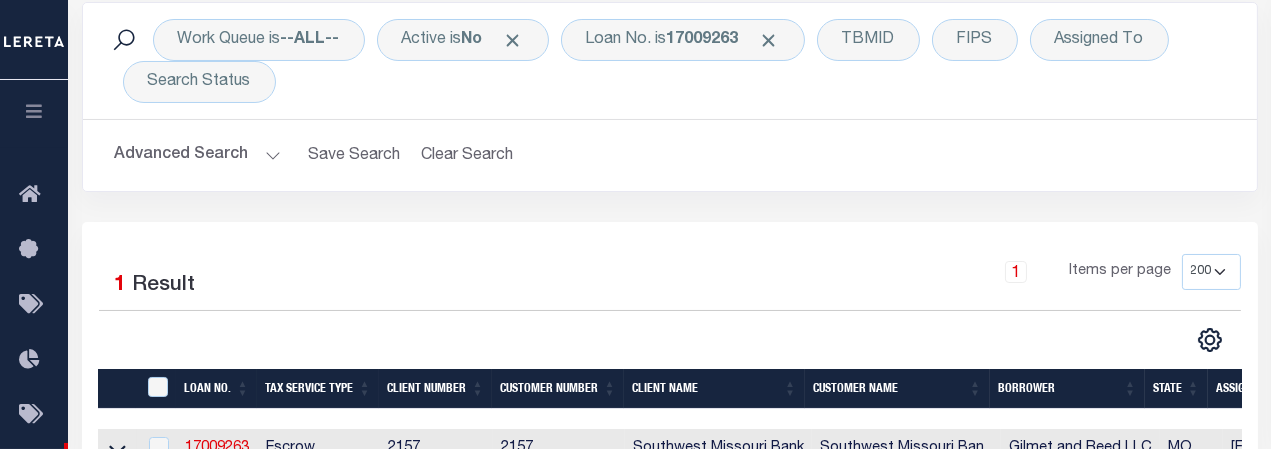 scroll, scrollTop: 179, scrollLeft: 0, axis: vertical 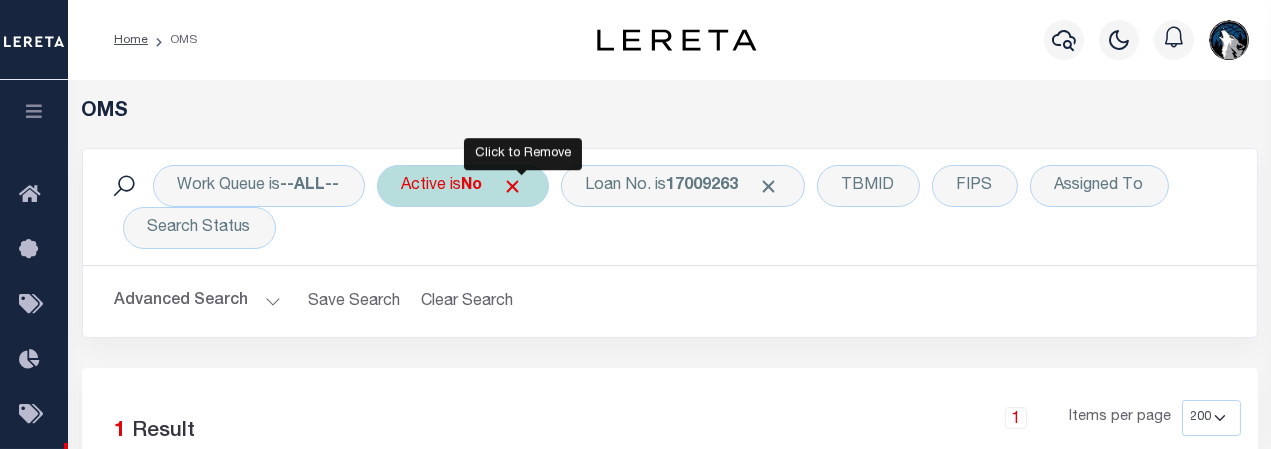 click at bounding box center (513, 186) 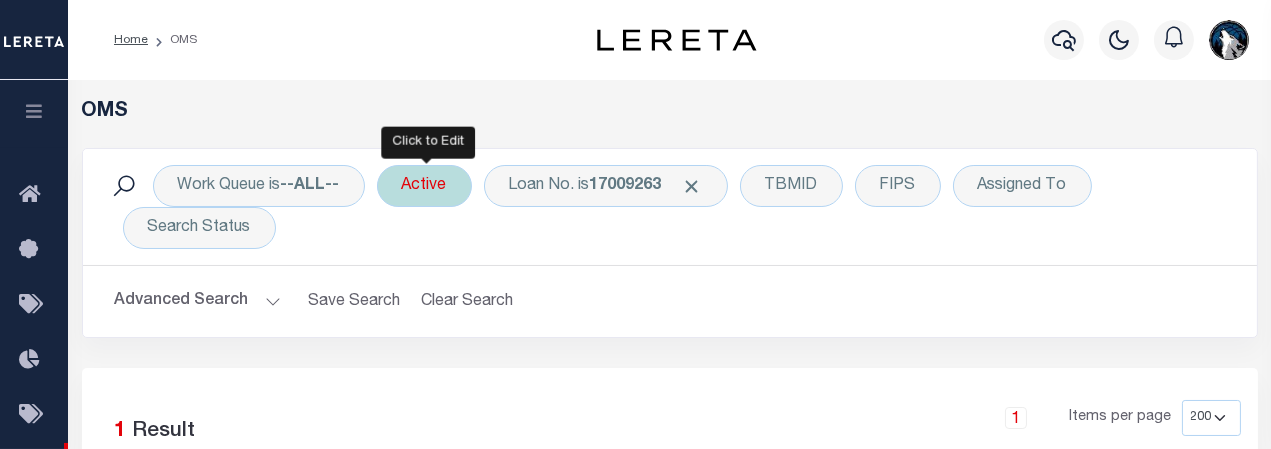 click on "Active" at bounding box center [424, 186] 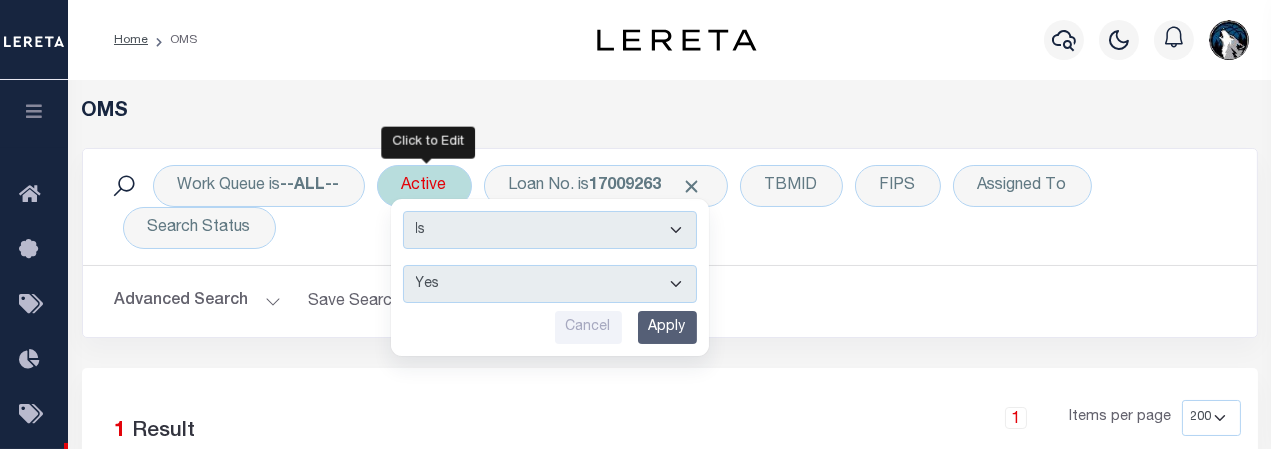 click on "Apply" at bounding box center (667, 327) 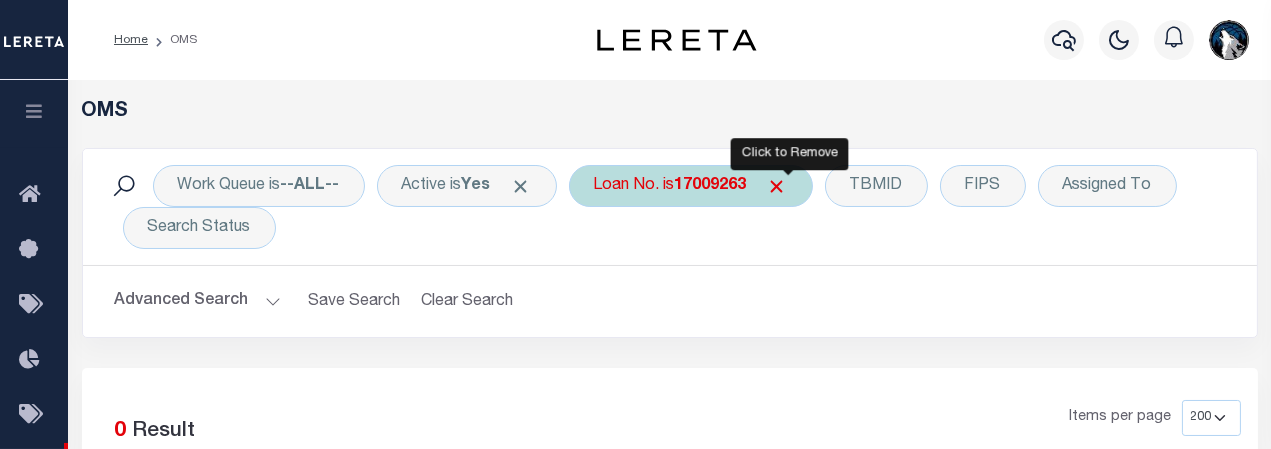 click at bounding box center (777, 186) 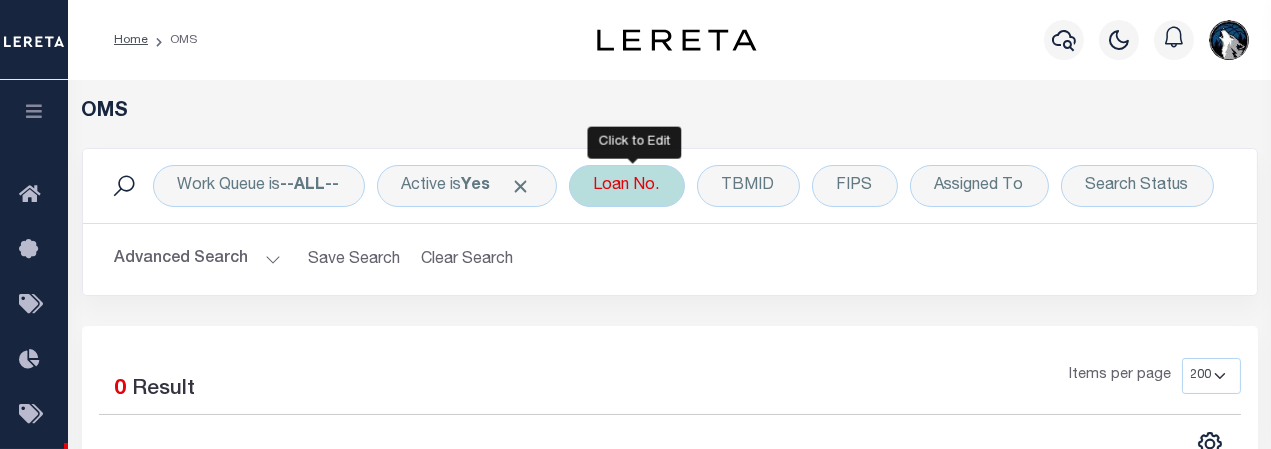 click on "Loan No." at bounding box center (627, 186) 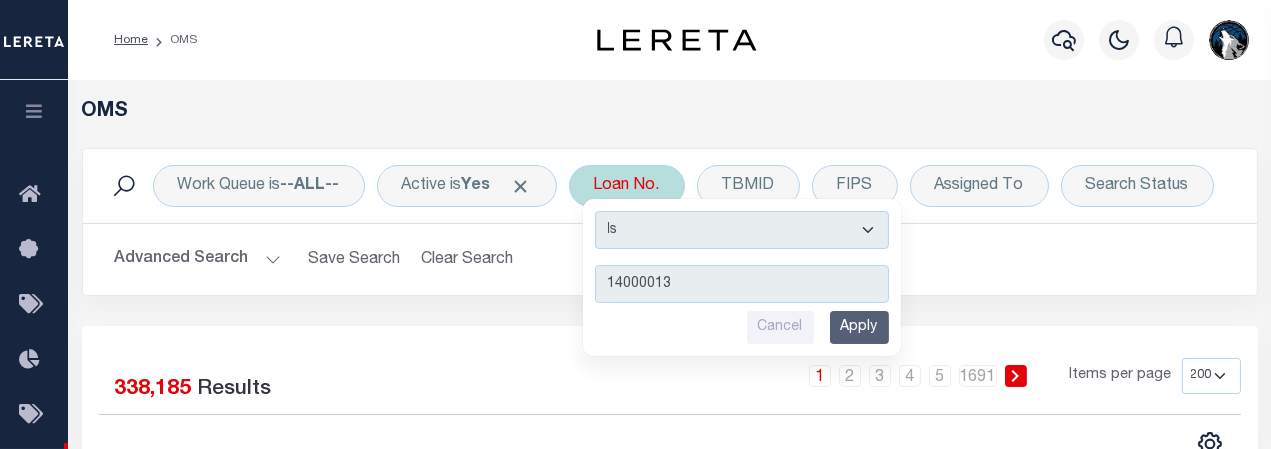 type on "14000013" 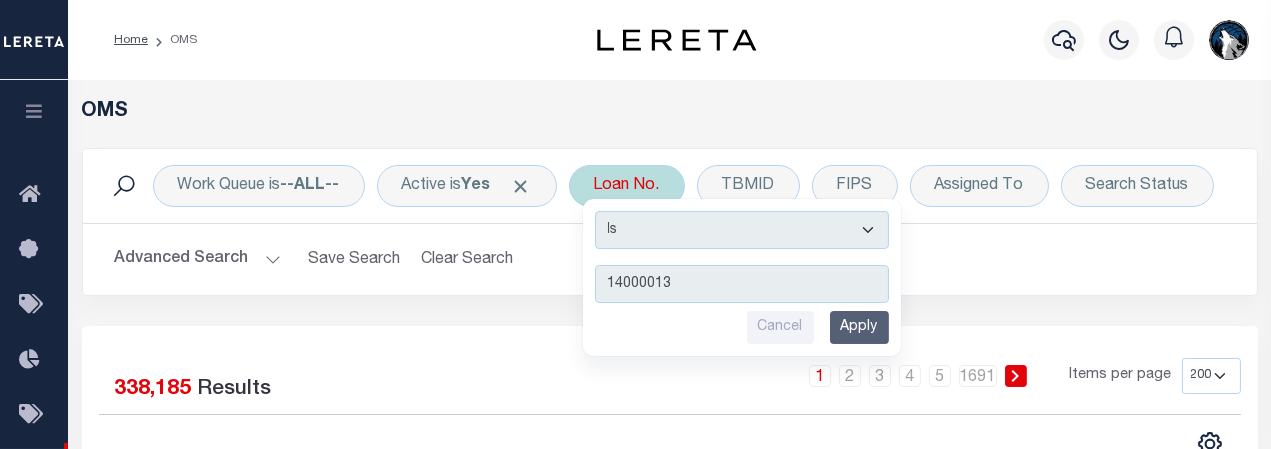 click on "Apply" at bounding box center (859, 327) 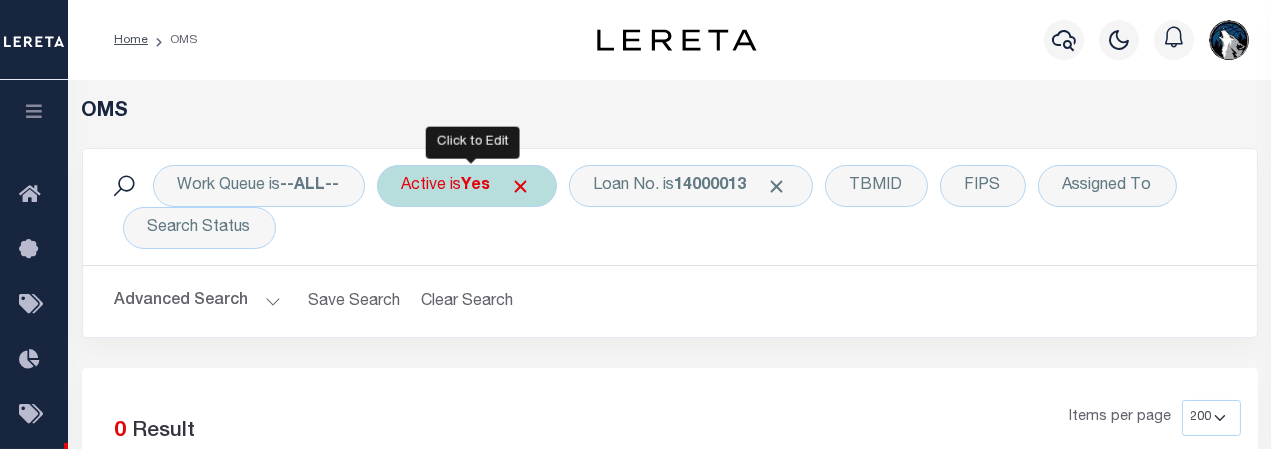click on "Yes" at bounding box center [476, 186] 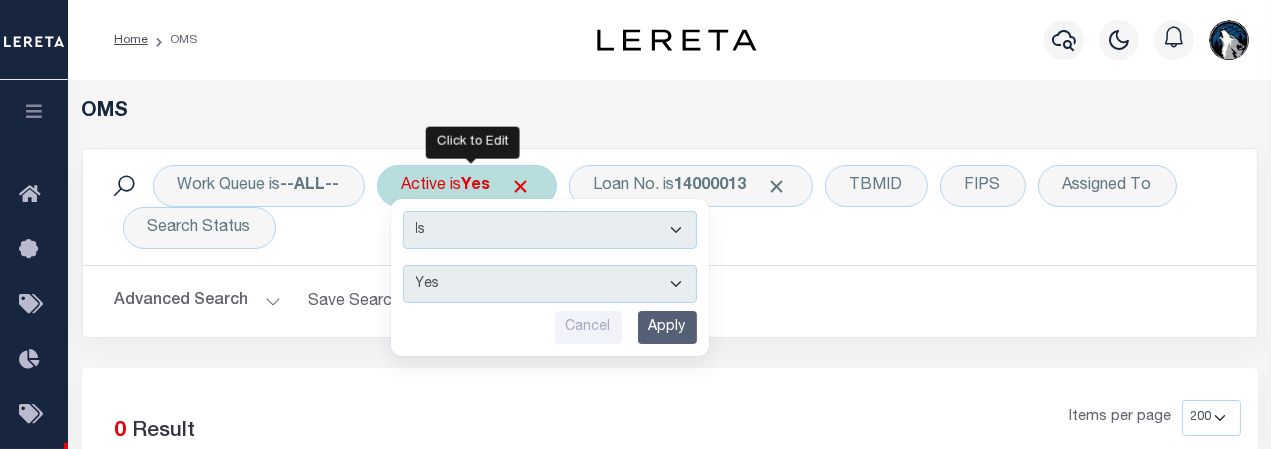 click on "Yes No" at bounding box center [550, 284] 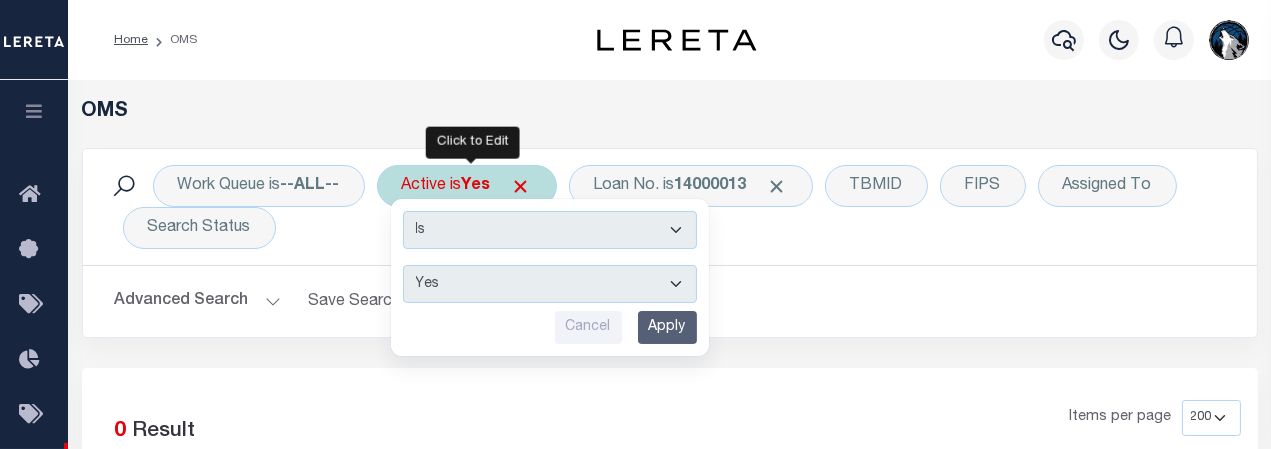select on "false" 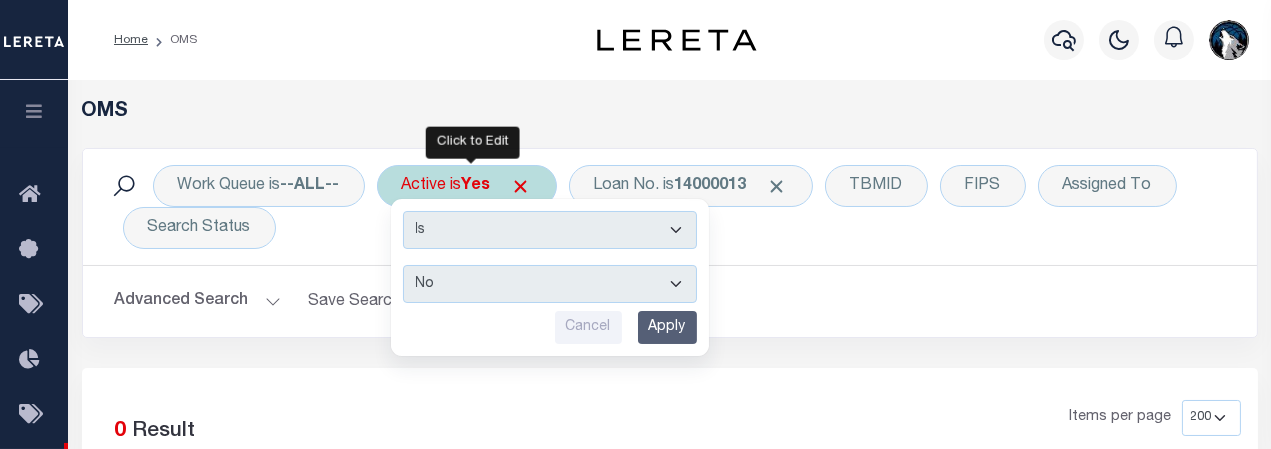 click on "Yes No" at bounding box center [550, 284] 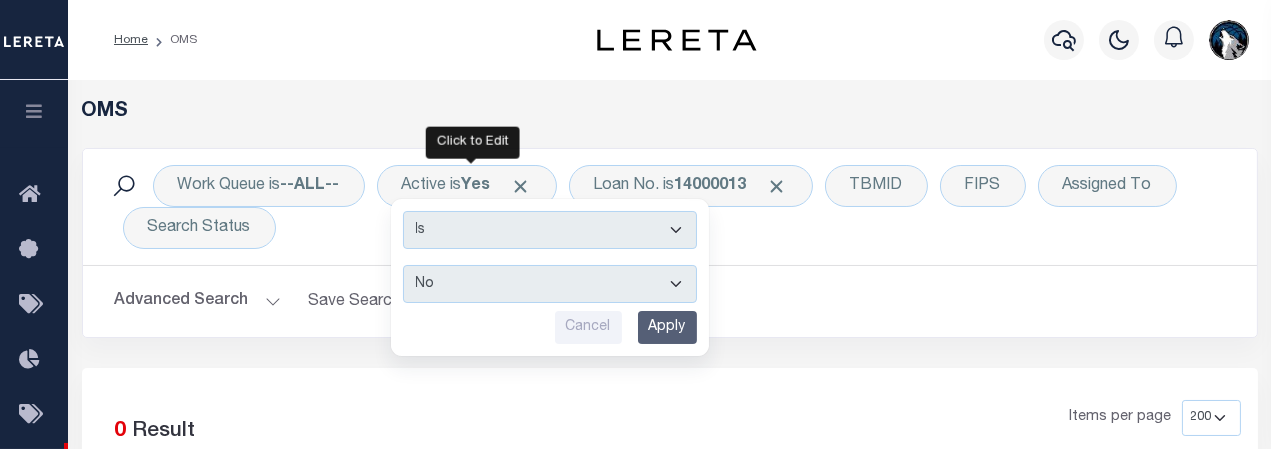 click on "Apply" at bounding box center (667, 327) 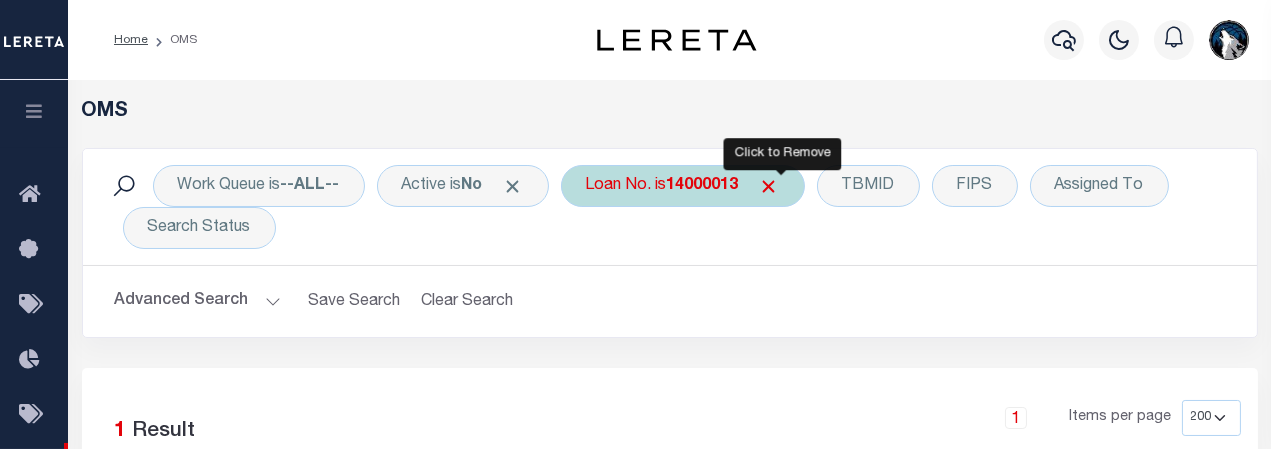 click at bounding box center (769, 186) 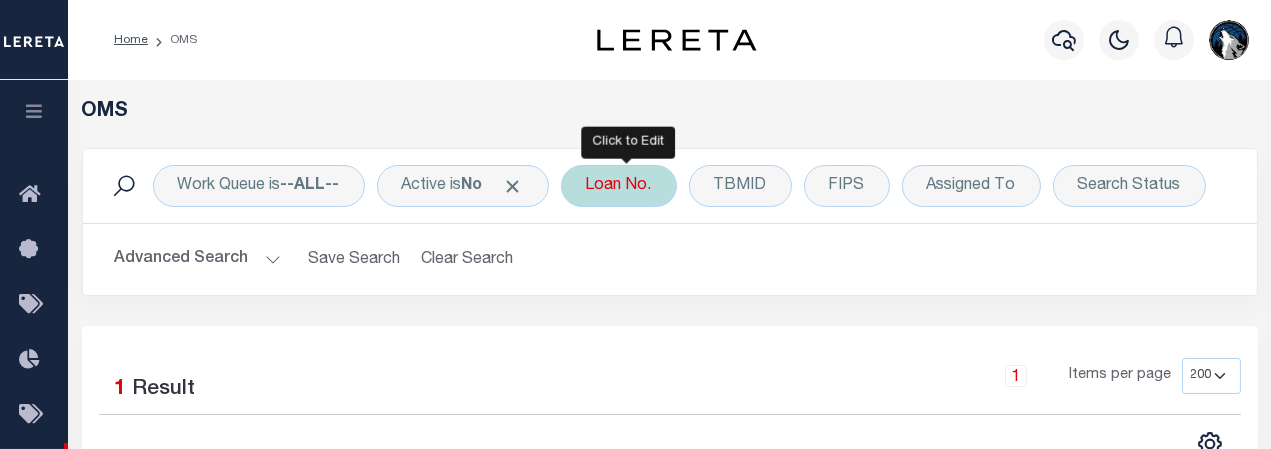 click on "Loan No." at bounding box center (619, 186) 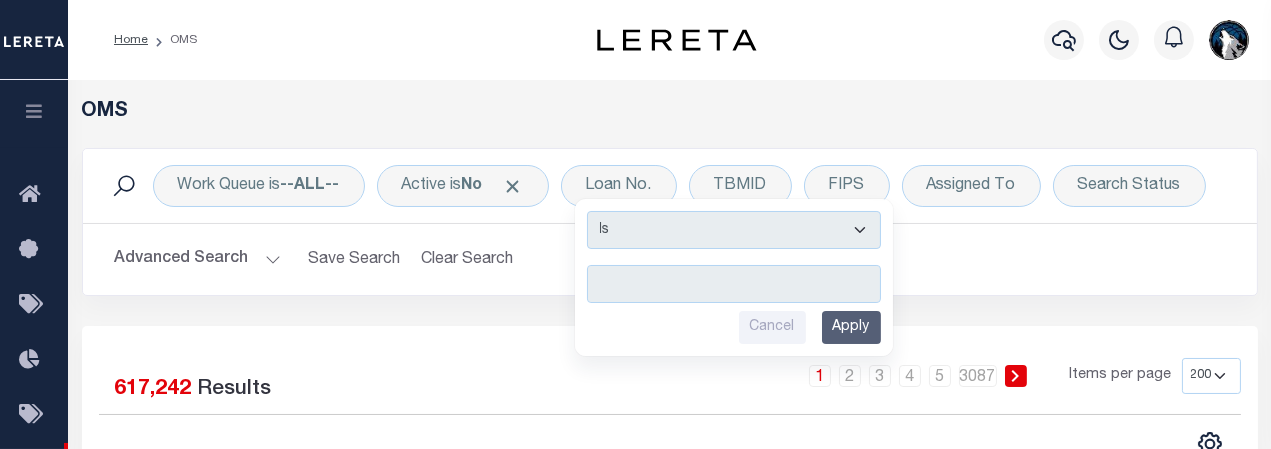 click on "Home OMS" at bounding box center [635, 4537] 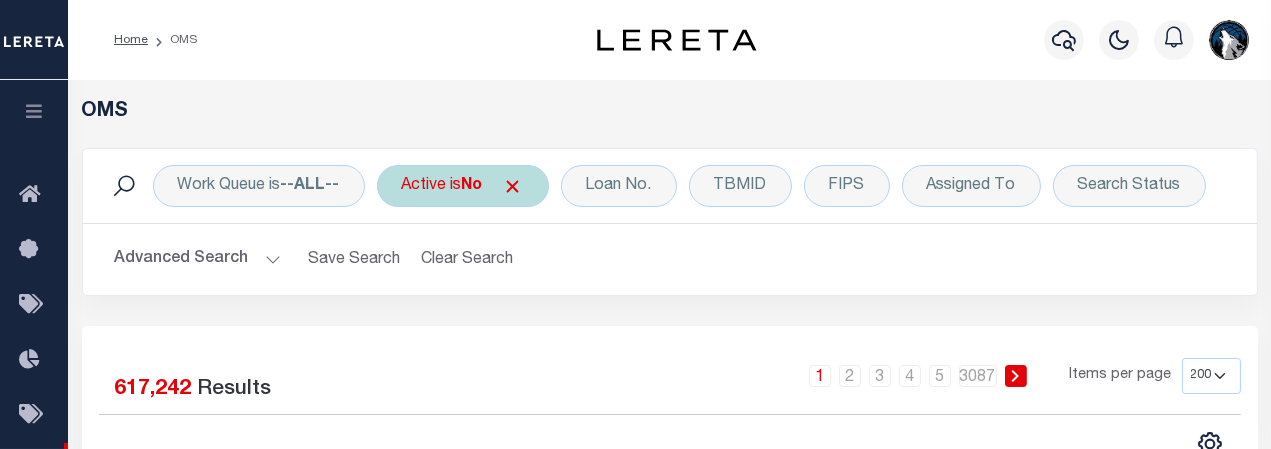 click at bounding box center (513, 186) 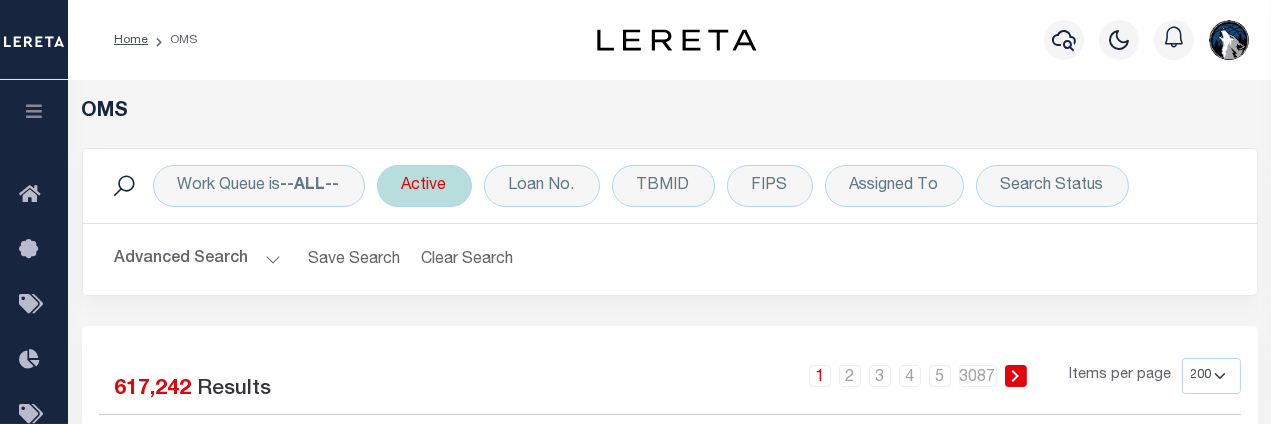 click on "Active" at bounding box center [424, 186] 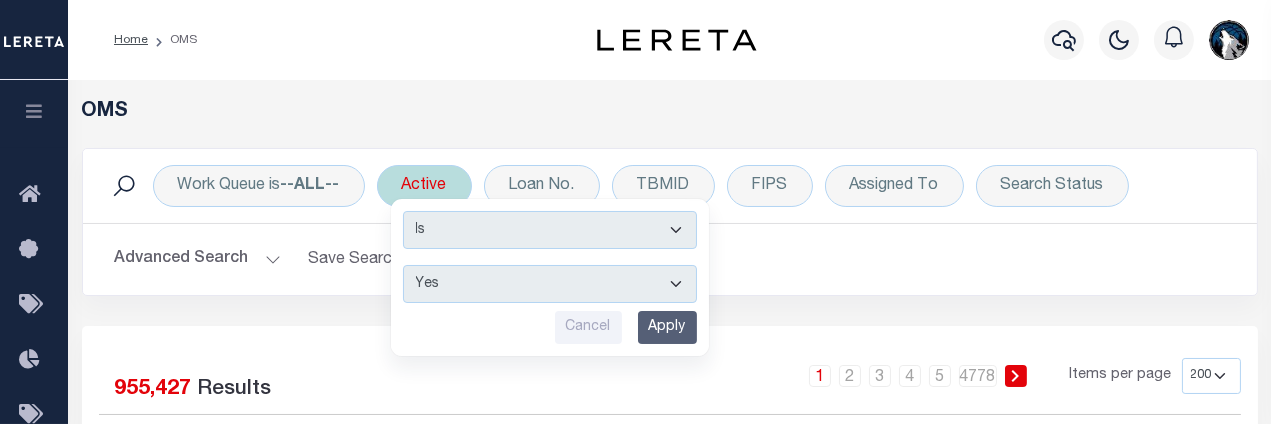 click on "Apply" at bounding box center (667, 327) 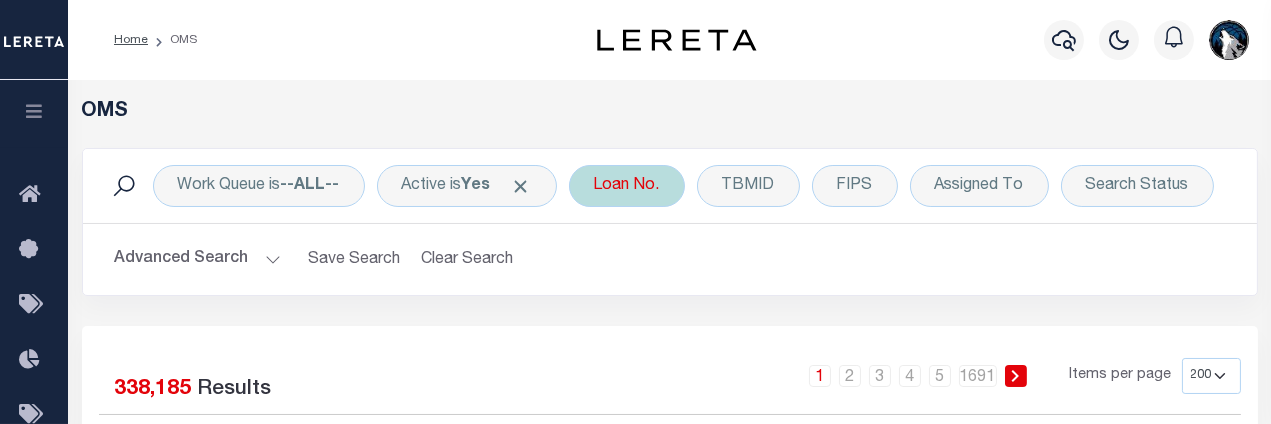 click on "Loan No." at bounding box center [627, 186] 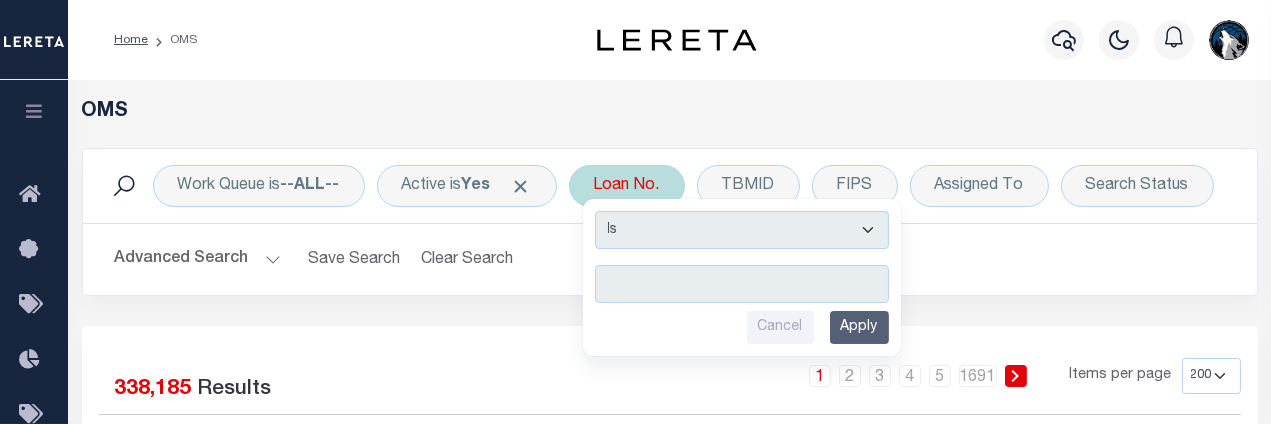 click at bounding box center (742, 284) 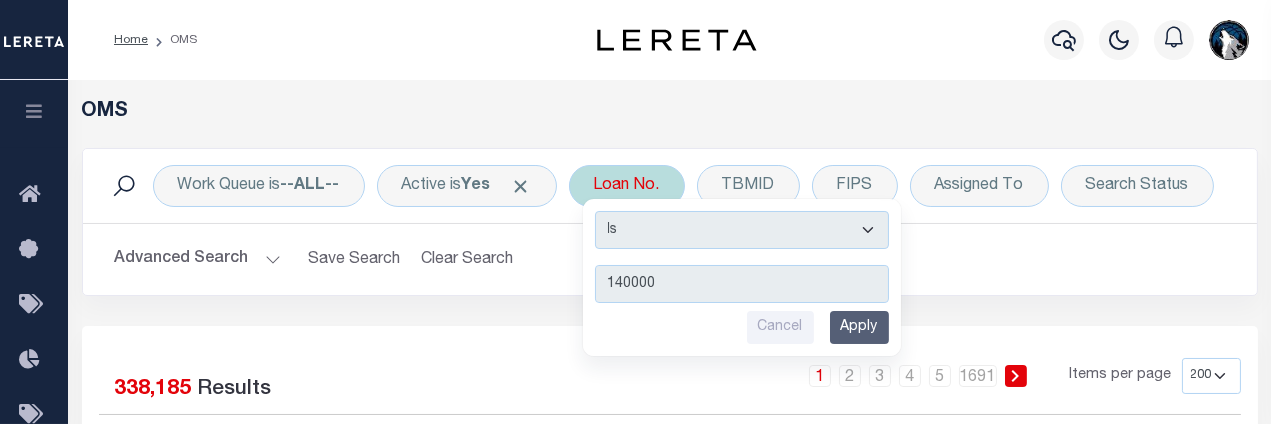 type on "1400001" 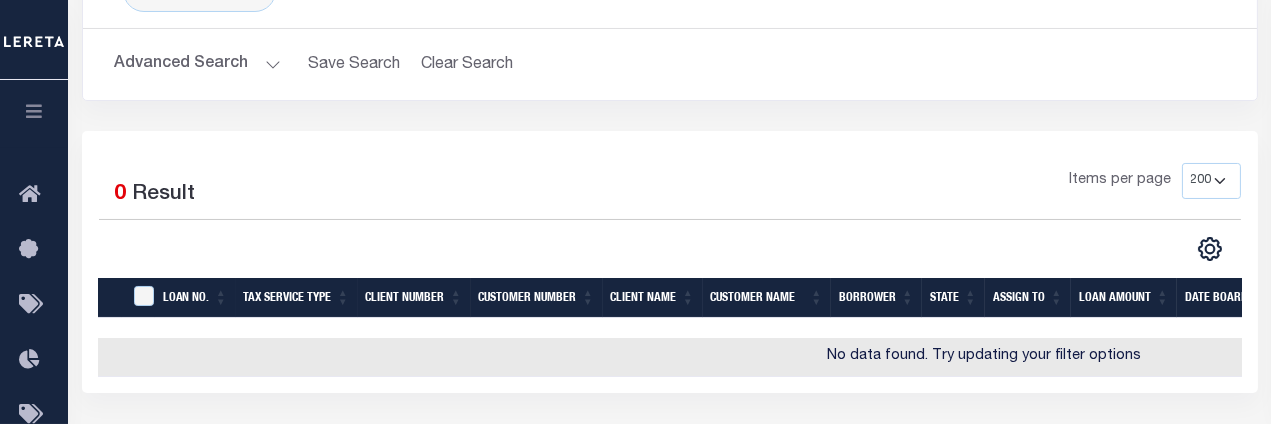 scroll, scrollTop: 4, scrollLeft: 0, axis: vertical 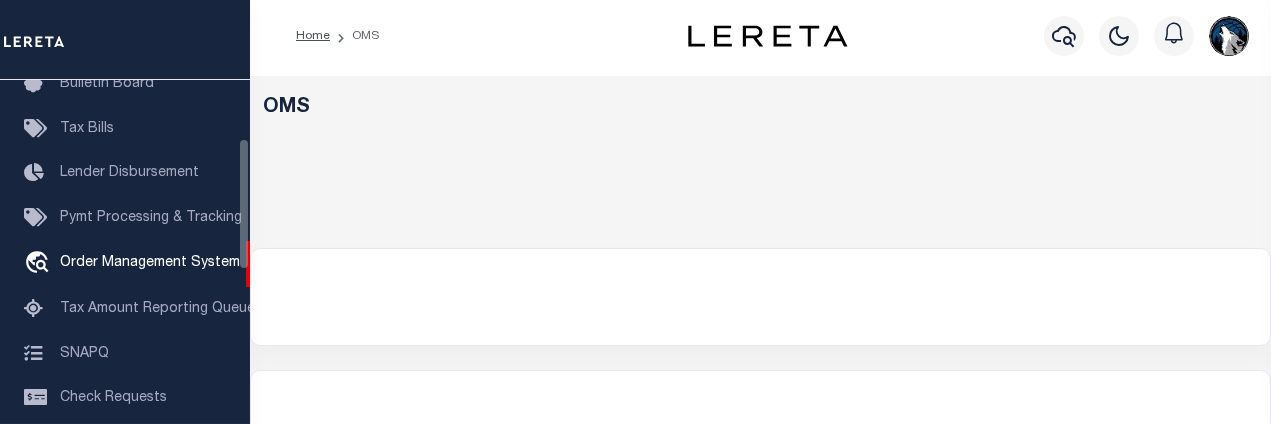 select on "200" 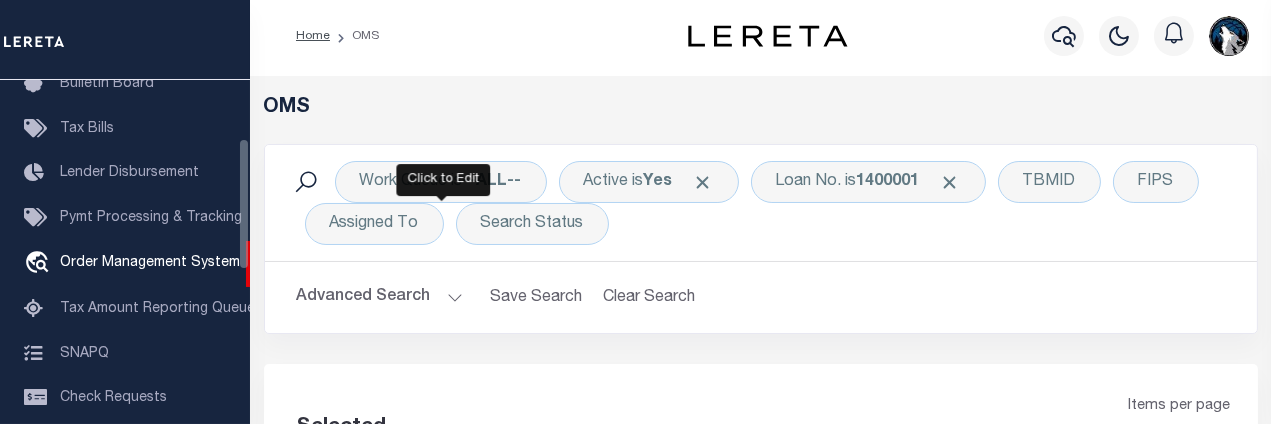 select on "200" 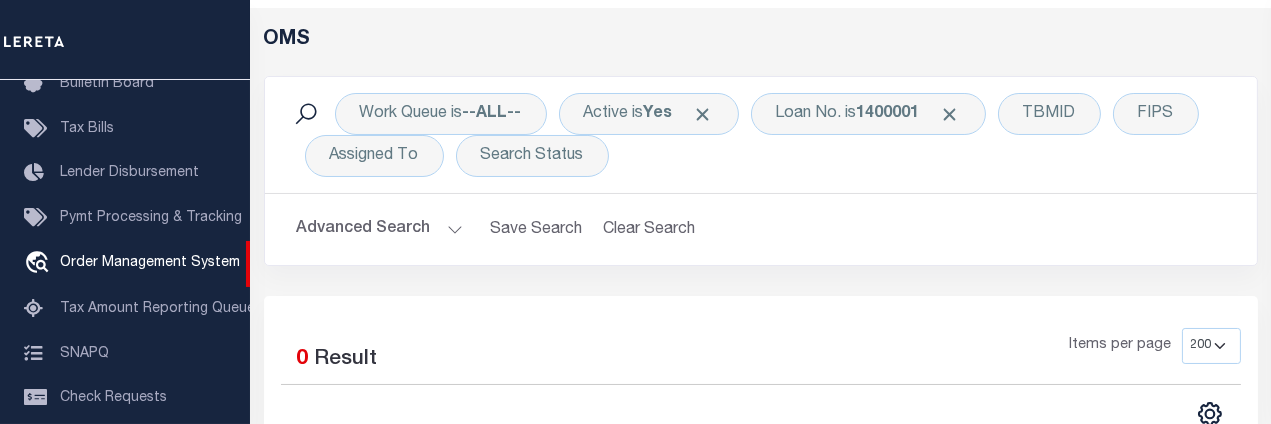 scroll, scrollTop: 70, scrollLeft: 0, axis: vertical 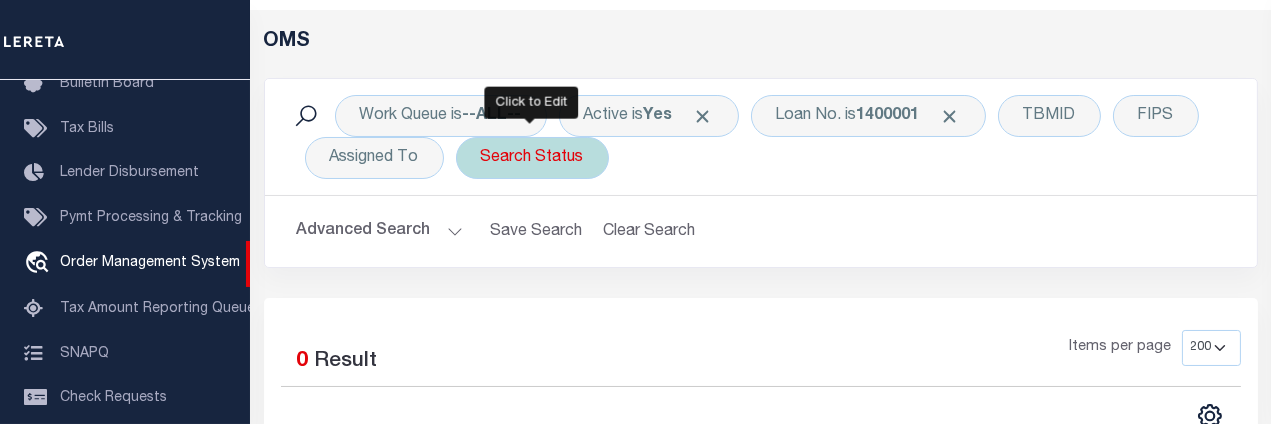 click on "Search Status" at bounding box center [532, 158] 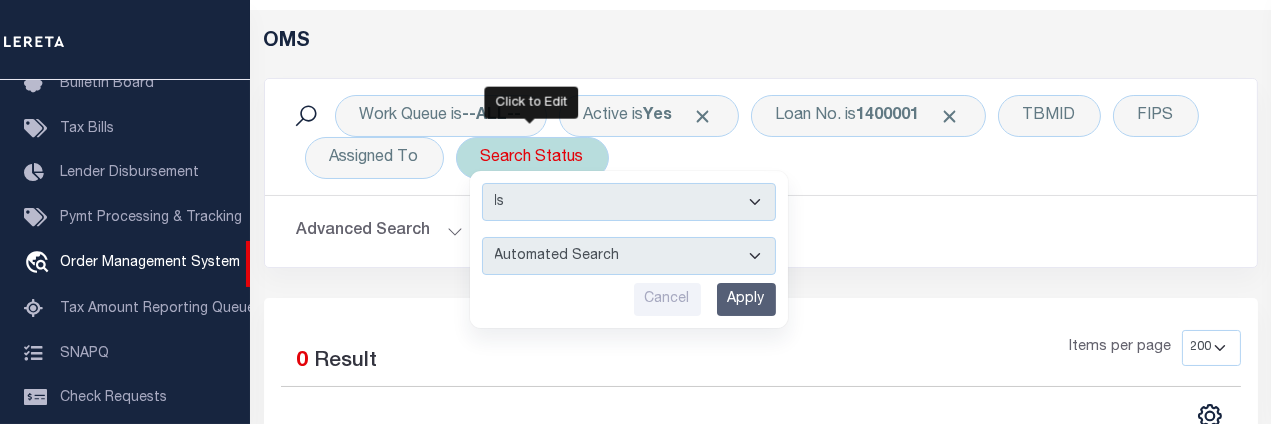 click on "Search Status
Is
Contains
Automated Search Bad Parcel Complete Duplicate Parcel High Dollar Reporting In Progress Inadequate Legal Jurisdiction Required  Legal Received New Property On Hold Parcel Released Pending Approval Personal Property Phone Call  Pre-Complete Quality Control  Second Look
Cancel   Apply" at bounding box center [532, 158] 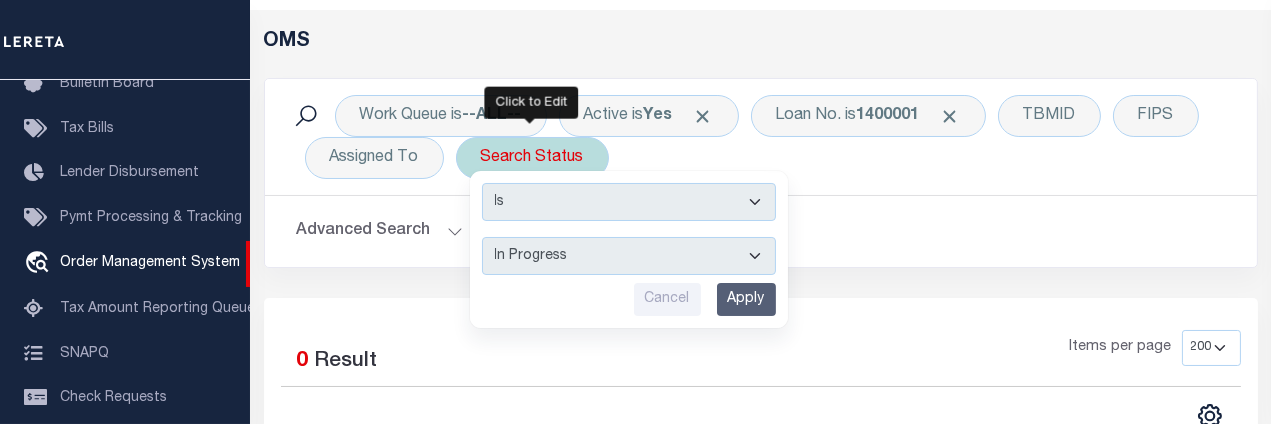 click on "Automated Search Bad Parcel Complete Duplicate Parcel High Dollar Reporting In Progress Inadequate Legal Jurisdiction Required  Legal Received New Property On Hold Parcel Released Pending Approval Personal Property Phone Call  Pre-Complete Quality Control  Second Look" at bounding box center [629, 256] 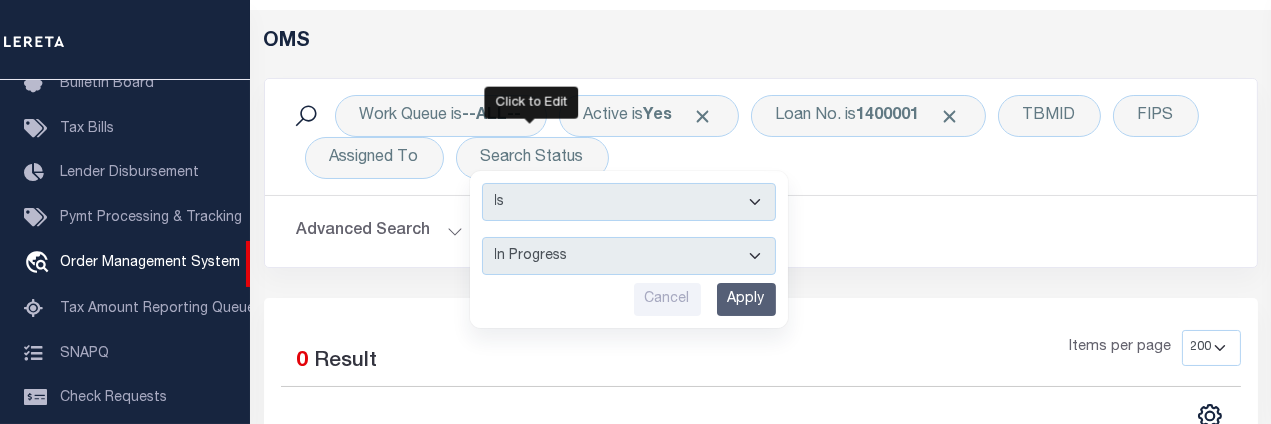 click on "Apply" at bounding box center [746, 299] 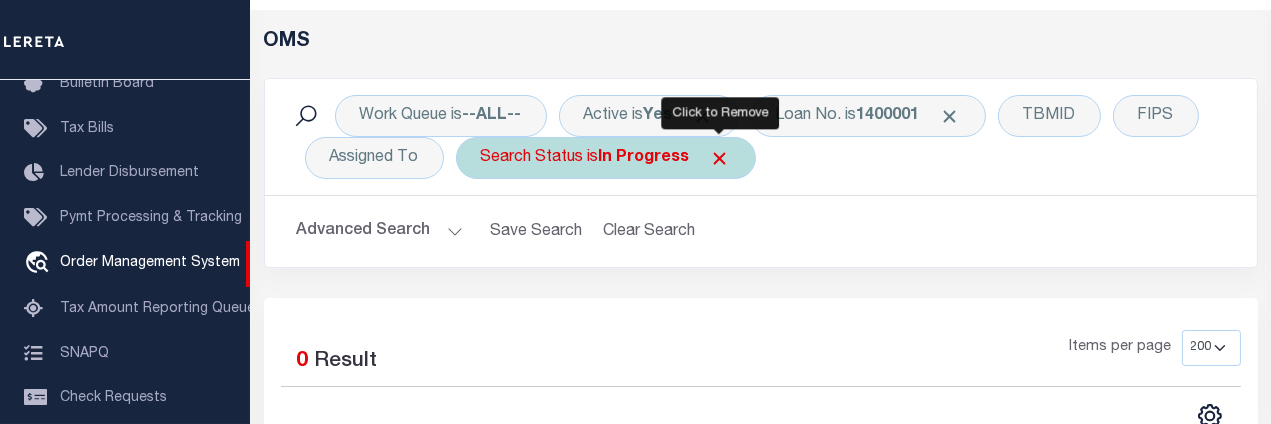 click at bounding box center [720, 158] 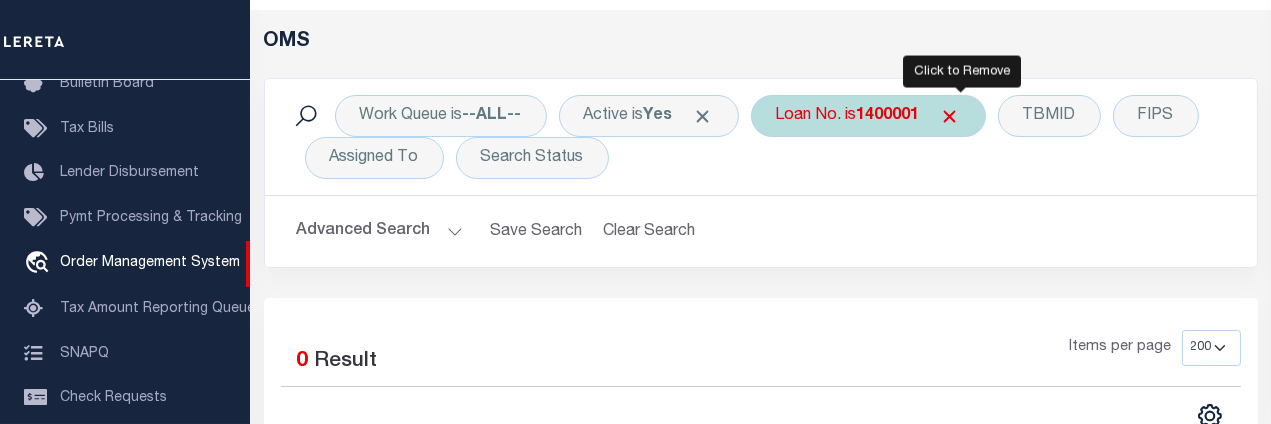 click at bounding box center [950, 116] 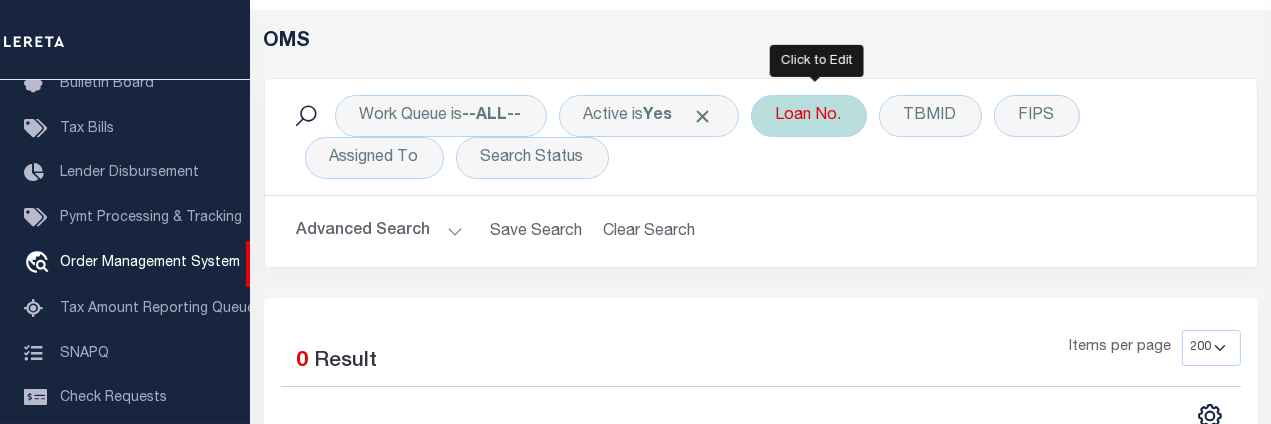 click on "Loan No." at bounding box center (809, 116) 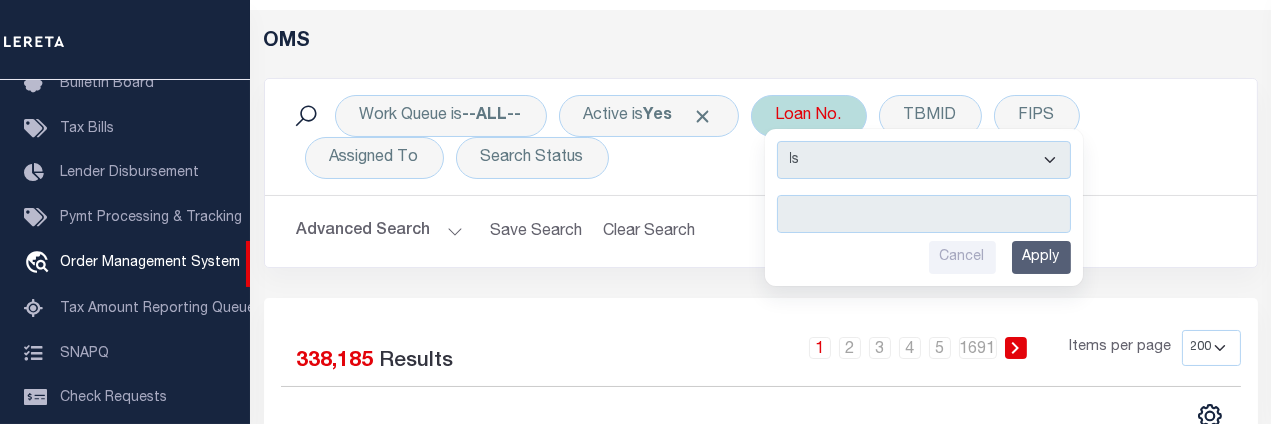 drag, startPoint x: 812, startPoint y: 126, endPoint x: 812, endPoint y: 207, distance: 81 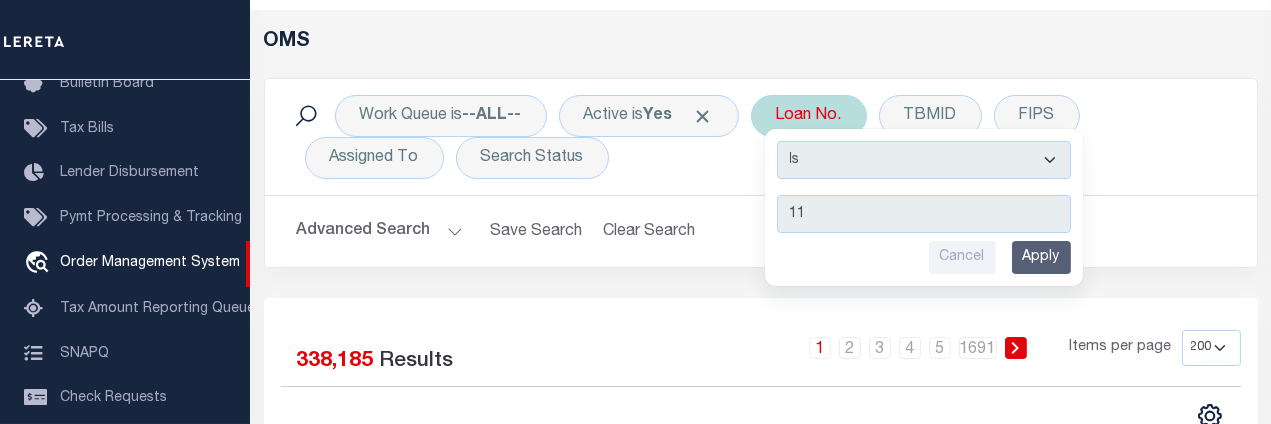 type on "1" 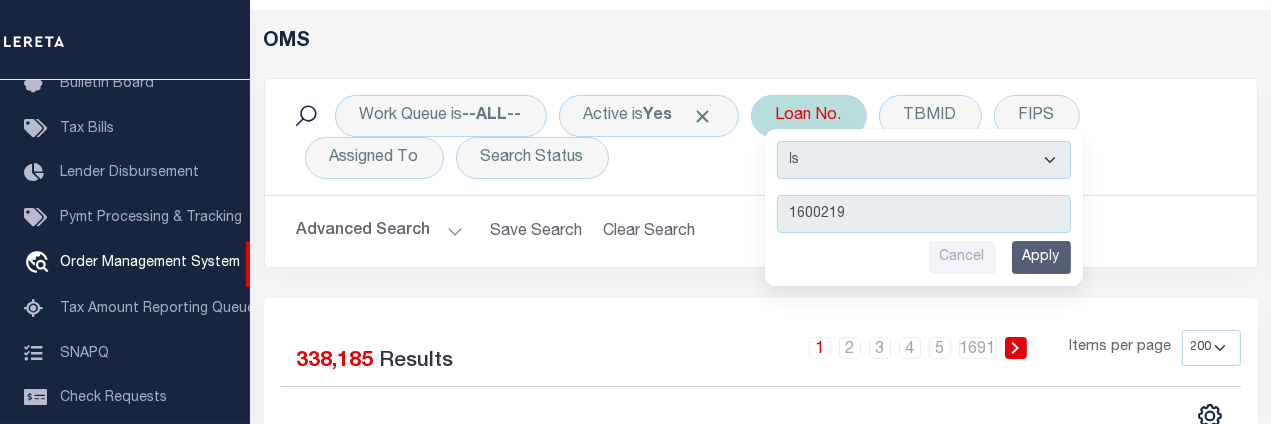 type on "16002194" 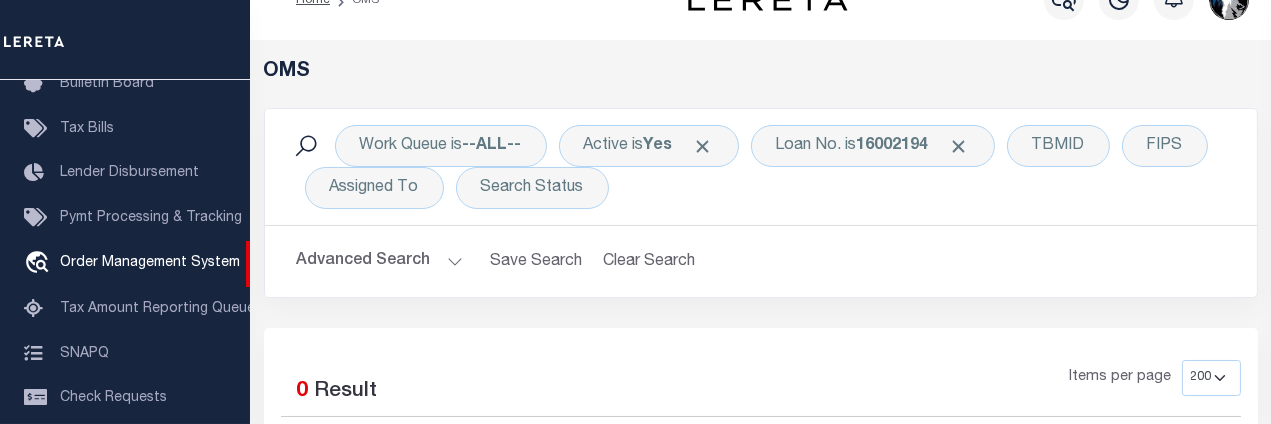 scroll, scrollTop: 0, scrollLeft: 0, axis: both 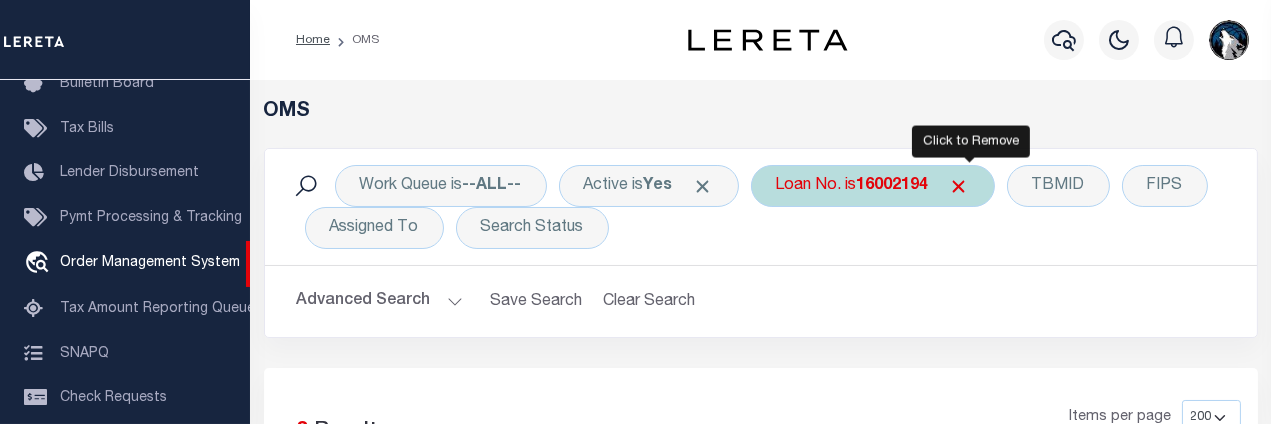 click at bounding box center [959, 186] 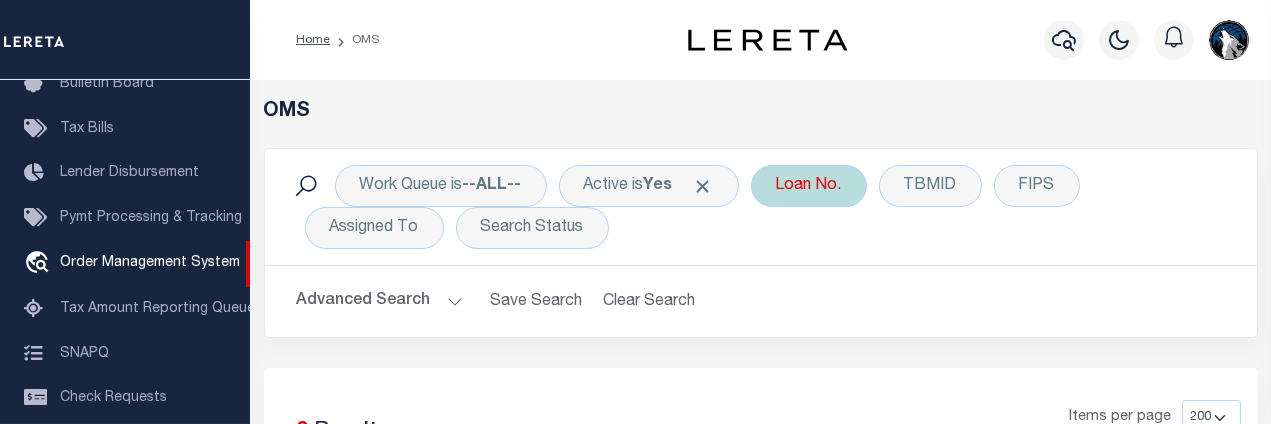 click on "Loan No." at bounding box center (809, 186) 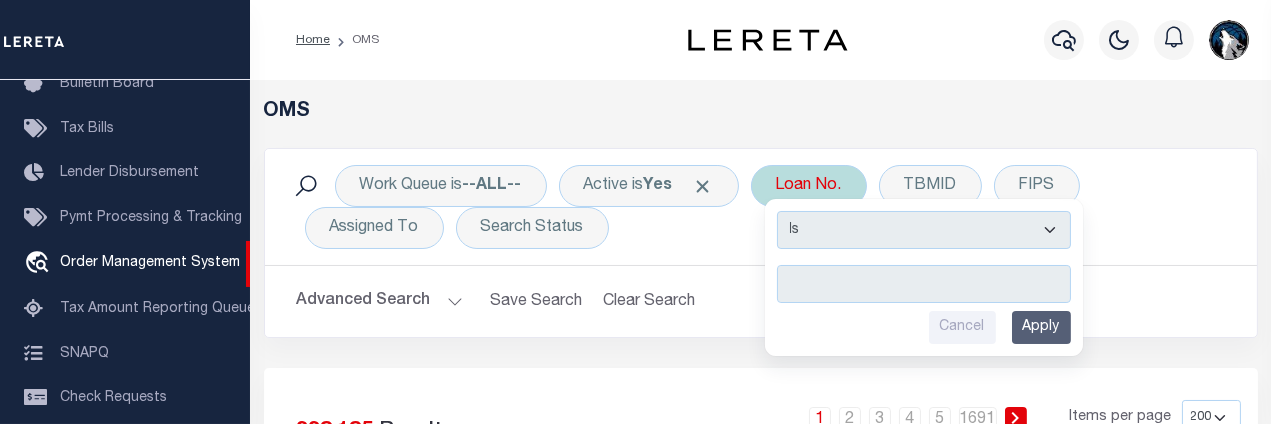 click at bounding box center (924, 284) 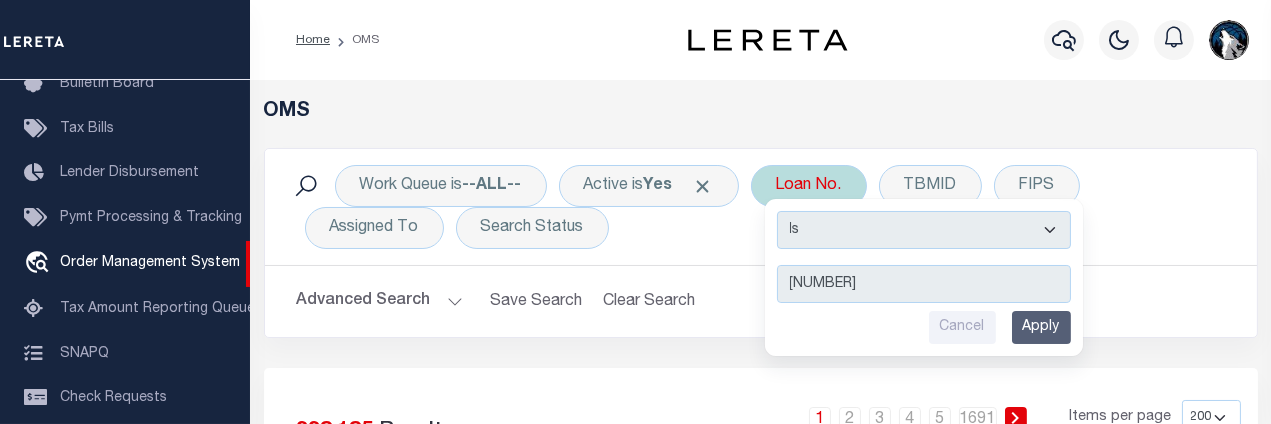 type on "208011753" 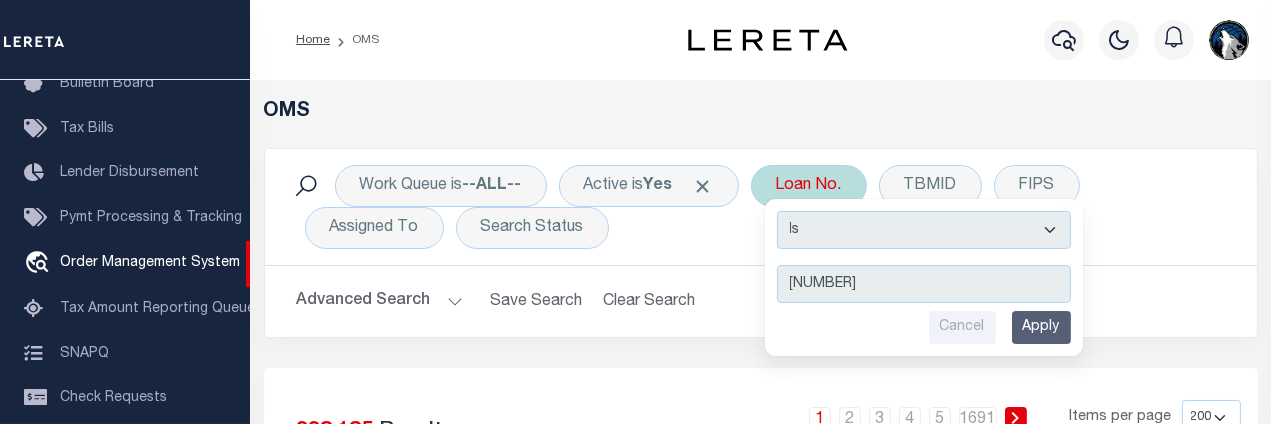 click on "Apply" at bounding box center [1041, 327] 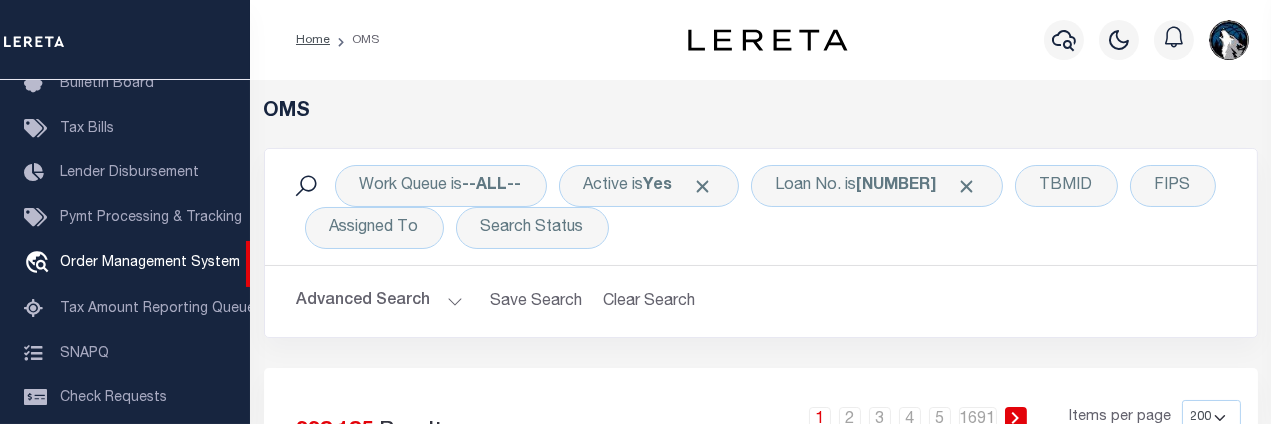 click on "Advanced Search
Save Search Clear Search
tblSearchTopScreen_dynamictable_____DefaultSaveFilter" at bounding box center [761, 301] 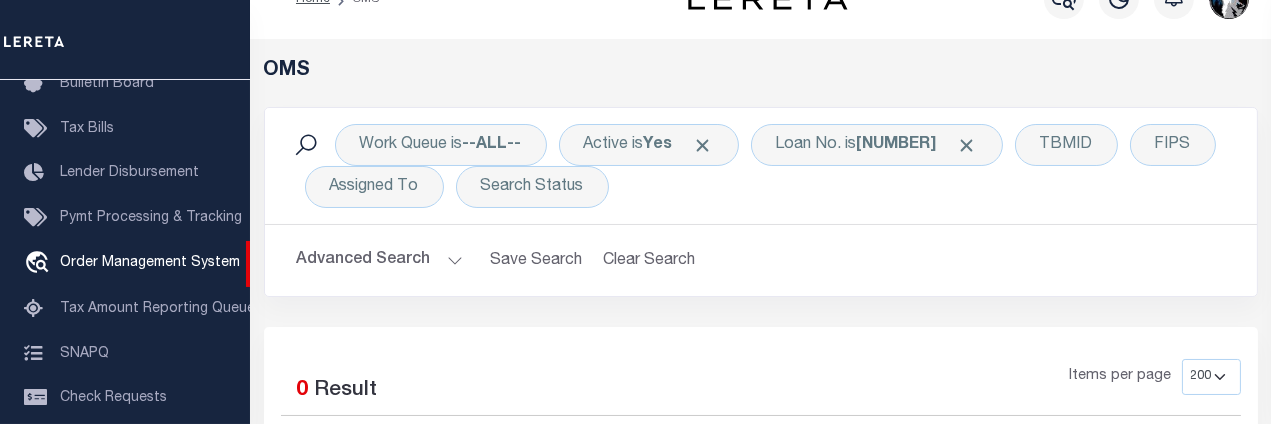 scroll, scrollTop: 39, scrollLeft: 0, axis: vertical 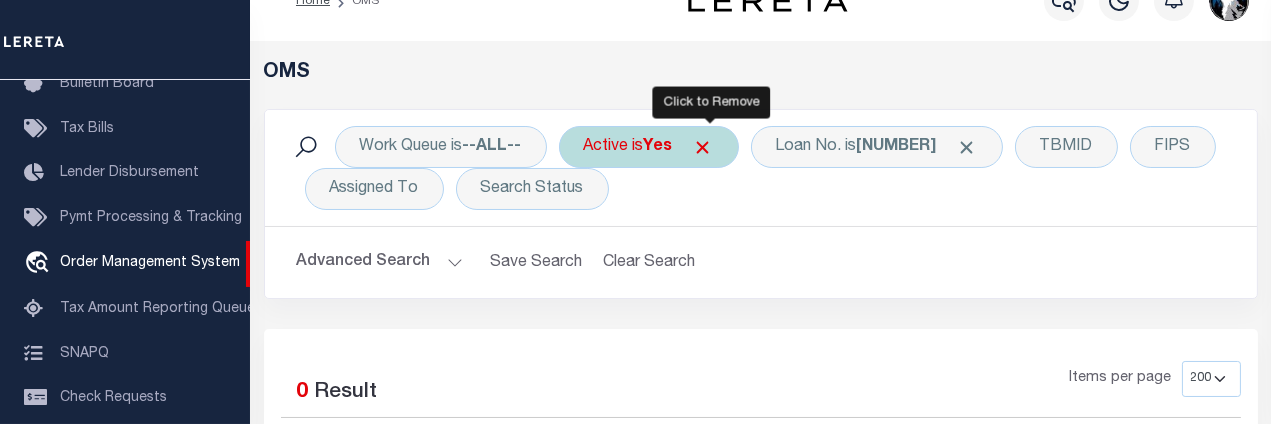 click at bounding box center (703, 147) 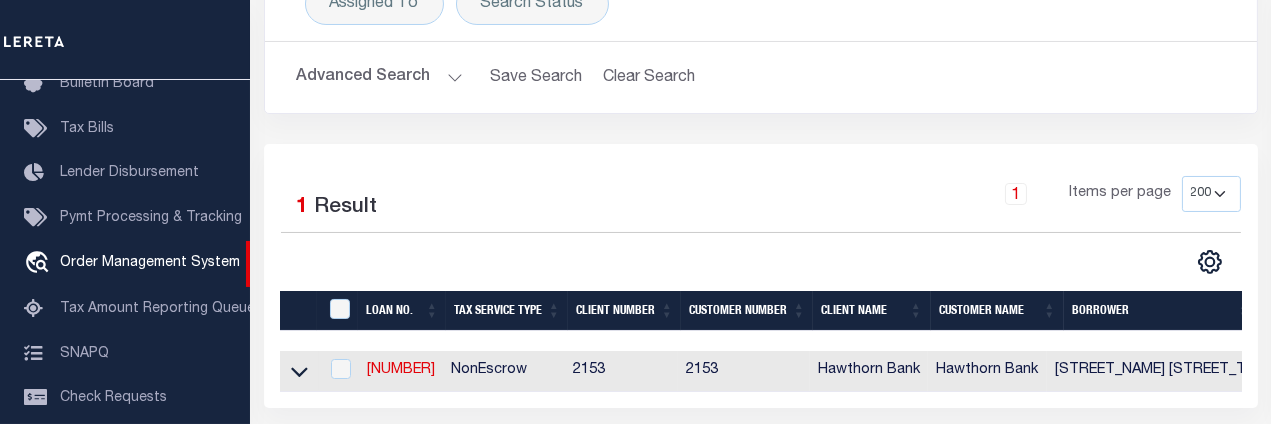 scroll, scrollTop: 238, scrollLeft: 0, axis: vertical 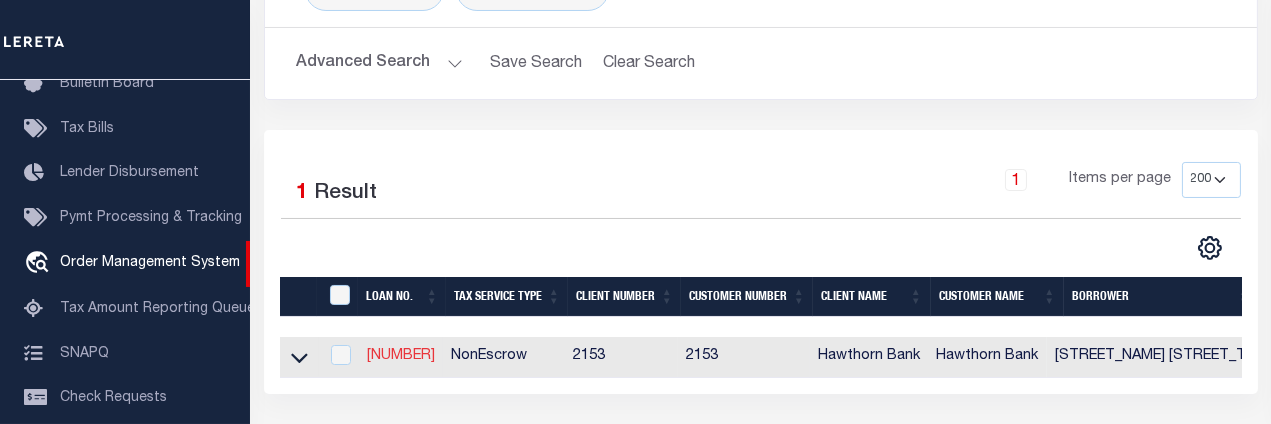 click on "208011753" at bounding box center [401, 356] 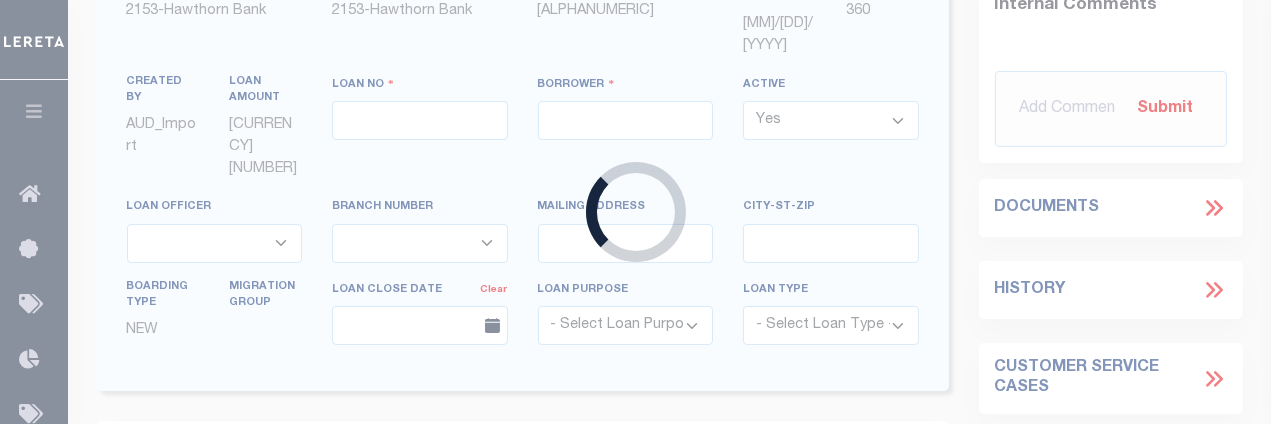 type on "208011753" 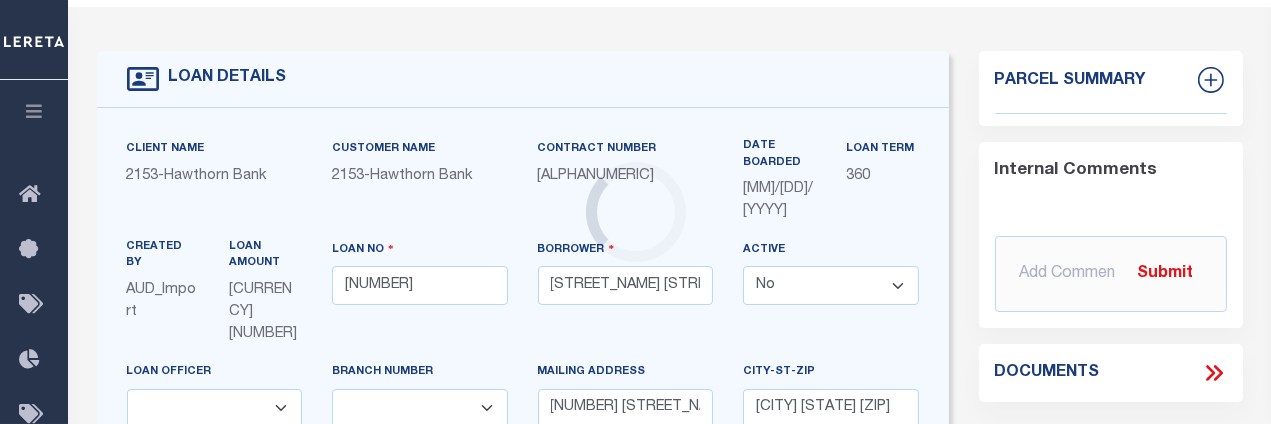 type on "DUEN-SADTLER'S E 74.37' LOTS 125-126" 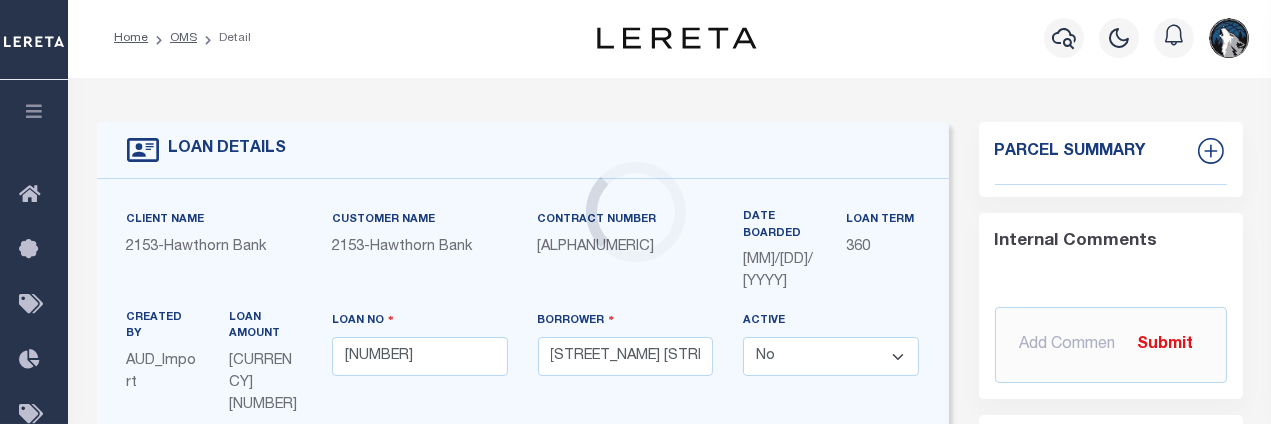 select on "9022" 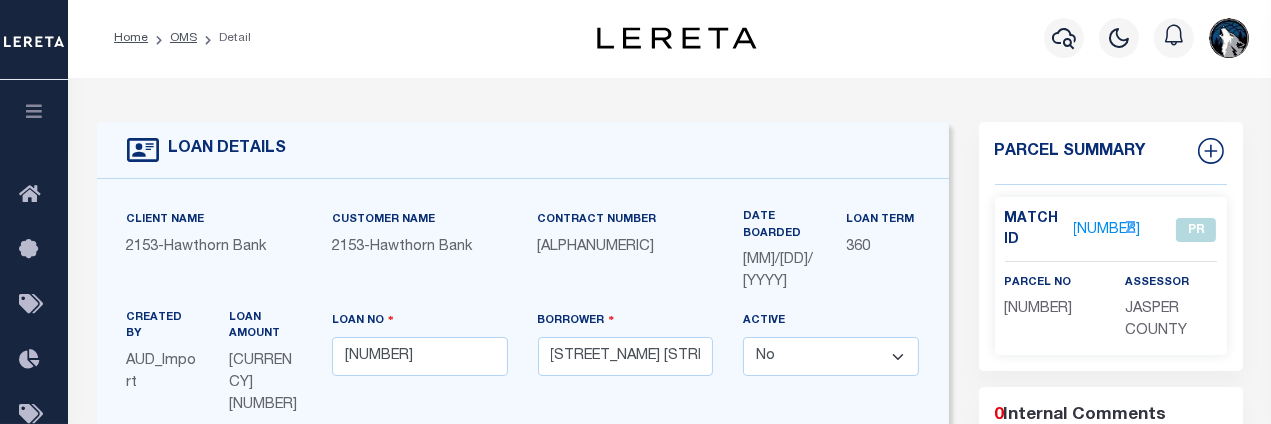 scroll, scrollTop: 0, scrollLeft: 0, axis: both 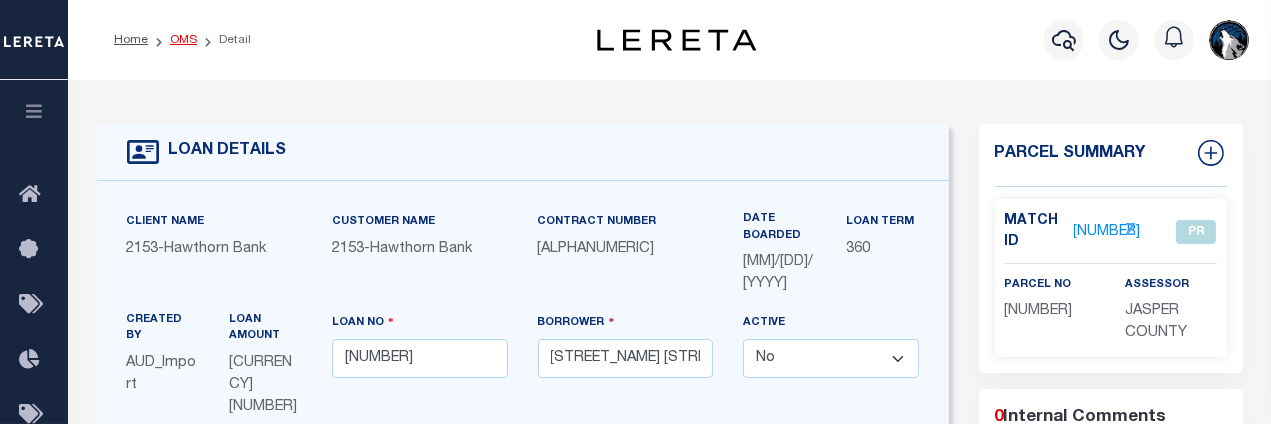 click on "OMS" at bounding box center [183, 40] 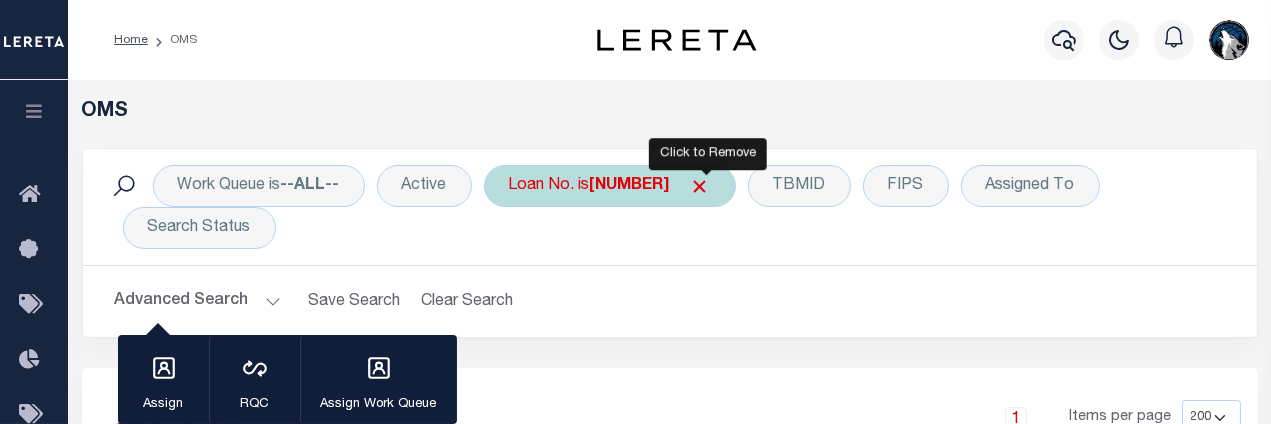 click at bounding box center [700, 186] 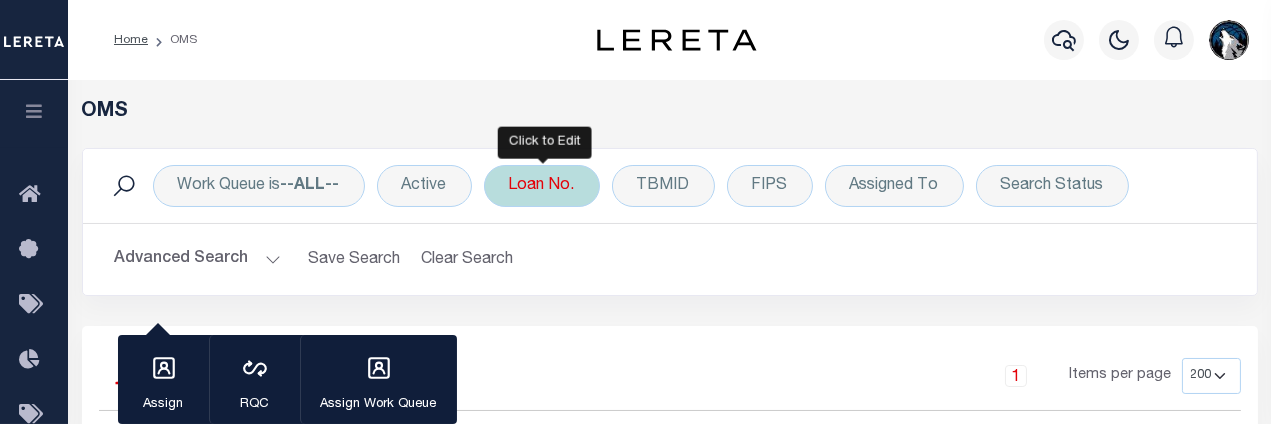 click on "Loan No." at bounding box center [542, 186] 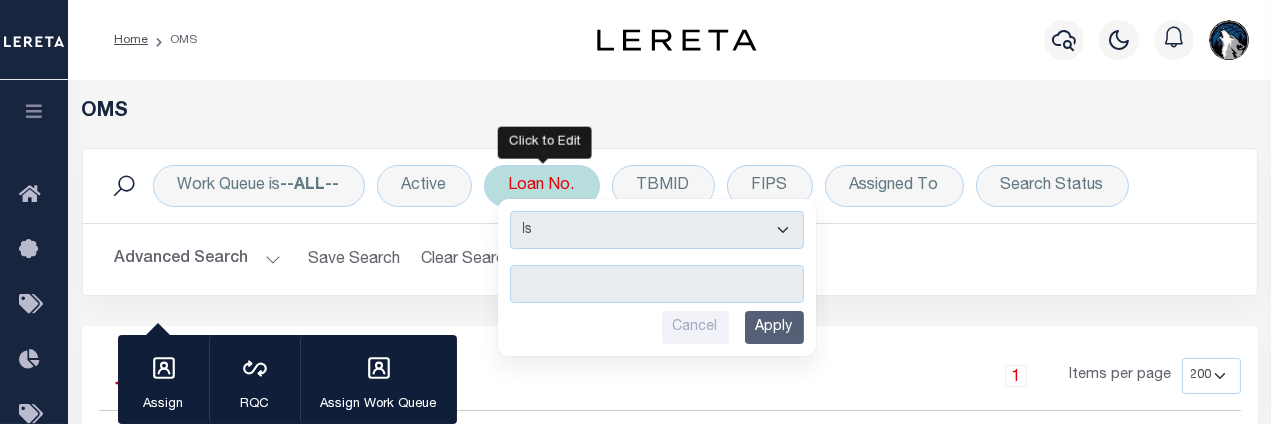 click at bounding box center [657, 284] 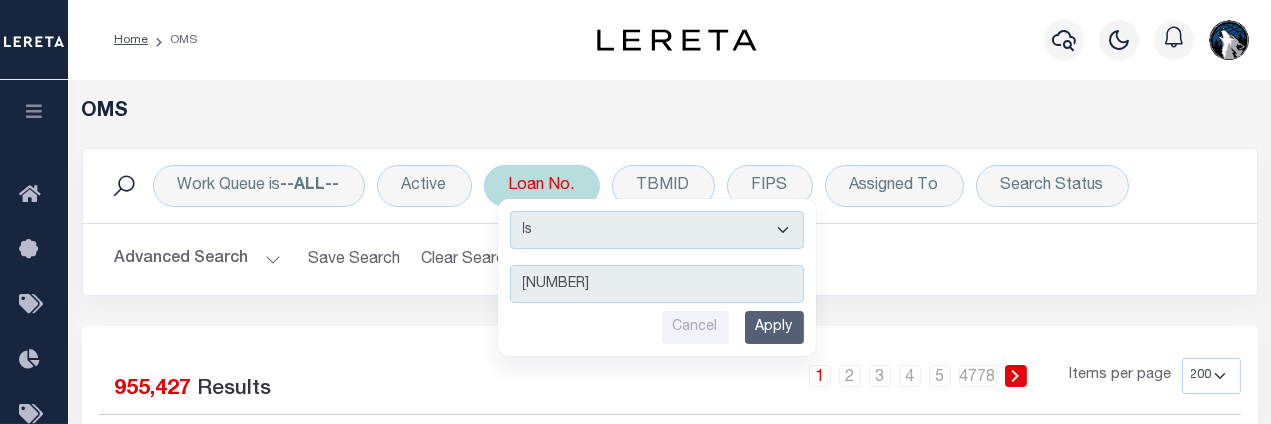 type on "16002146" 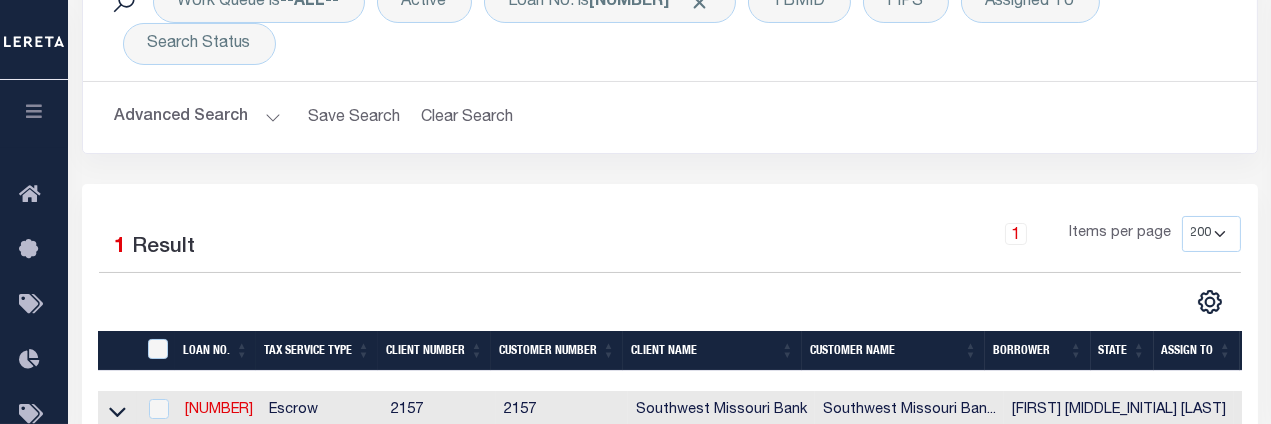 scroll, scrollTop: 280, scrollLeft: 0, axis: vertical 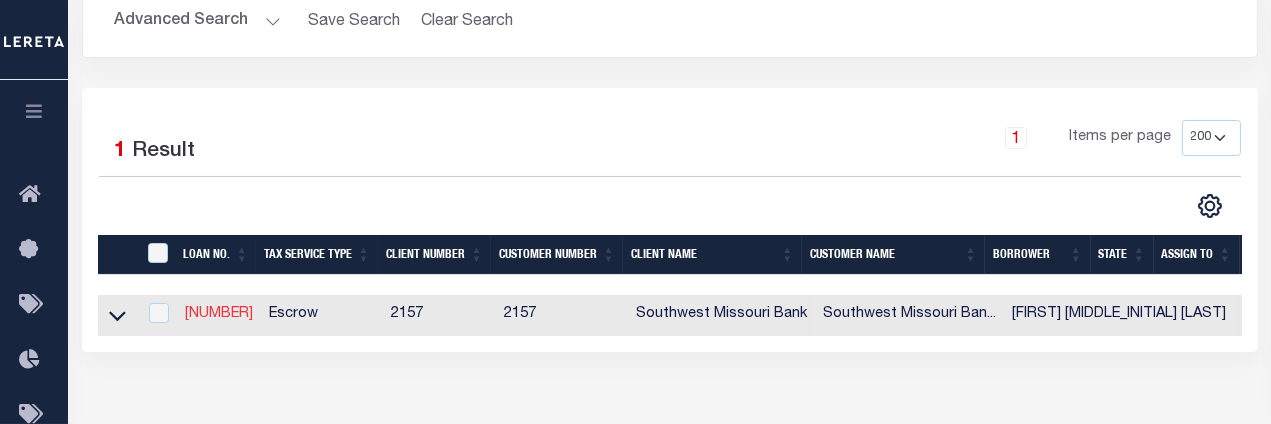 click on "16002146" at bounding box center [219, 314] 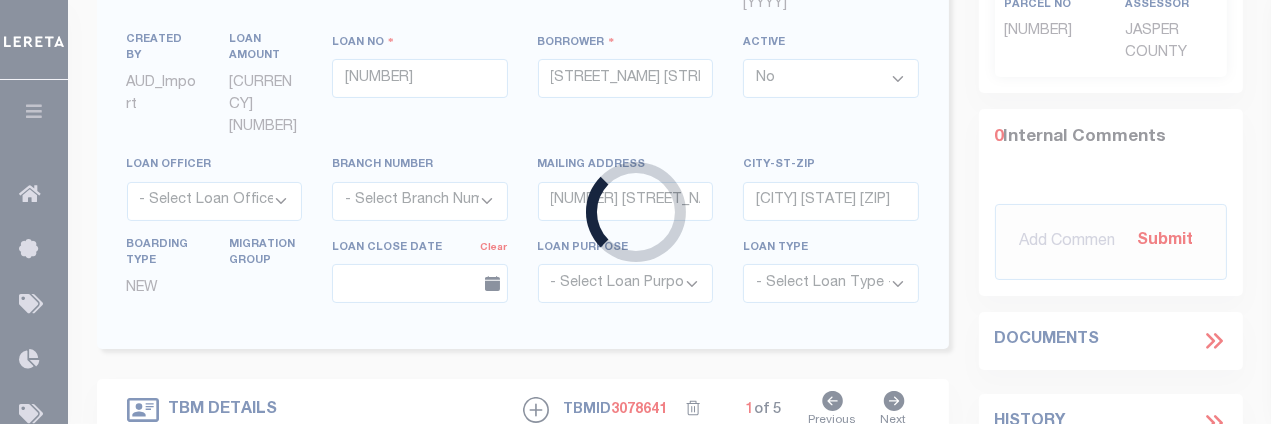 type on "16002146" 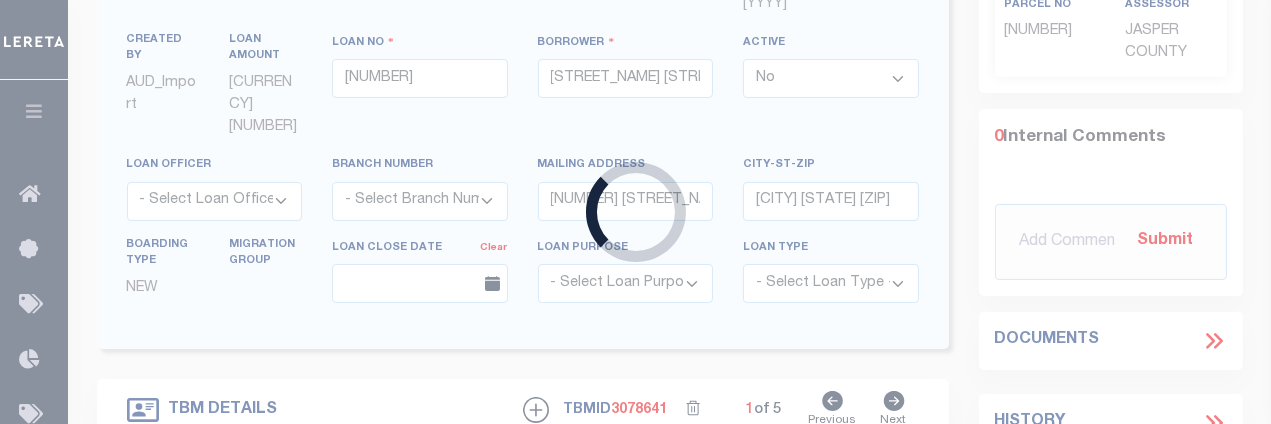 type on "Jerry E Myers" 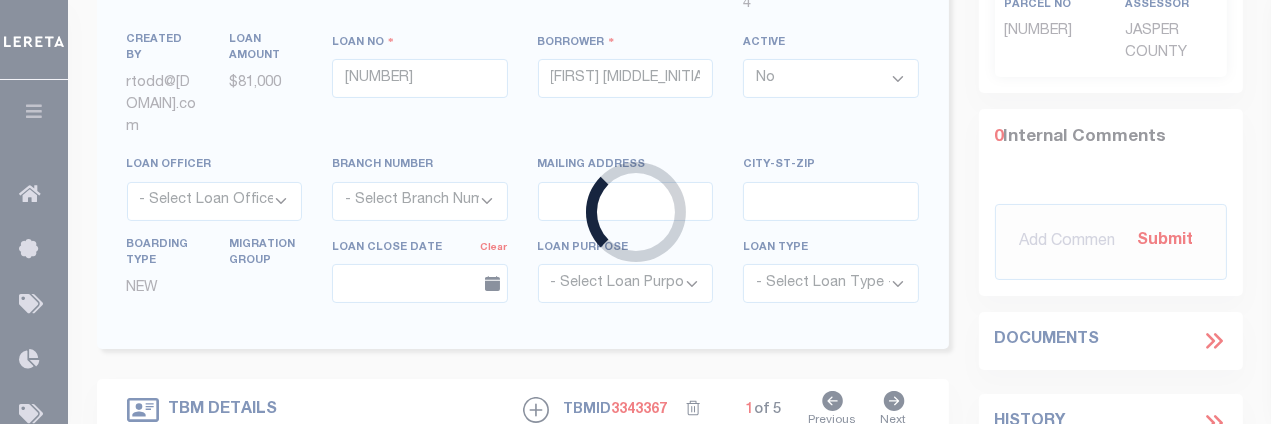 type on "3111 N Lone Elm Ave" 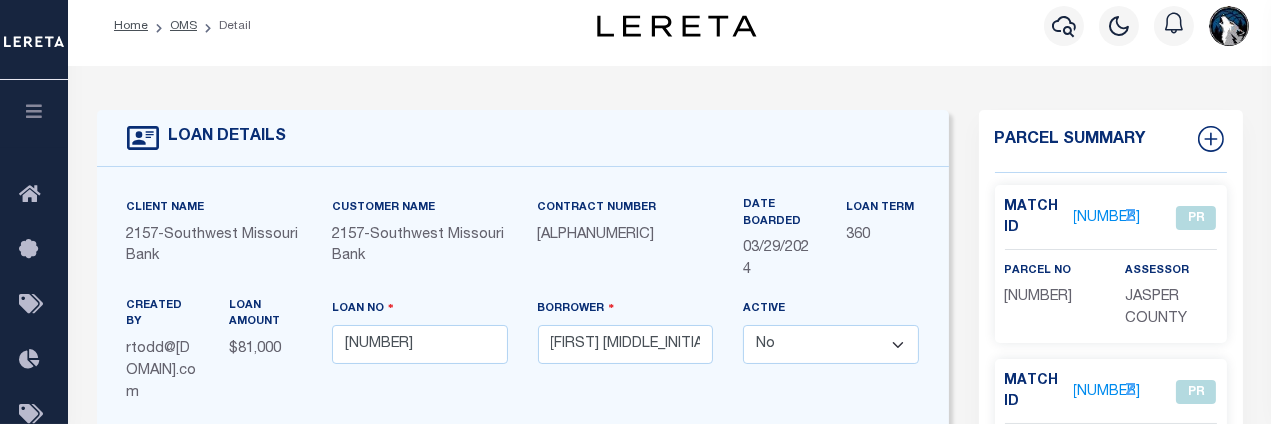 scroll, scrollTop: 0, scrollLeft: 0, axis: both 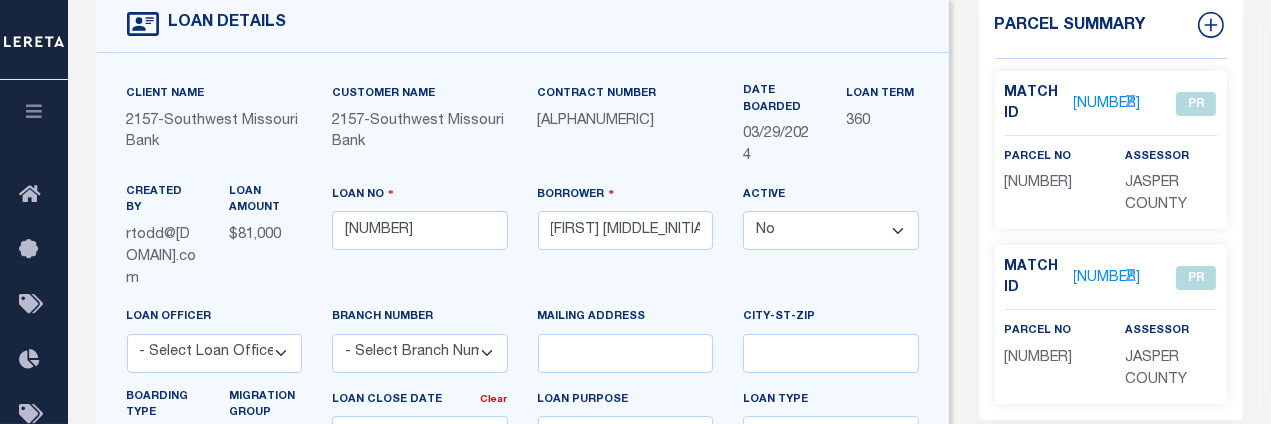 click on "2030369" at bounding box center [1107, 104] 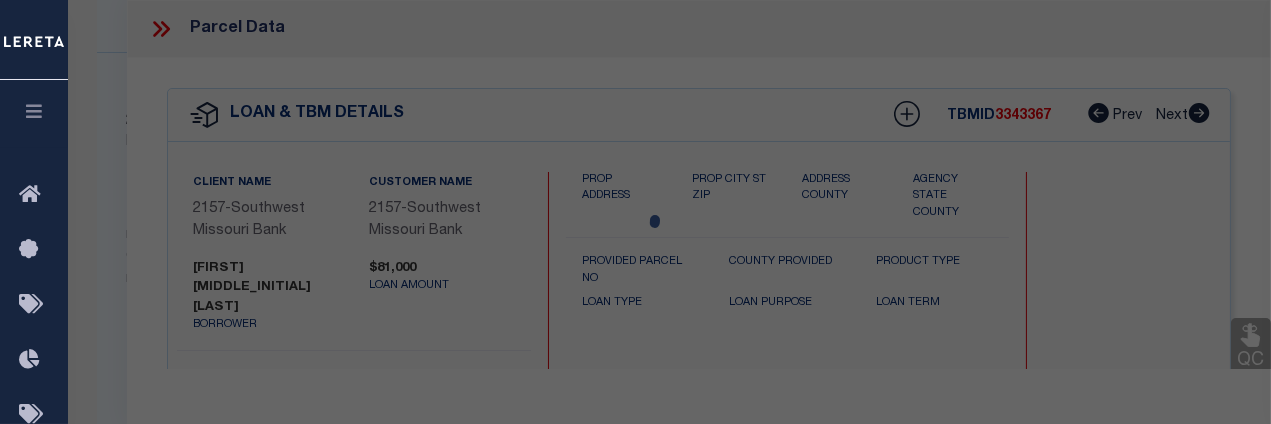 checkbox on "false" 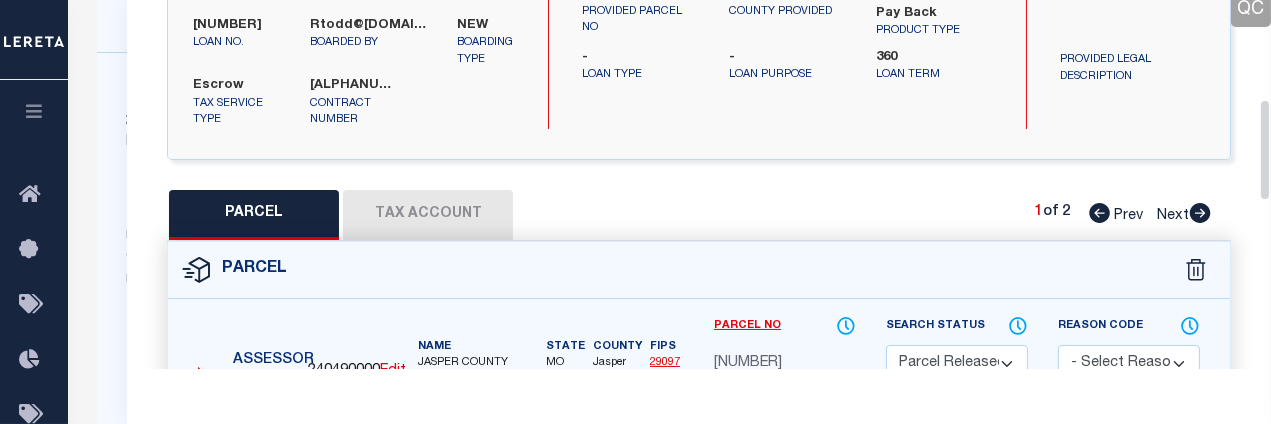 scroll, scrollTop: 365, scrollLeft: 0, axis: vertical 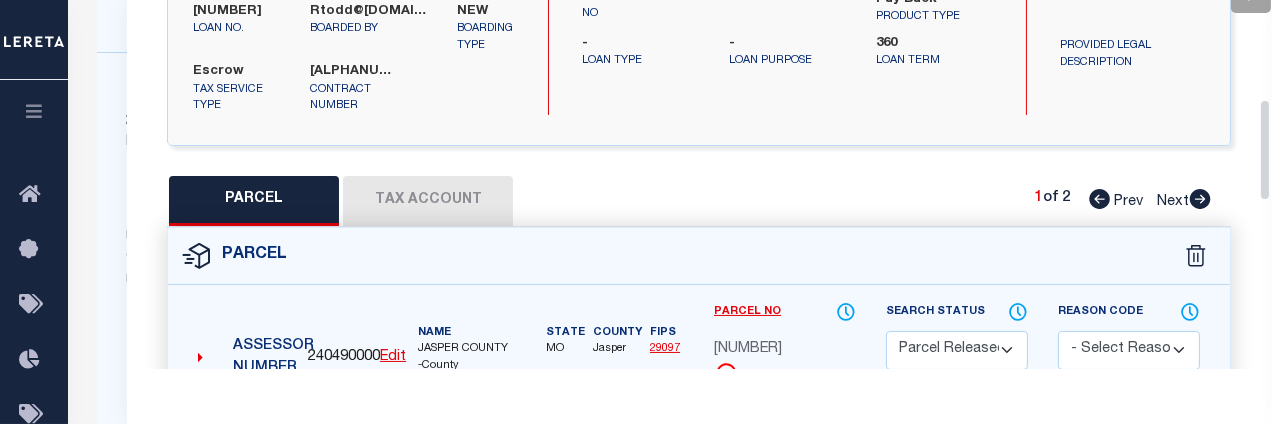 drag, startPoint x: 1266, startPoint y: 57, endPoint x: 1264, endPoint y: 159, distance: 102.01961 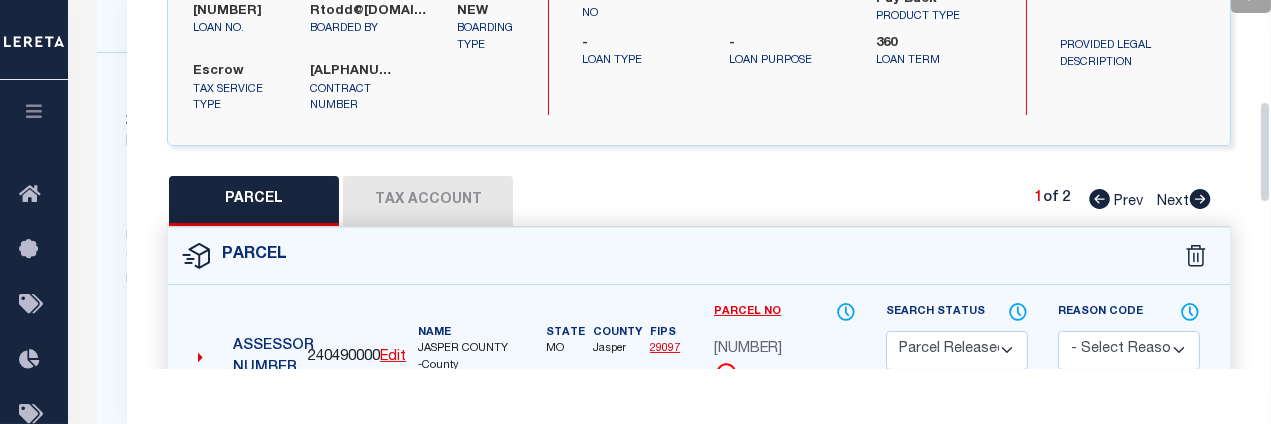 click on "Tax Account" at bounding box center (428, 201) 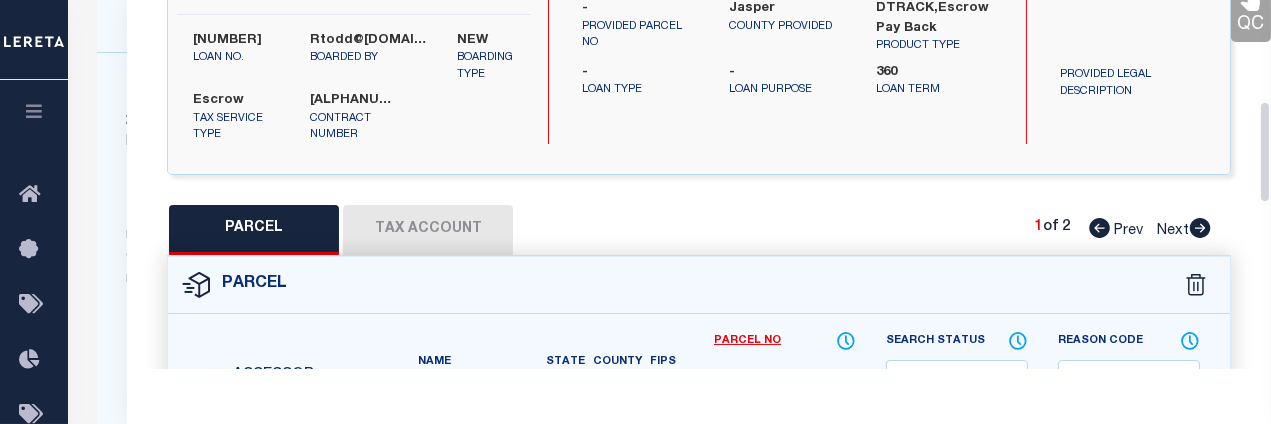 select on "100" 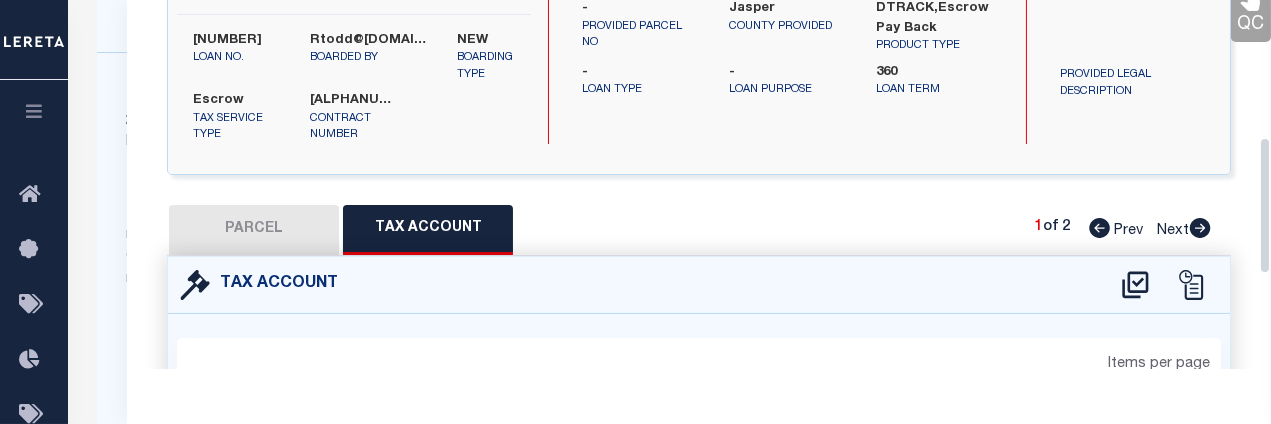 scroll, scrollTop: 365, scrollLeft: 0, axis: vertical 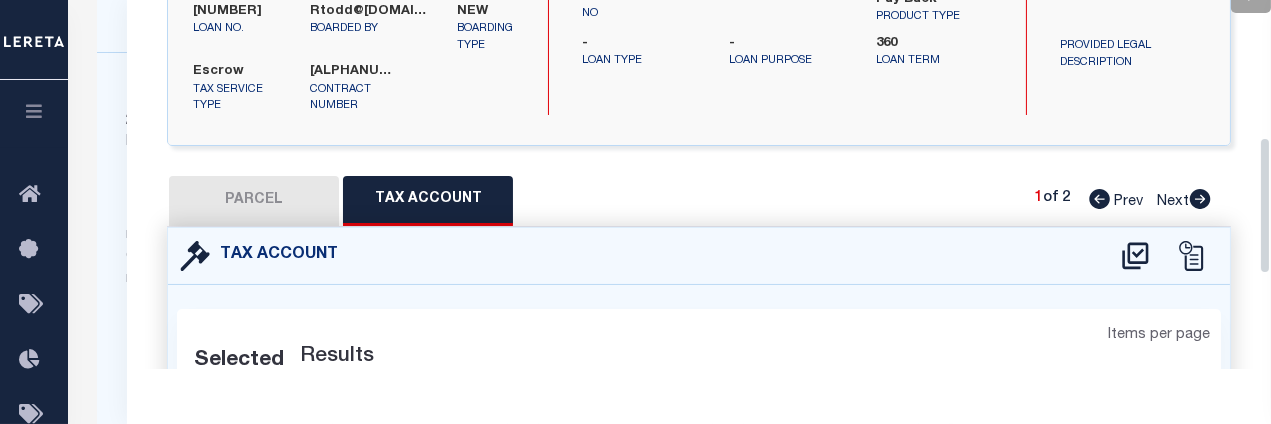 select on "100" 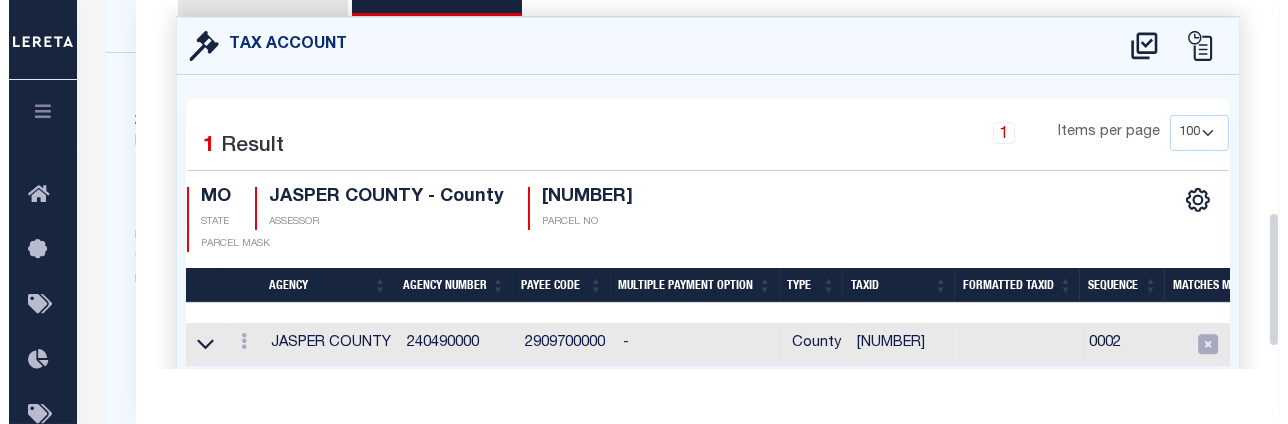 scroll, scrollTop: 580, scrollLeft: 0, axis: vertical 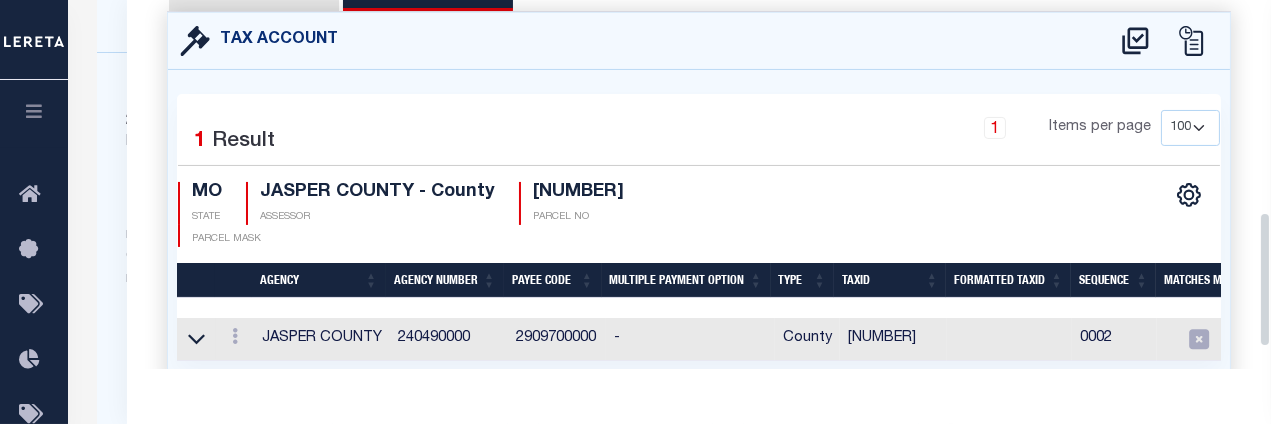 drag, startPoint x: 1266, startPoint y: 196, endPoint x: 1272, endPoint y: 276, distance: 80.224686 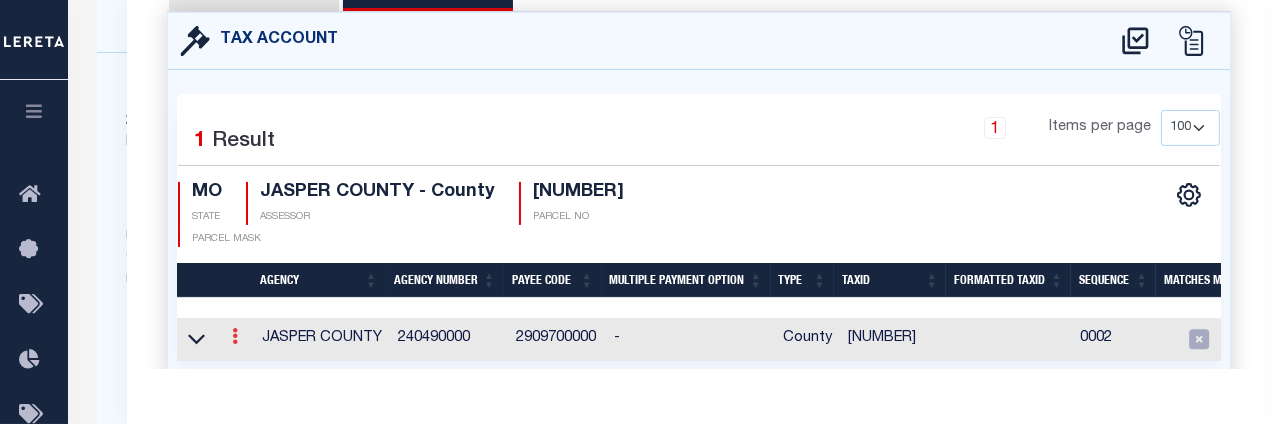 click at bounding box center (235, 336) 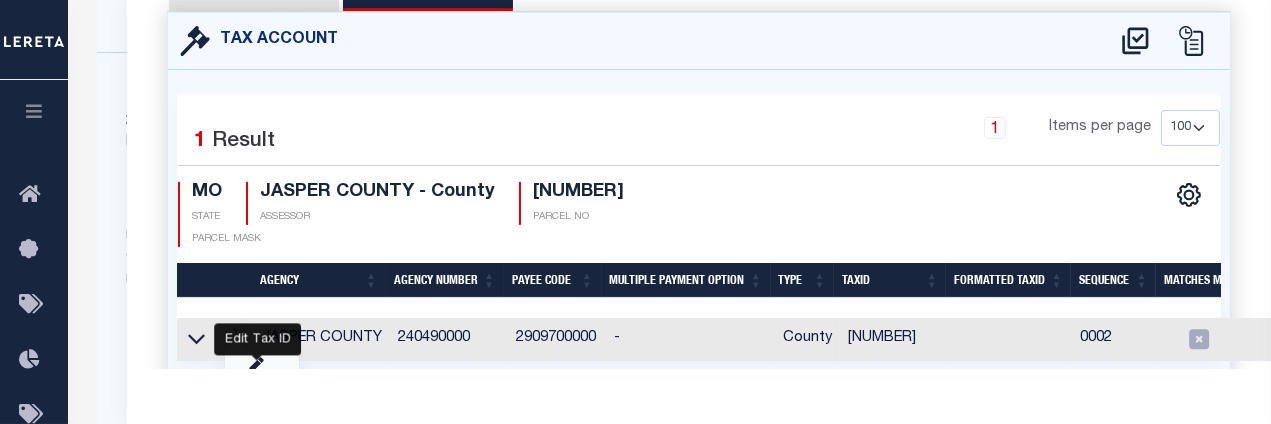 click at bounding box center (256, 365) 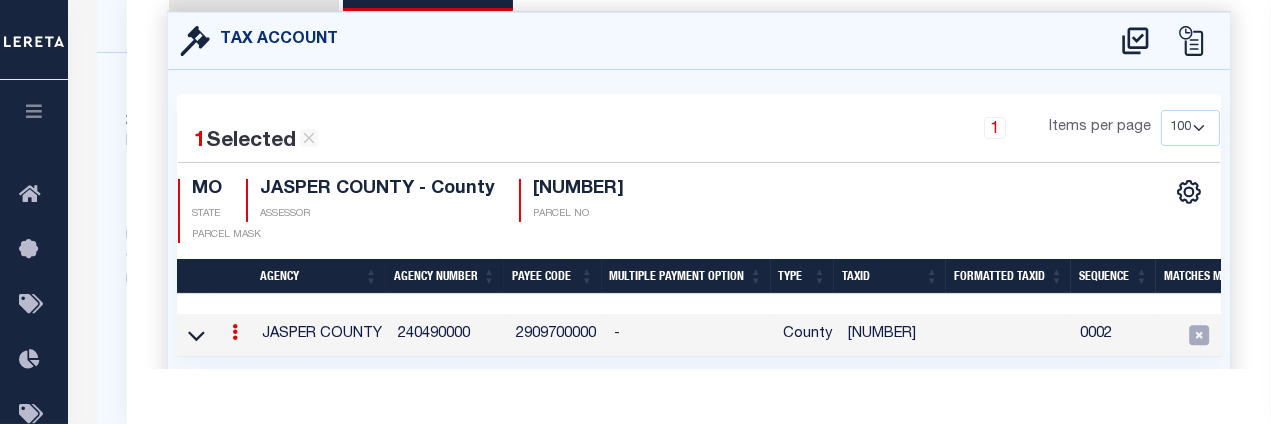 type on "021605223200" 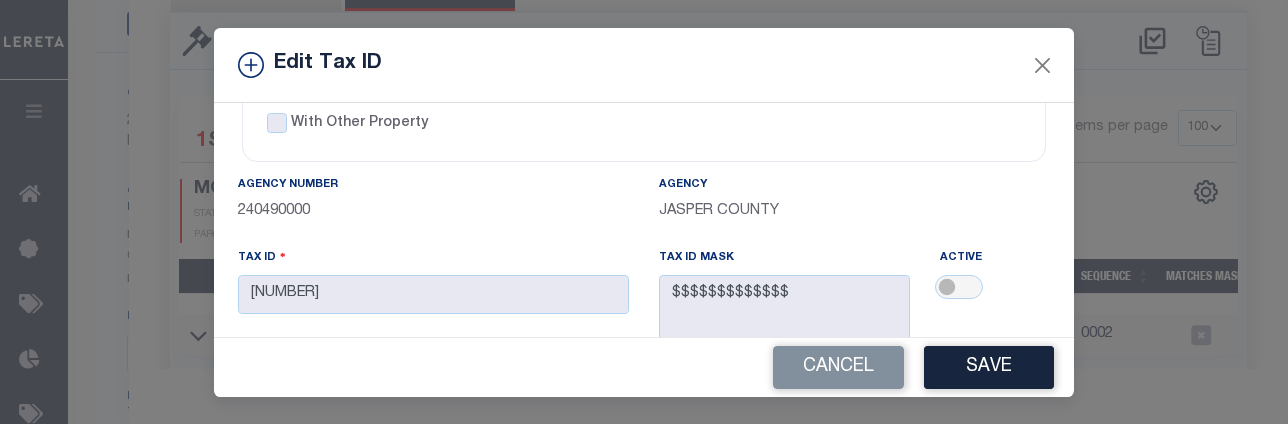 scroll, scrollTop: 81, scrollLeft: 0, axis: vertical 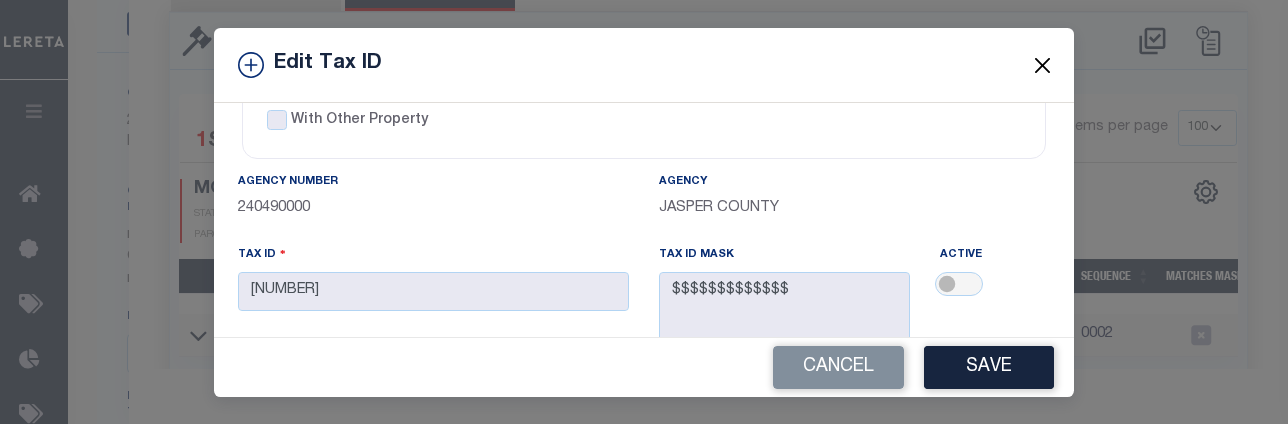 click at bounding box center (1043, 65) 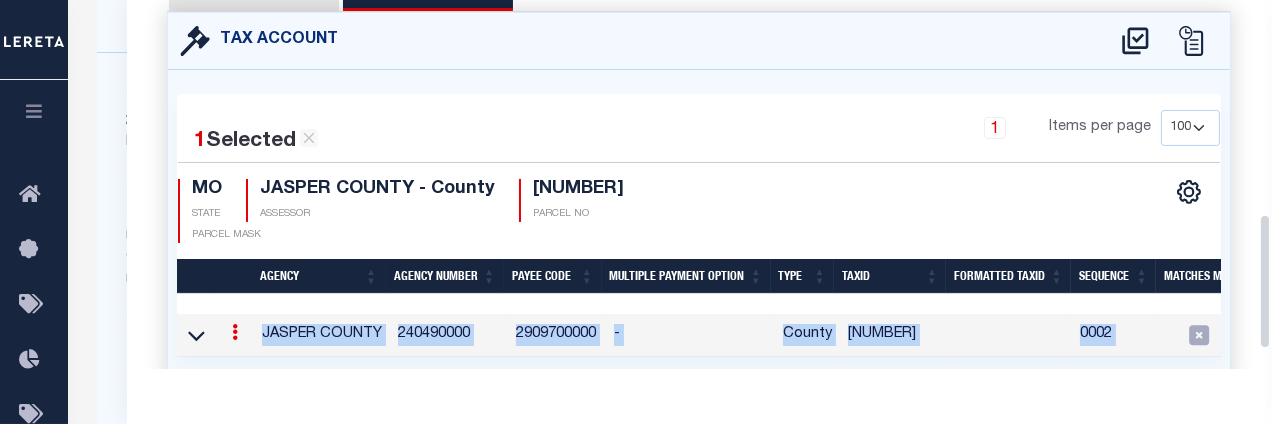 drag, startPoint x: 1261, startPoint y: 262, endPoint x: 1281, endPoint y: 170, distance: 94.14882 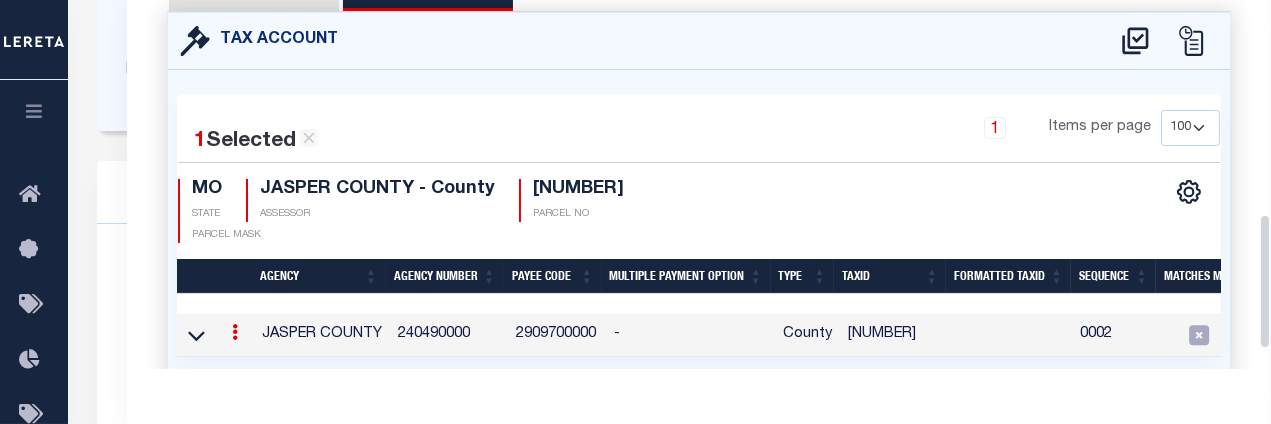 click on "1  Selected
1   Result
1
Items per page   10 25 50 100
MO
STATE
JASPER COUNTY                        - County ASSESSOR 16802700000030010" at bounding box center [699, 176] 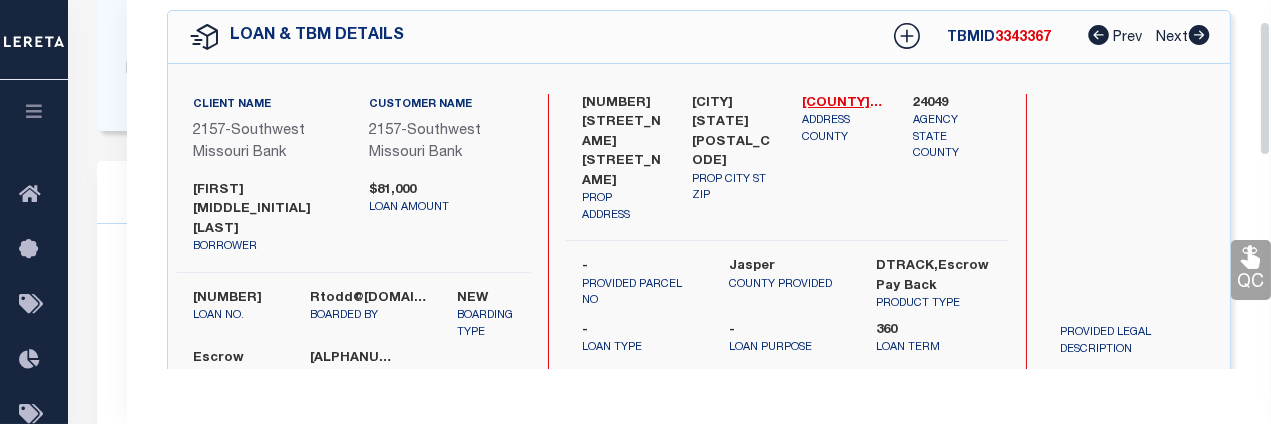 scroll, scrollTop: 59, scrollLeft: 0, axis: vertical 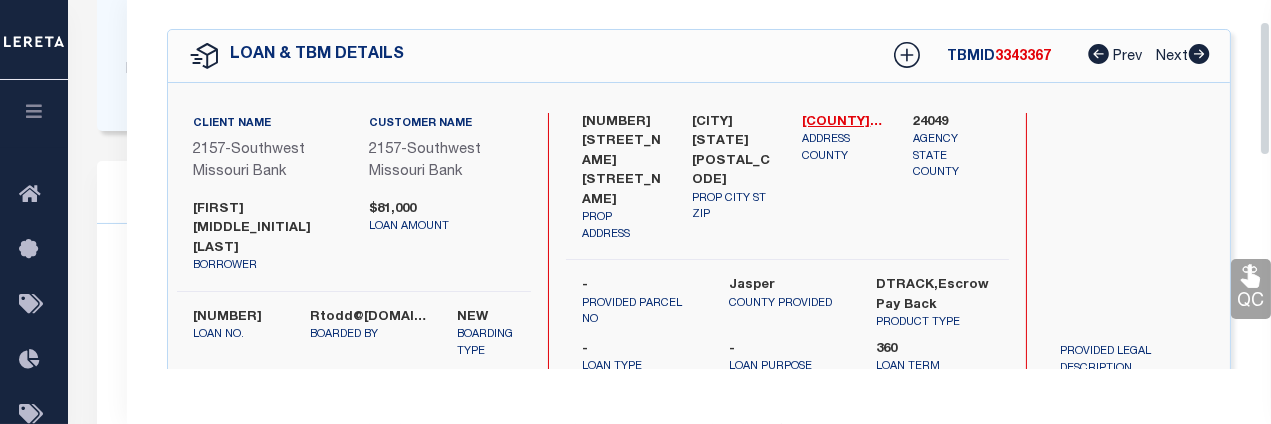 drag, startPoint x: 1265, startPoint y: 238, endPoint x: 1266, endPoint y: 47, distance: 191.00262 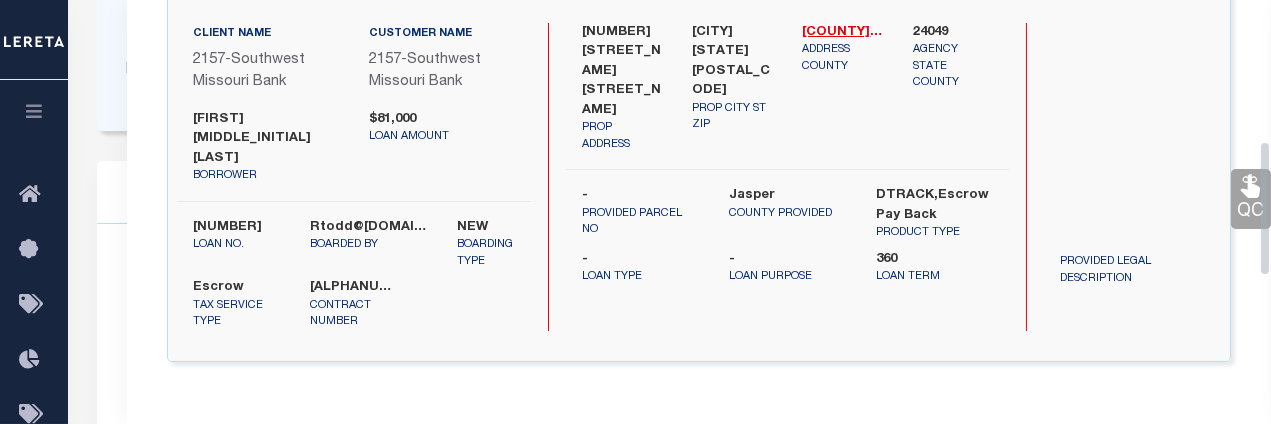 scroll, scrollTop: 75, scrollLeft: 0, axis: vertical 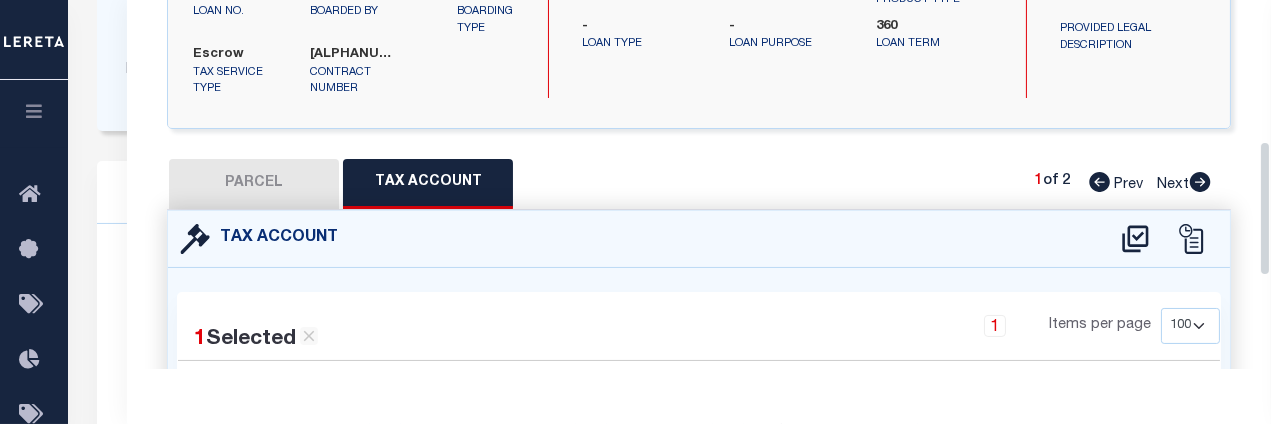 drag, startPoint x: 1266, startPoint y: 92, endPoint x: 1248, endPoint y: 211, distance: 120.353645 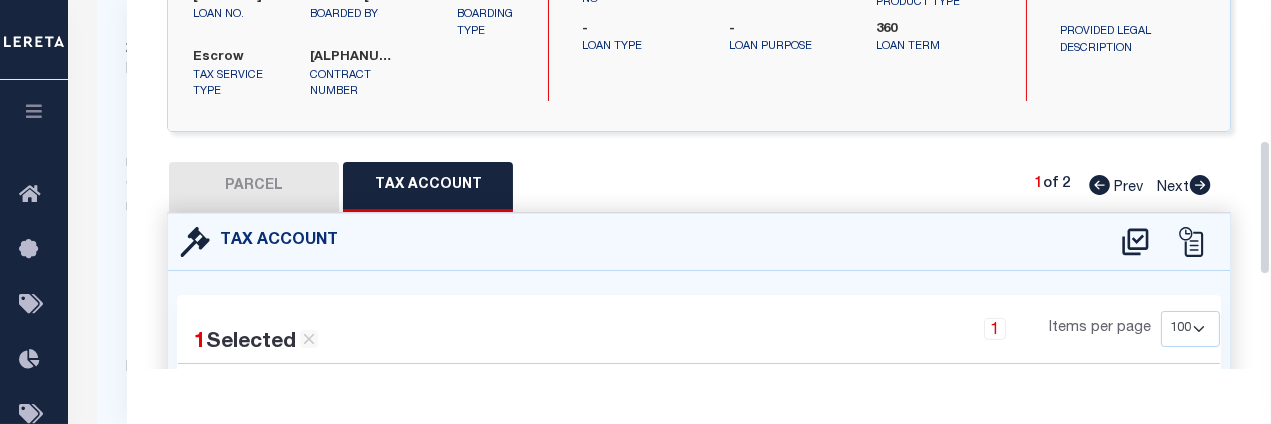 scroll, scrollTop: 91, scrollLeft: 0, axis: vertical 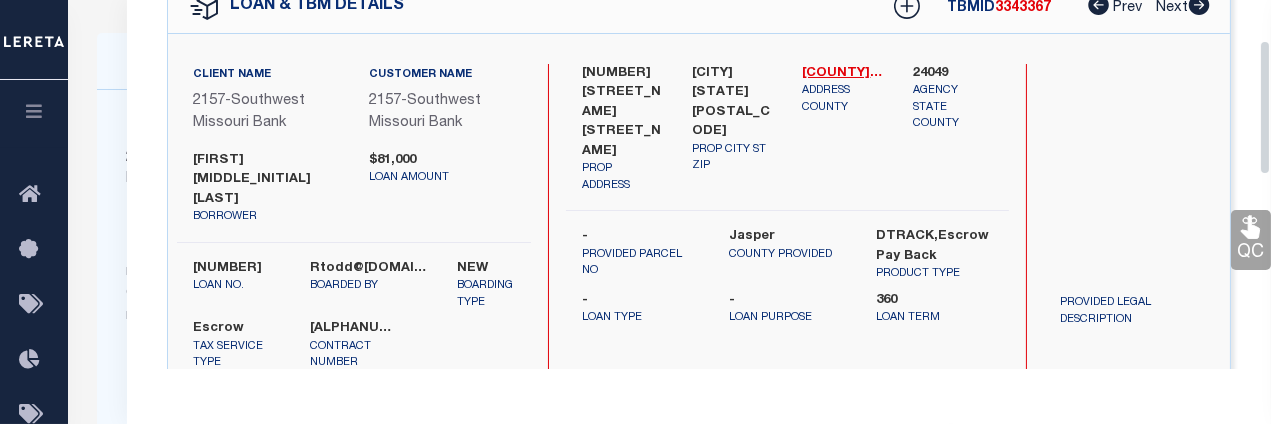 drag, startPoint x: 1264, startPoint y: 194, endPoint x: 1259, endPoint y: 94, distance: 100.12492 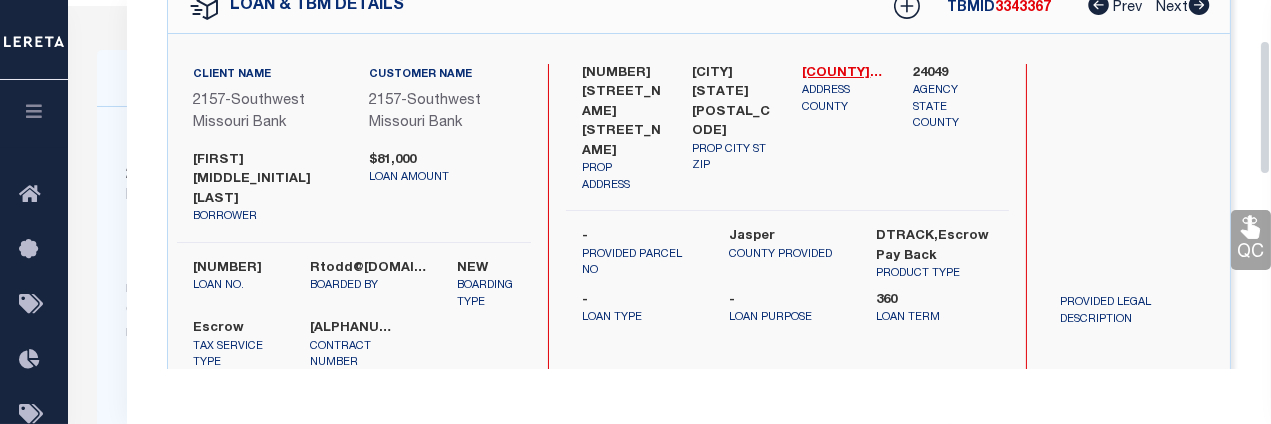 scroll, scrollTop: 0, scrollLeft: 0, axis: both 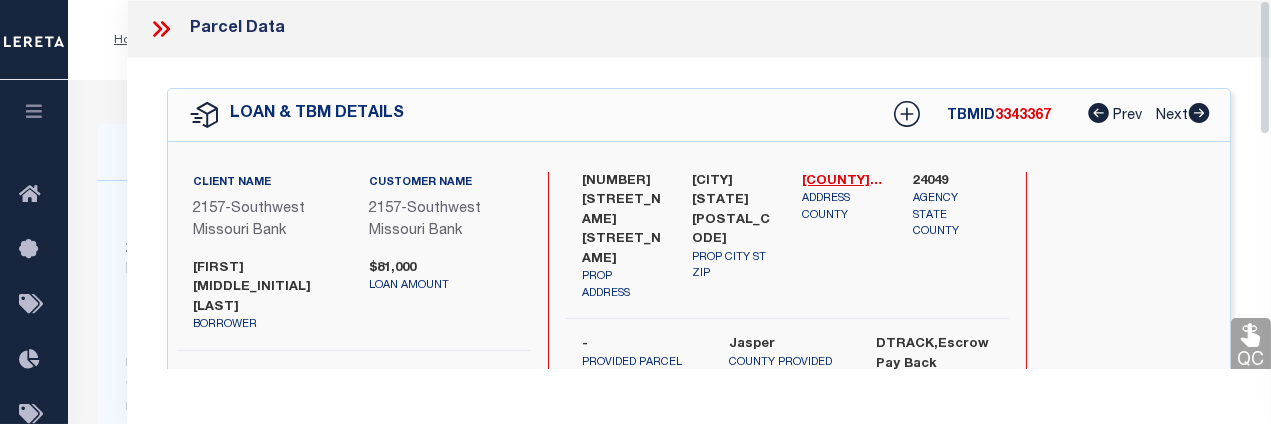 drag, startPoint x: 1268, startPoint y: 88, endPoint x: 1262, endPoint y: 40, distance: 48.373547 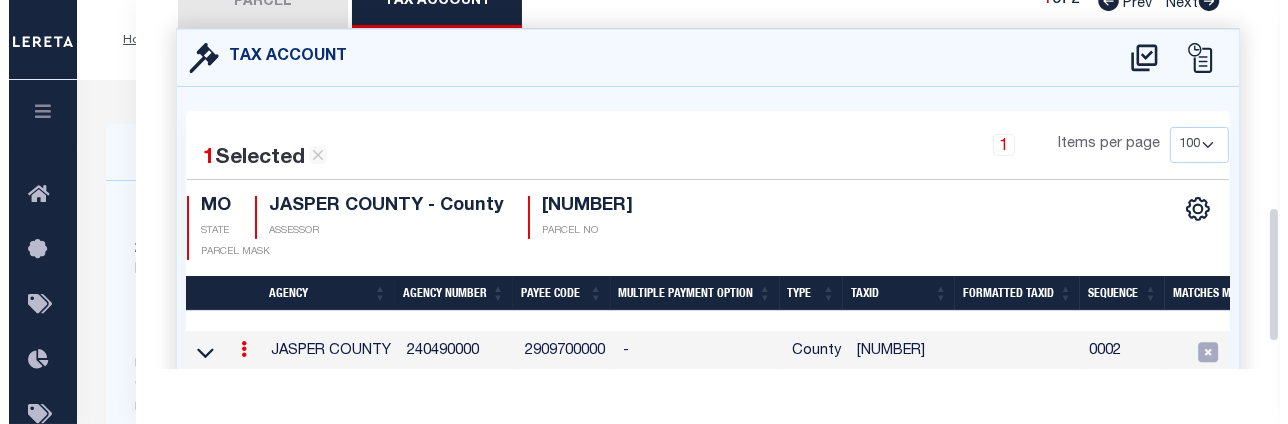 scroll, scrollTop: 566, scrollLeft: 0, axis: vertical 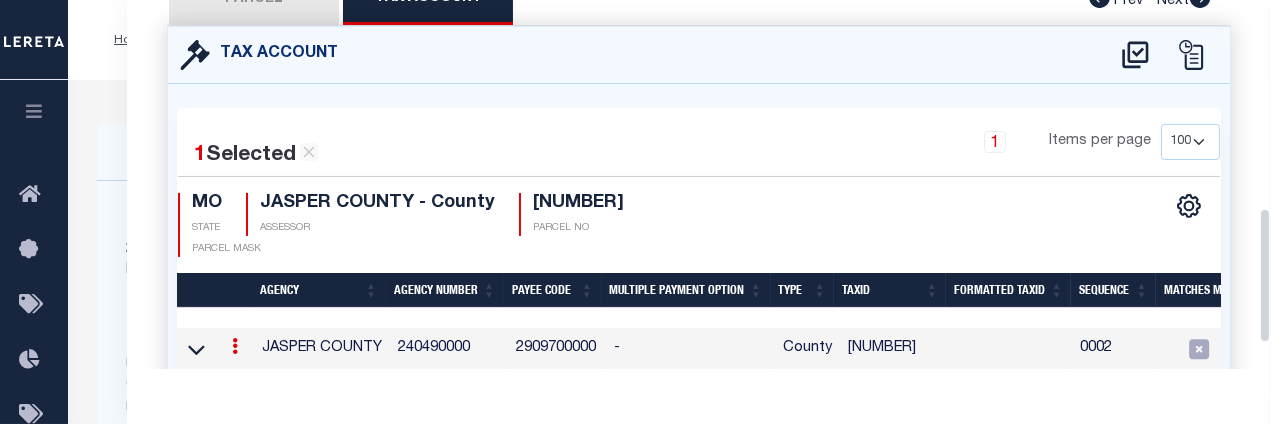 drag, startPoint x: 1264, startPoint y: 104, endPoint x: 1281, endPoint y: 312, distance: 208.69356 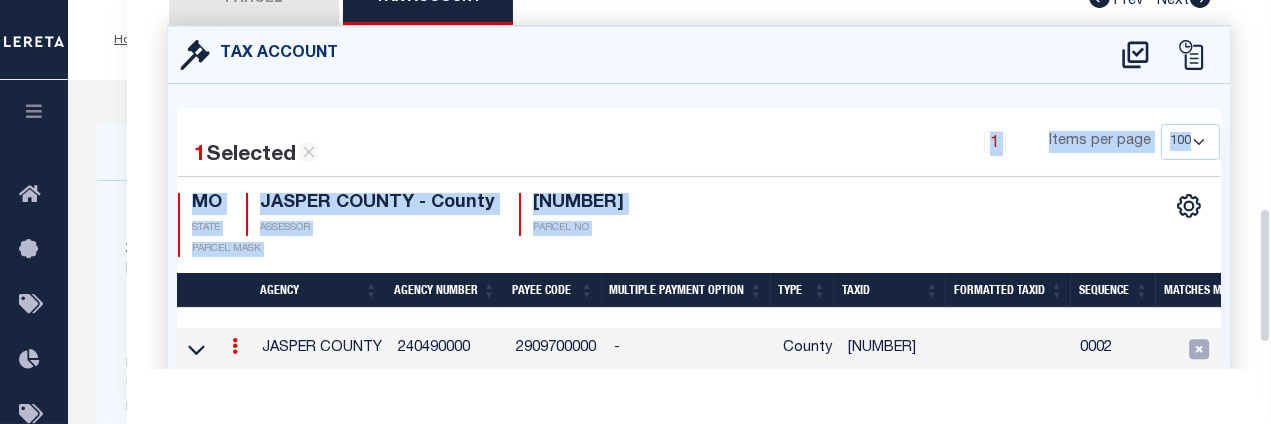 click on "1  Selected
1   Result
1
Items per page   10 25 50 100
MO STATE" at bounding box center (699, 239) 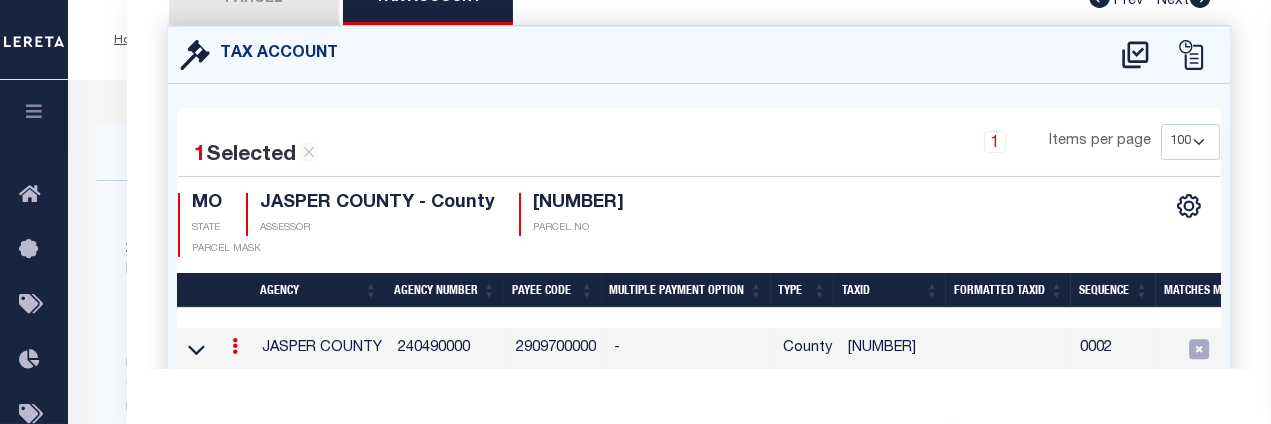 click at bounding box center (235, 346) 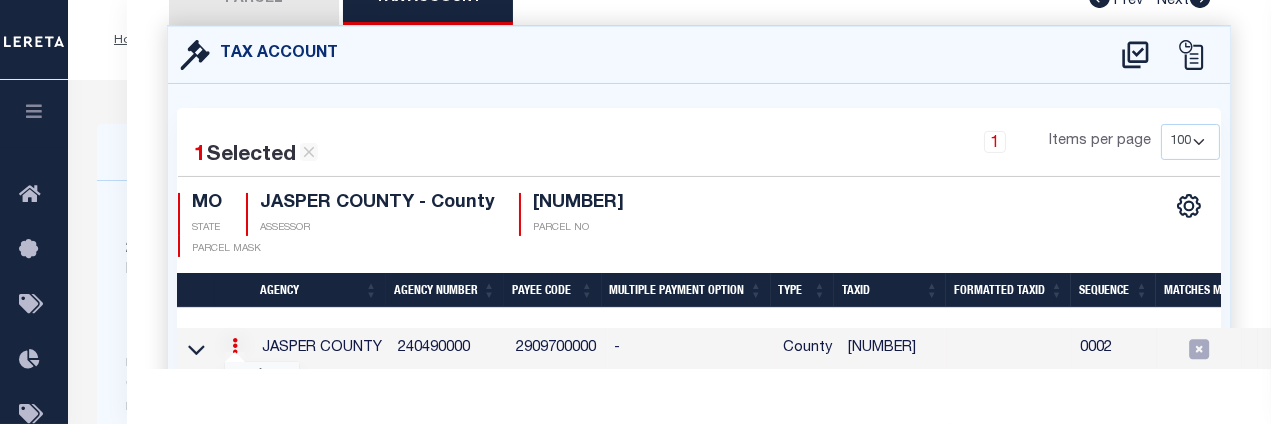 click at bounding box center [262, 378] 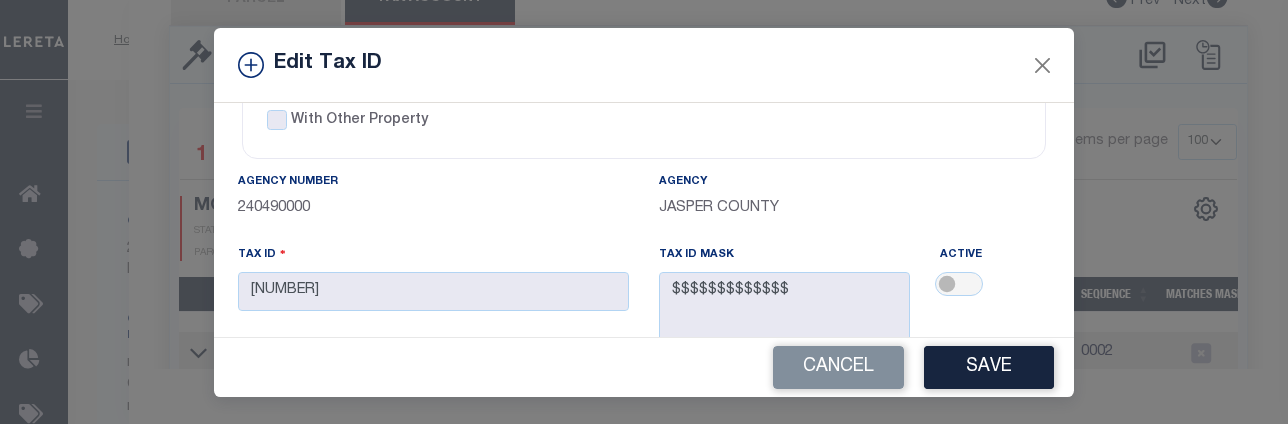 scroll, scrollTop: 0, scrollLeft: 0, axis: both 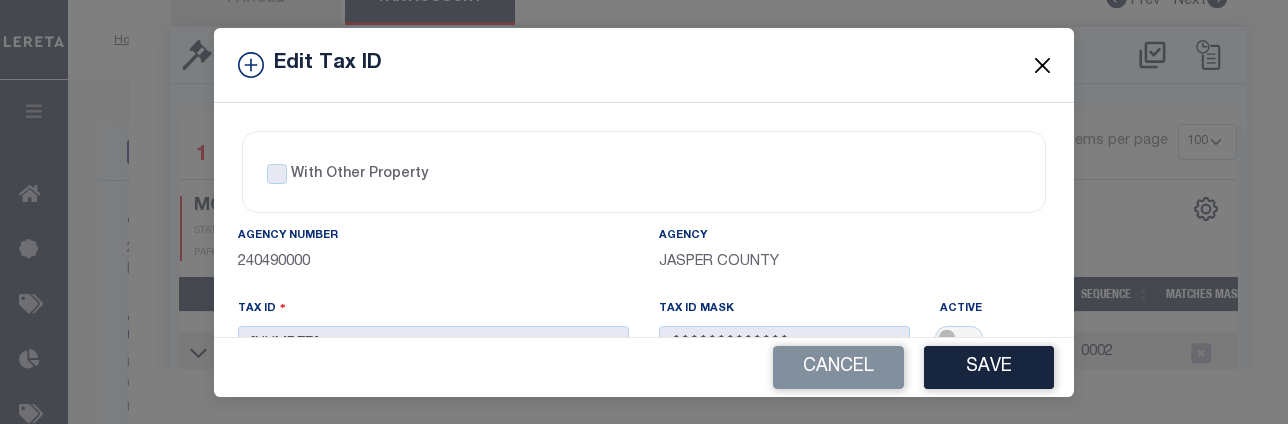 click at bounding box center (1043, 65) 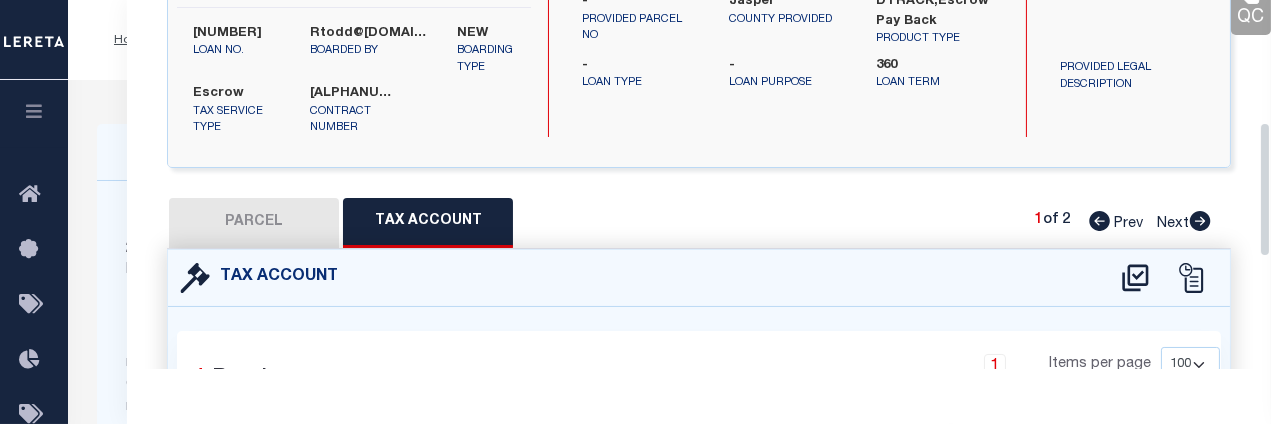 scroll, scrollTop: 362, scrollLeft: 0, axis: vertical 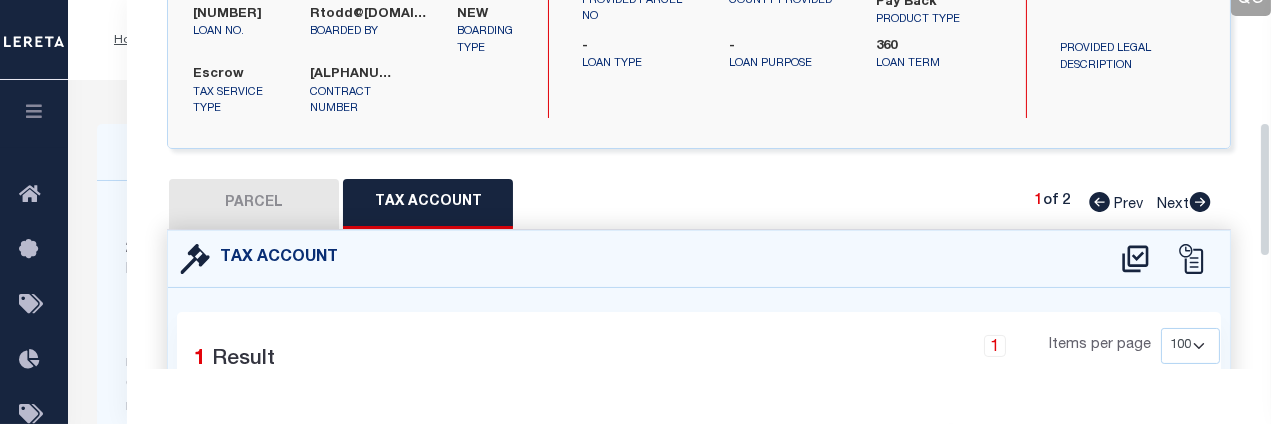 drag, startPoint x: 1262, startPoint y: 268, endPoint x: 1272, endPoint y: 194, distance: 74.672615 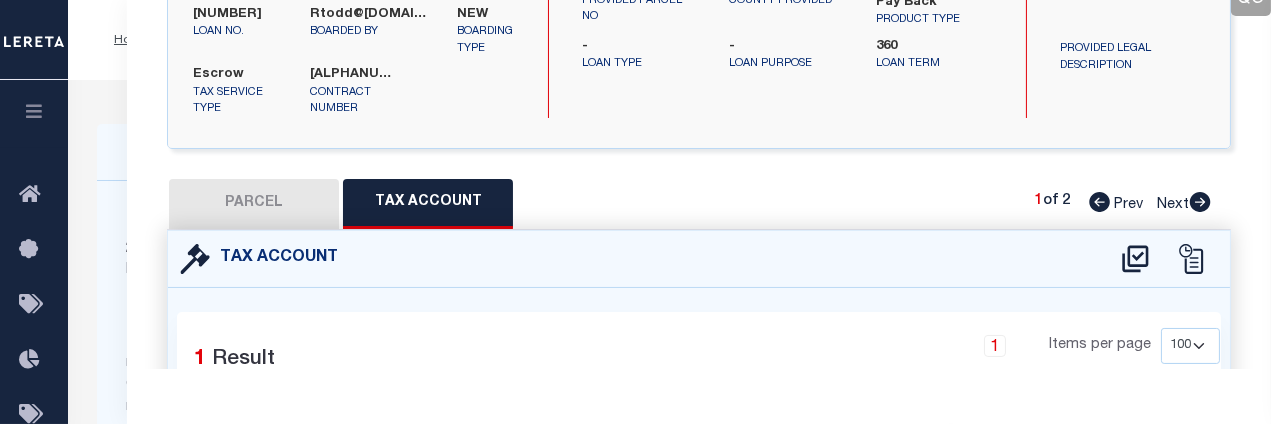 click 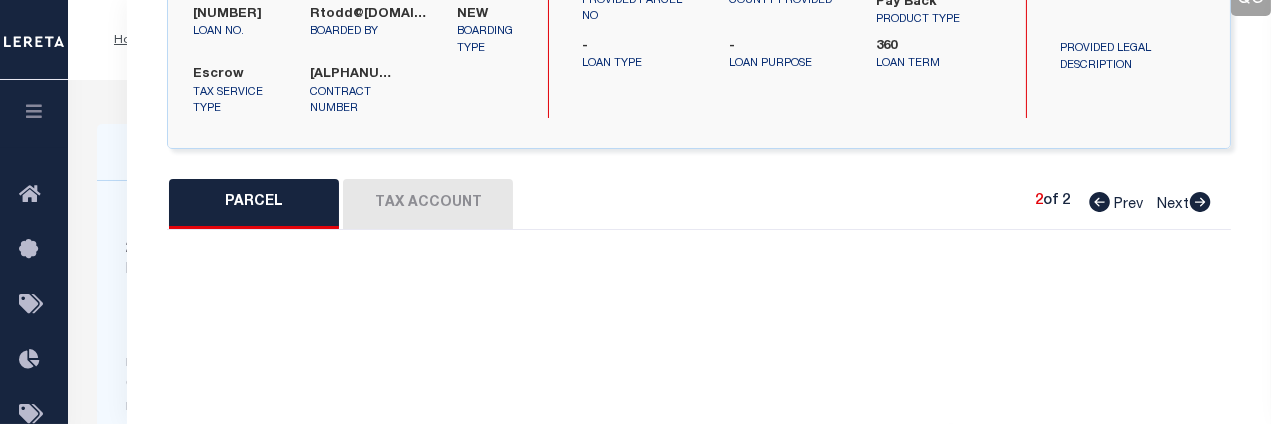select on "PR" 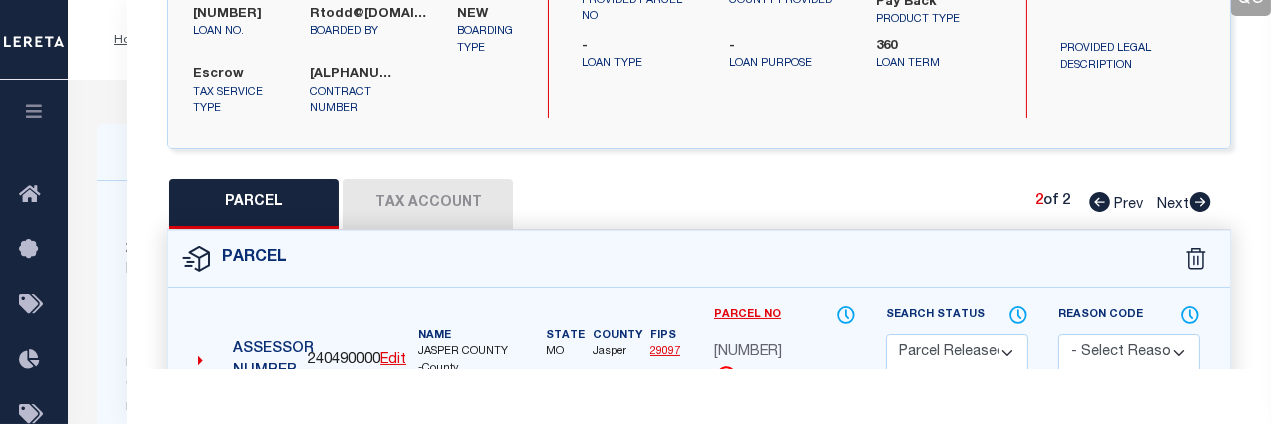 click on "Tax Account" at bounding box center [428, 204] 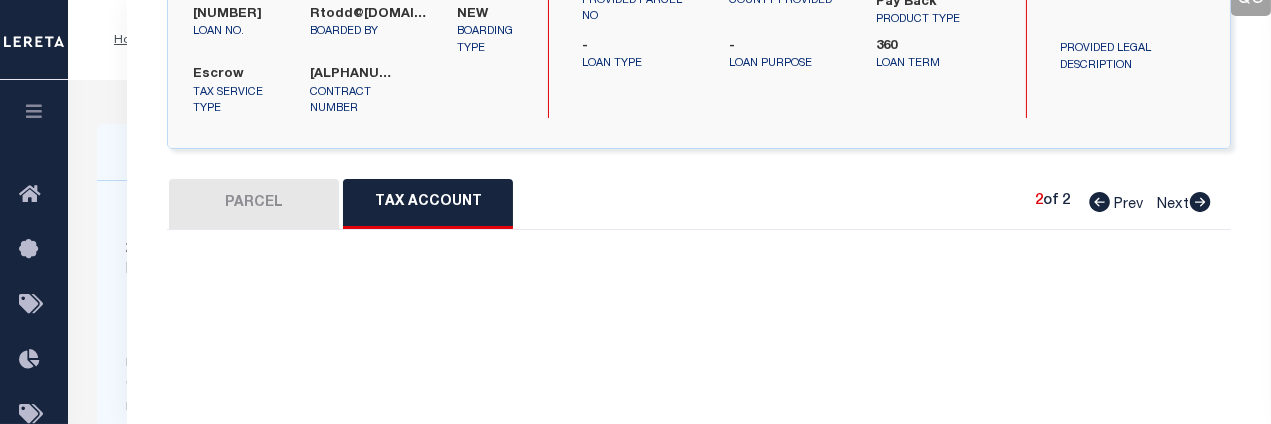 select on "100" 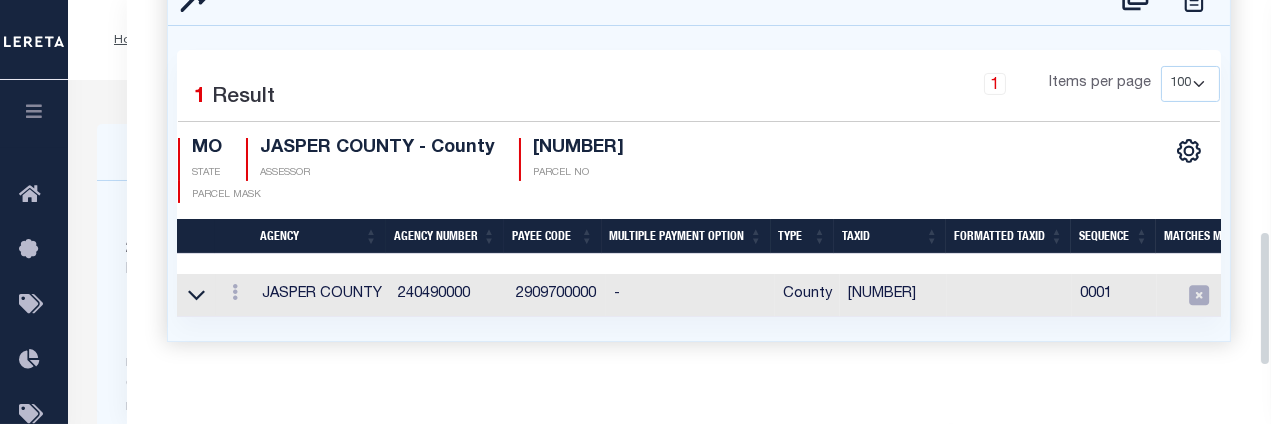 scroll, scrollTop: 630, scrollLeft: 0, axis: vertical 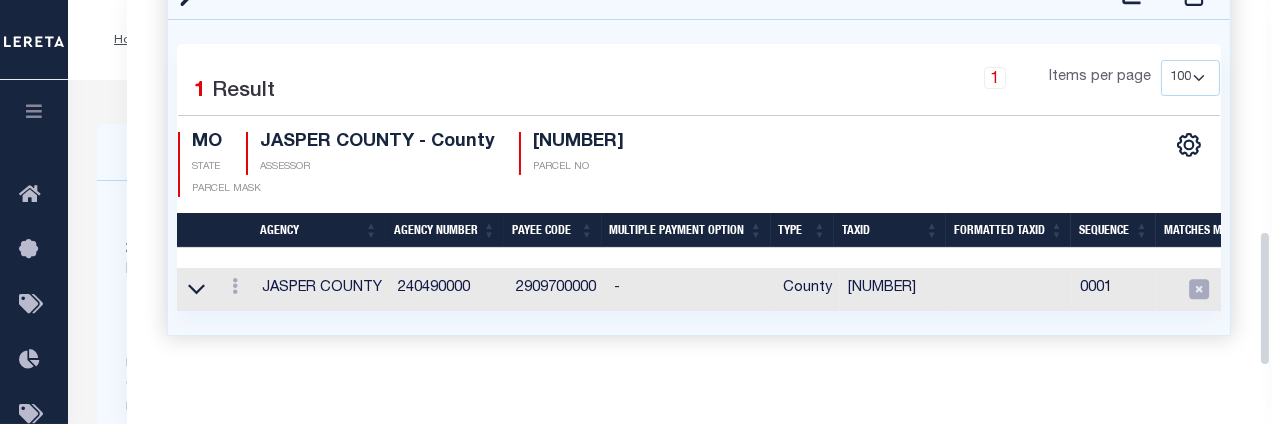 drag, startPoint x: 1264, startPoint y: 178, endPoint x: 1265, endPoint y: 276, distance: 98.005104 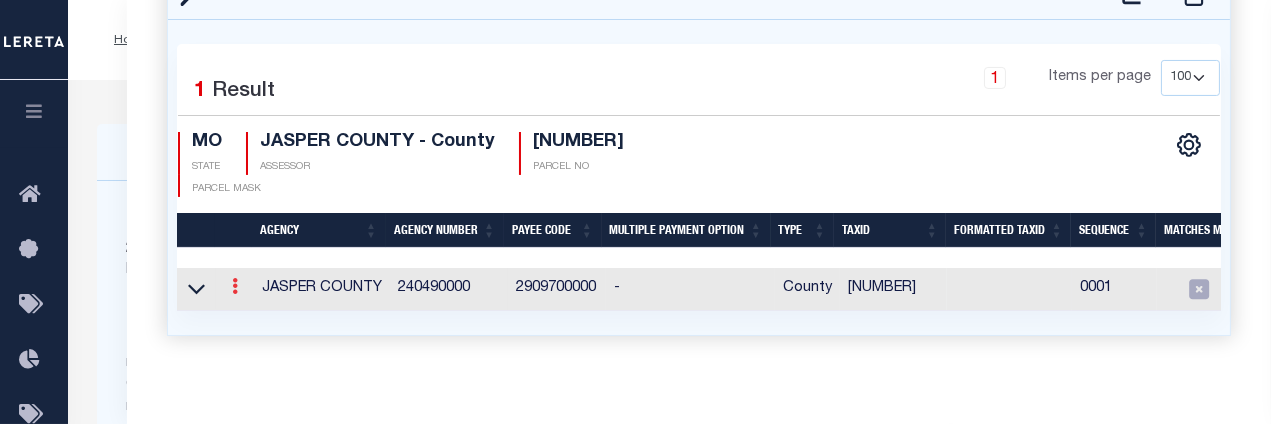click at bounding box center (235, 286) 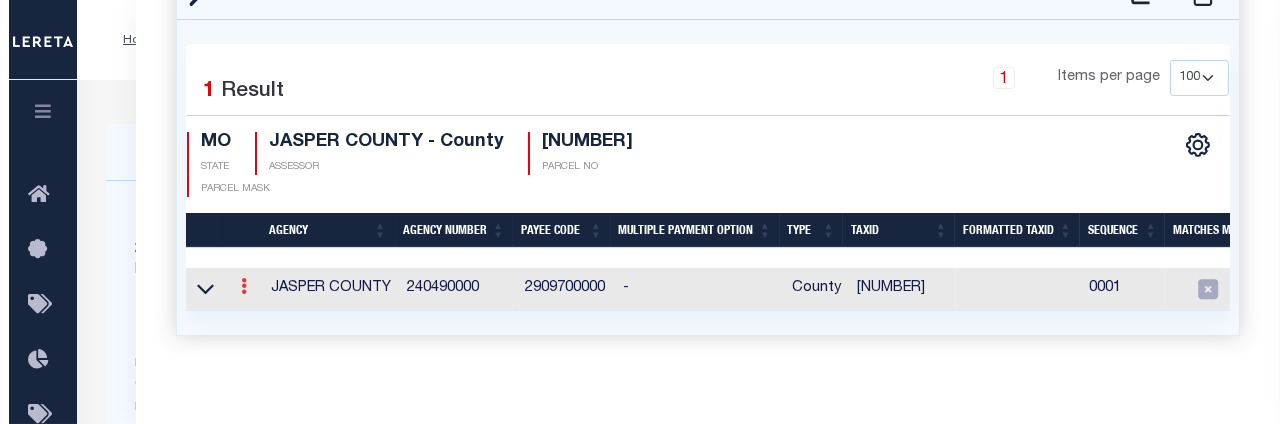 scroll, scrollTop: 608, scrollLeft: 0, axis: vertical 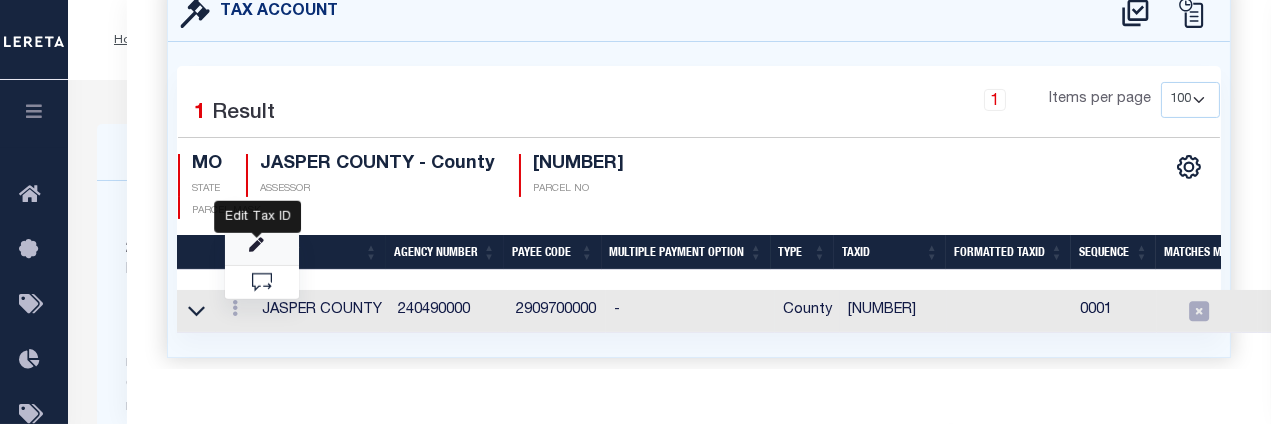 click at bounding box center (256, 245) 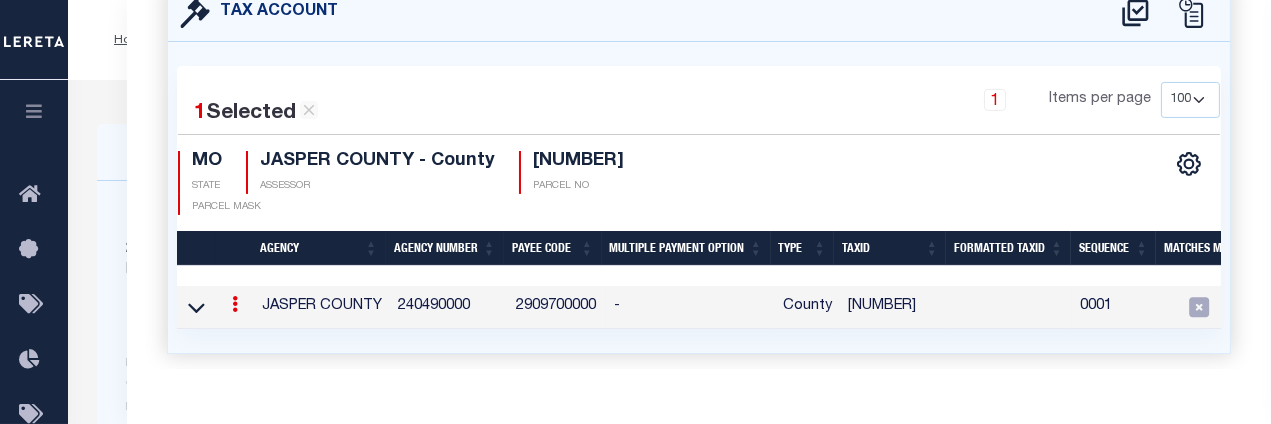 type on "021605223000" 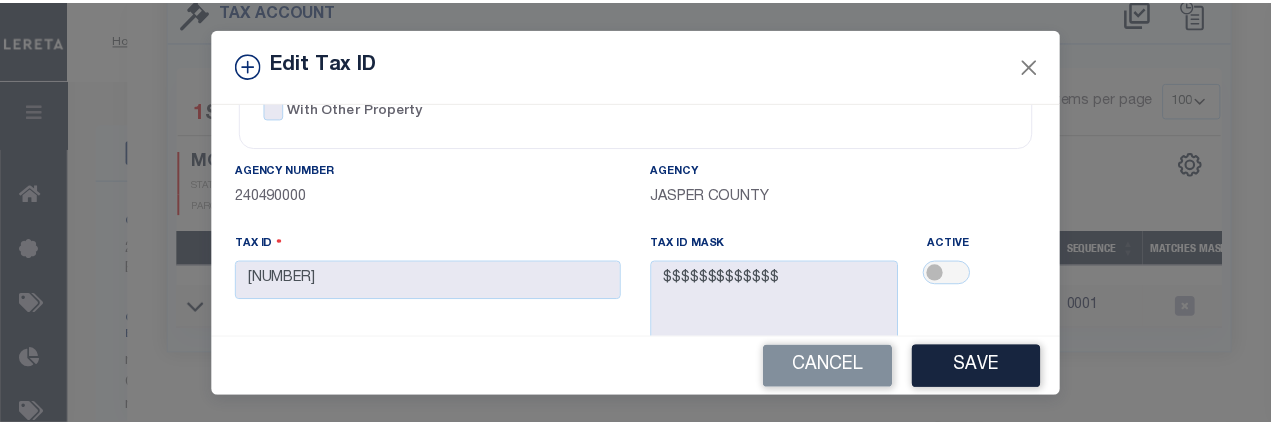 scroll, scrollTop: 72, scrollLeft: 0, axis: vertical 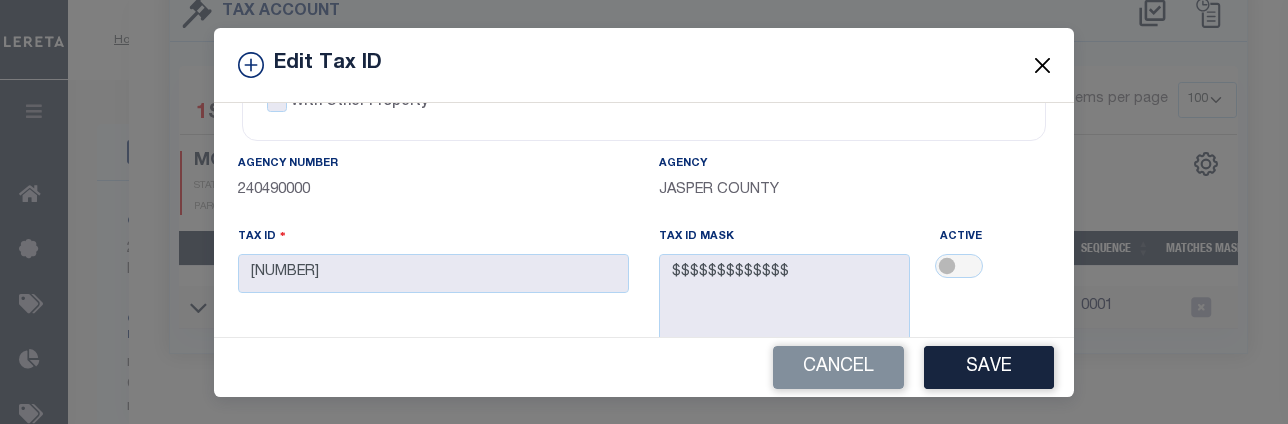 click at bounding box center [1043, 65] 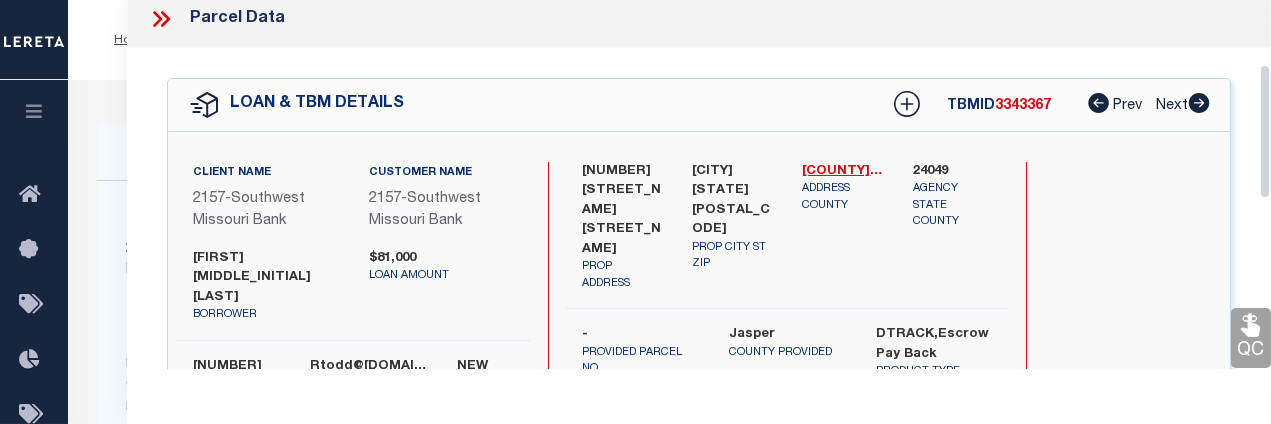 scroll, scrollTop: 0, scrollLeft: 0, axis: both 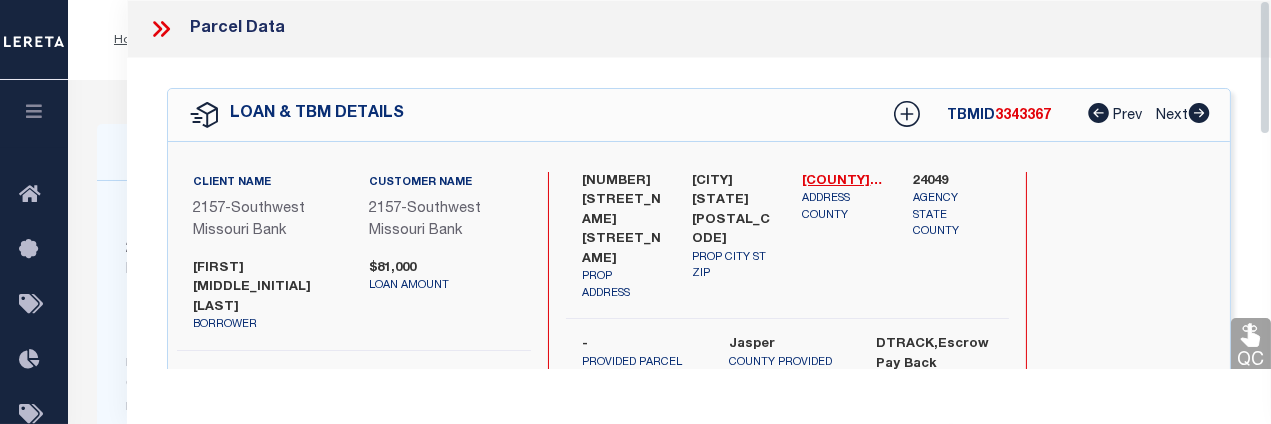 drag, startPoint x: 1262, startPoint y: 257, endPoint x: 1253, endPoint y: 27, distance: 230.17603 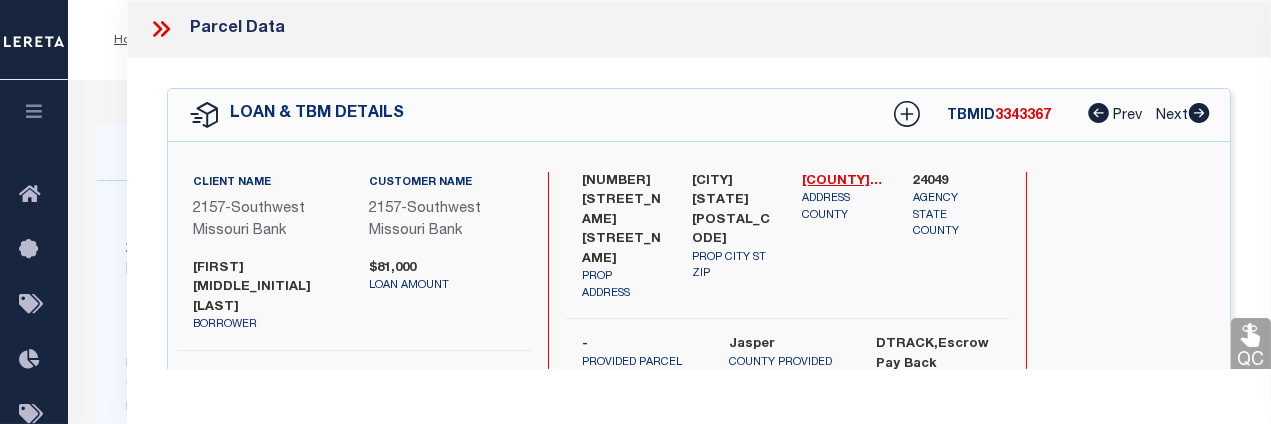 click 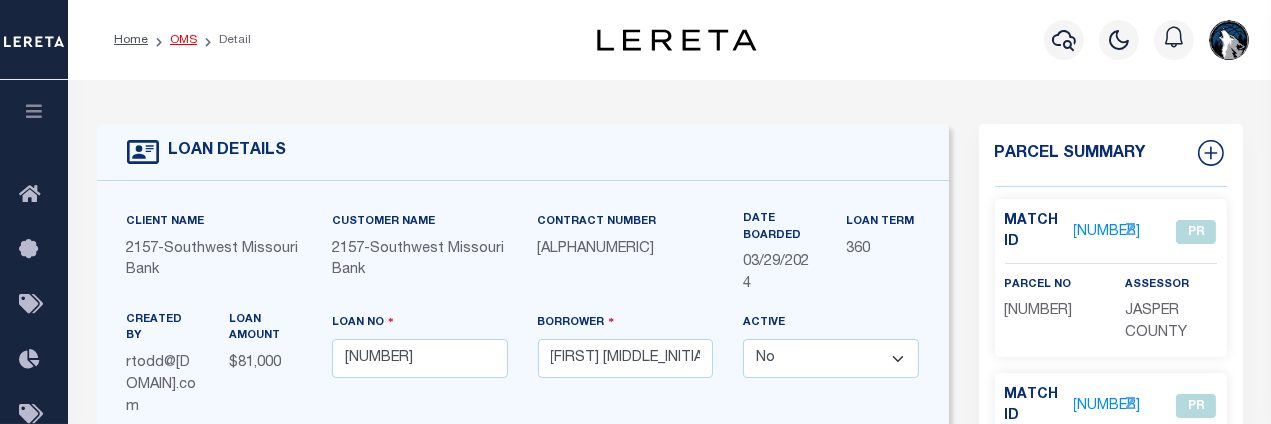 click on "OMS" at bounding box center [183, 40] 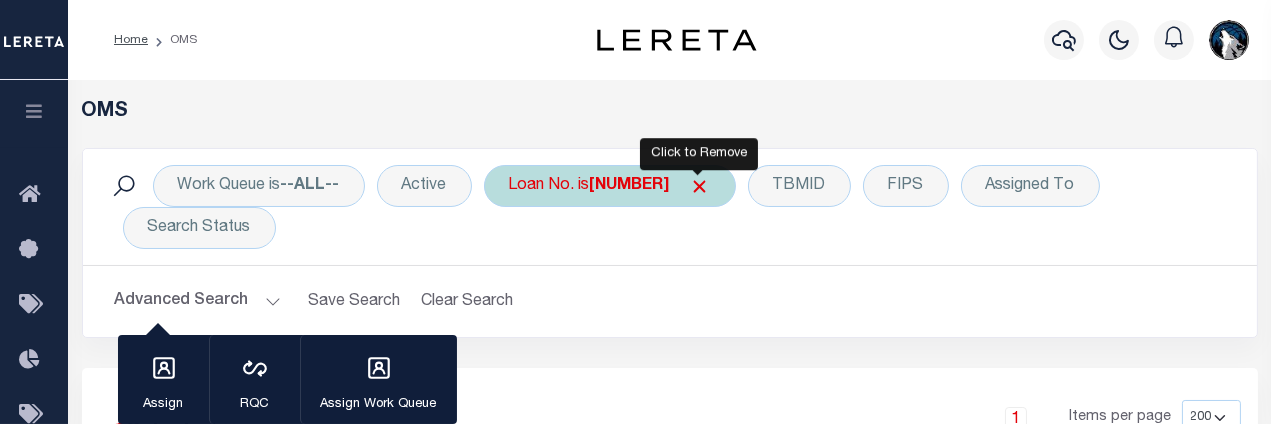 click at bounding box center [700, 186] 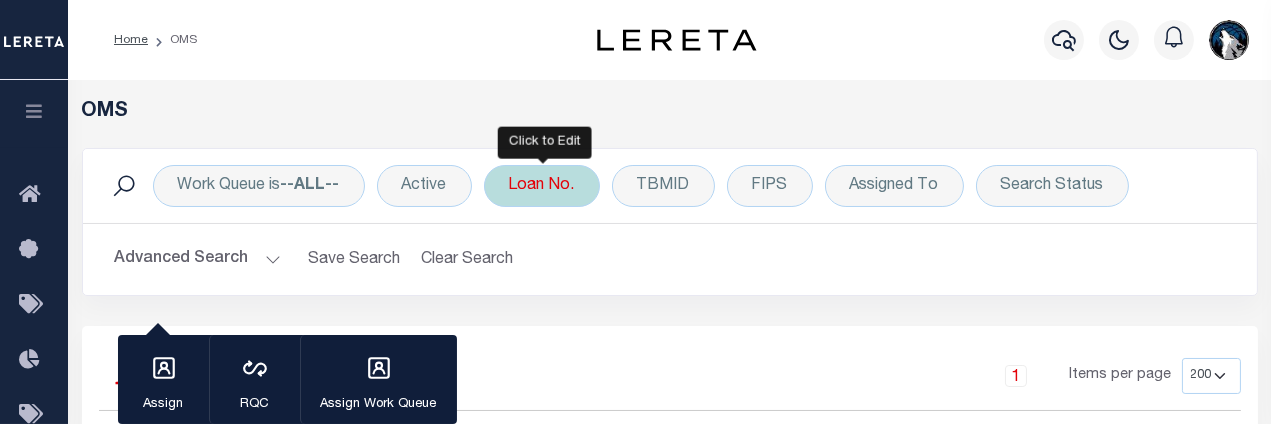 click on "Loan No." at bounding box center (542, 186) 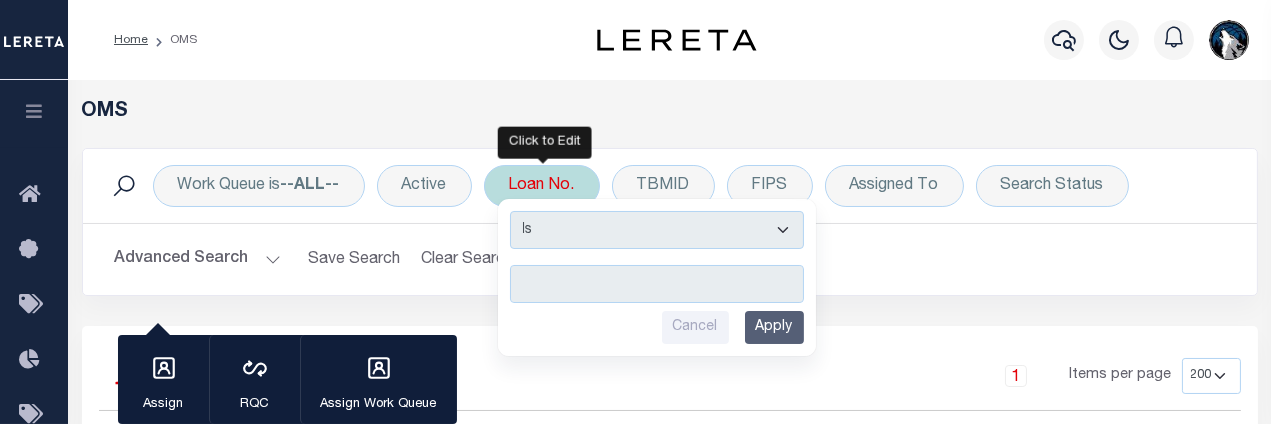 click at bounding box center (657, 284) 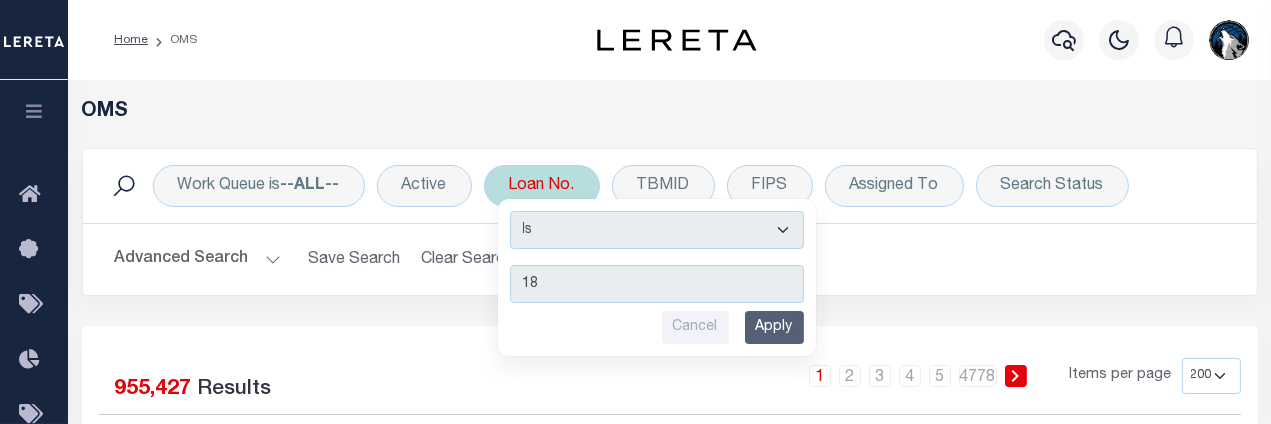 type on "1" 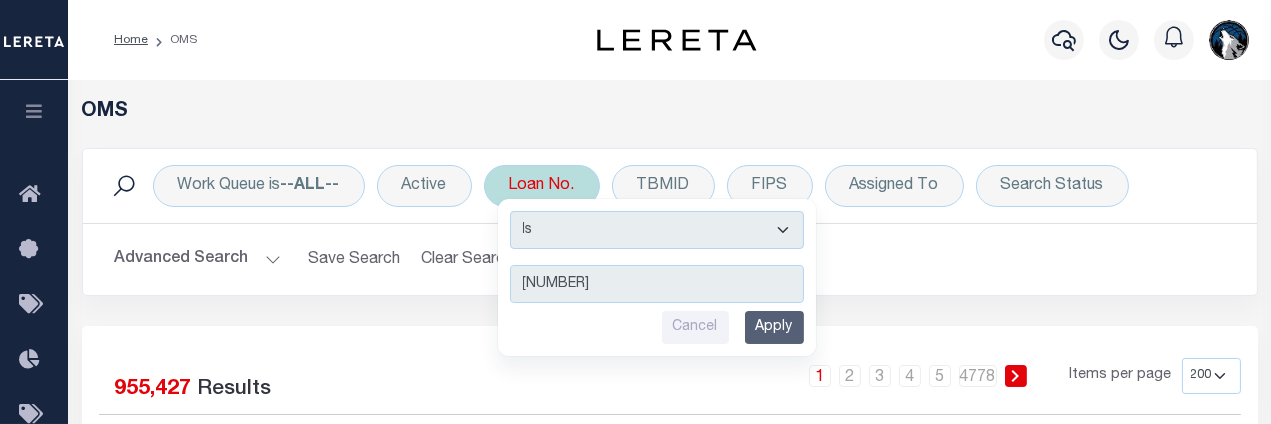 type on "2003356" 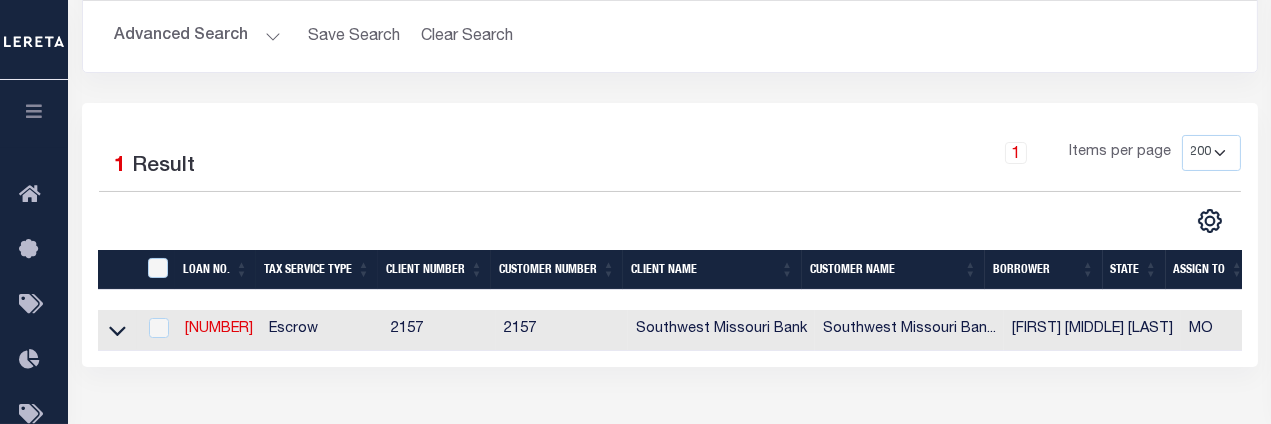 scroll, scrollTop: 305, scrollLeft: 0, axis: vertical 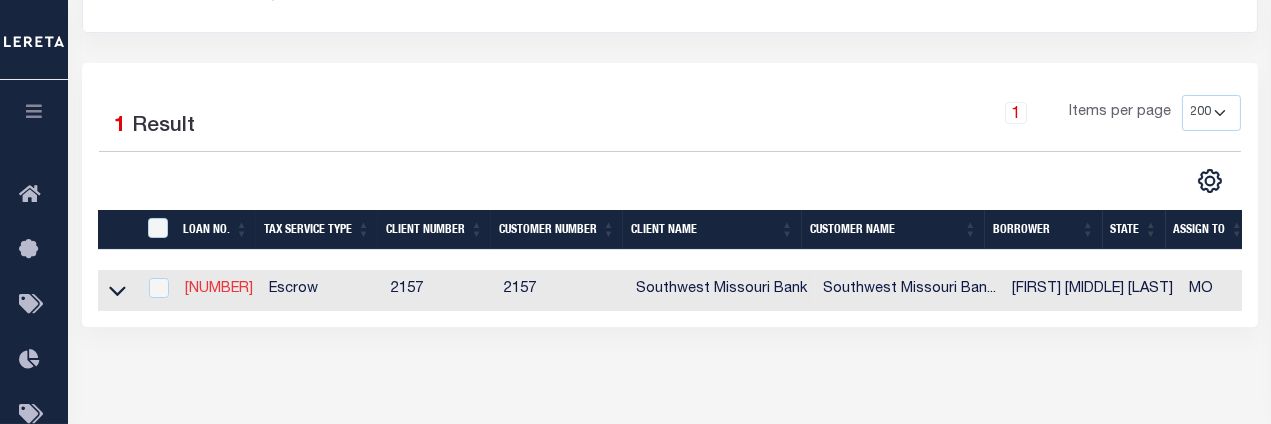 click on "2003356" at bounding box center [219, 289] 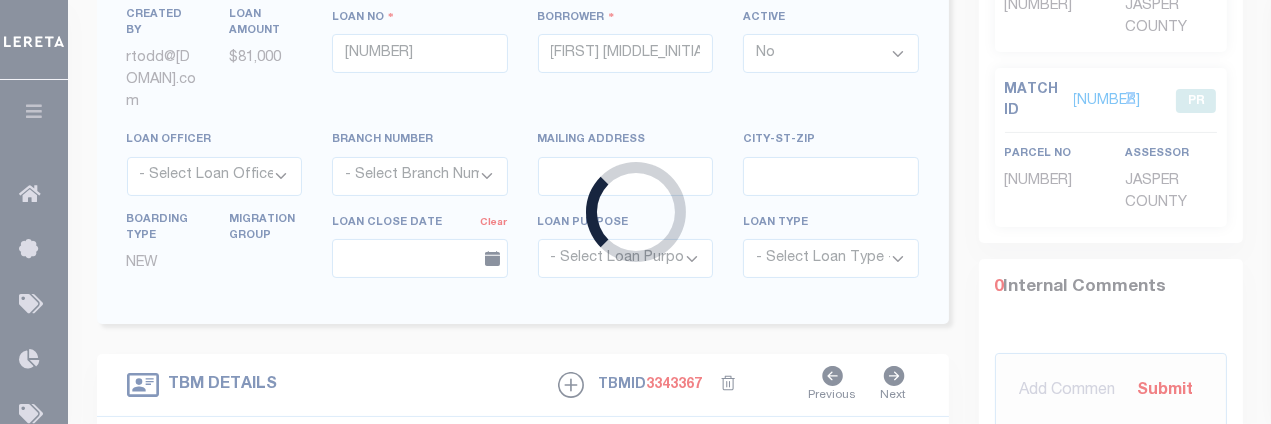 type on "2003356" 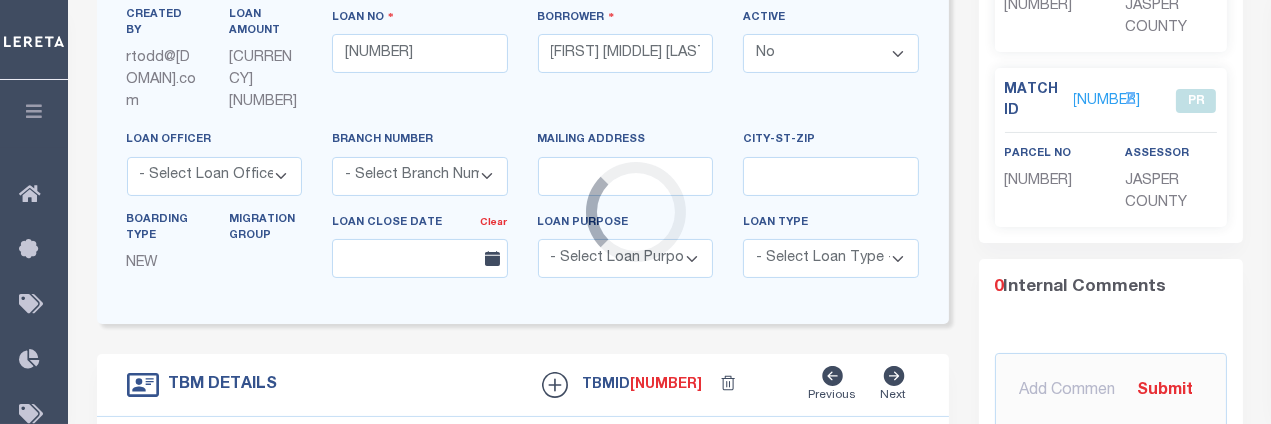 scroll, scrollTop: 23, scrollLeft: 0, axis: vertical 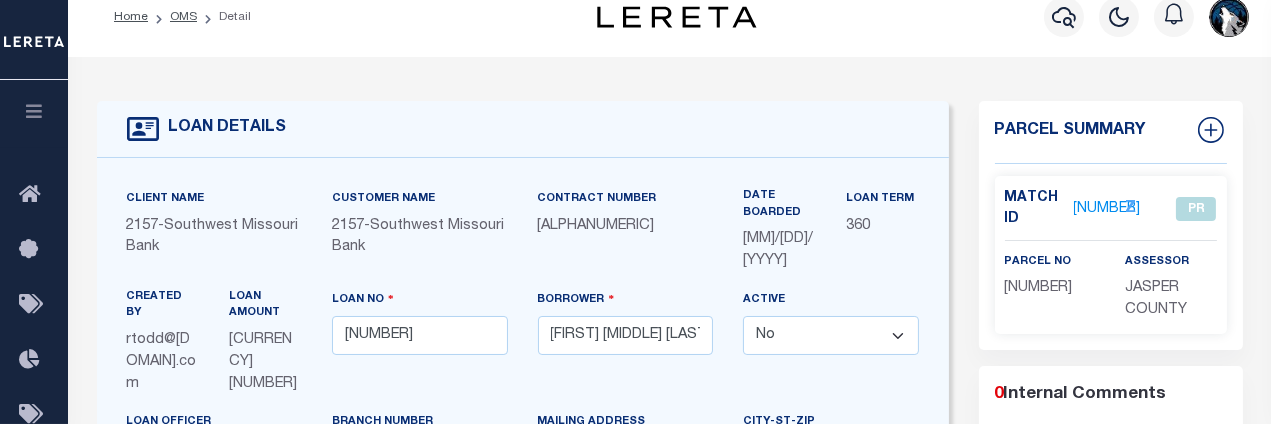 select on "3755" 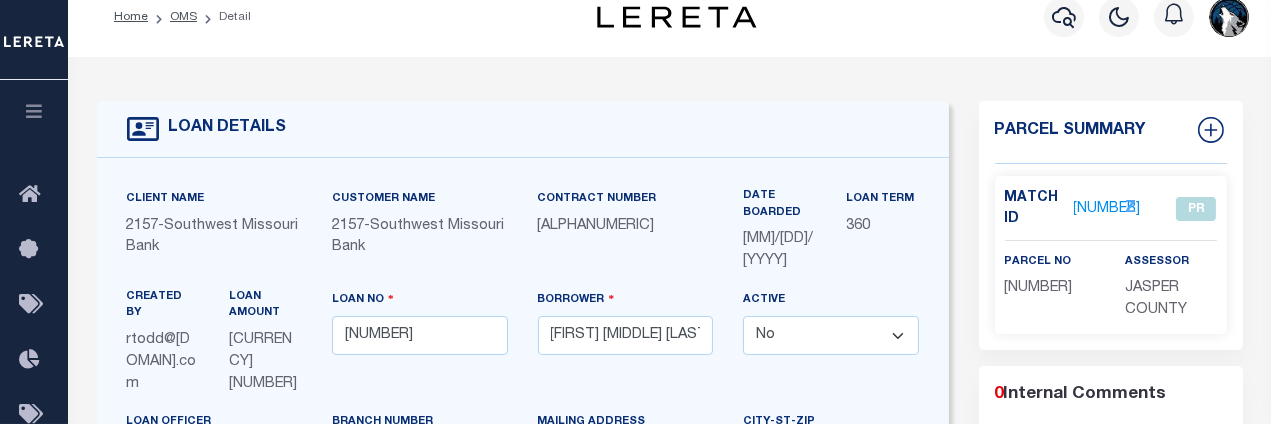 scroll, scrollTop: 0, scrollLeft: 0, axis: both 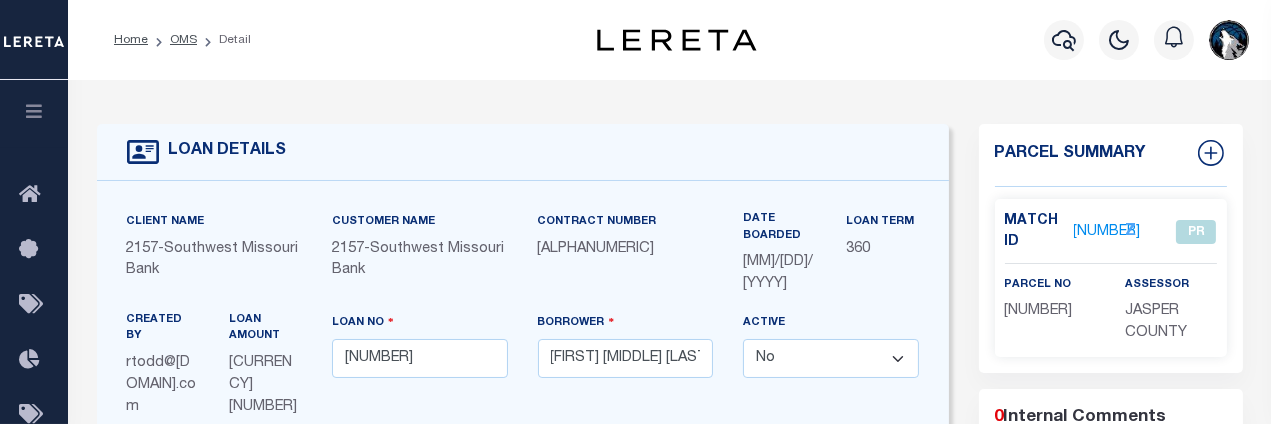 click on "2030032" at bounding box center (1107, 232) 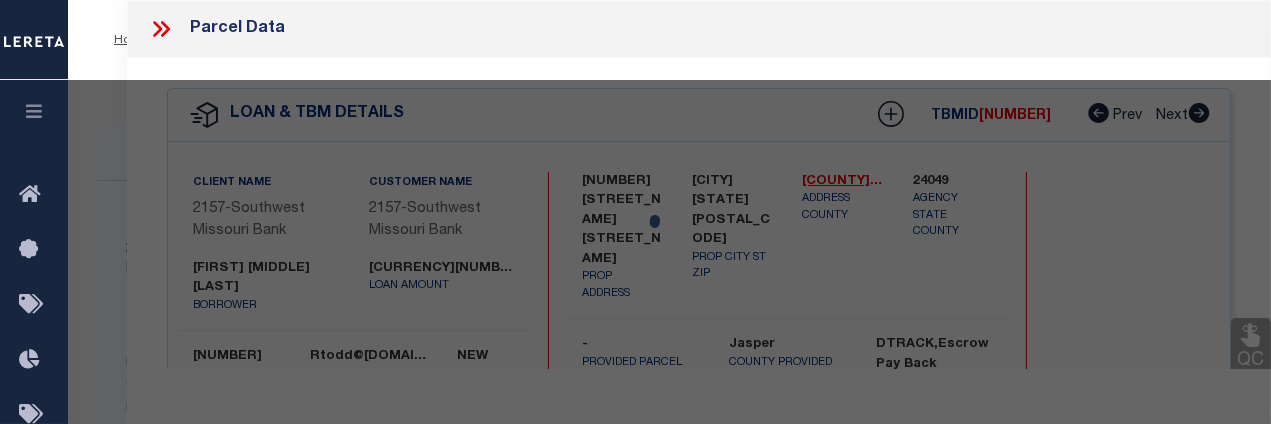 select on "AS" 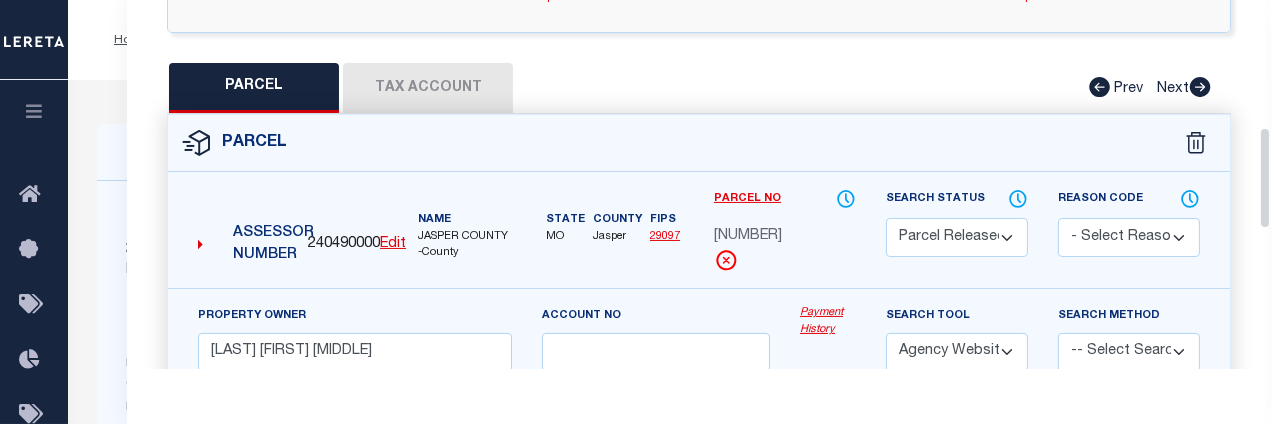scroll, scrollTop: 469, scrollLeft: 0, axis: vertical 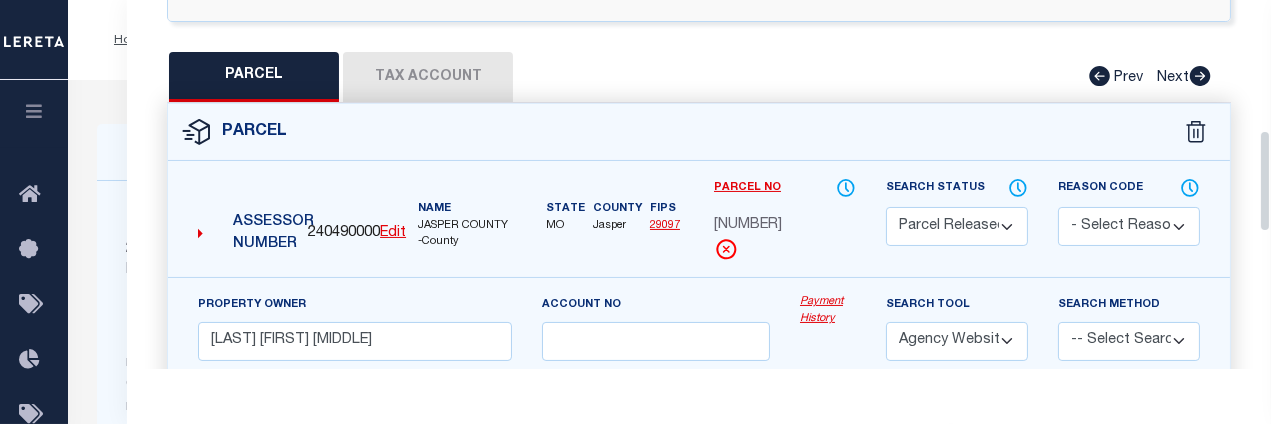 drag, startPoint x: 1264, startPoint y: 44, endPoint x: 1265, endPoint y: 175, distance: 131.00381 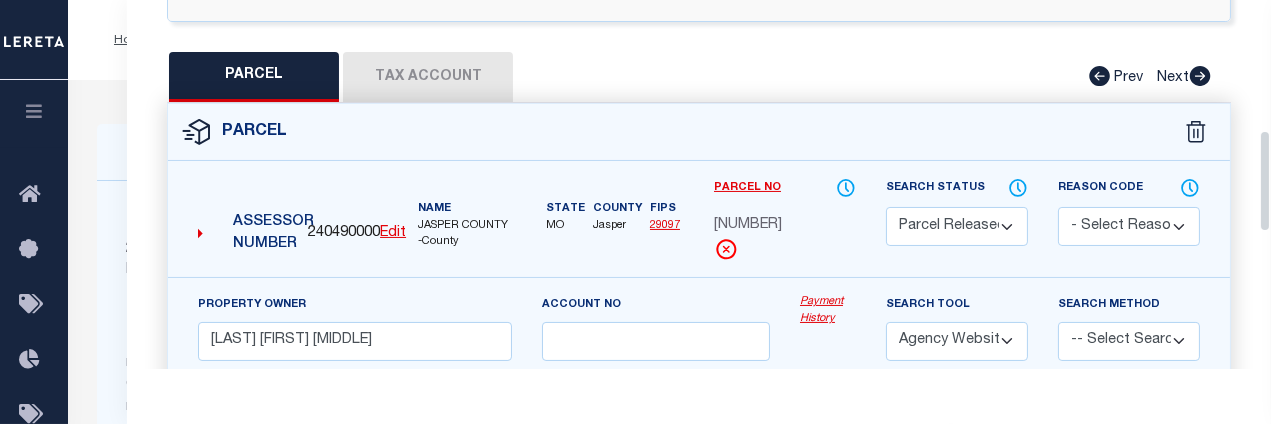 click on "Tax Account" at bounding box center (428, 77) 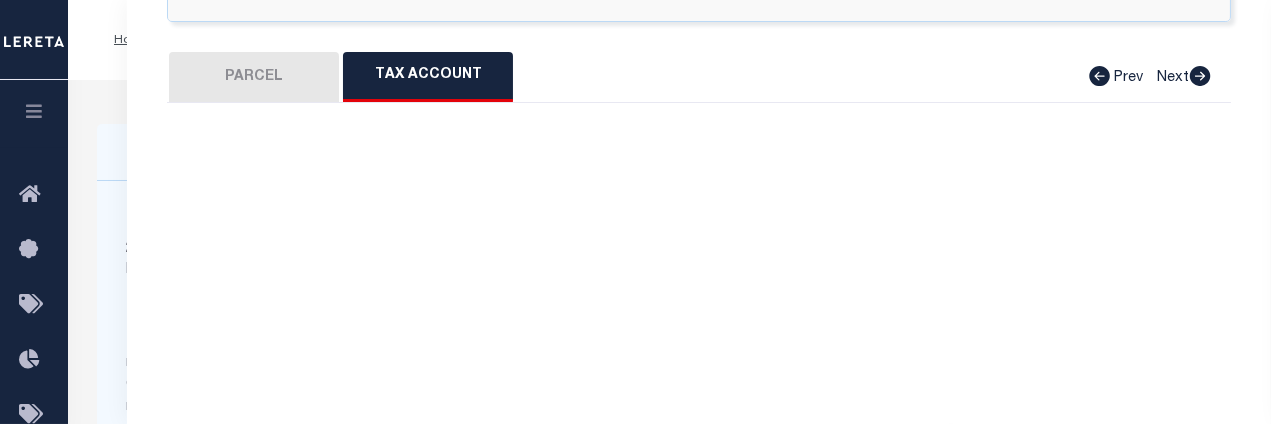 select on "100" 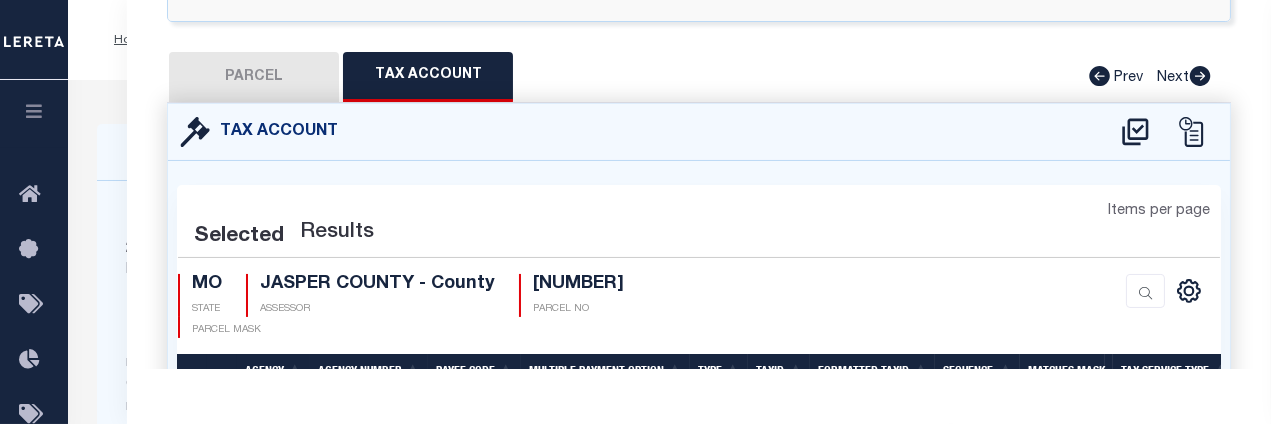 select on "100" 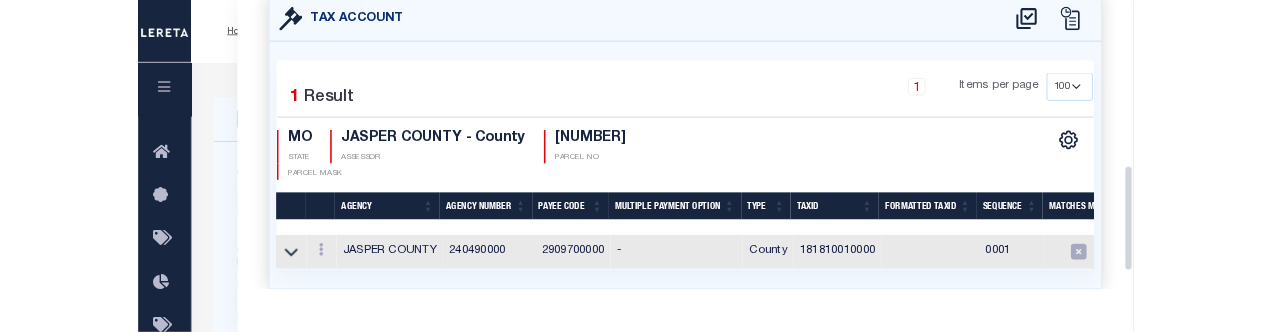 scroll, scrollTop: 597, scrollLeft: 0, axis: vertical 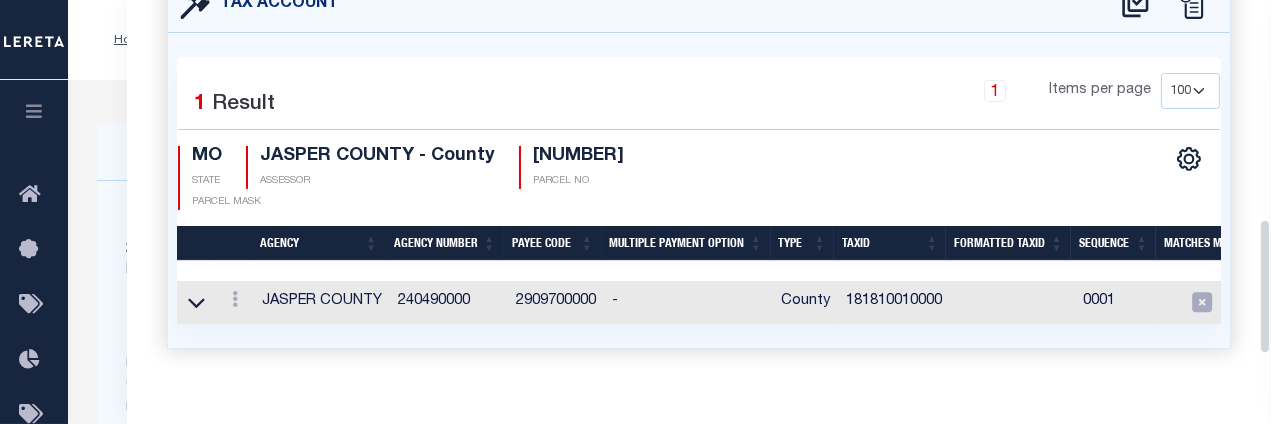 drag, startPoint x: 1264, startPoint y: 186, endPoint x: 1268, endPoint y: 233, distance: 47.169907 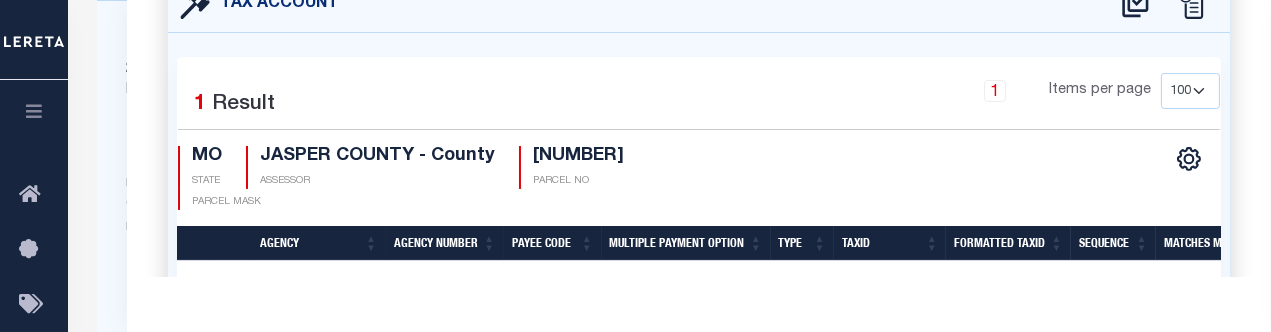 scroll, scrollTop: 169, scrollLeft: 0, axis: vertical 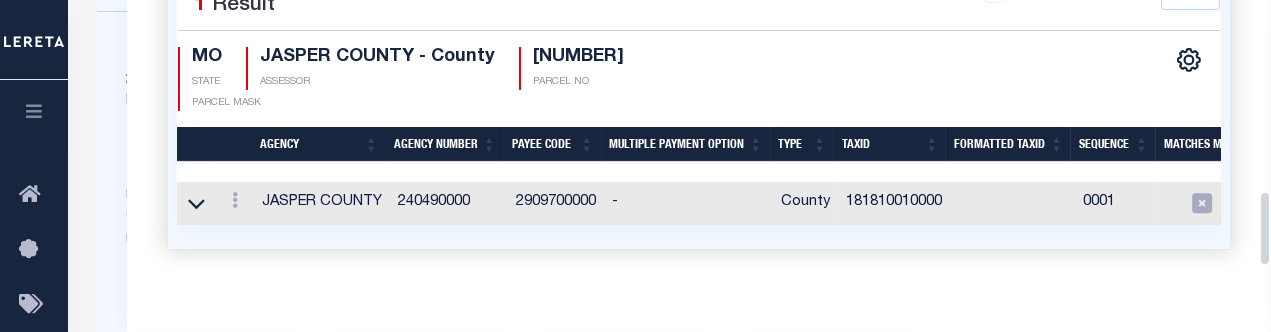 click on "Parcel Data
QC
QC
QC
- Select Status -
Ready to QC" at bounding box center (699, 138) 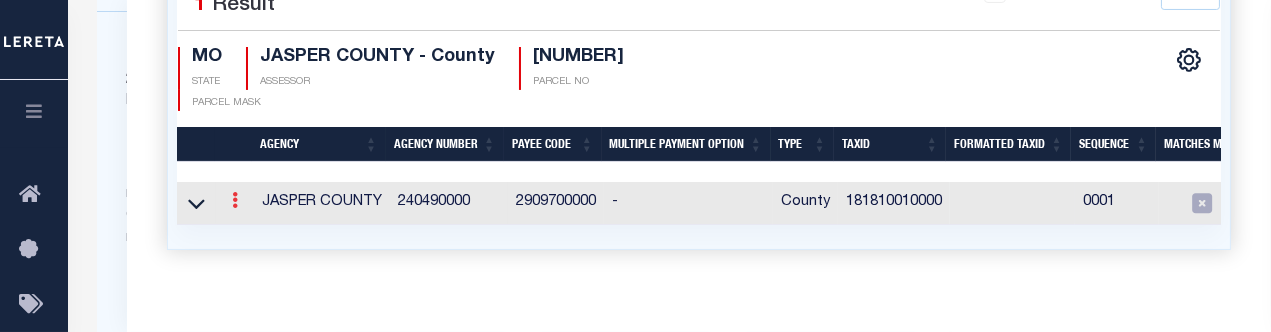 click at bounding box center [235, 200] 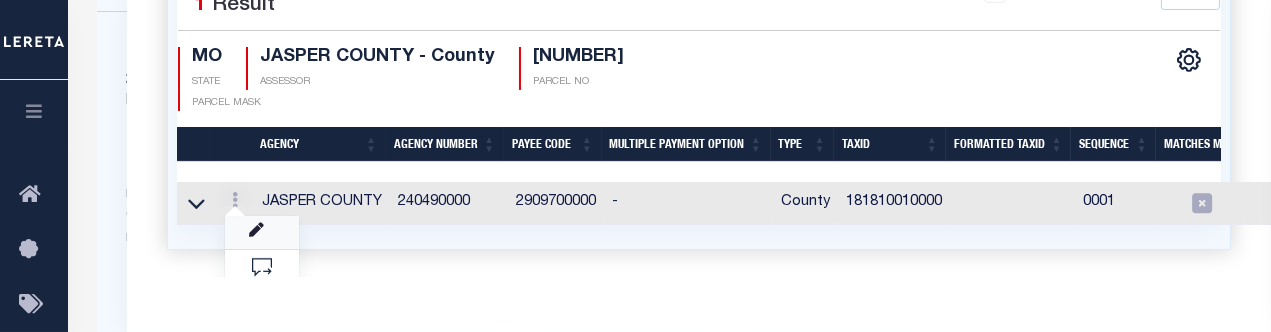click at bounding box center (262, 232) 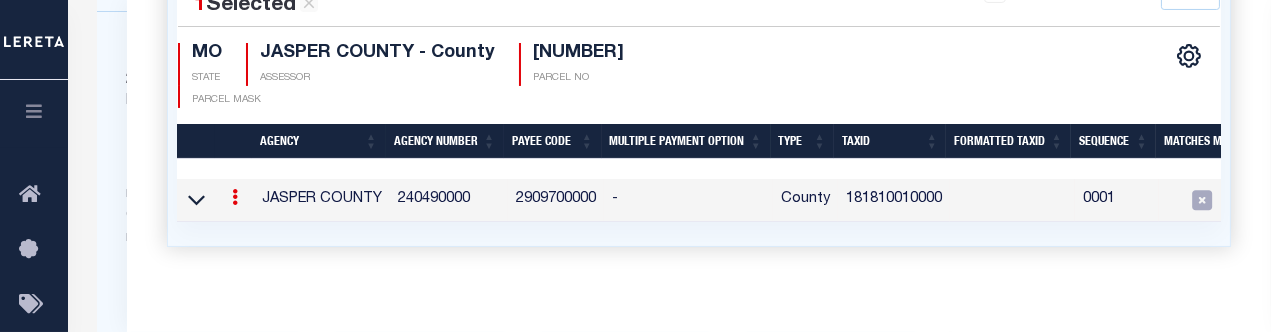 type on "181810010000" 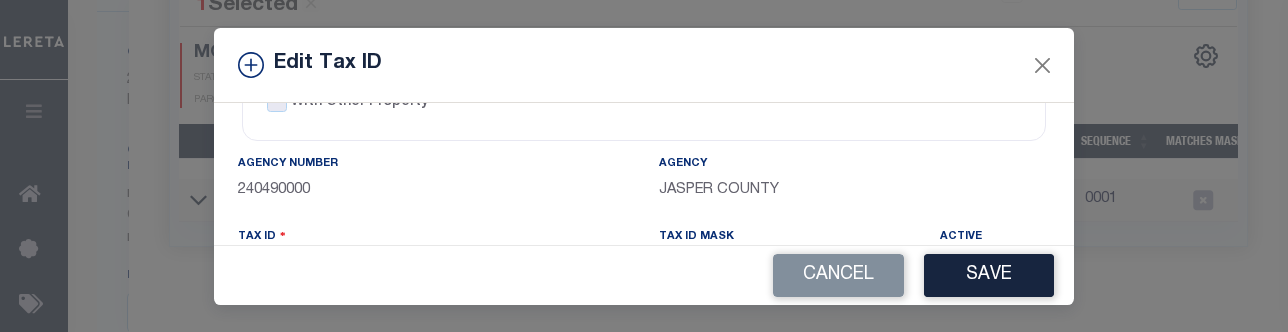 scroll, scrollTop: 0, scrollLeft: 0, axis: both 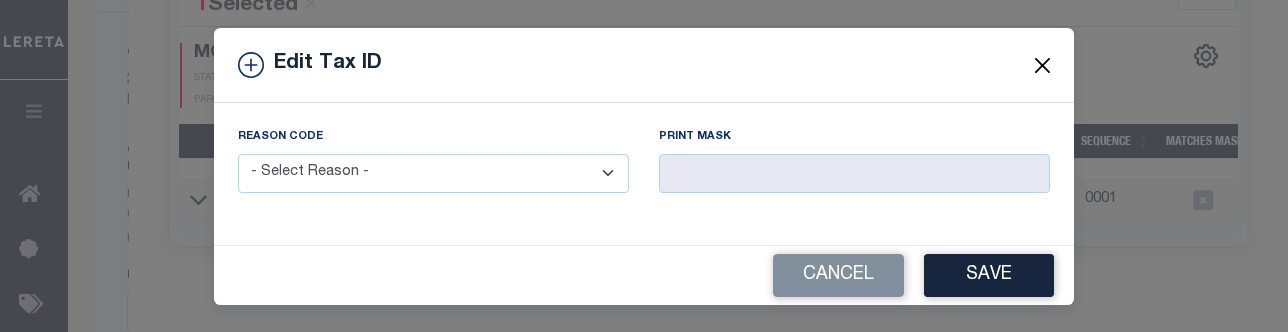 click at bounding box center [1043, 65] 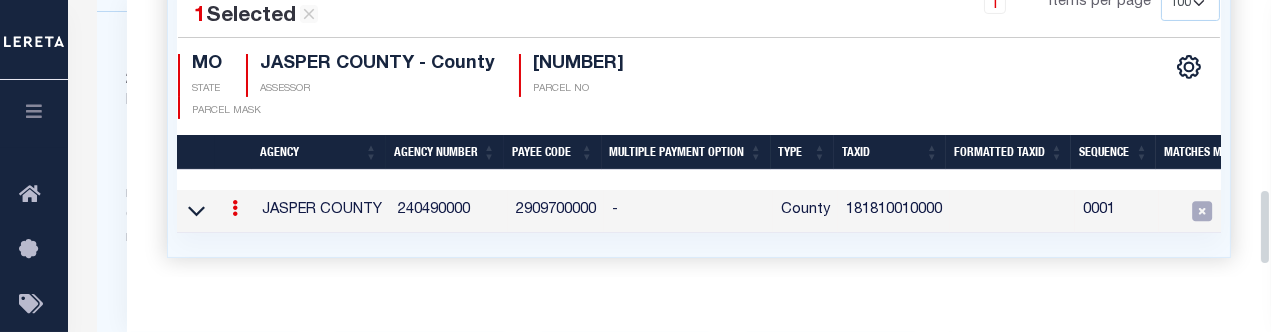 click on "Parcel Data
QC
QC
QC
- Select Status -
Ready to QC" at bounding box center [699, 138] 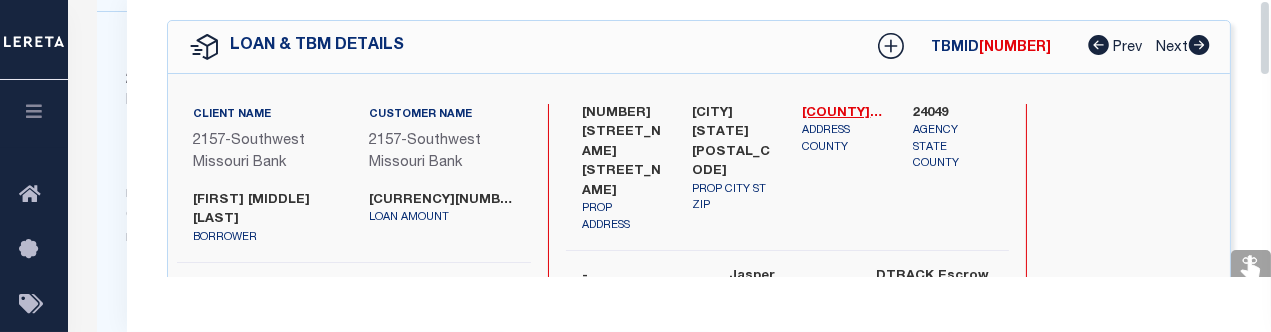 scroll, scrollTop: 0, scrollLeft: 0, axis: both 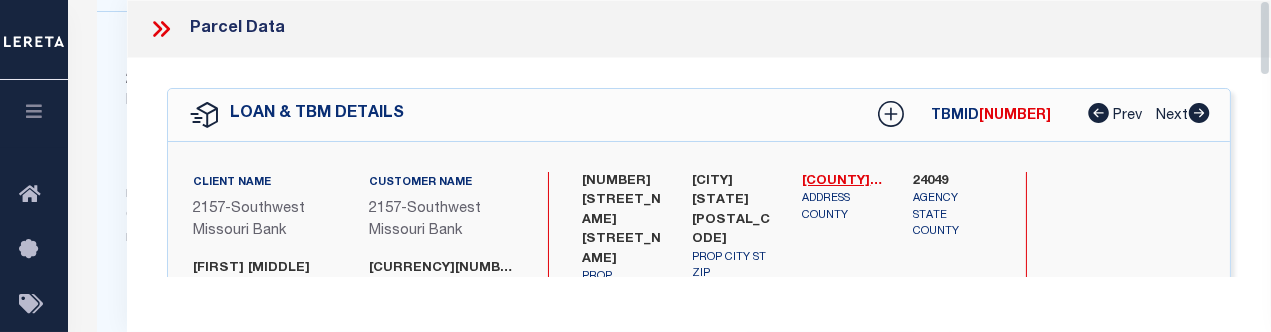 drag, startPoint x: 1267, startPoint y: 218, endPoint x: 1265, endPoint y: 1, distance: 217.00922 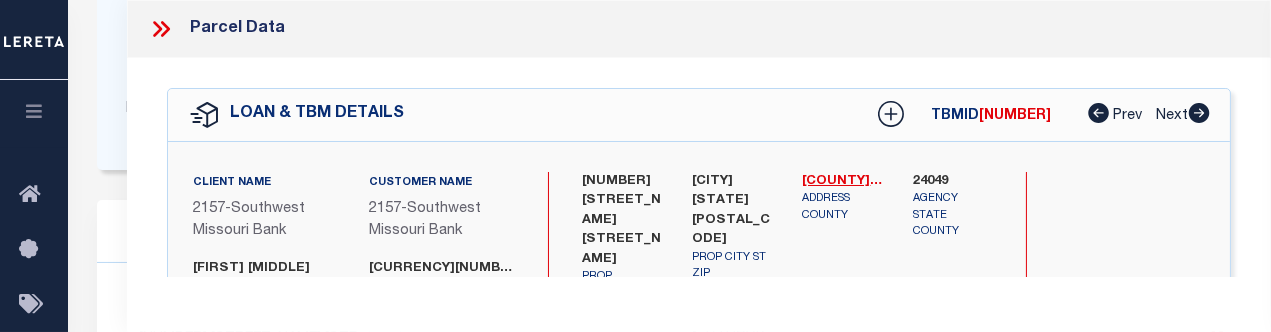 scroll, scrollTop: 454, scrollLeft: 0, axis: vertical 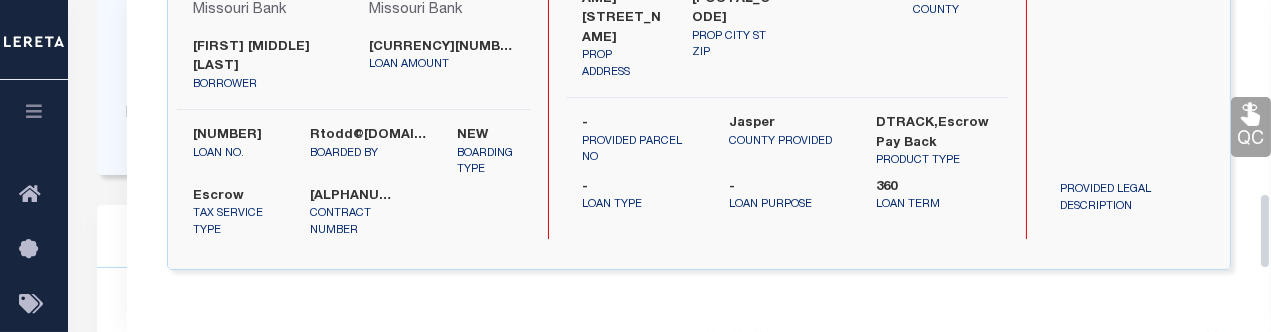 drag, startPoint x: 1262, startPoint y: 47, endPoint x: 1237, endPoint y: -46, distance: 96.30161 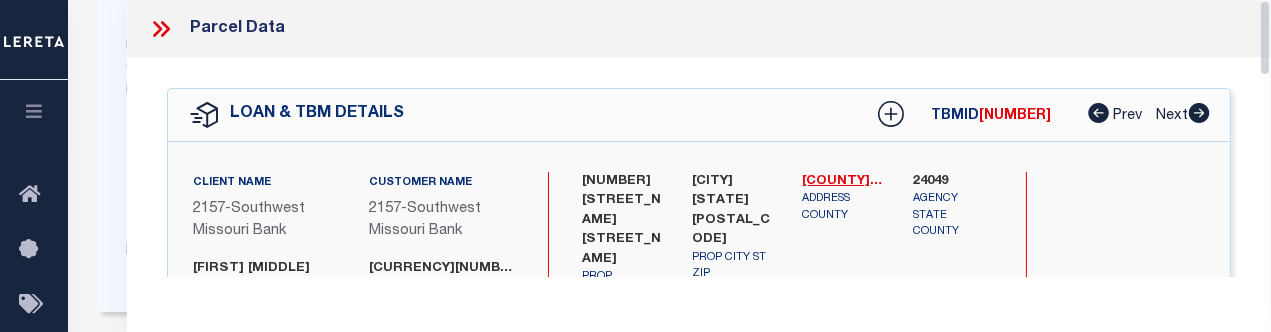 scroll, scrollTop: 136, scrollLeft: 0, axis: vertical 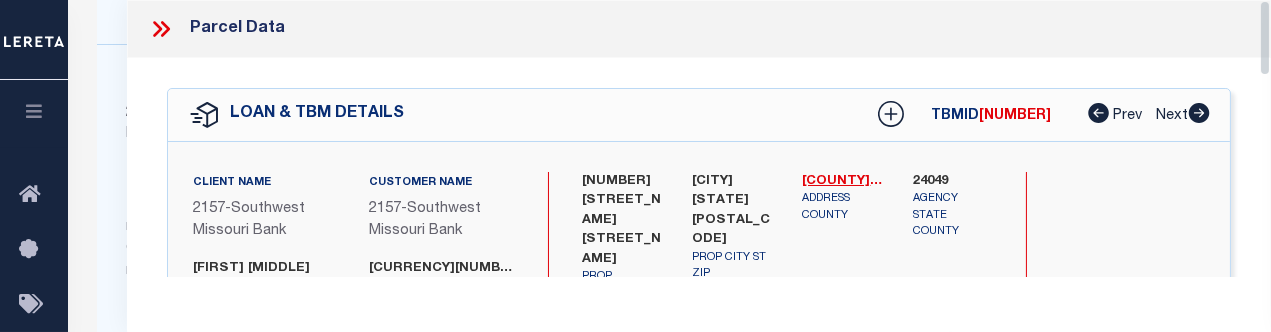 drag, startPoint x: 1262, startPoint y: 68, endPoint x: 1264, endPoint y: 40, distance: 28.071337 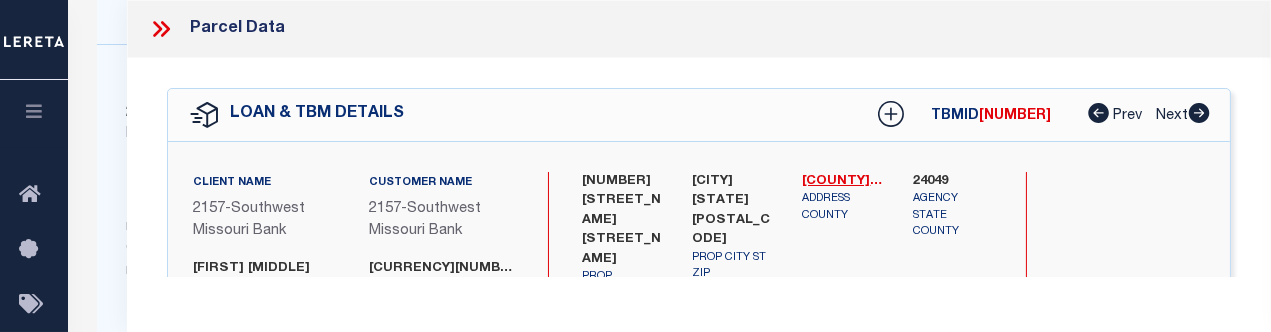 click 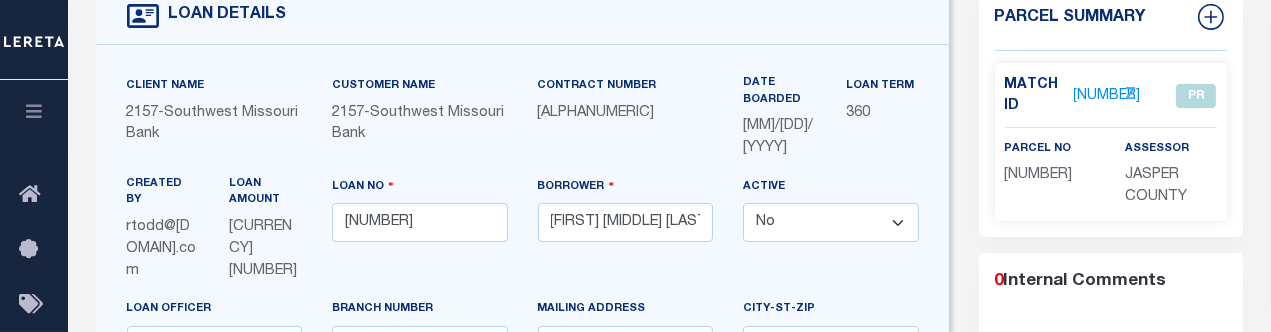scroll, scrollTop: 0, scrollLeft: 0, axis: both 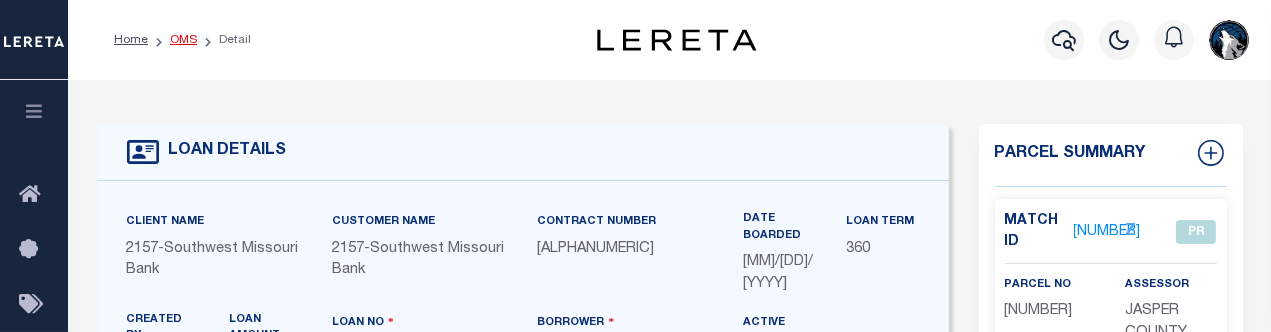 click on "OMS" at bounding box center (183, 40) 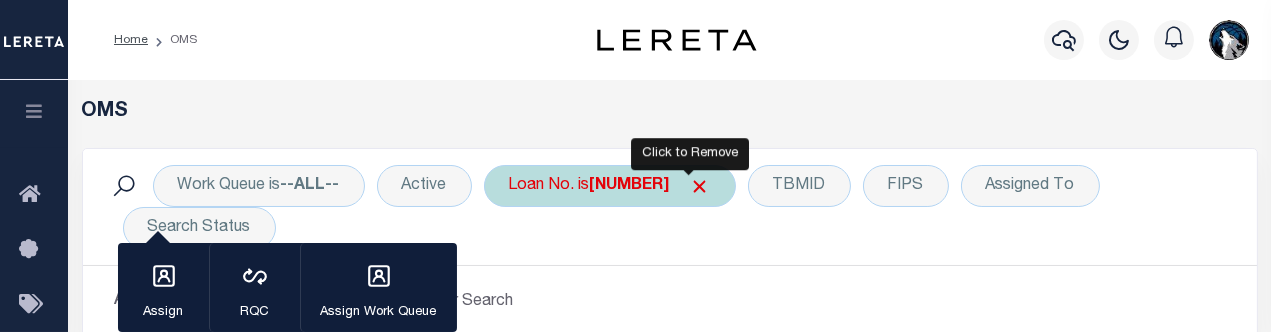 click at bounding box center [700, 186] 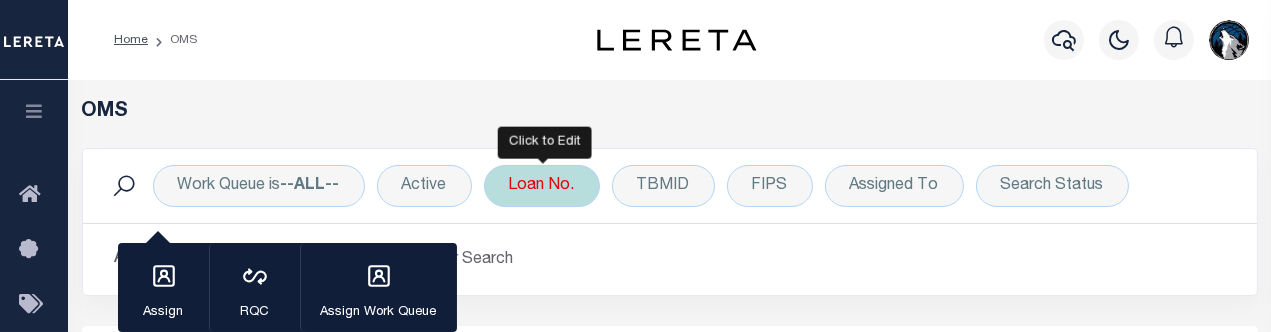 click on "Loan No." at bounding box center (542, 186) 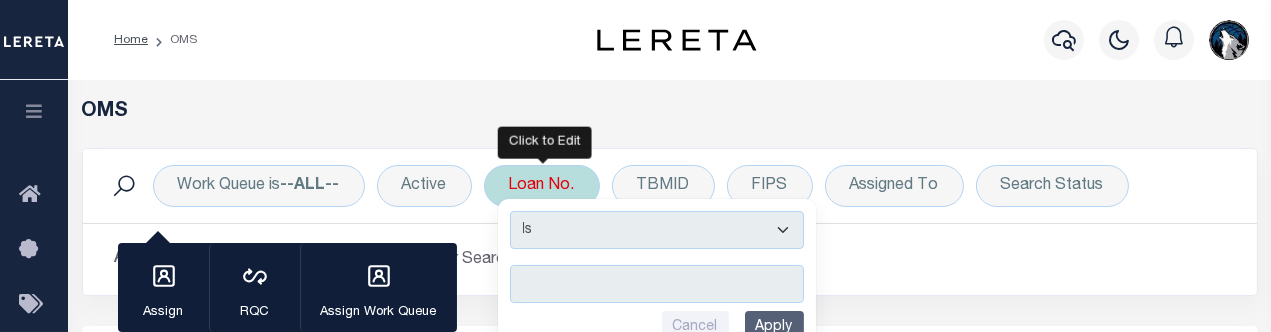 click at bounding box center [657, 284] 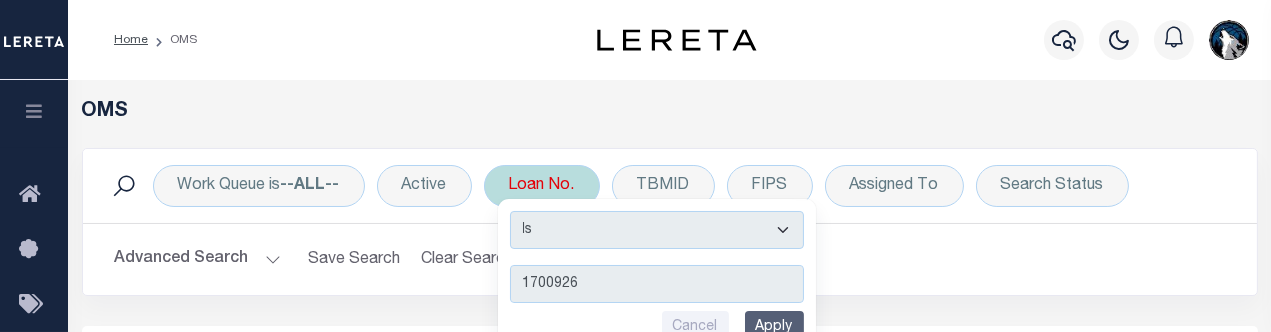 type on "17009263" 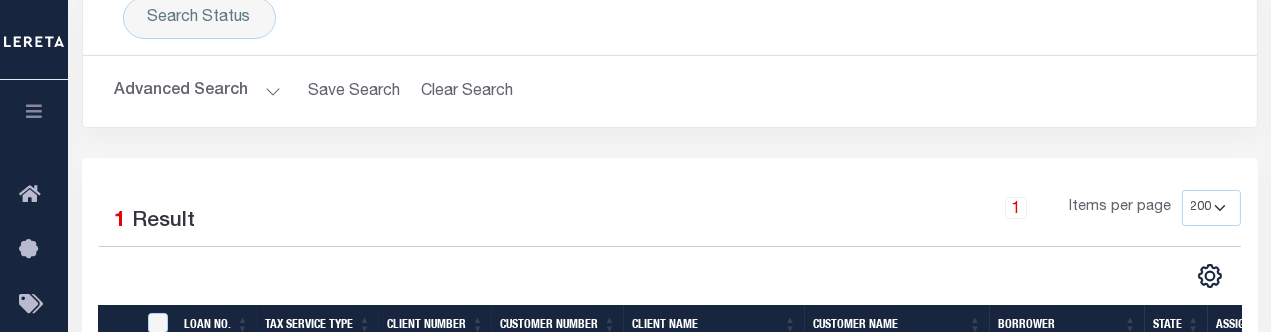 scroll, scrollTop: 274, scrollLeft: 0, axis: vertical 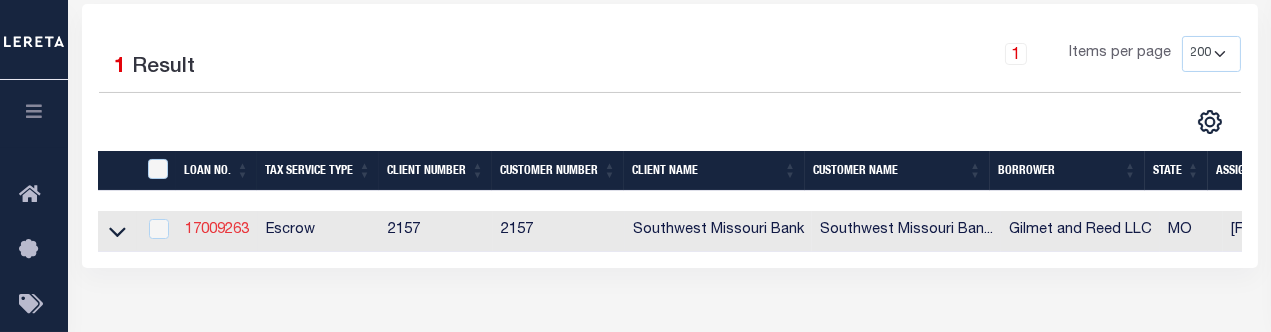 click on "17009263" at bounding box center (217, 230) 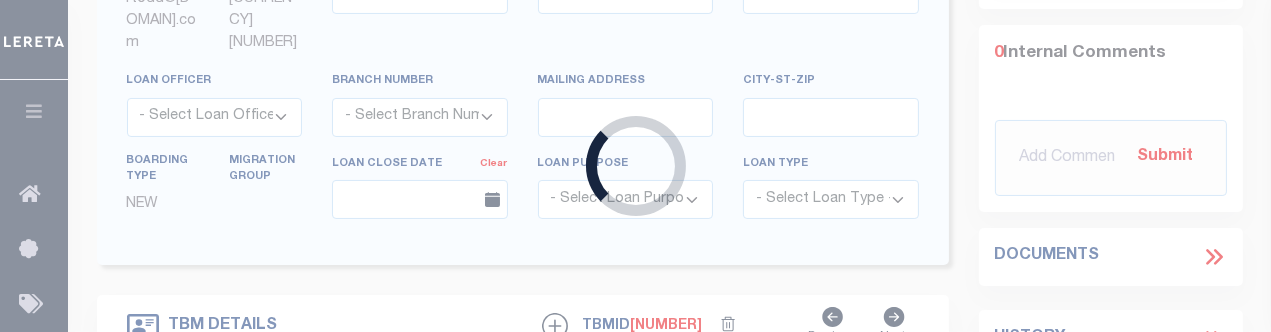 type on "17009263" 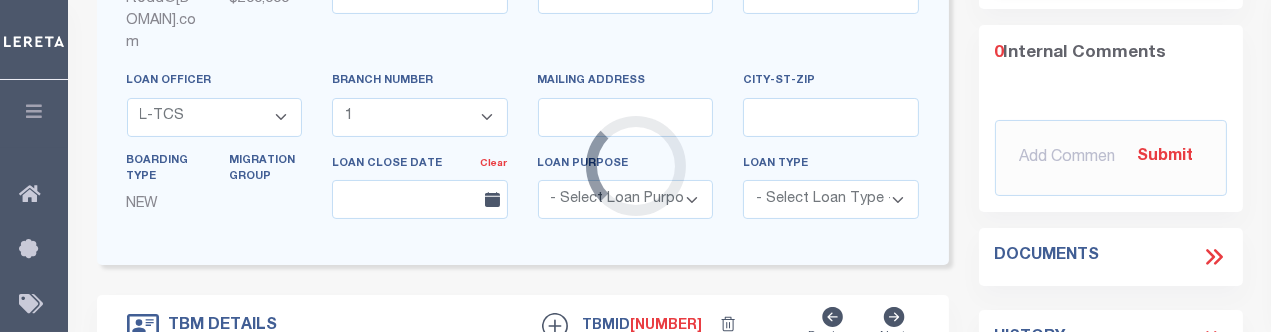 scroll, scrollTop: 185, scrollLeft: 0, axis: vertical 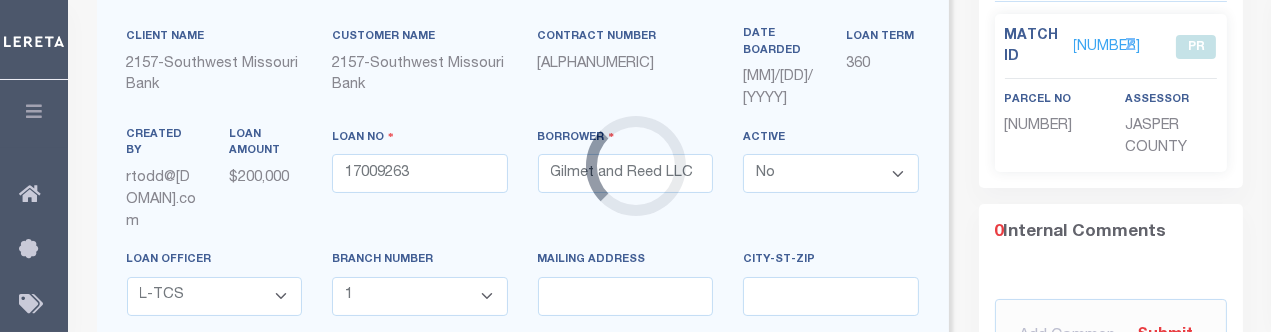 select on "[NUMBER]" 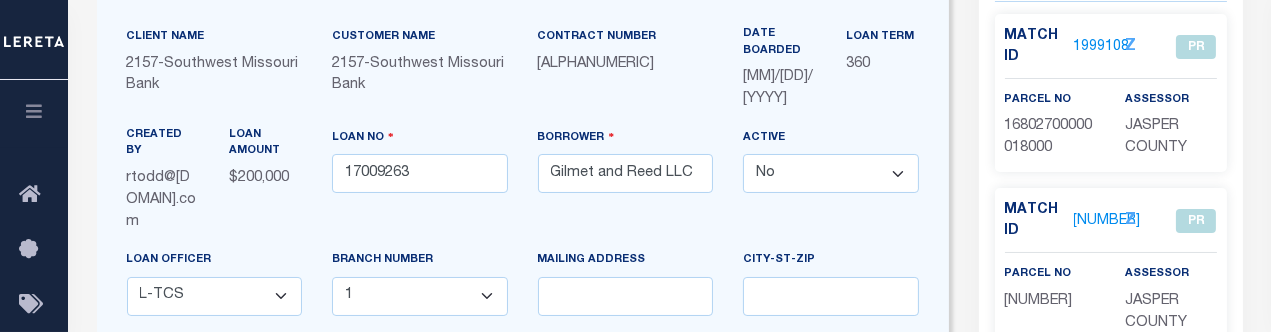 type on "26.8 Acres @ W. Estate LN" 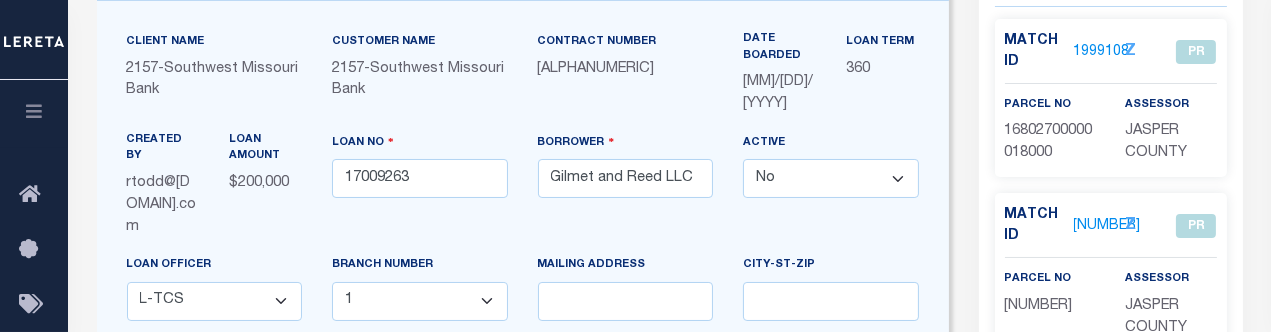 scroll, scrollTop: 0, scrollLeft: 0, axis: both 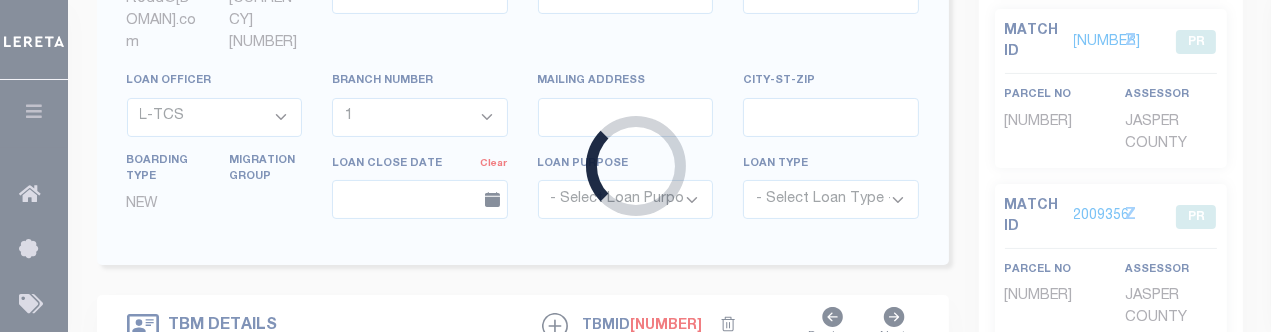 type on "2003356" 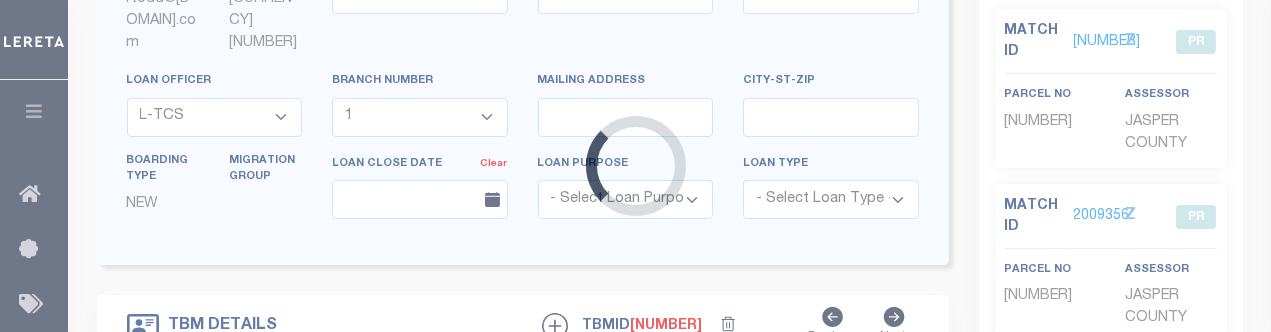 scroll, scrollTop: 0, scrollLeft: 0, axis: both 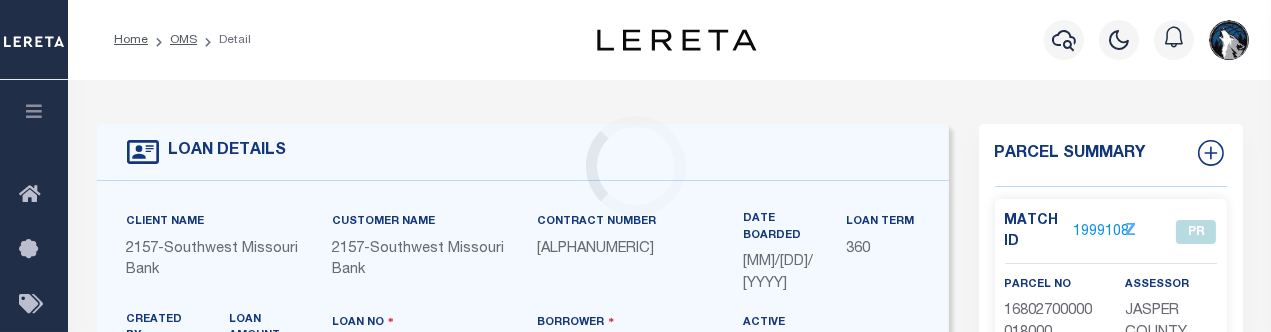 select on "3755" 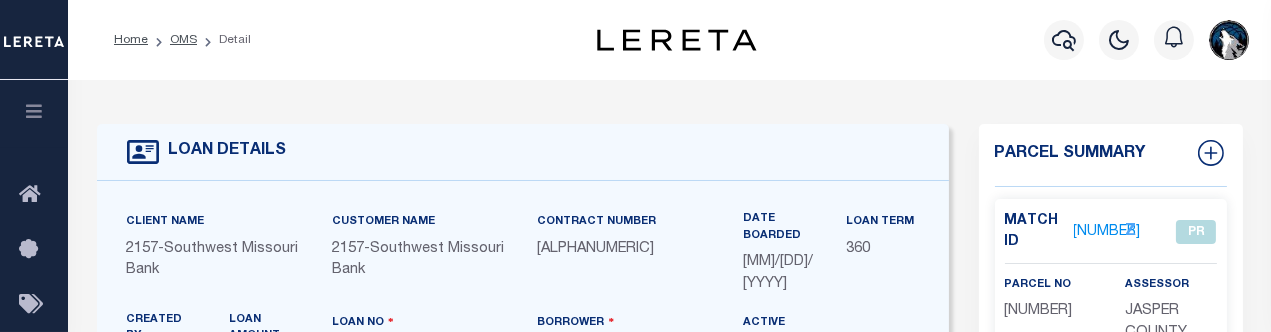 type on "720 Garden Grove Rd" 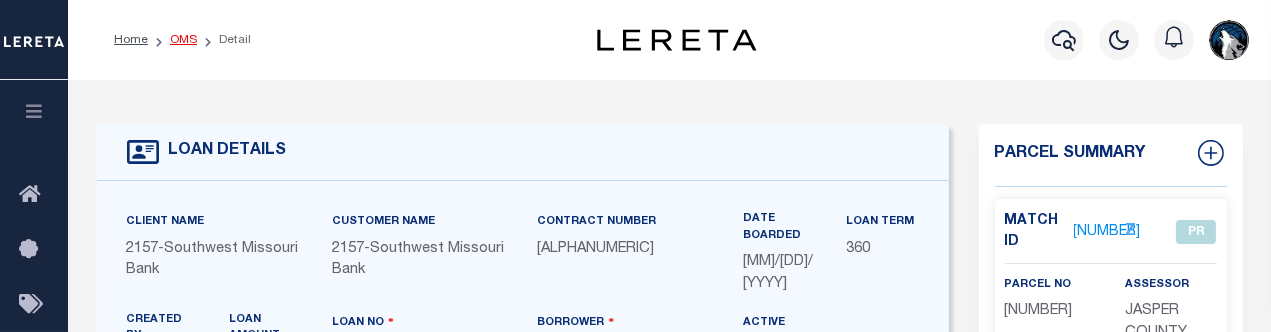 click on "OMS" at bounding box center (183, 40) 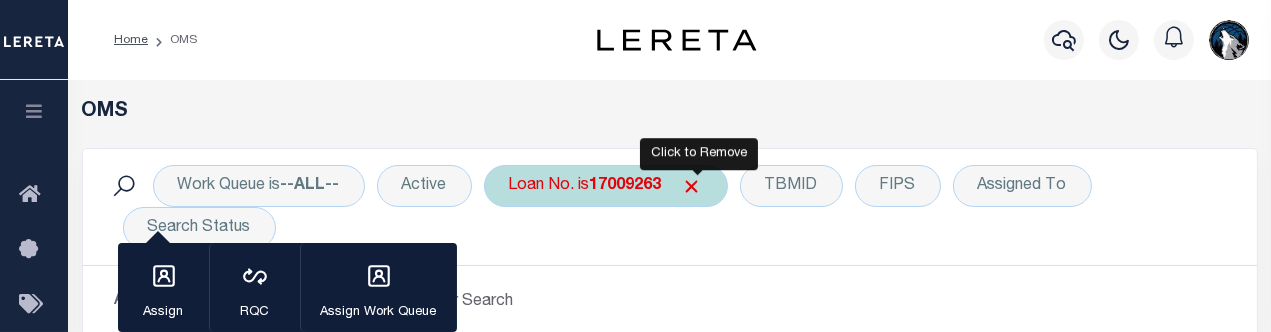 click at bounding box center (692, 186) 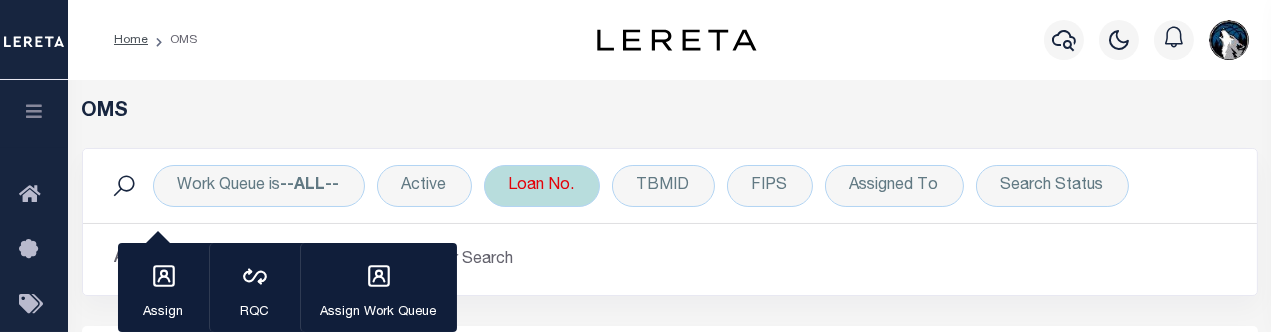 click on "Loan No." at bounding box center (542, 186) 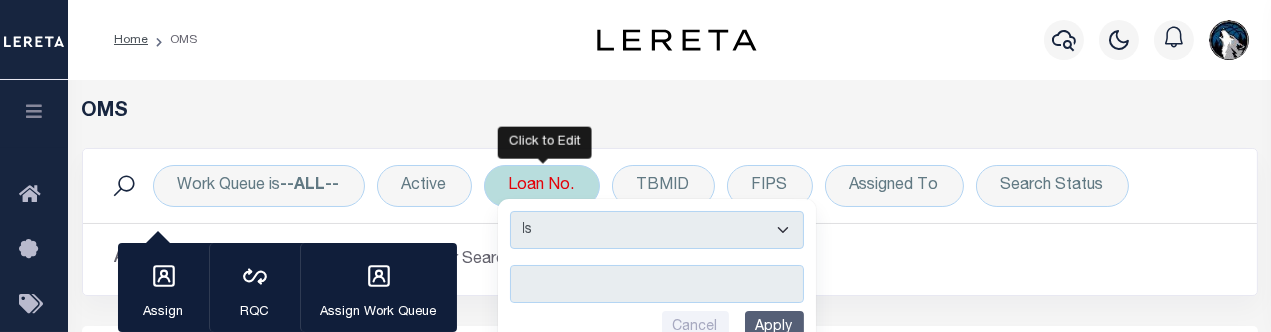 click at bounding box center (657, 284) 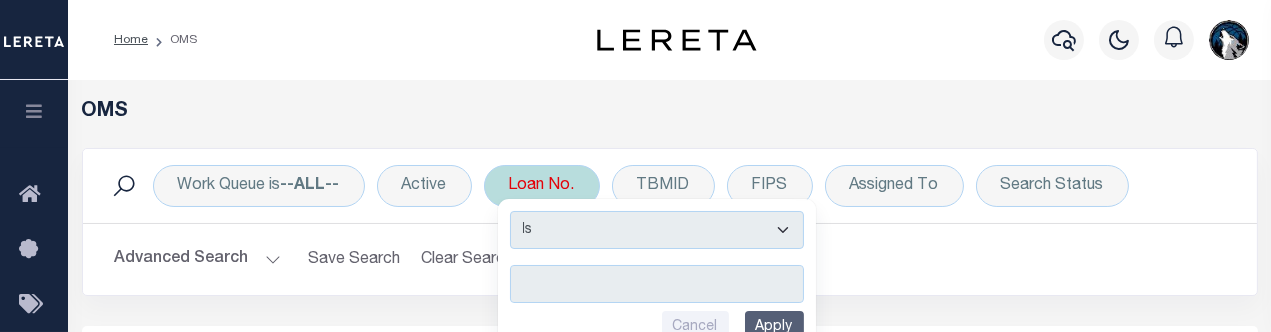 click at bounding box center [657, 284] 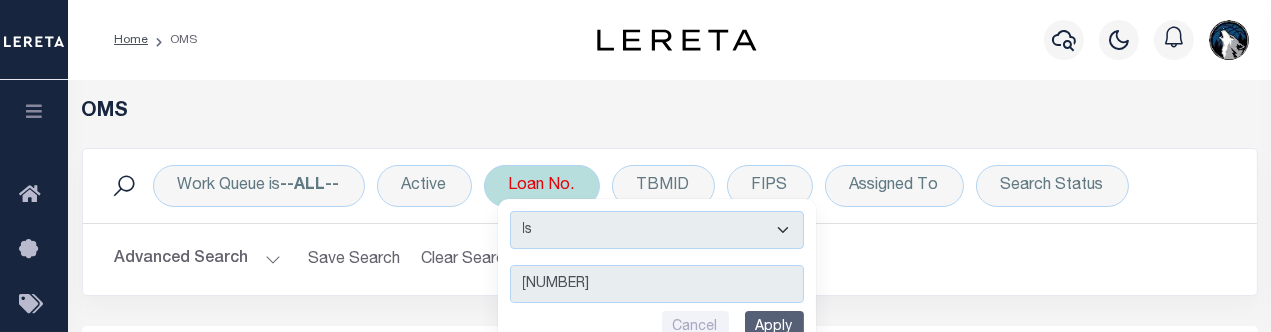 type on "2003364" 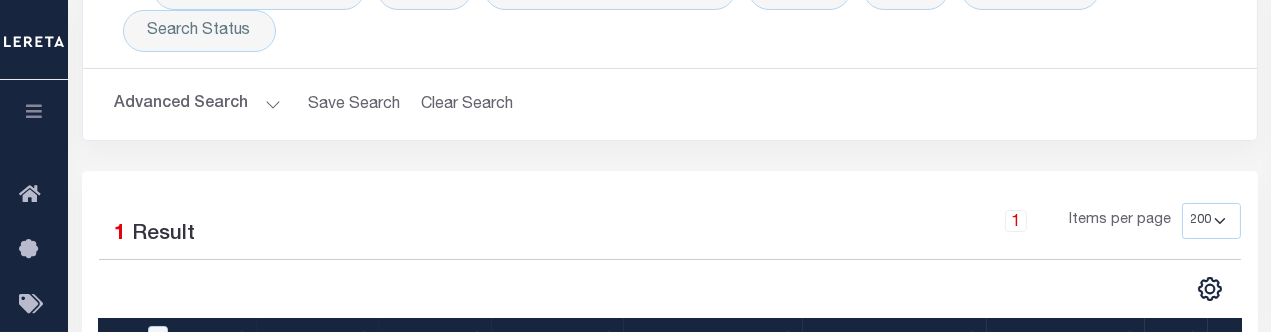 scroll, scrollTop: 308, scrollLeft: 0, axis: vertical 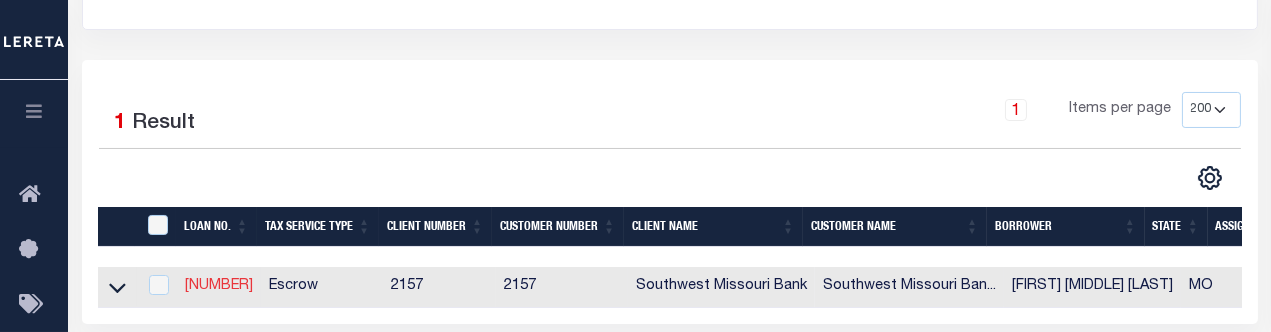 click on "2003364" at bounding box center (219, 286) 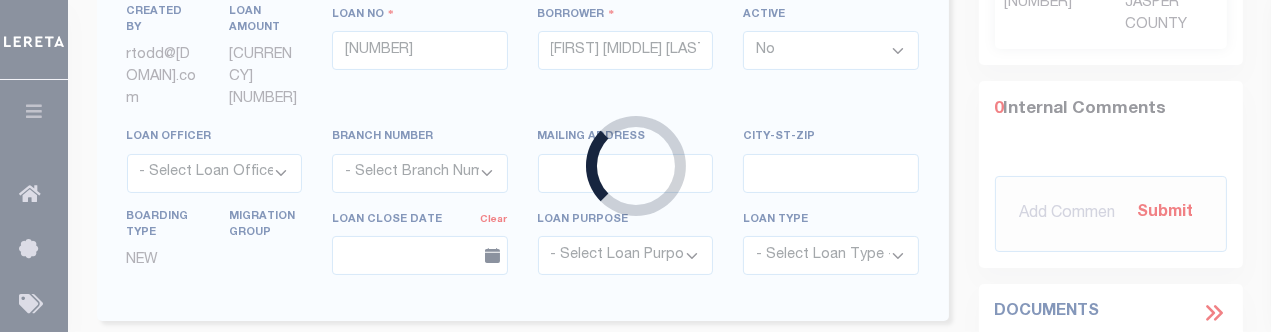 type on "2003364" 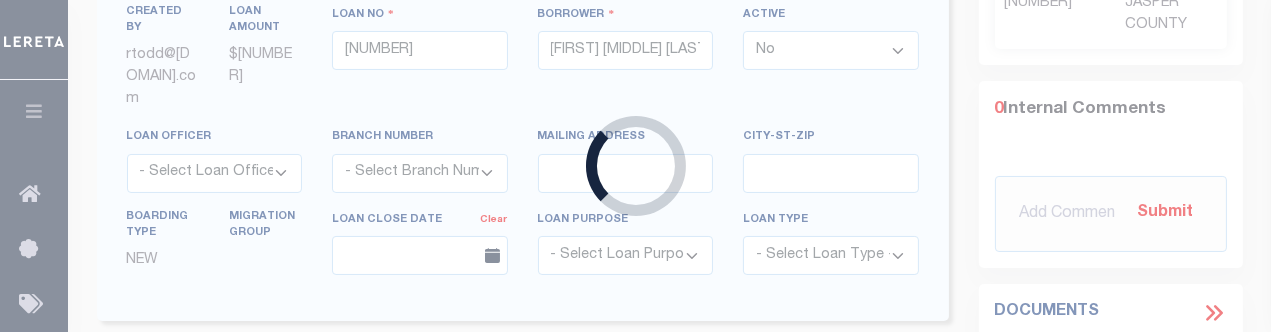 type on "1606 & 1606 1/2 Kentucky" 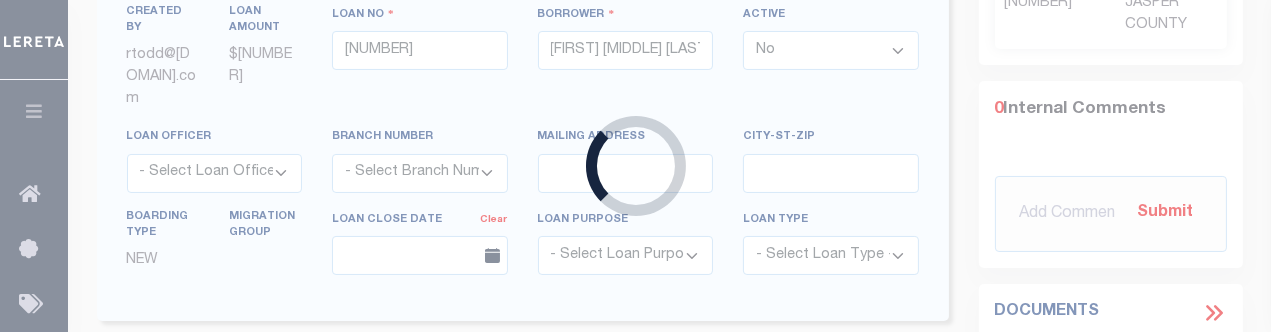 select on "3755" 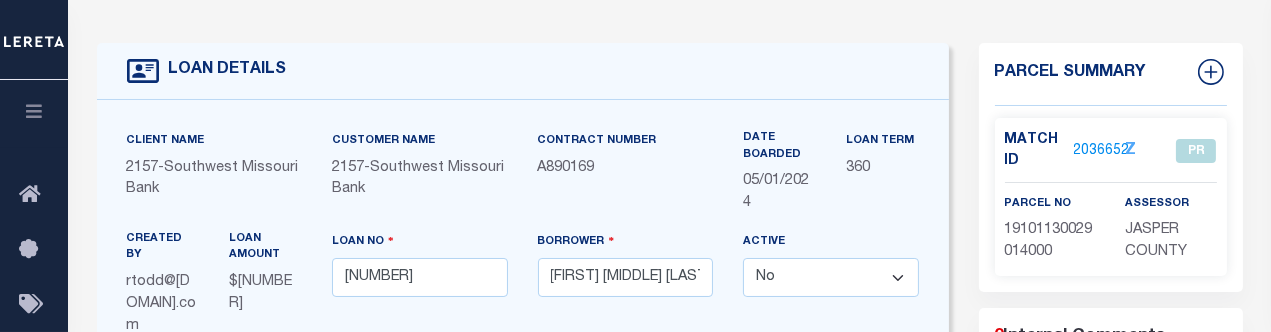 scroll, scrollTop: 0, scrollLeft: 0, axis: both 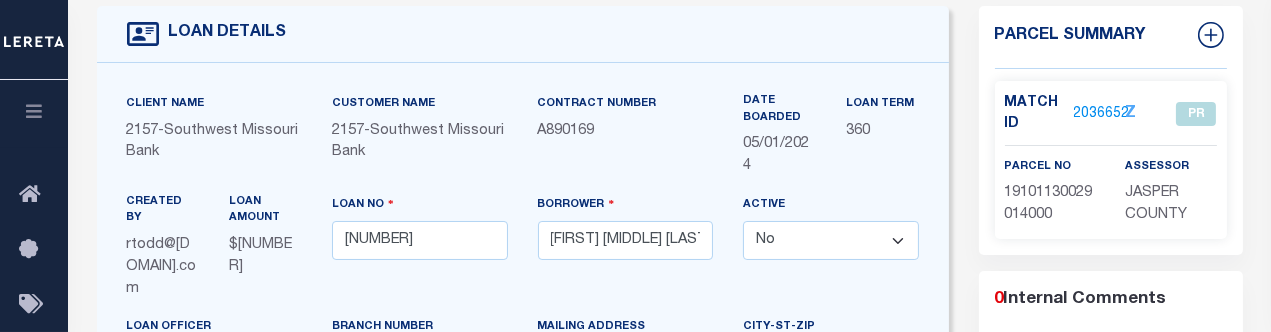 click on "2036652" at bounding box center [1102, 114] 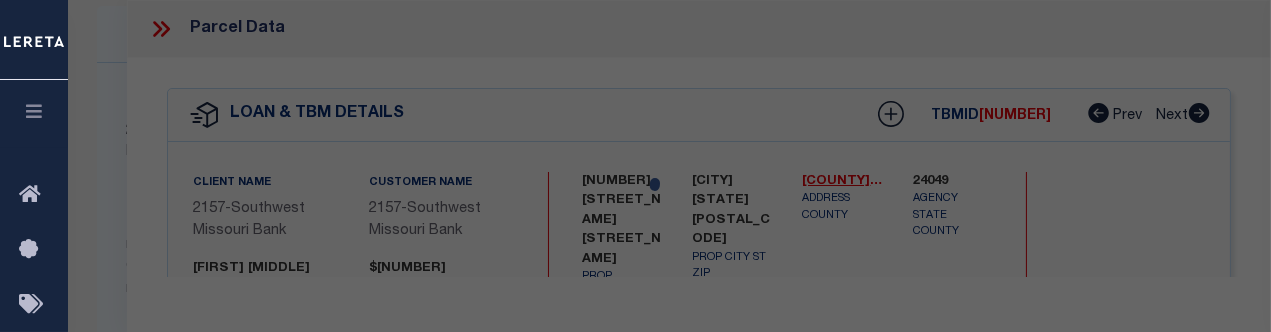 select on "AS" 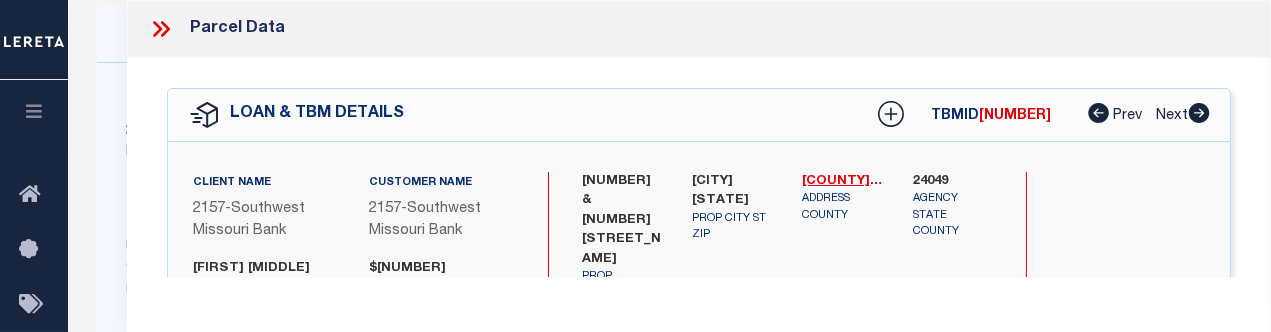 scroll, scrollTop: 205, scrollLeft: 0, axis: vertical 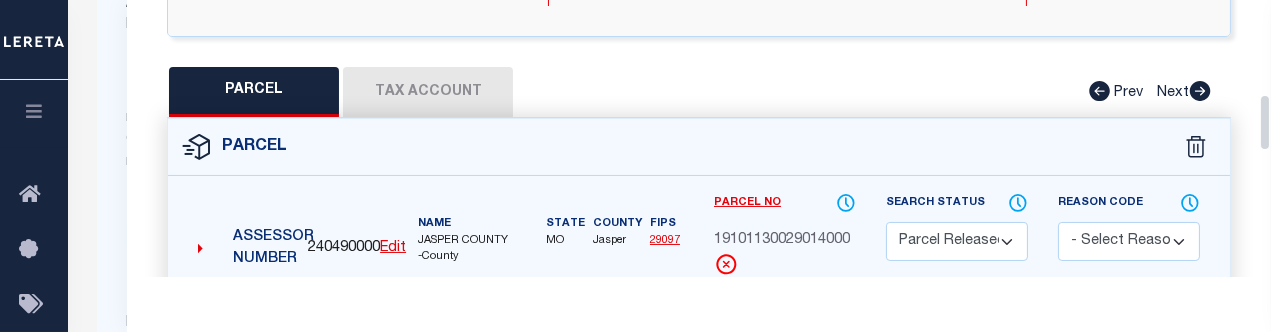drag, startPoint x: 1263, startPoint y: 38, endPoint x: 1265, endPoint y: 133, distance: 95.02105 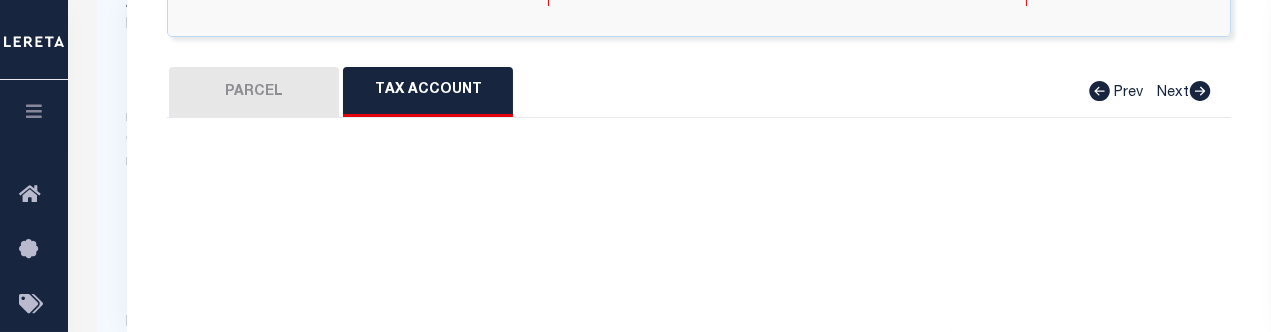 select on "100" 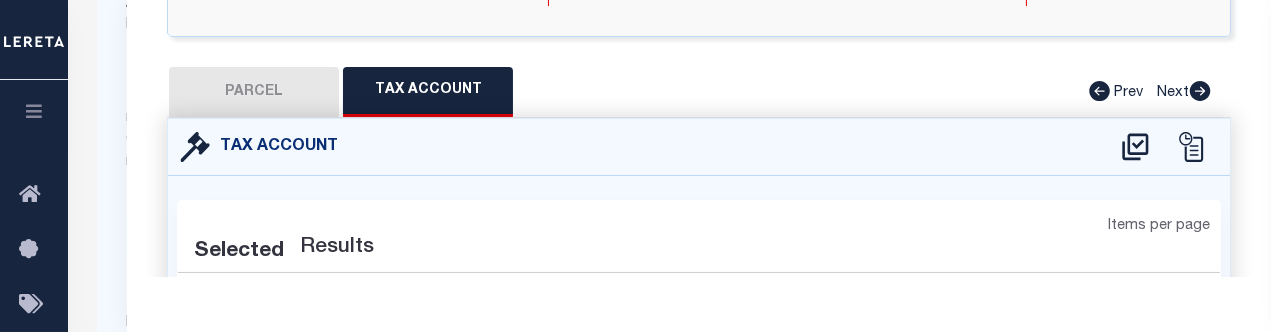 select on "100" 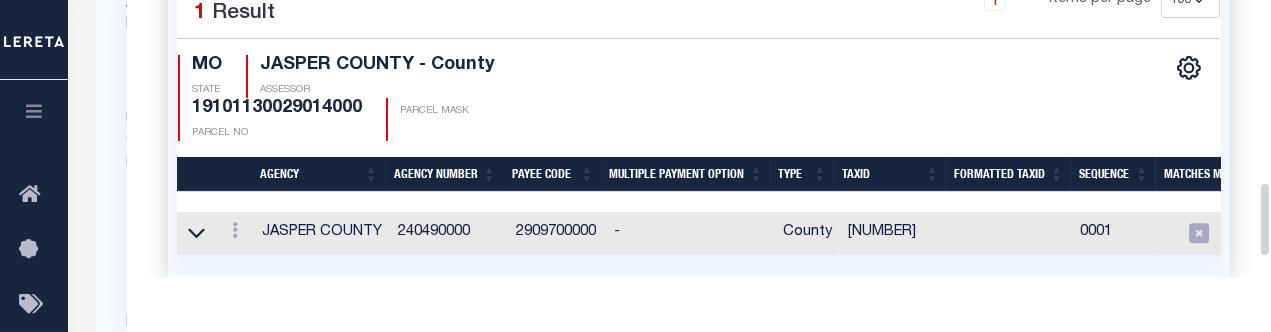 scroll, scrollTop: 699, scrollLeft: 0, axis: vertical 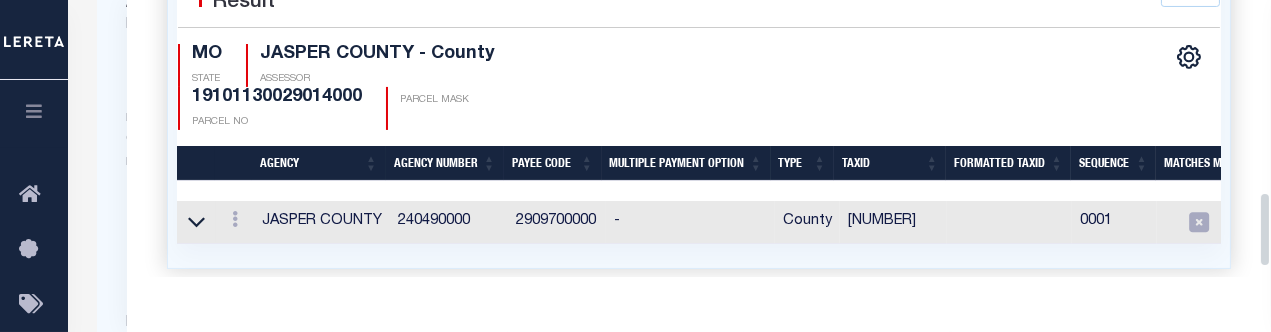 drag, startPoint x: 1262, startPoint y: 130, endPoint x: 1274, endPoint y: 198, distance: 69.050705 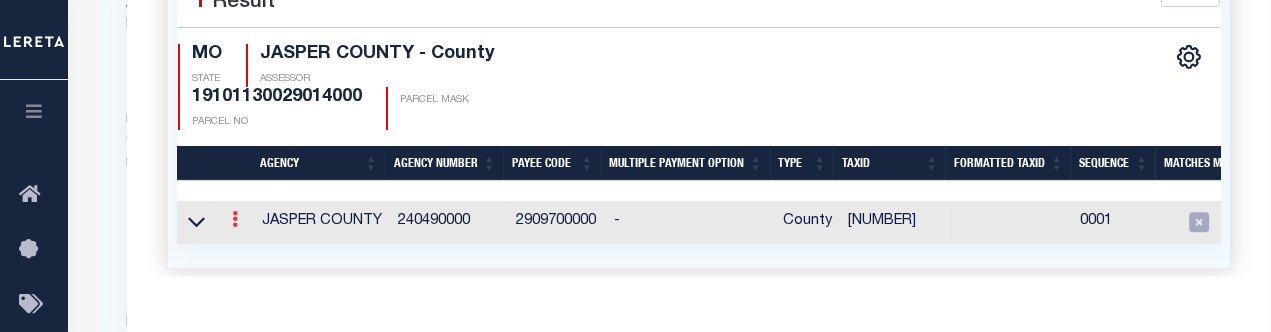 click at bounding box center [235, 219] 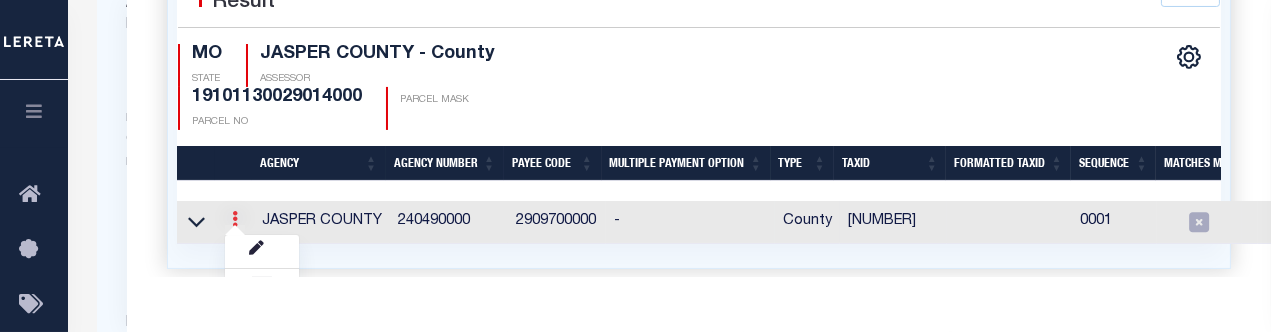 click at bounding box center (235, 219) 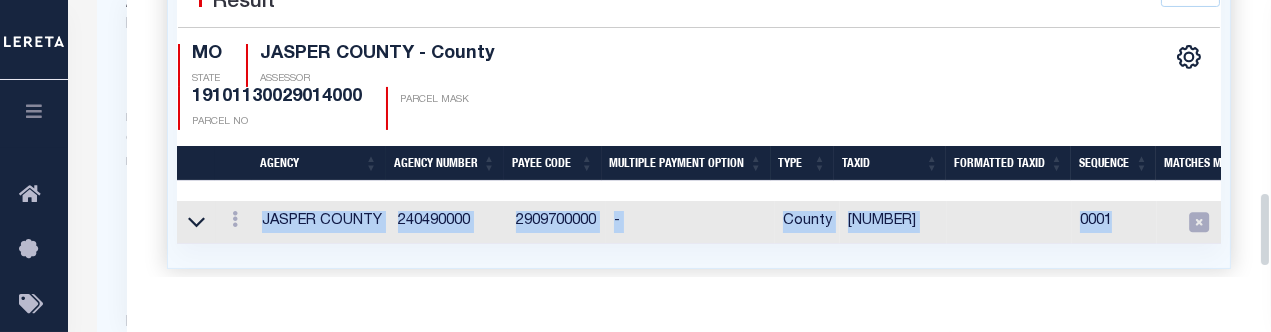 drag, startPoint x: 1261, startPoint y: 210, endPoint x: 1264, endPoint y: 129, distance: 81.055534 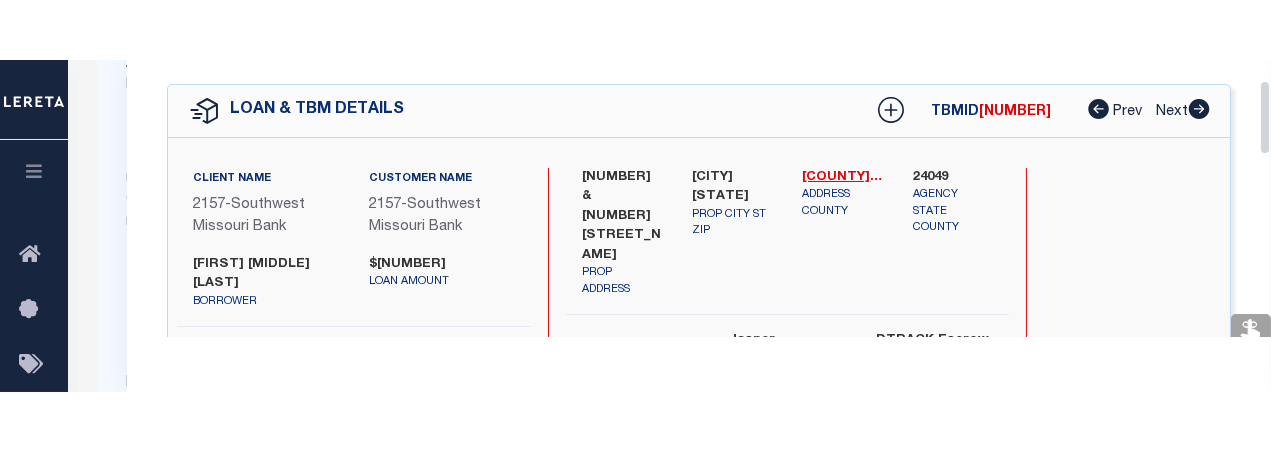 scroll, scrollTop: 61, scrollLeft: 0, axis: vertical 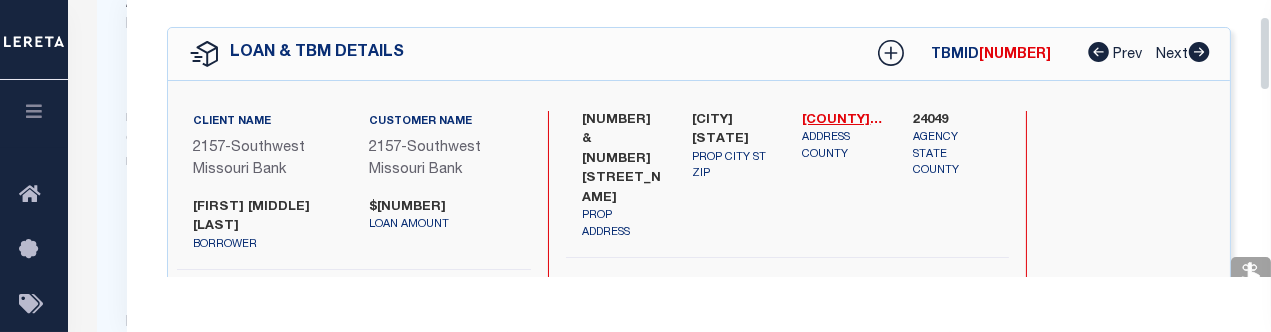 drag, startPoint x: 1266, startPoint y: 210, endPoint x: 1264, endPoint y: 35, distance: 175.01143 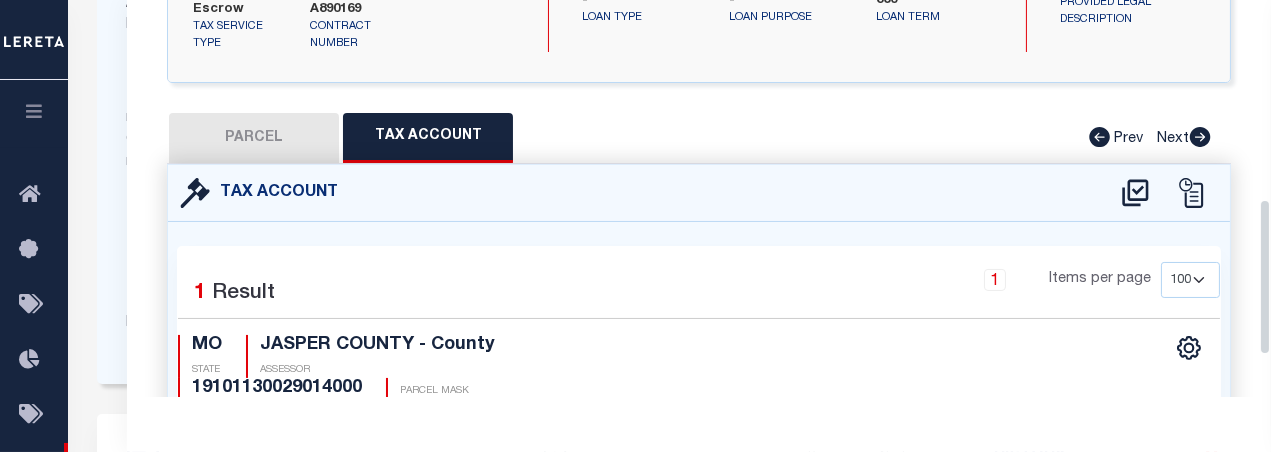 scroll, scrollTop: 503, scrollLeft: 0, axis: vertical 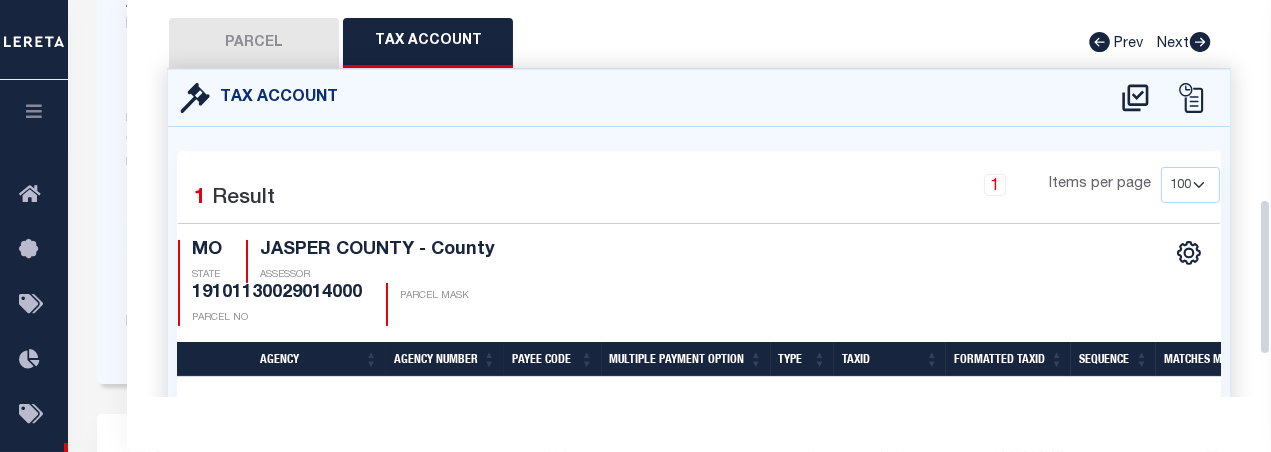drag, startPoint x: 1259, startPoint y: 165, endPoint x: 1263, endPoint y: 316, distance: 151.05296 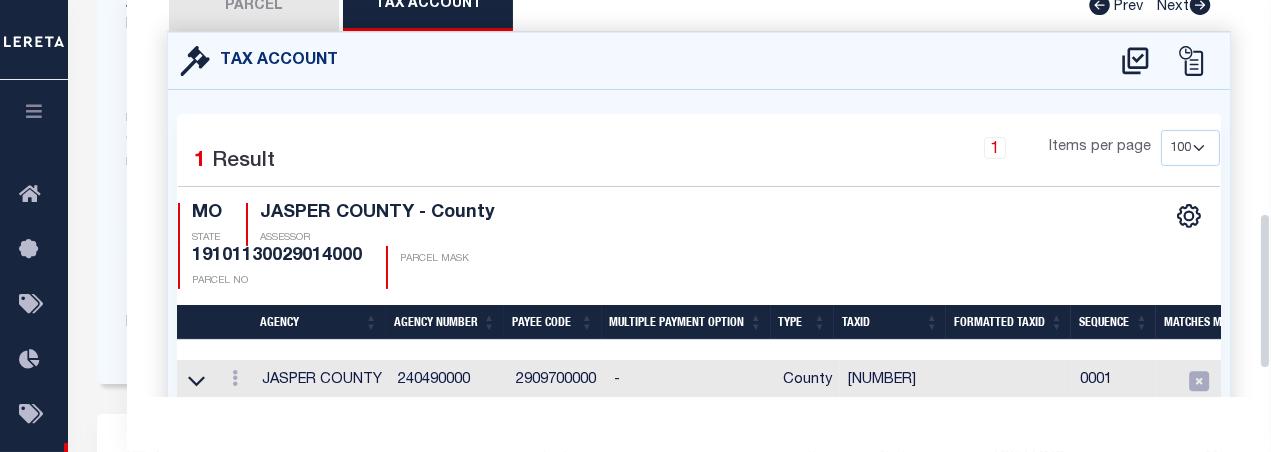 scroll, scrollTop: 563, scrollLeft: 0, axis: vertical 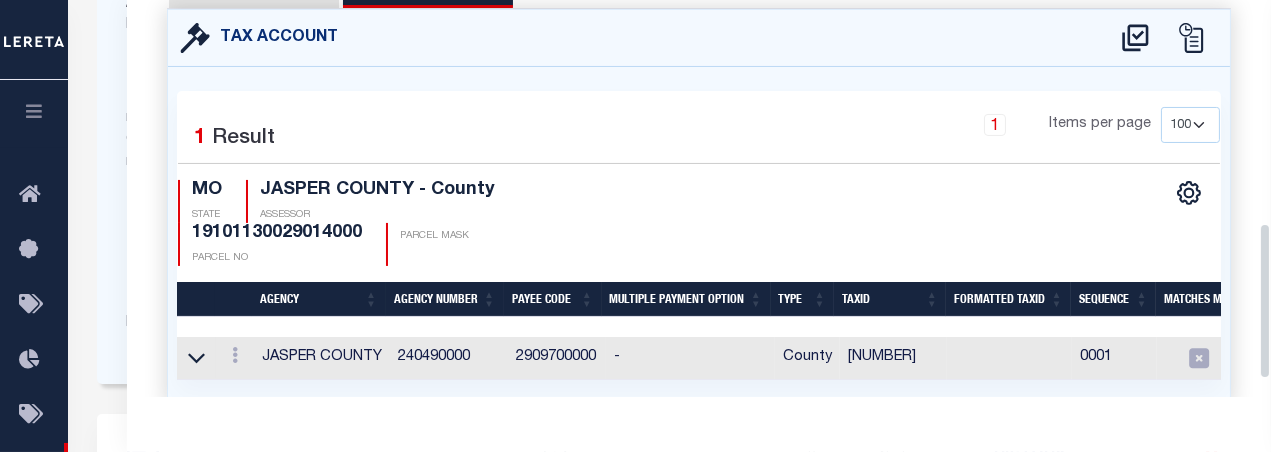 drag, startPoint x: 1263, startPoint y: 316, endPoint x: 1264, endPoint y: 340, distance: 24.020824 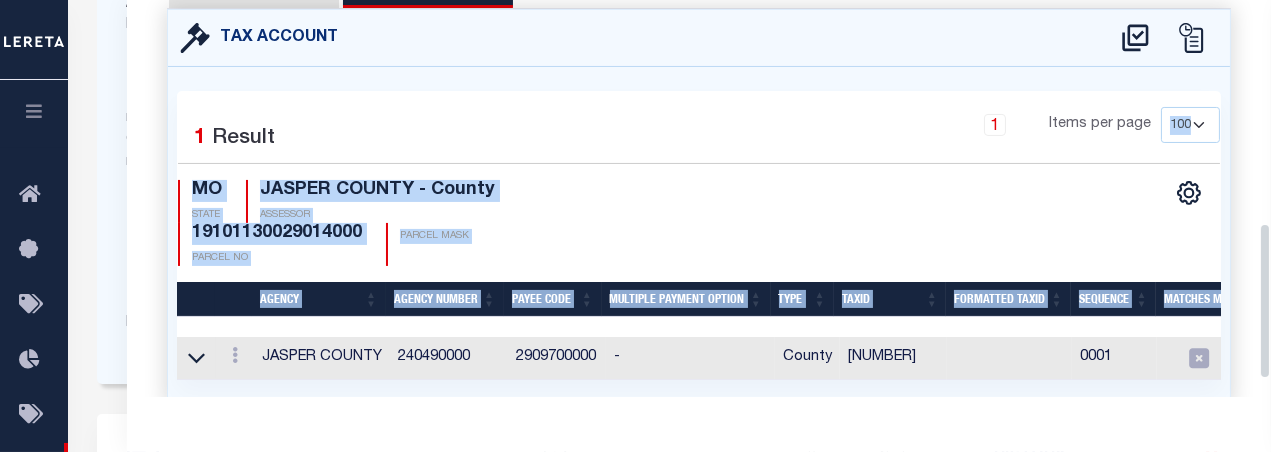 drag, startPoint x: 1261, startPoint y: 265, endPoint x: 1254, endPoint y: 99, distance: 166.14752 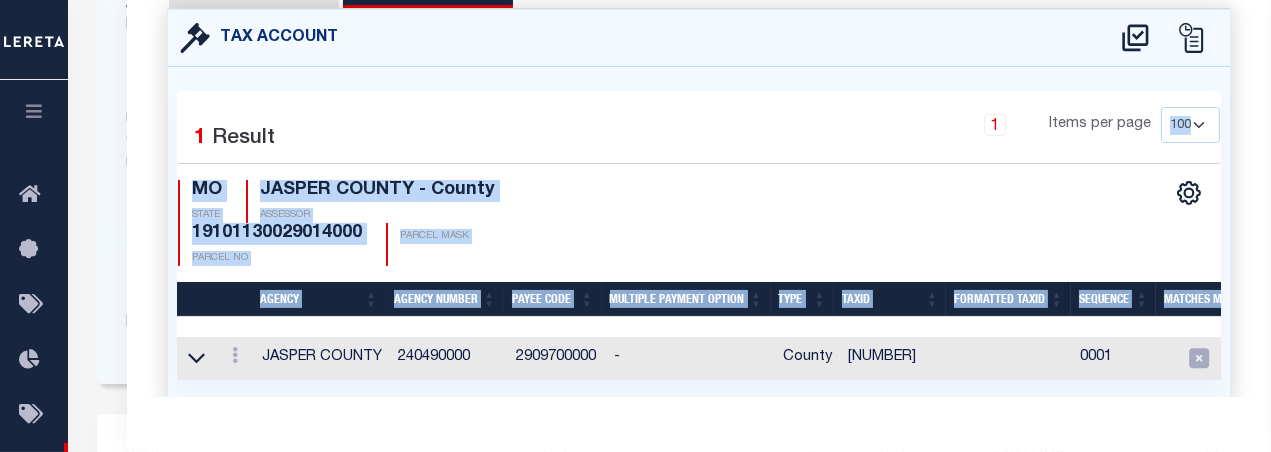 click on "CSV   Export Selected   Print   Show Filter   Show Search   Columns 0:   1:   2: Agency 3: Agency Number 4: Payee Code 5: Multiple Payment Option 6: Type 7: TaxID 8: Formatted TaxID 9: Sequence 10: Matches Mask 11:" at bounding box center [959, 223] 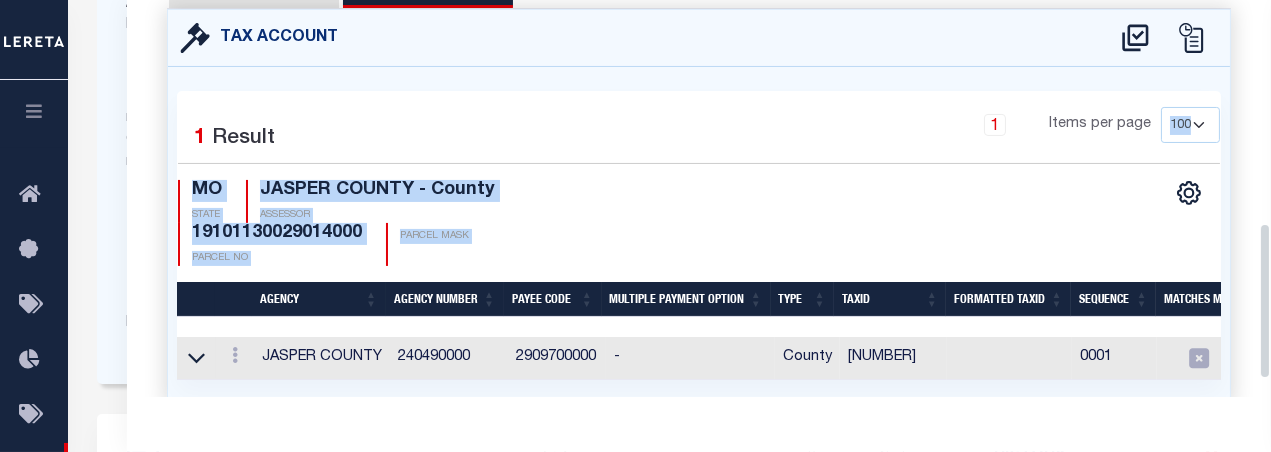 drag, startPoint x: 1261, startPoint y: 250, endPoint x: 1253, endPoint y: 113, distance: 137.23338 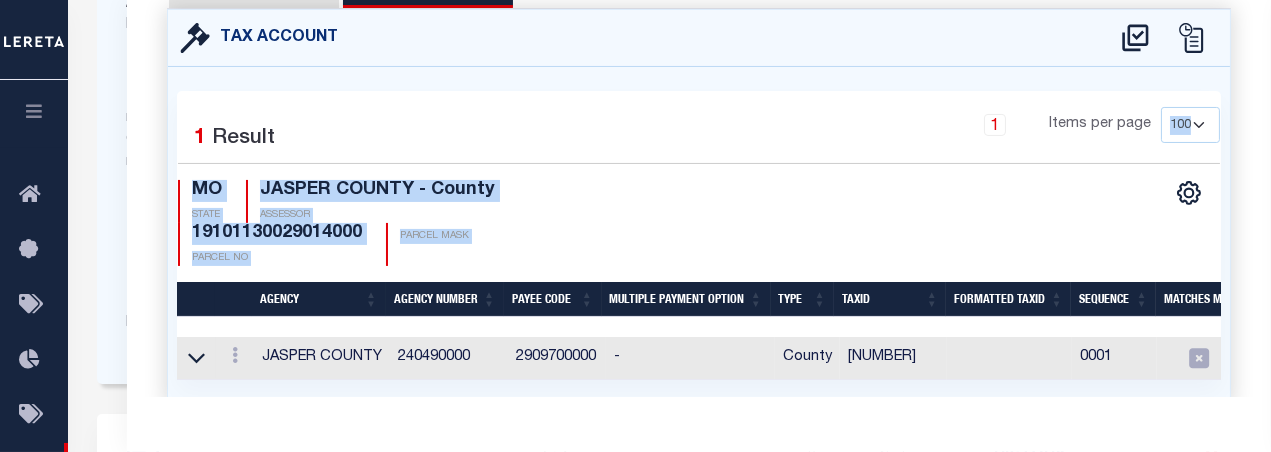 click on "CSV   Export Selected   Print   Show Filter   Show Search   Columns 0:   1:   2: Agency 3: Agency Number 4: Payee Code 5: Multiple Payment Option 6: Type 7: TaxID 8: Formatted TaxID 9: Sequence 10: Matches Mask 11:" at bounding box center (959, 223) 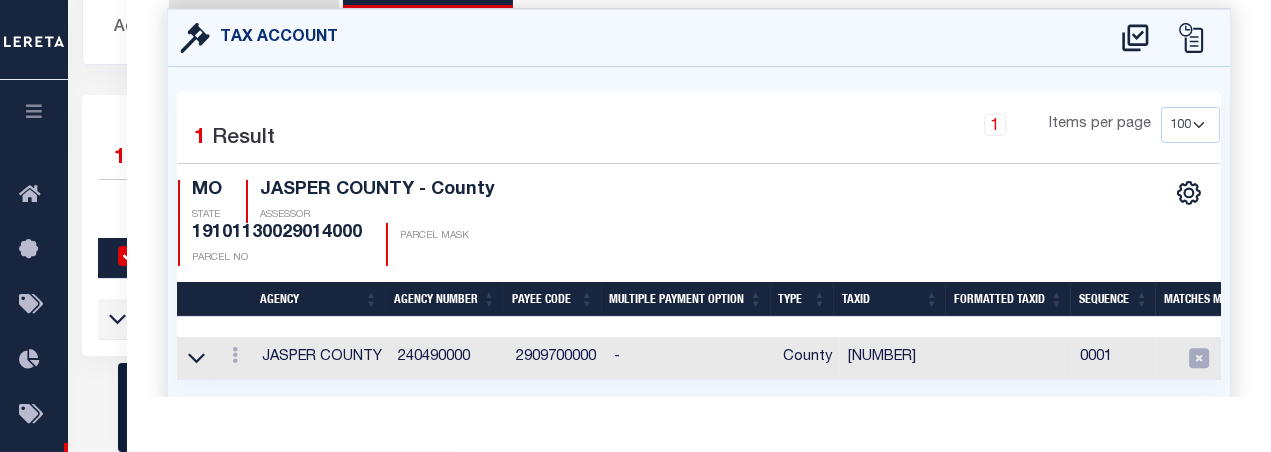 scroll, scrollTop: 308, scrollLeft: 0, axis: vertical 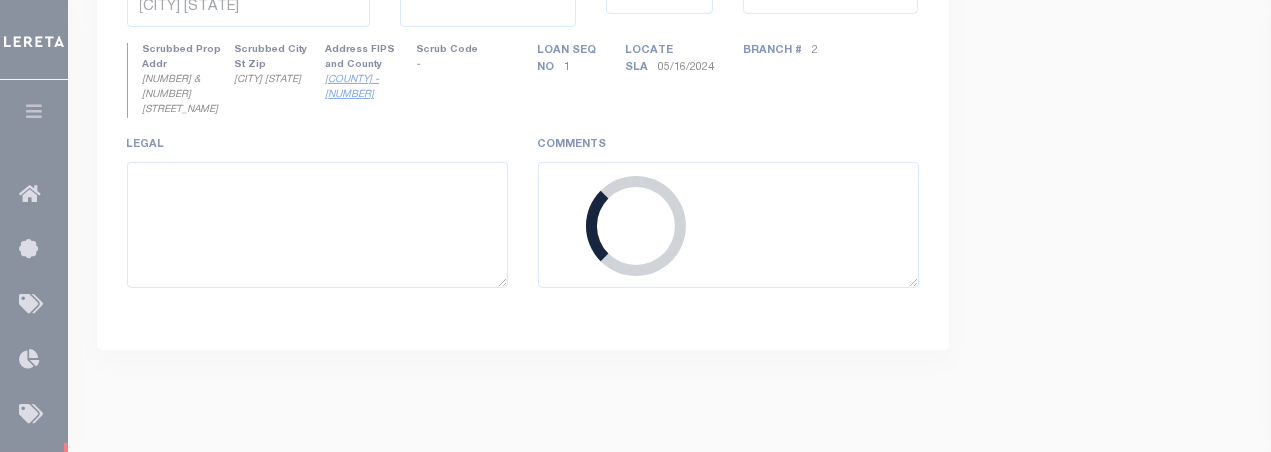type on "2003356" 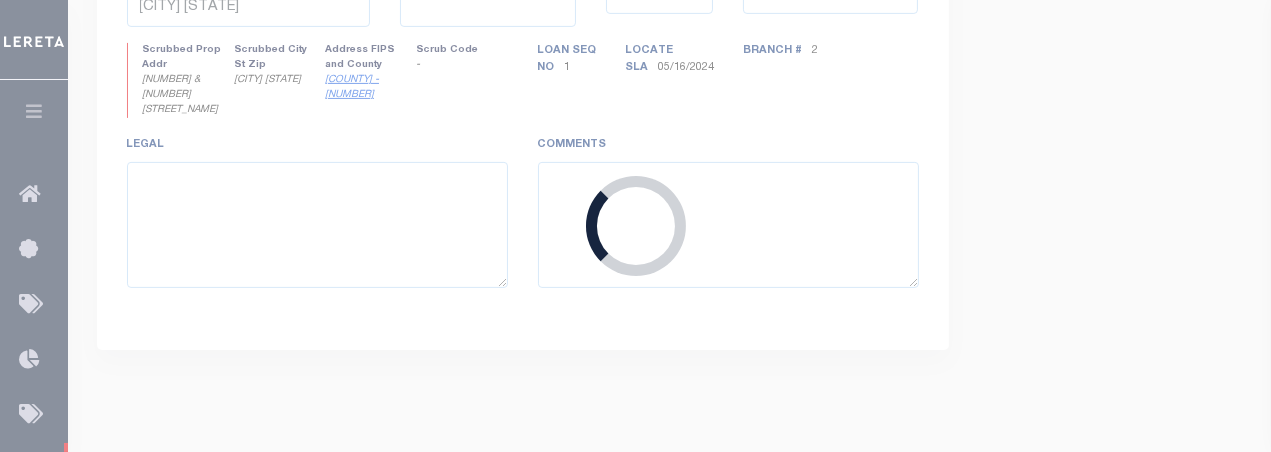 scroll, scrollTop: 322, scrollLeft: 0, axis: vertical 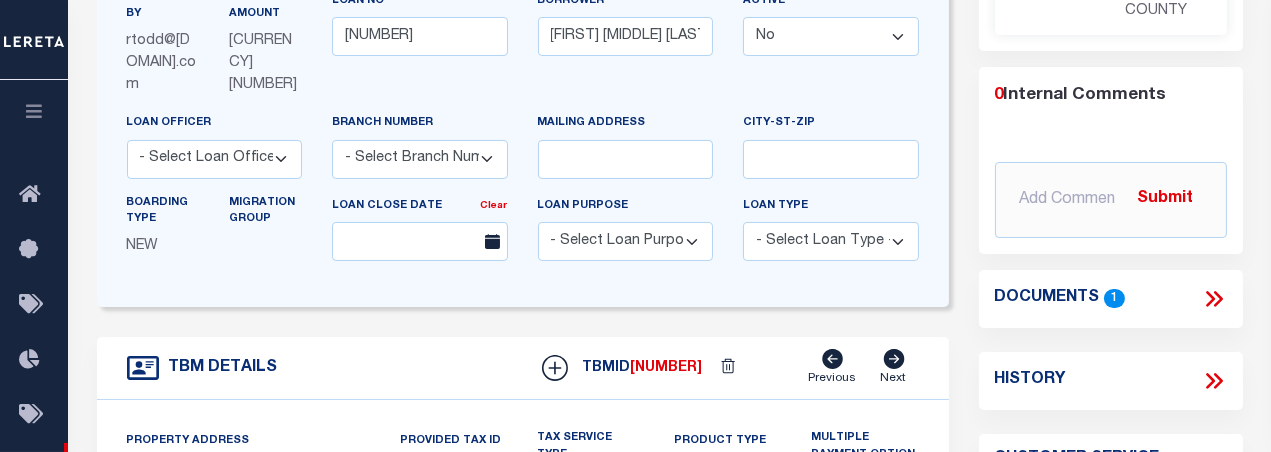 select on "3755" 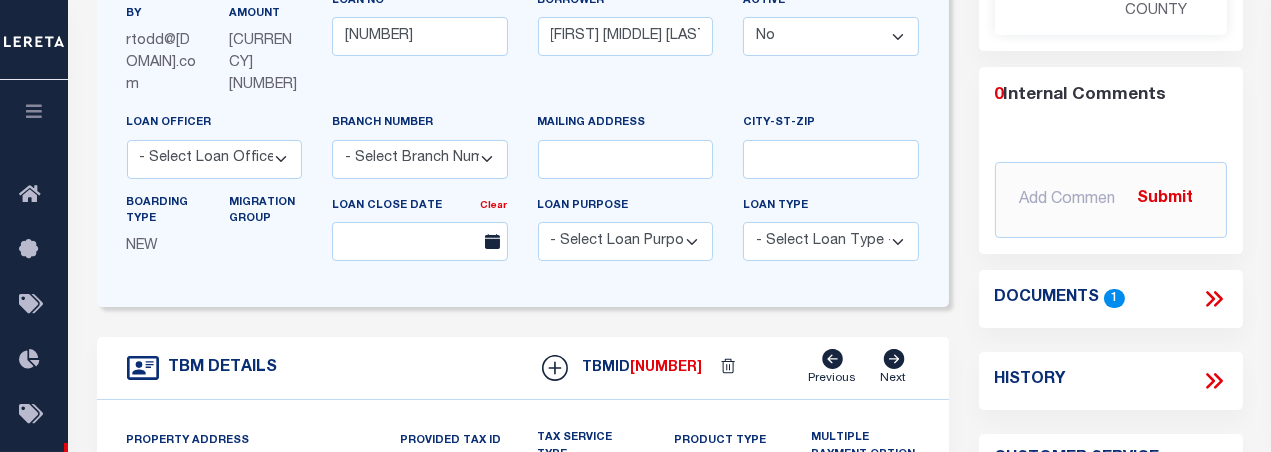 type on "Joplin MO 64801" 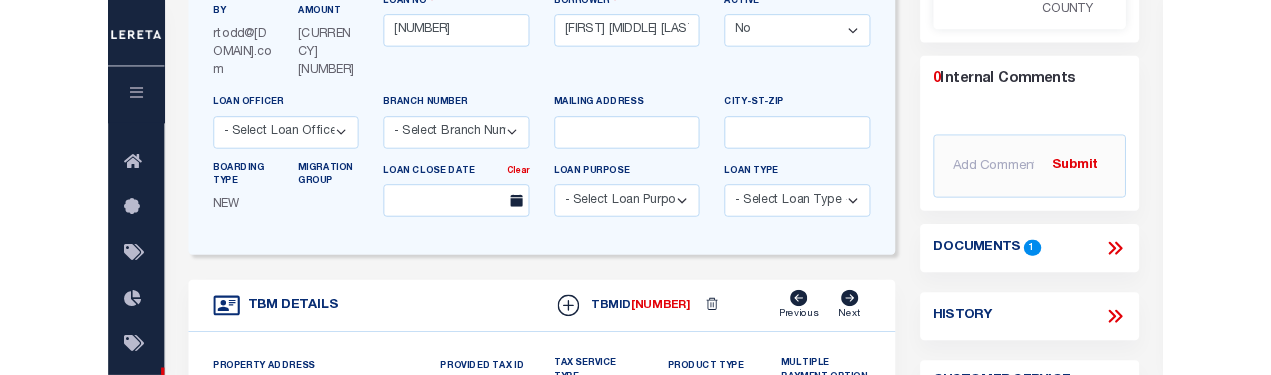 scroll, scrollTop: 0, scrollLeft: 0, axis: both 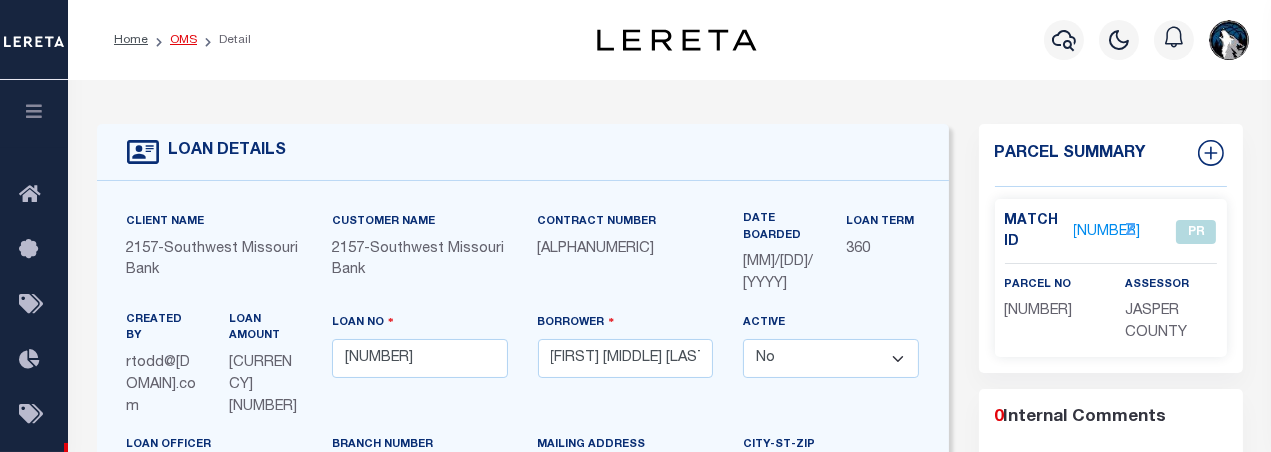 click on "OMS" at bounding box center (183, 40) 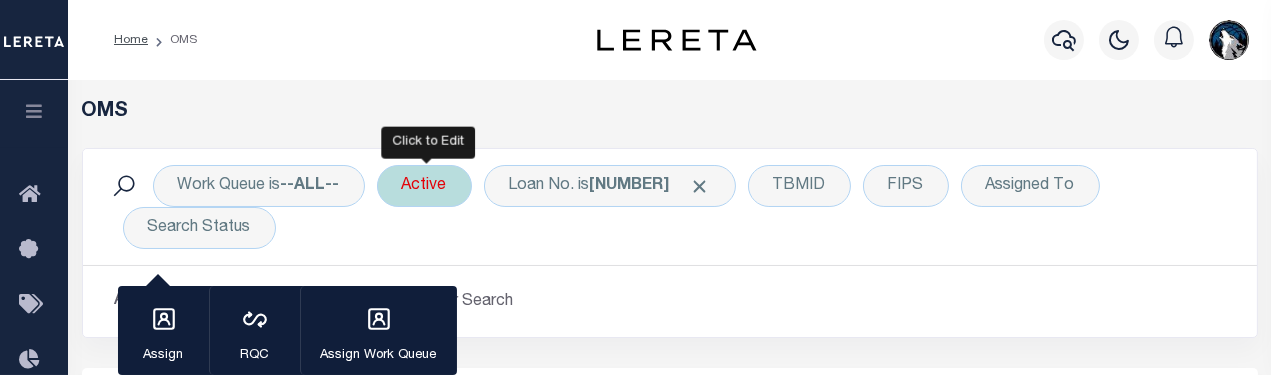 click on "Active" at bounding box center [424, 186] 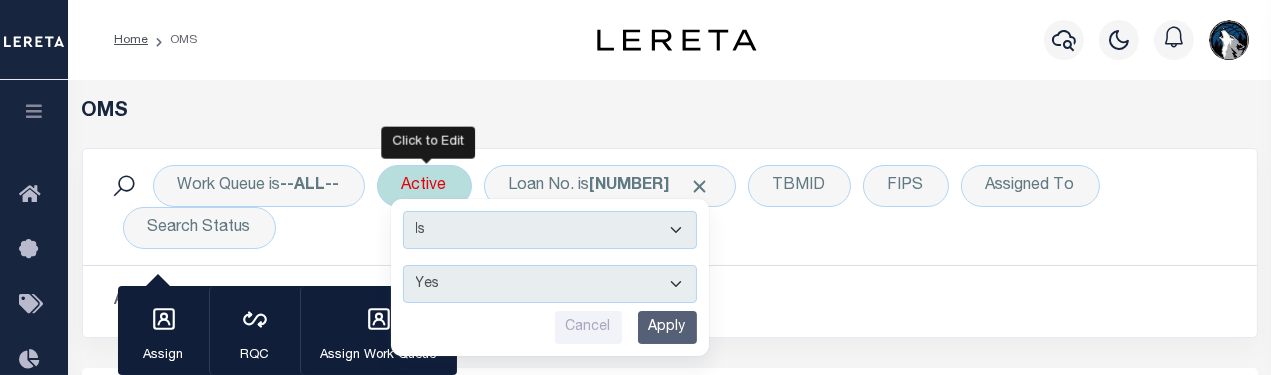 click on "Apply" at bounding box center [667, 327] 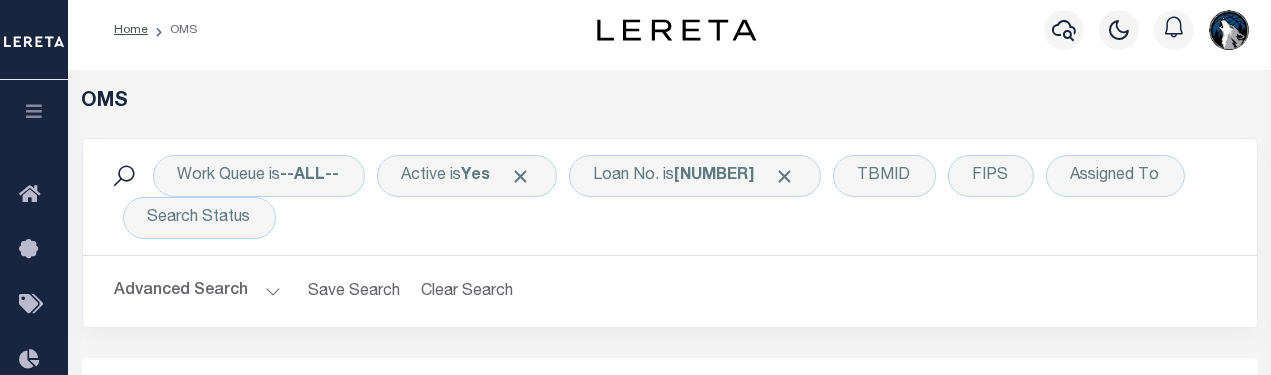 scroll, scrollTop: 8, scrollLeft: 0, axis: vertical 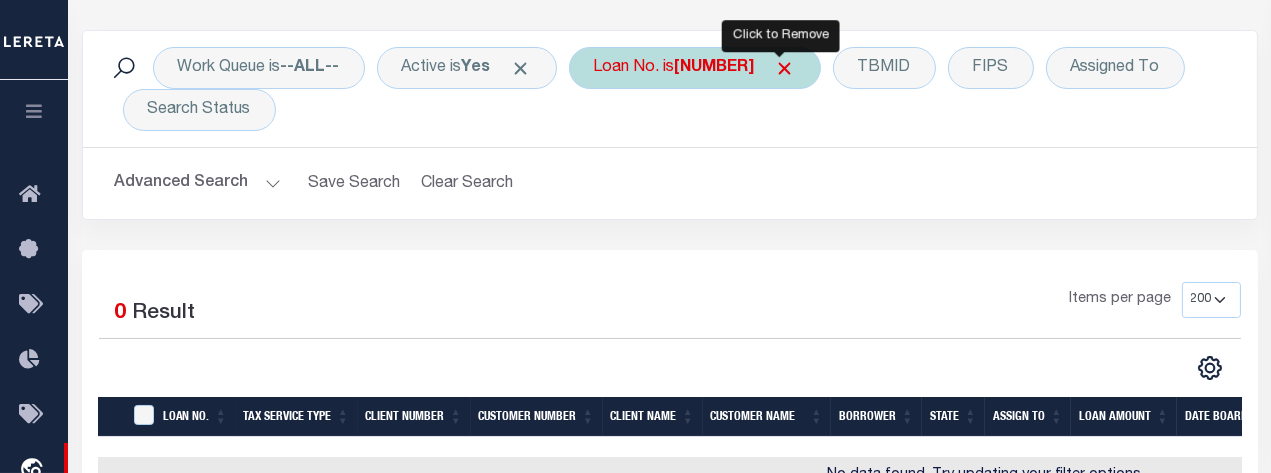click at bounding box center [785, 68] 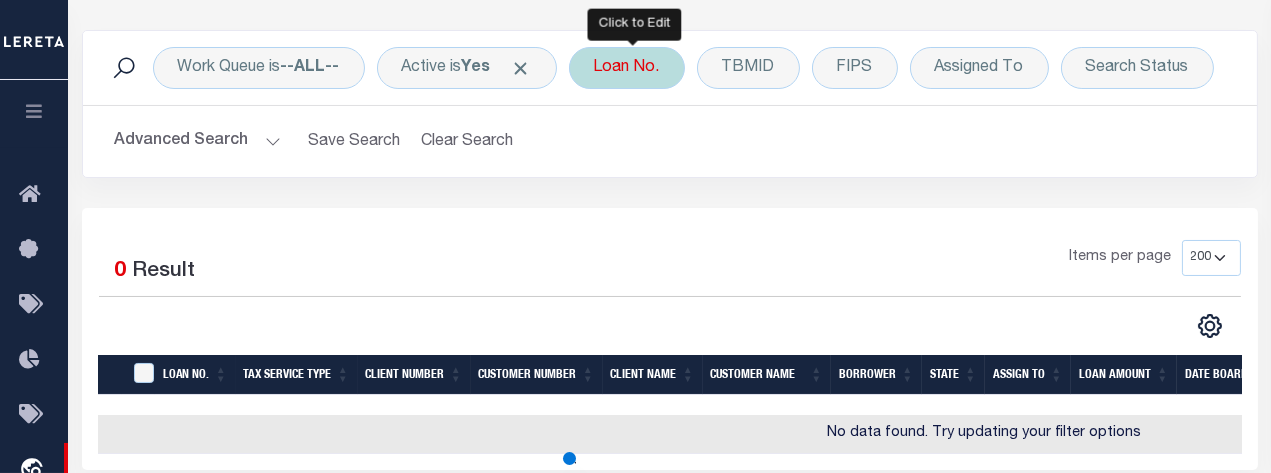 click on "Loan No." at bounding box center (627, 68) 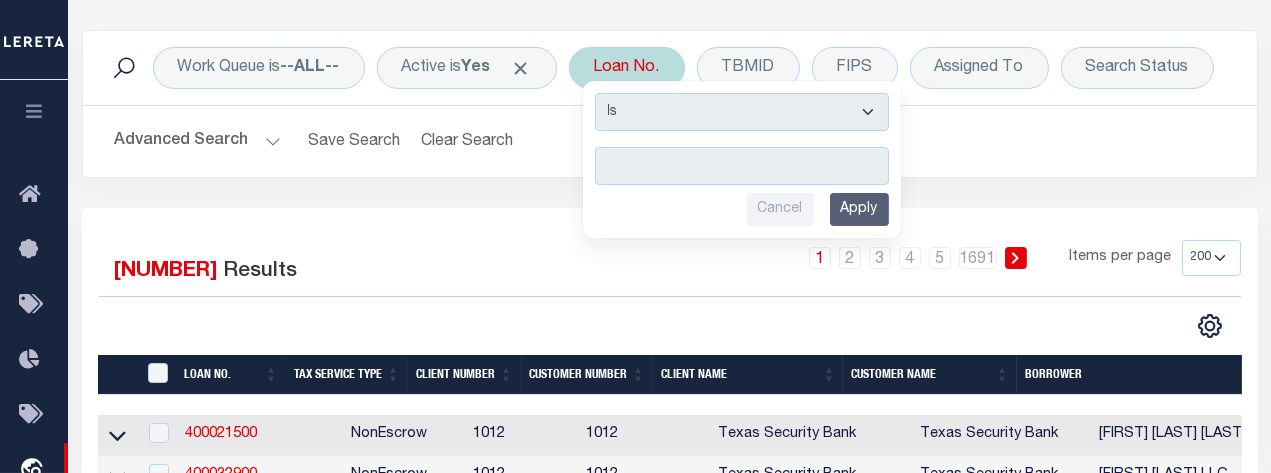click at bounding box center [742, 166] 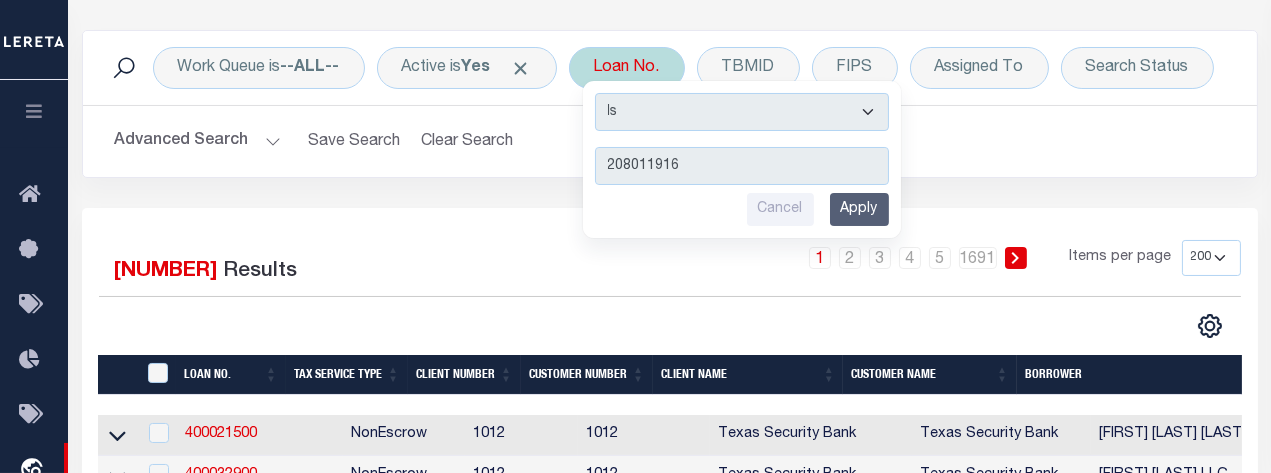 type on "208011916" 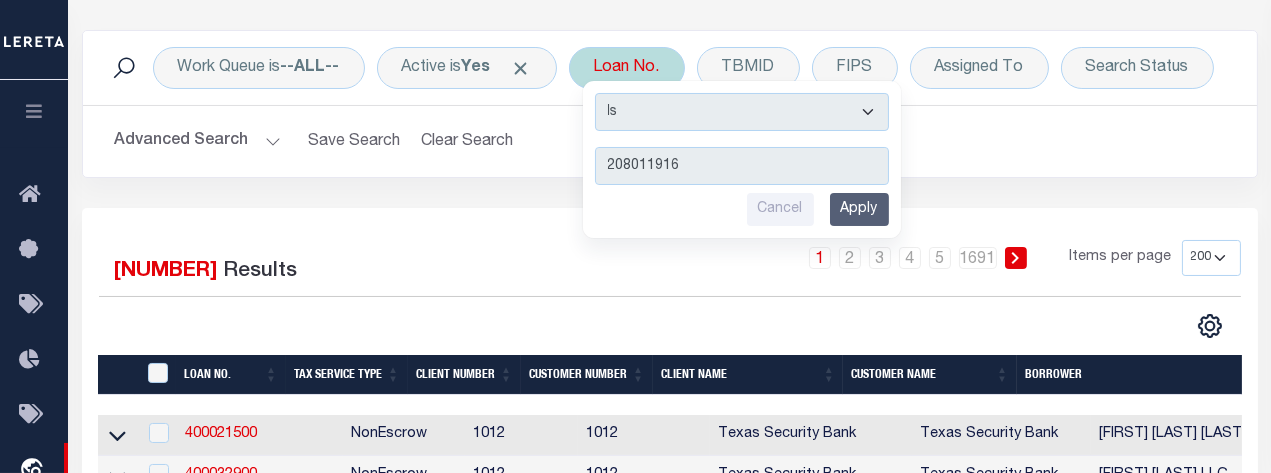 click on "Apply" at bounding box center [859, 209] 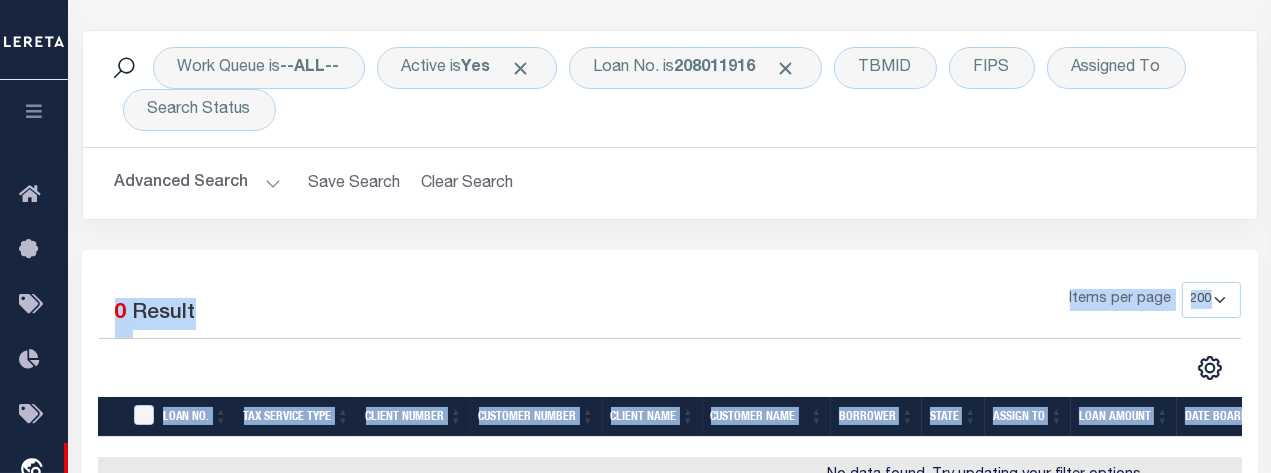 drag, startPoint x: 1168, startPoint y: 178, endPoint x: 1264, endPoint y: 442, distance: 280.9128 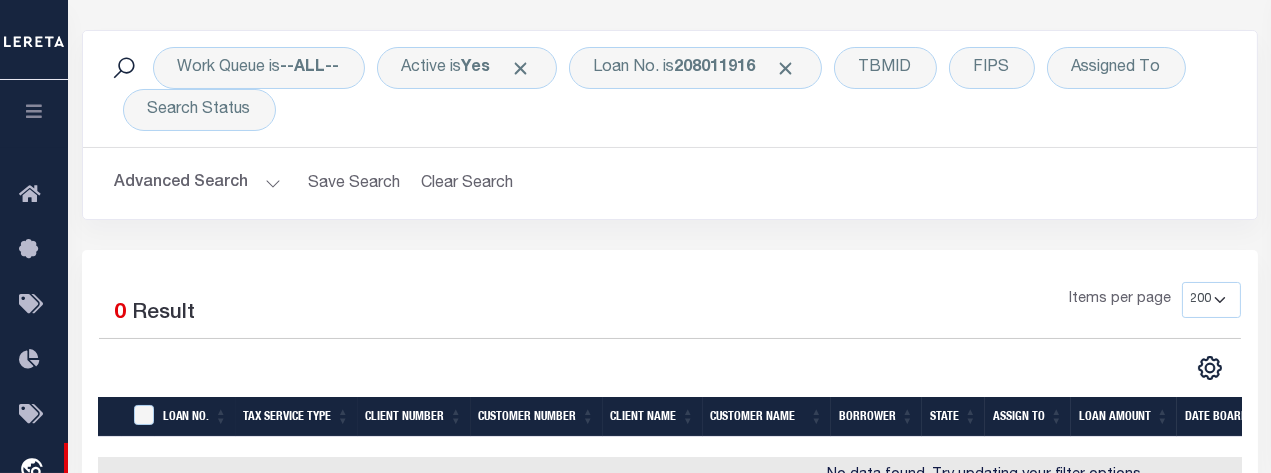 click on "Work Queue is  --ALL--    Active is  Yes    Loan No. is  208011916    TBMID   FIPS   Assigned To   Search Status
Search" at bounding box center (670, 89) 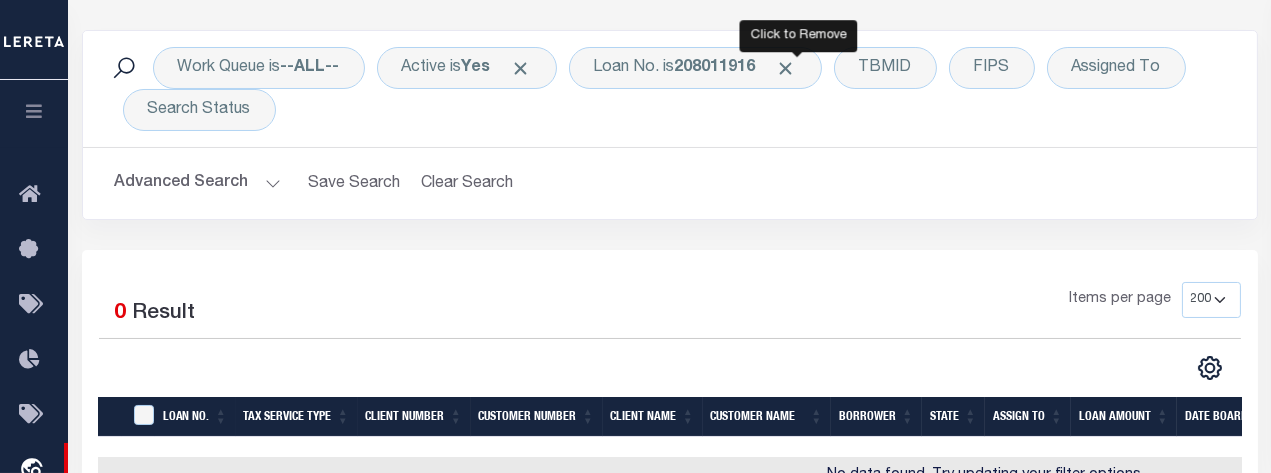 click at bounding box center (786, 68) 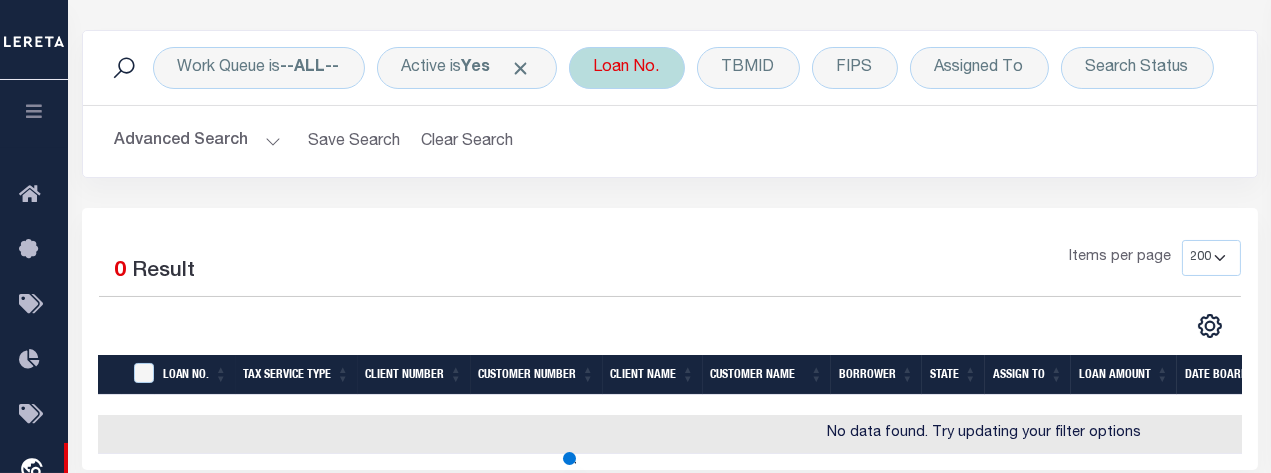 click on "Loan No." at bounding box center [627, 68] 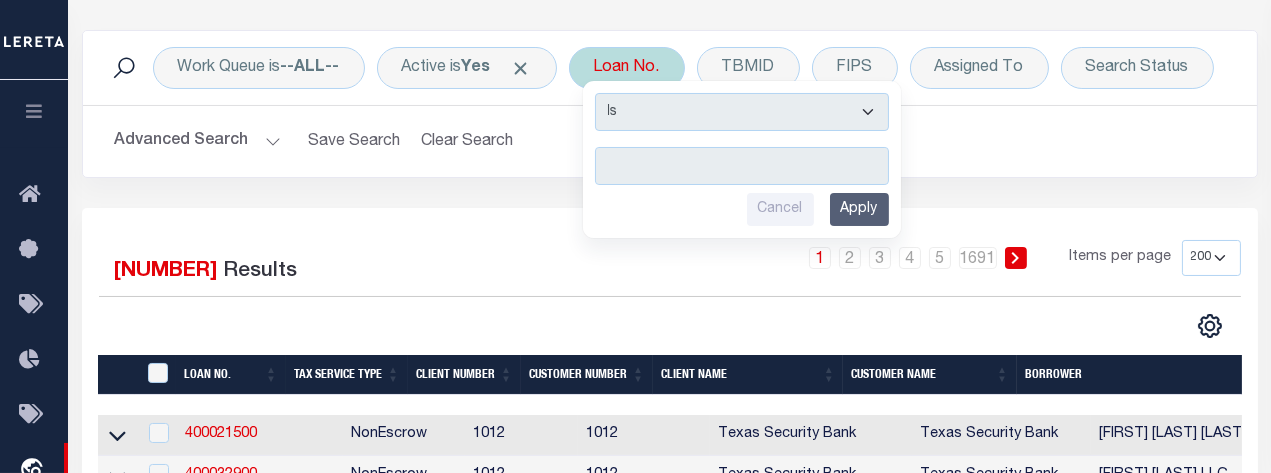 click on "Loan No.
Is
Contains
Cancel   Apply" at bounding box center (627, 68) 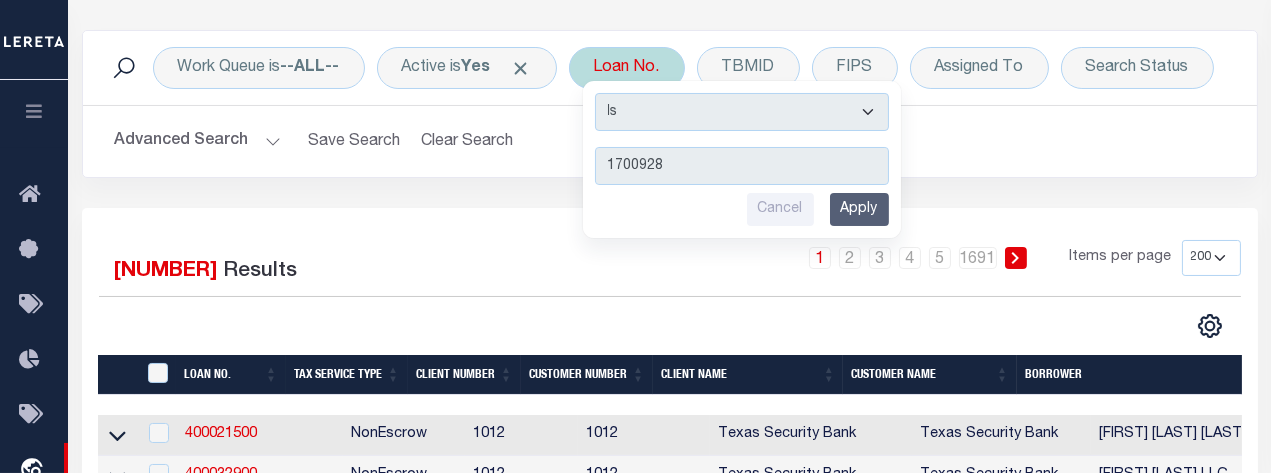 type on "17009282" 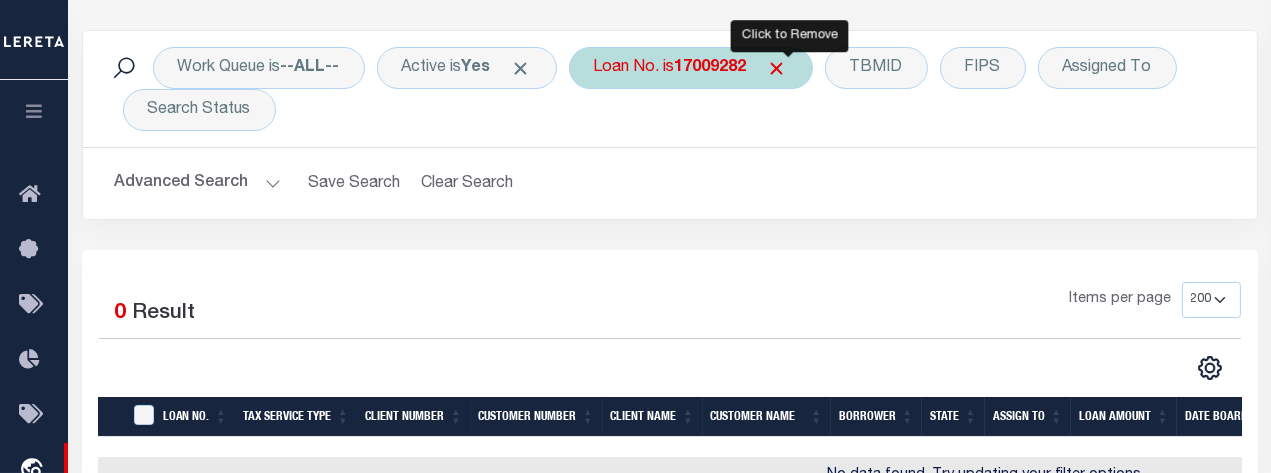 click at bounding box center (777, 68) 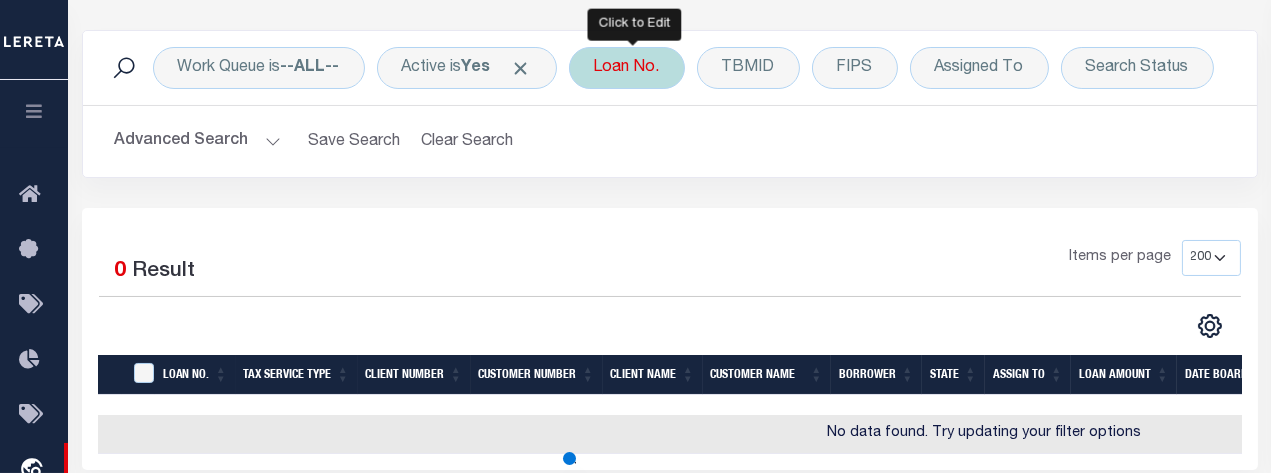 click on "Loan No." at bounding box center (627, 68) 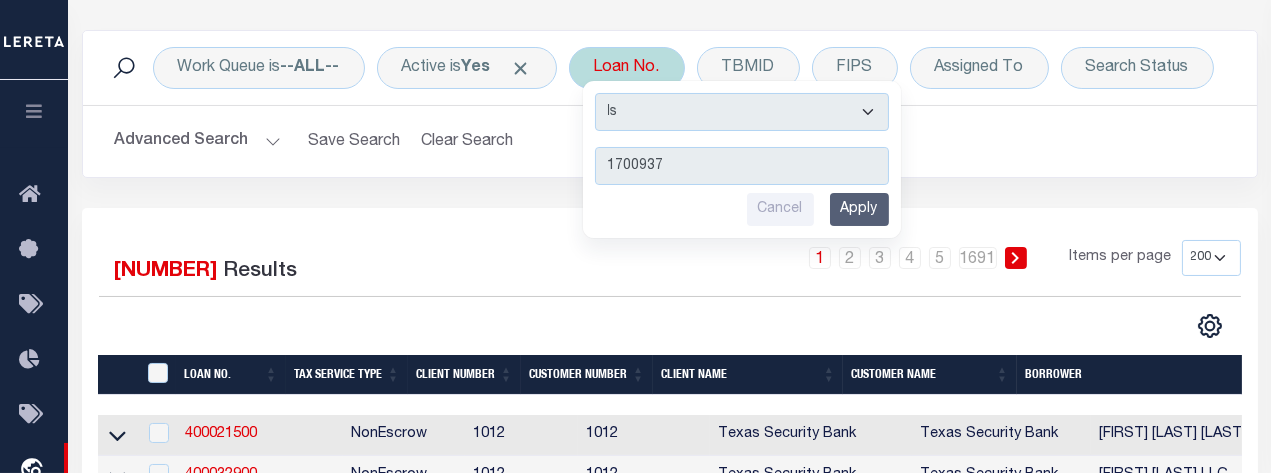 type on "17009373" 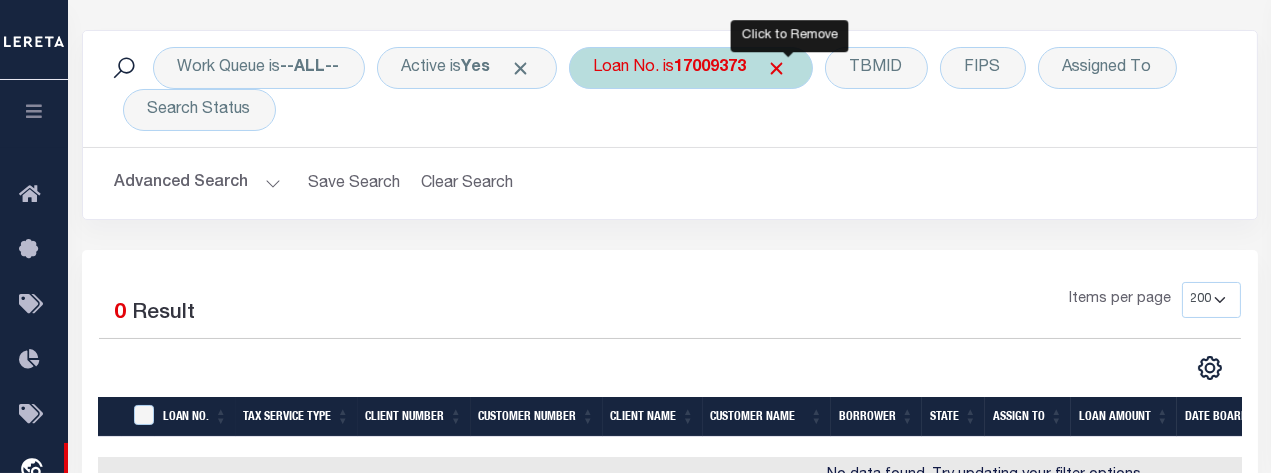 click at bounding box center (777, 68) 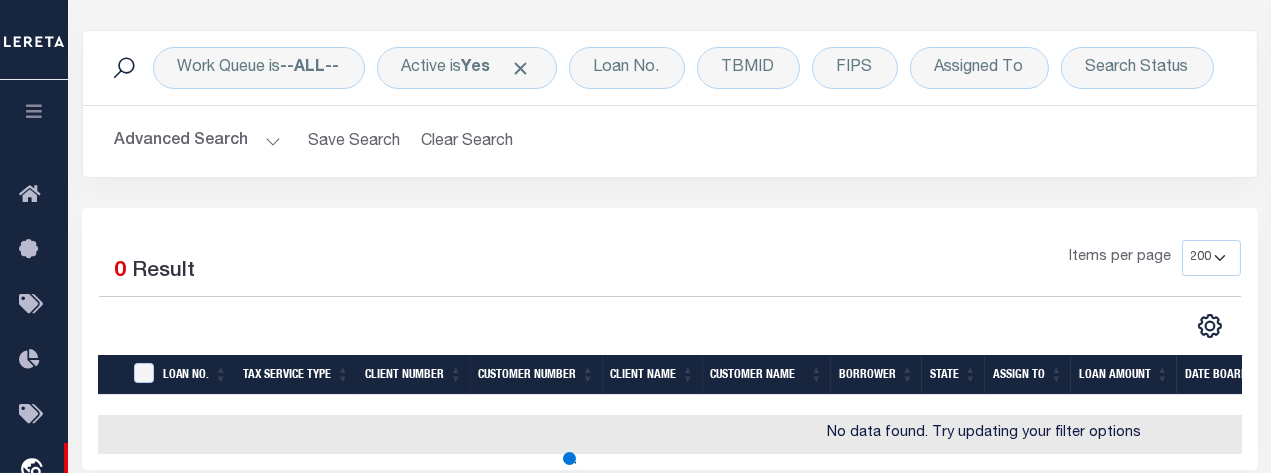 click on "Work Queue is  --ALL--    Active is  Yes    Loan No.   TBMID   FIPS   Assigned To   Search Status
Search" at bounding box center [670, 68] 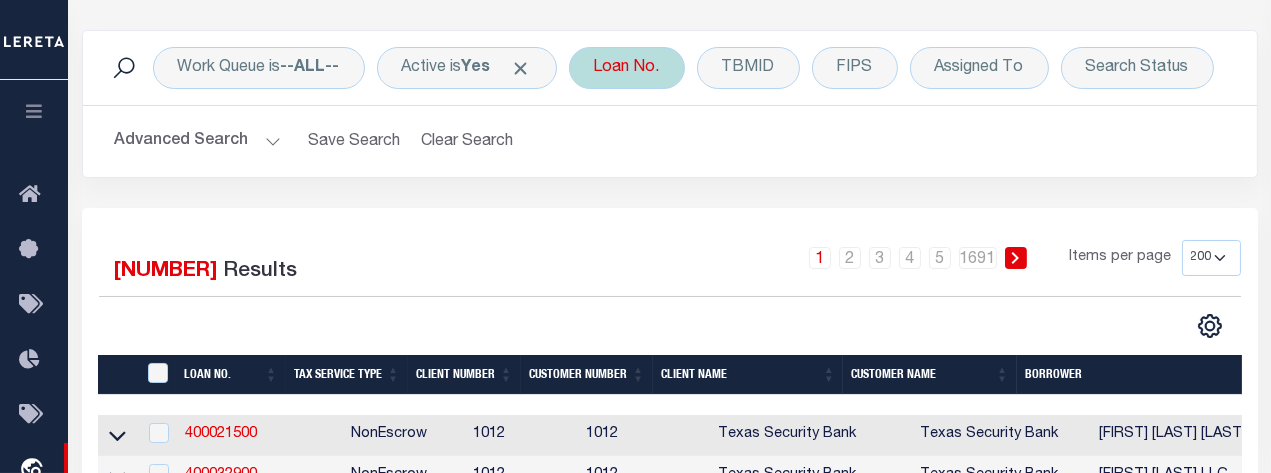 click on "Loan No." at bounding box center [627, 68] 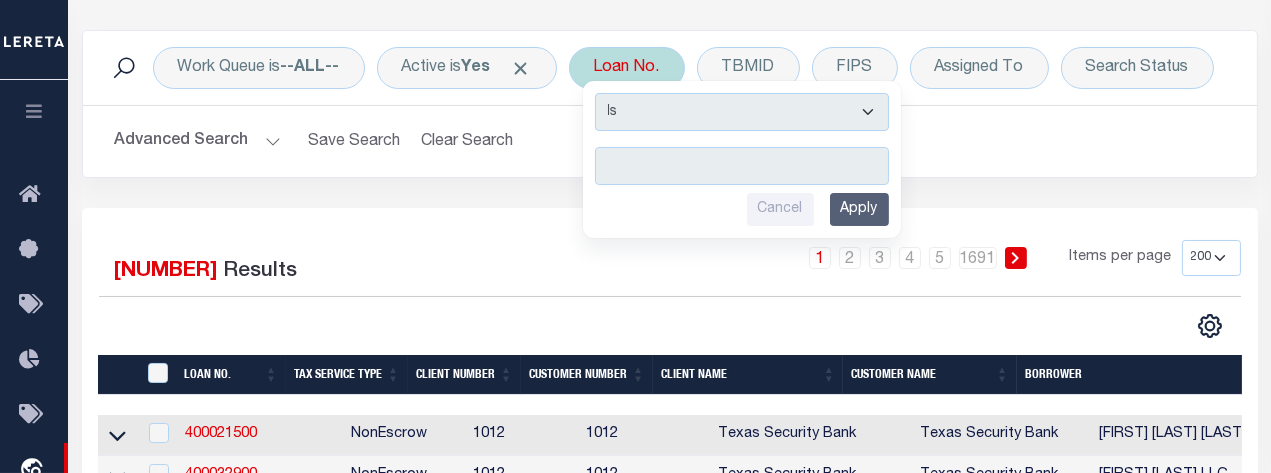 click at bounding box center (742, 166) 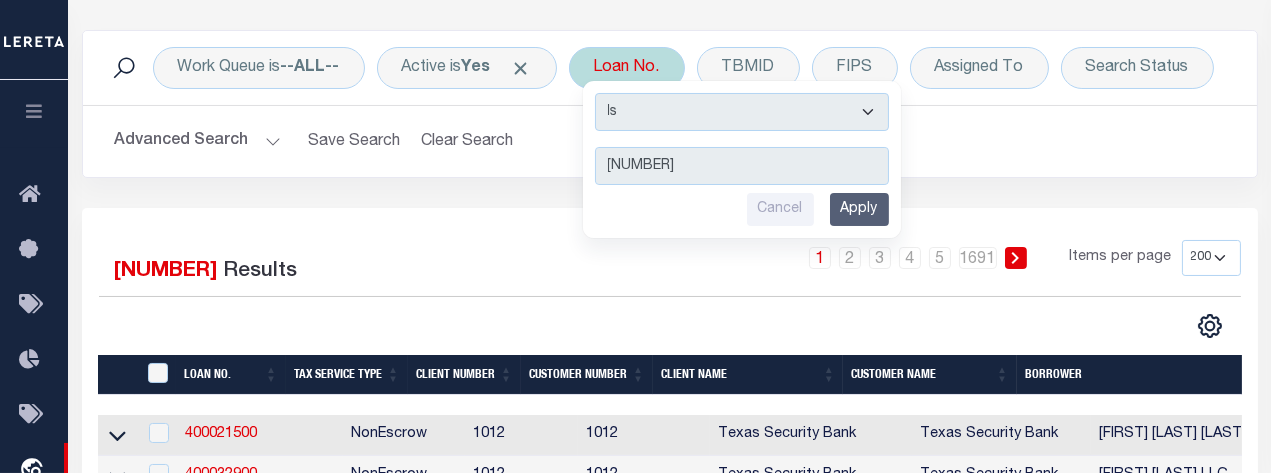 type on "208011753" 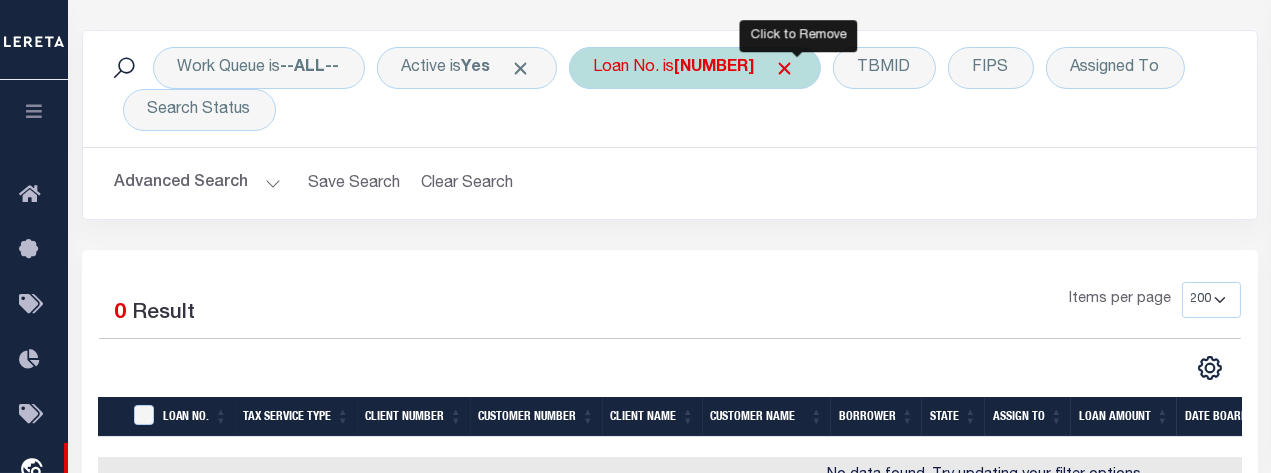 click at bounding box center (785, 68) 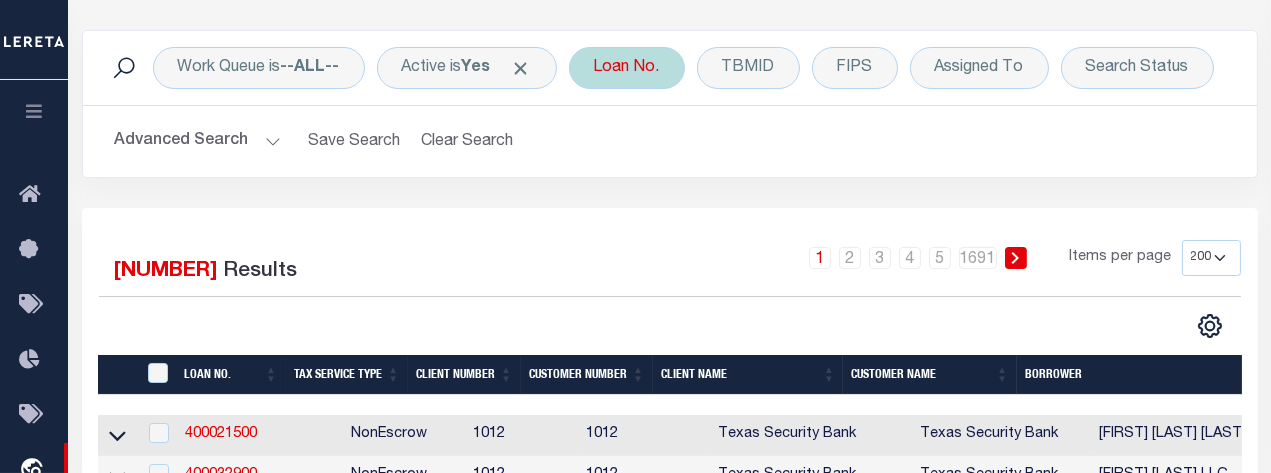 click on "Loan No." at bounding box center [627, 68] 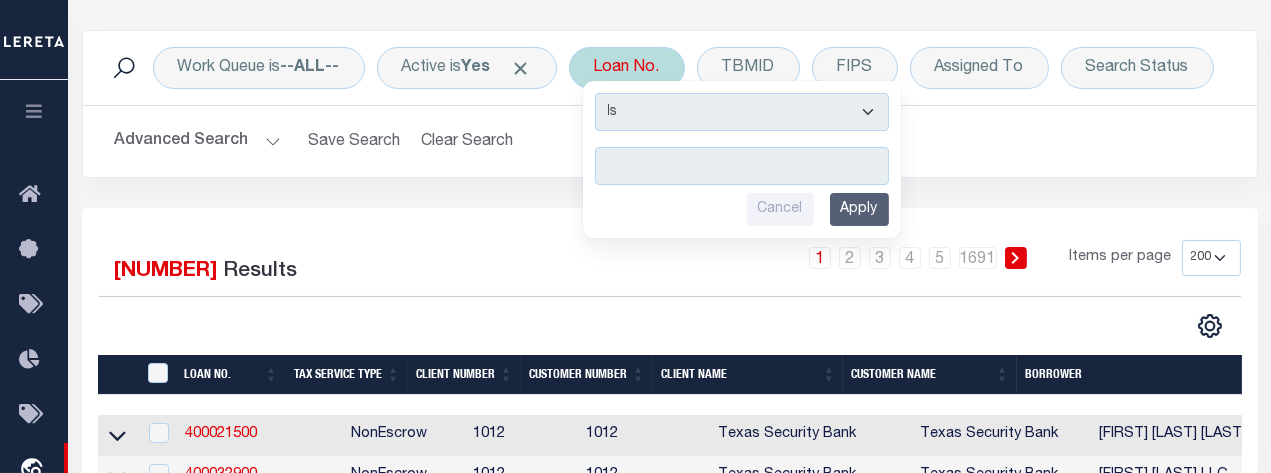 click at bounding box center (742, 166) 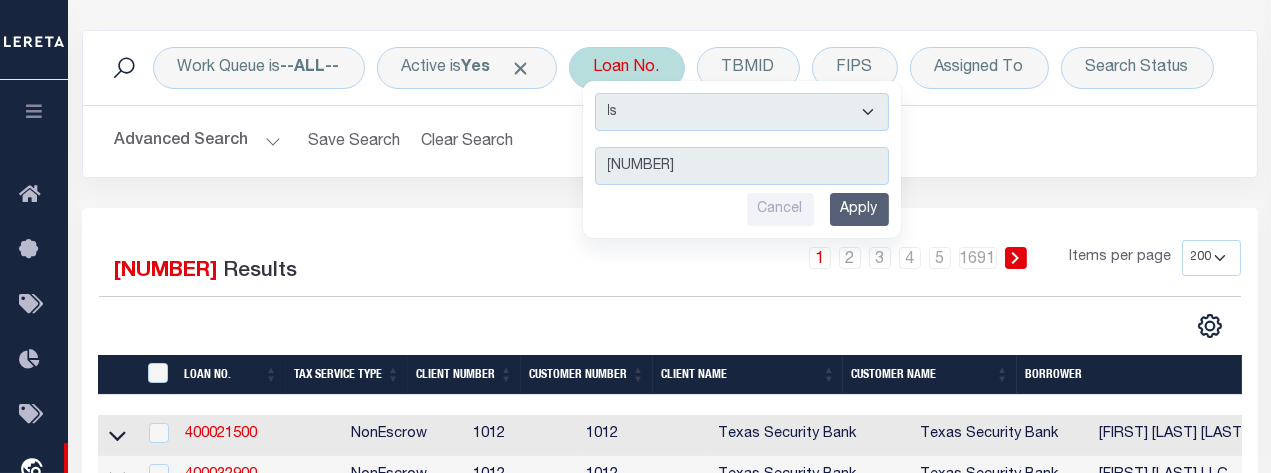 type on "22003179" 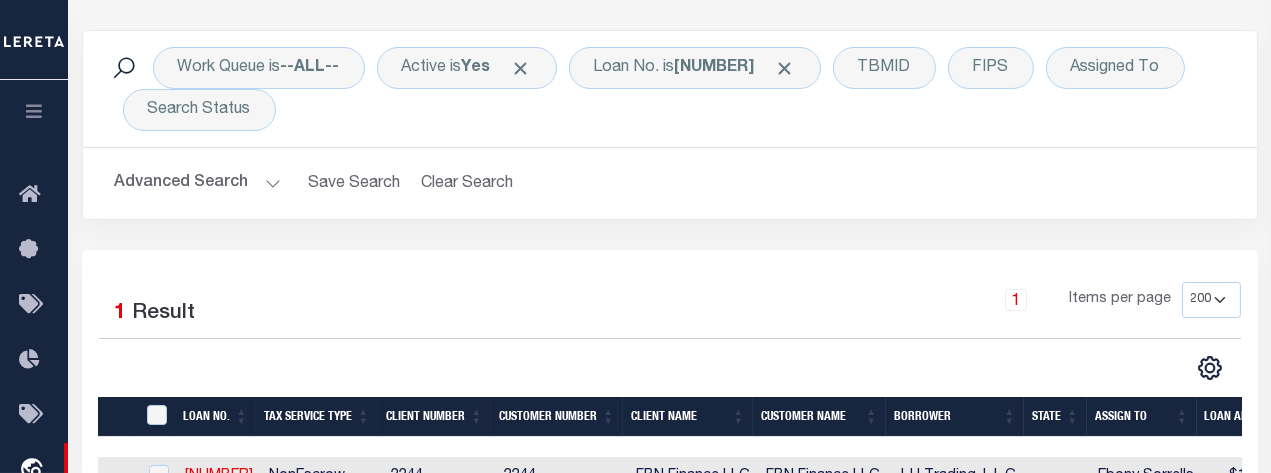 scroll, scrollTop: 275, scrollLeft: 0, axis: vertical 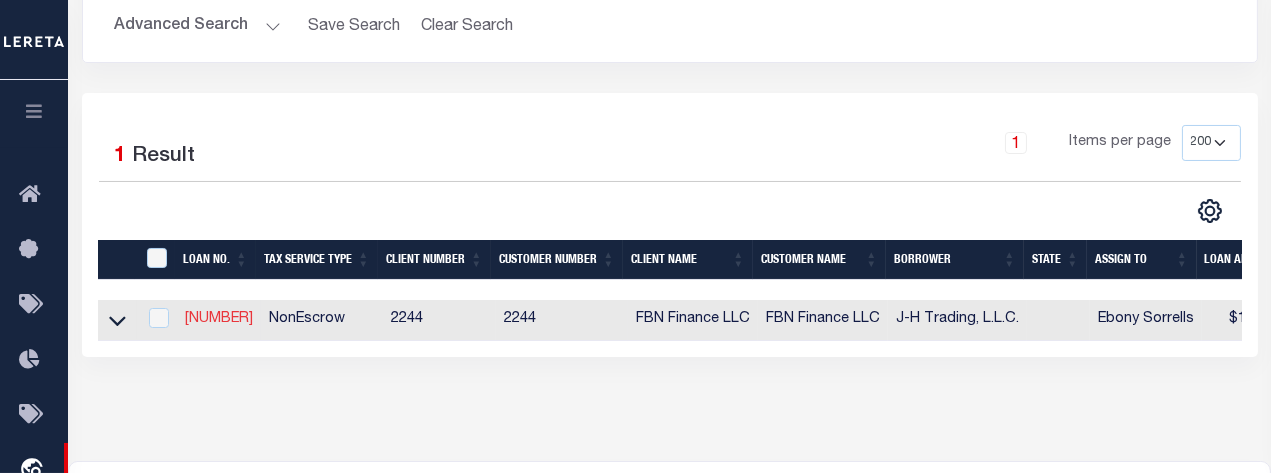 click on "22003179" at bounding box center (219, 319) 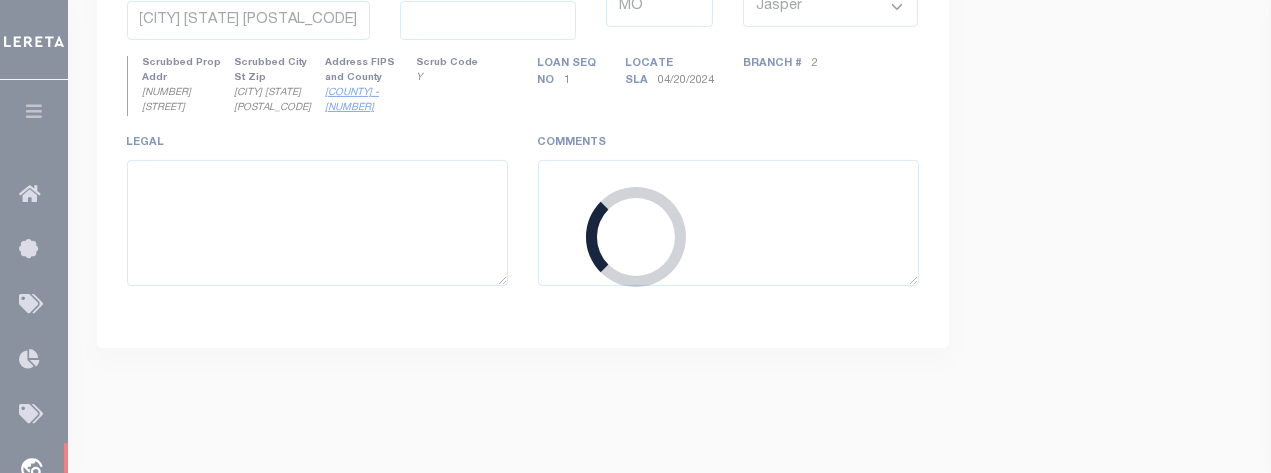 type on "22003179" 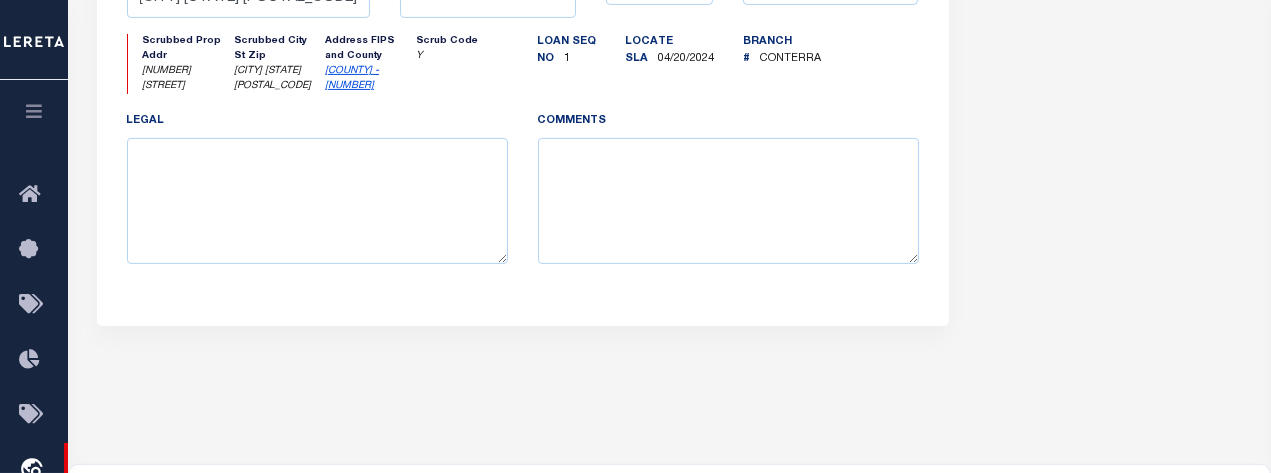 select on "14078" 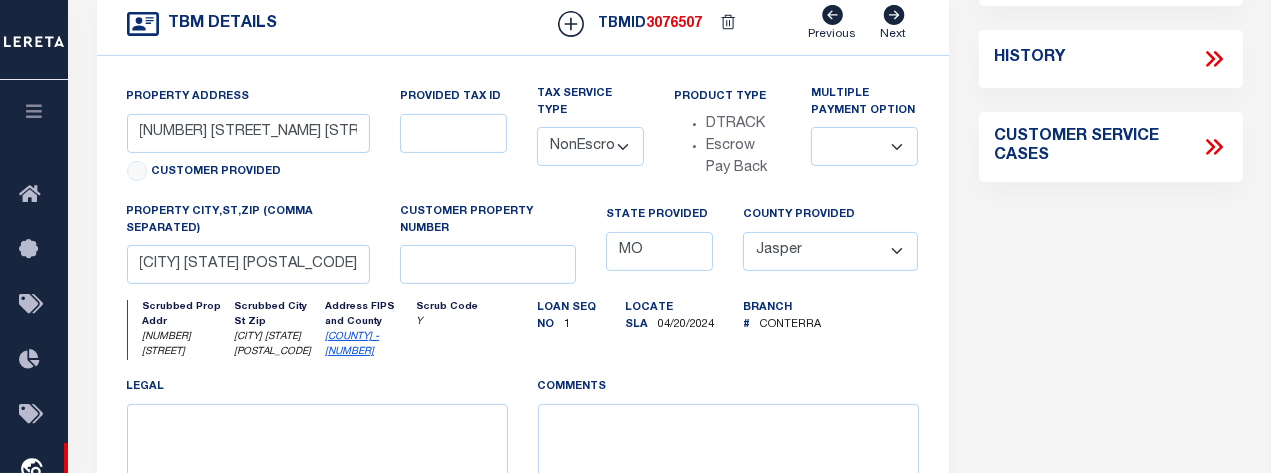type on "Jasper County, MO" 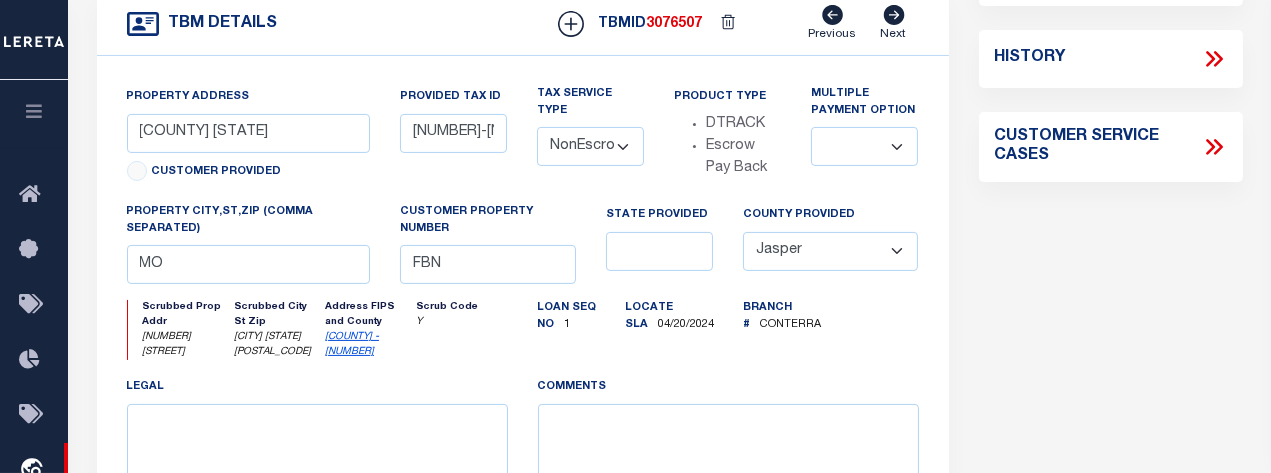 select 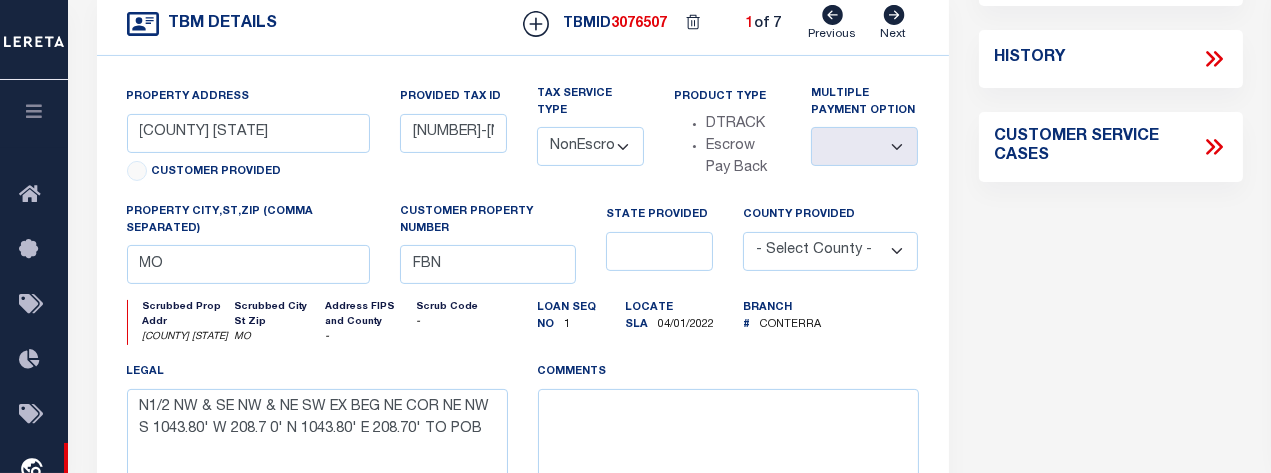 scroll, scrollTop: 0, scrollLeft: 0, axis: both 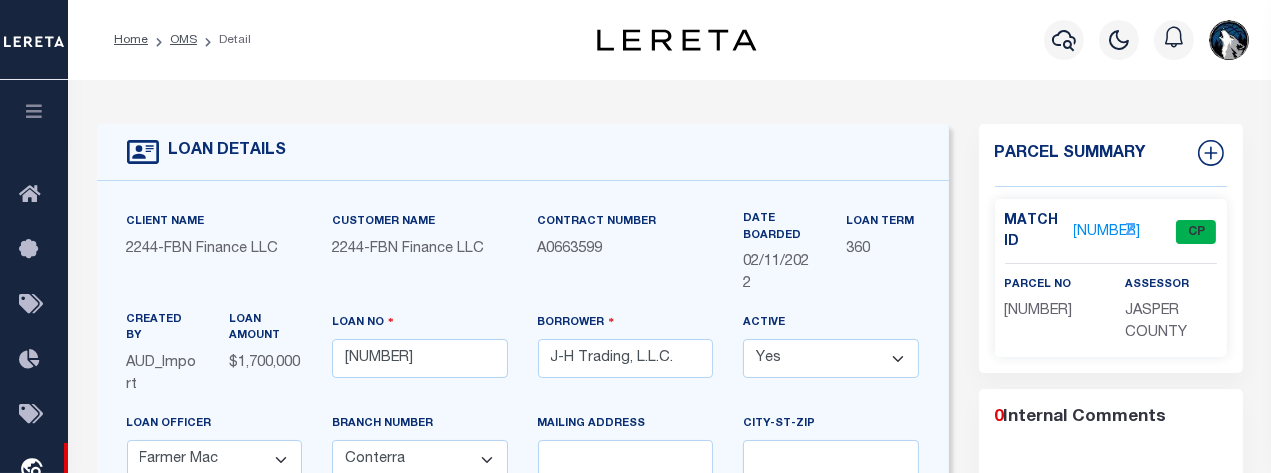 click on "1693647" at bounding box center (1107, 232) 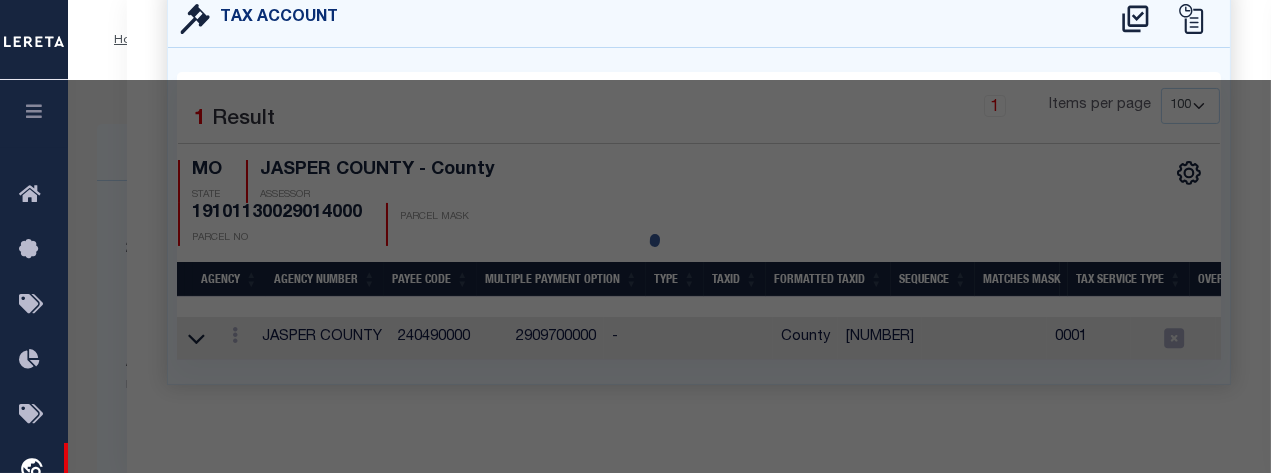 select on "AS" 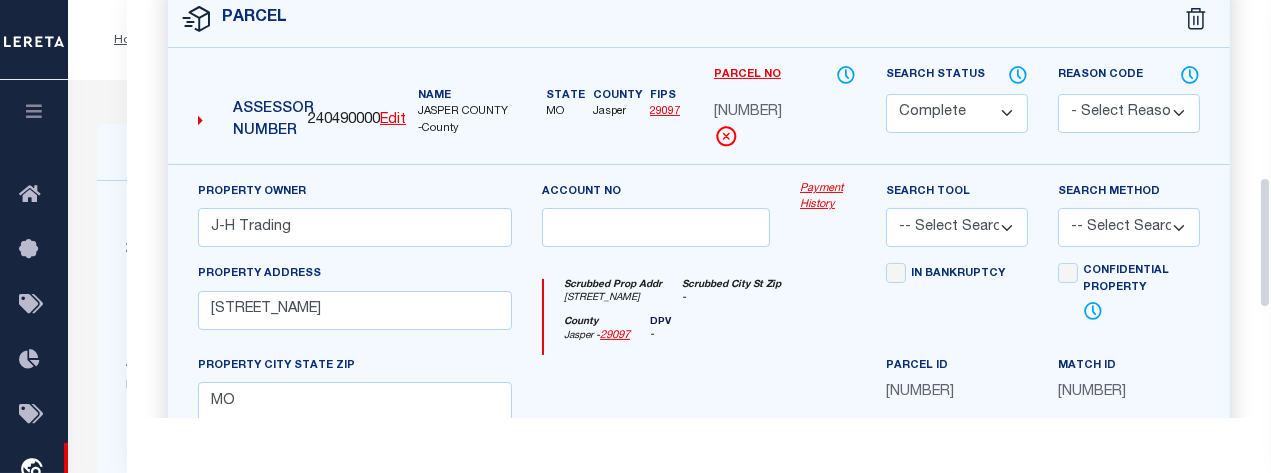 click on "QC
QC
QC" at bounding box center [699, 135] 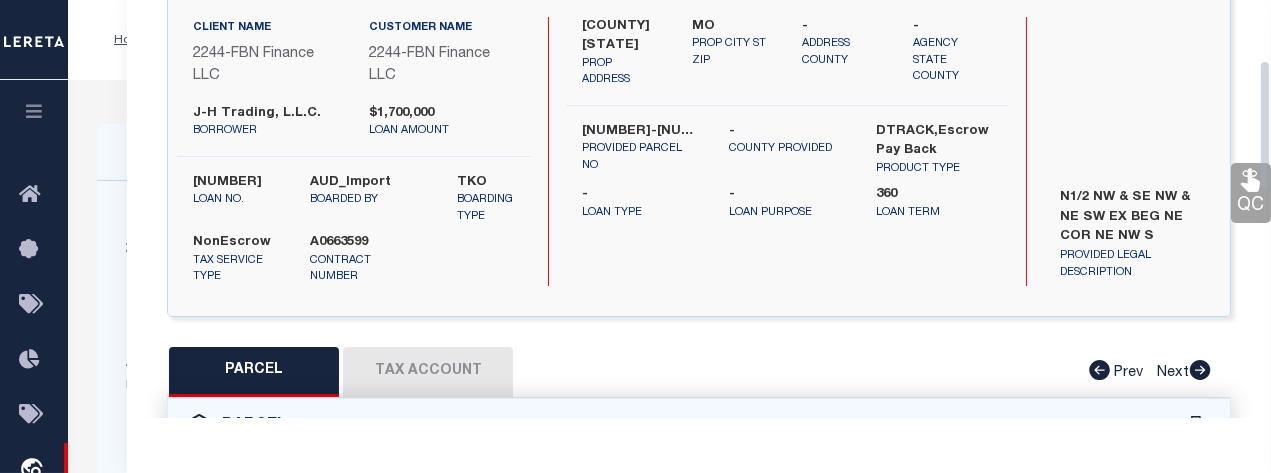 scroll, scrollTop: 152, scrollLeft: 0, axis: vertical 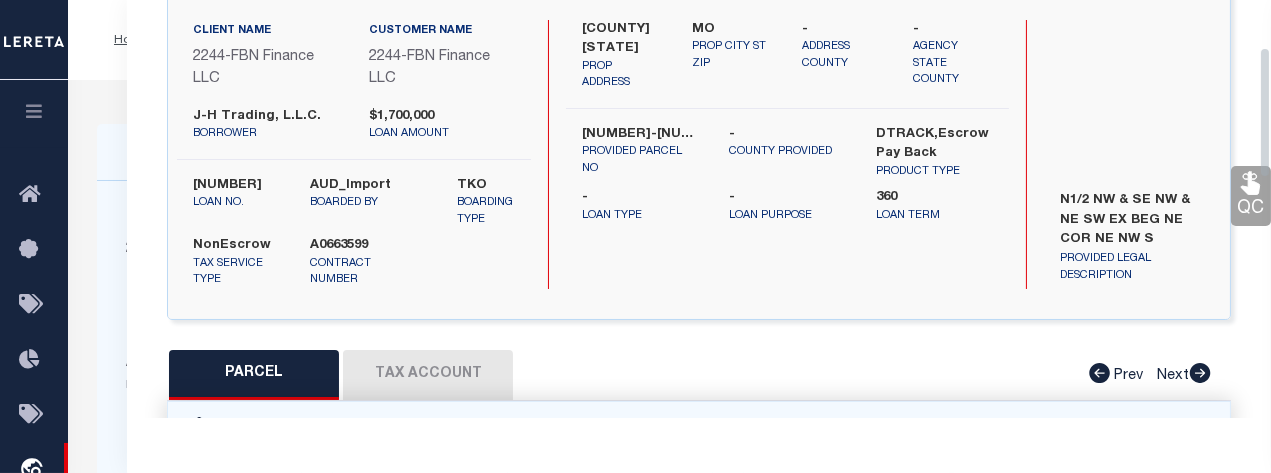 drag, startPoint x: 1265, startPoint y: 219, endPoint x: 1253, endPoint y: 89, distance: 130.55267 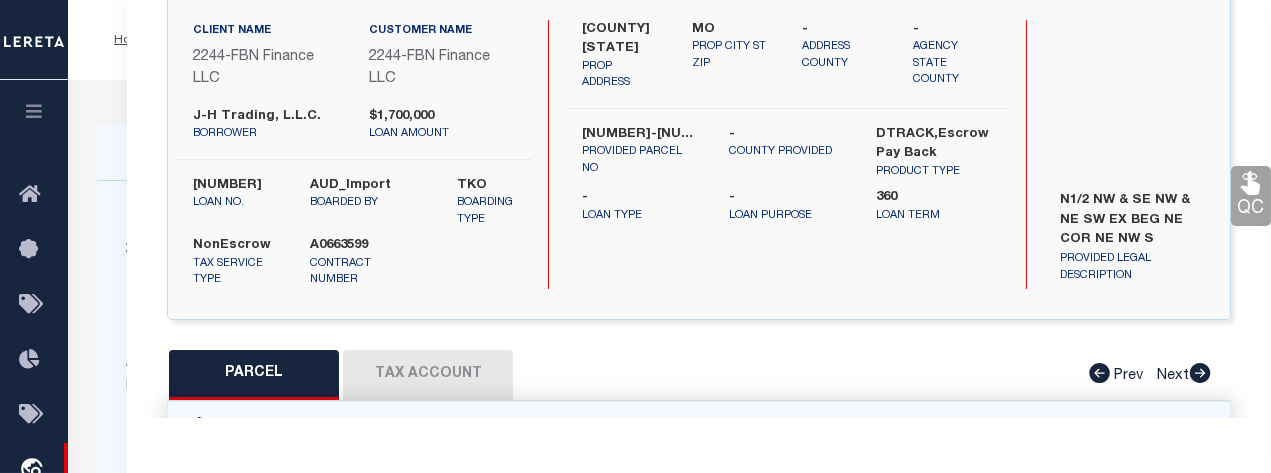 click on "Tax Account" at bounding box center (428, 375) 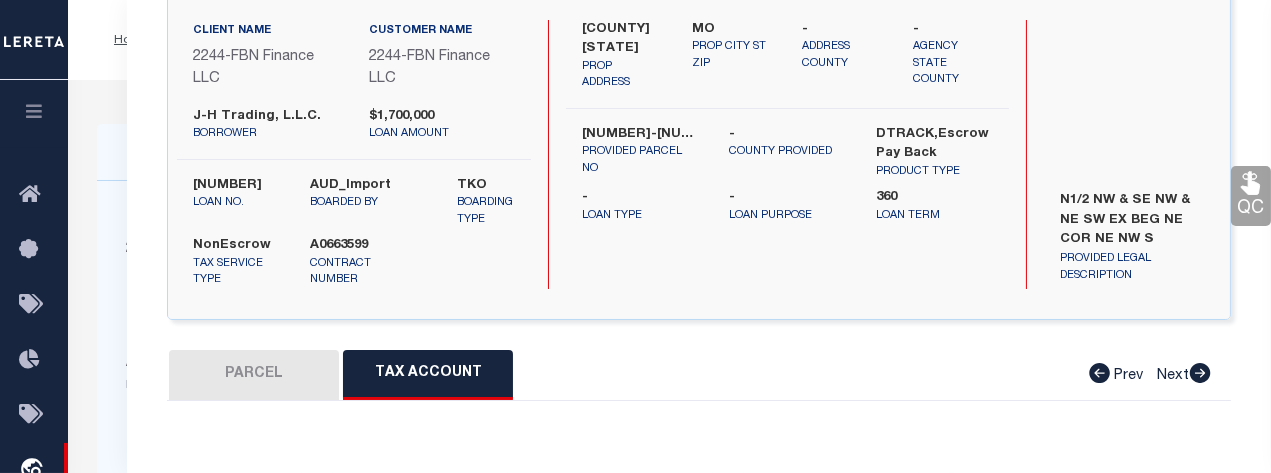 select on "100" 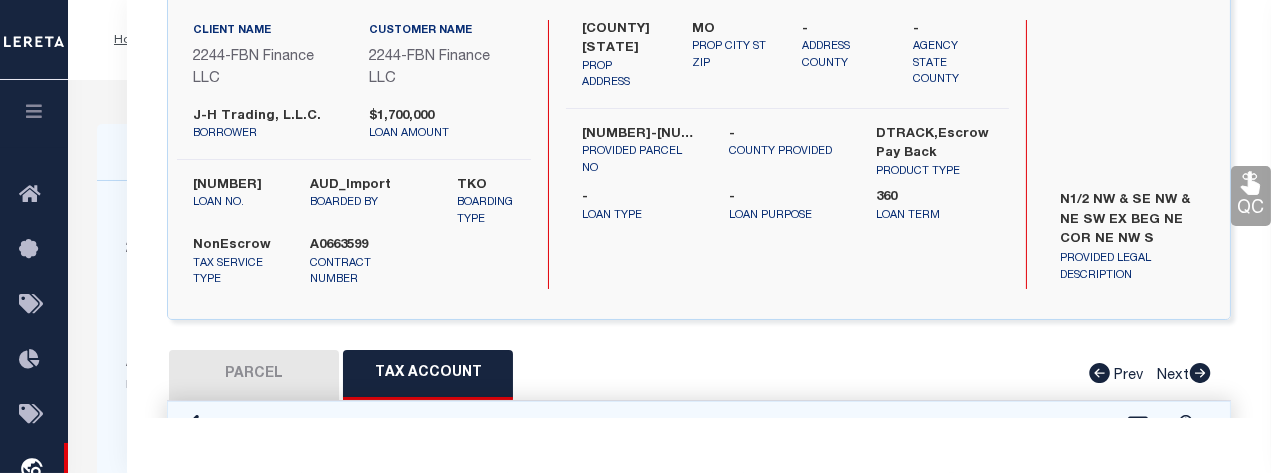 select on "100" 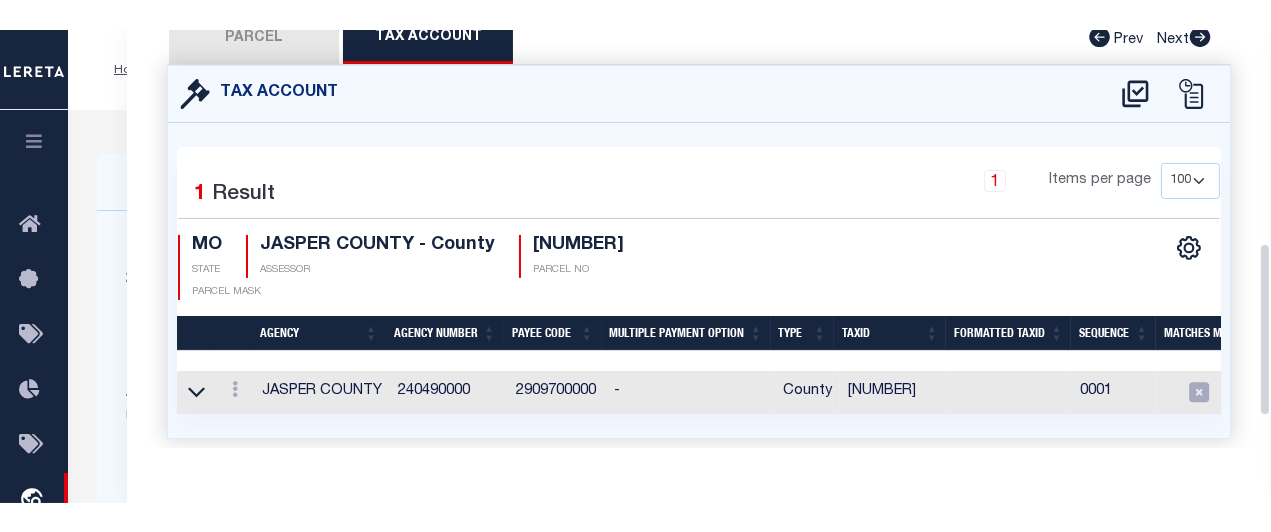 scroll, scrollTop: 511, scrollLeft: 0, axis: vertical 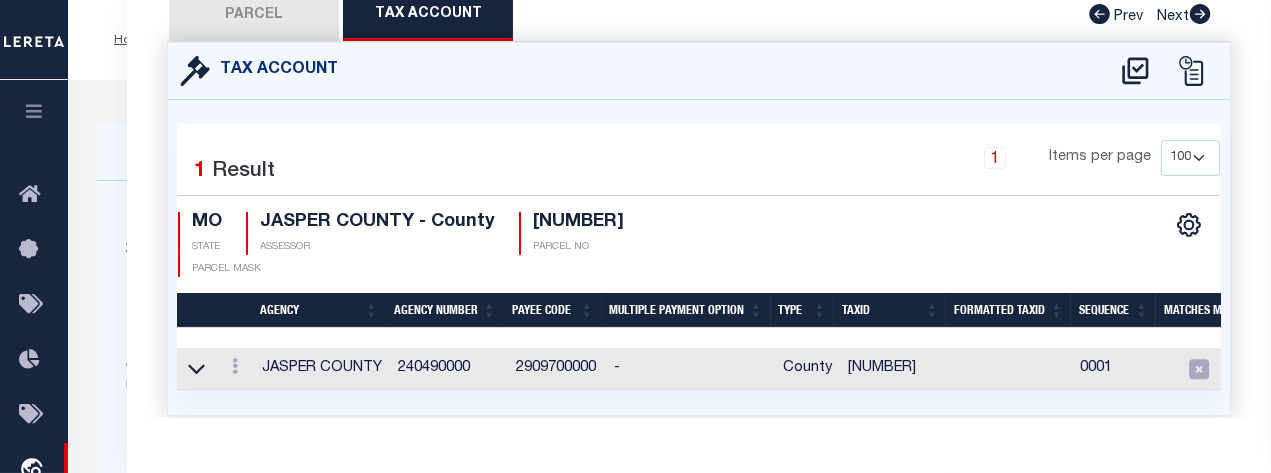 drag, startPoint x: 1264, startPoint y: 138, endPoint x: 1273, endPoint y: 287, distance: 149.27156 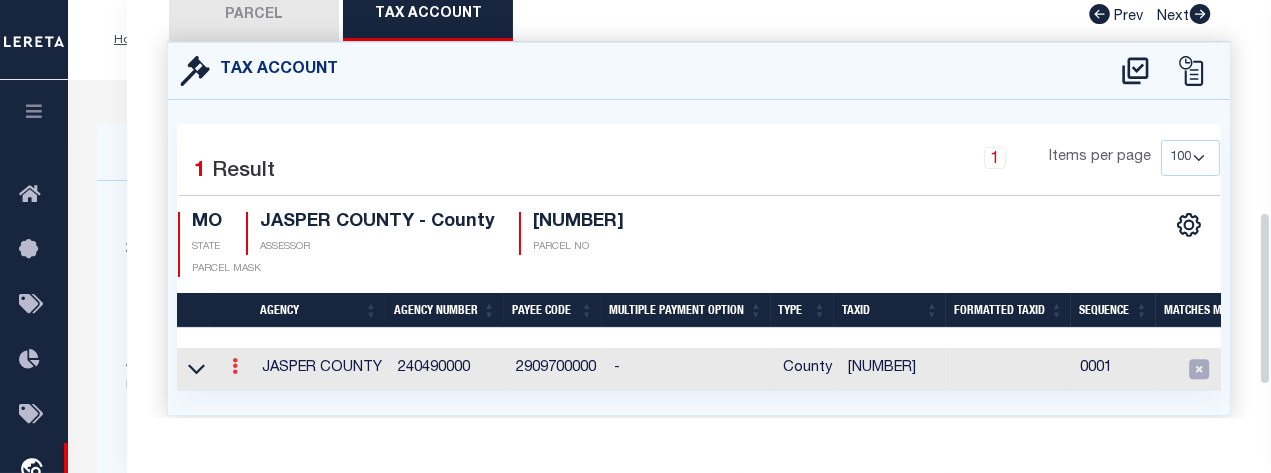 click at bounding box center (235, 369) 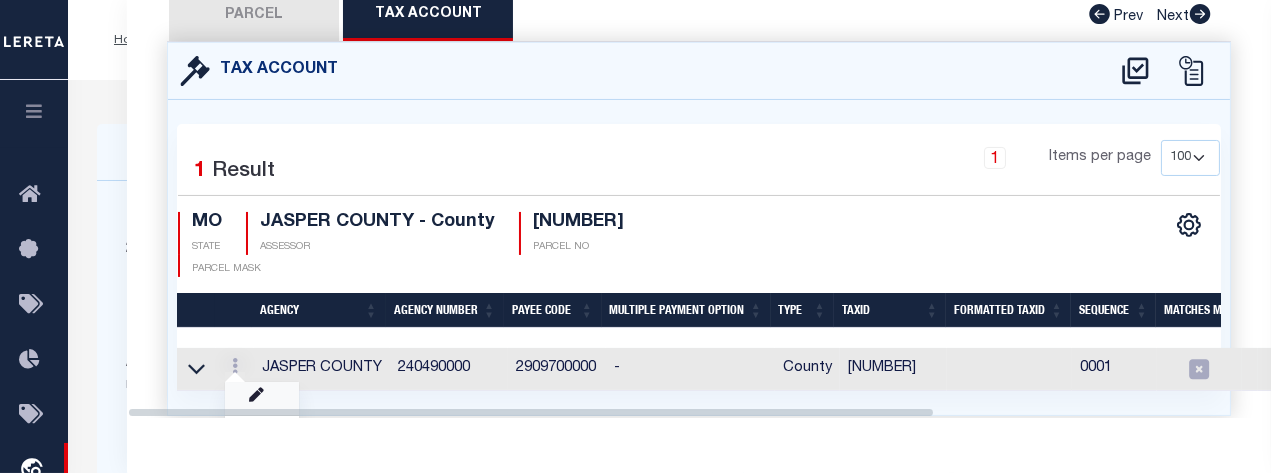 click on "Parcel Data
QC
QC
QC
- Select Status -
Ready to QC" at bounding box center [699, 209] 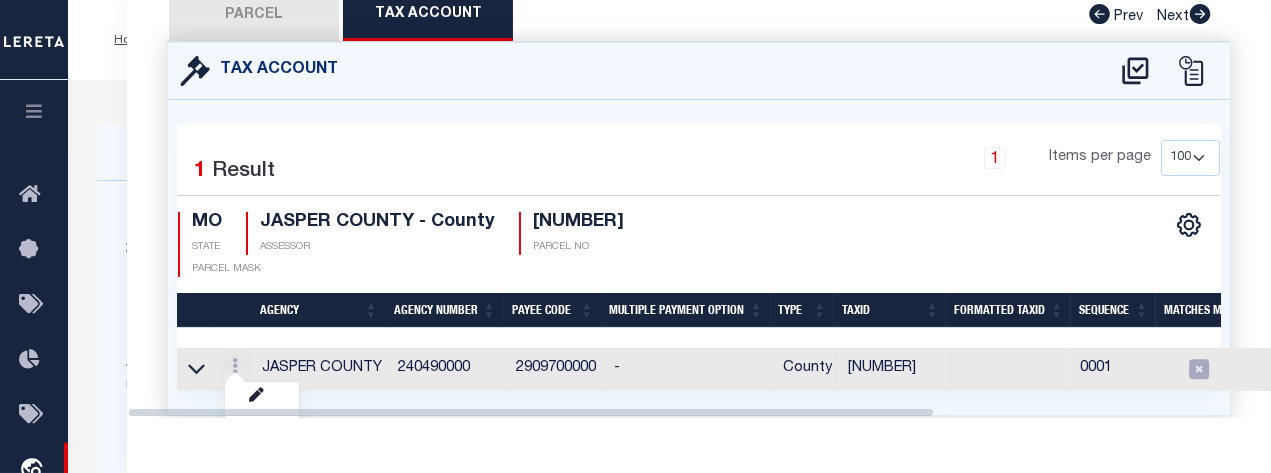 click on "Parcel Data
QC
QC
QC
- Select Status -
Ready to QC" at bounding box center [699, 209] 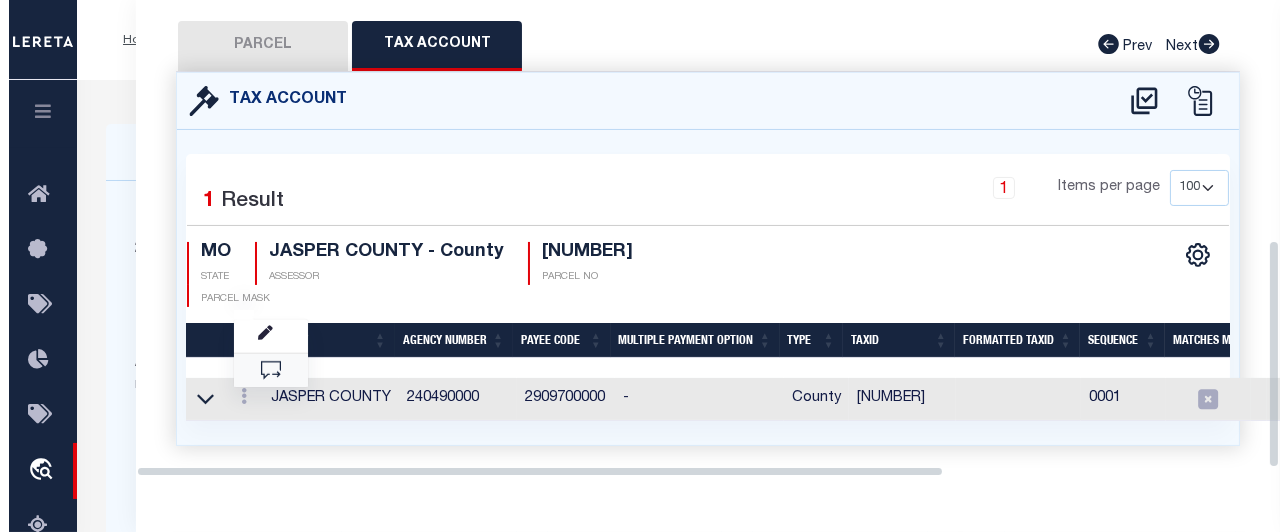 scroll, scrollTop: 501, scrollLeft: 0, axis: vertical 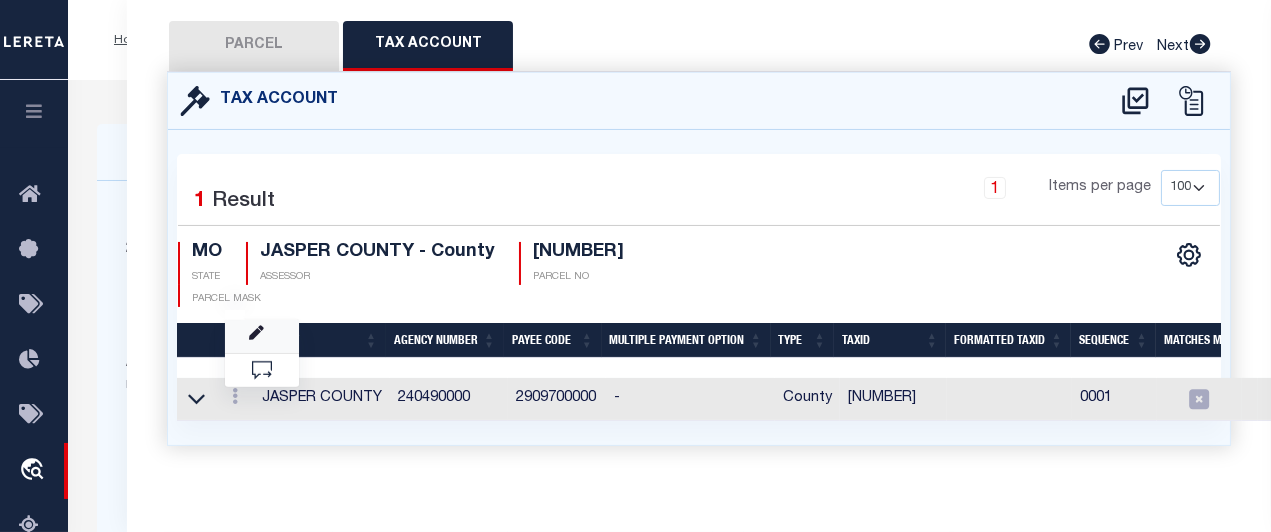 click at bounding box center [262, 336] 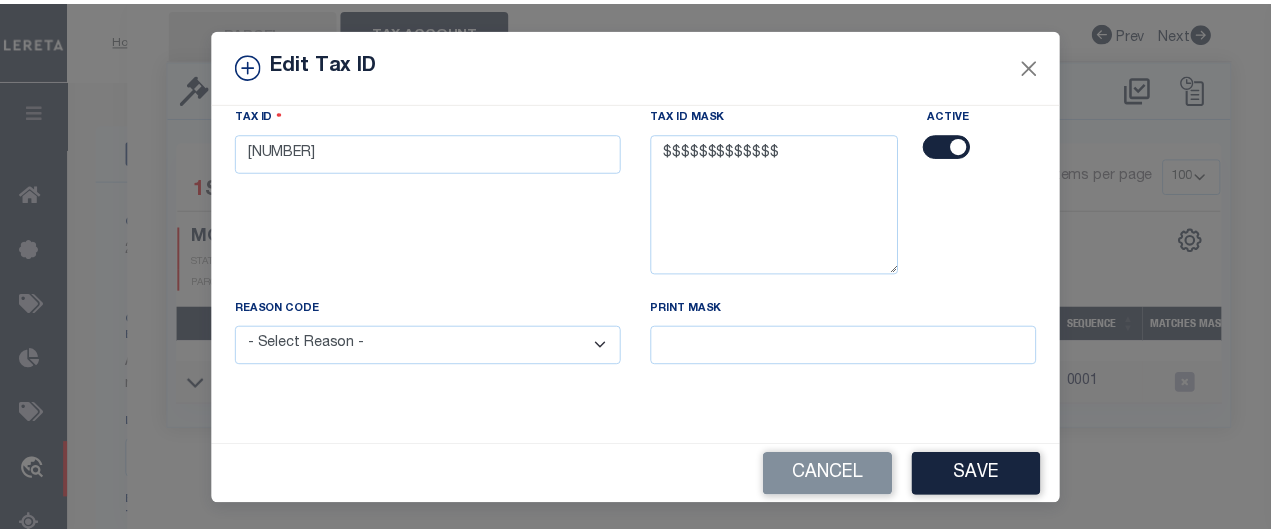 scroll, scrollTop: 0, scrollLeft: 0, axis: both 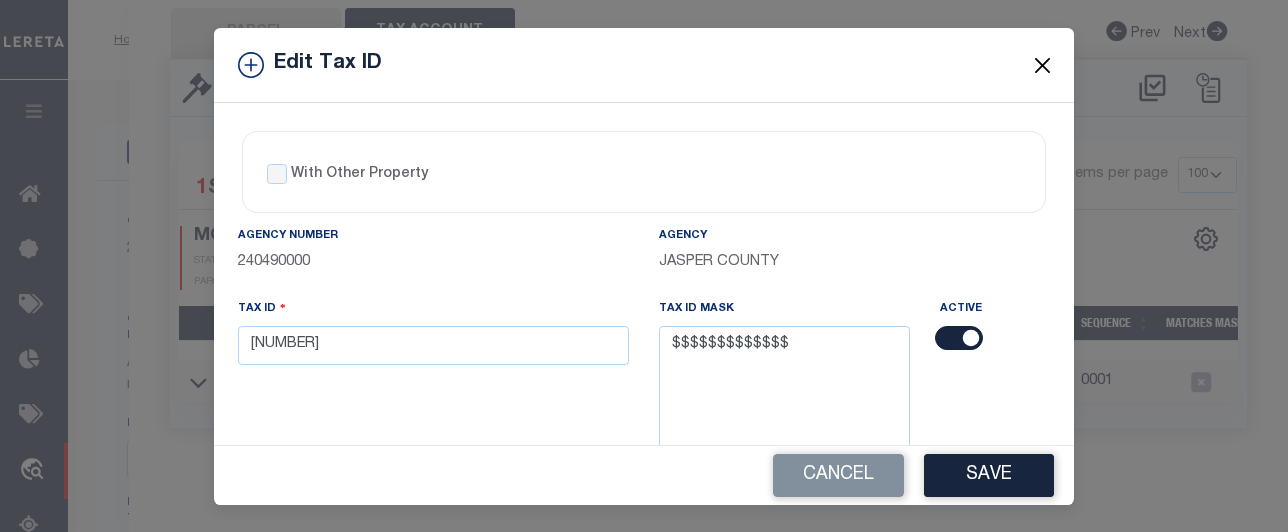click at bounding box center [1043, 65] 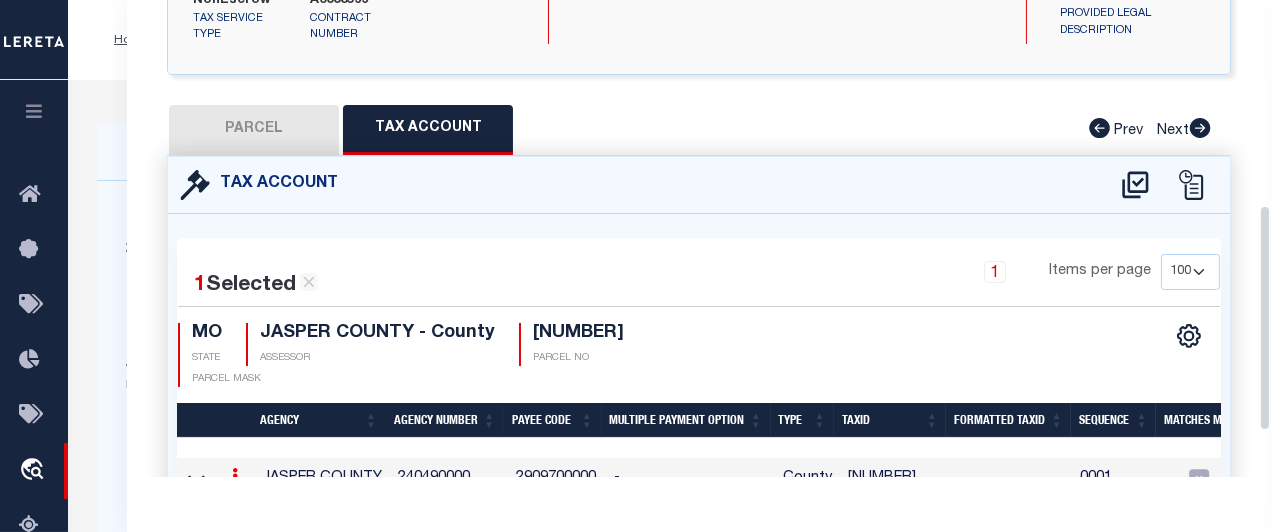 scroll, scrollTop: 0, scrollLeft: 0, axis: both 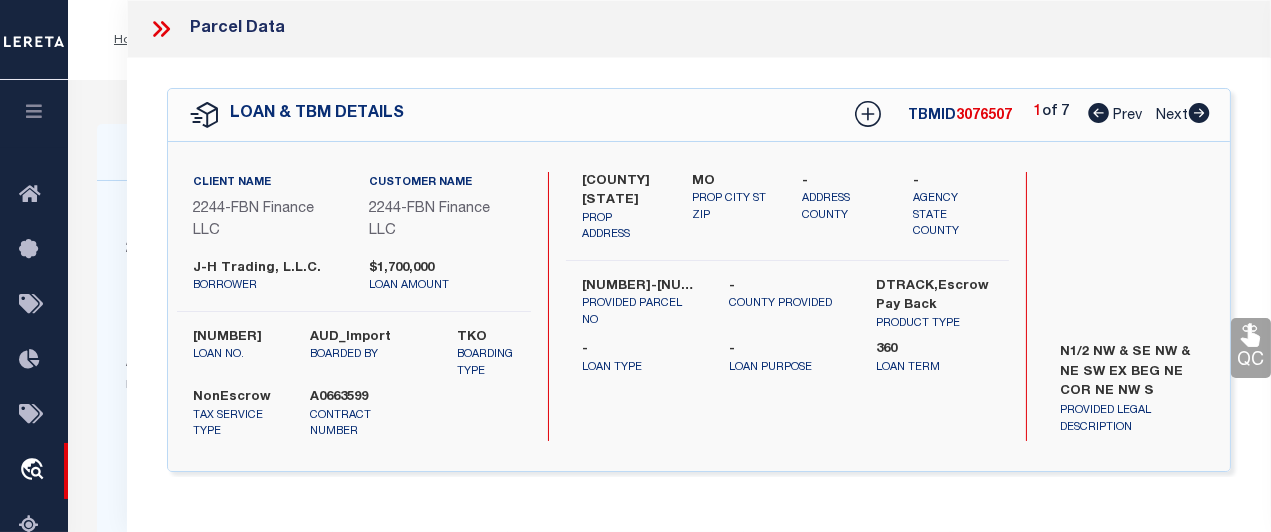 drag, startPoint x: 1266, startPoint y: 386, endPoint x: 1278, endPoint y: 59, distance: 327.22012 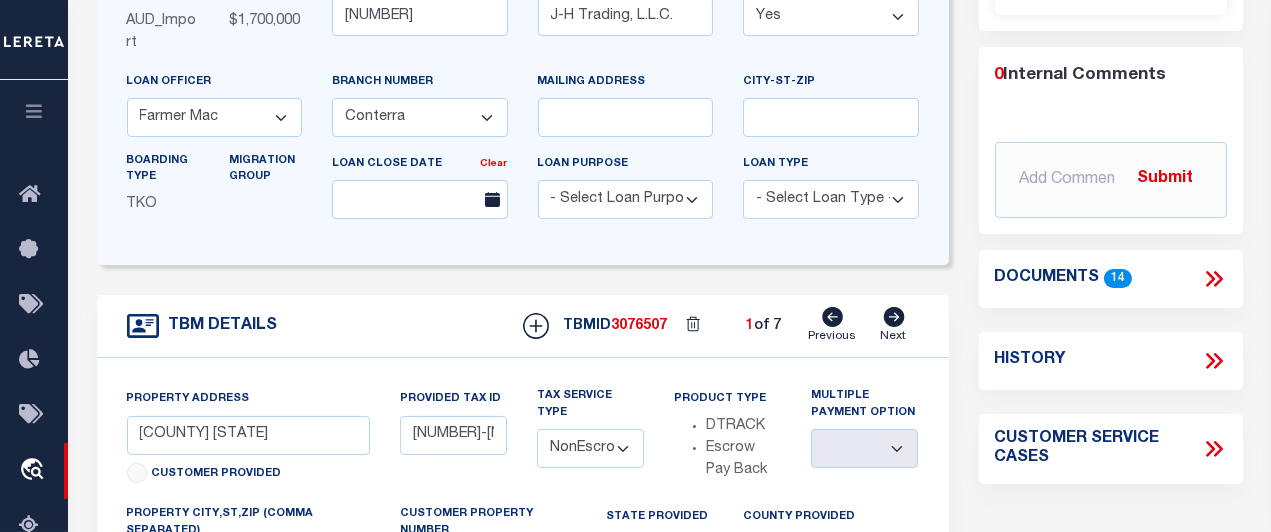 scroll, scrollTop: 372, scrollLeft: 0, axis: vertical 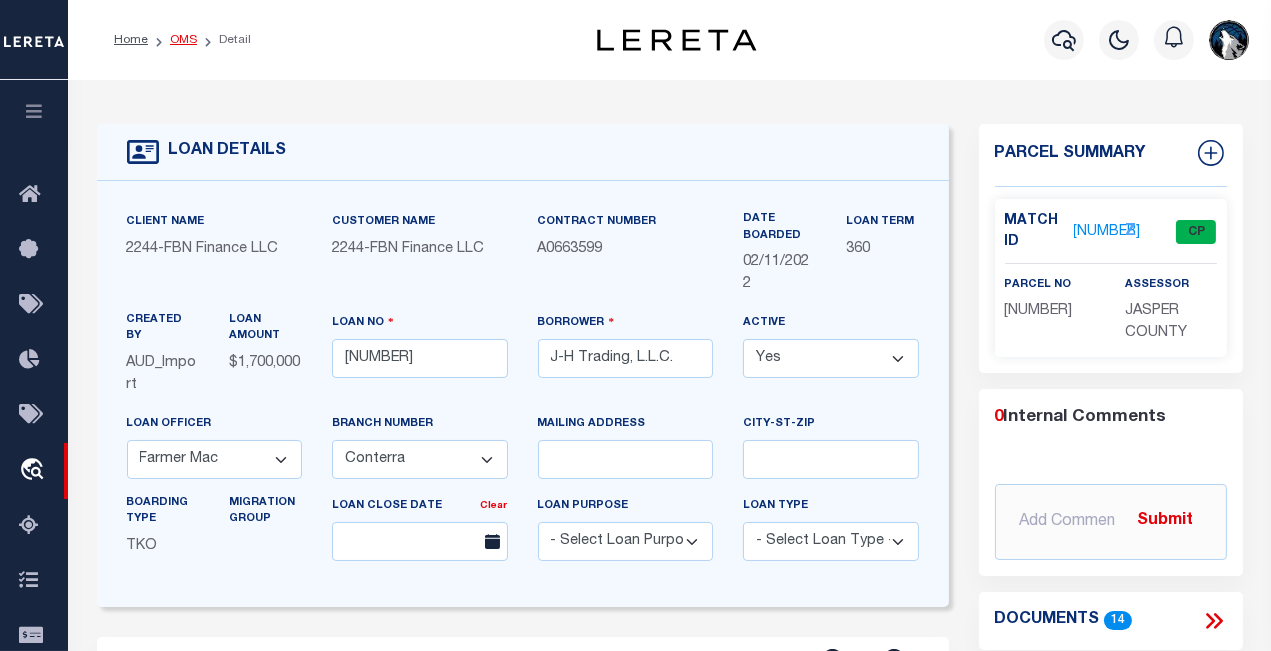 click on "OMS" at bounding box center [183, 40] 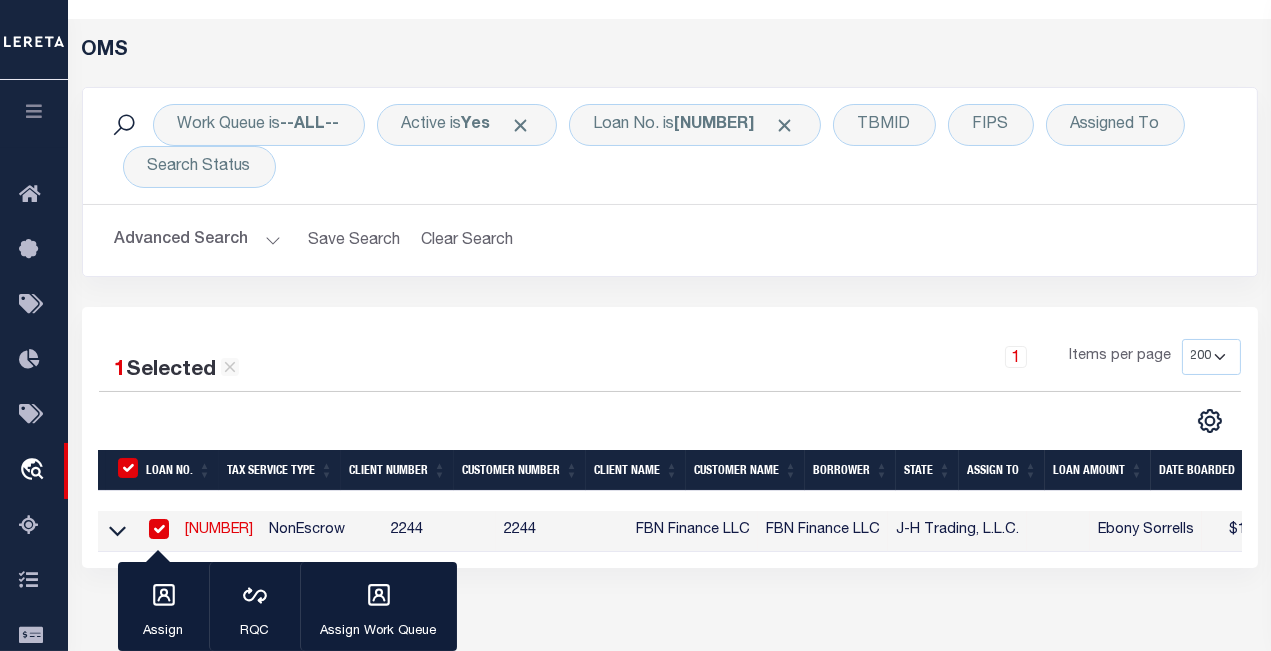 scroll, scrollTop: 0, scrollLeft: 0, axis: both 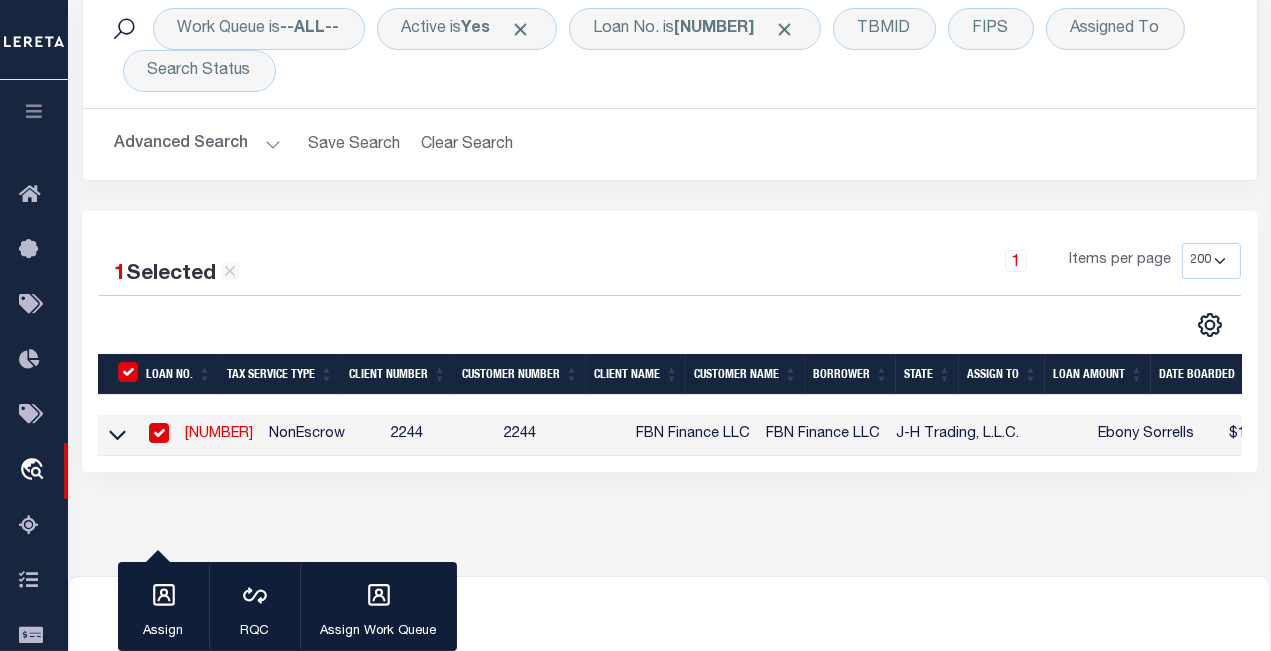 click on "22003179" at bounding box center [219, 434] 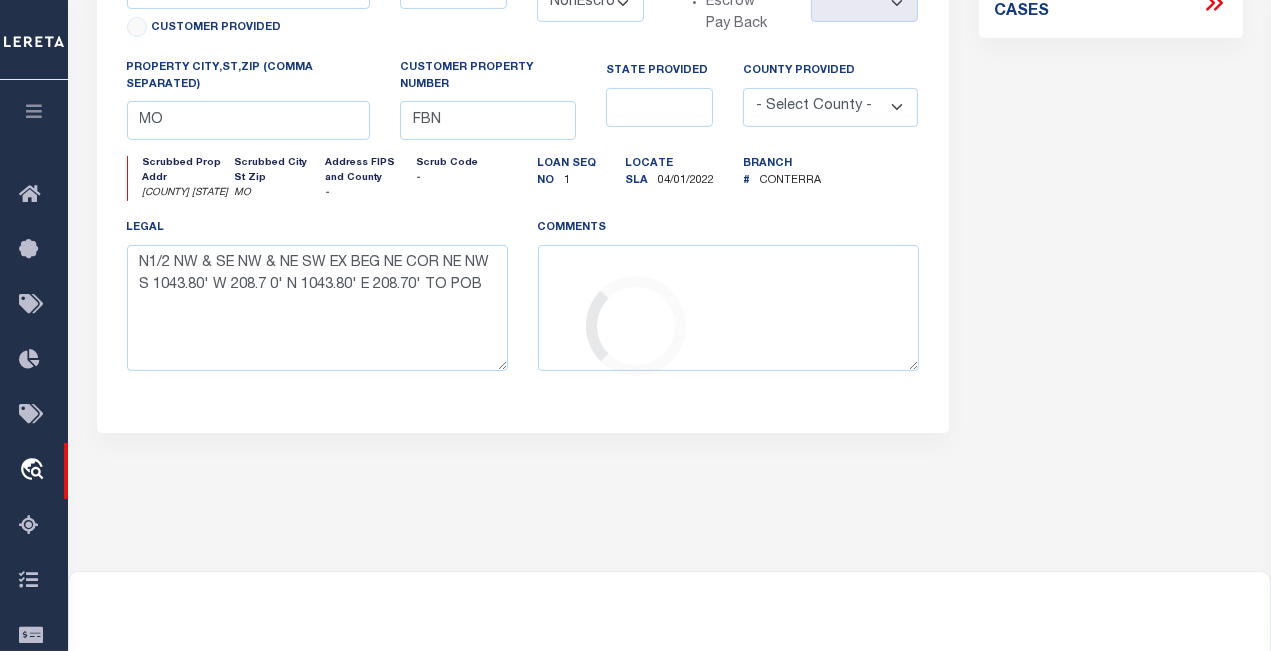 scroll, scrollTop: 0, scrollLeft: 0, axis: both 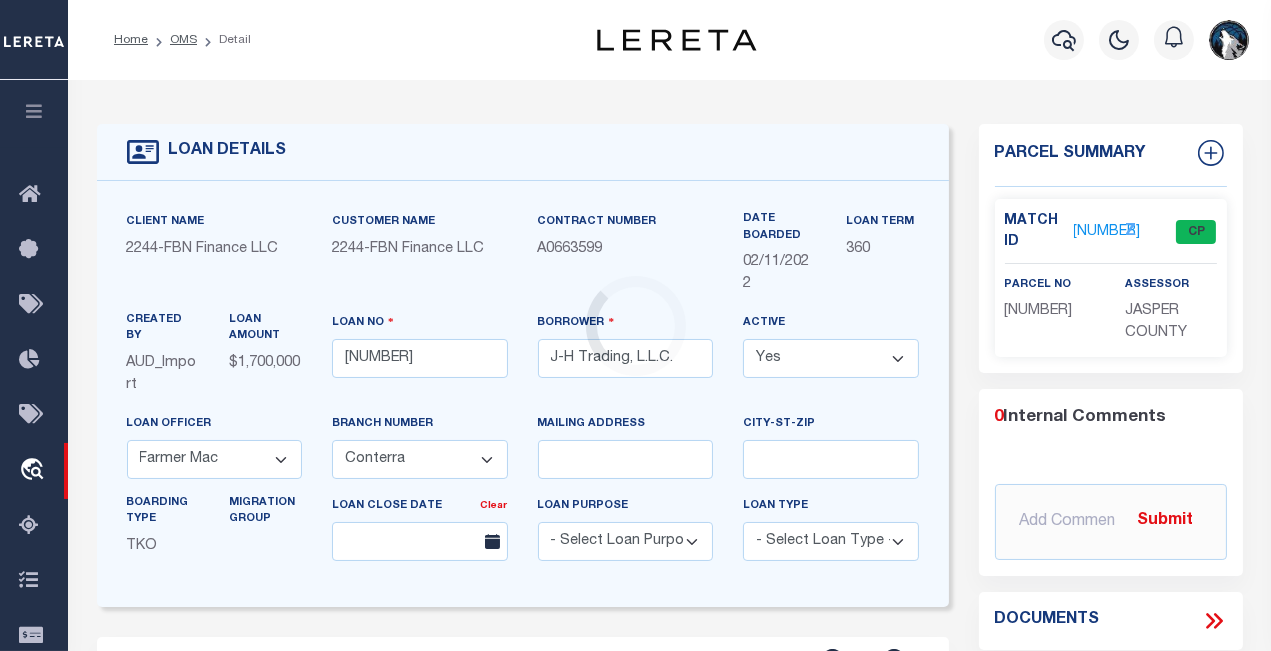 select 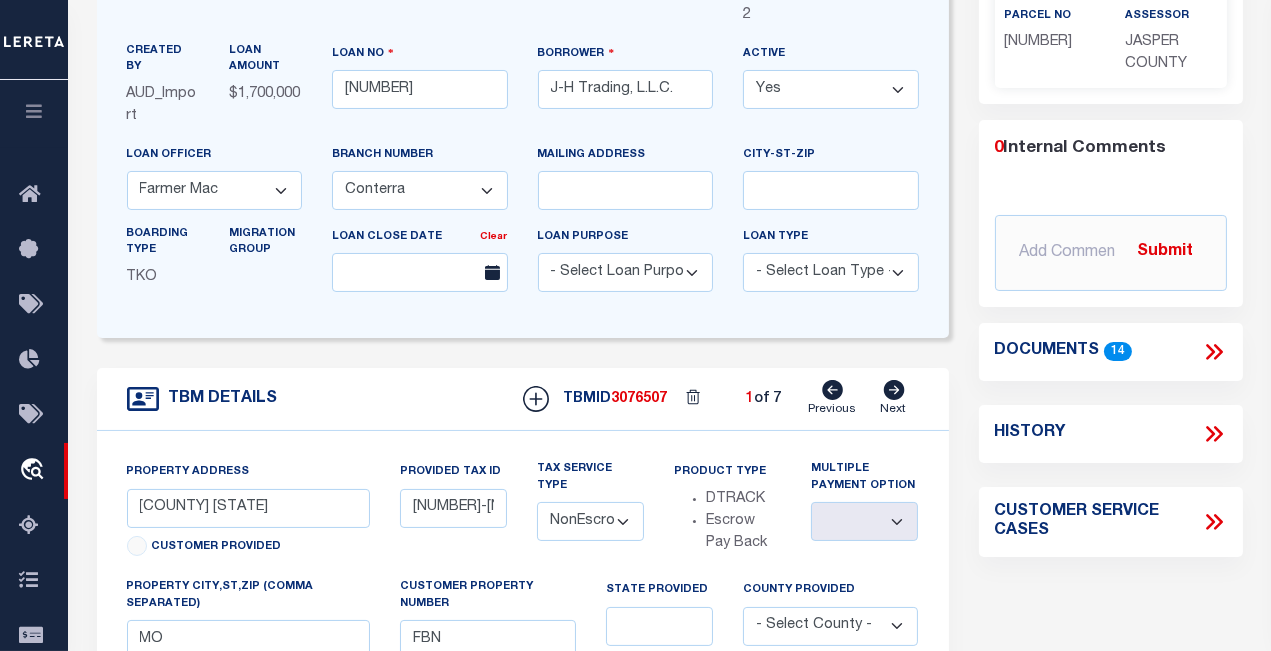 scroll, scrollTop: 336, scrollLeft: 0, axis: vertical 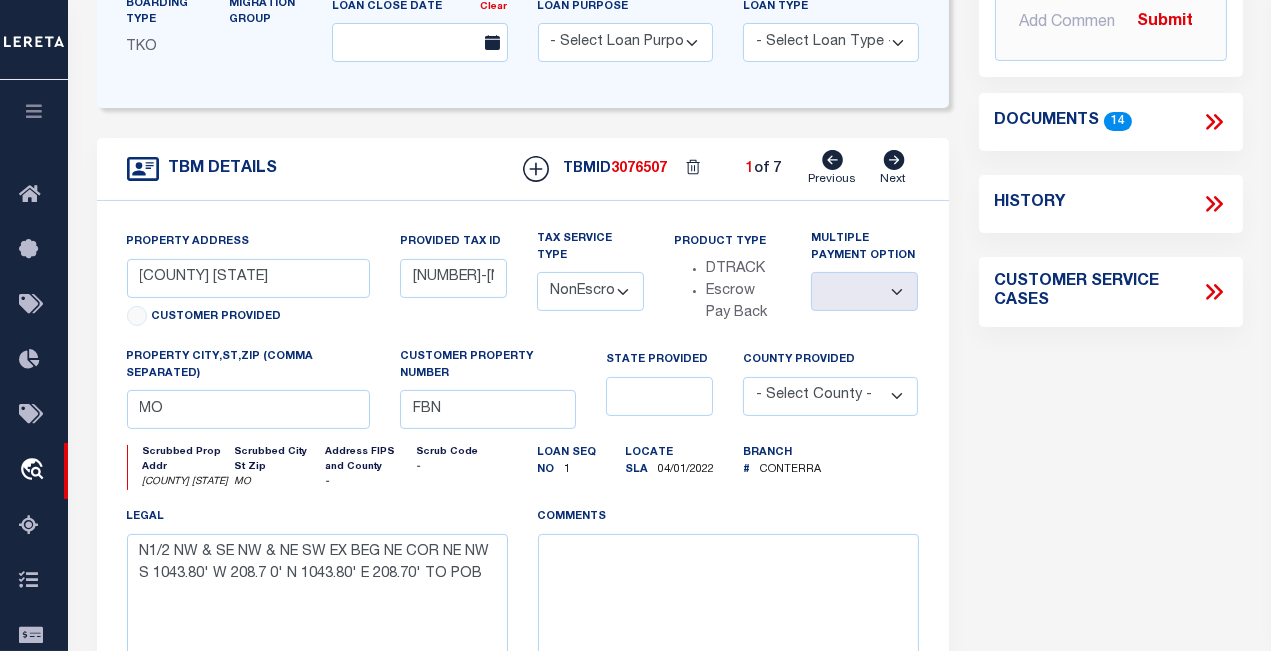 click 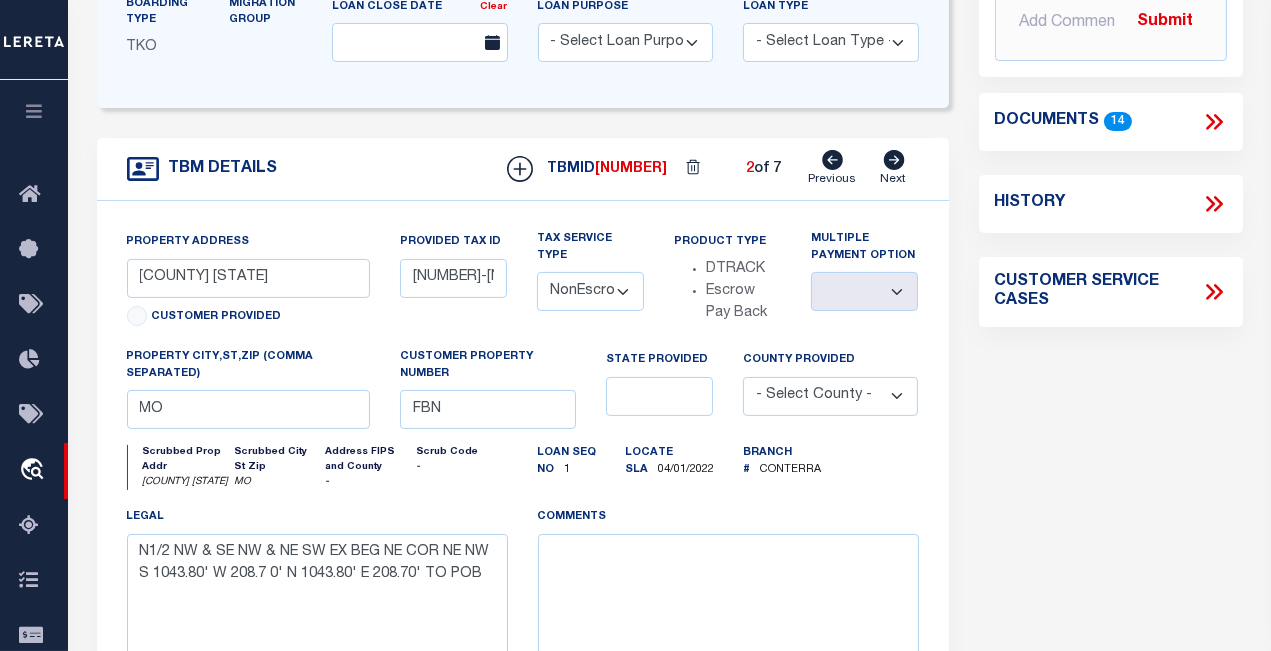 type on "06-6.0-14-010-008-008.001" 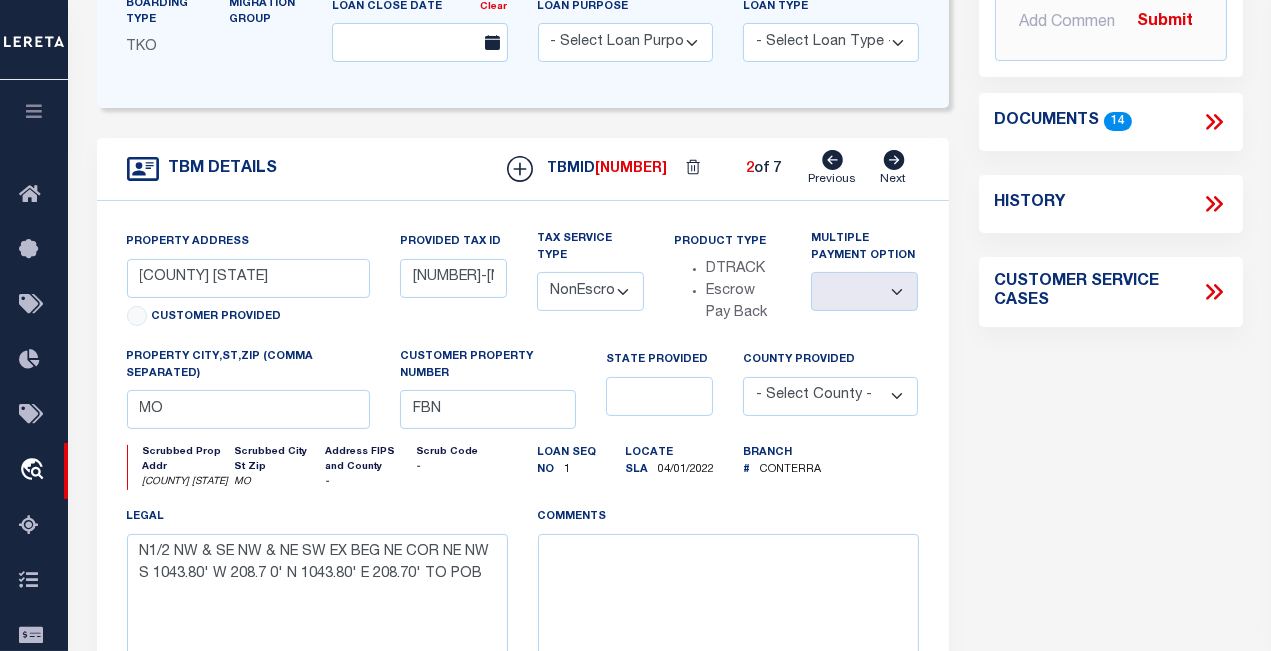 select 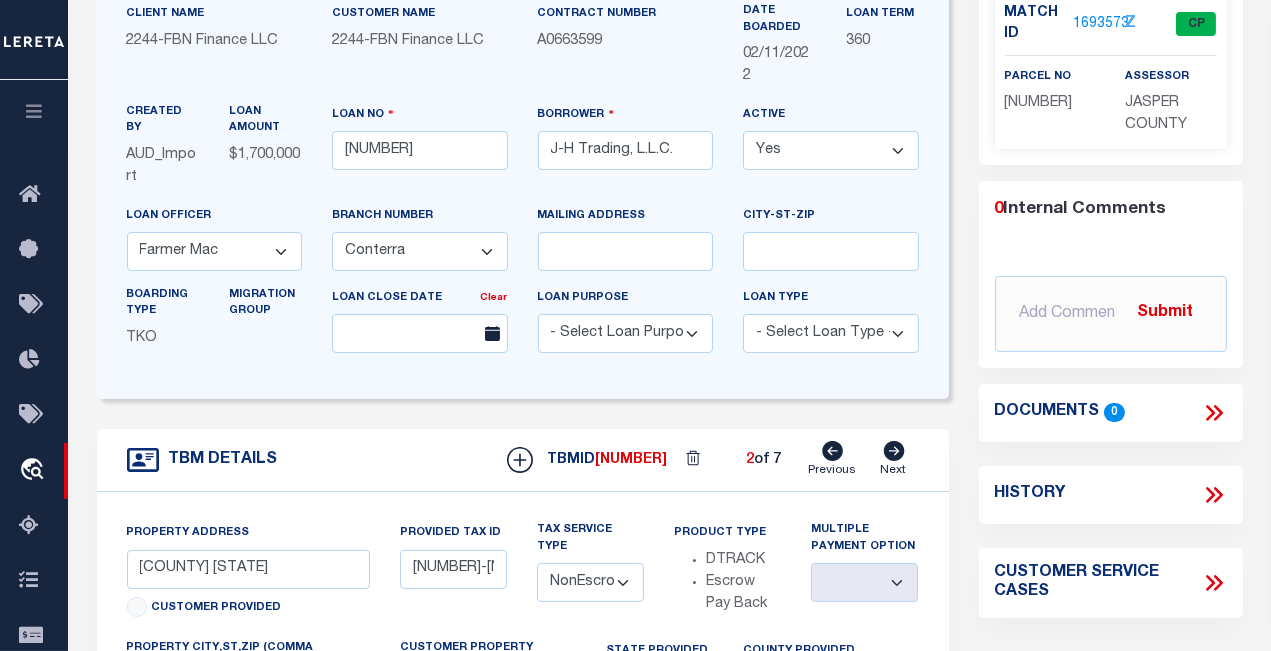 scroll, scrollTop: 0, scrollLeft: 0, axis: both 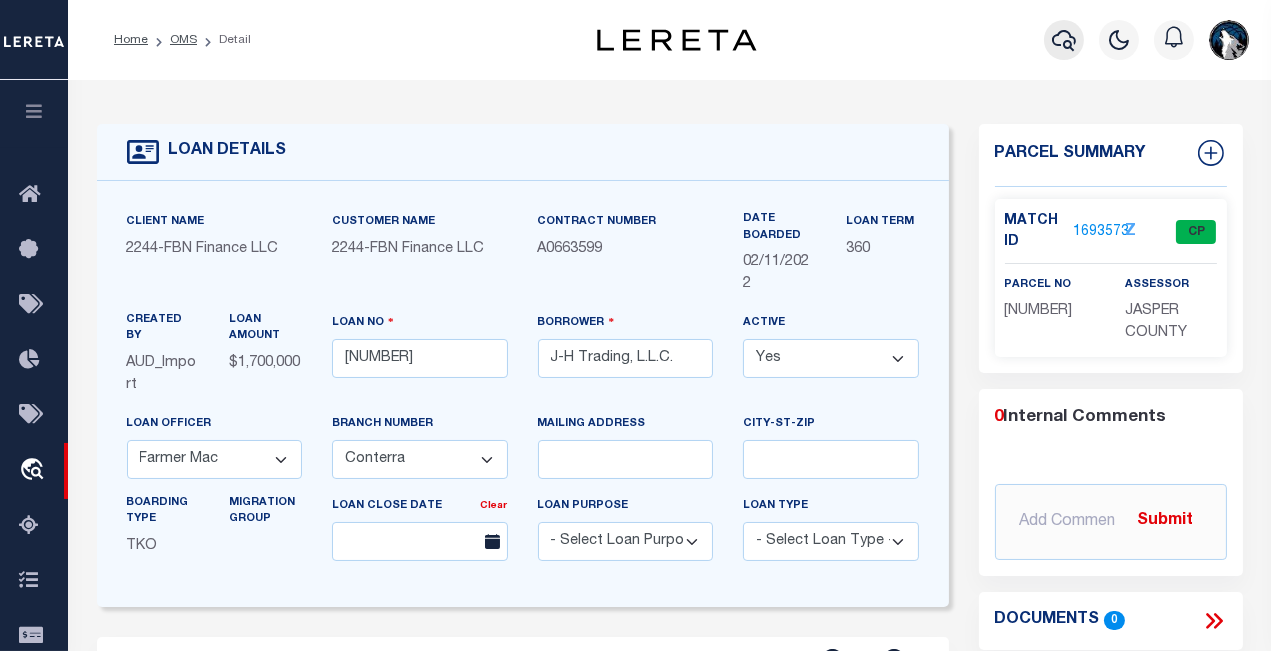 click 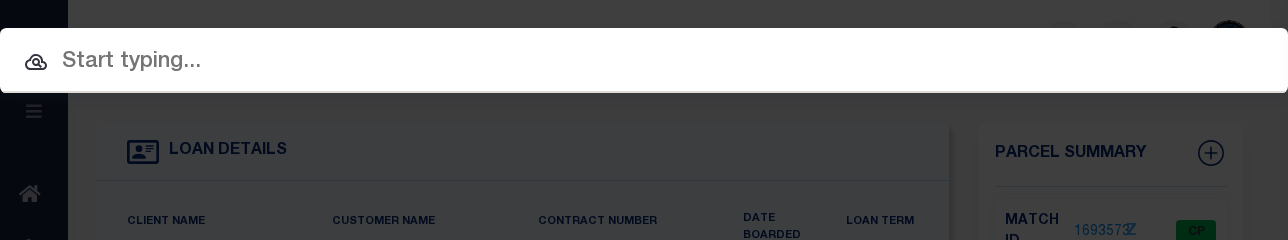 click at bounding box center [644, 62] 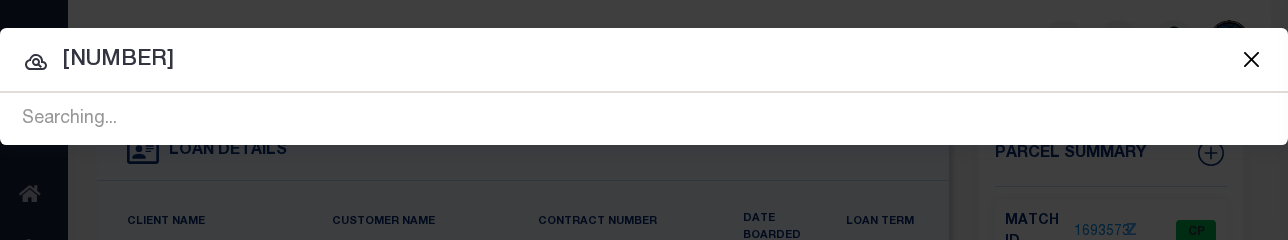 type on "010600861000" 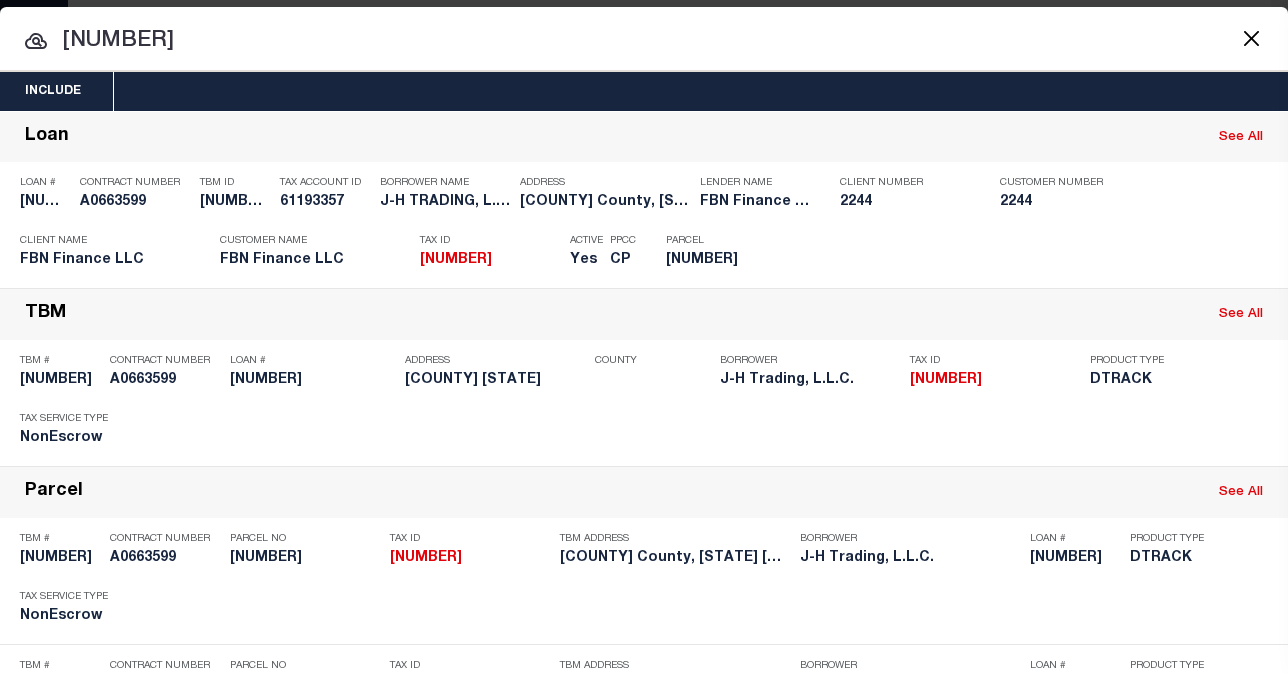 scroll, scrollTop: 0, scrollLeft: 0, axis: both 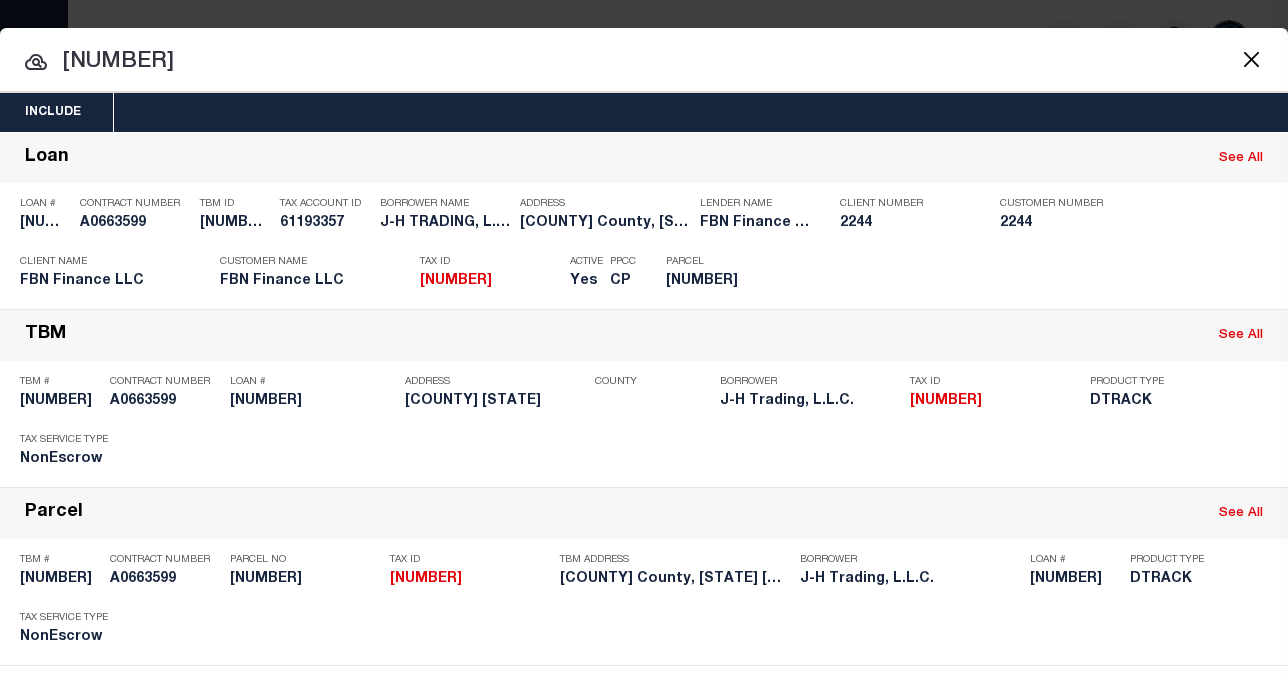 click at bounding box center [1251, 59] 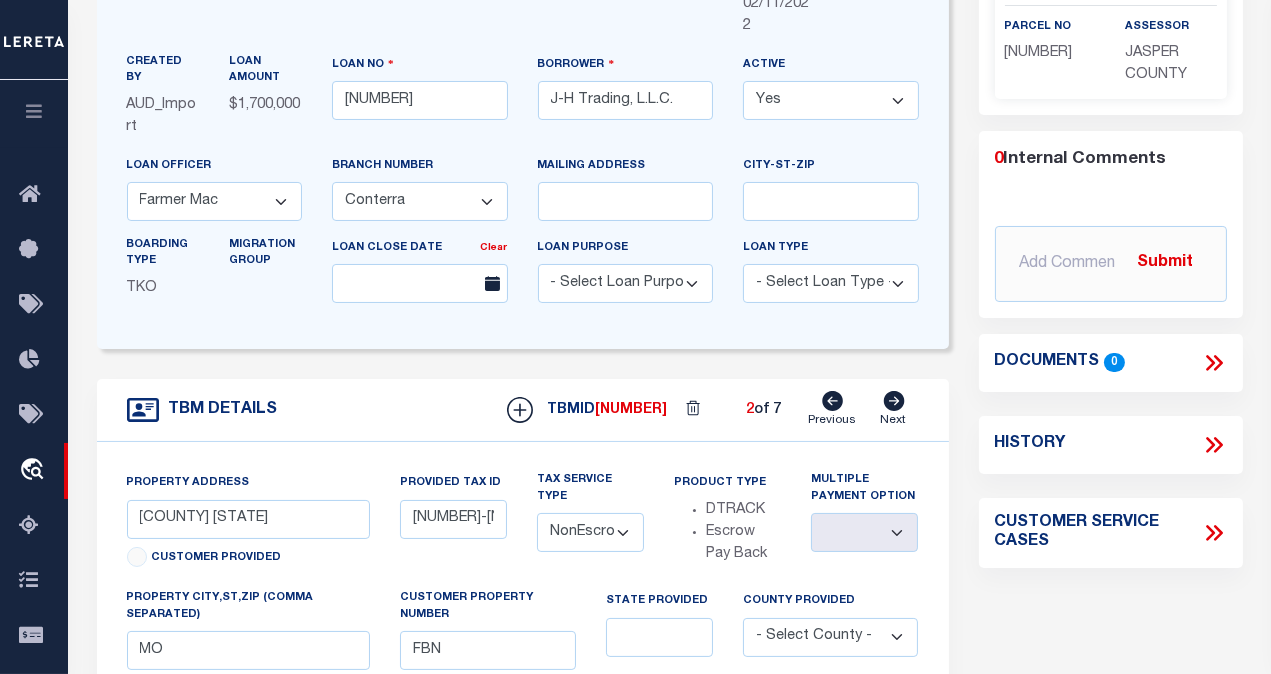 scroll, scrollTop: 372, scrollLeft: 0, axis: vertical 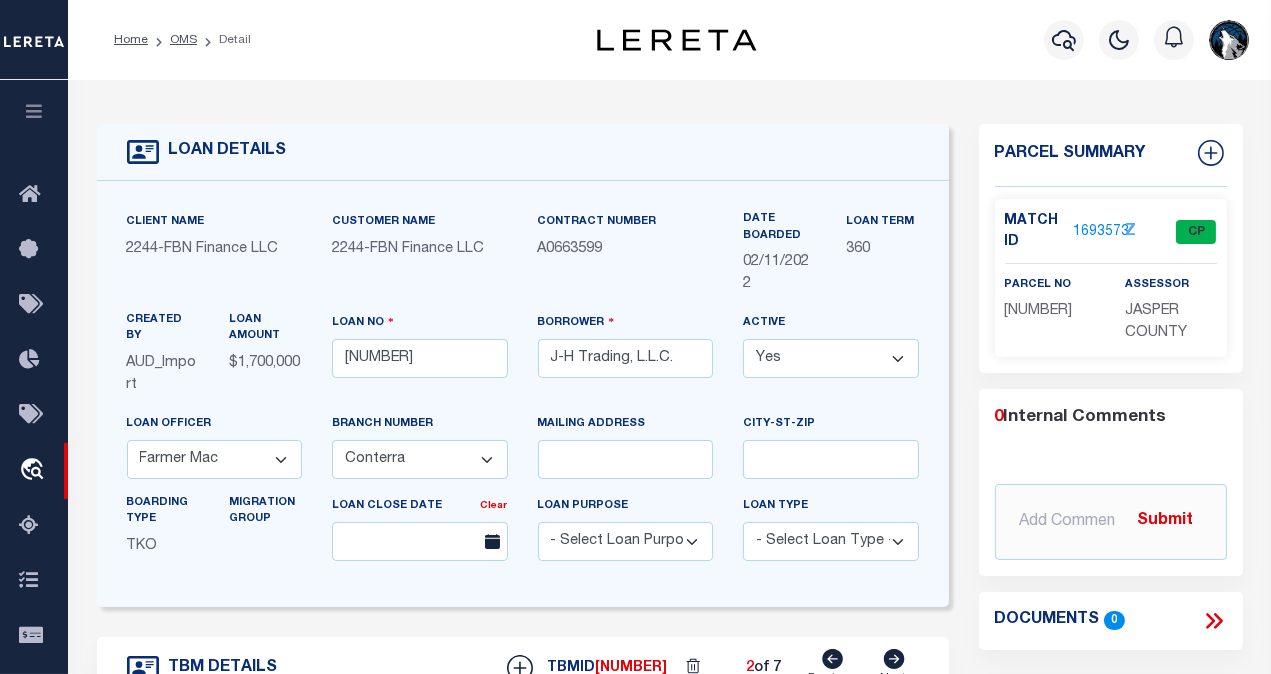 click on "1693573" at bounding box center [1102, 232] 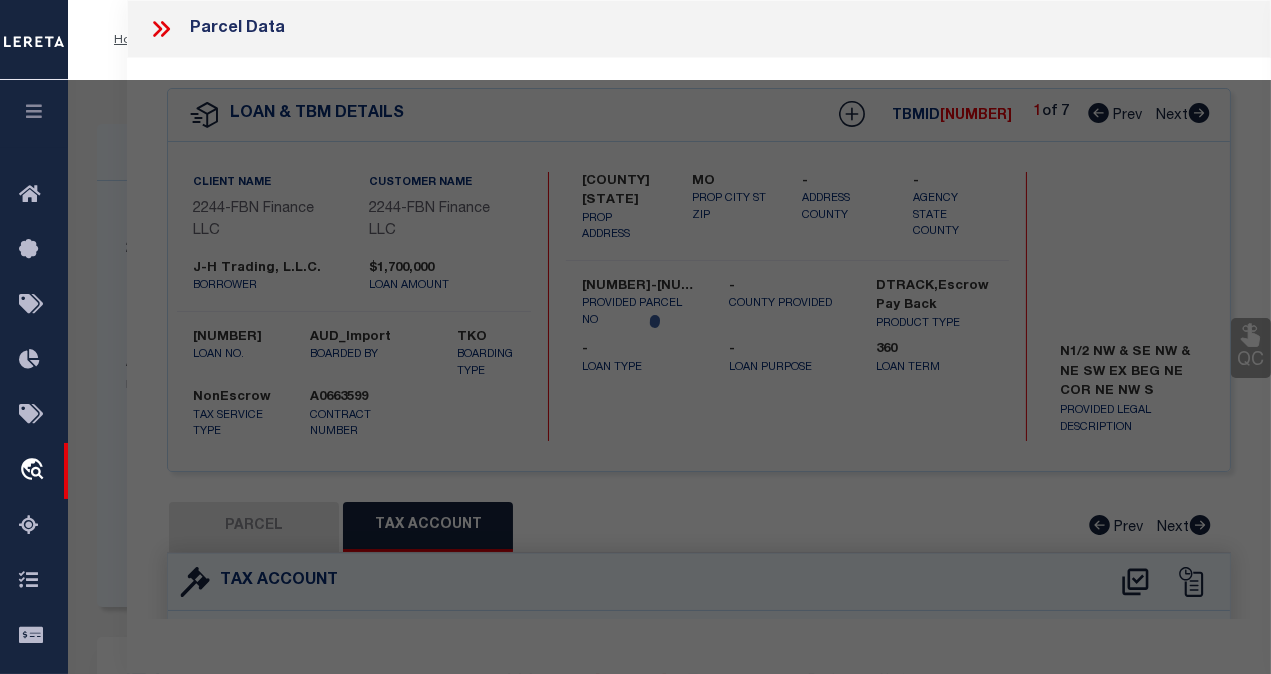 select on "AS" 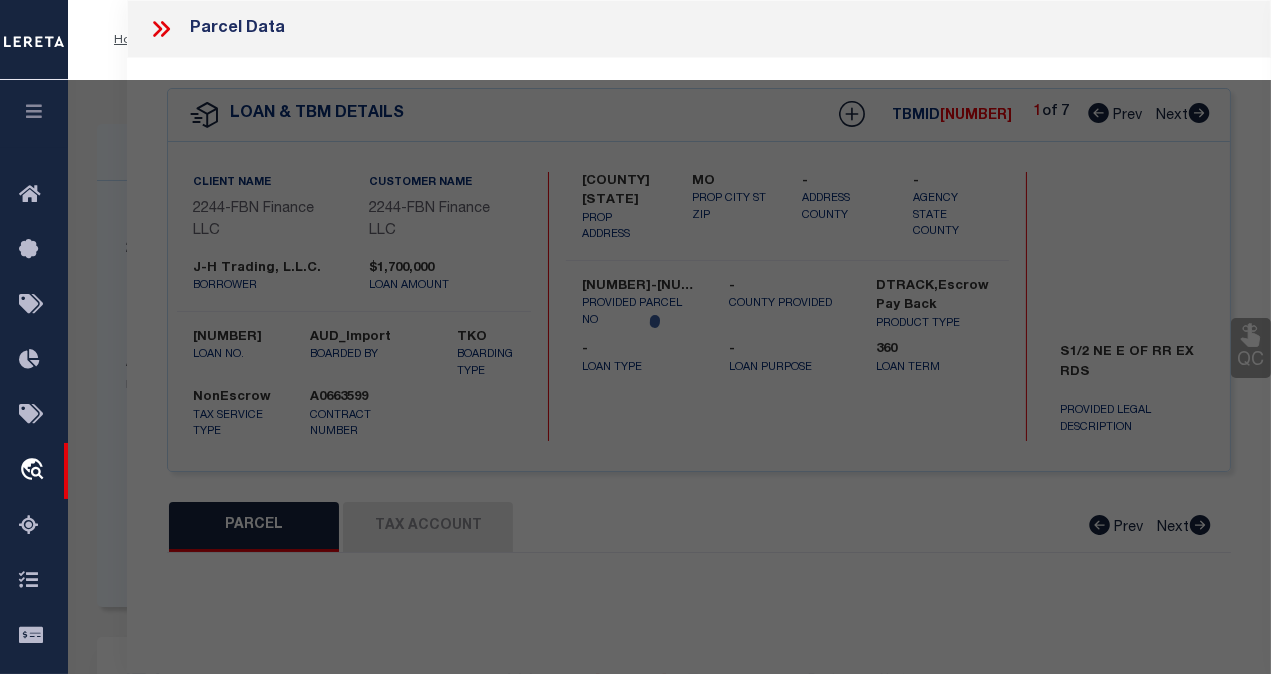 select on "CP" 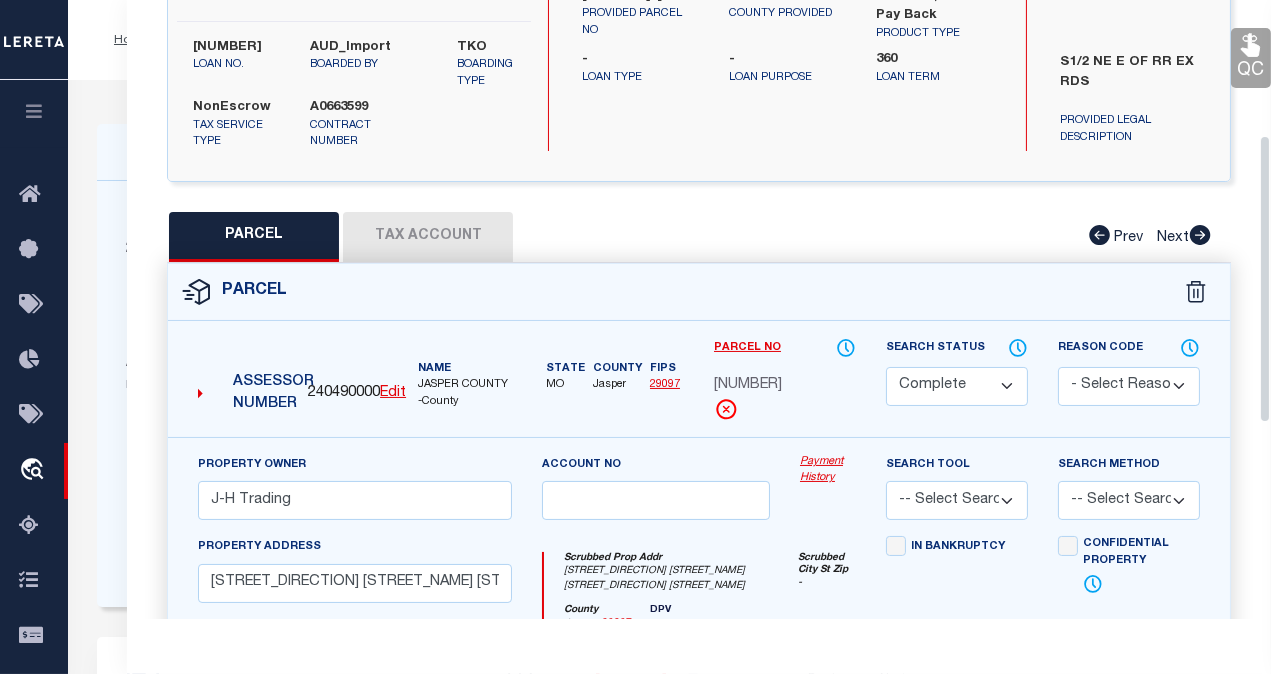 scroll, scrollTop: 325, scrollLeft: 0, axis: vertical 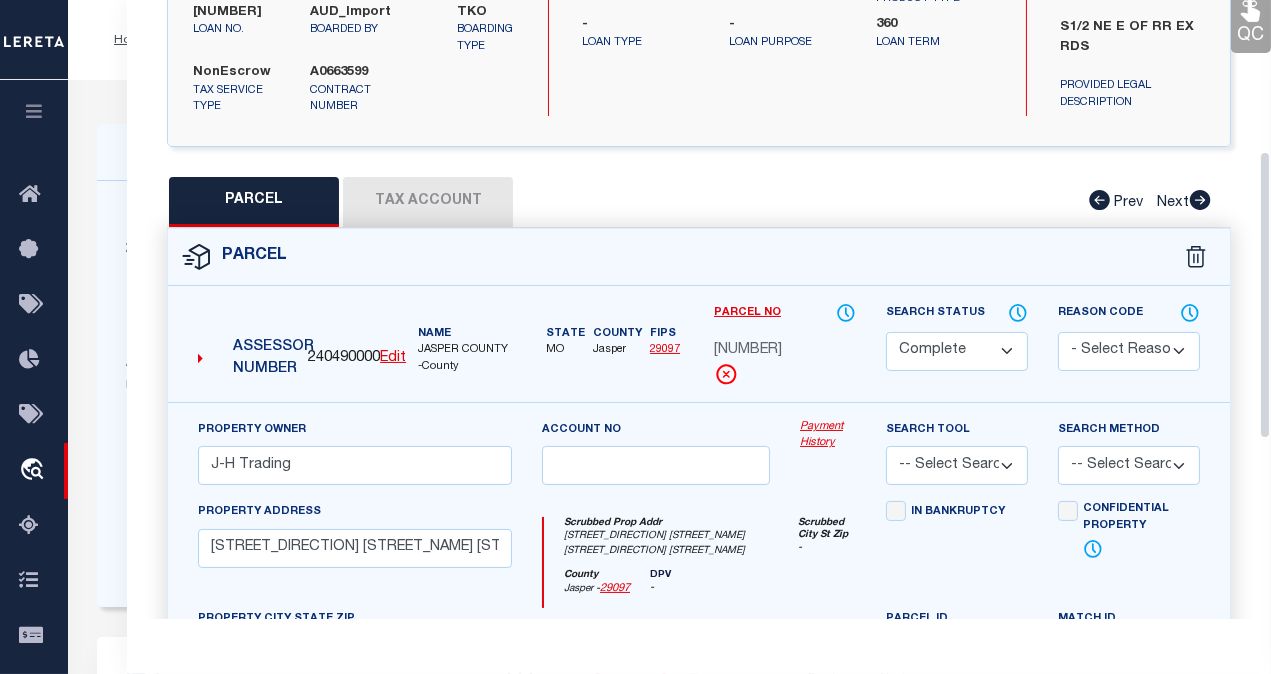 drag, startPoint x: 1264, startPoint y: 141, endPoint x: 1286, endPoint y: 293, distance: 153.58385 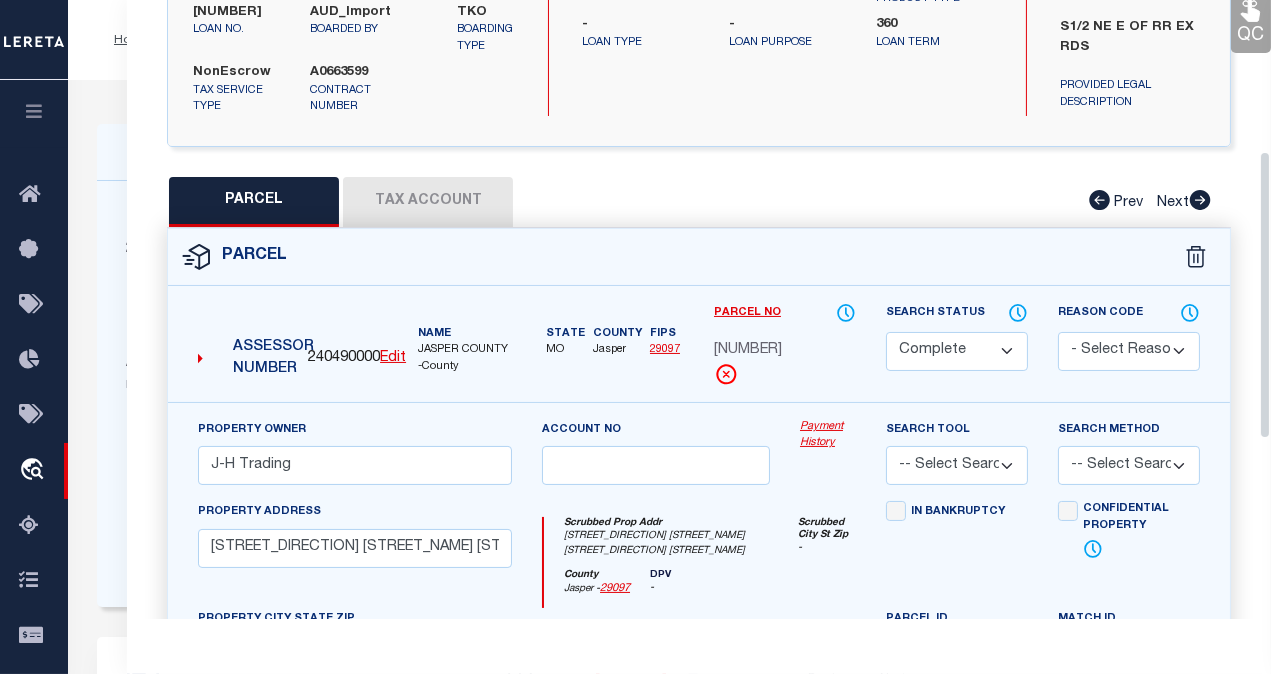 click on "Tax Account" at bounding box center (428, 202) 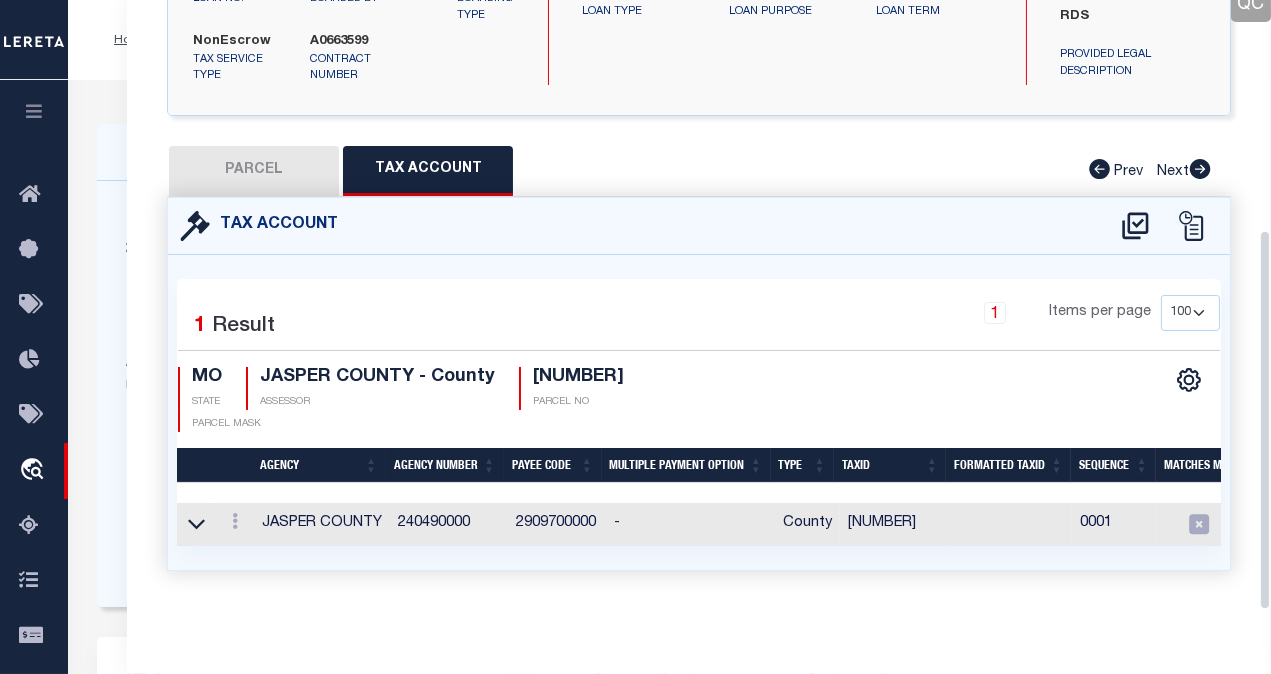 scroll, scrollTop: 375, scrollLeft: 0, axis: vertical 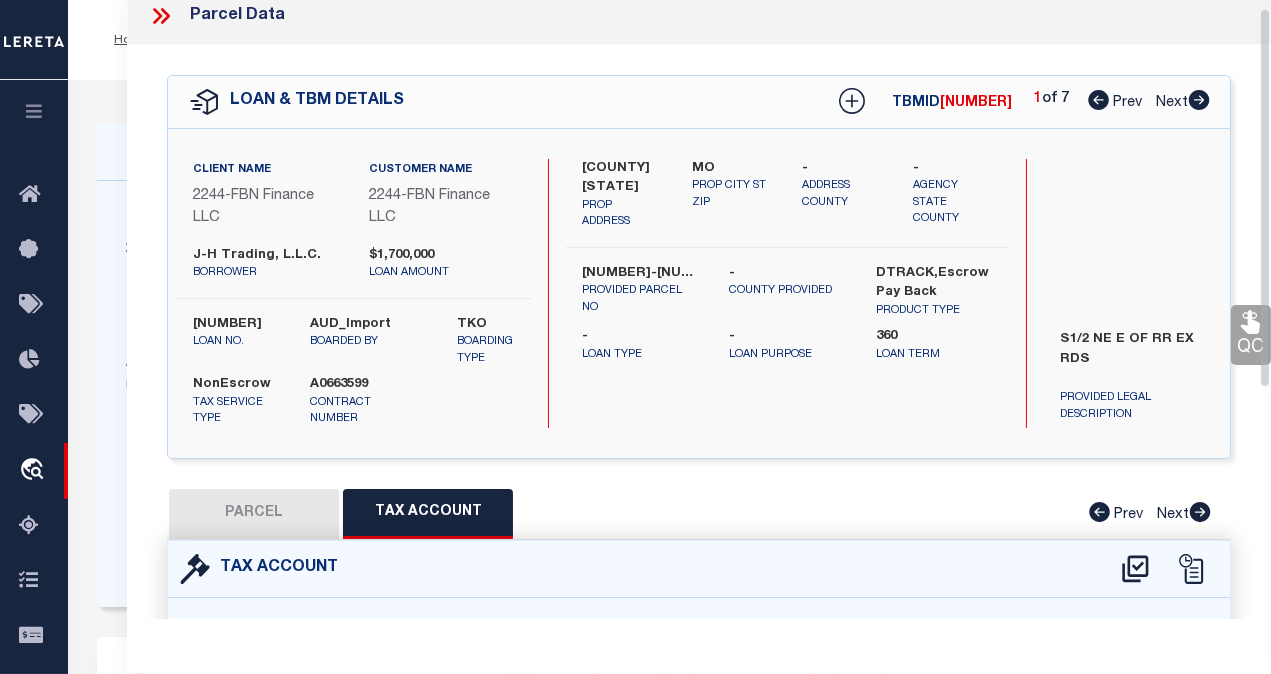 drag, startPoint x: 1262, startPoint y: 113, endPoint x: 1264, endPoint y: 58, distance: 55.03635 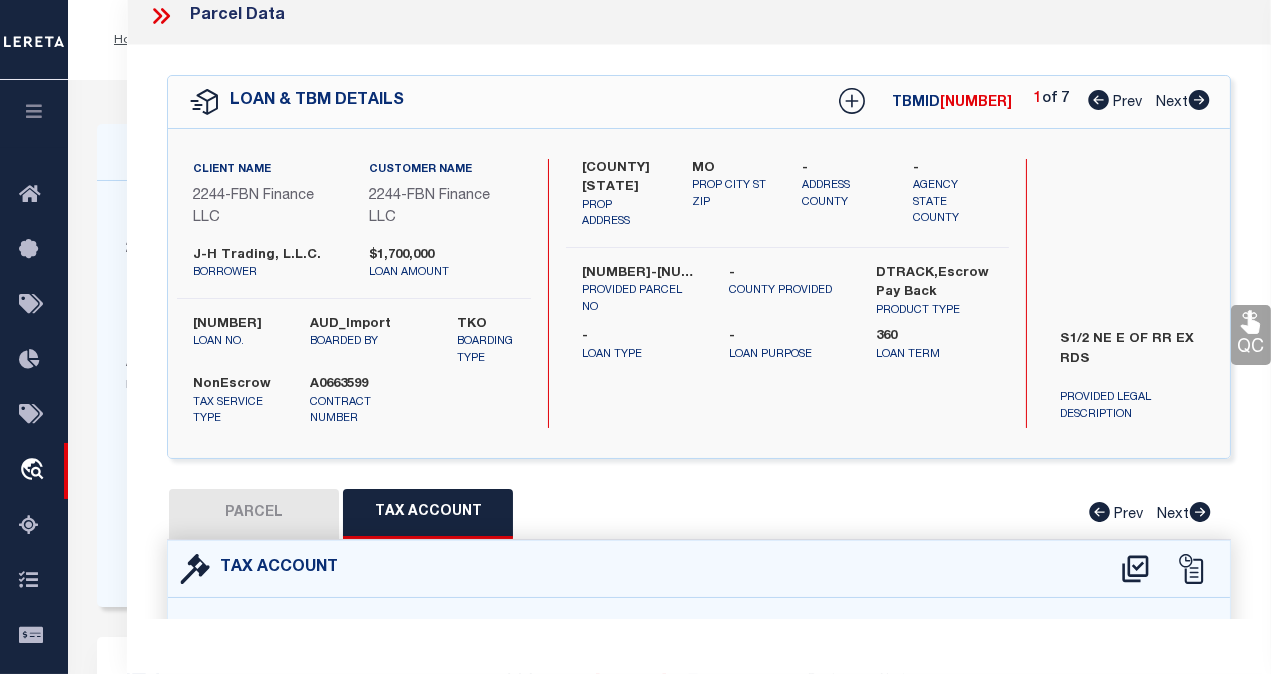 click on "Next" at bounding box center (1183, 99) 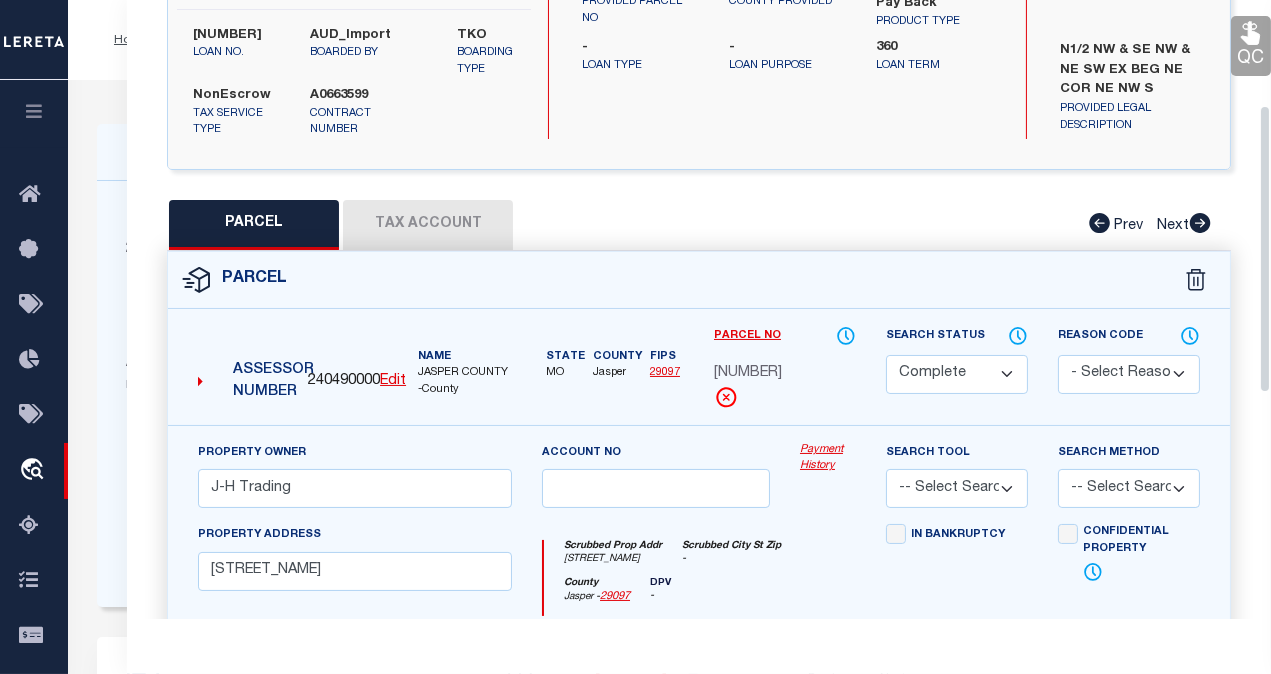 drag, startPoint x: 1264, startPoint y: 202, endPoint x: 1293, endPoint y: 361, distance: 161.62302 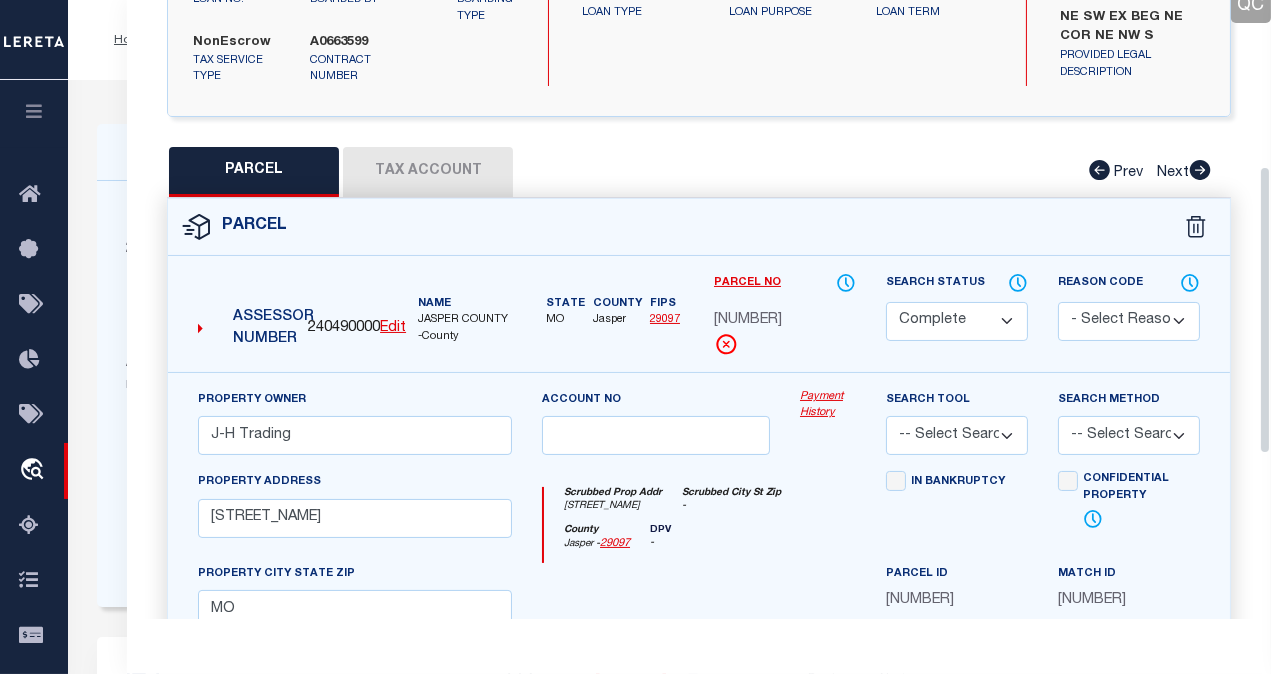 click on "Tax Account" at bounding box center (428, 172) 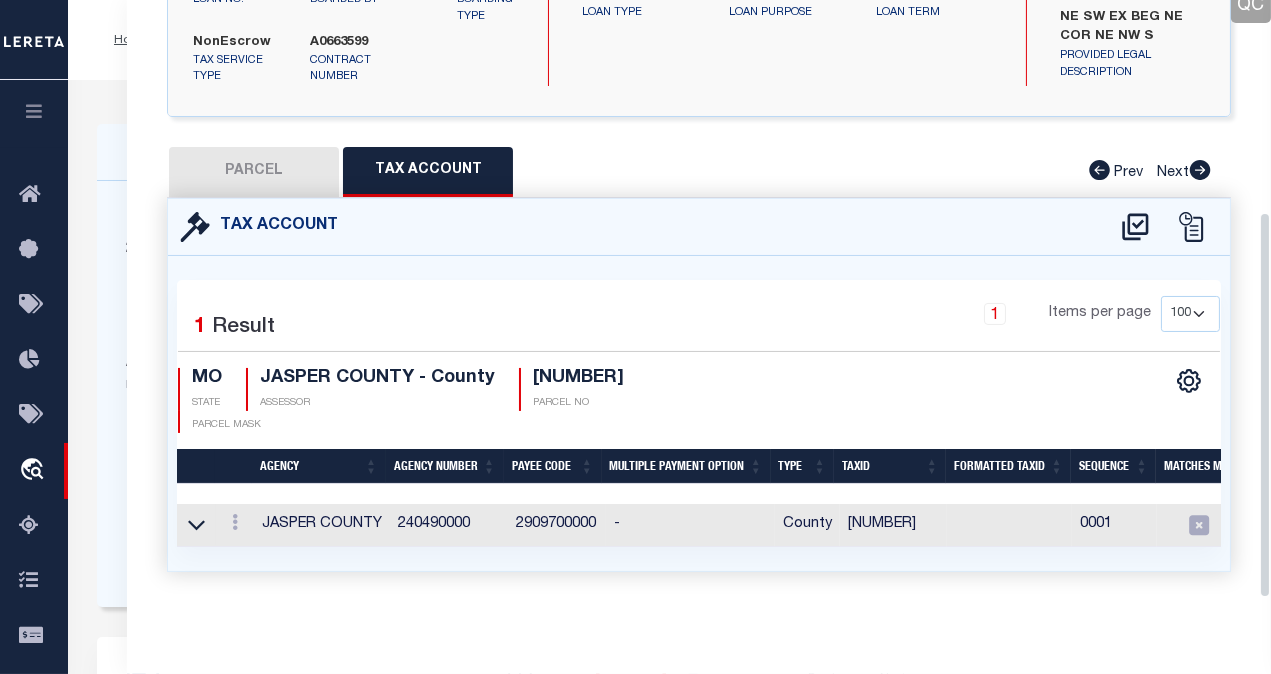 scroll, scrollTop: 355, scrollLeft: 0, axis: vertical 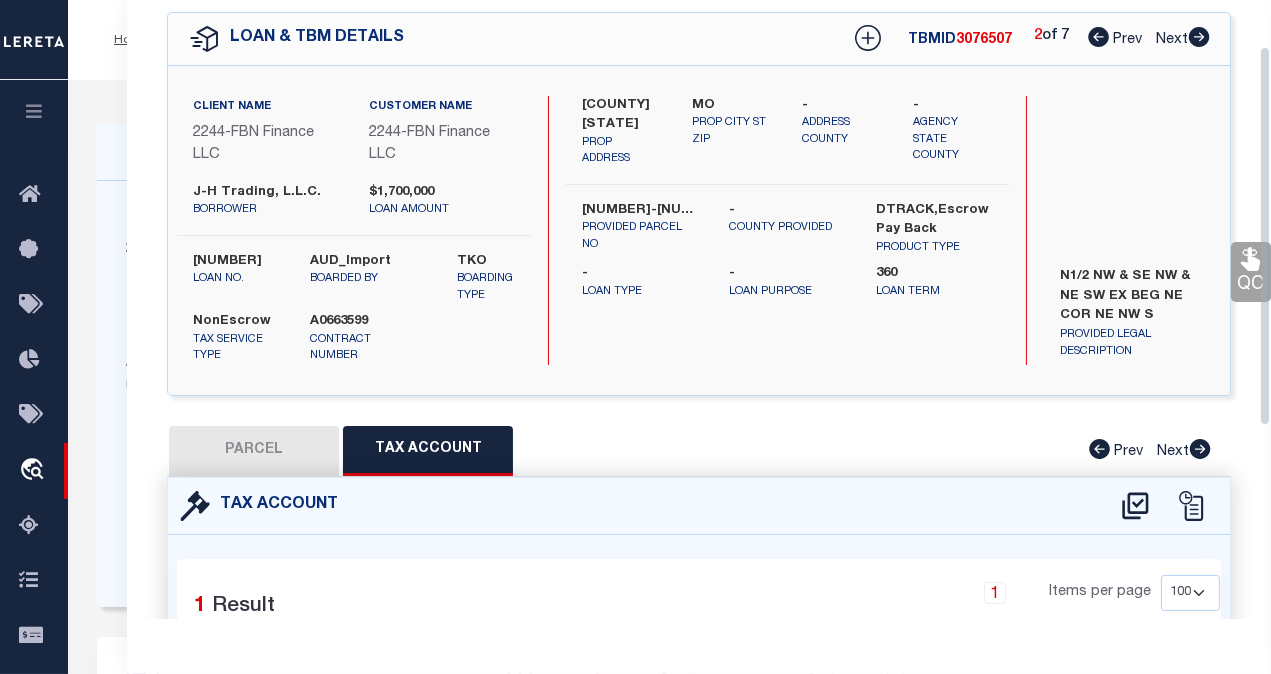 drag, startPoint x: 1266, startPoint y: 374, endPoint x: 1259, endPoint y: 203, distance: 171.14322 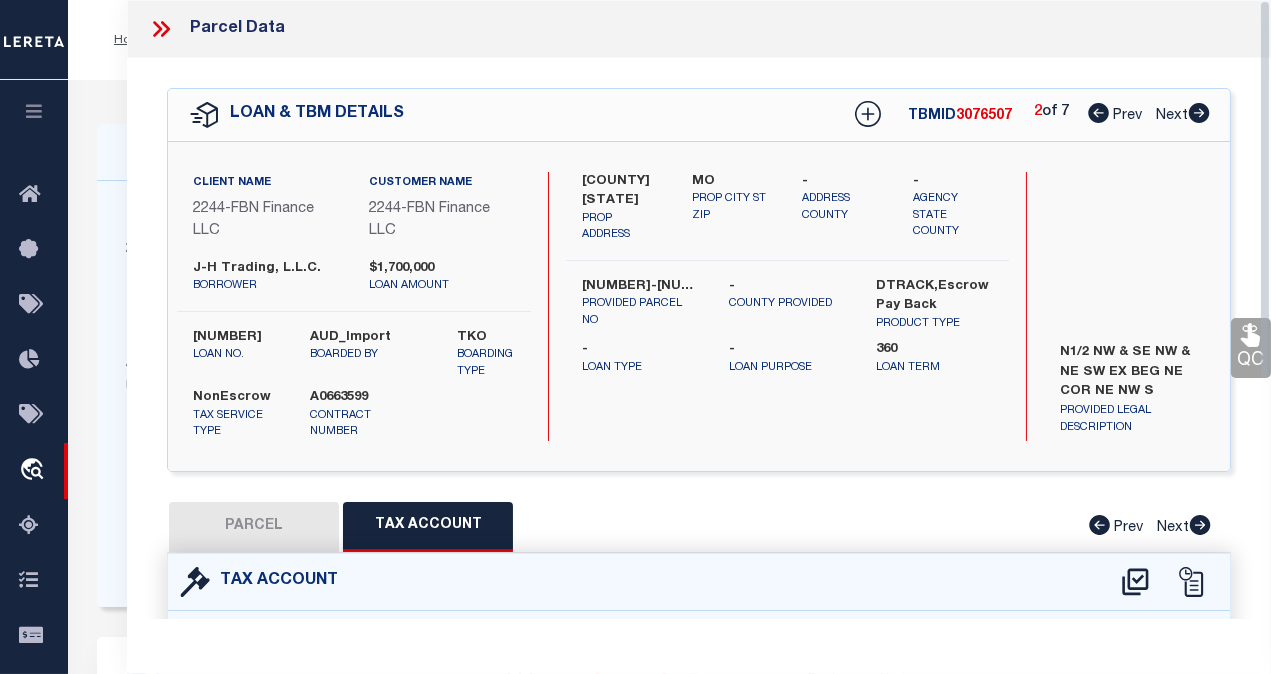 drag, startPoint x: 1265, startPoint y: 340, endPoint x: 1265, endPoint y: 284, distance: 56 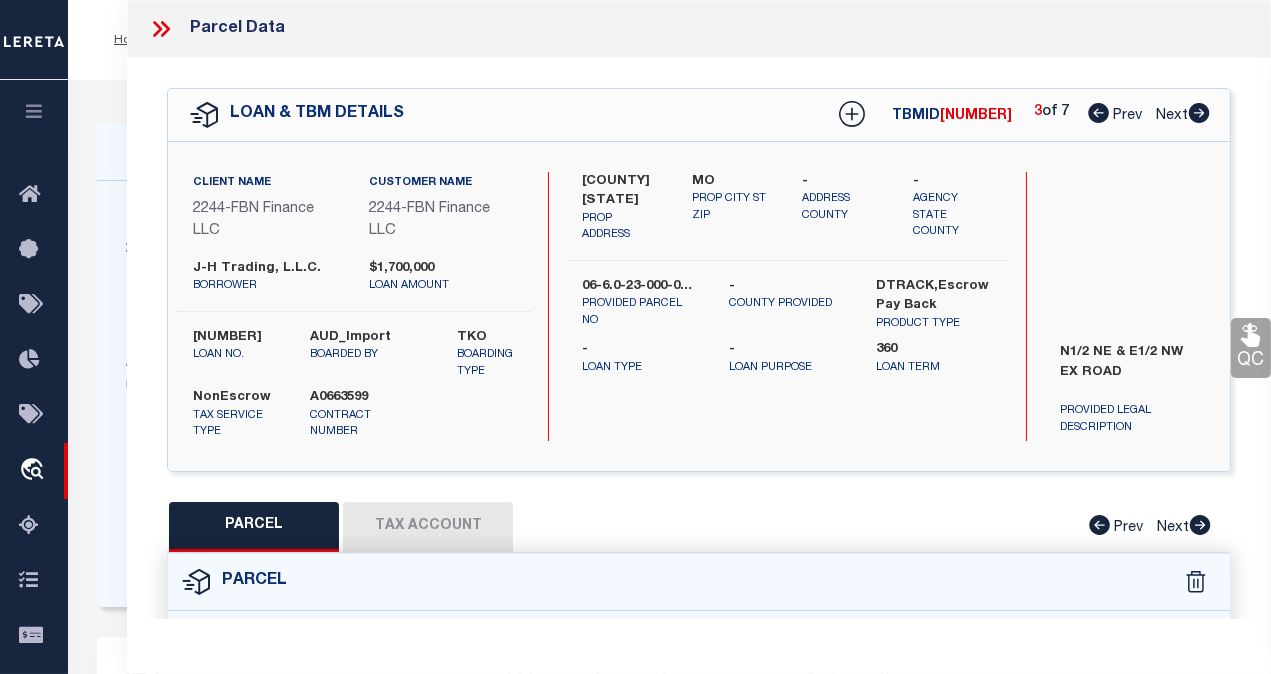 click on "Tax Account" at bounding box center (428, 527) 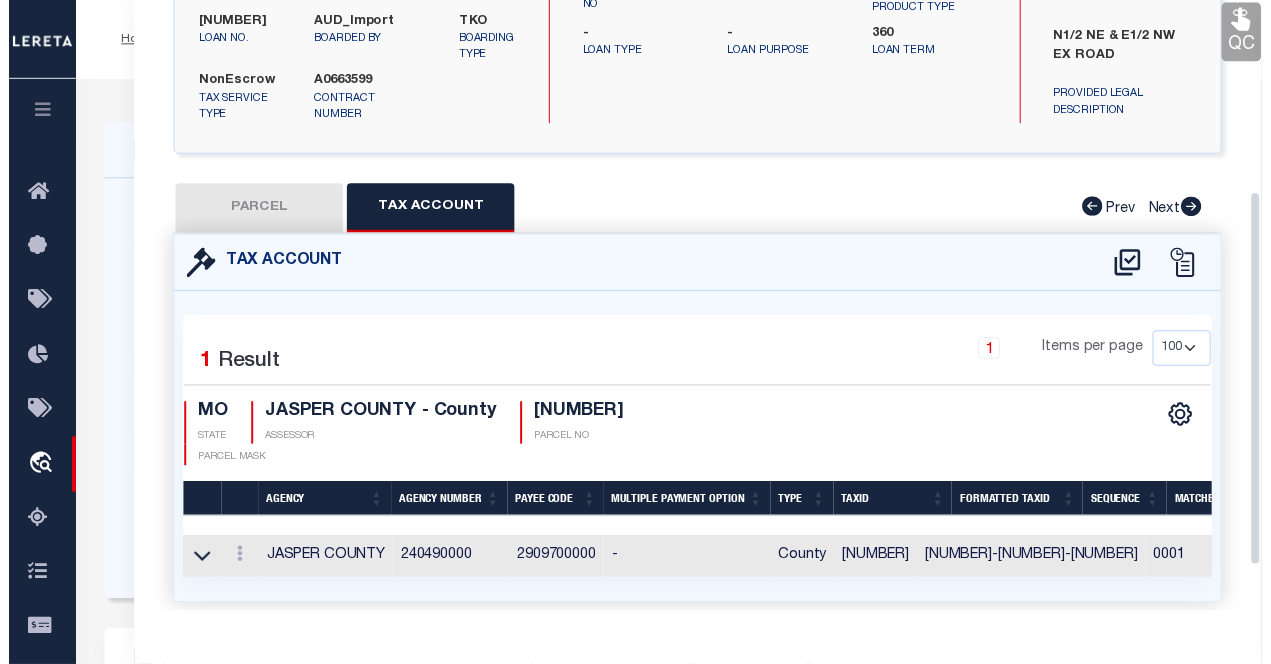 scroll, scrollTop: 320, scrollLeft: 0, axis: vertical 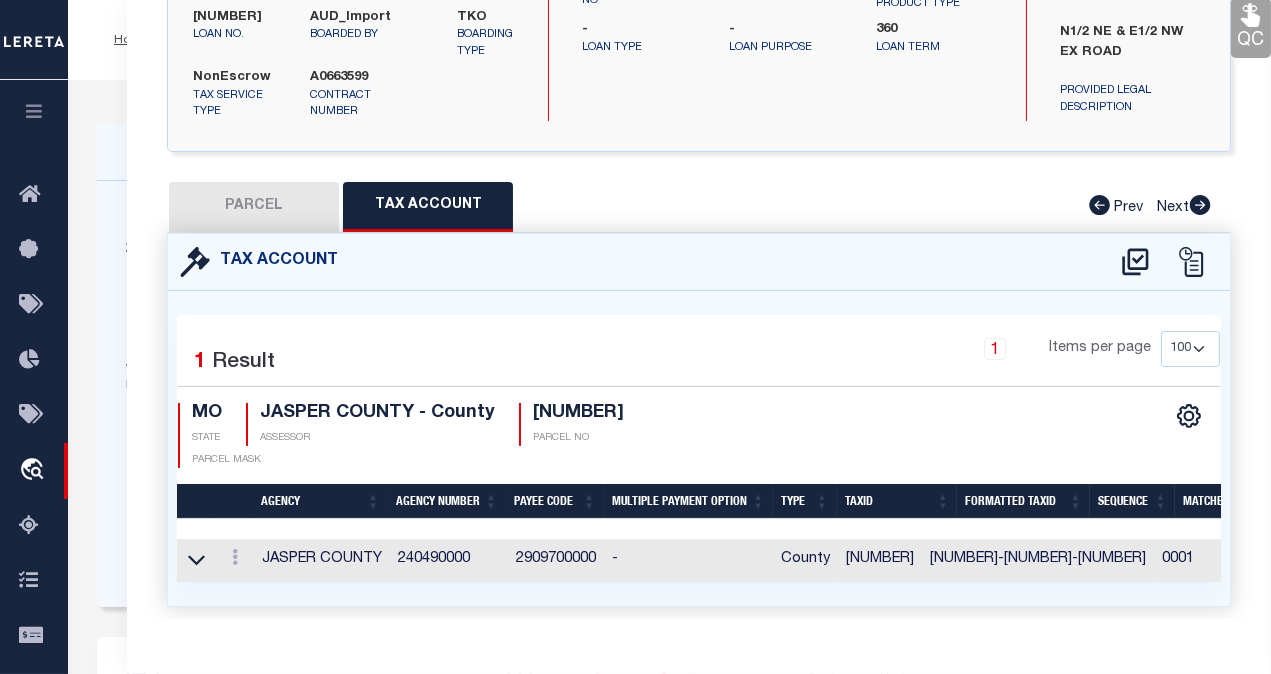 drag, startPoint x: 1265, startPoint y: 272, endPoint x: 1293, endPoint y: 469, distance: 198.9799 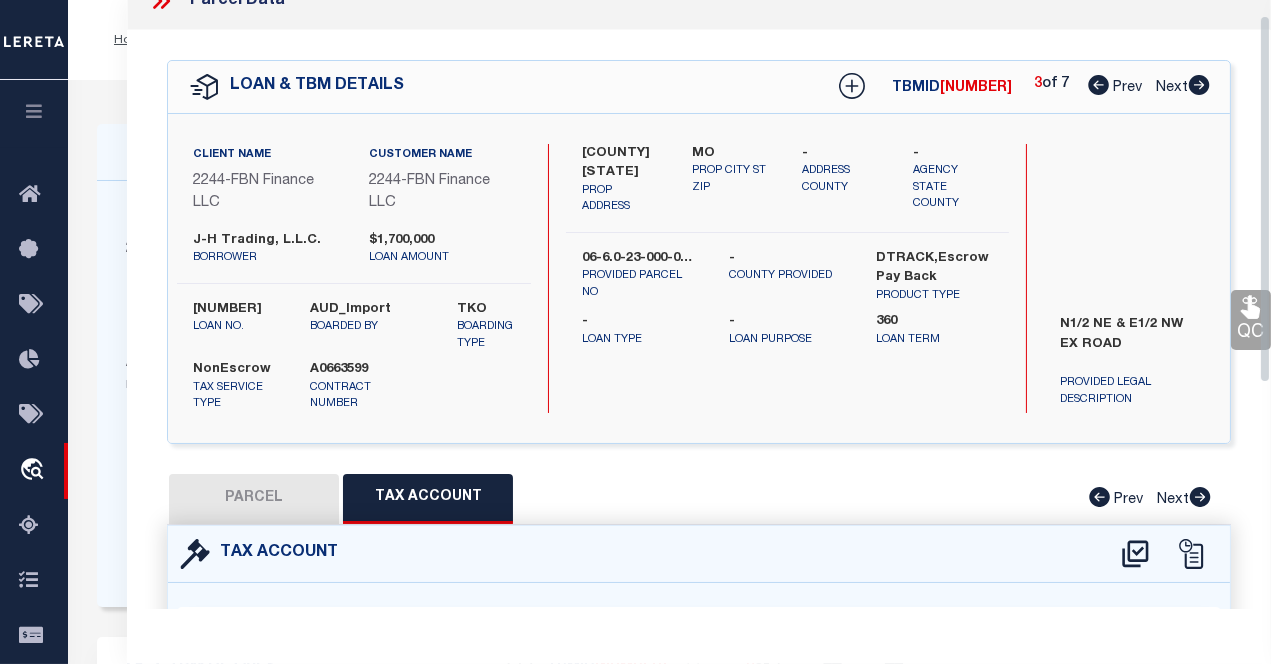 drag, startPoint x: 1264, startPoint y: 239, endPoint x: 1258, endPoint y: 60, distance: 179.10052 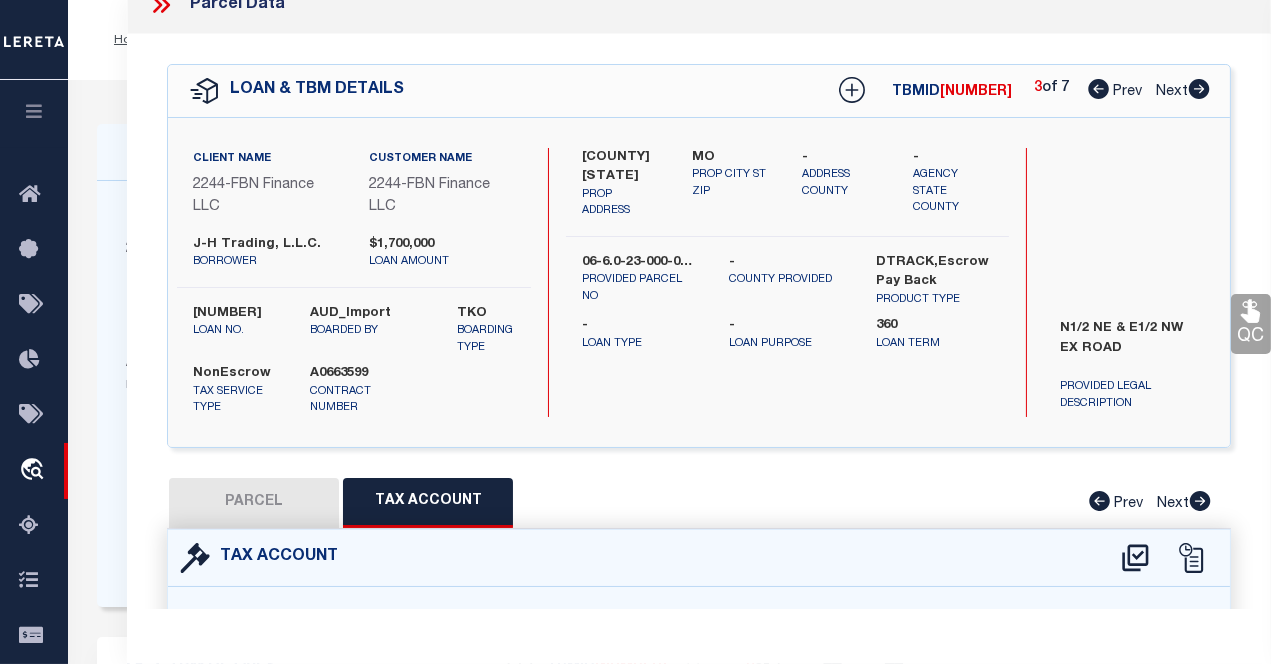 click 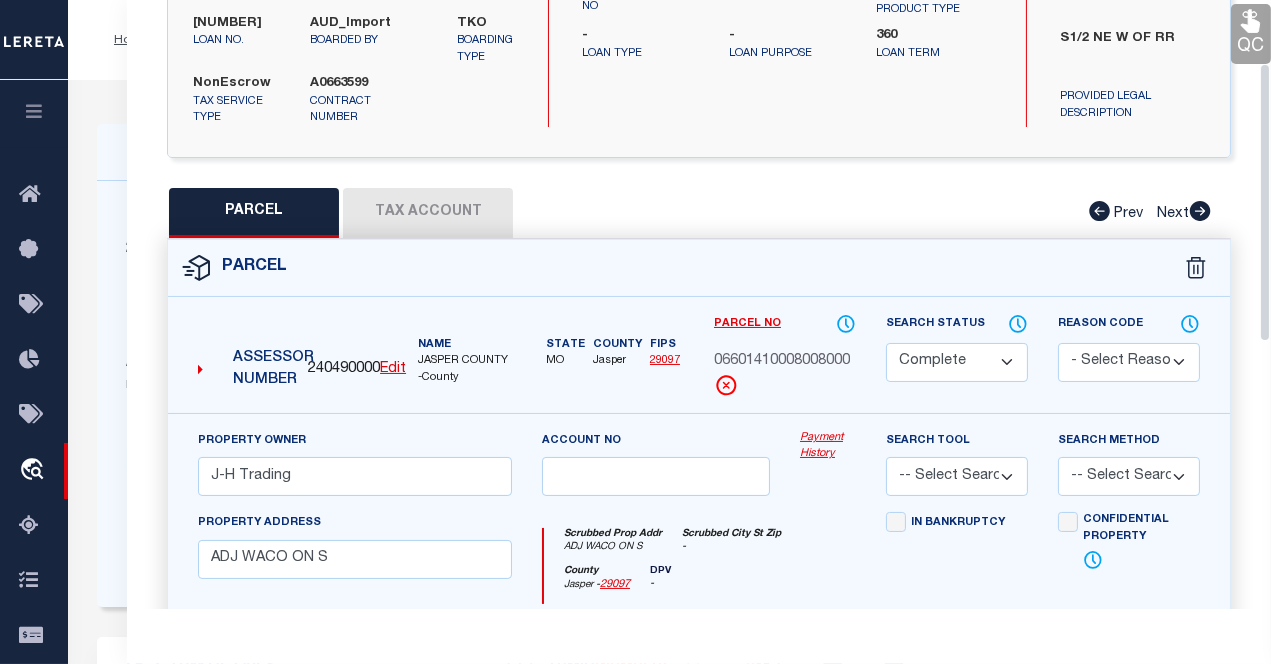 drag, startPoint x: 1265, startPoint y: 199, endPoint x: 1301, endPoint y: 336, distance: 141.65099 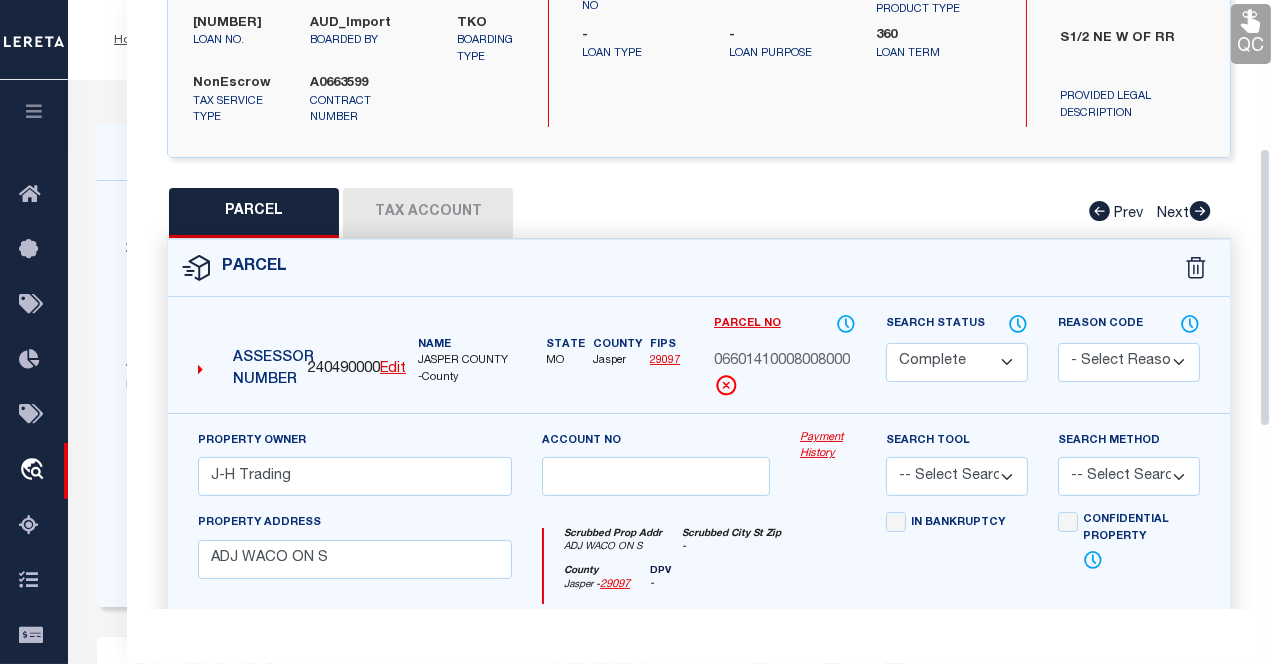 scroll, scrollTop: 323, scrollLeft: 0, axis: vertical 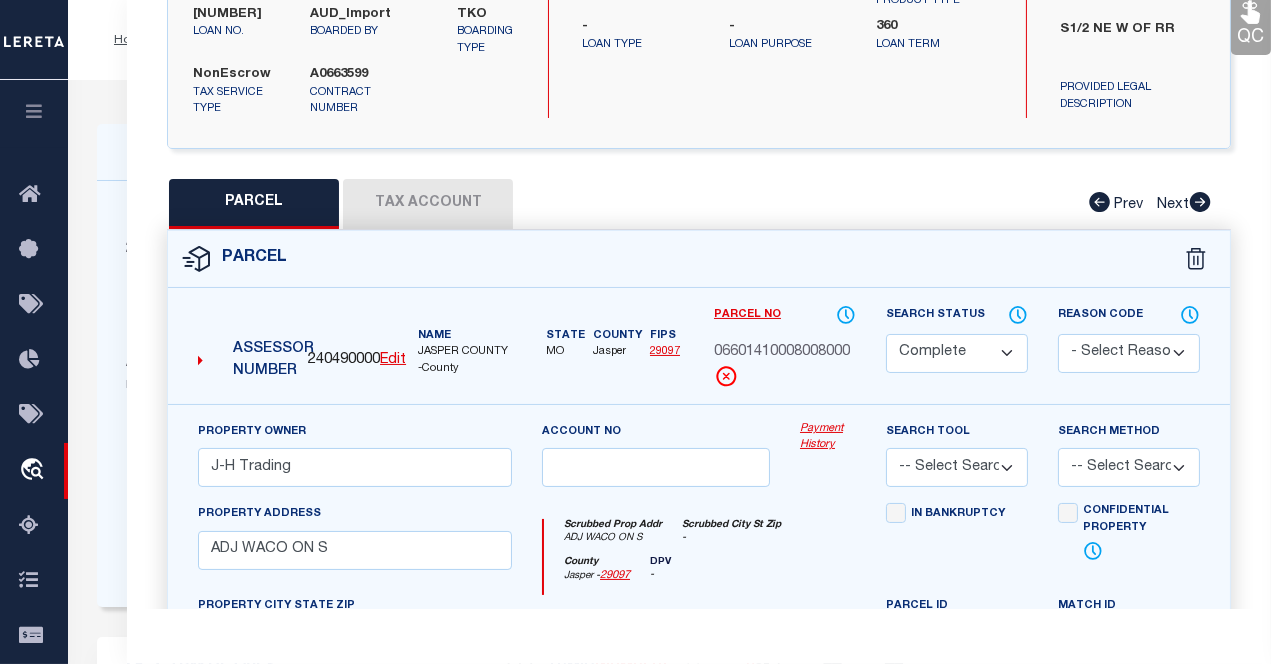 click on "Tax Account" at bounding box center [428, 204] 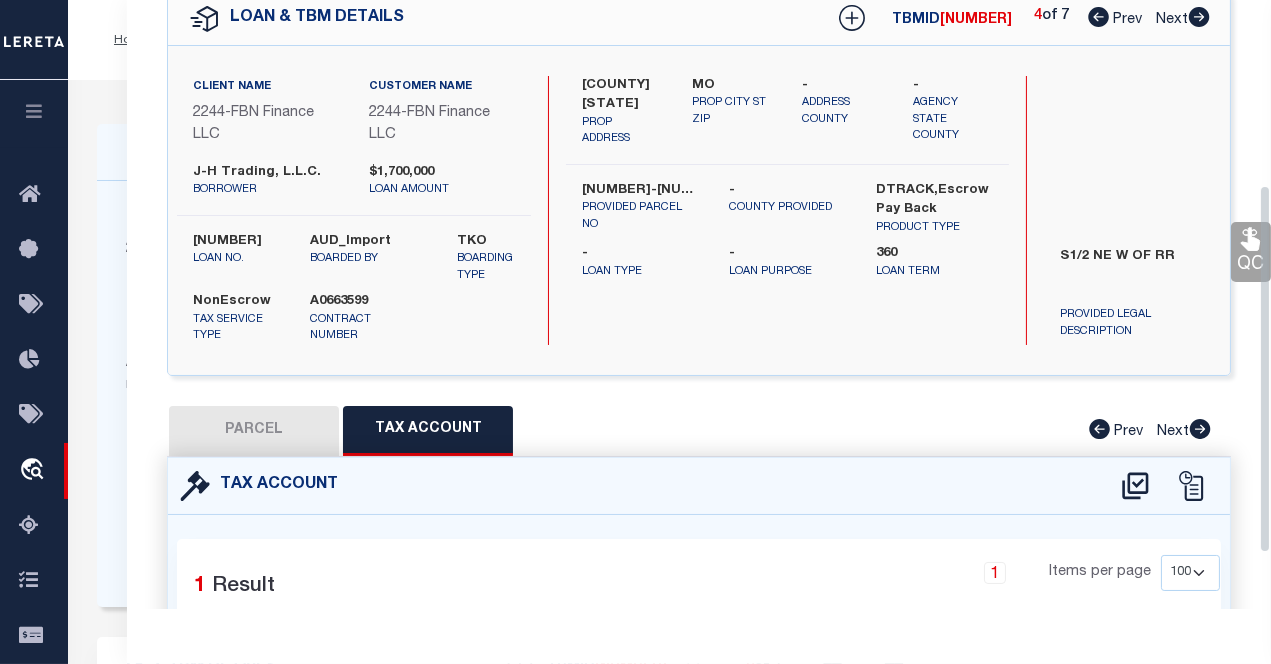 scroll, scrollTop: 0, scrollLeft: 0, axis: both 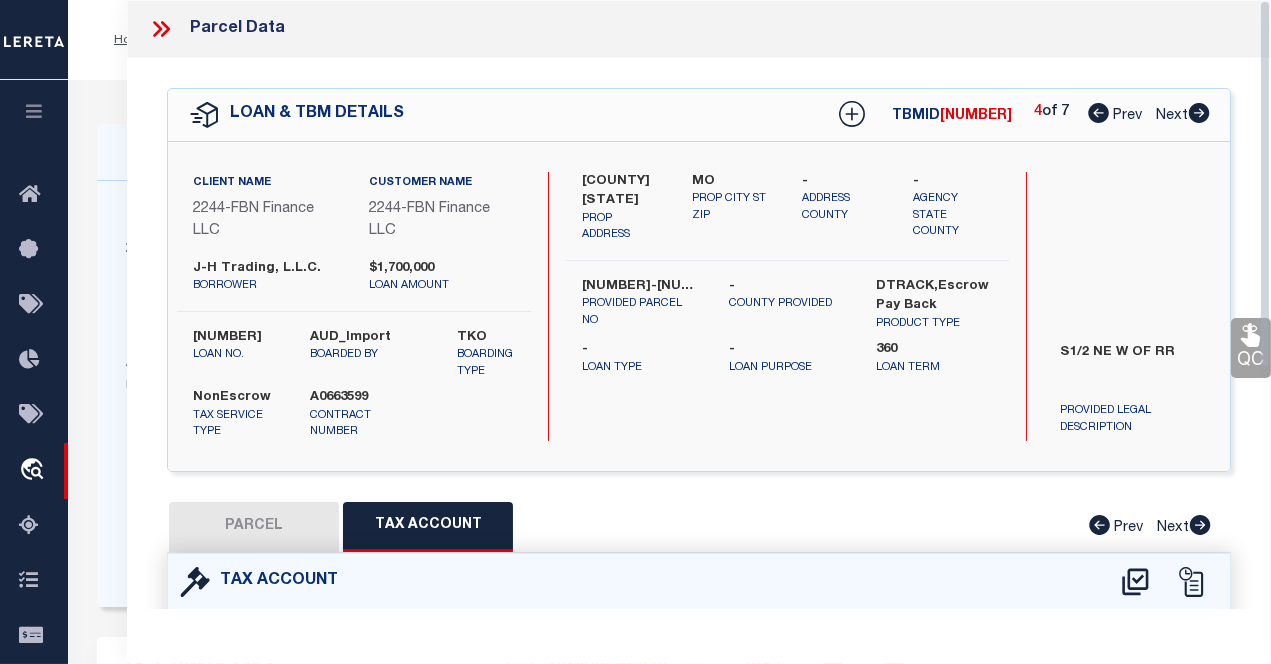 drag, startPoint x: 1268, startPoint y: 309, endPoint x: 1234, endPoint y: 103, distance: 208.78697 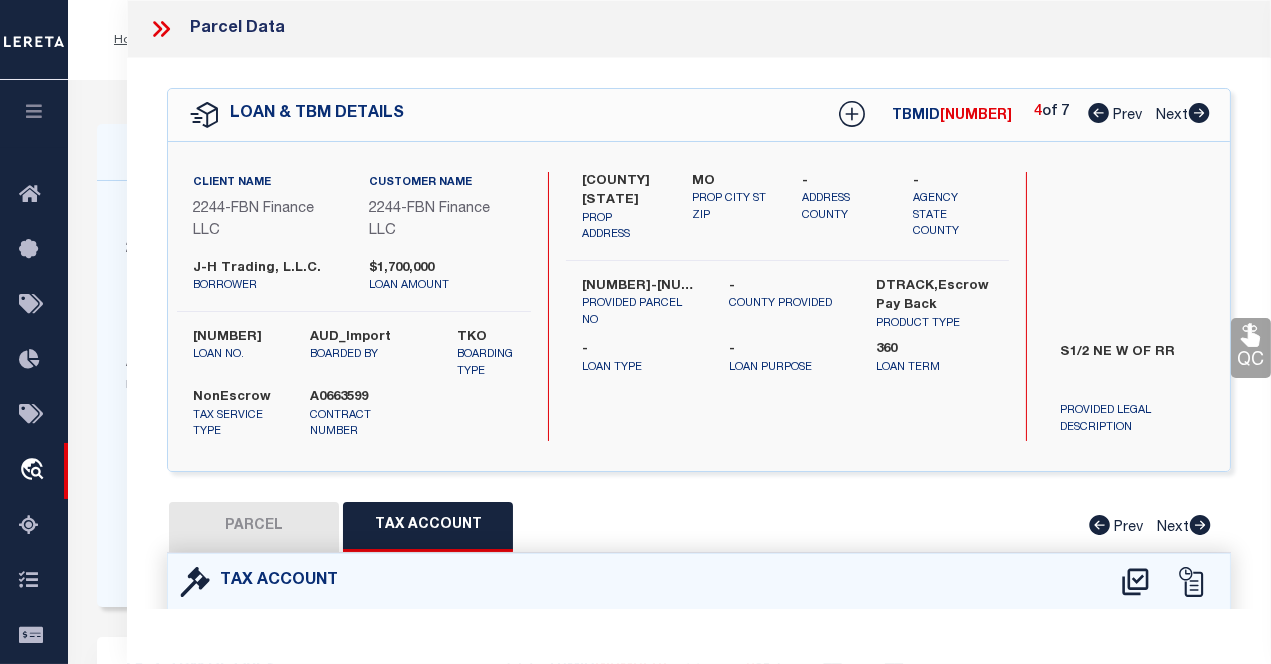 click 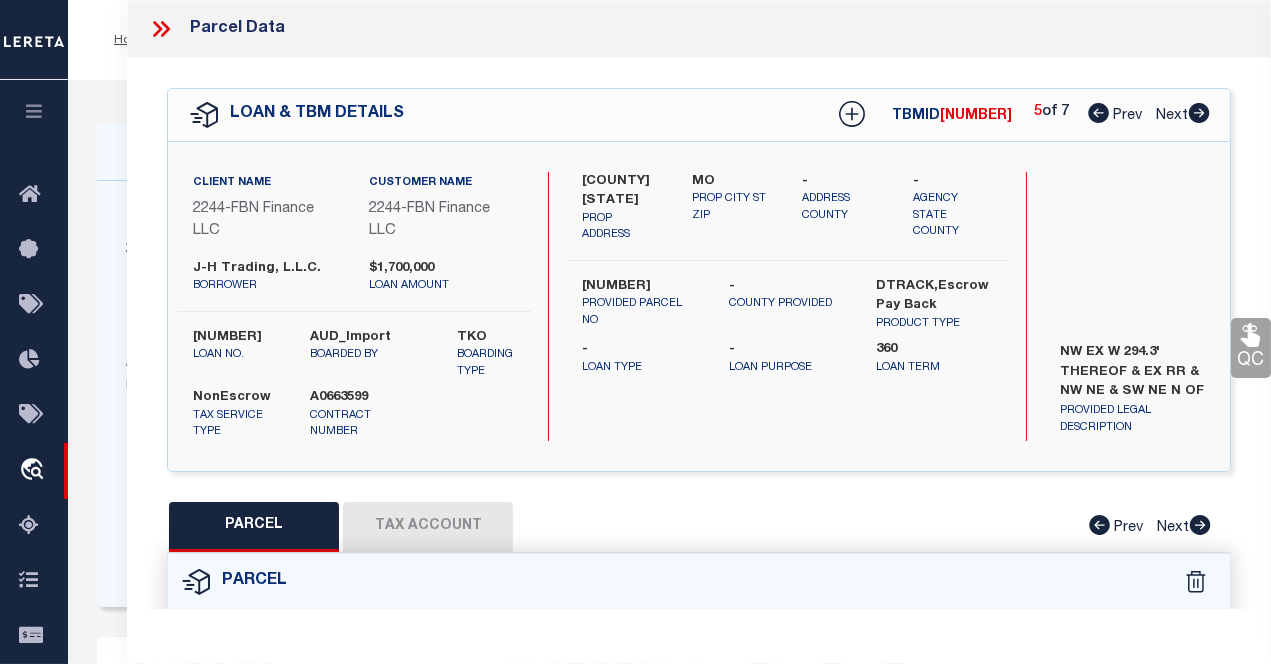 click on "Tax Account" at bounding box center [428, 527] 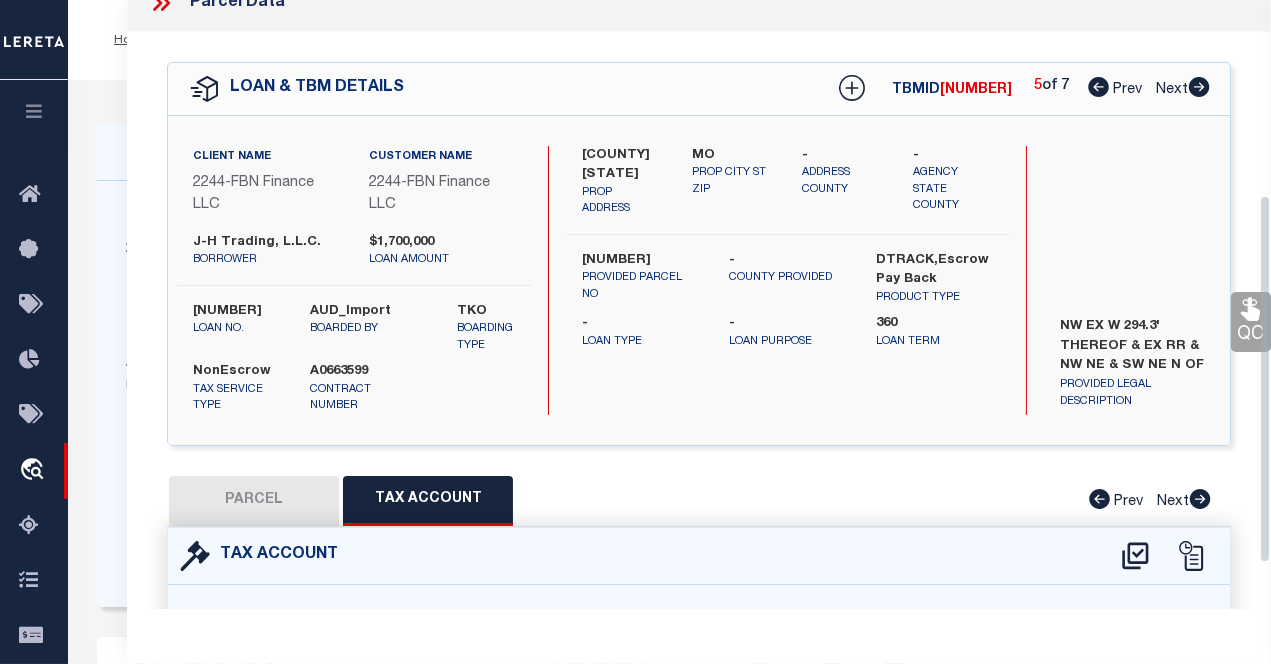 scroll, scrollTop: 0, scrollLeft: 0, axis: both 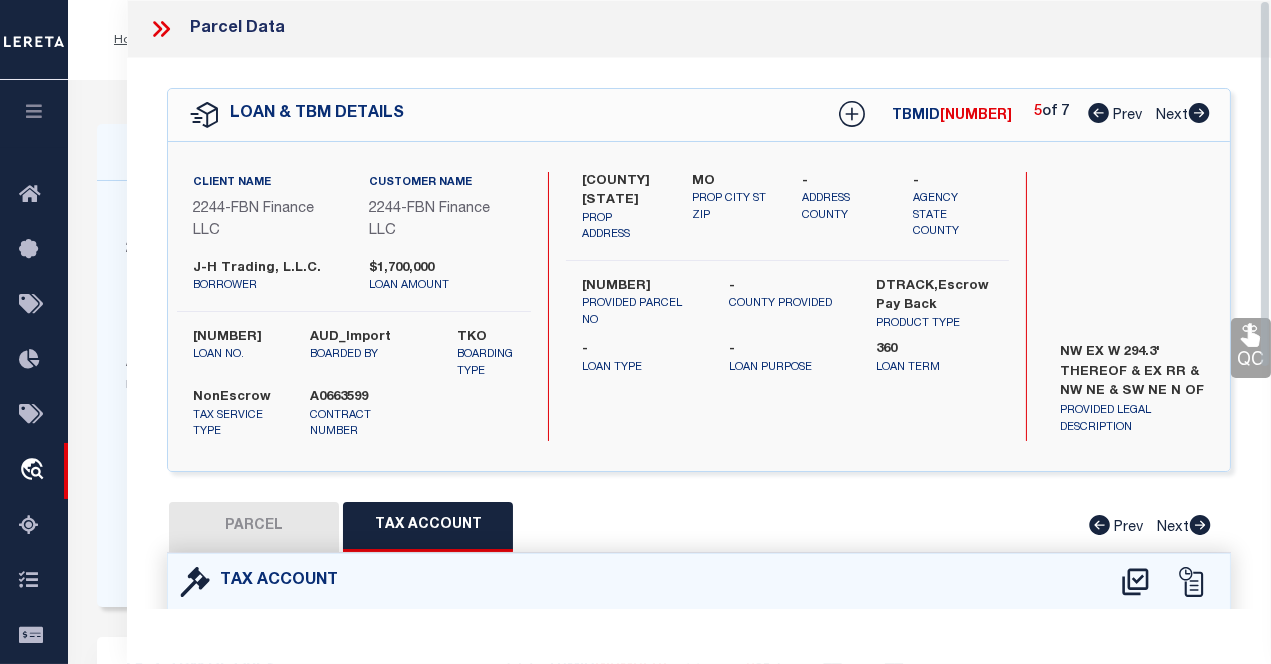 drag, startPoint x: 1267, startPoint y: 263, endPoint x: 1272, endPoint y: 180, distance: 83.15047 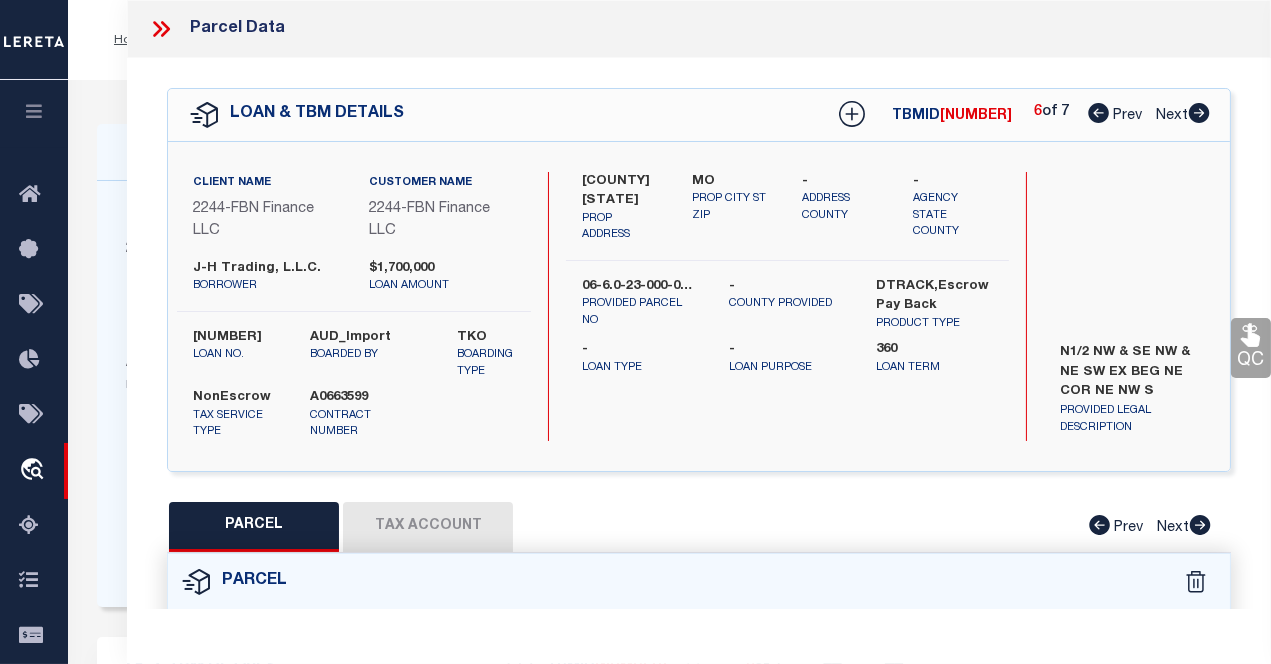click on "Tax Account" at bounding box center [428, 527] 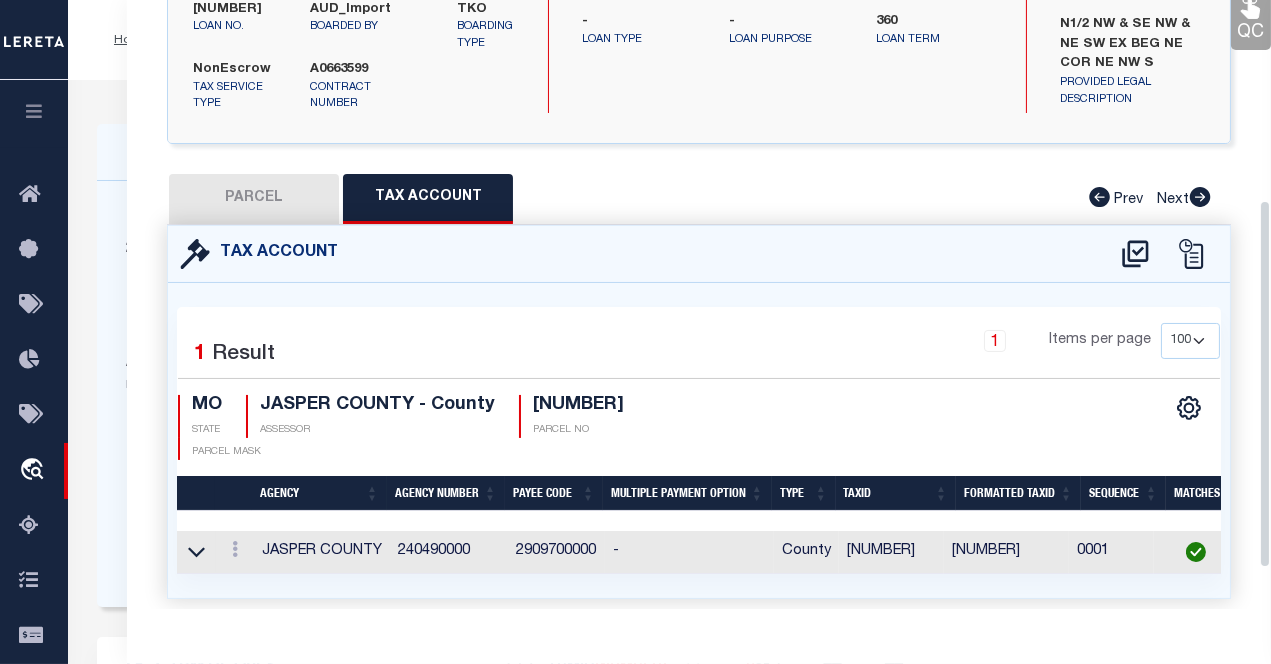 scroll, scrollTop: 330, scrollLeft: 0, axis: vertical 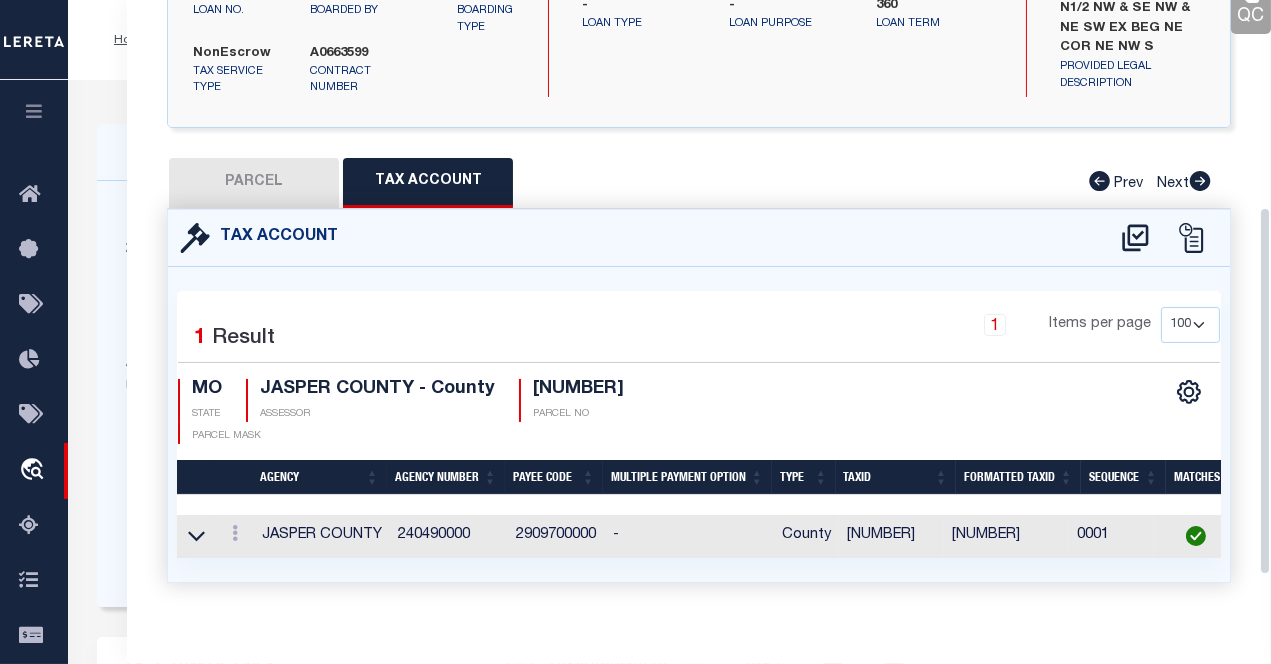 drag, startPoint x: 1265, startPoint y: 229, endPoint x: 1304, endPoint y: 442, distance: 216.54099 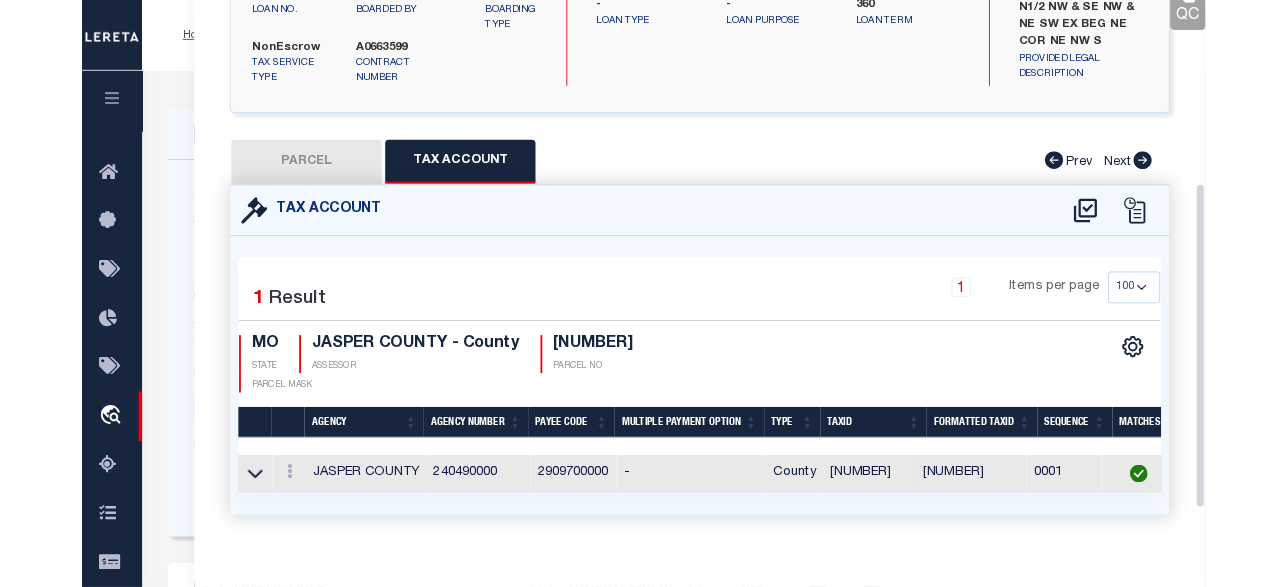 scroll, scrollTop: 352, scrollLeft: 0, axis: vertical 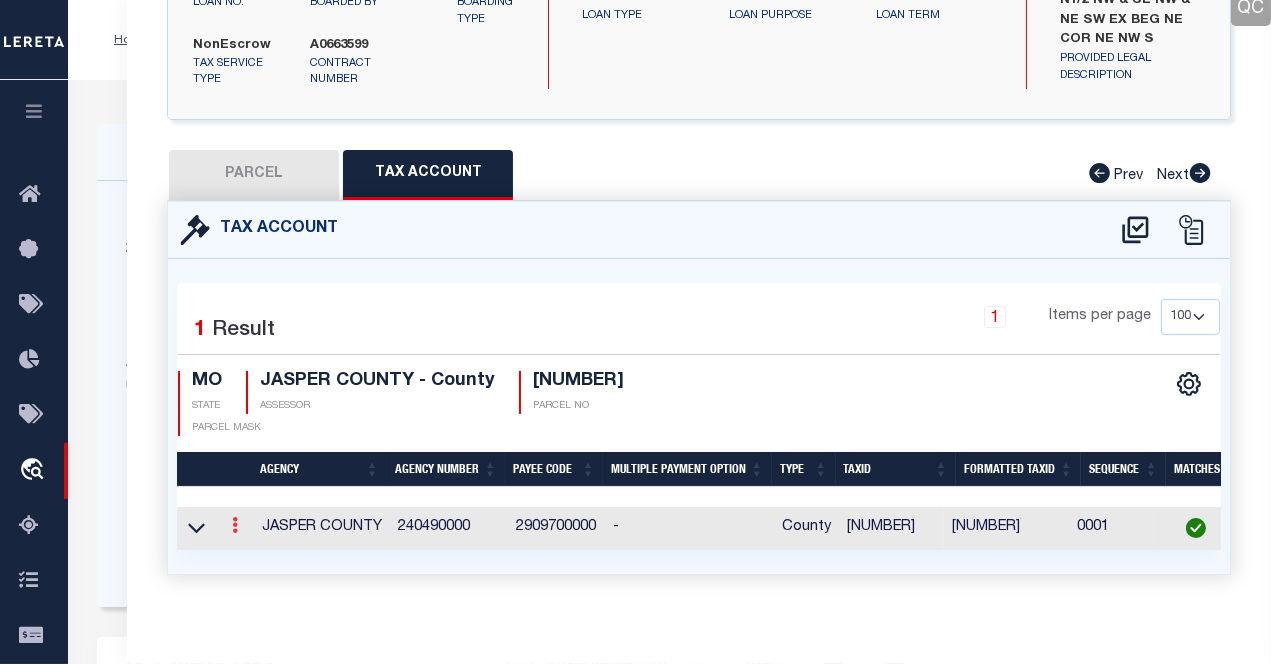 click at bounding box center [235, 525] 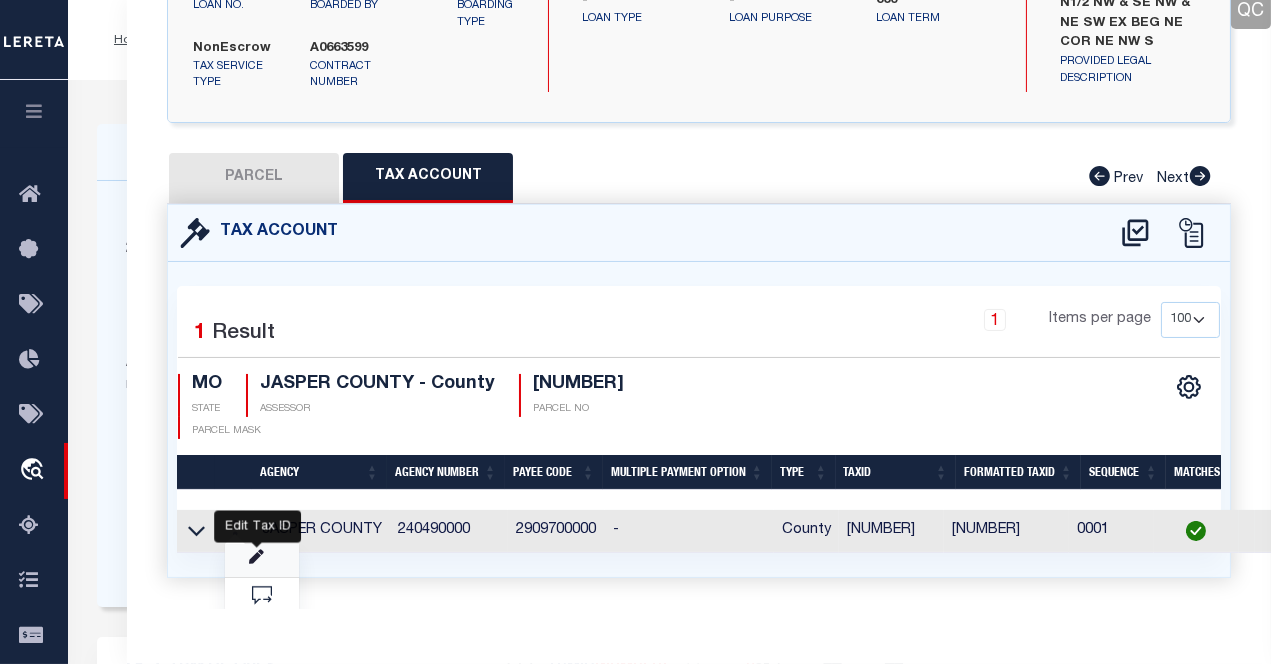 click at bounding box center [256, 557] 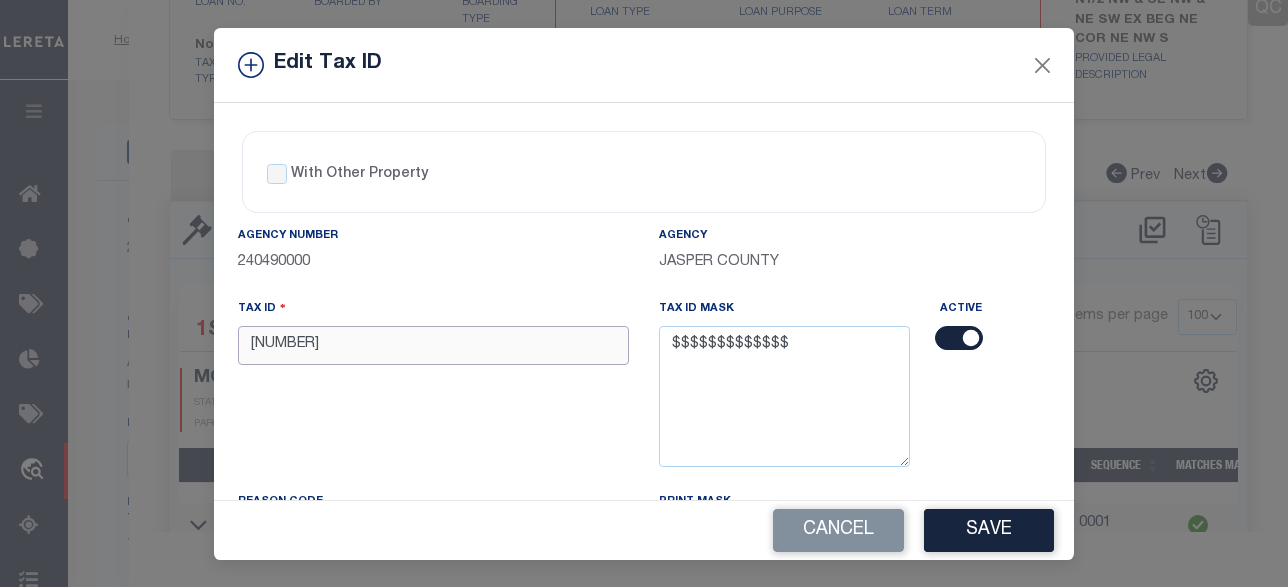 click on "0010600861000" at bounding box center (433, 345) 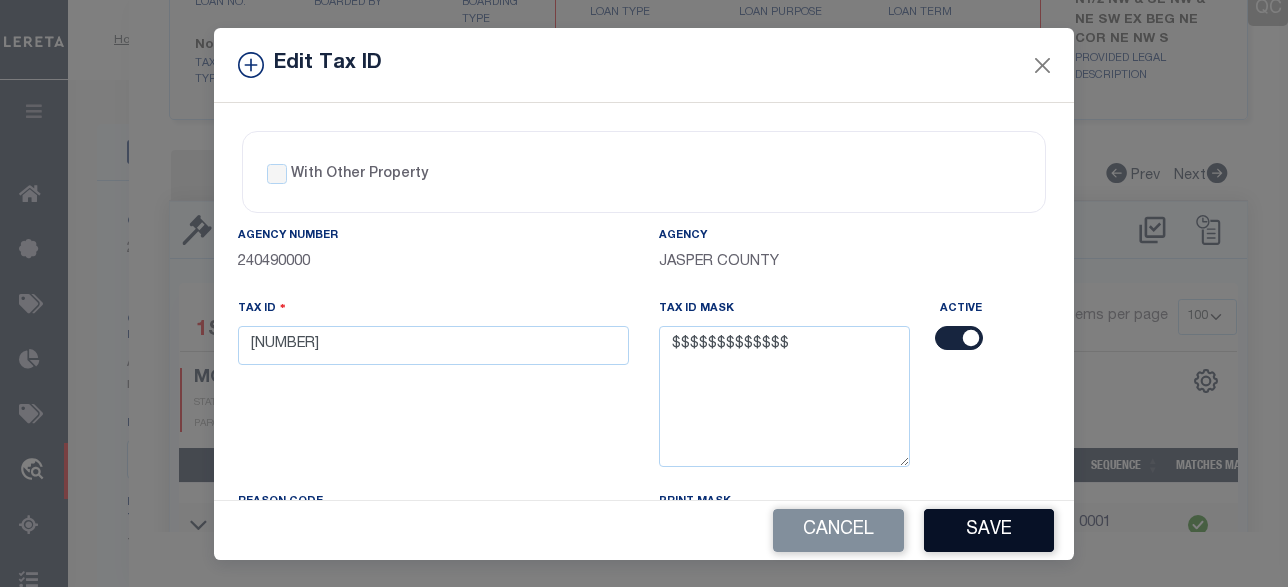 click on "Save" at bounding box center (989, 530) 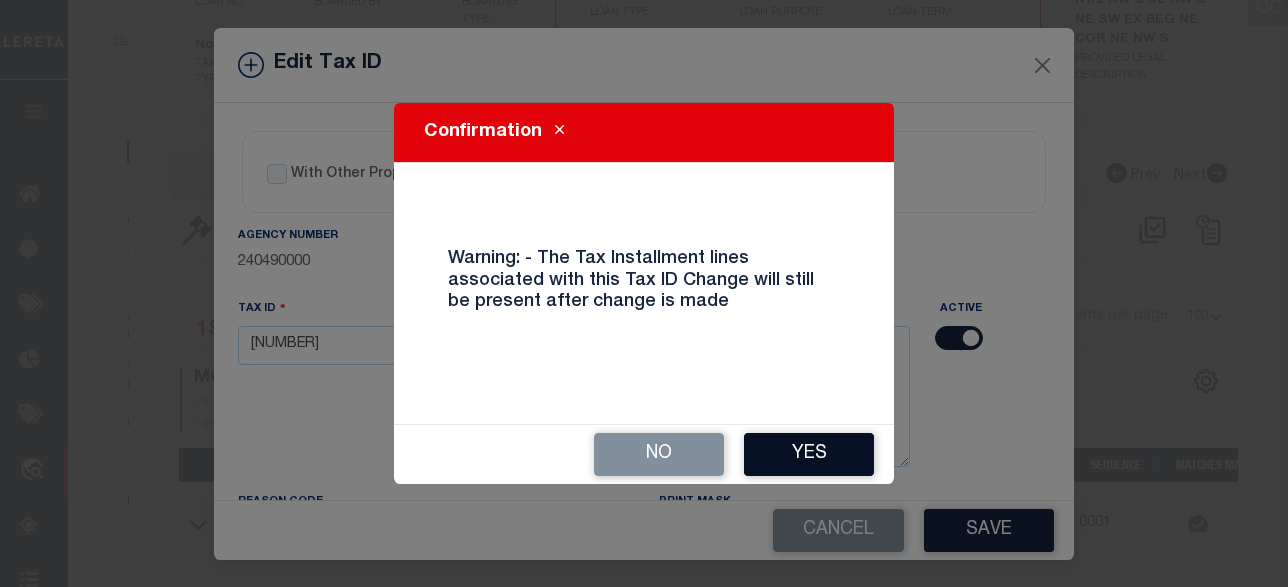 click on "Yes" at bounding box center (809, 454) 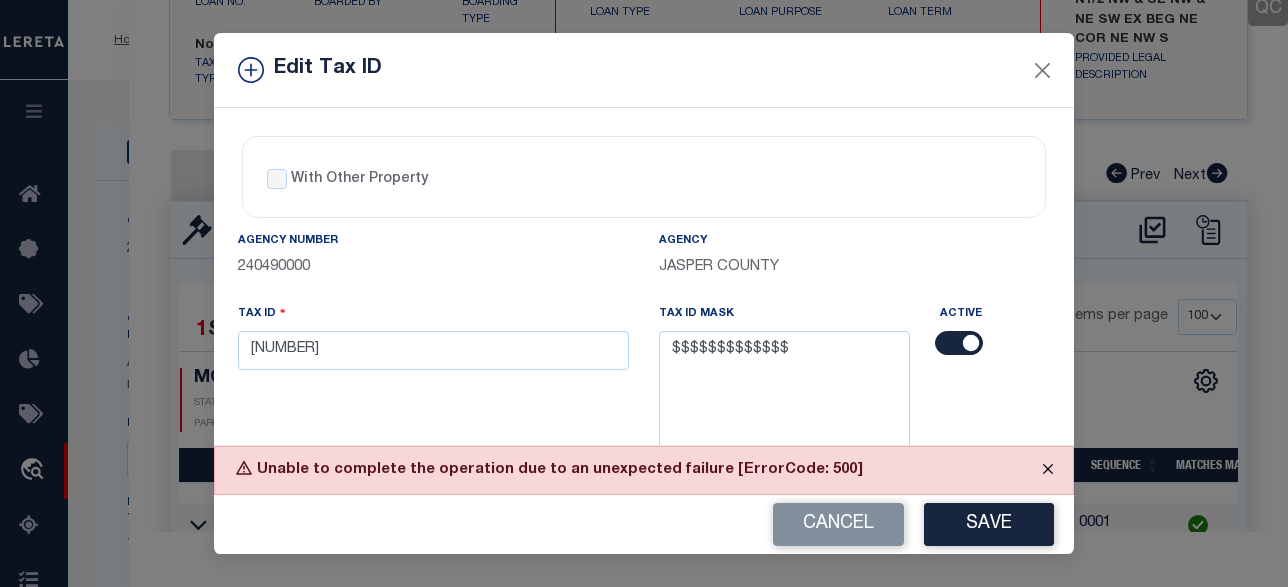 click at bounding box center (1048, 469) 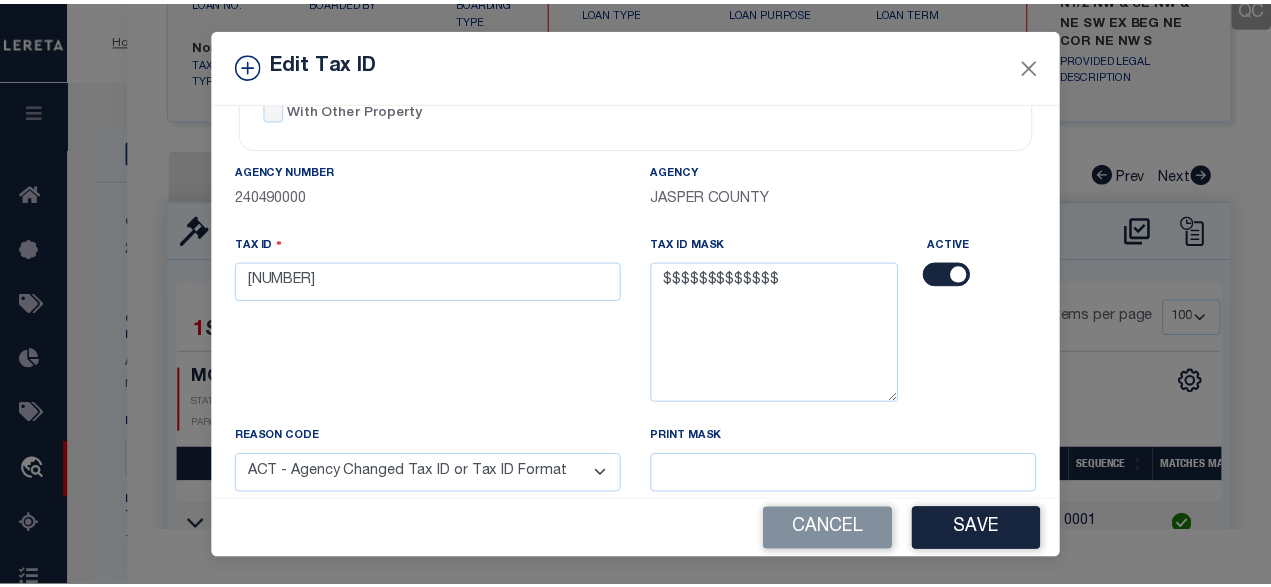 scroll, scrollTop: 70, scrollLeft: 0, axis: vertical 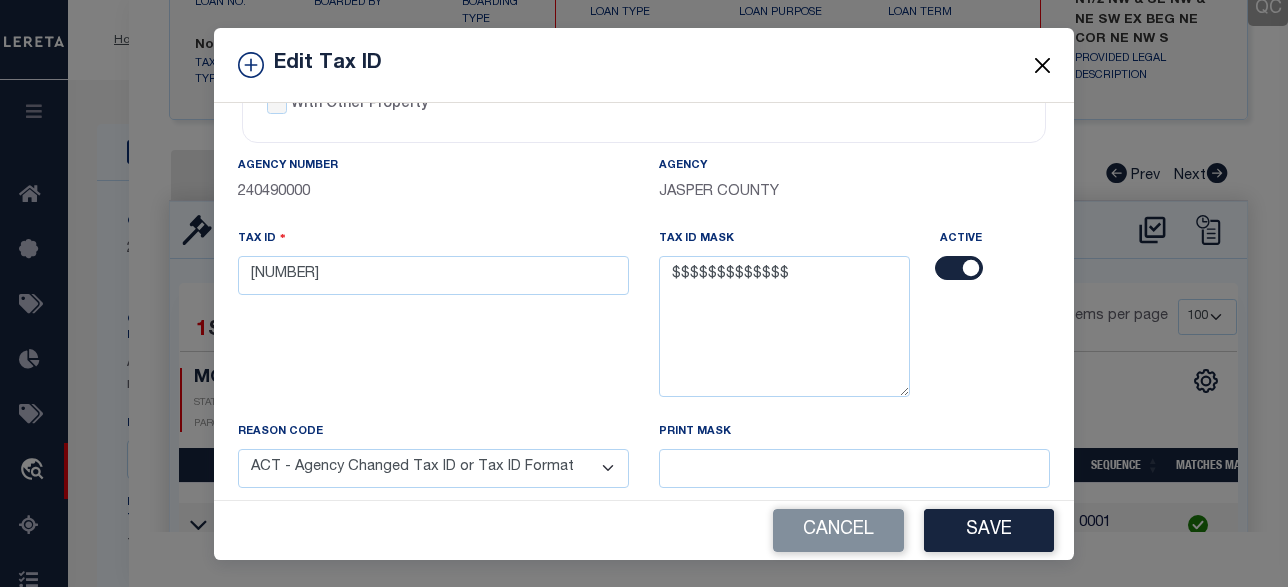 click at bounding box center [1043, 65] 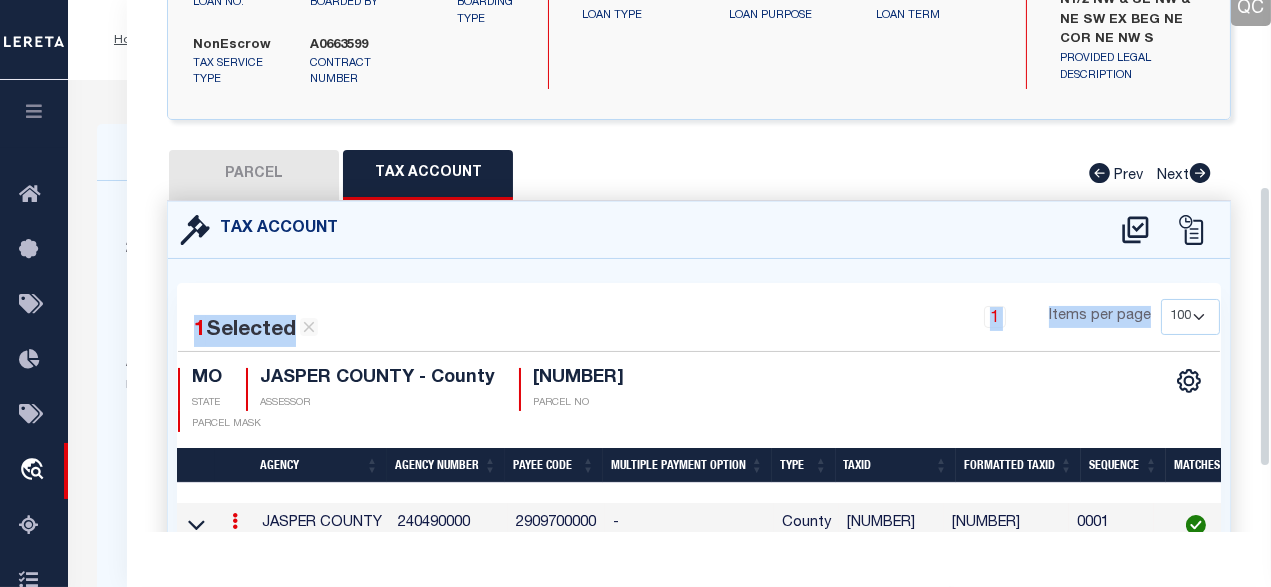 drag, startPoint x: 1270, startPoint y: 233, endPoint x: 1270, endPoint y: 273, distance: 40 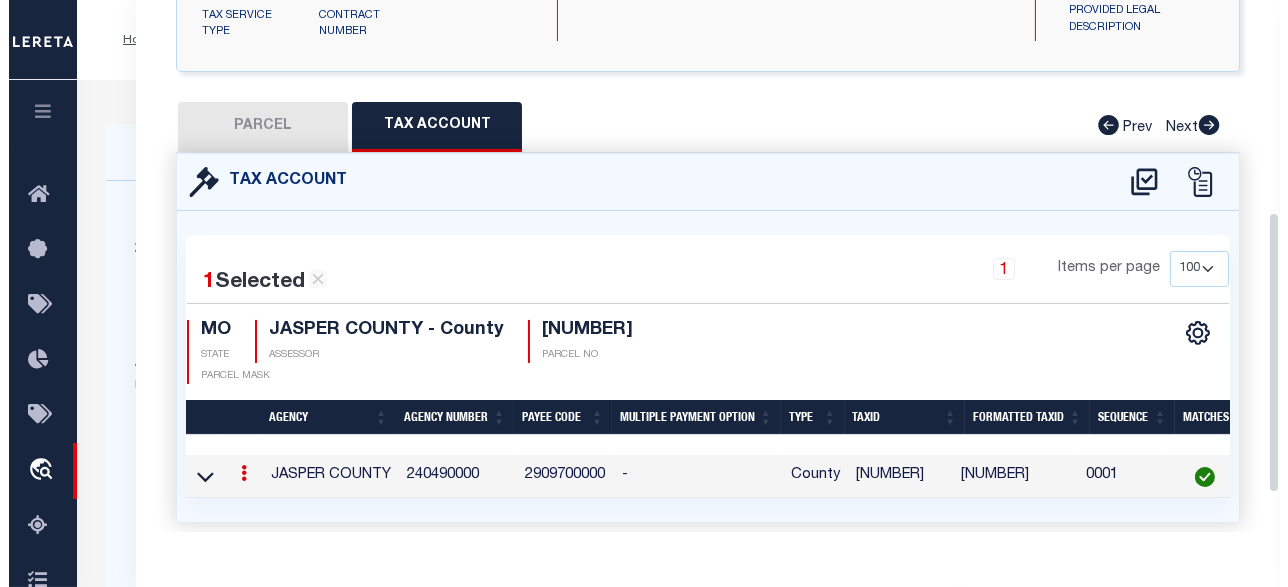 scroll, scrollTop: 404, scrollLeft: 0, axis: vertical 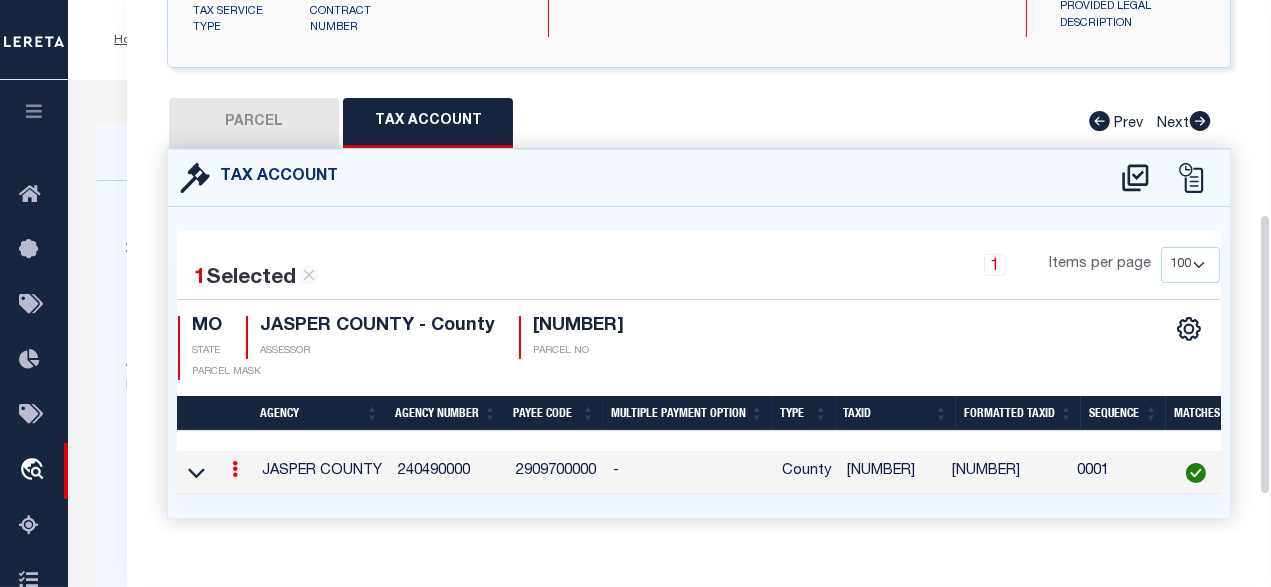 drag, startPoint x: 1269, startPoint y: 243, endPoint x: 1269, endPoint y: 302, distance: 59 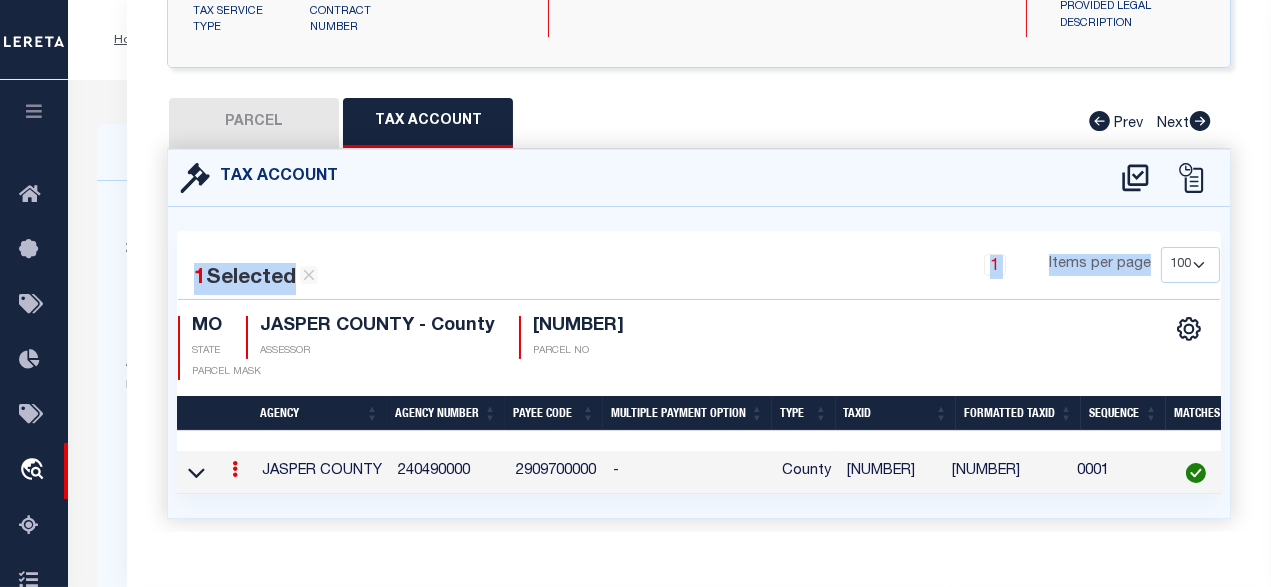 click at bounding box center (235, 472) 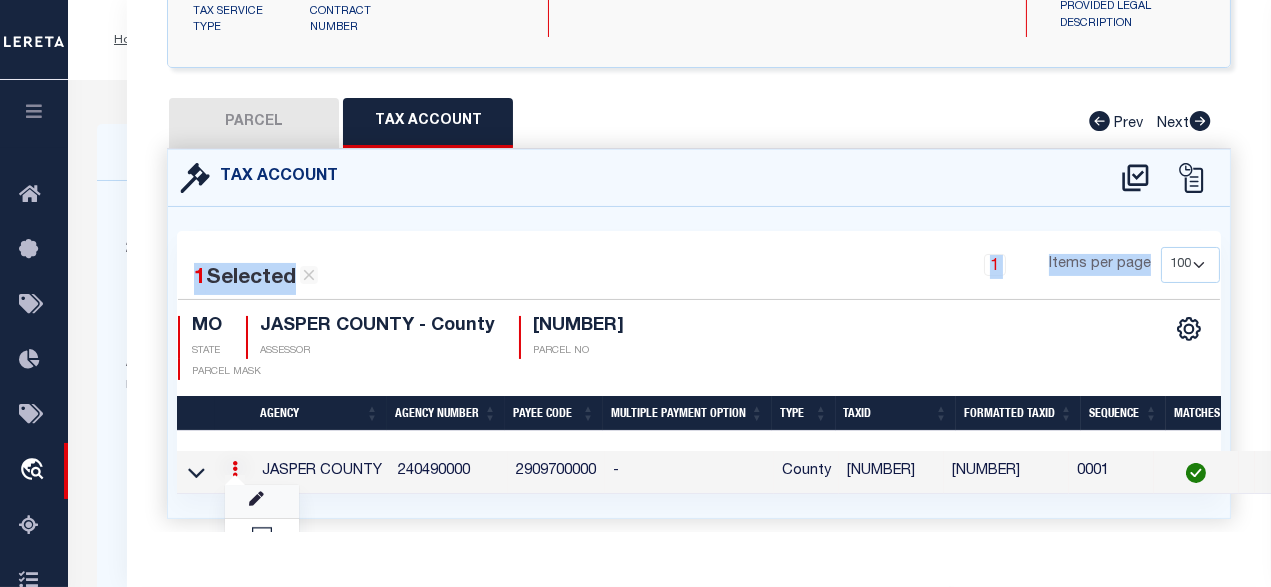 click at bounding box center (262, 501) 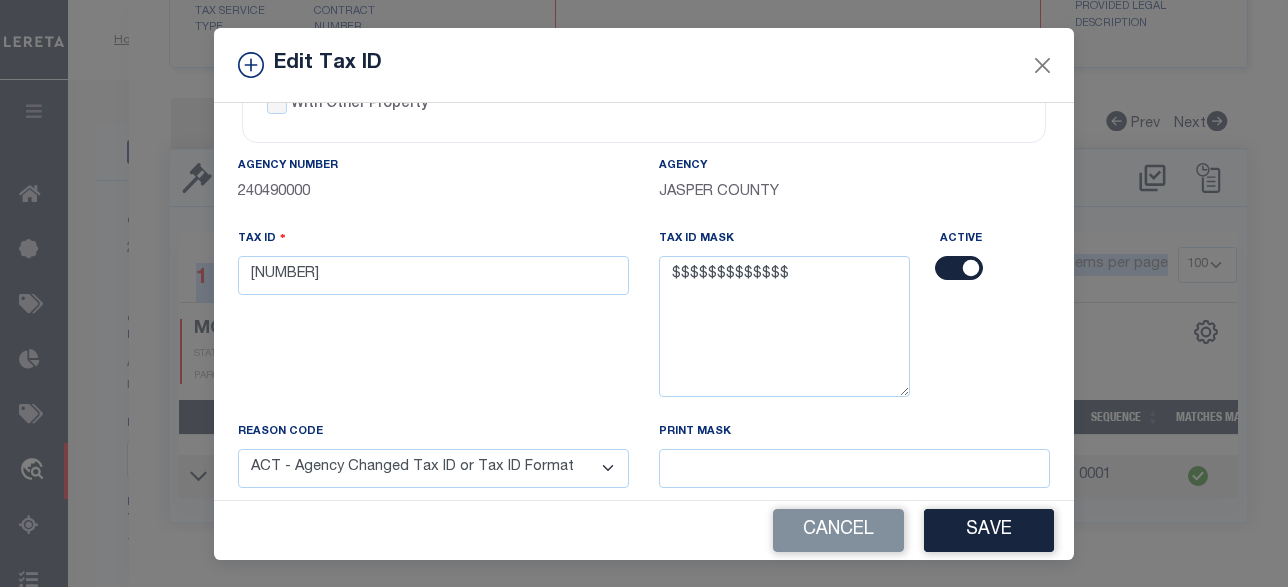 scroll, scrollTop: 0, scrollLeft: 0, axis: both 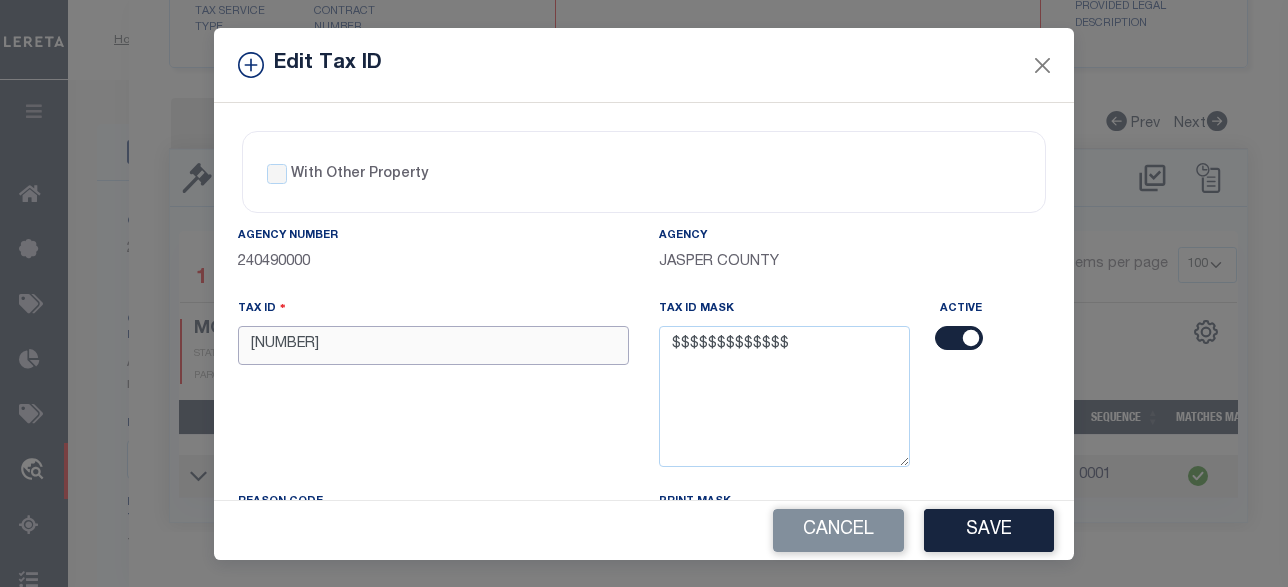 click on "0010600861000" at bounding box center [433, 345] 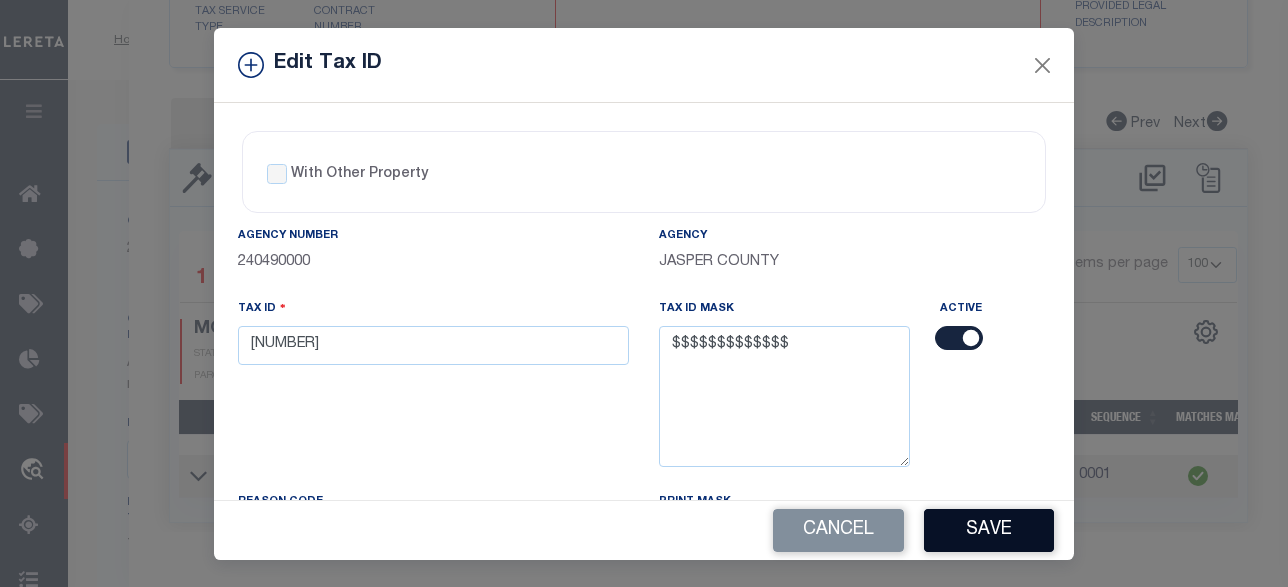 click on "Save" at bounding box center [989, 530] 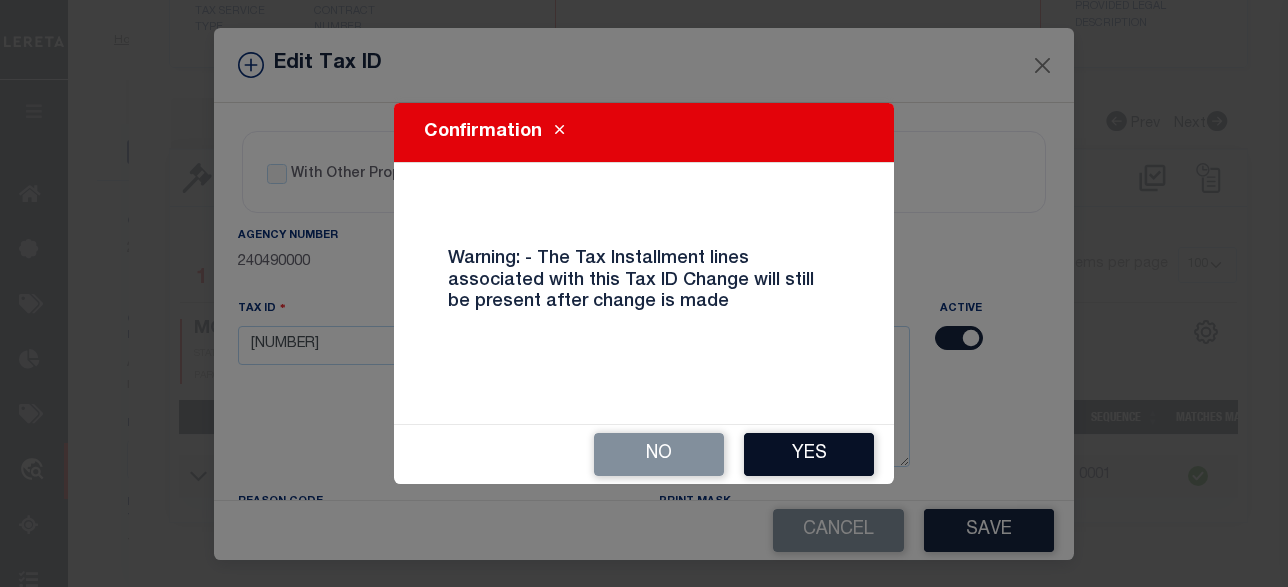 click on "Yes" at bounding box center [809, 454] 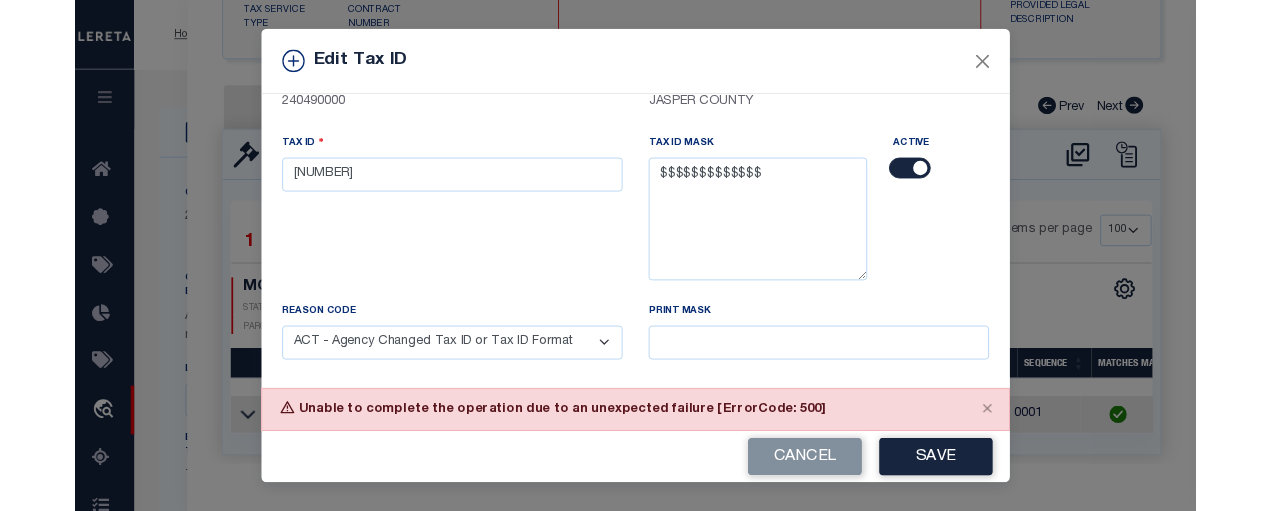scroll, scrollTop: 203, scrollLeft: 0, axis: vertical 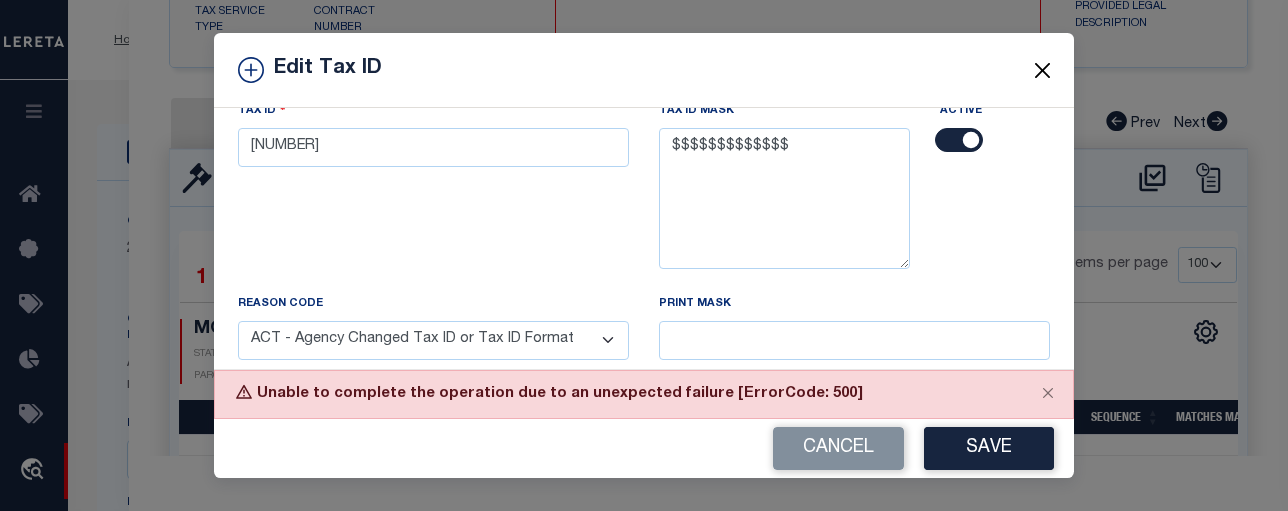 click at bounding box center (1043, 70) 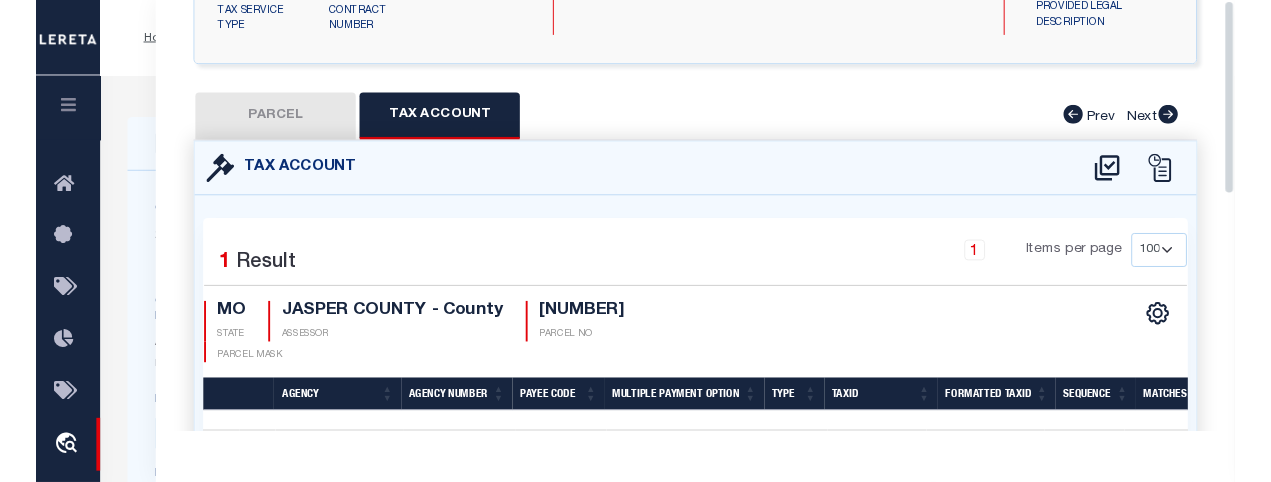 scroll, scrollTop: 0, scrollLeft: 0, axis: both 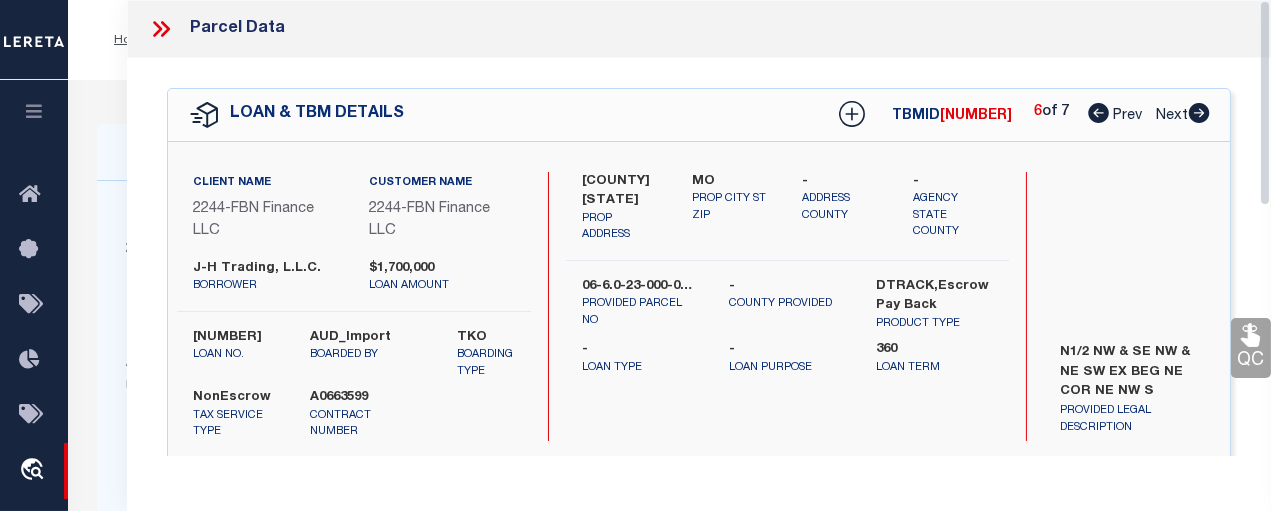 drag, startPoint x: 1261, startPoint y: 282, endPoint x: 1260, endPoint y: 18, distance: 264.0019 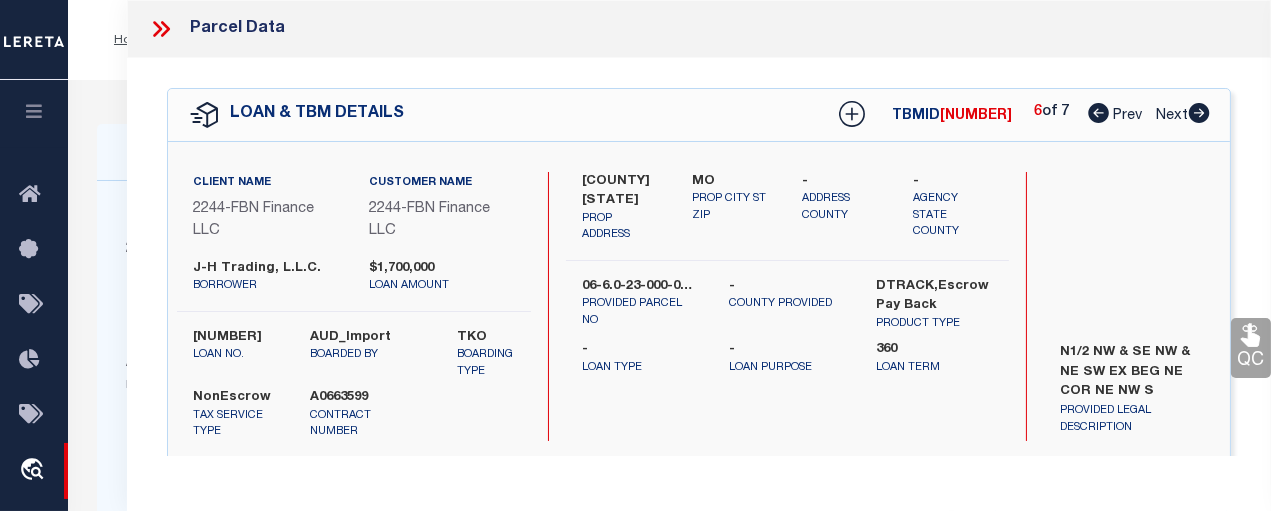click at bounding box center [169, 29] 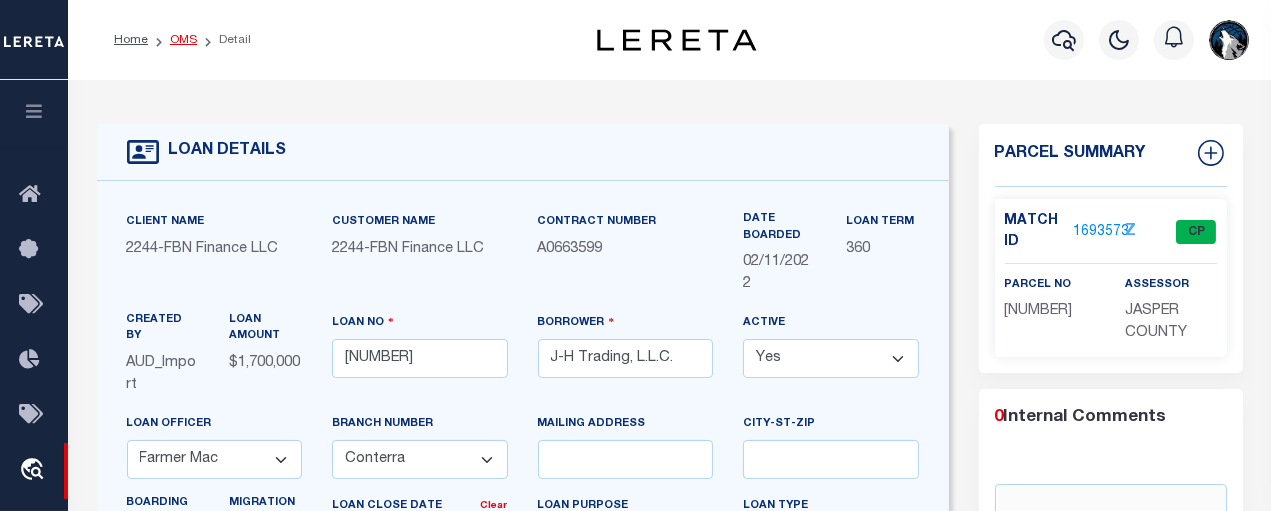 click on "OMS" at bounding box center [183, 40] 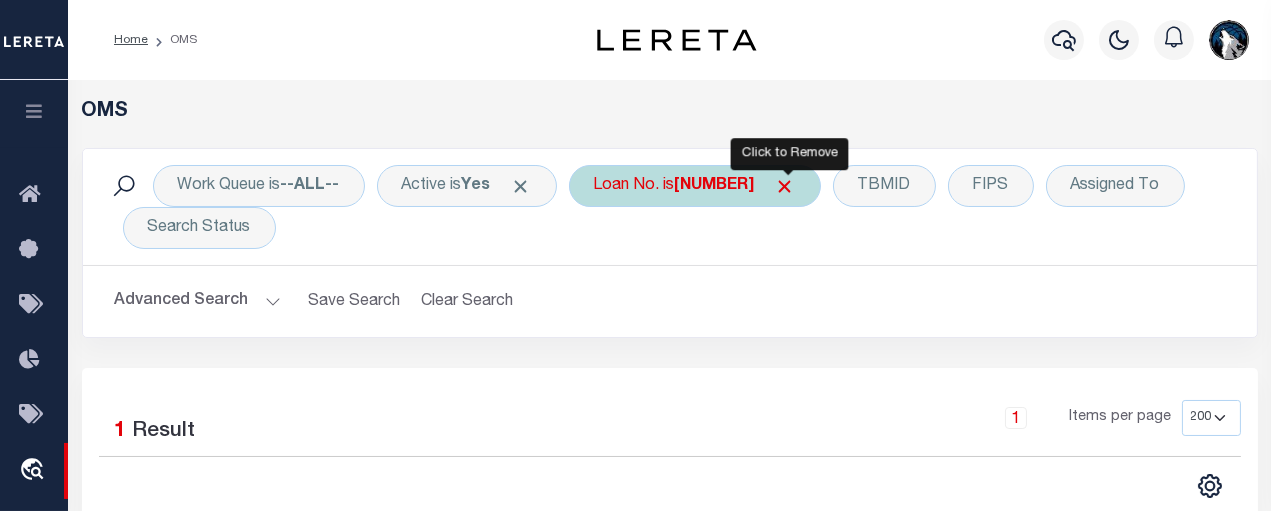 click at bounding box center [785, 186] 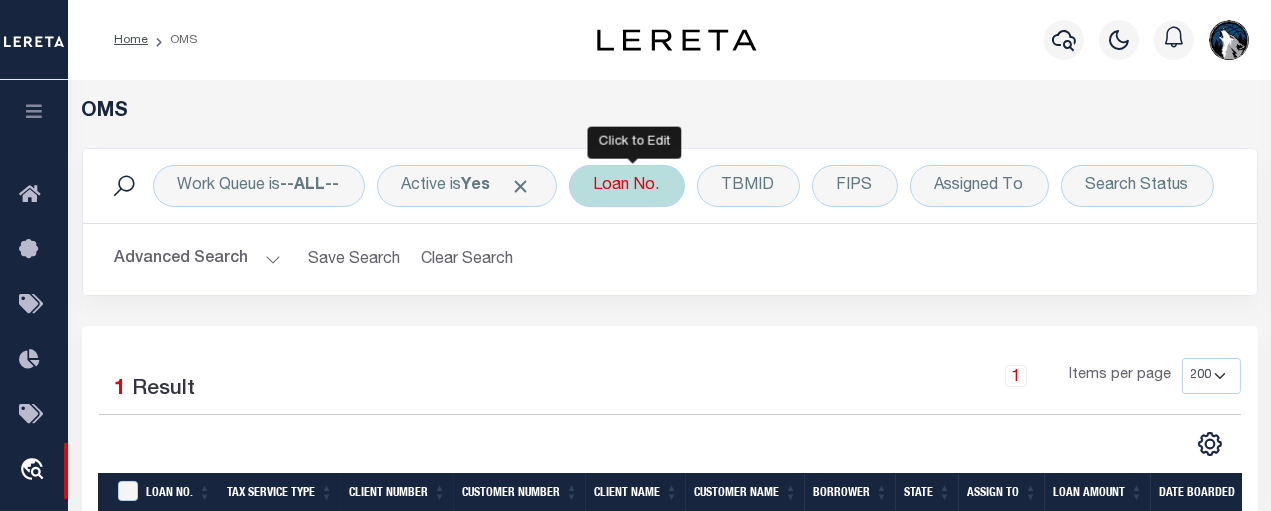 click on "Loan No." at bounding box center (627, 186) 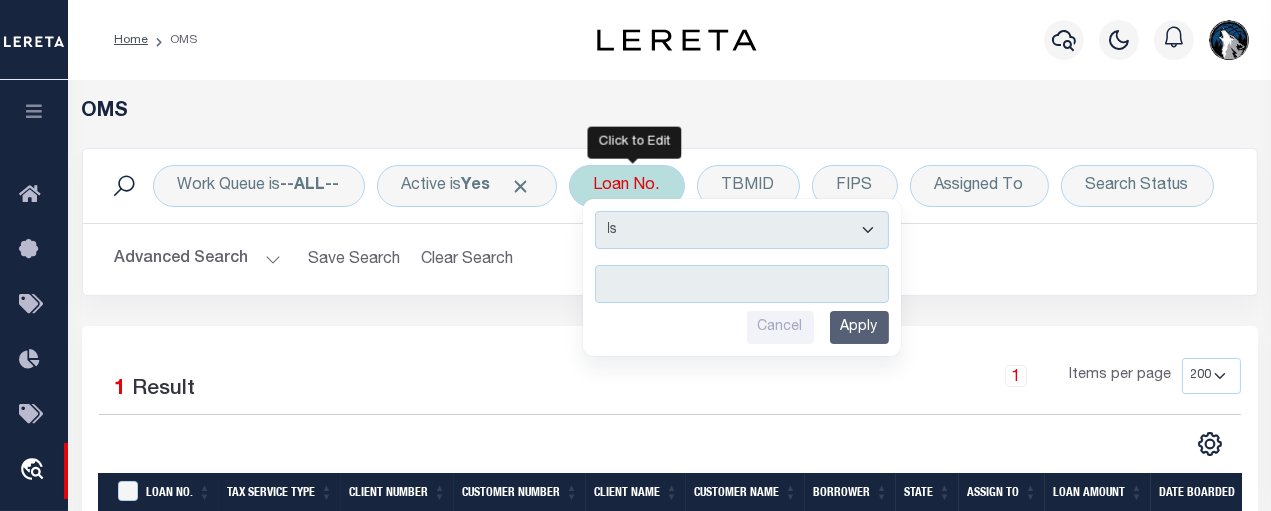 click at bounding box center [742, 284] 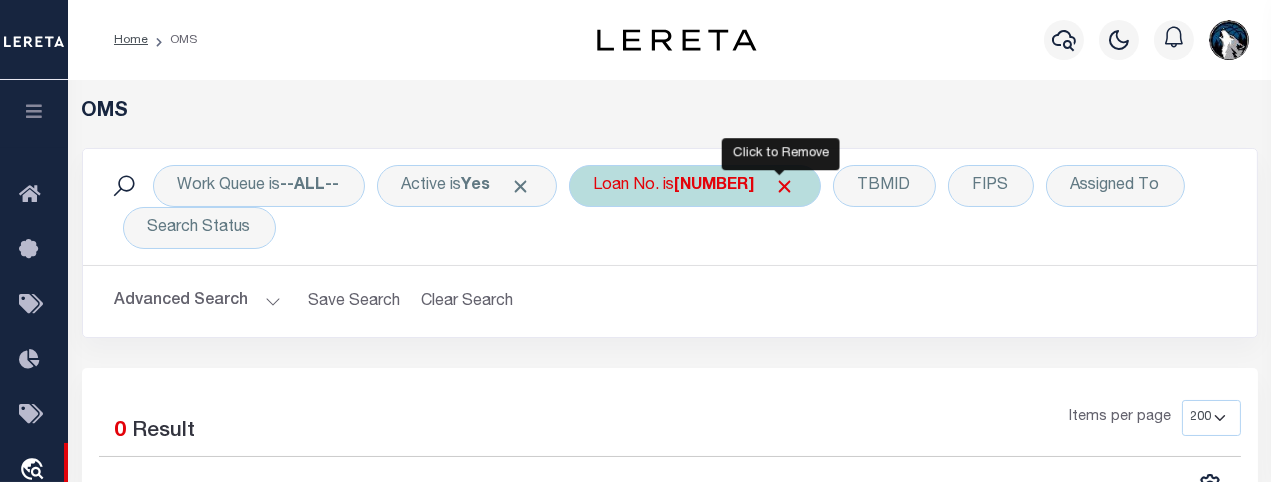 click at bounding box center (785, 186) 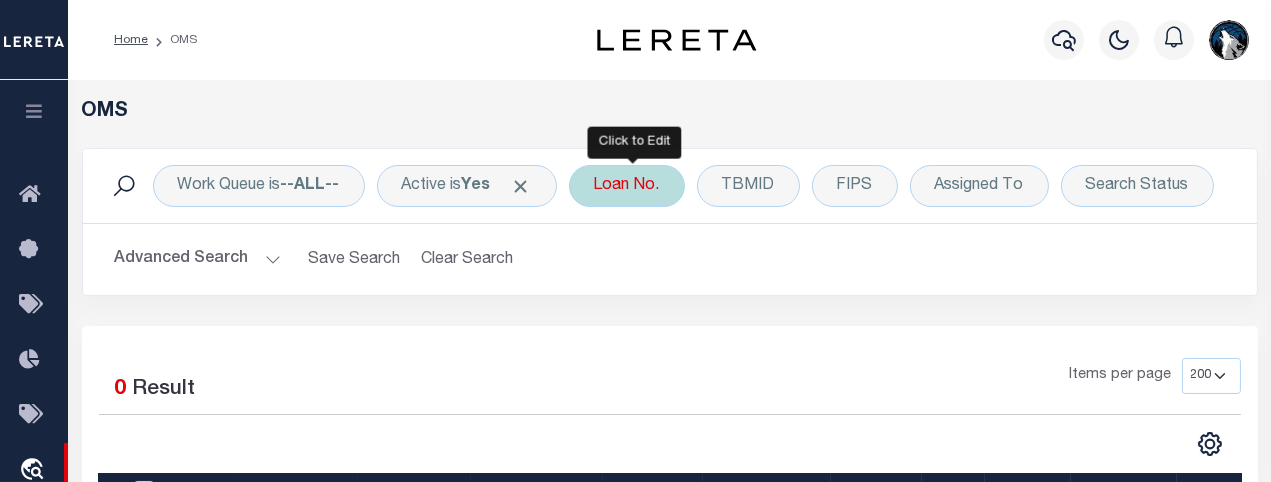 click on "Loan No." at bounding box center [627, 186] 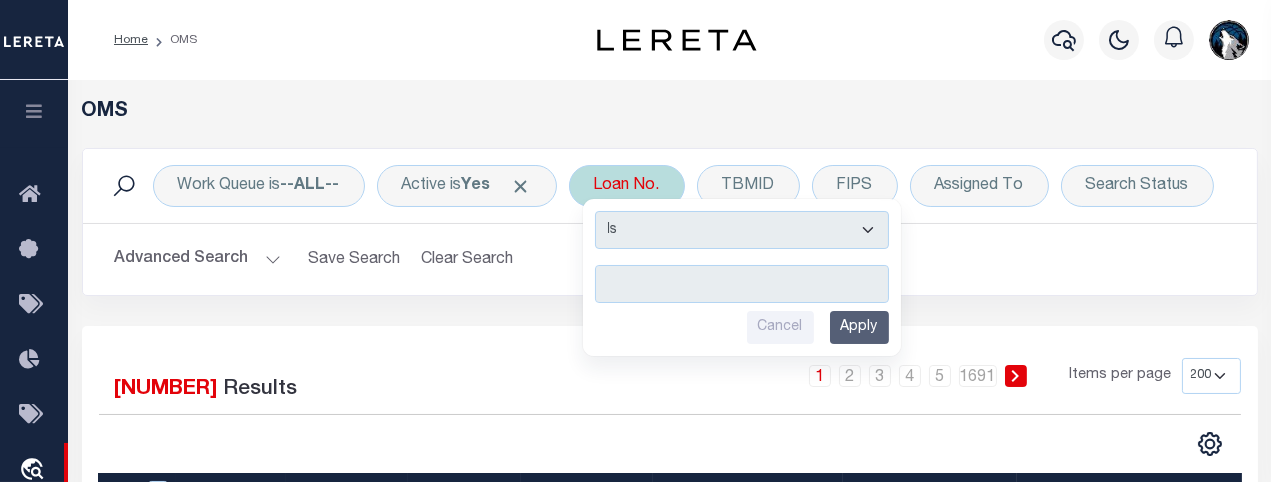 click on "Loan No.
Is
Contains
Cancel   Apply" at bounding box center [627, 186] 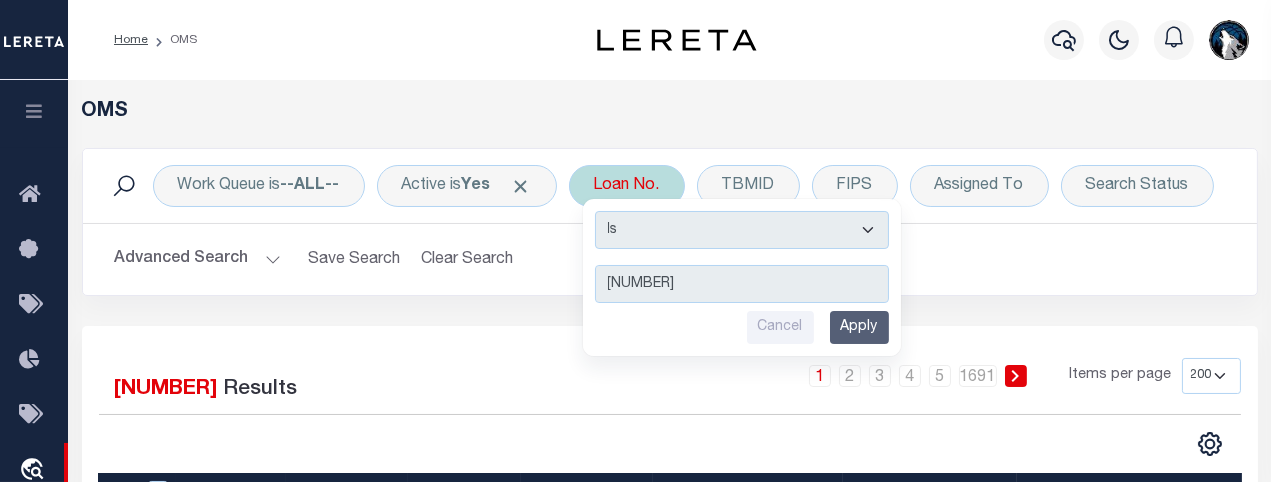 click on "Apply" at bounding box center (859, 327) 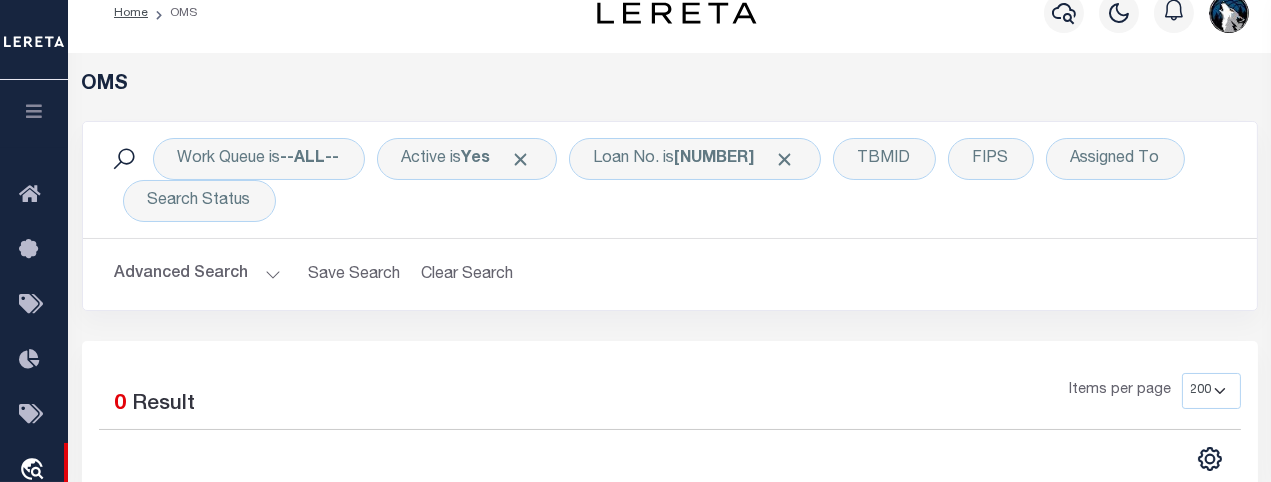 scroll, scrollTop: 0, scrollLeft: 0, axis: both 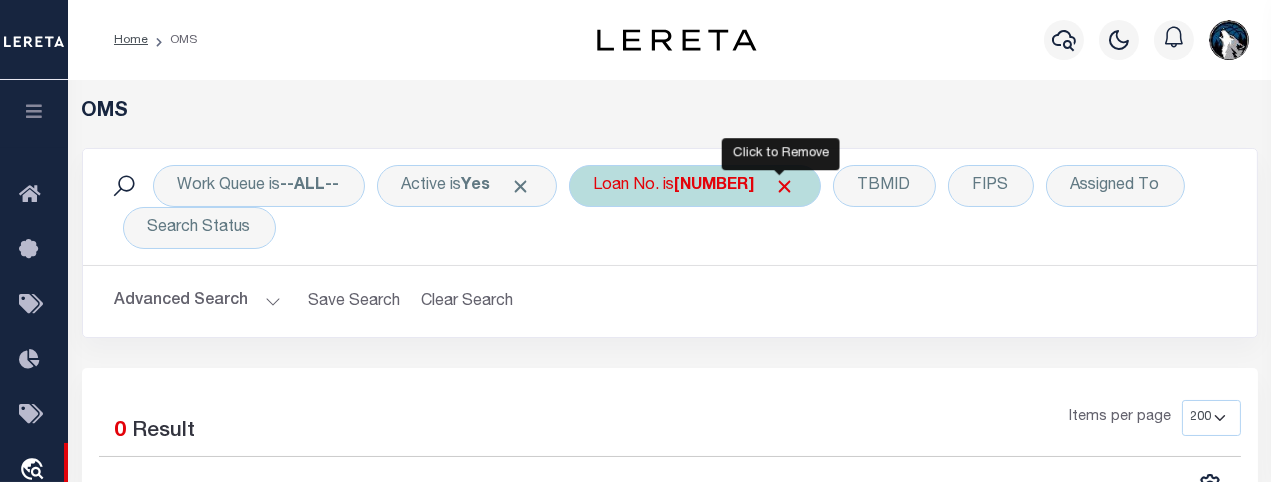 click at bounding box center (785, 186) 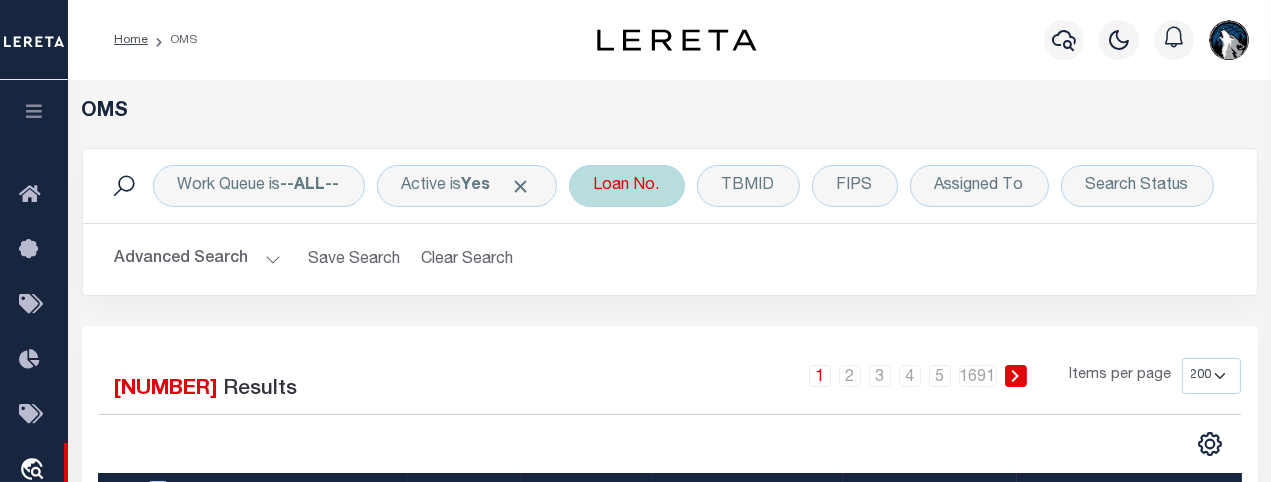click on "Loan No." at bounding box center [627, 186] 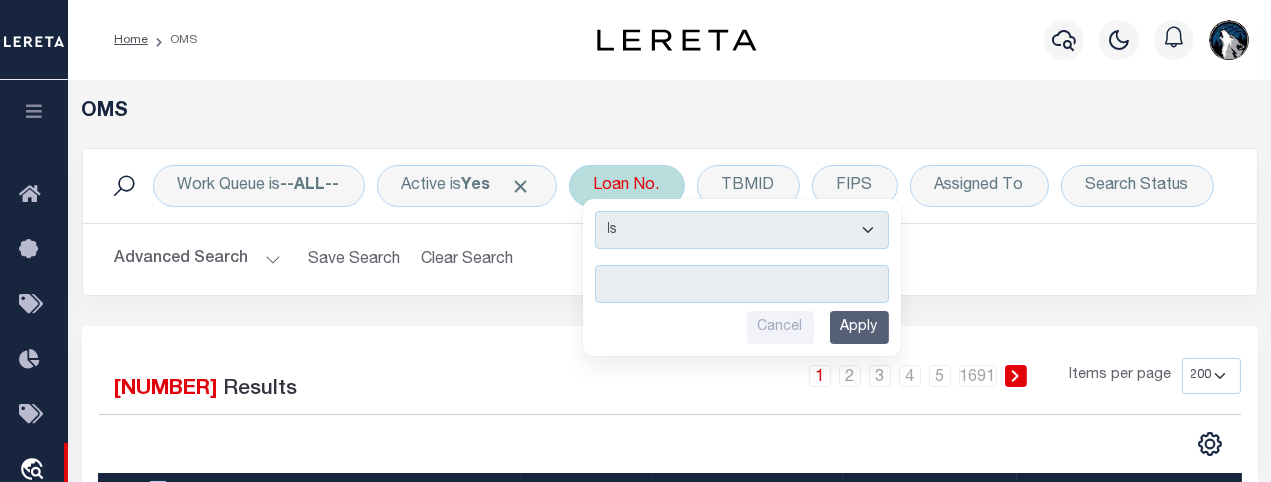 click at bounding box center (742, 284) 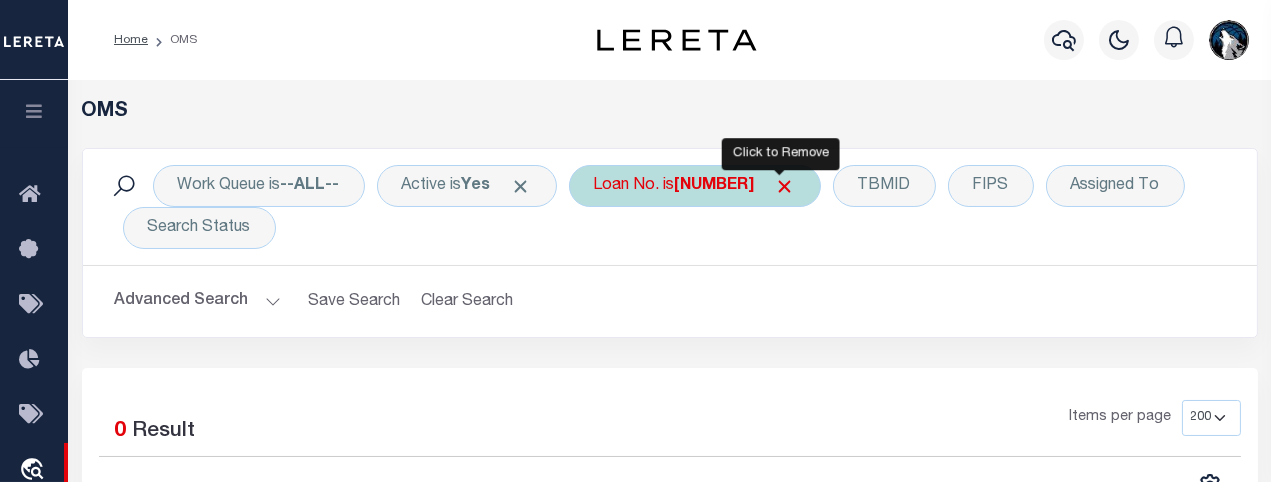 click at bounding box center [785, 186] 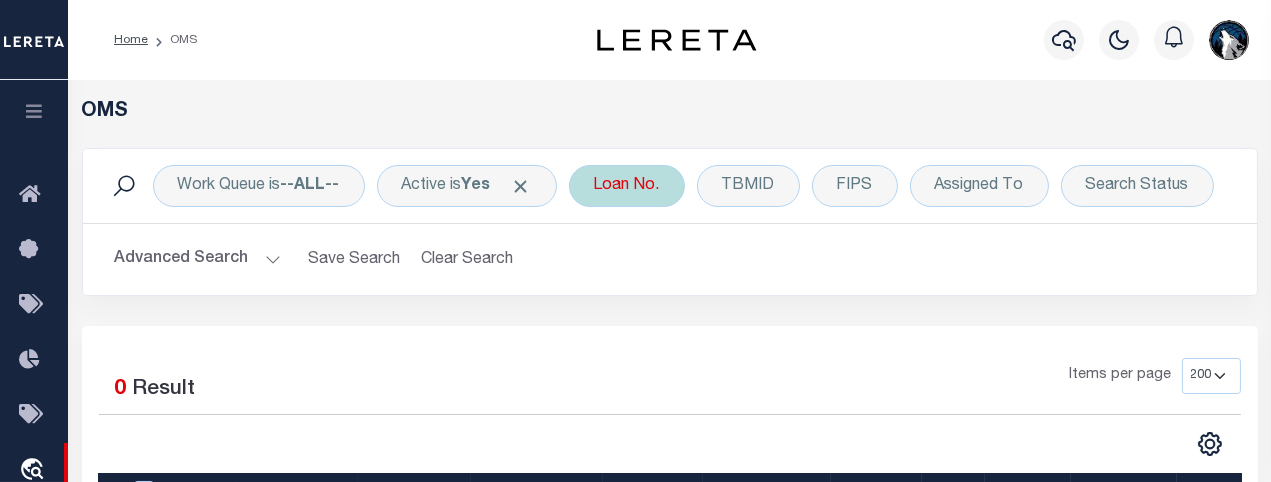 click on "Loan No." at bounding box center (627, 186) 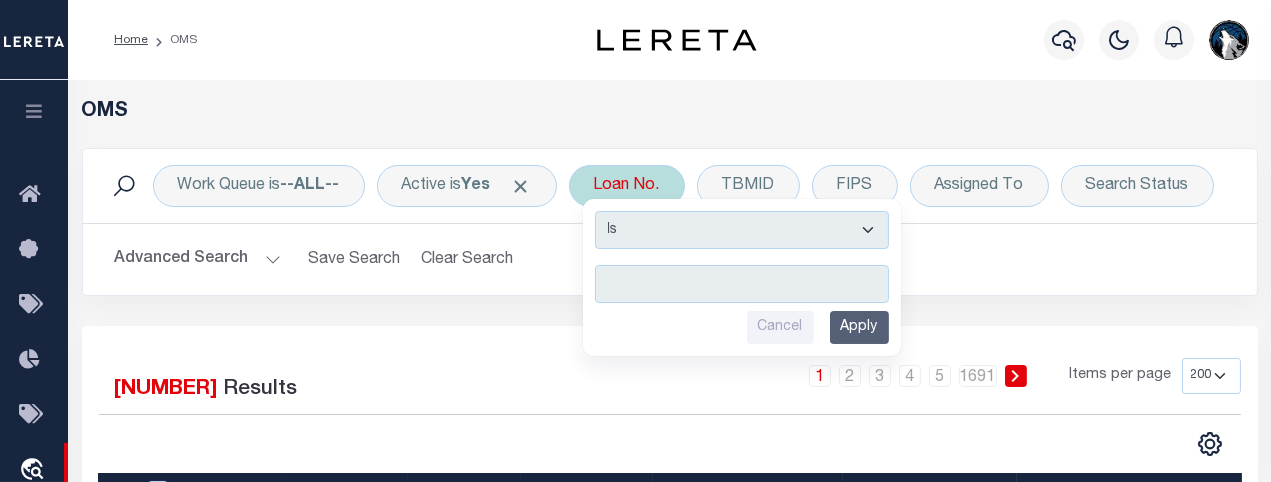 click at bounding box center [742, 284] 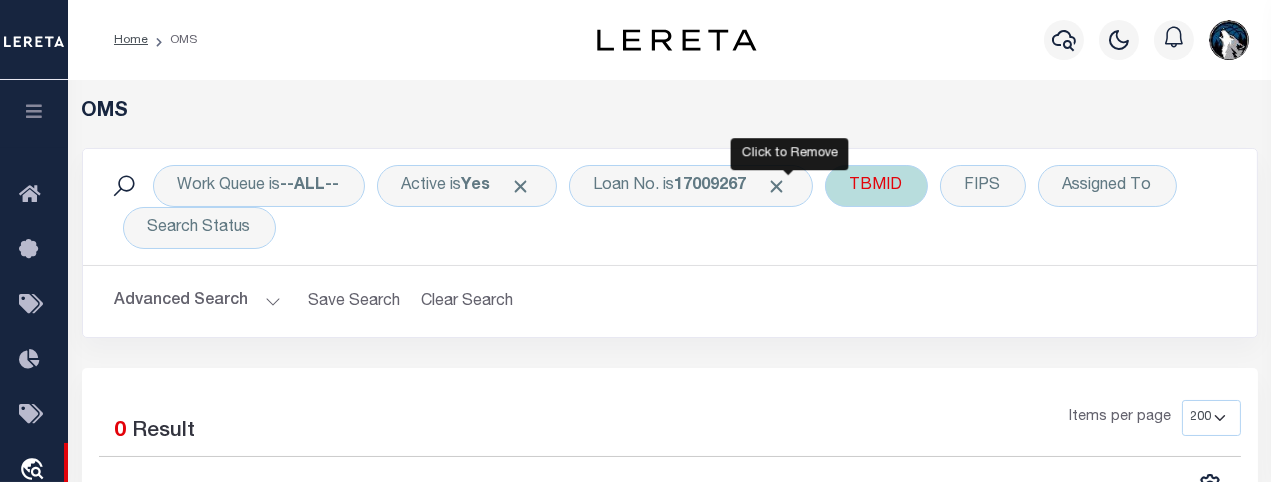 click at bounding box center (777, 186) 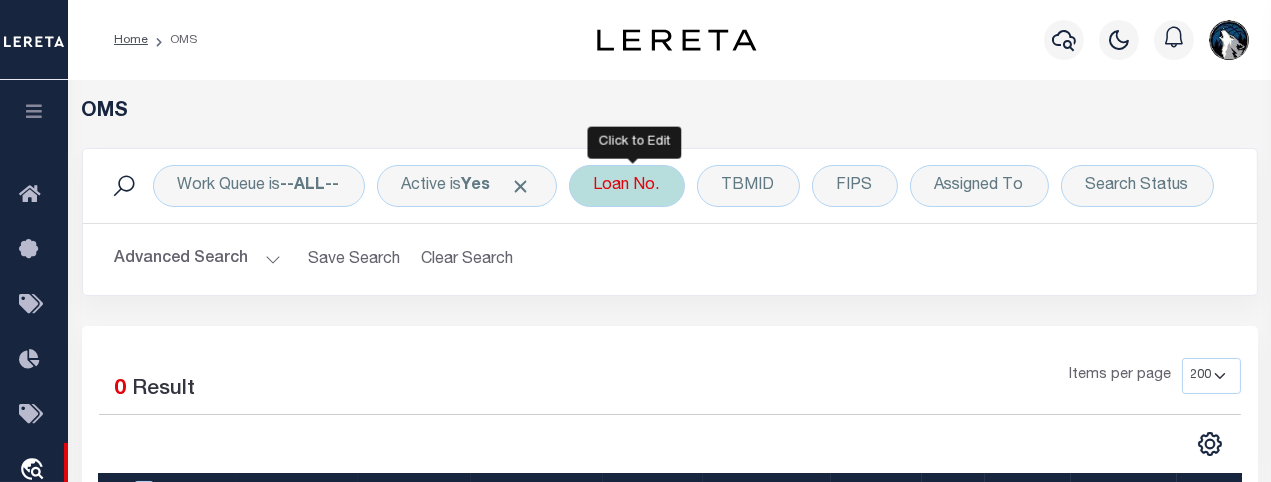 click on "Loan No." at bounding box center (627, 186) 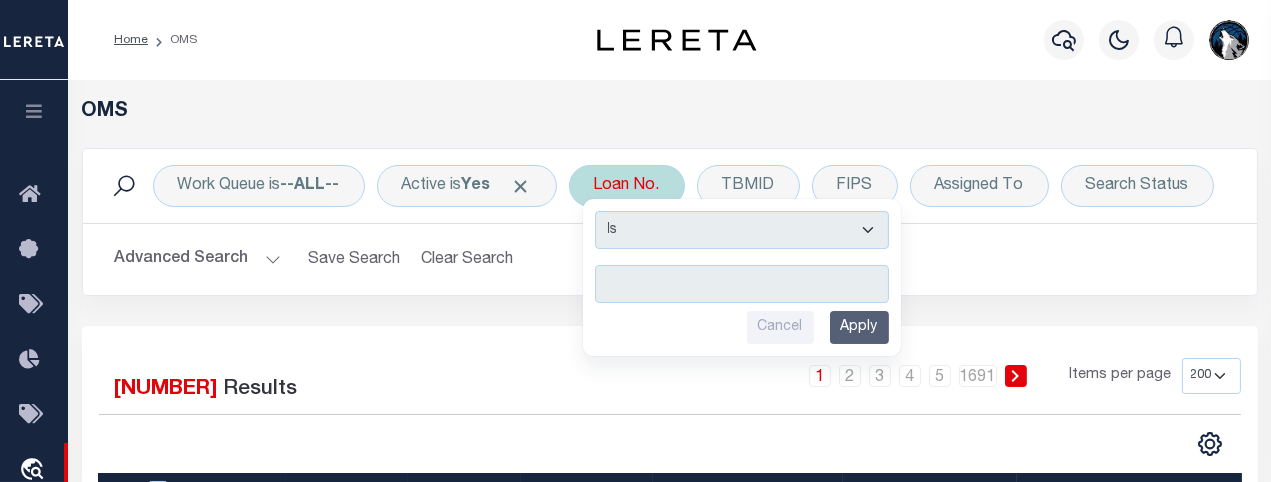 click at bounding box center [742, 284] 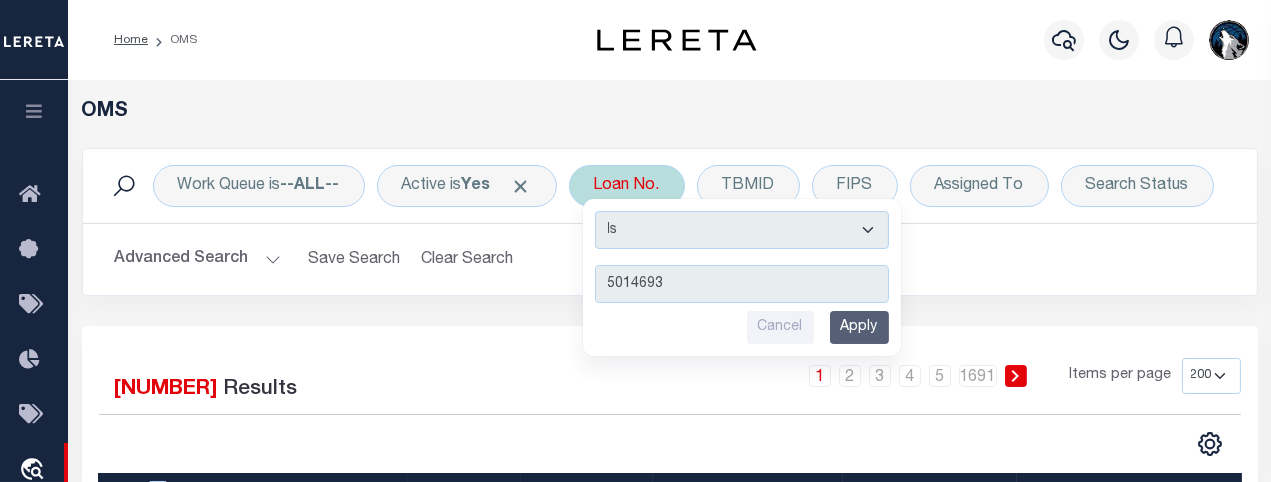 click on "Apply" at bounding box center (859, 327) 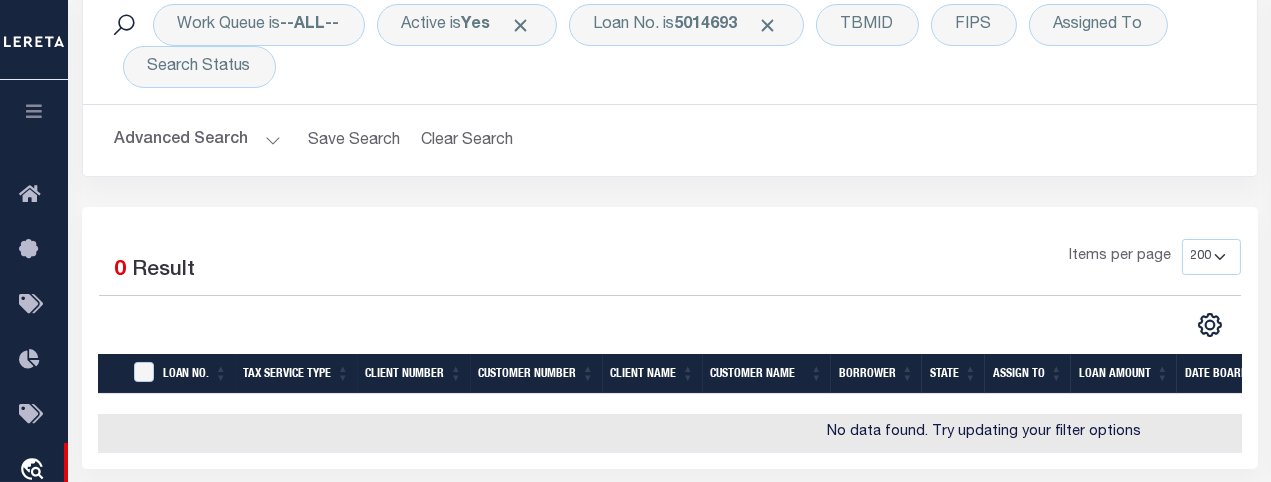 scroll, scrollTop: 148, scrollLeft: 0, axis: vertical 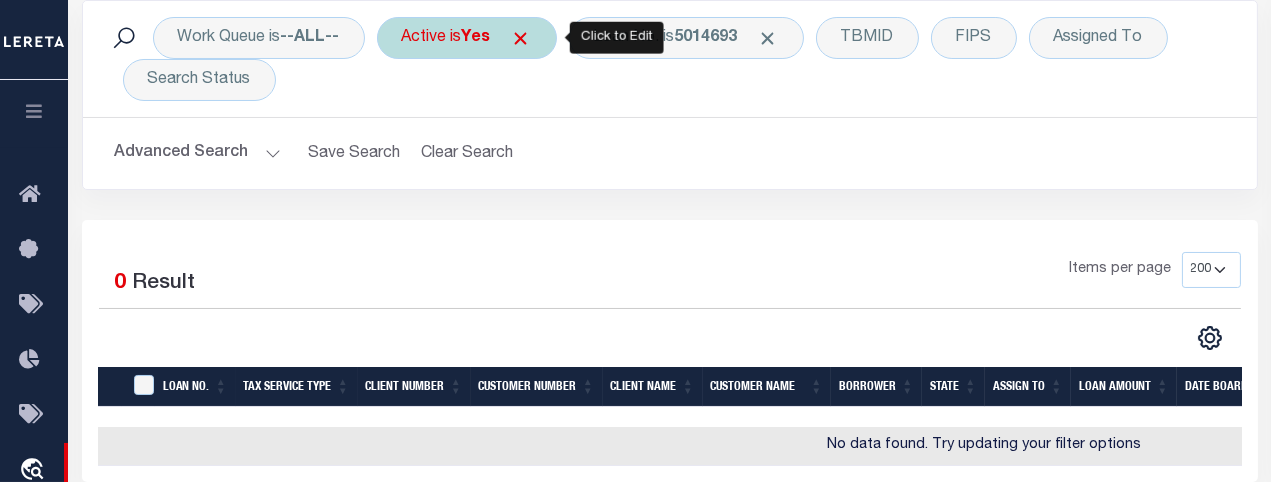 click on "Yes" at bounding box center [476, 38] 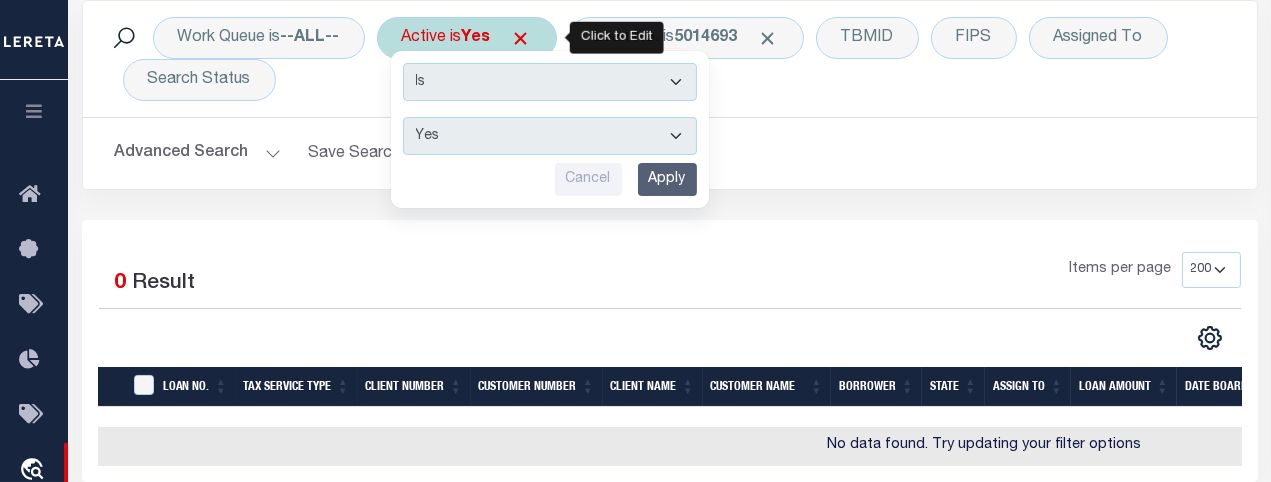 click on "Yes No" at bounding box center [550, 136] 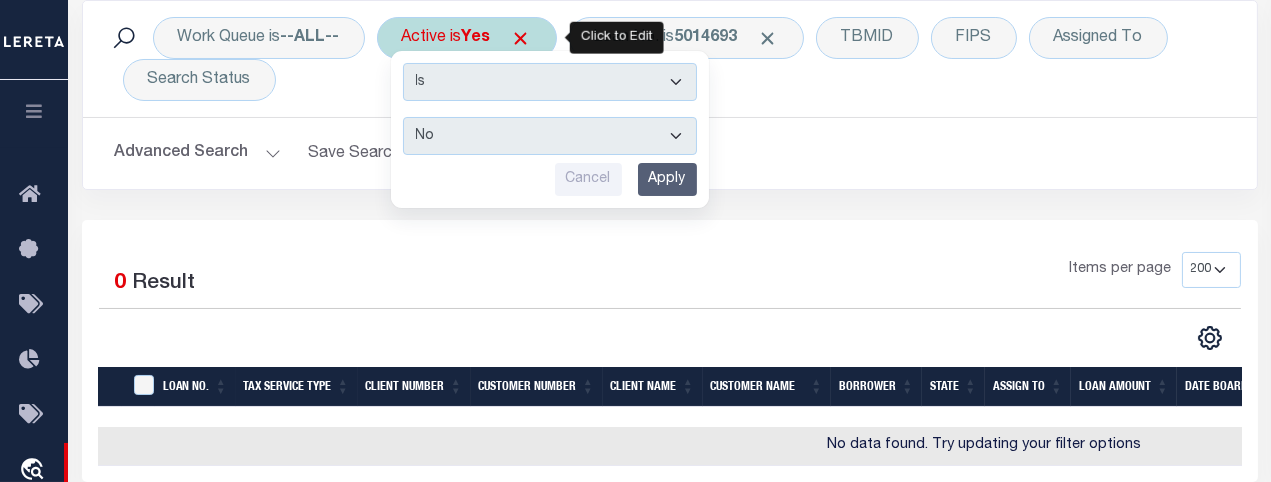 click on "Apply" at bounding box center (667, 179) 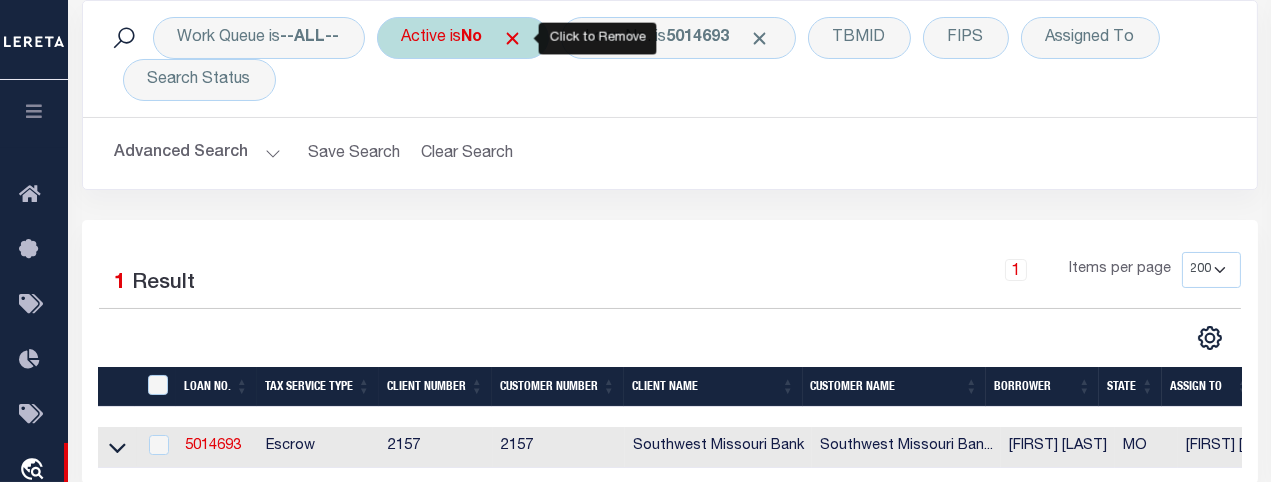 click at bounding box center [513, 38] 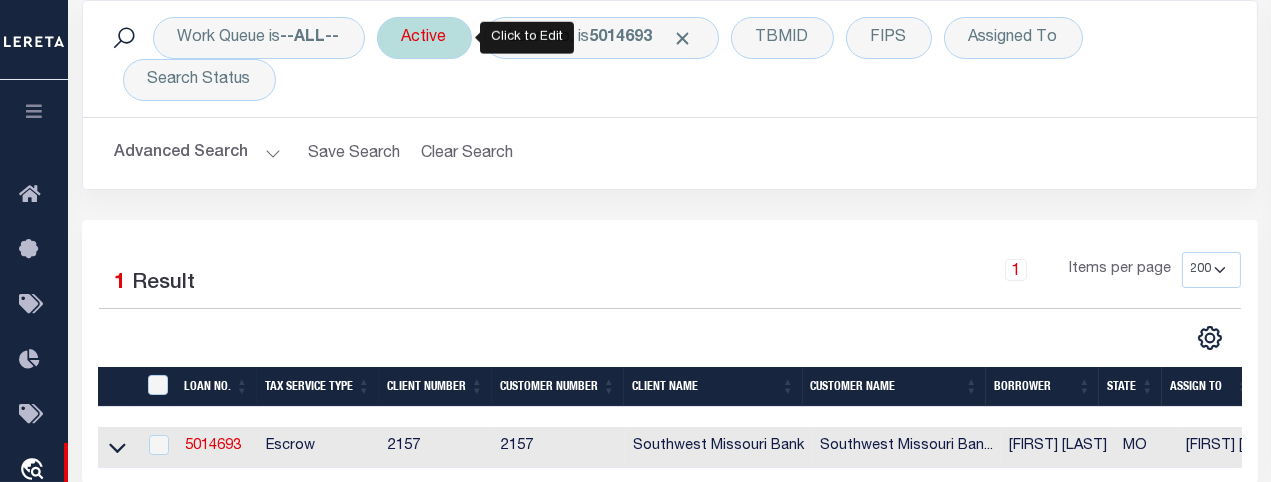 click on "Active" at bounding box center [424, 38] 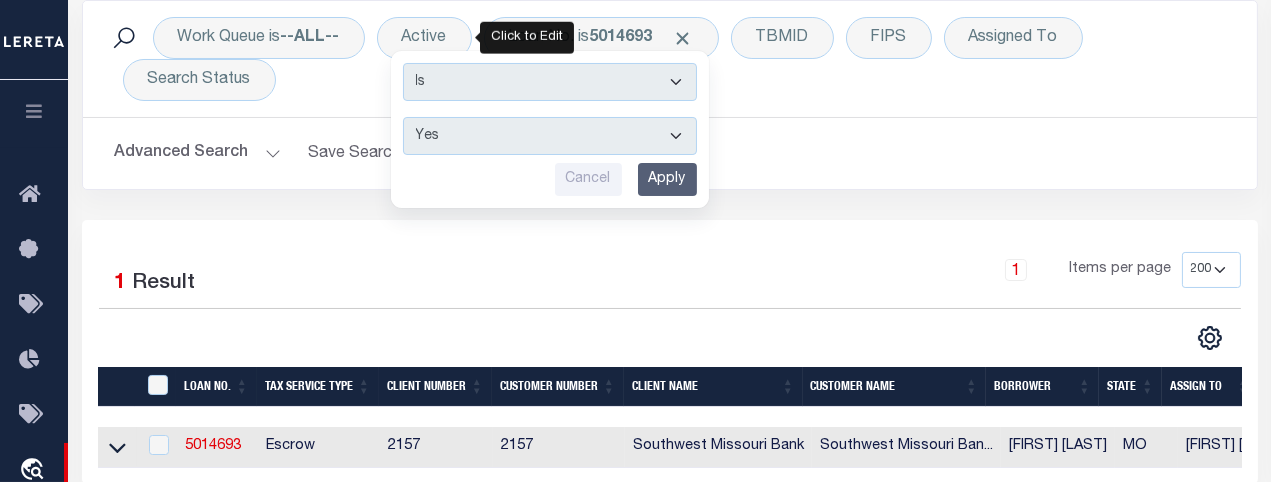 click on "Apply" at bounding box center (667, 179) 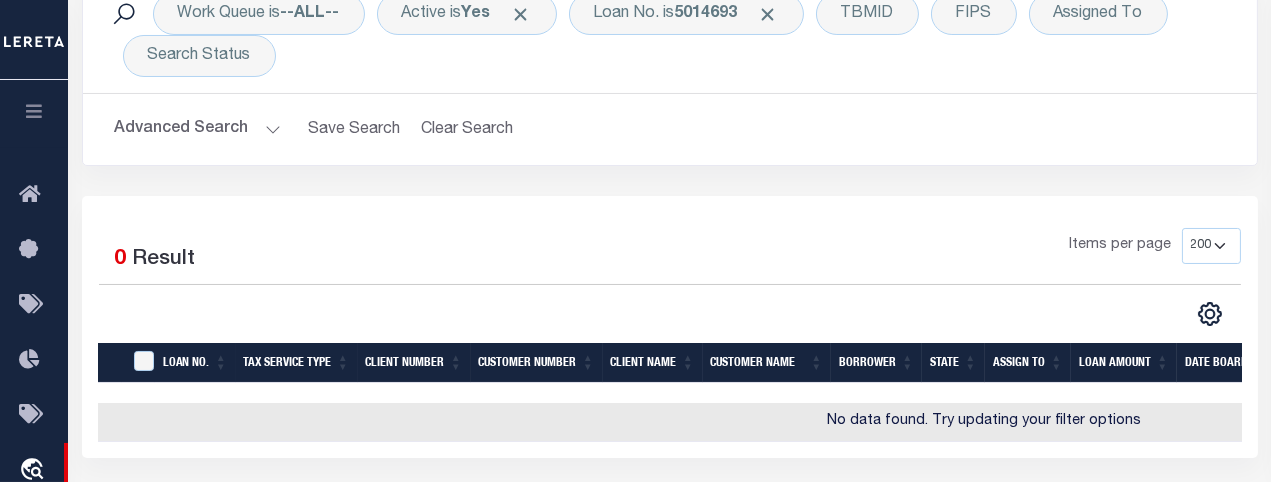 scroll, scrollTop: 150, scrollLeft: 0, axis: vertical 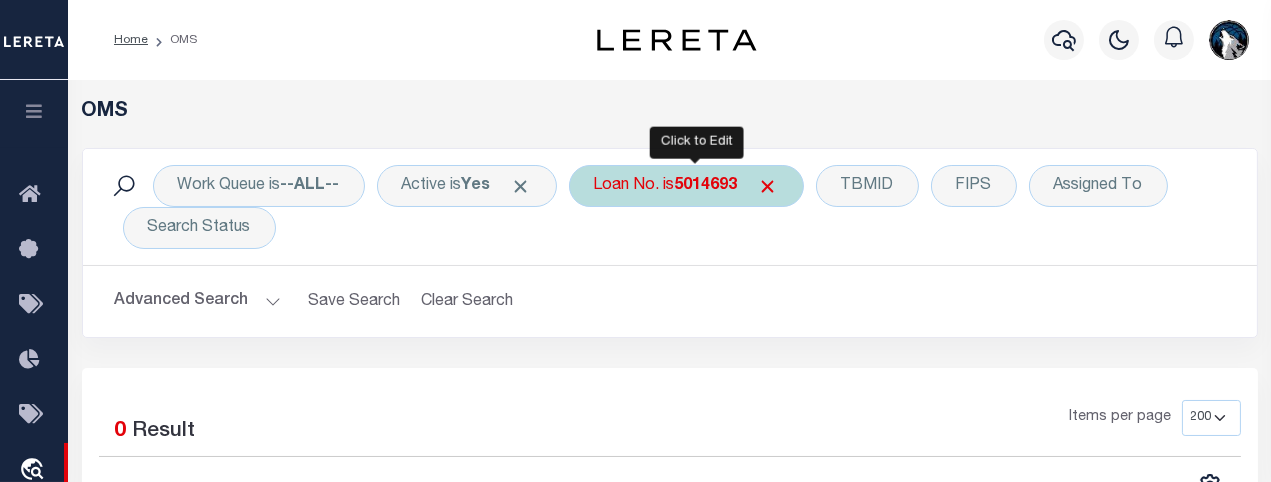 click on "Loan No. is  5014693" at bounding box center [686, 186] 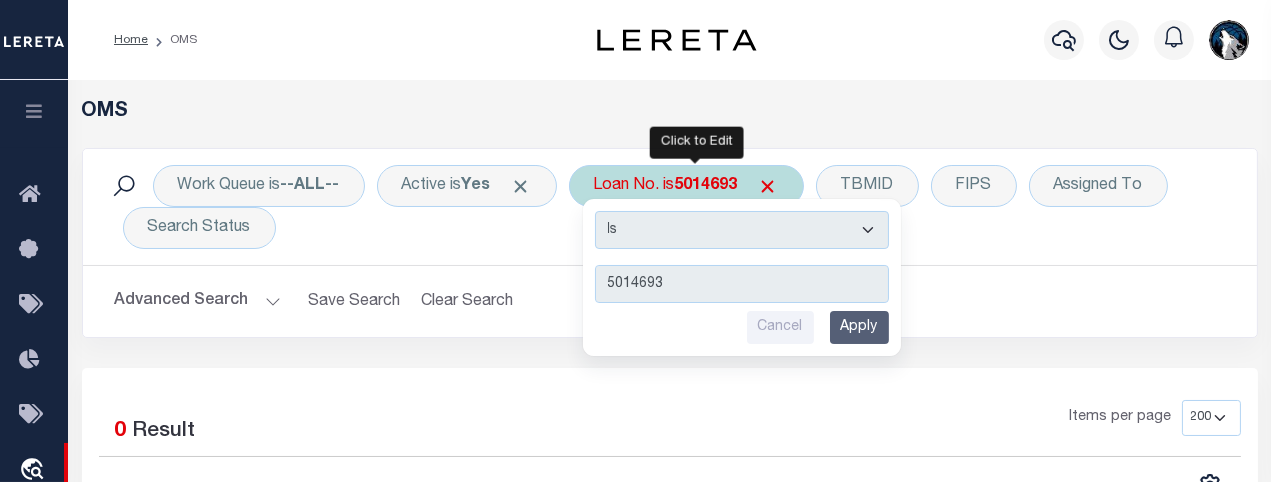 click on "5014693" at bounding box center (742, 284) 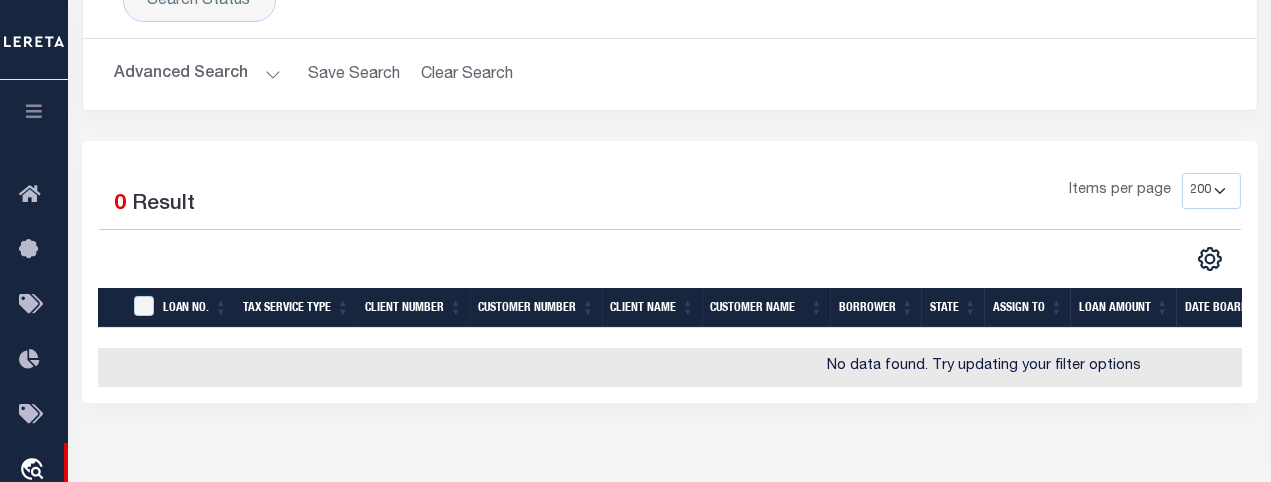 scroll, scrollTop: 0, scrollLeft: 0, axis: both 